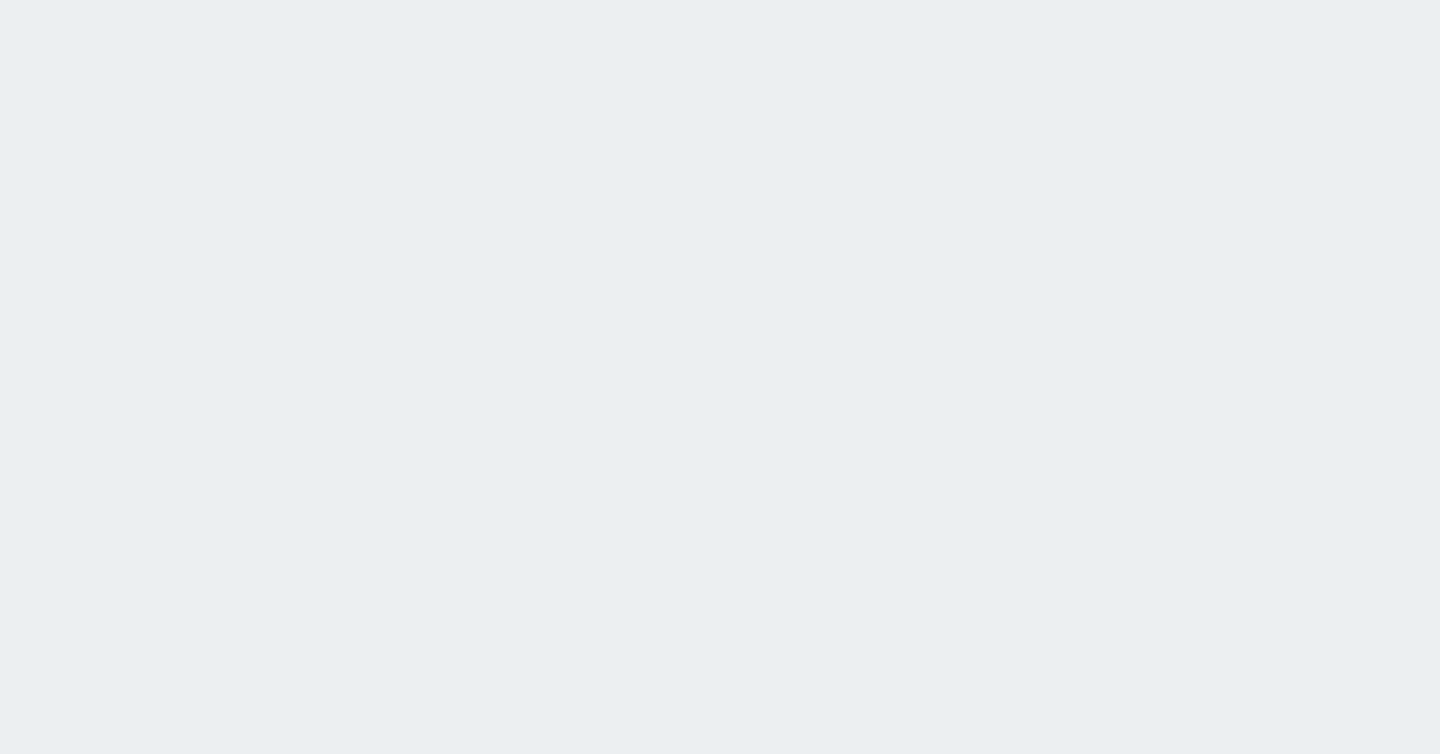 scroll, scrollTop: 0, scrollLeft: 0, axis: both 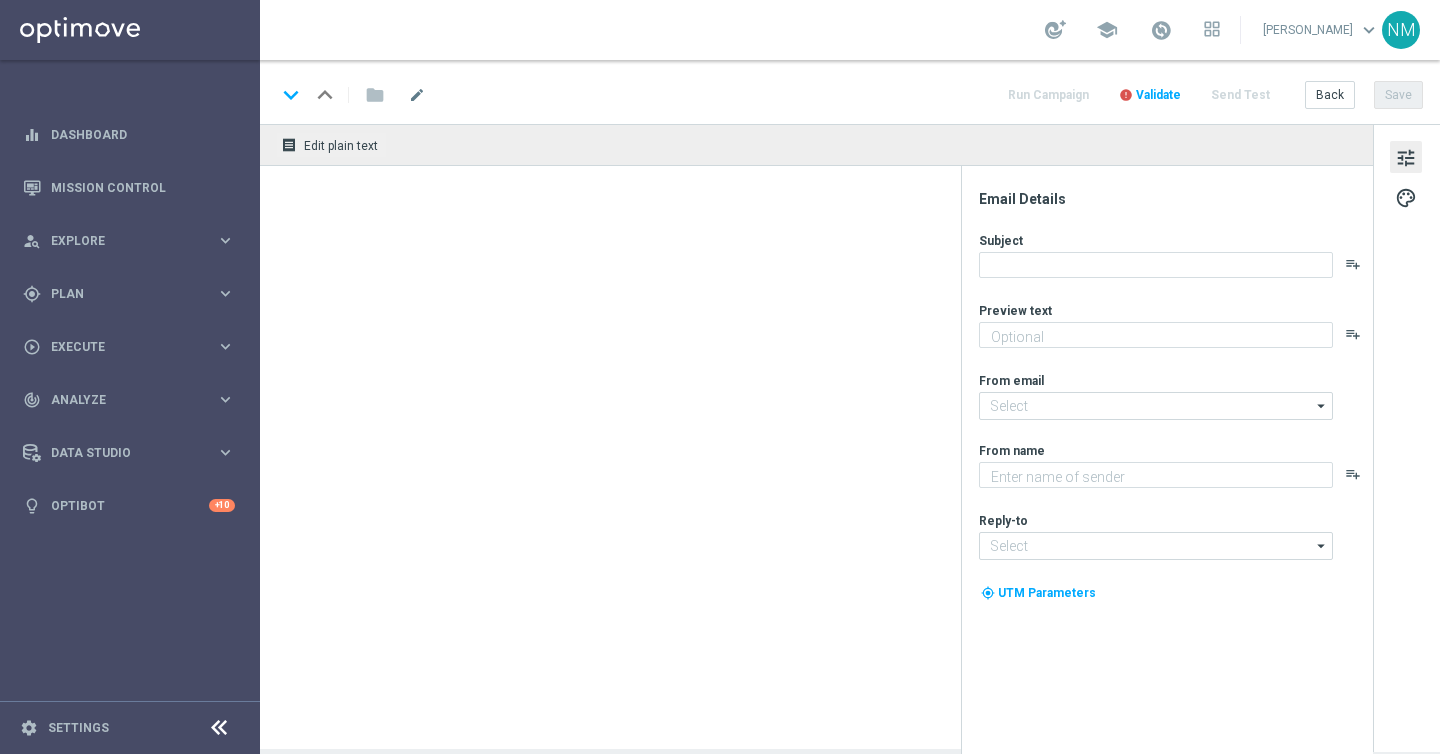 type on "Get 6 bets for the price of 5 on the next draw!" 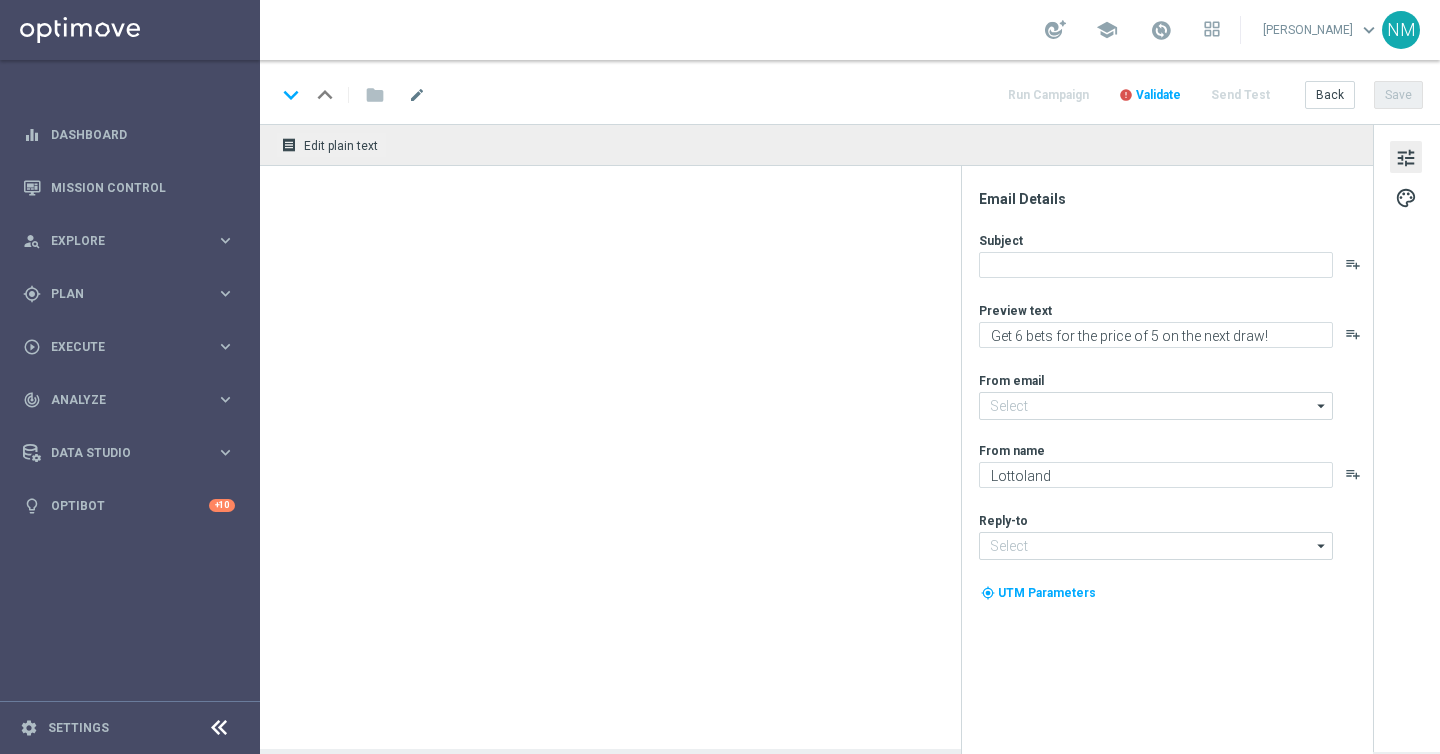 type on "[EMAIL_ADDRESS][DOMAIN_NAME]" 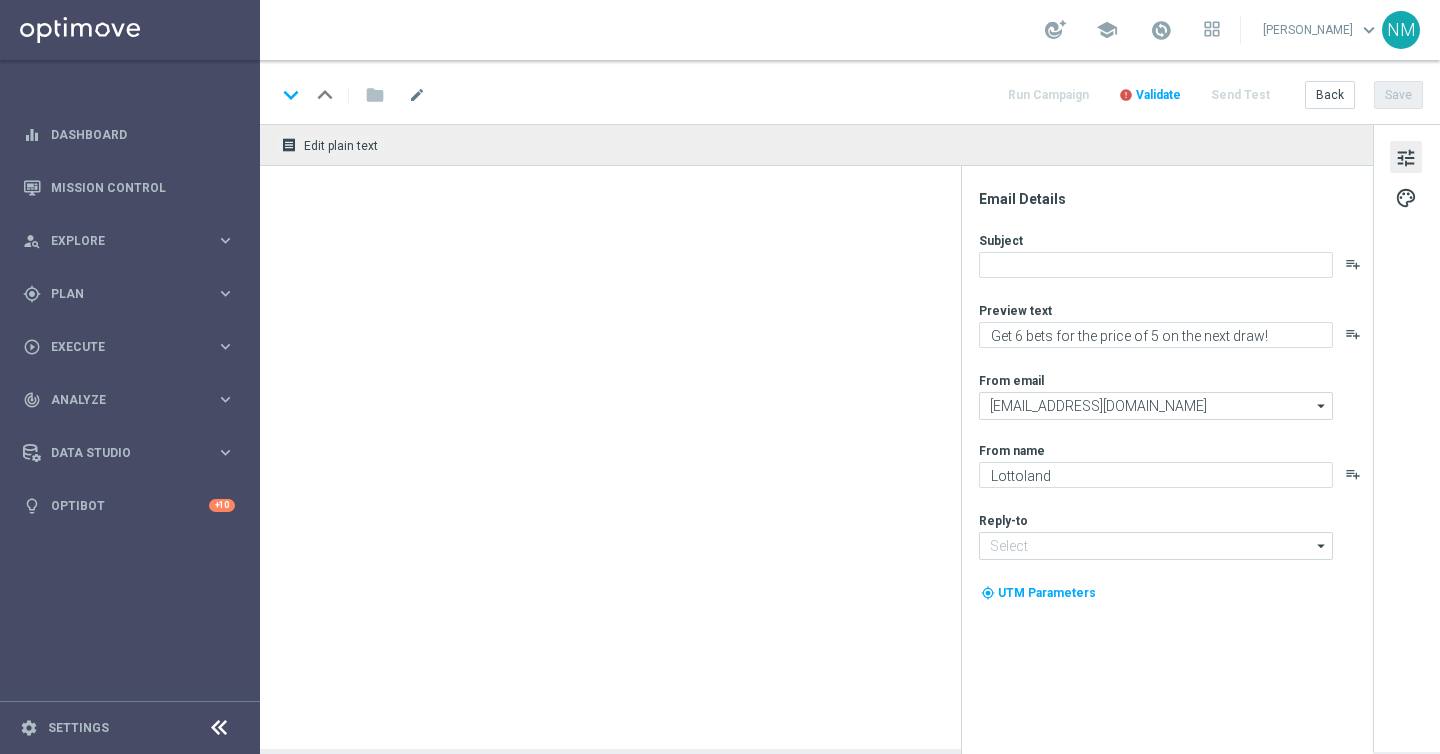 type on "[EMAIL_ADDRESS][DOMAIN_NAME]" 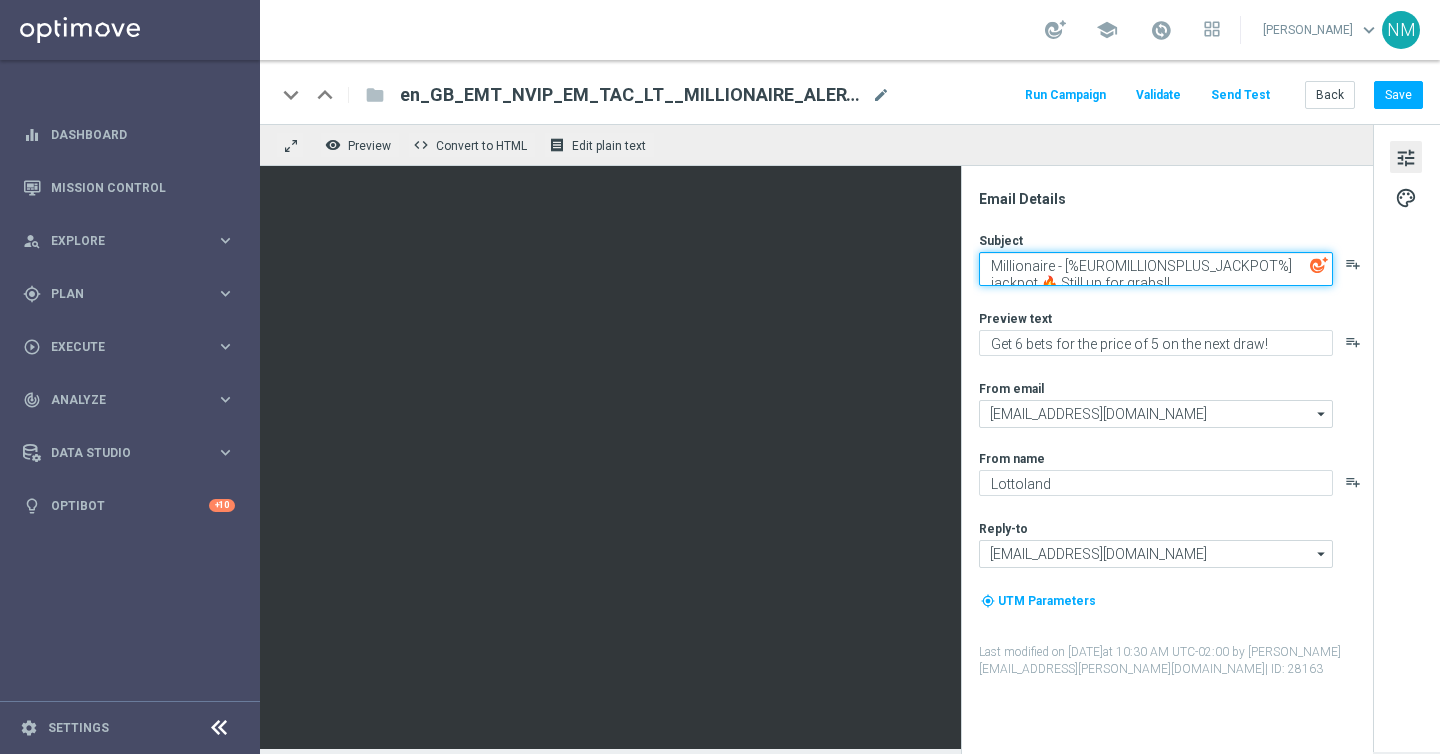 click on "Millionaire - [%EUROMILLIONSPLUS_JACKPOT%] jackpot 🔥 Still up for grabs!!" 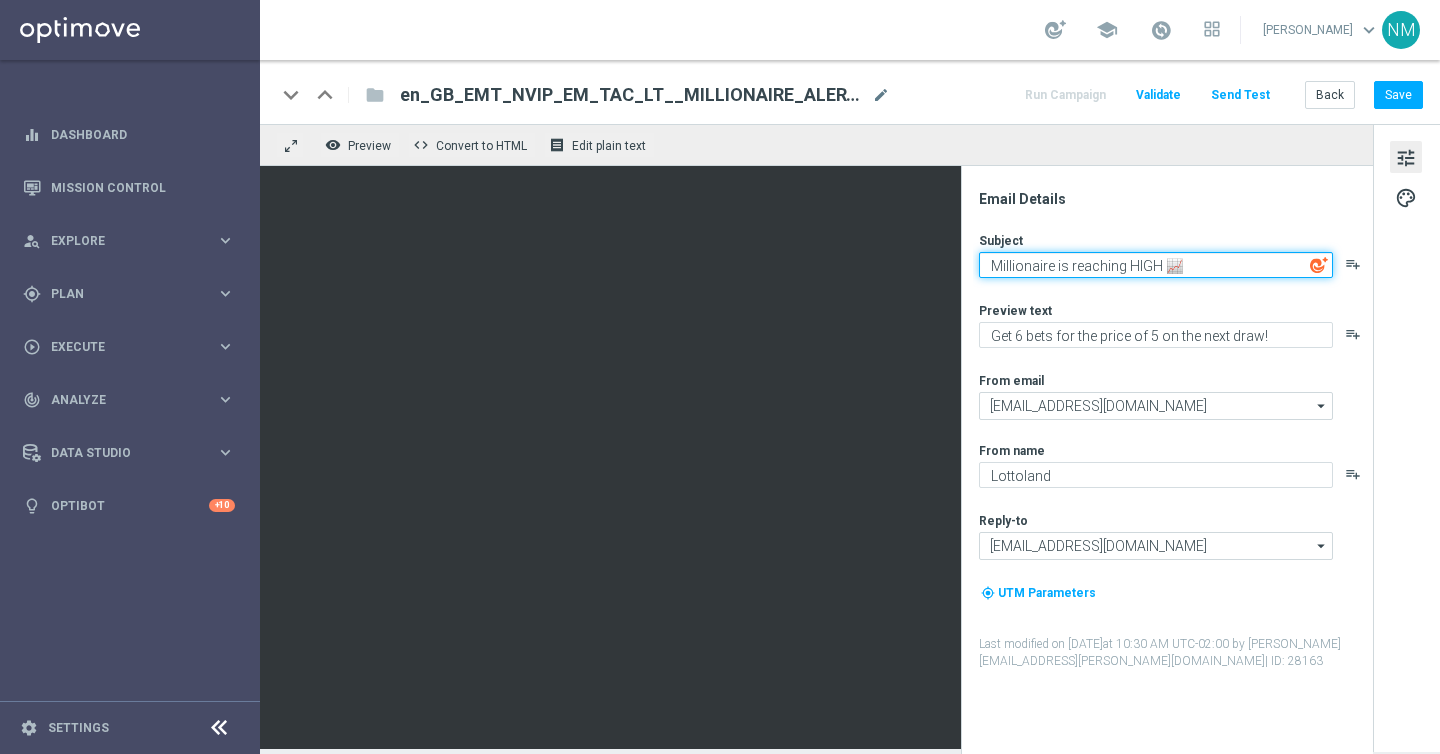 type on "Millionaire is reaching HIGH 📈" 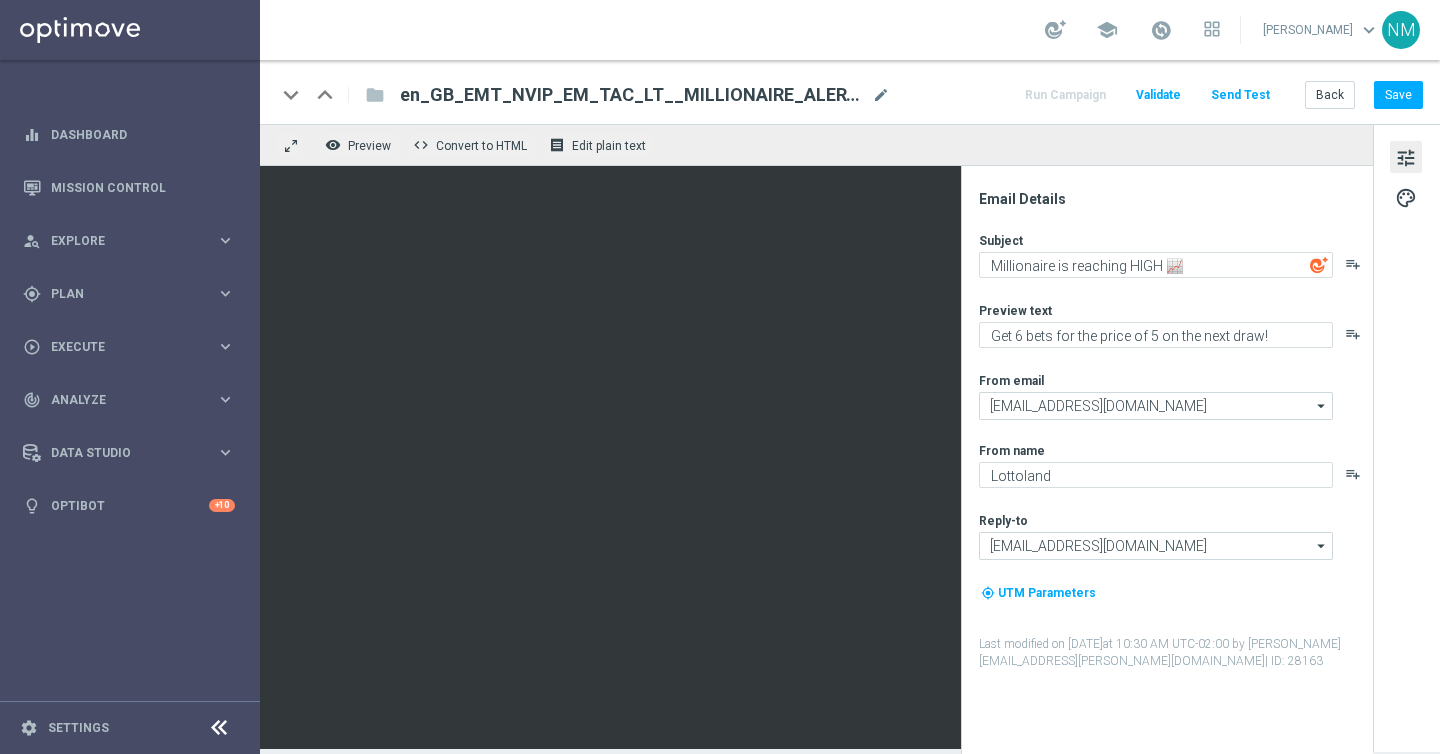 click on "Subject
Millionaire is reaching HIGH 📈
playlist_add
Preview text
Get 6 bets for the price of 5 on the next draw!
playlist_add
From email
mail@crm.lottoland.com
mail@crm.lottoland.com
arrow_drop_down
Show Selected
1 of 1" 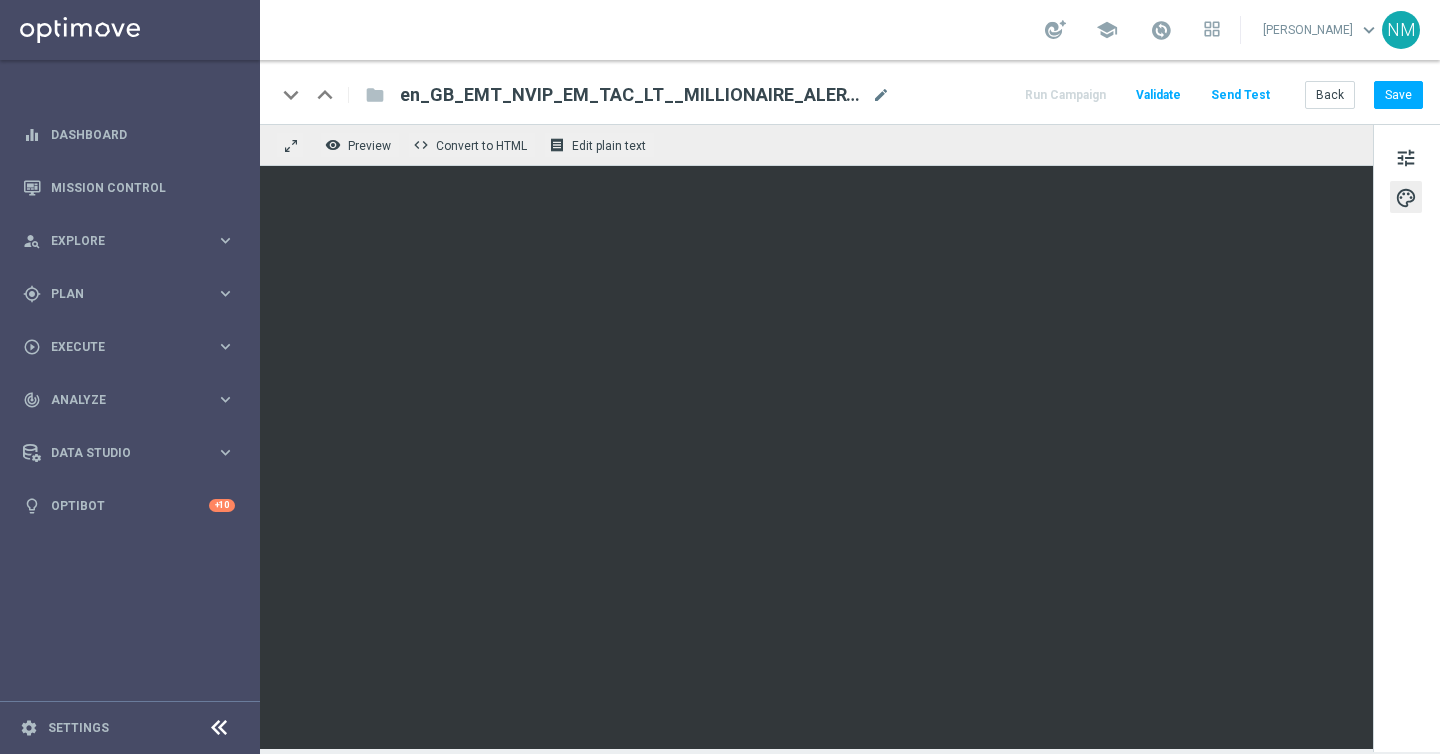 click on "Validate" 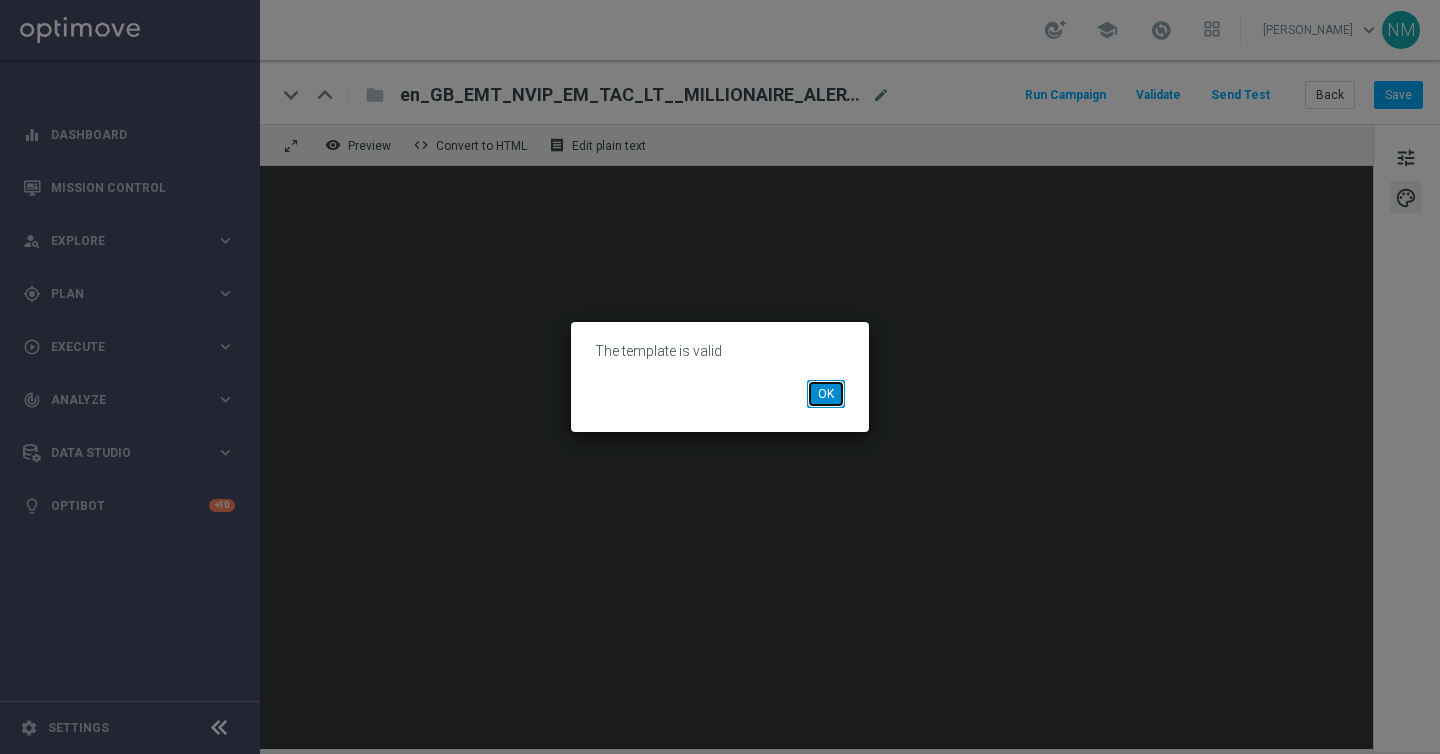 click on "OK" 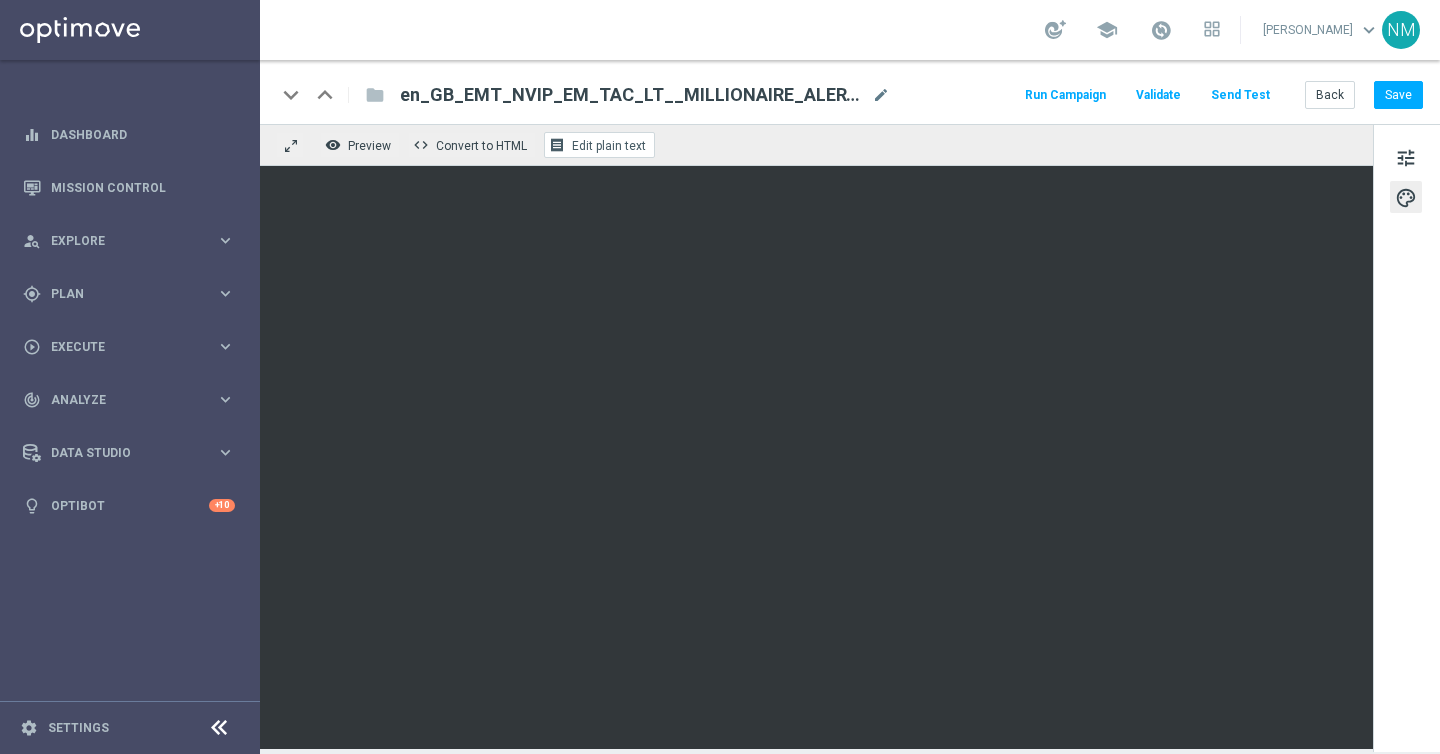 click on "receipt
Edit plain text" 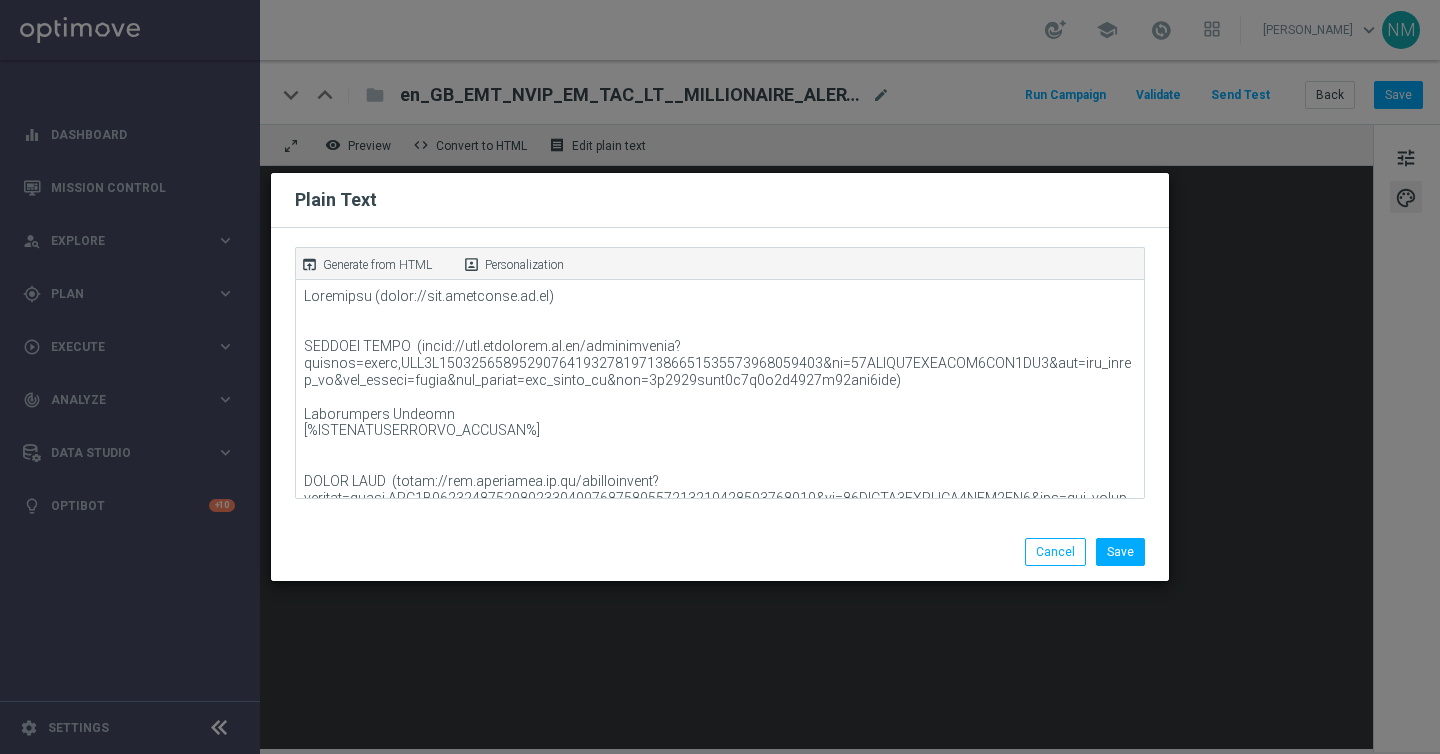 click on "Generate from HTML" 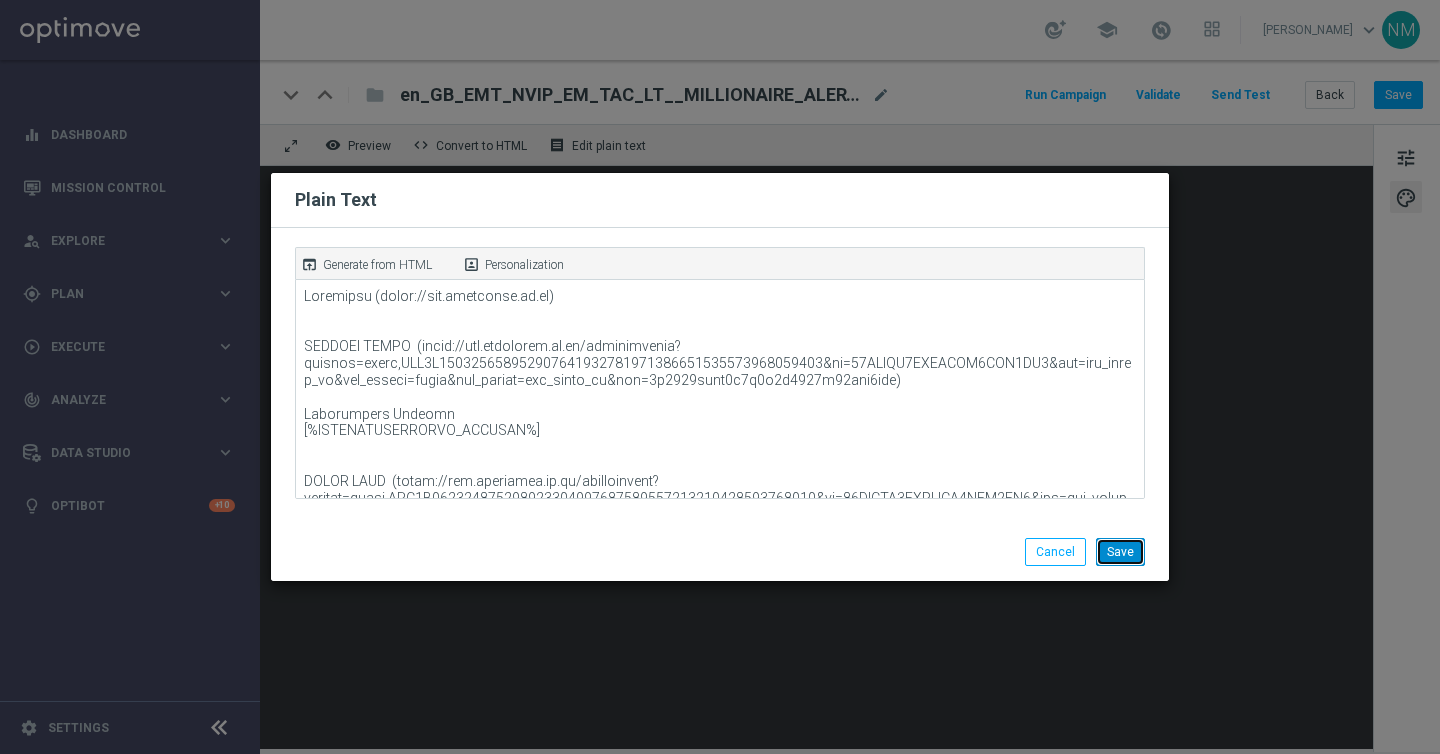 click on "Save" 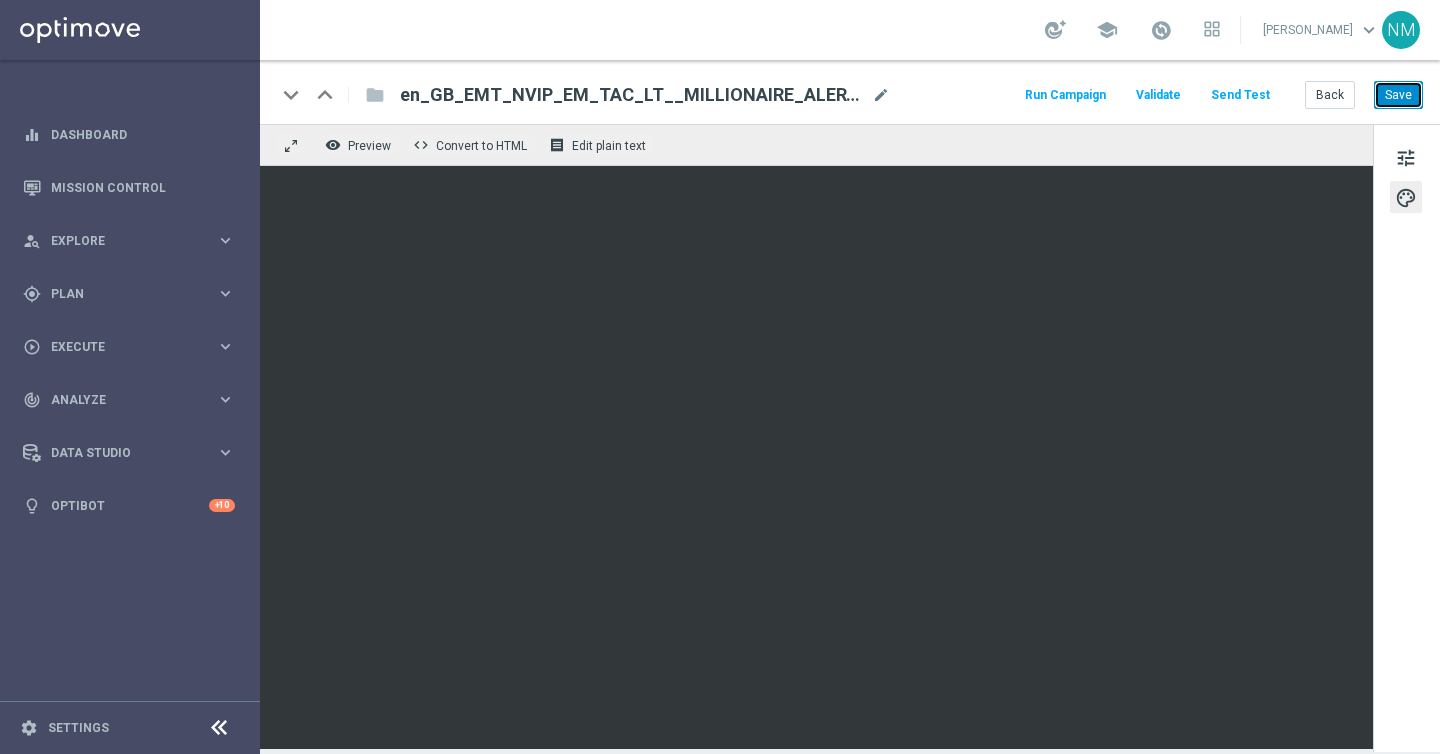 click on "Save" at bounding box center [1398, 95] 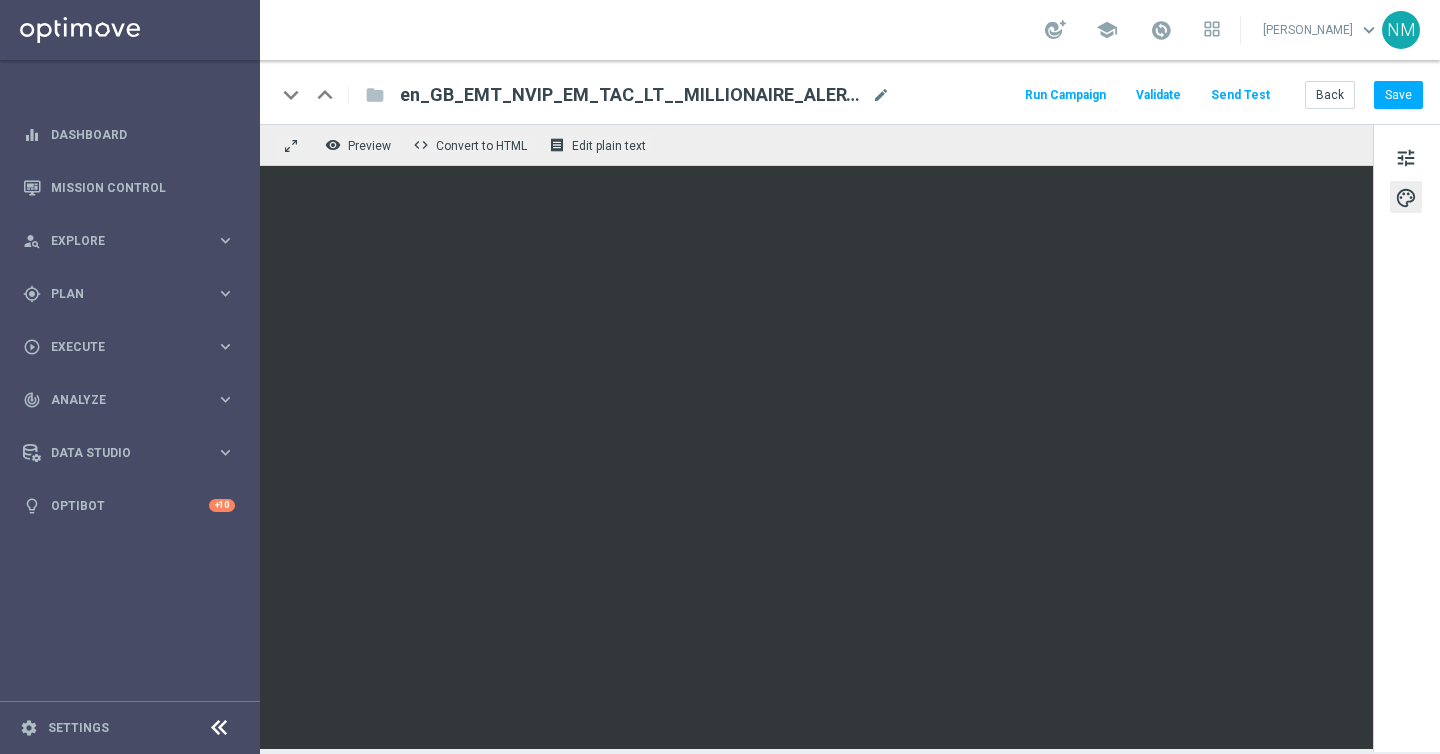 click on "Send Test" 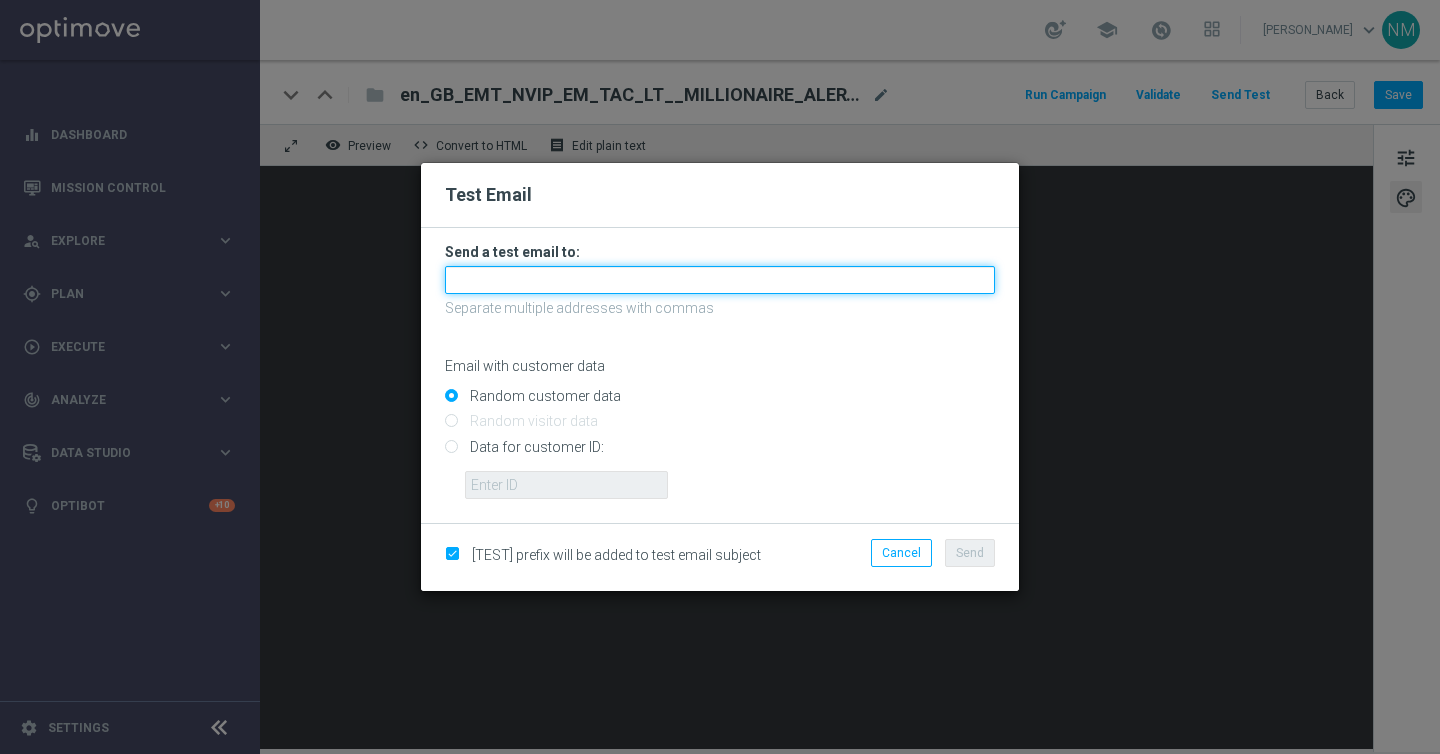 click at bounding box center [720, 280] 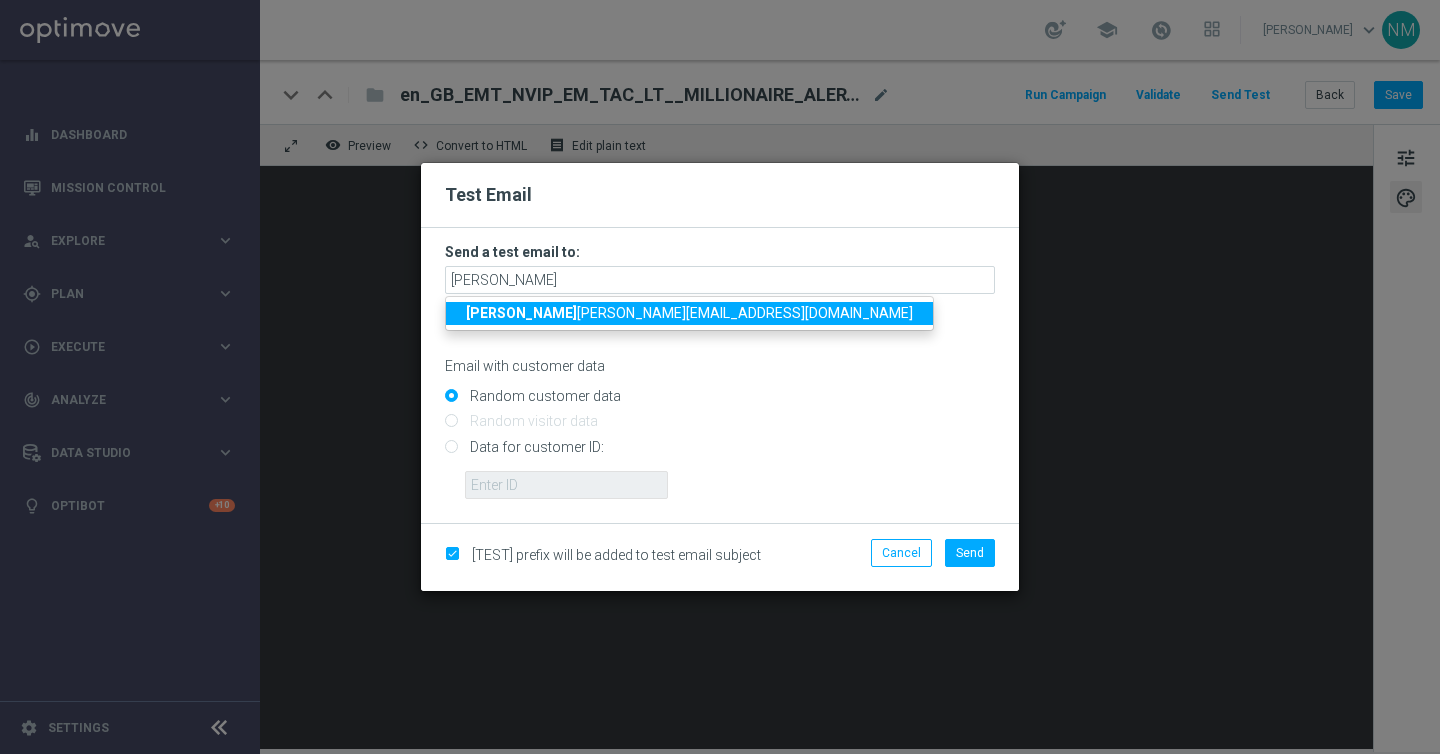click on "rick y.hubbard@lottoland.com" at bounding box center (689, 313) 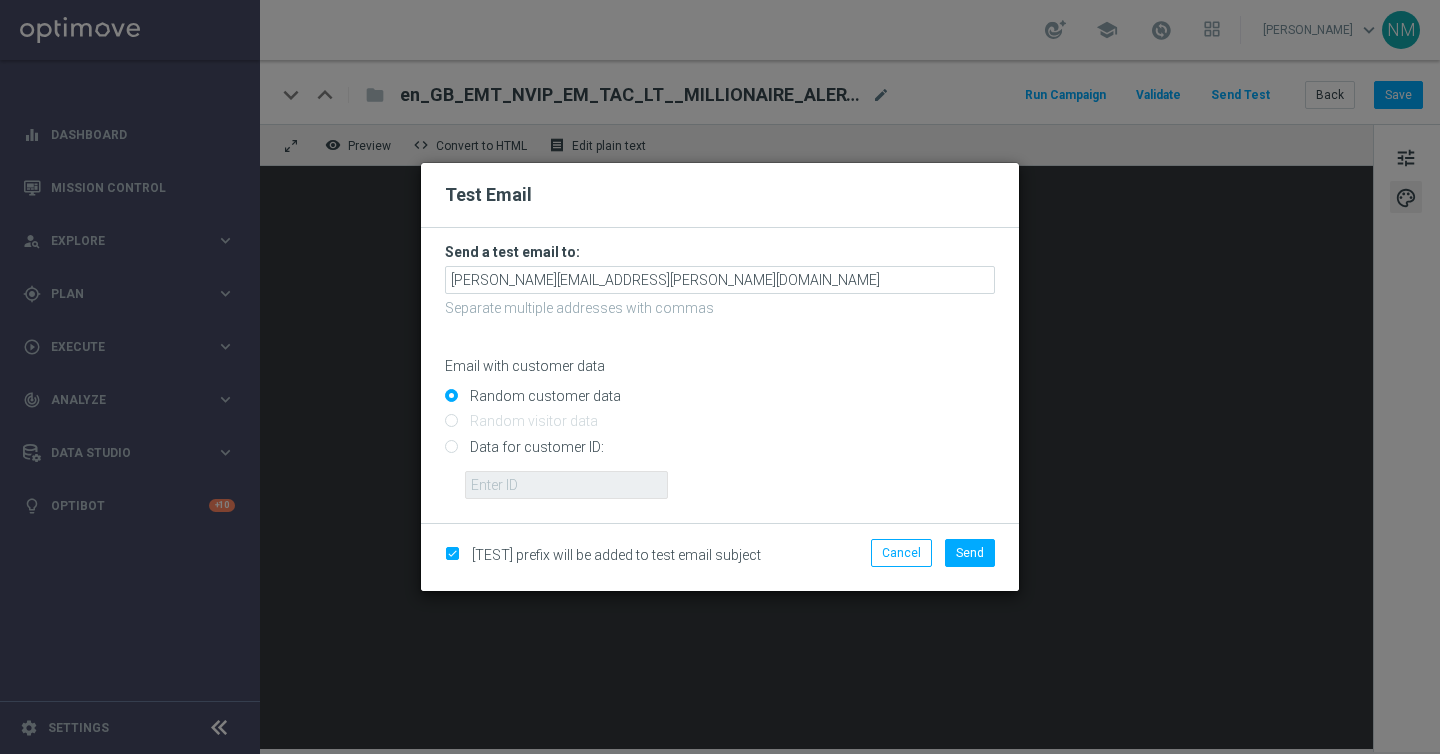 click on "Data for customer ID:" at bounding box center (720, 455) 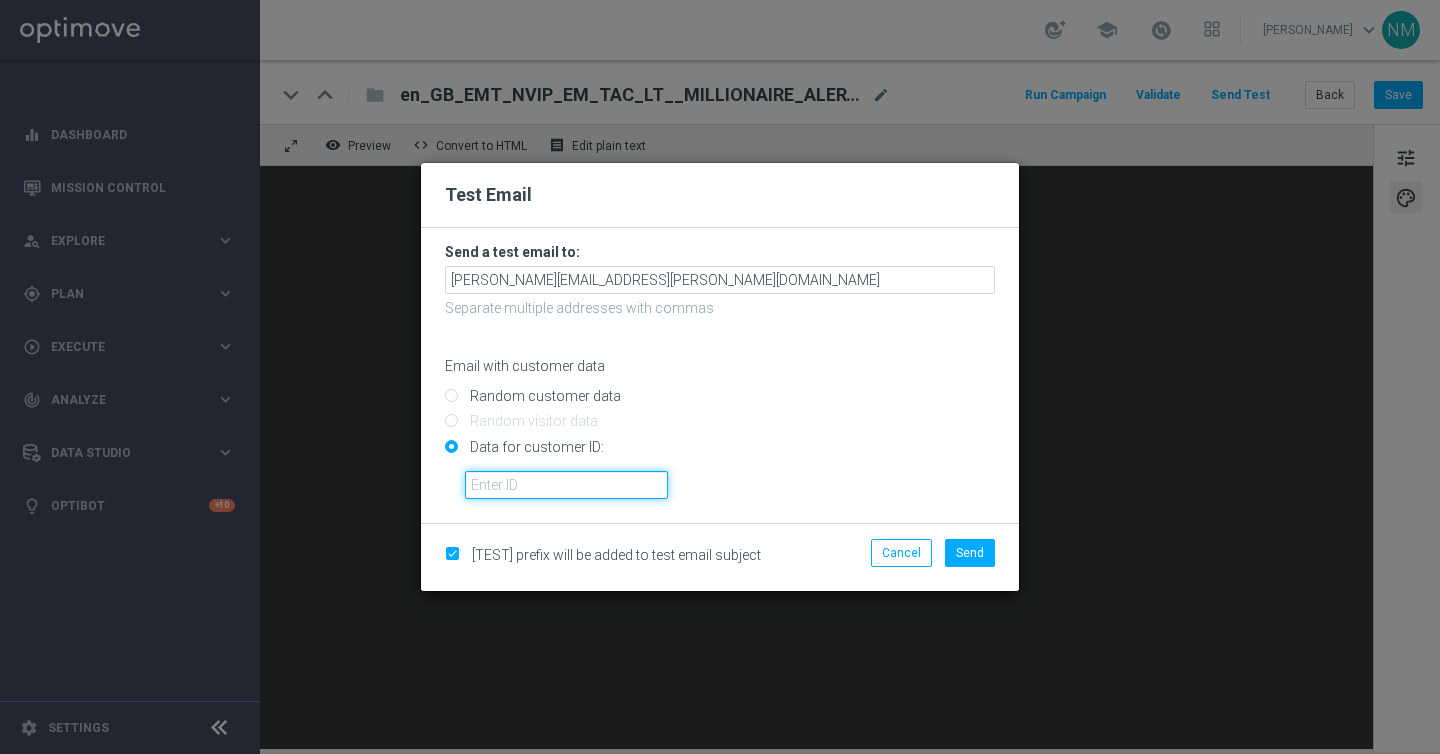 click at bounding box center (566, 485) 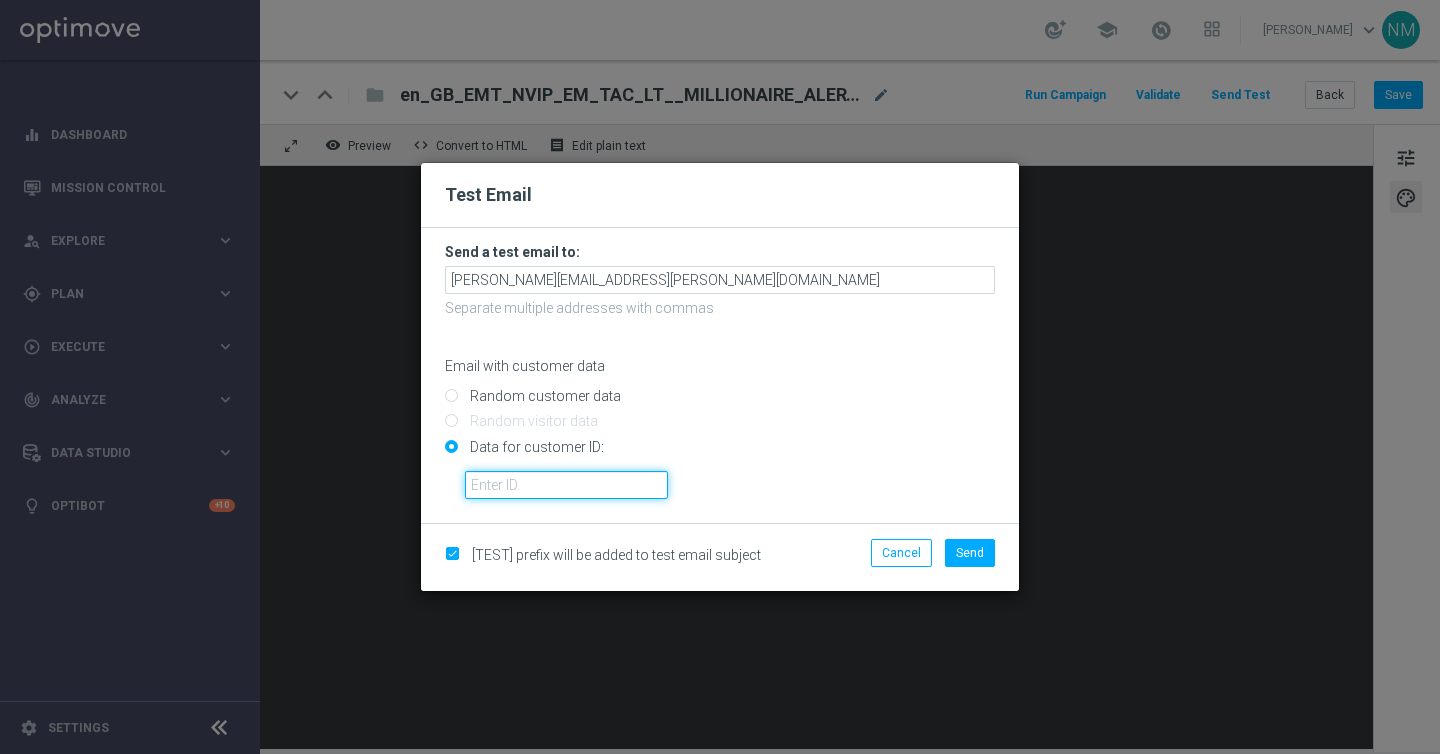 paste on "220553462" 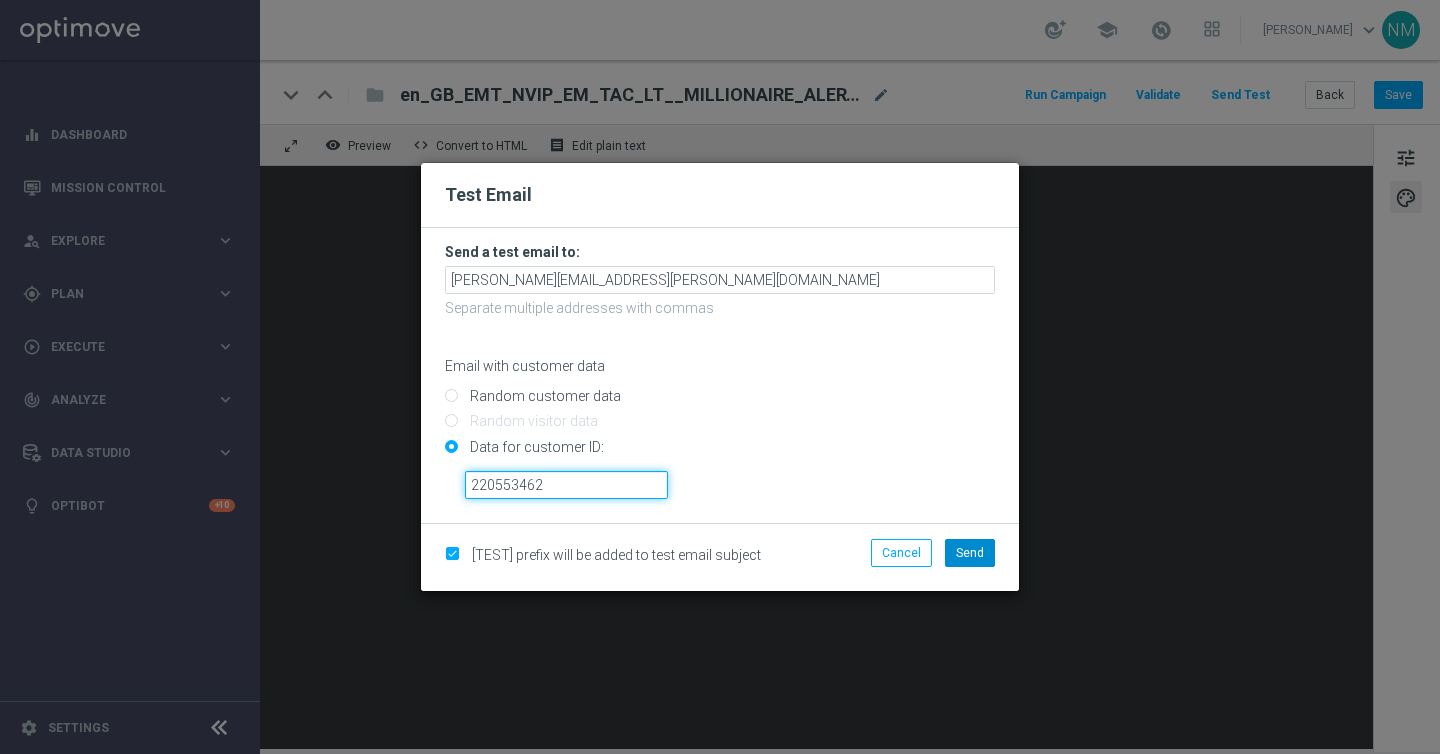 type on "220553462" 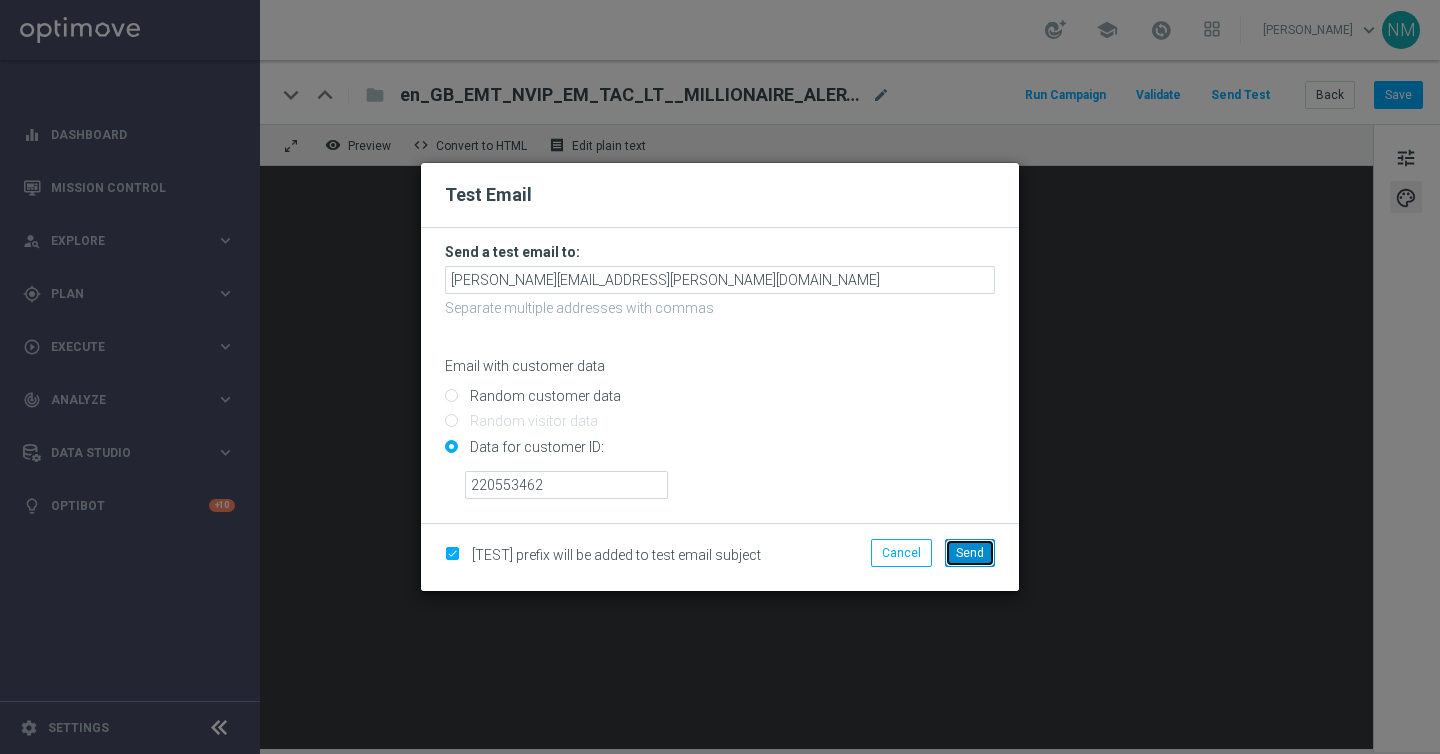 click on "Send" 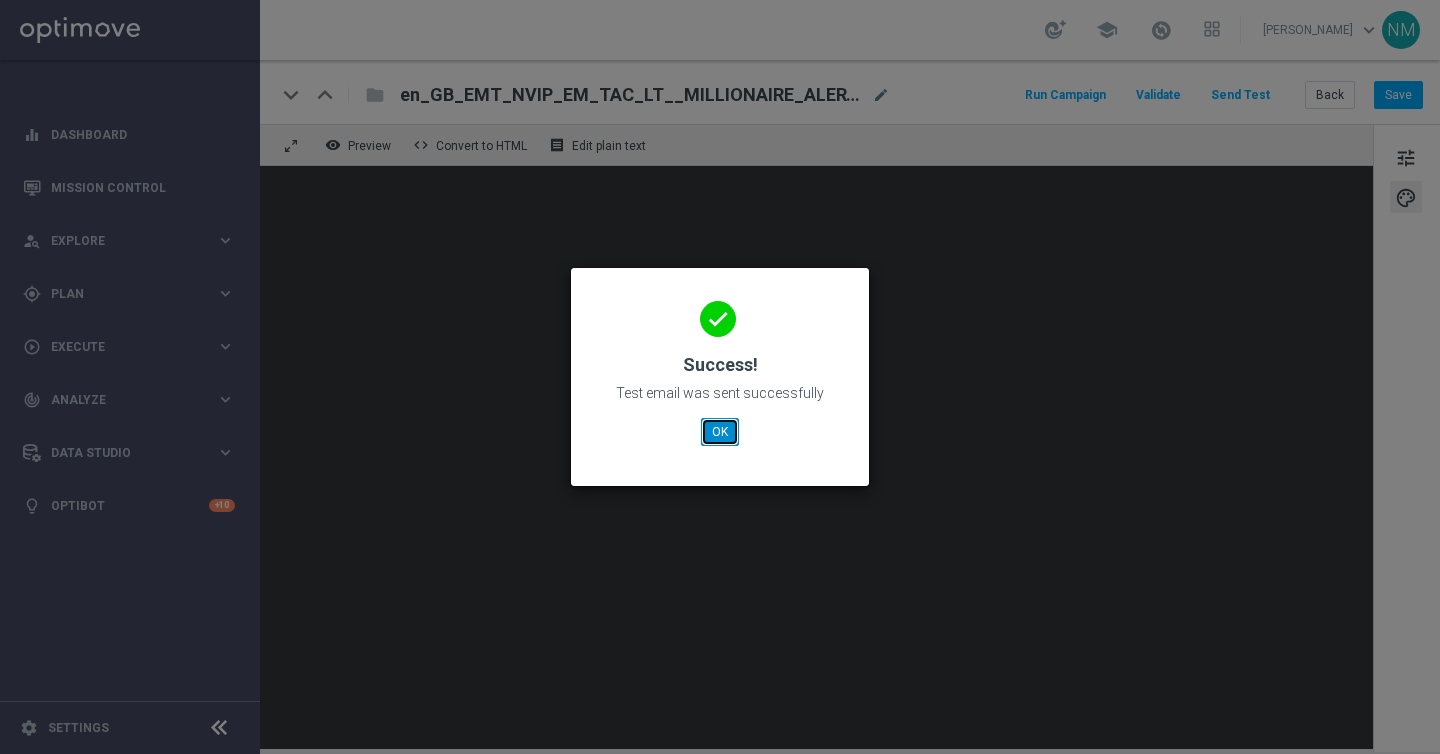 click on "OK" 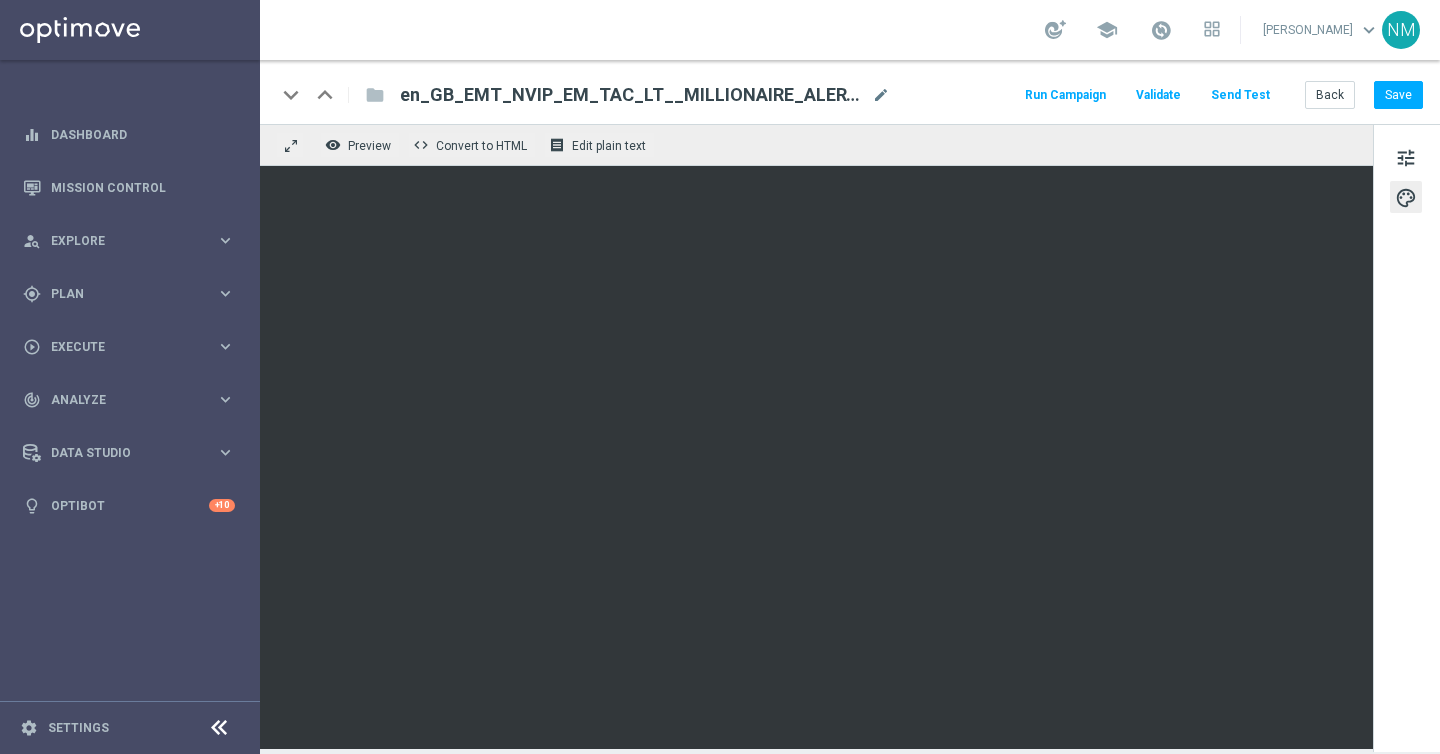 click on "en_GB_EMT_NVIP_EM_TAC_LT__MILLIONAIRE_ALERT_W25_TUE" 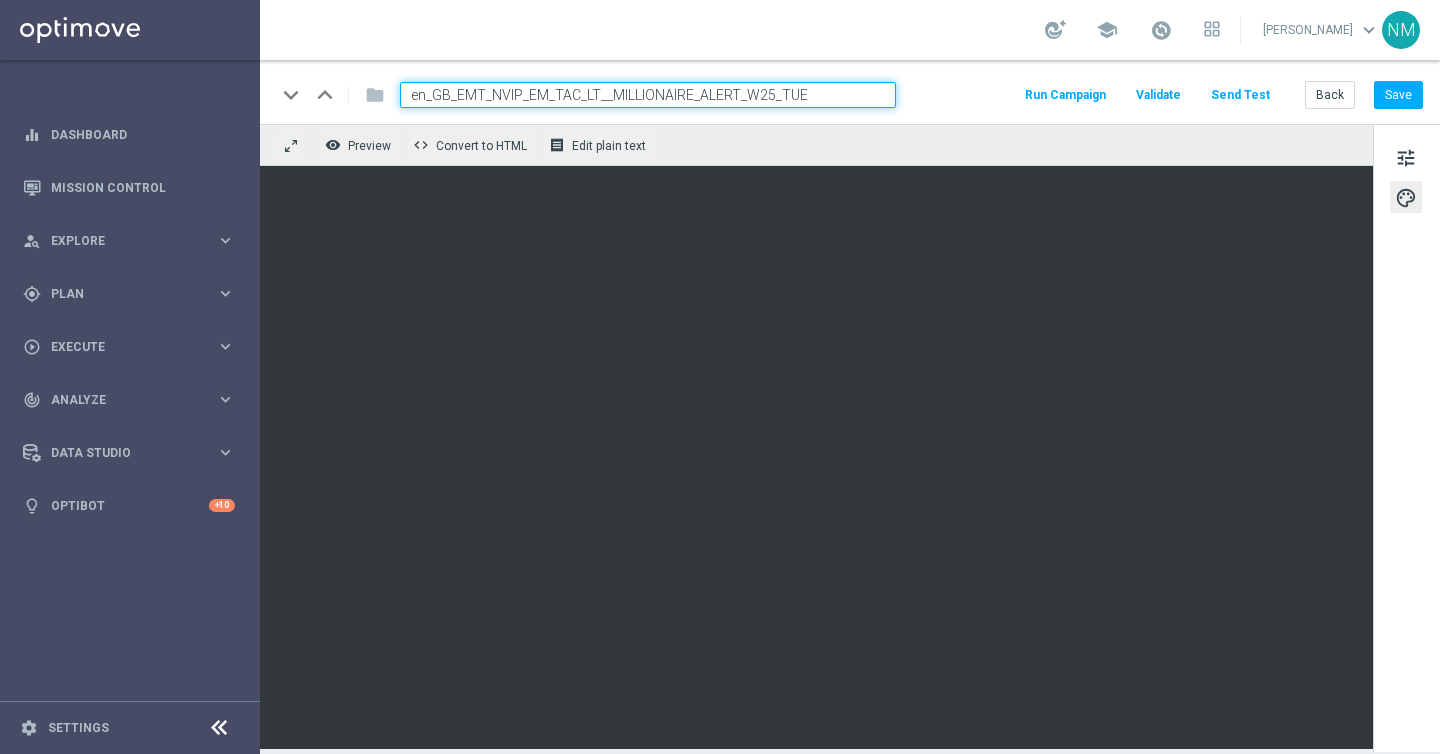 click on "en_GB_EMT_NVIP_EM_TAC_LT__MILLIONAIRE_ALERT_W25_TUE" at bounding box center (648, 95) 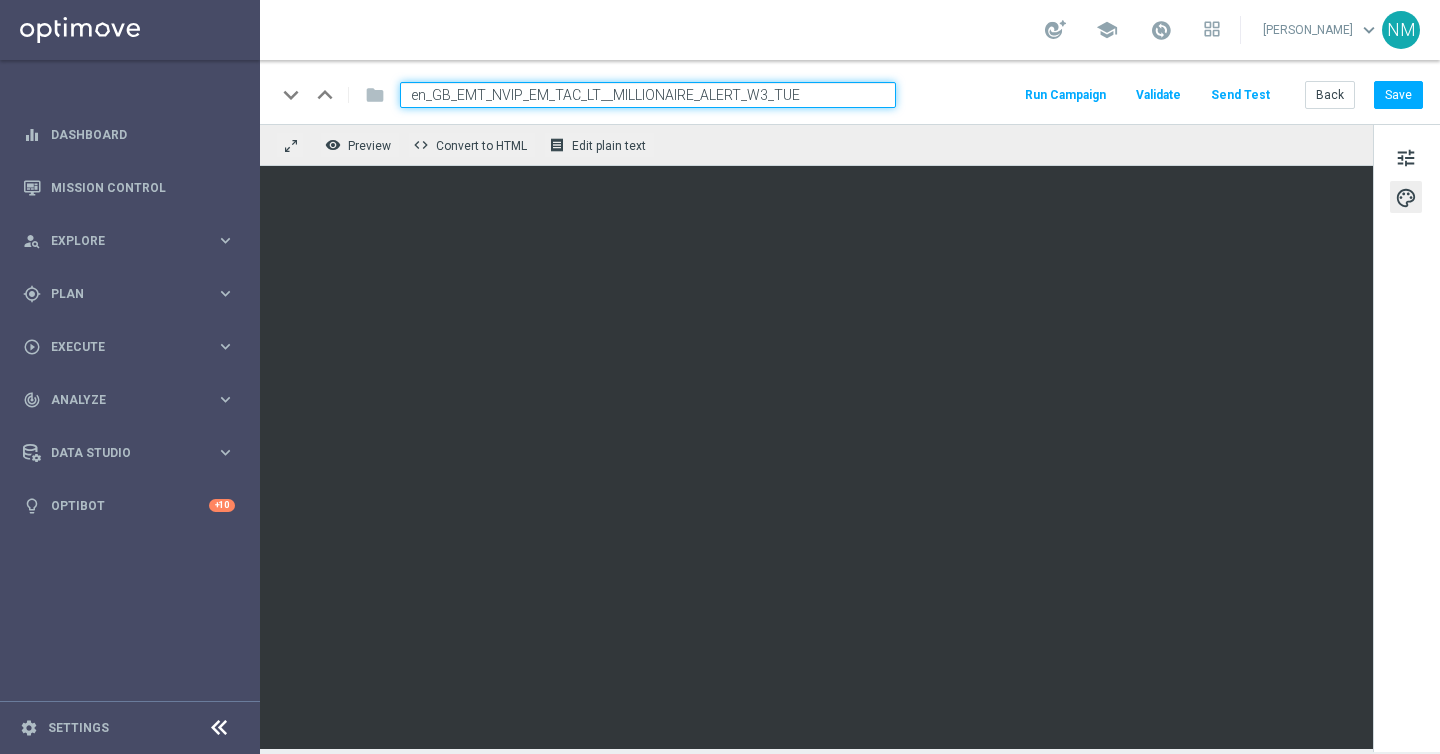 type on "en_GB_EMT_NVIP_EM_TAC_LT__MILLIONAIRE_ALERT_W31_TUE" 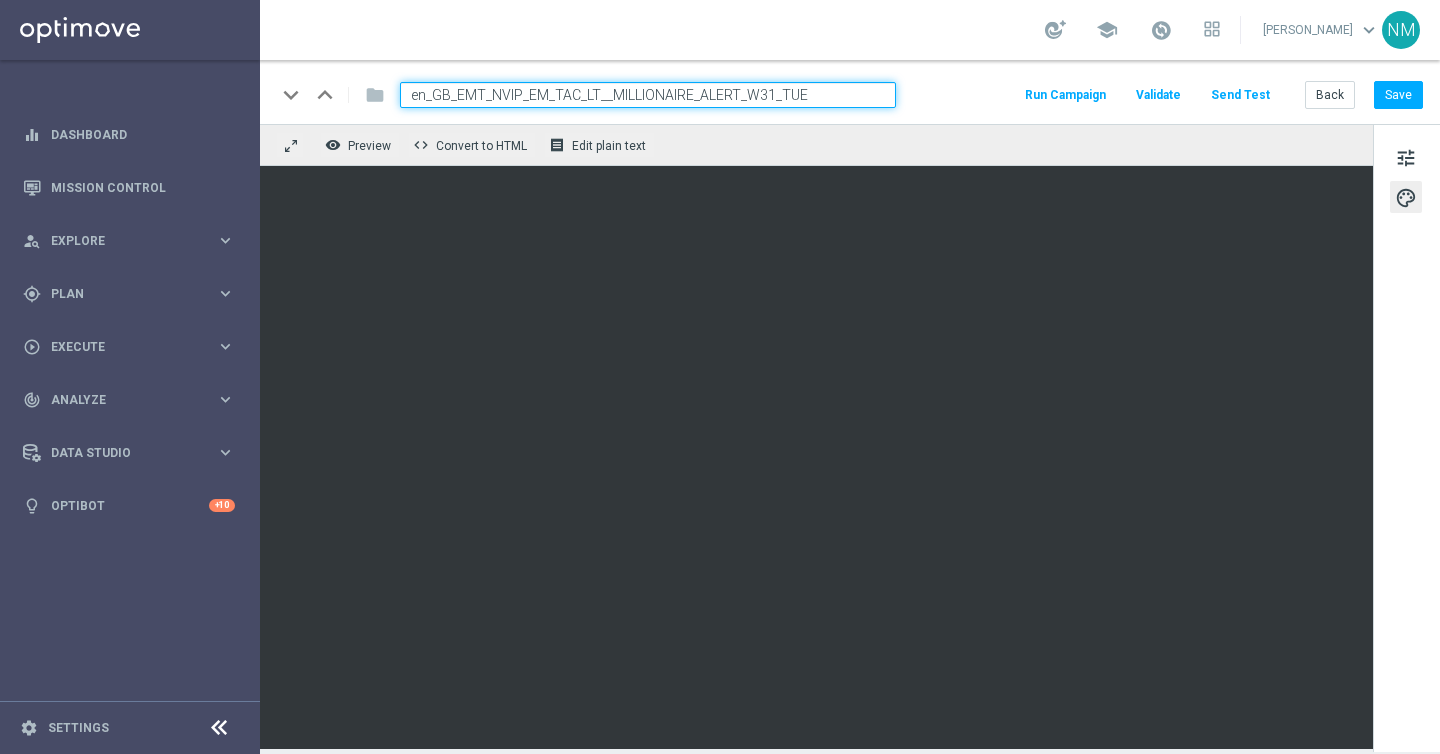 click on "en_GB_EMT_NVIP_EM_TAC_LT__MILLIONAIRE_ALERT_W31_TUE" at bounding box center (648, 95) 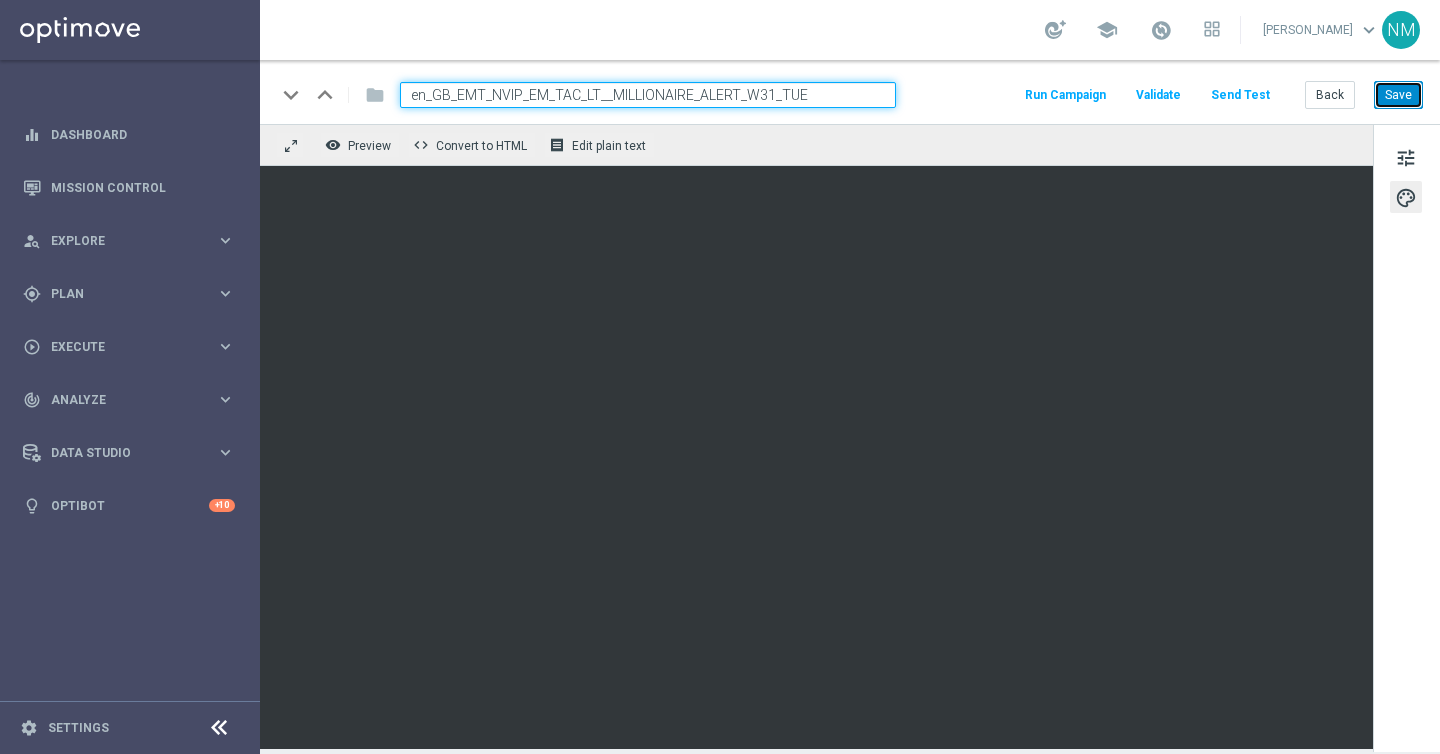 click on "Save" at bounding box center [1398, 95] 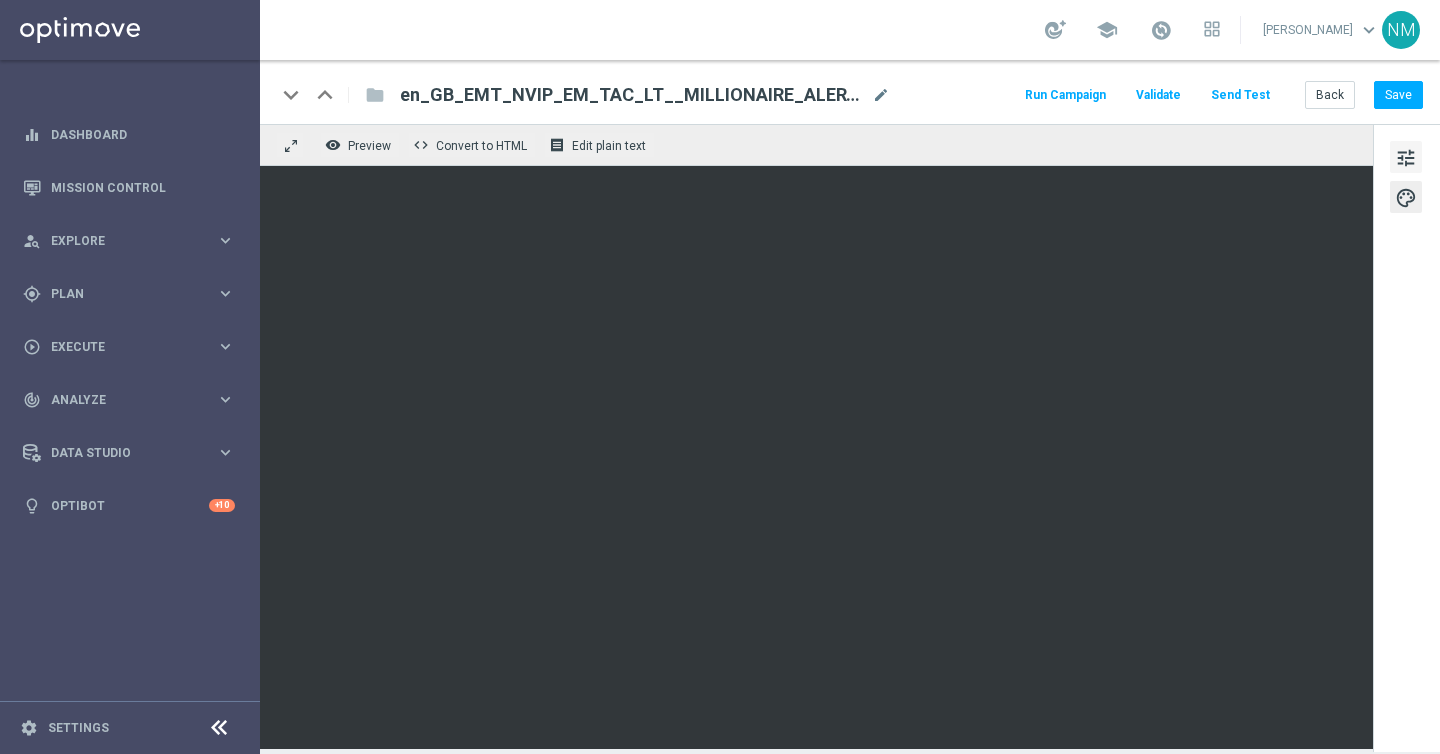 click on "tune" 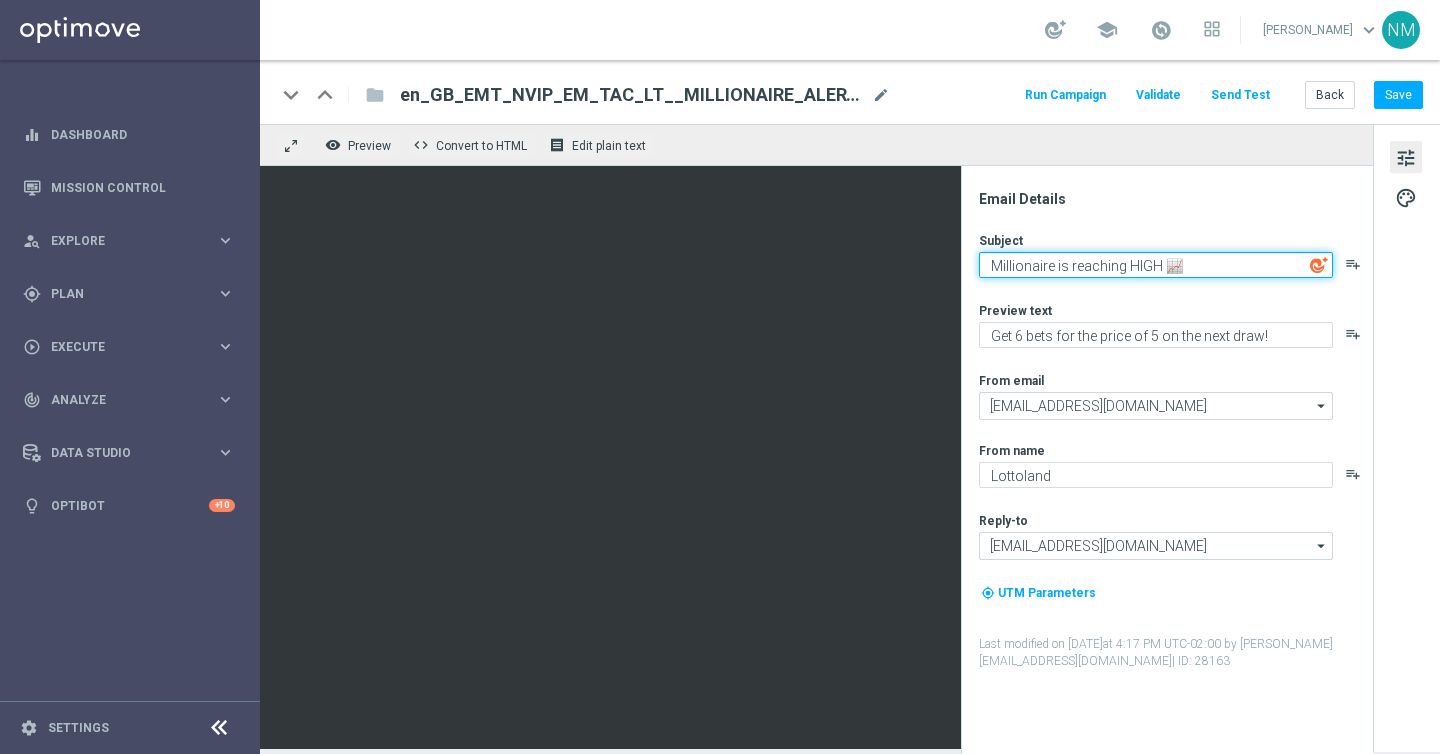 click on "Millionaire is reaching HIGH 📈" 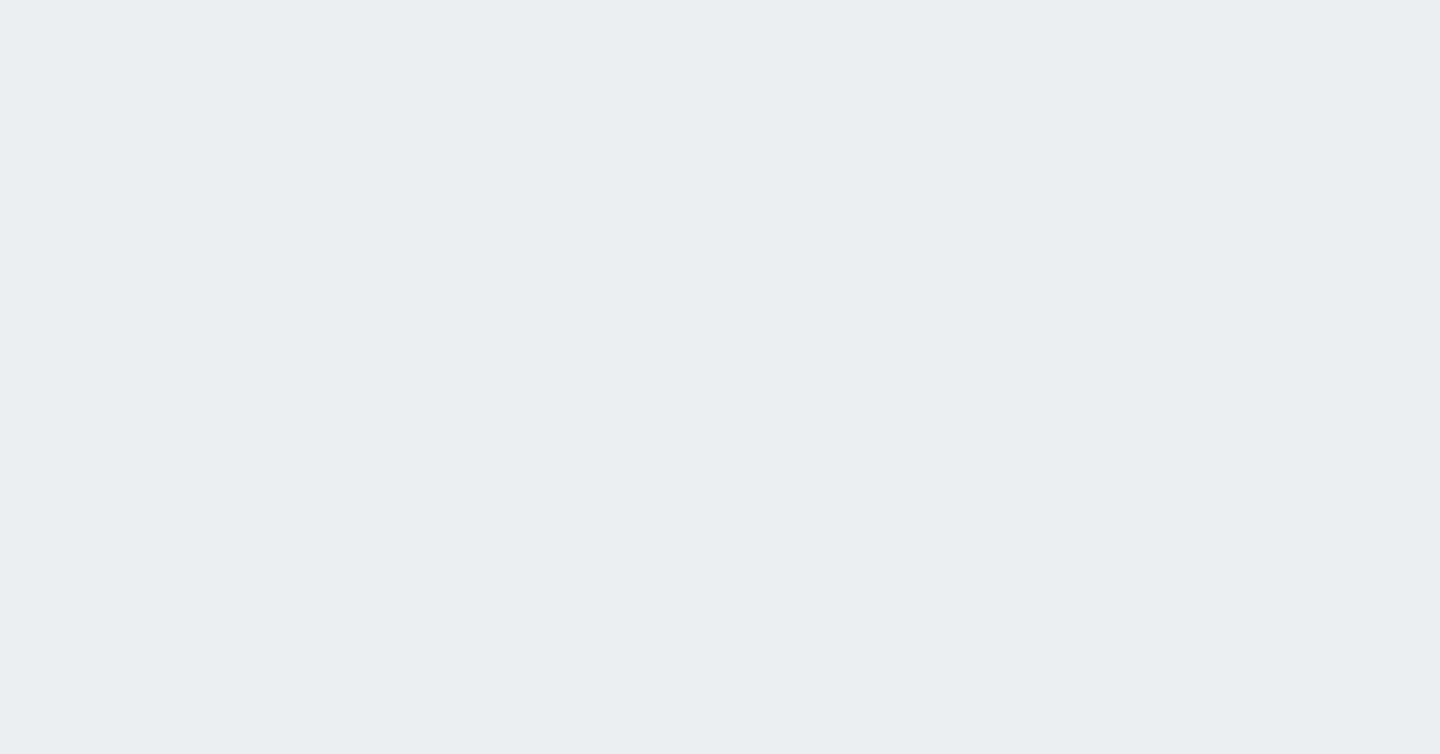 scroll, scrollTop: 0, scrollLeft: 0, axis: both 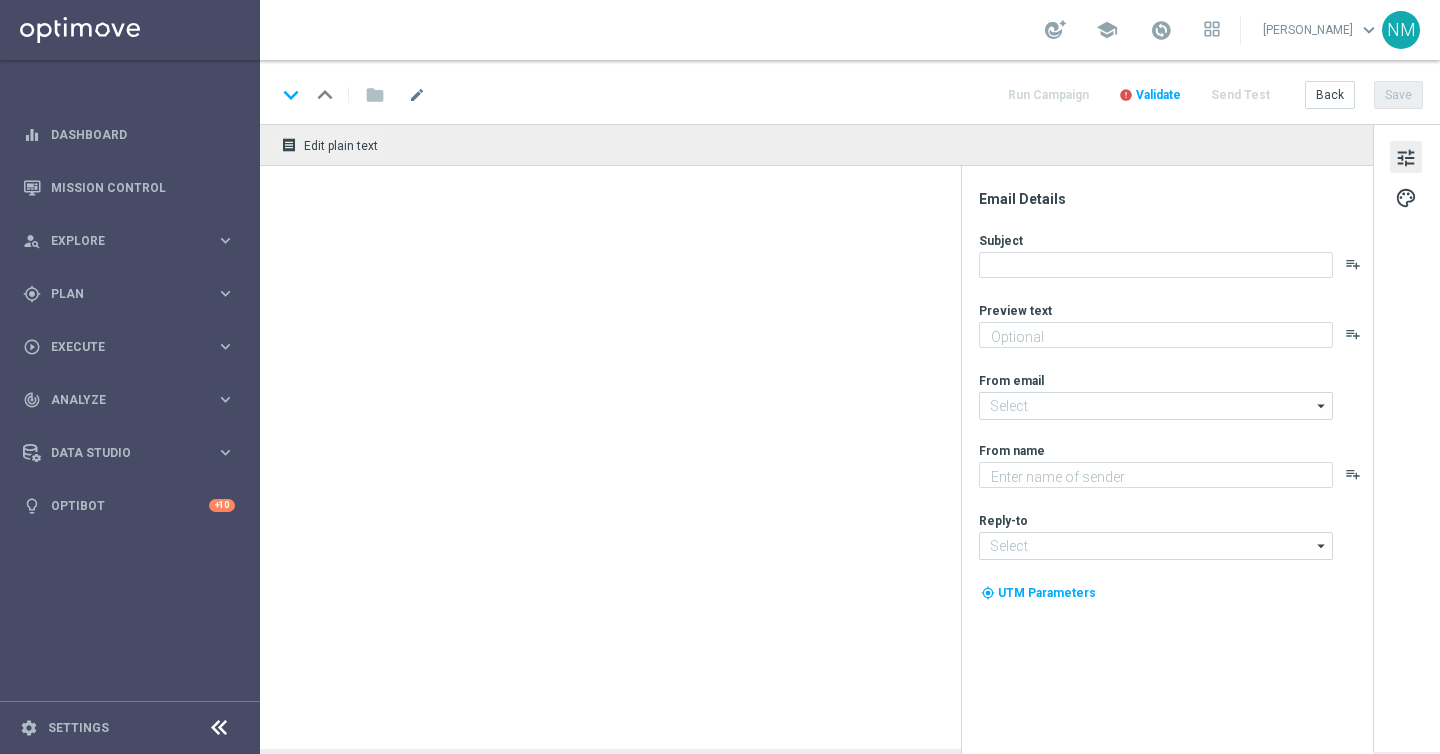 type on "Get 6 bets for the price of 5 on the next draw!" 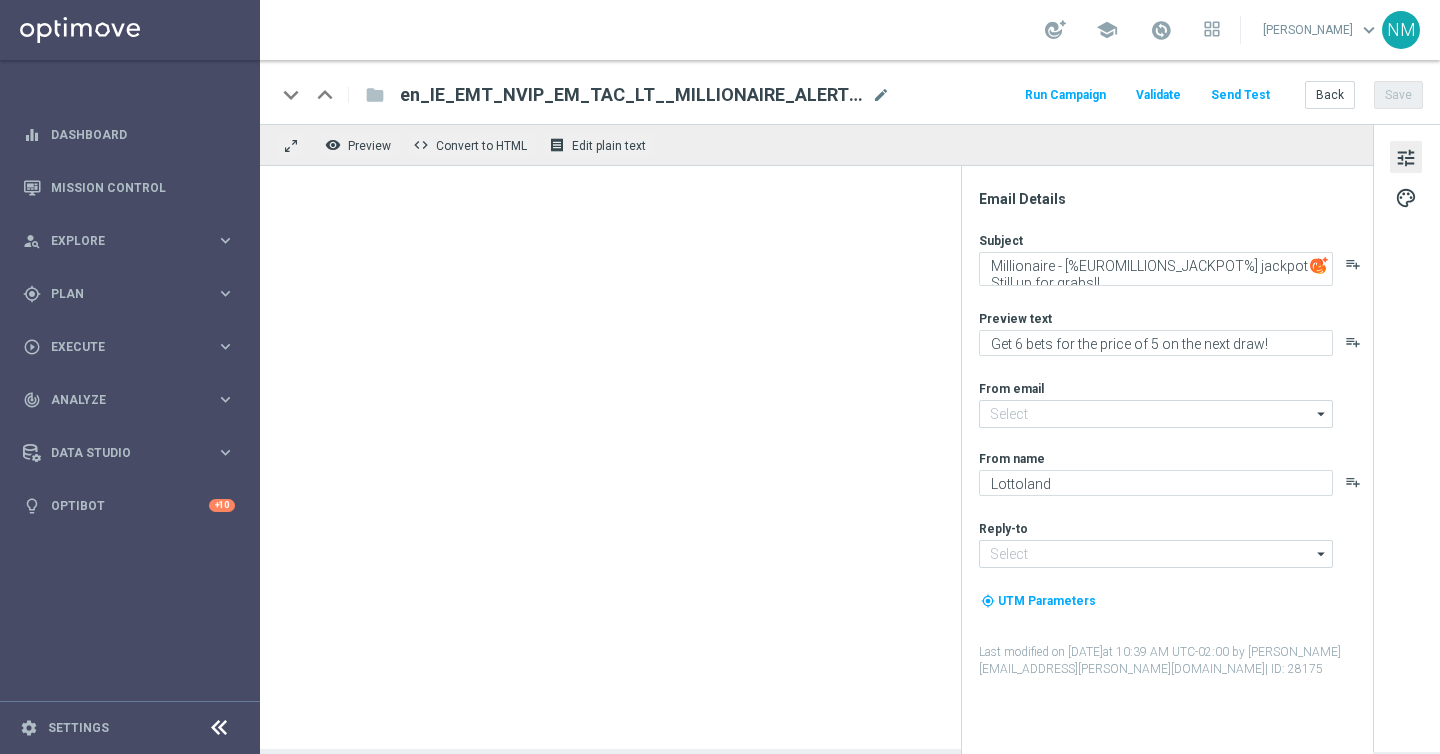 type on "[EMAIL_ADDRESS][DOMAIN_NAME]" 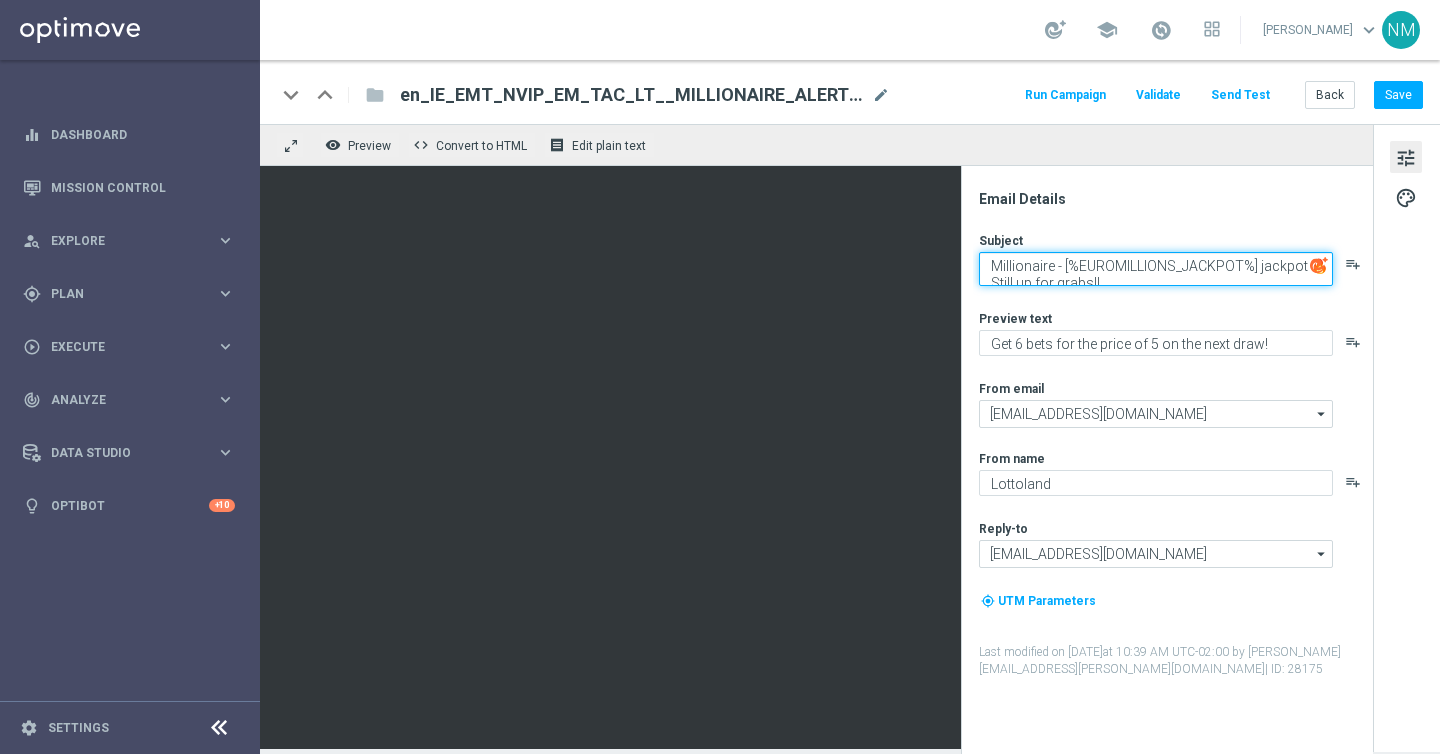 click on "Millionaire - [%EUROMILLIONS_JACKPOT%] jackpot 🔥 Still up for grabs!!" 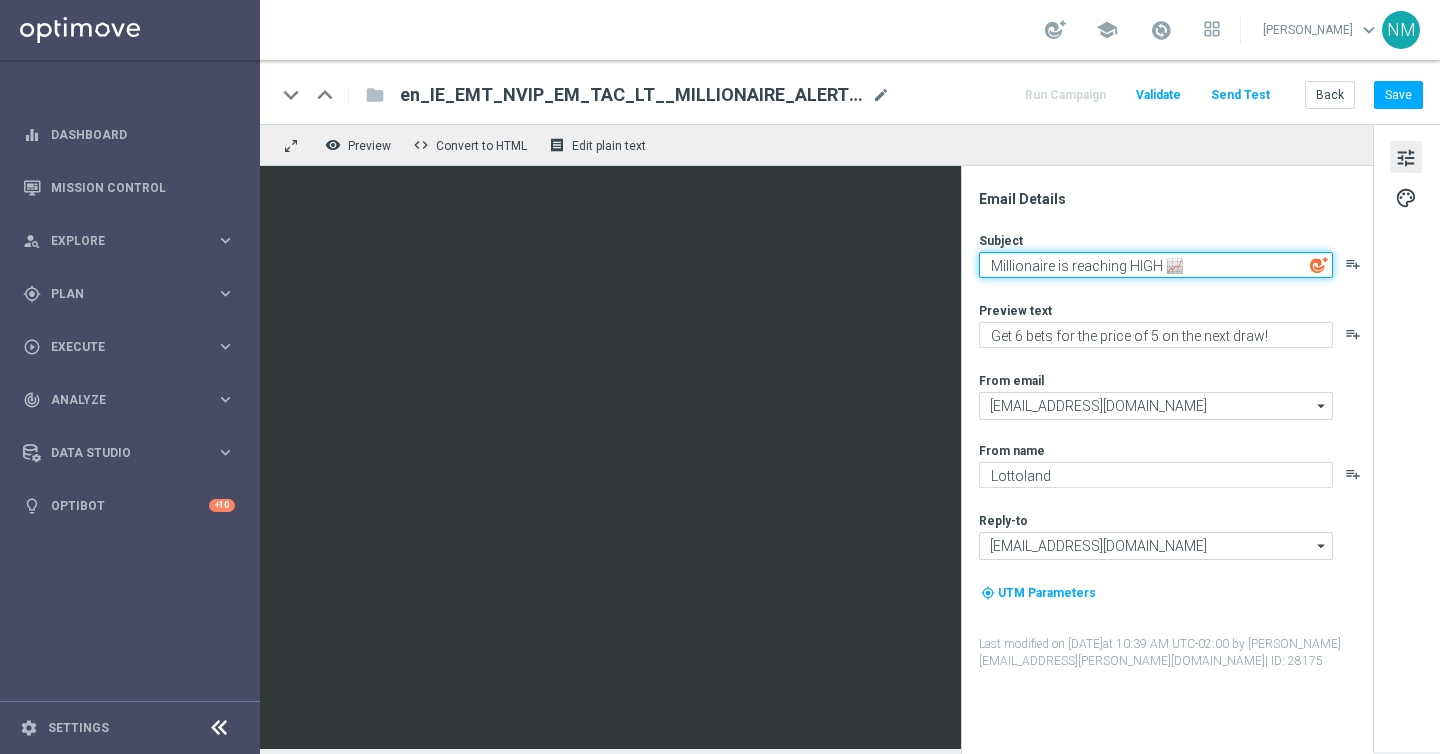 type on "Millionaire is reaching HIGH 📈" 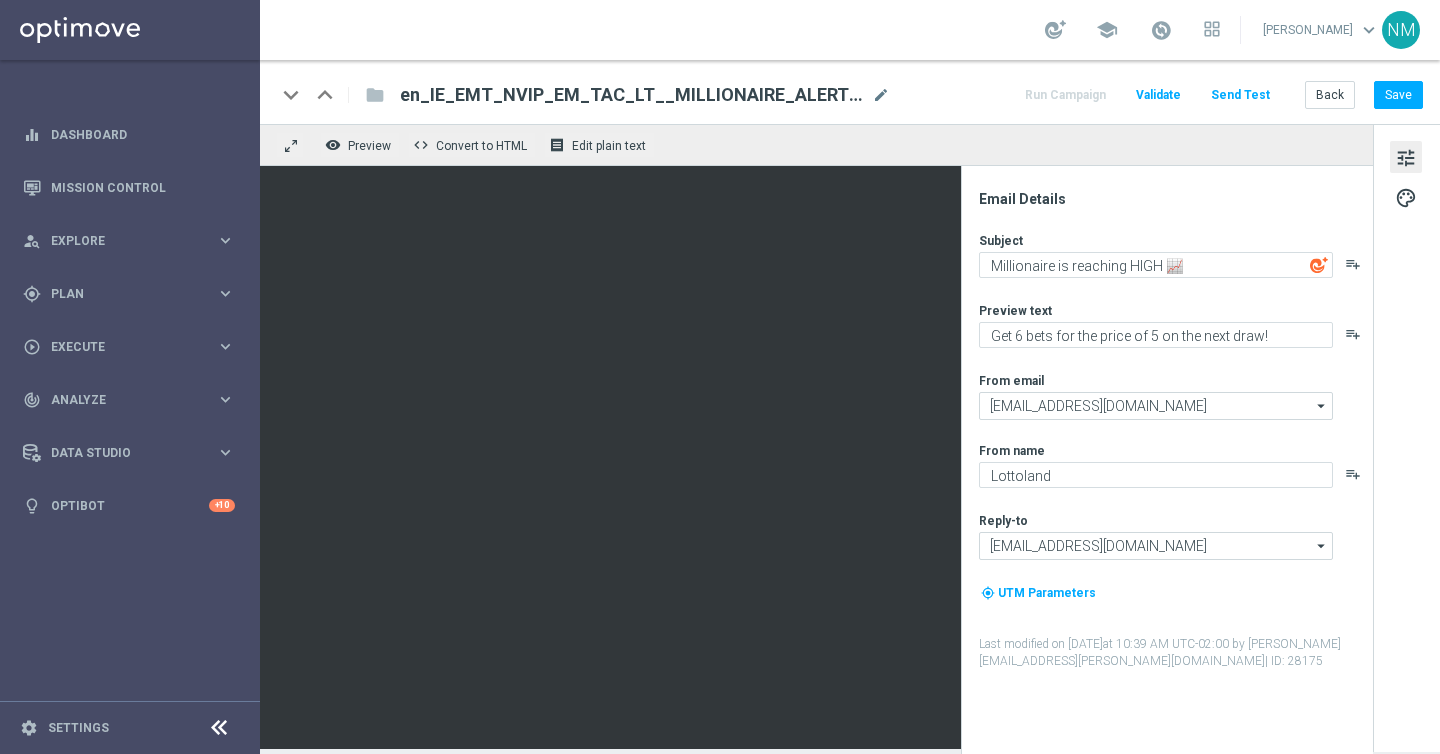 click on "Email Details
Subject
Millionaire is reaching HIGH 📈
playlist_add
Preview text
Get 6 bets for the price of 5 on the next draw!
playlist_add
From email
mail@crm.lottoland.com
mail@crm.lottoland.com
arrow_drop_down
Show Selected
1 of 1" 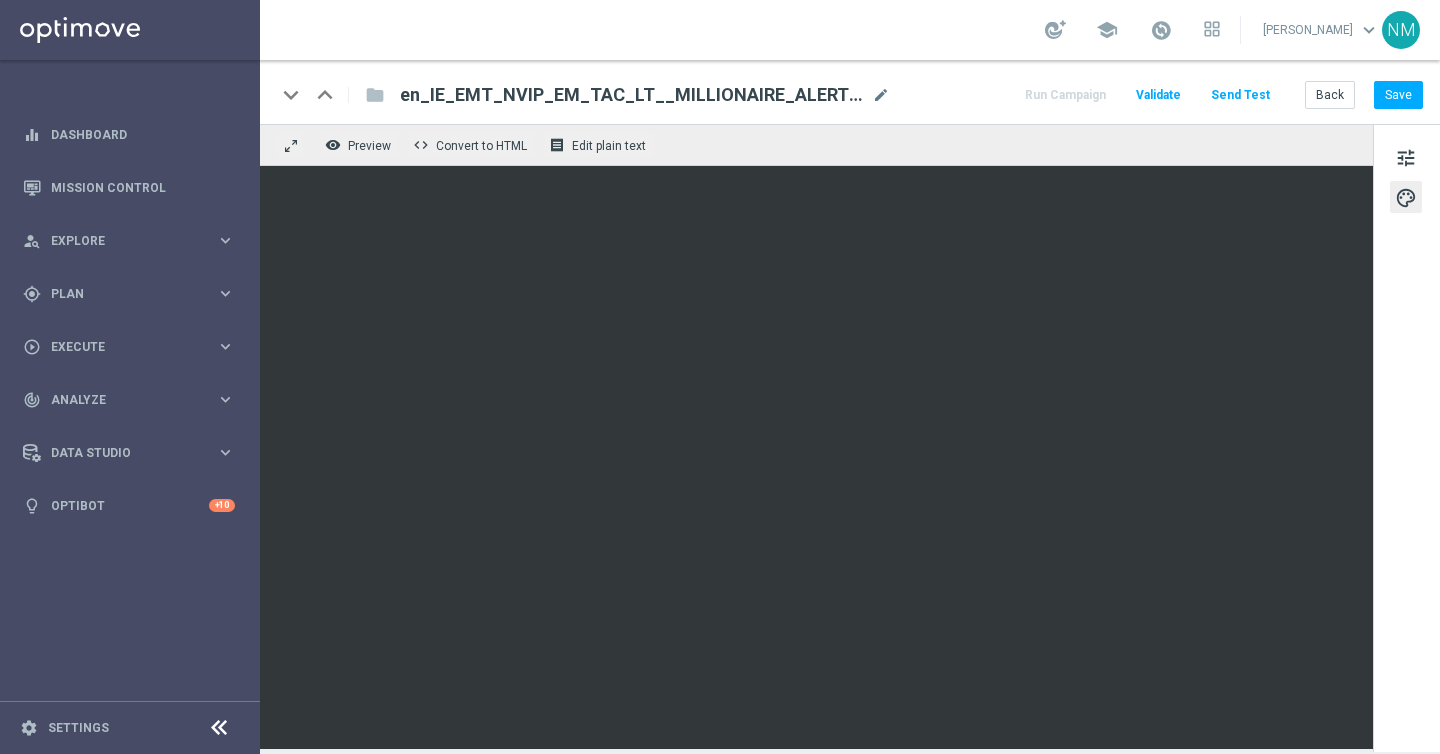click on "Validate" 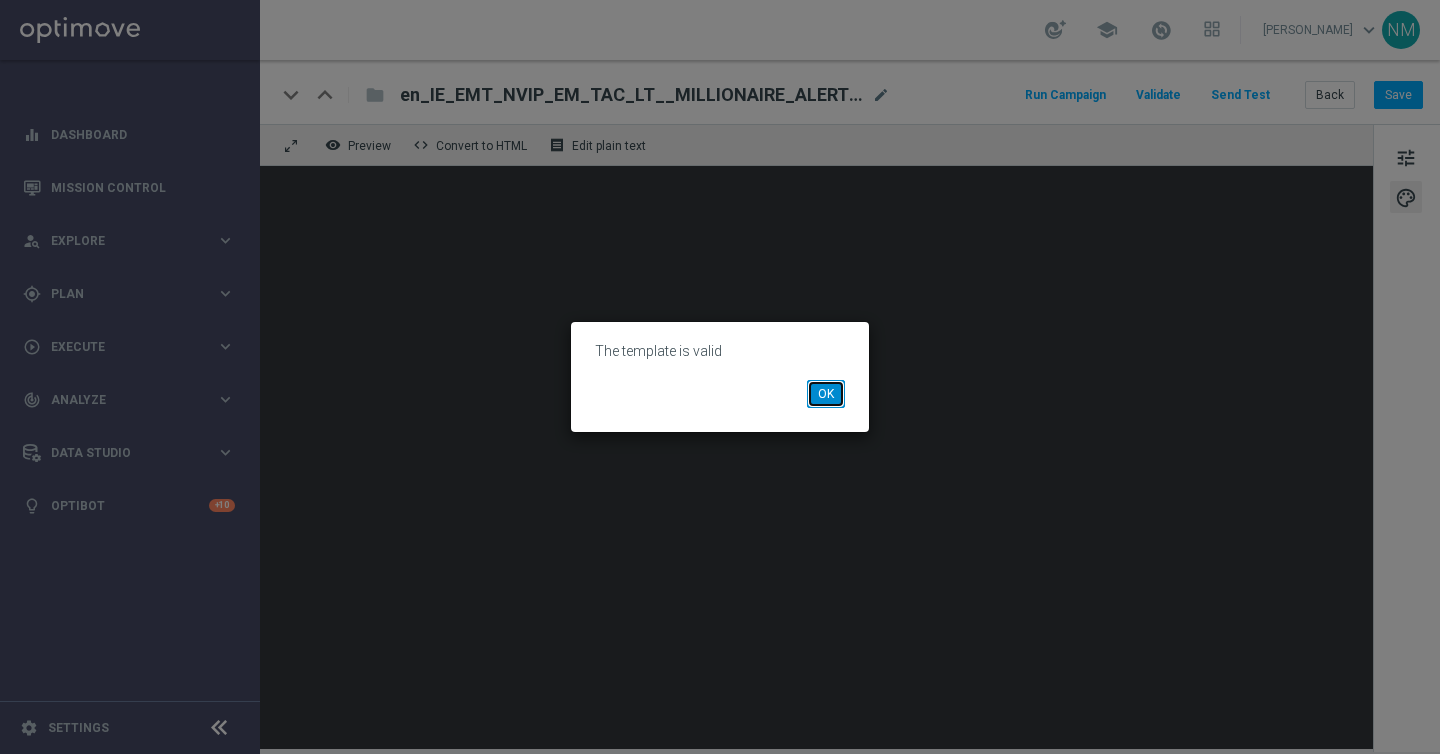 click on "OK" 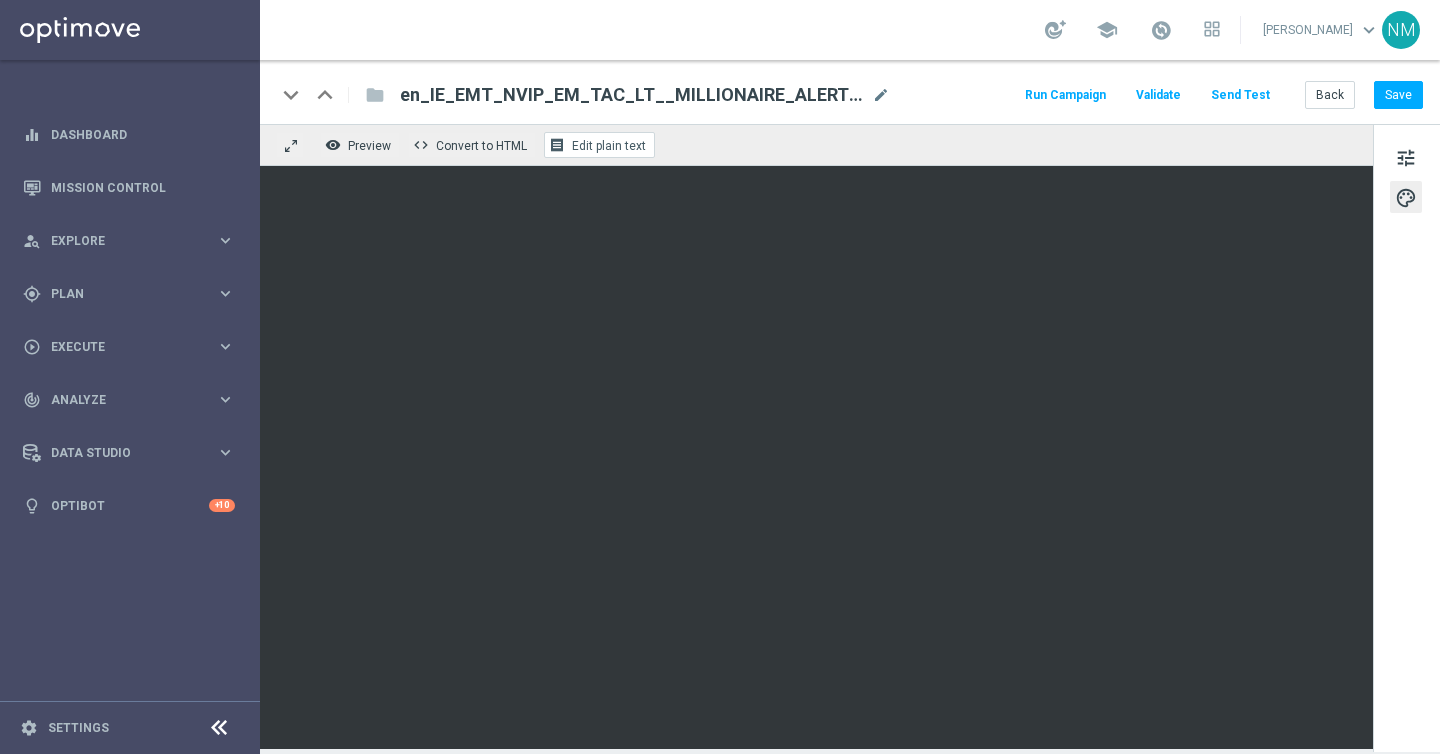 click on "Edit plain text" 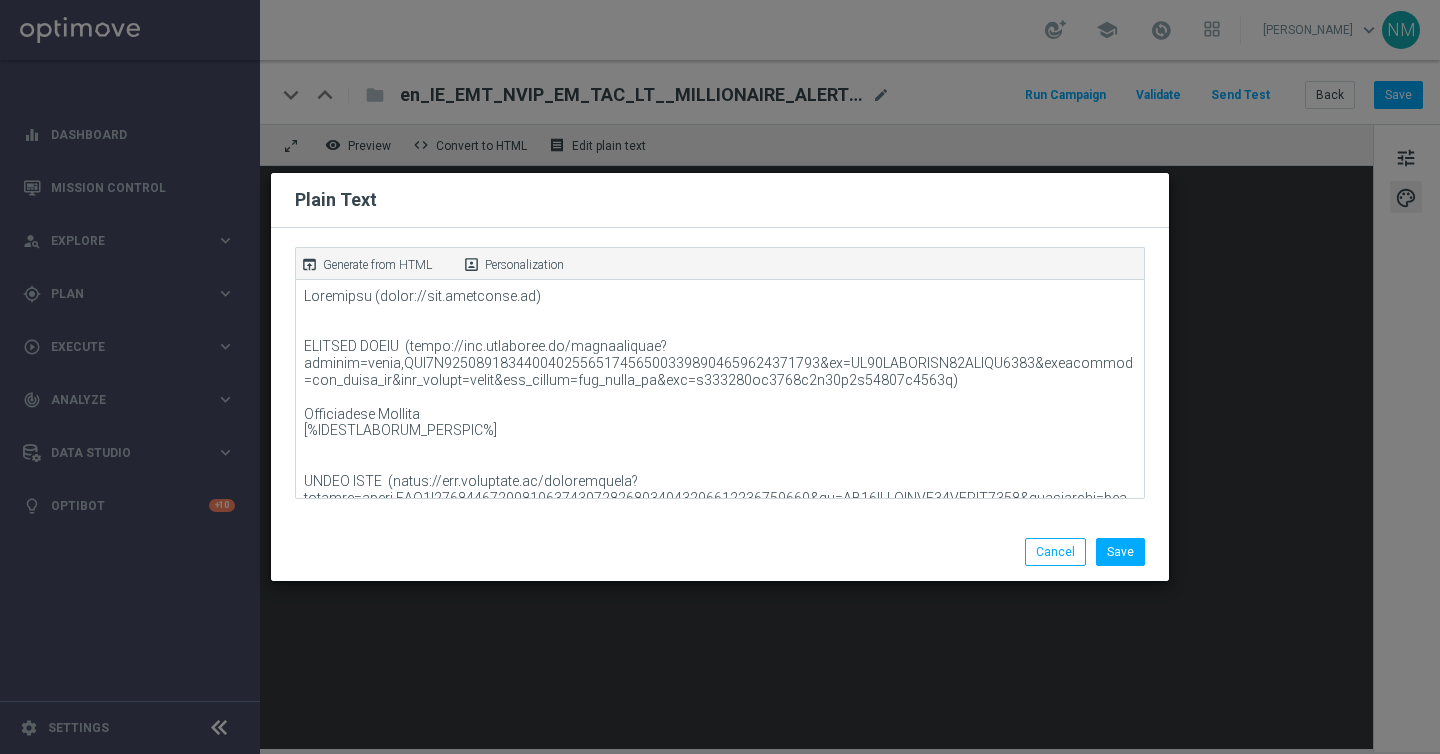 click on "Generate from HTML" 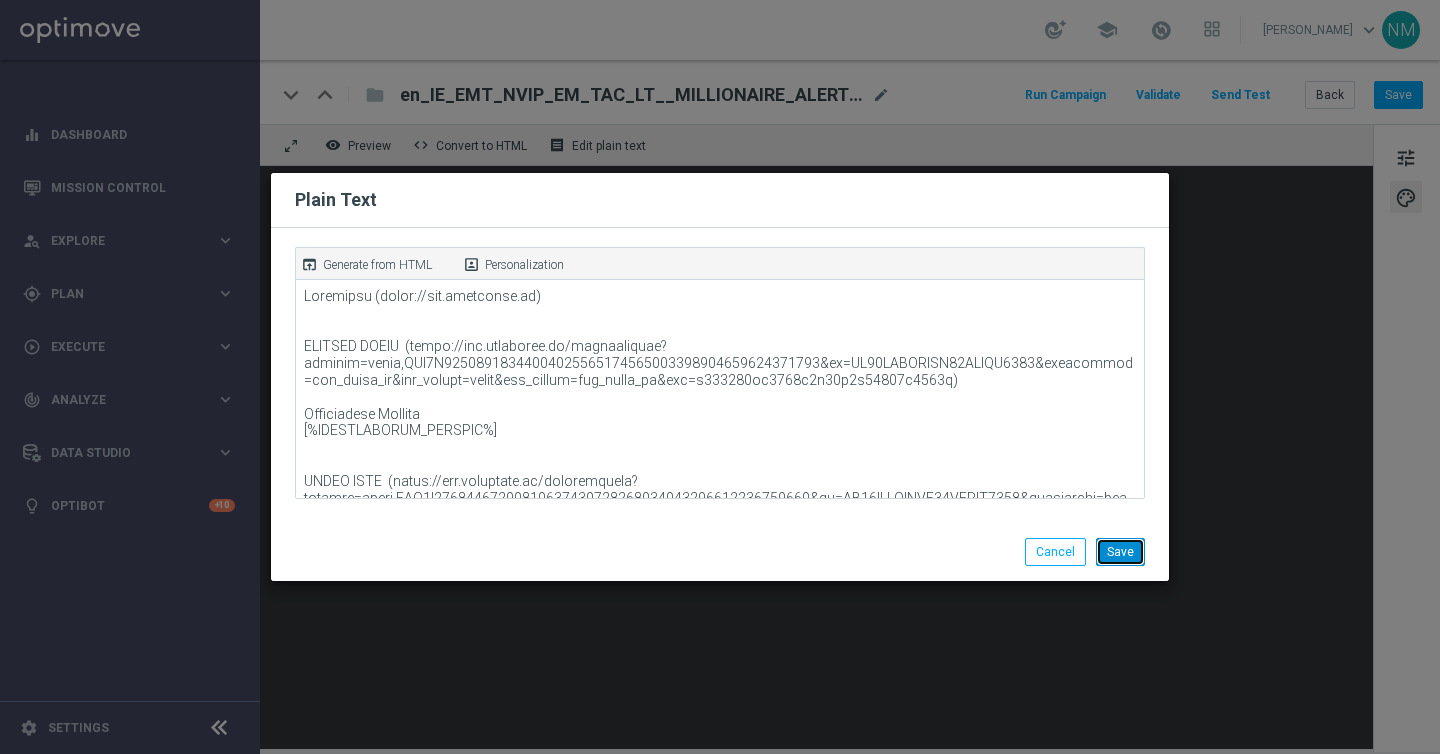 click on "Save" 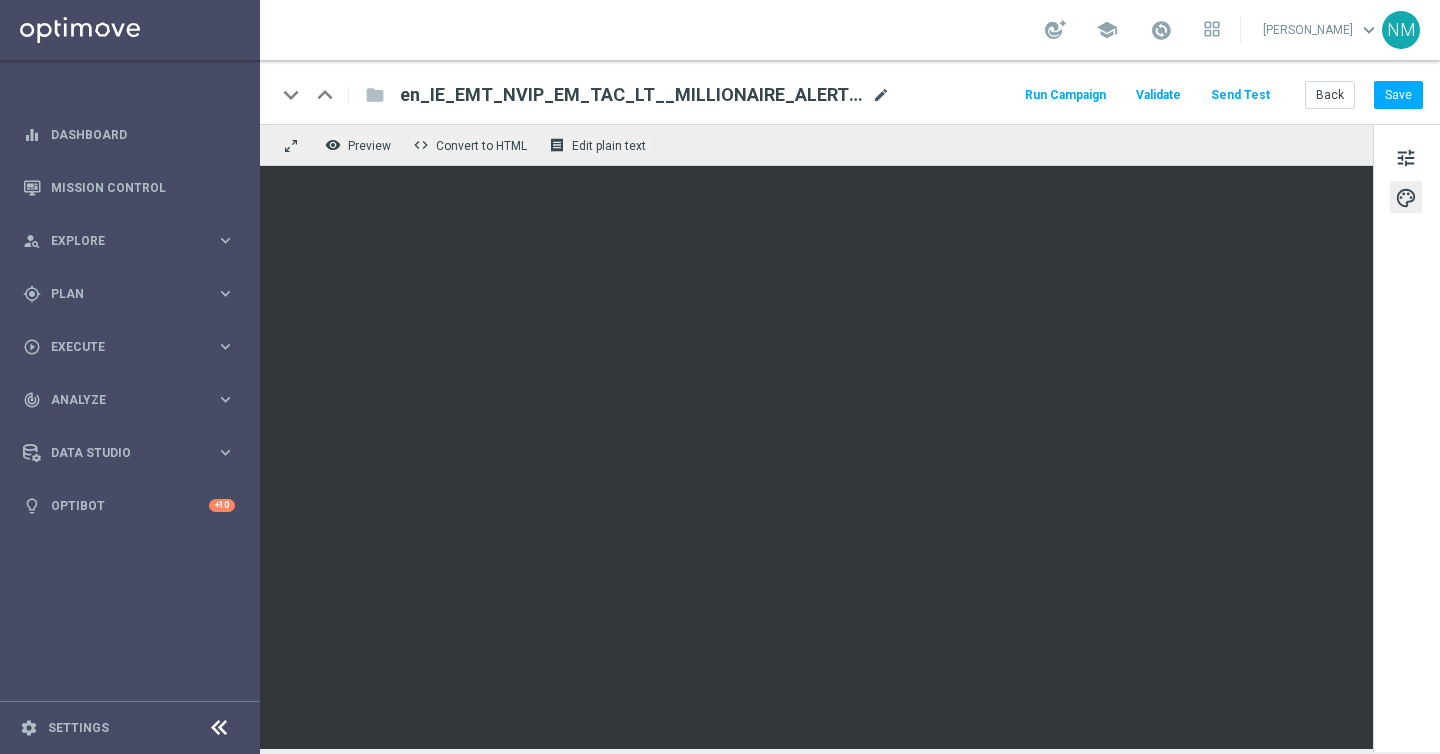 click on "mode_edit" 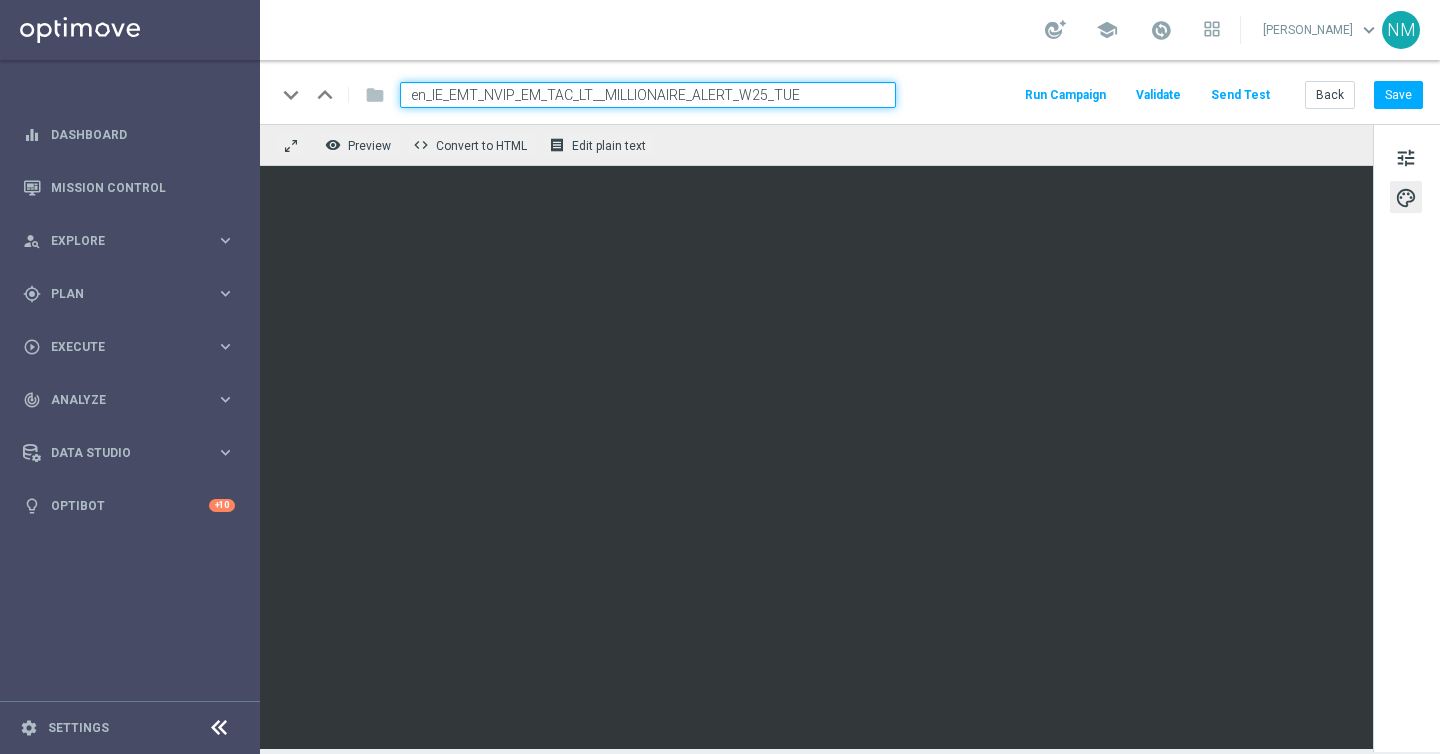 click on "en_IE_EMT_NVIP_EM_TAC_LT__MILLIONAIRE_ALERT_W25_TUE" at bounding box center [648, 95] 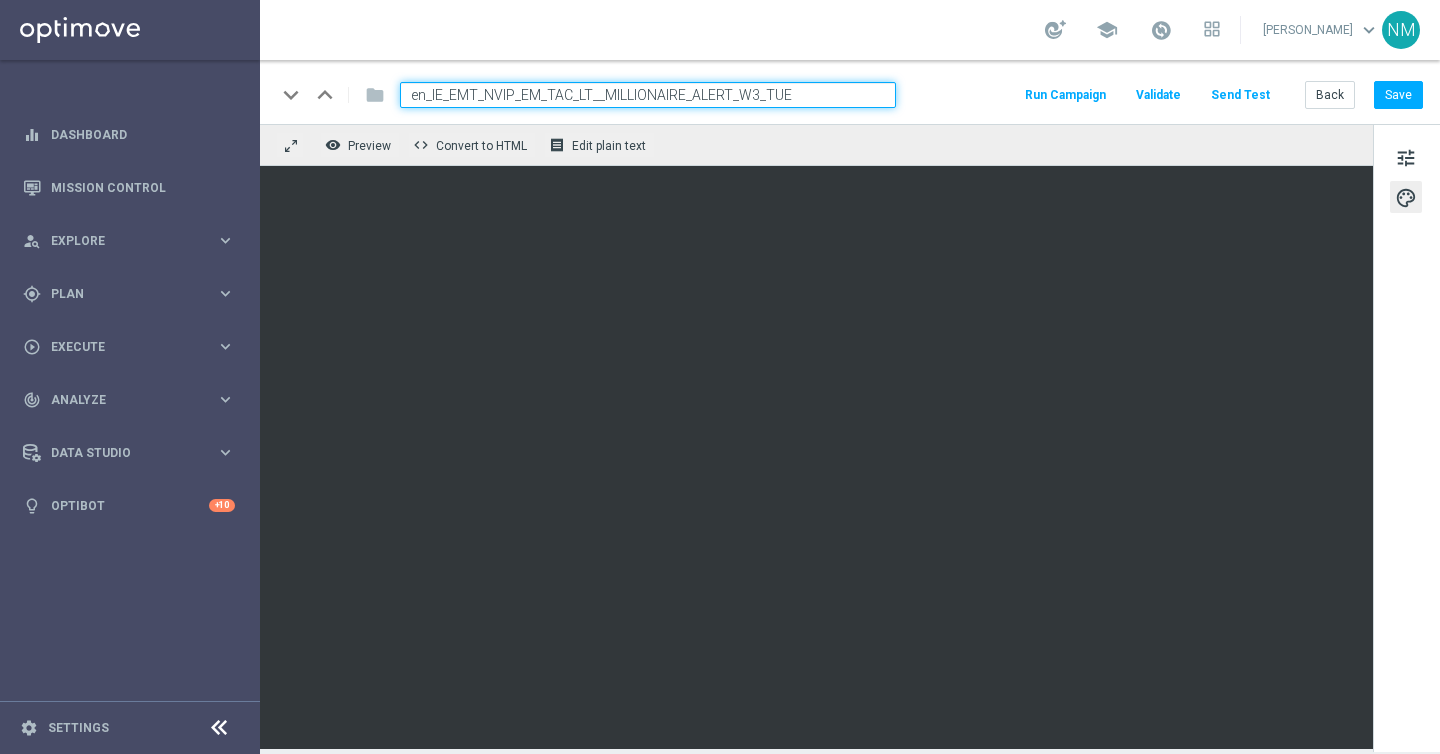 type on "en_IE_EMT_NVIP_EM_TAC_LT__MILLIONAIRE_ALERT_W31_TUE" 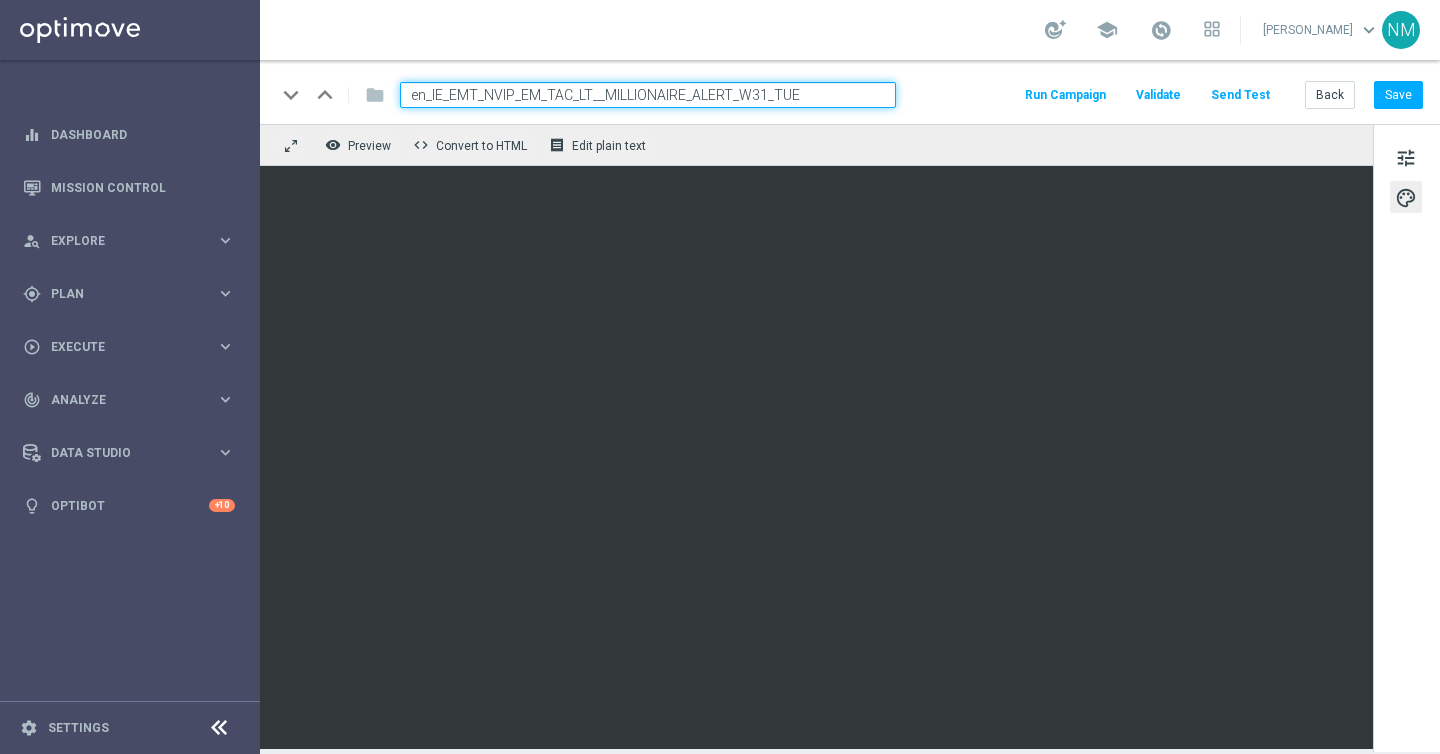 click on "en_IE_EMT_NVIP_EM_TAC_LT__MILLIONAIRE_ALERT_W31_TUE" at bounding box center (648, 95) 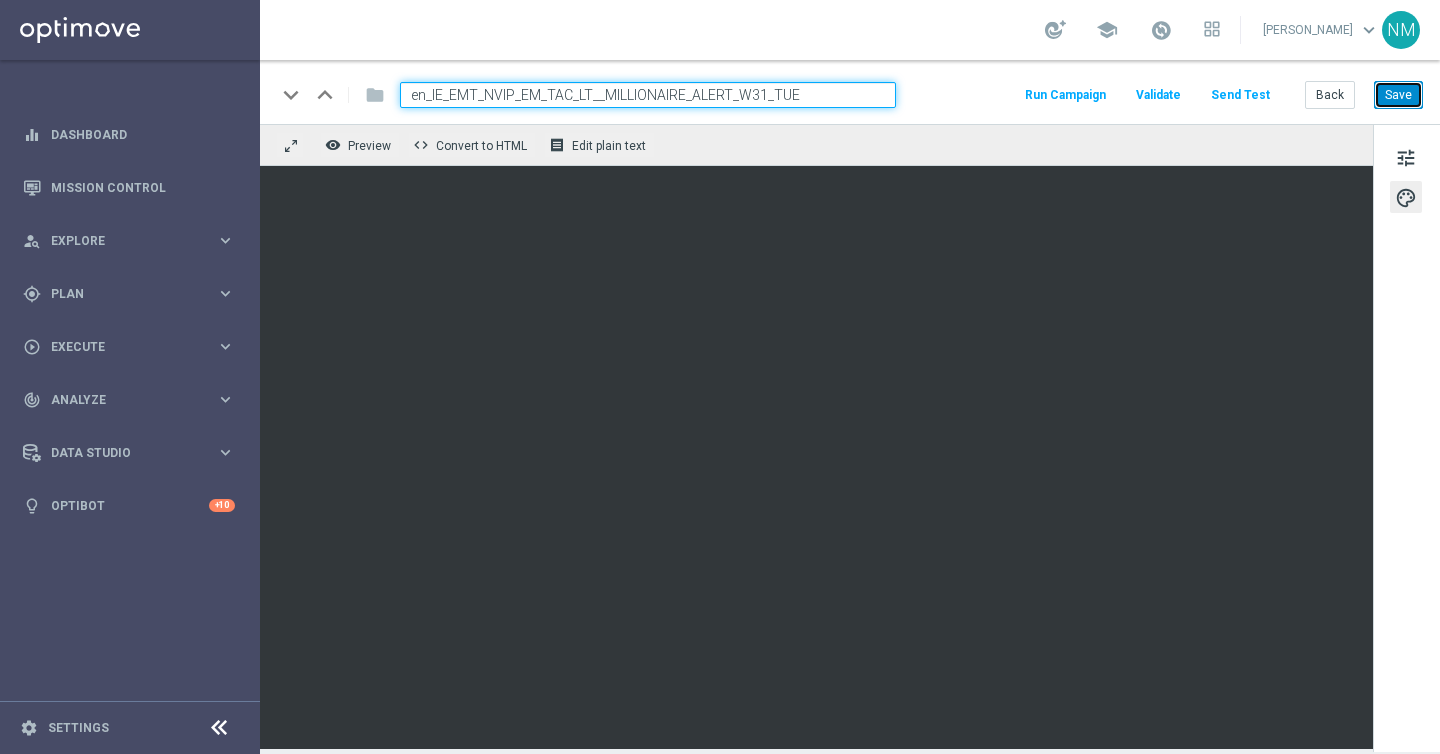 click on "Save" at bounding box center [1398, 95] 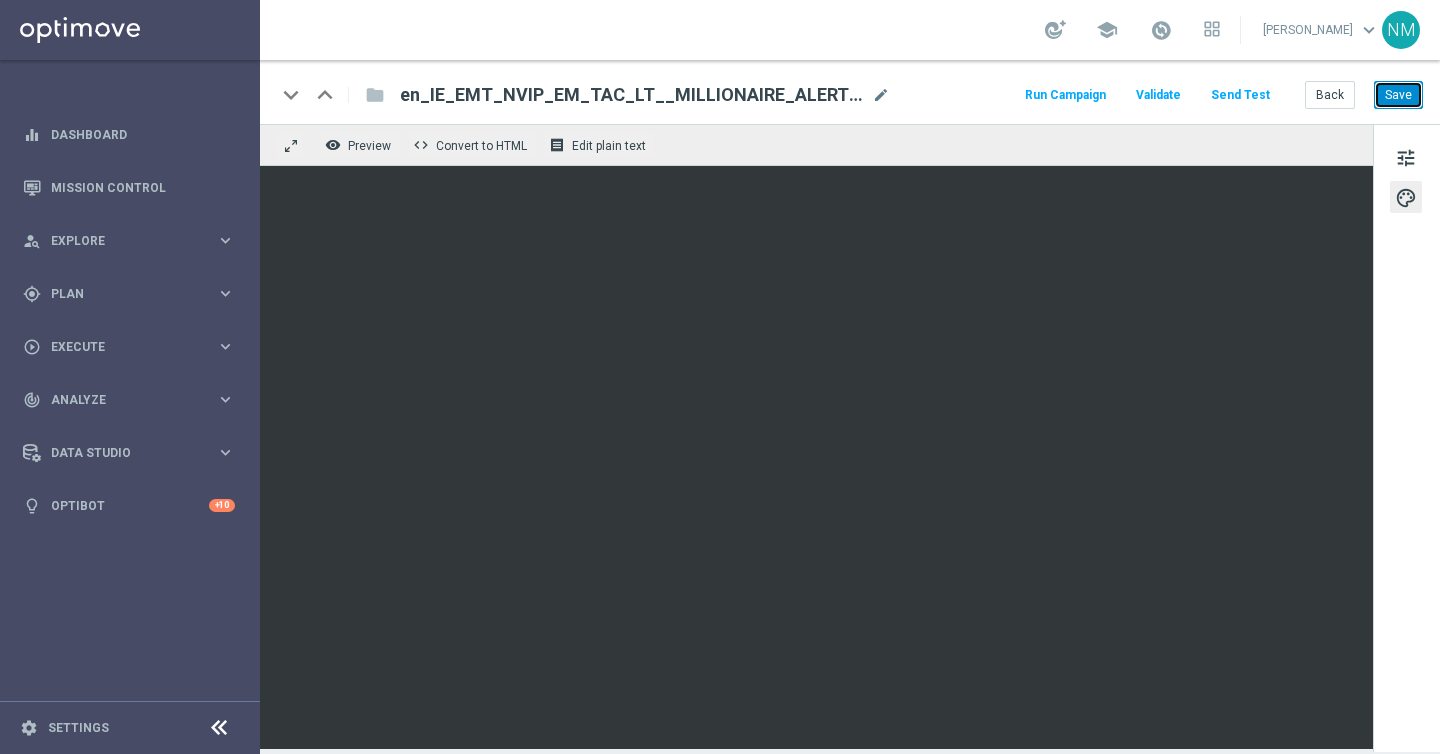 click on "Save" at bounding box center (1398, 95) 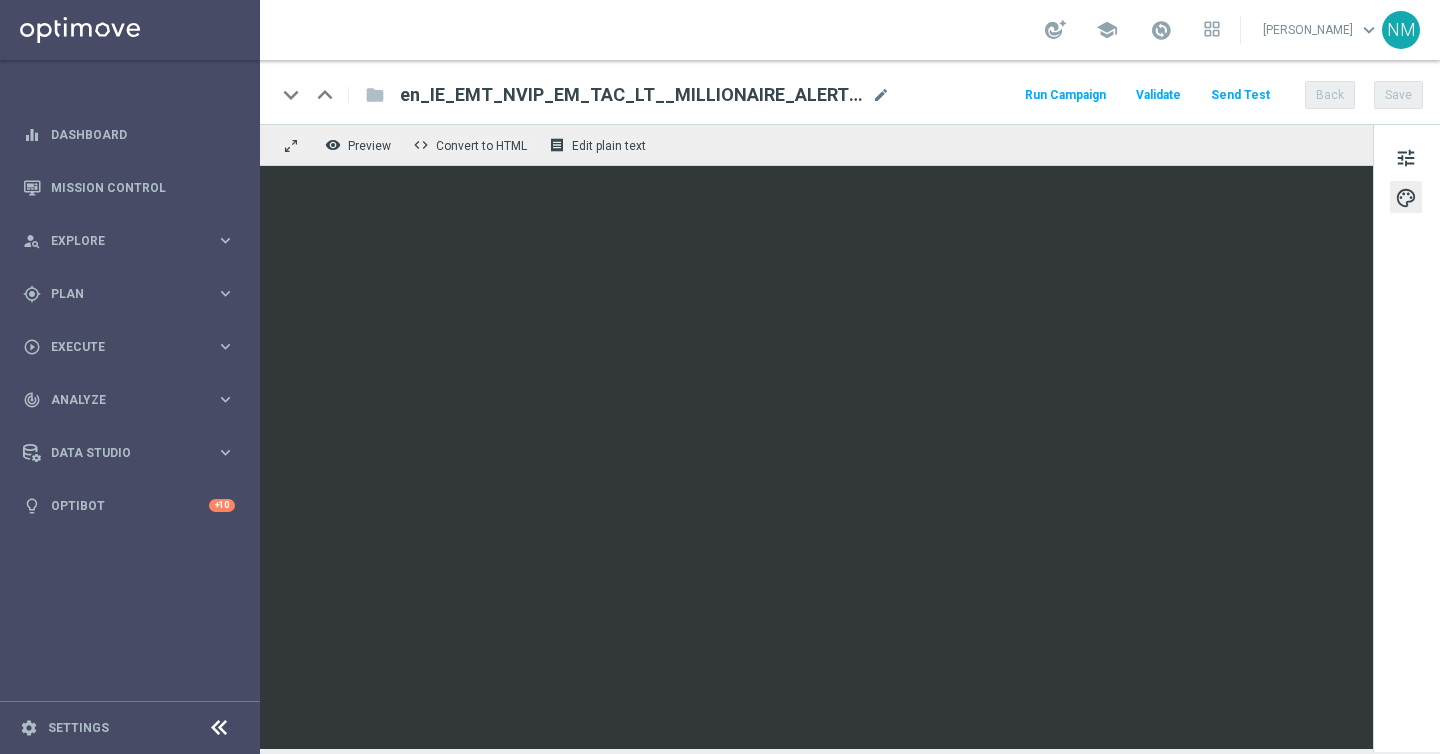 click on "Send Test" 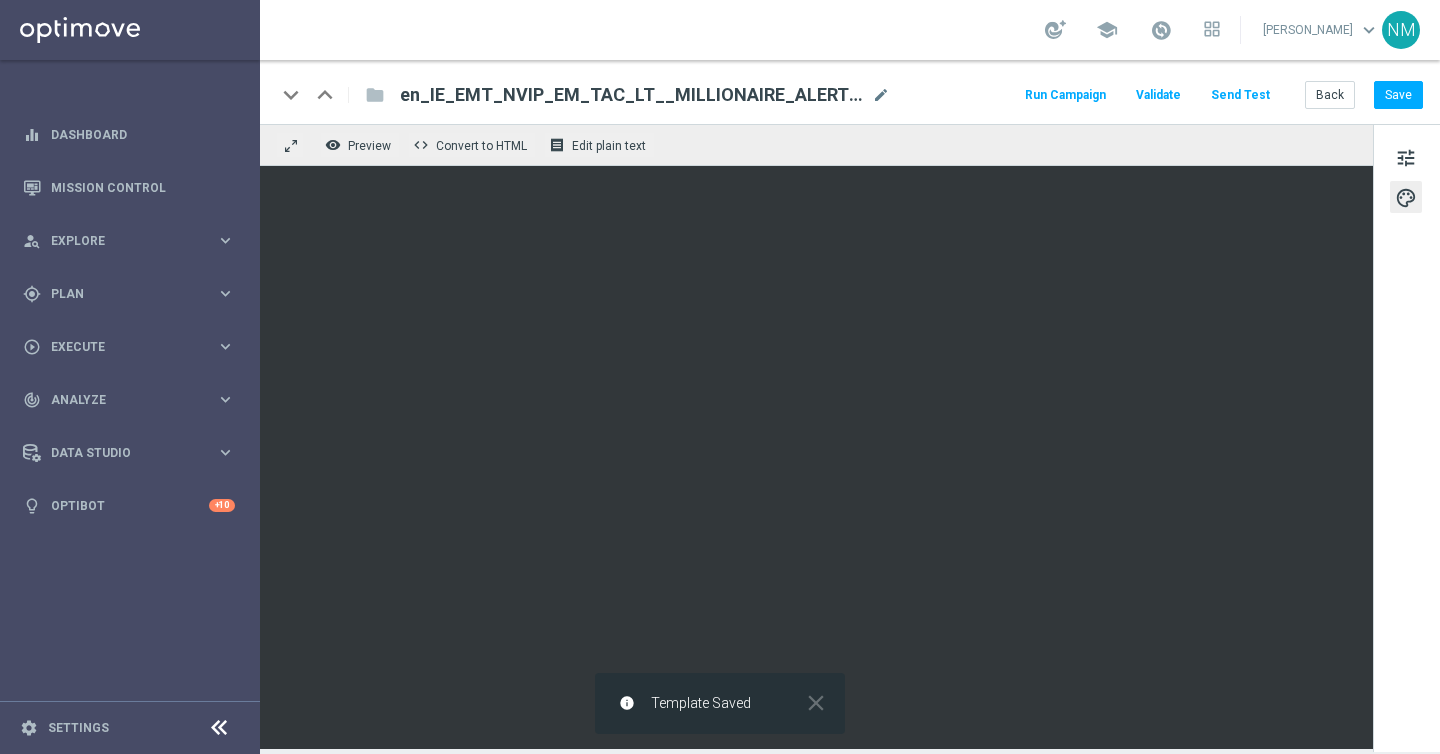 click on "Send Test" 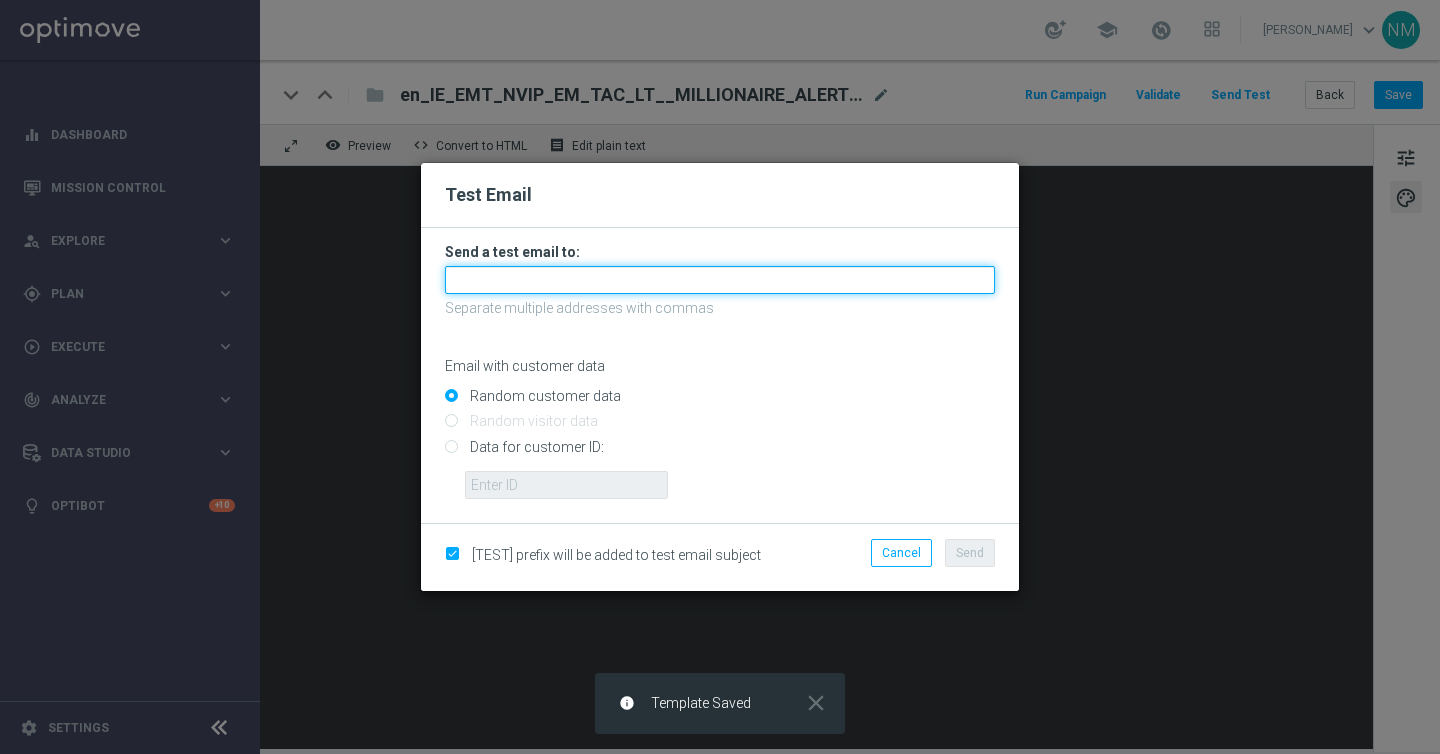 click at bounding box center (720, 280) 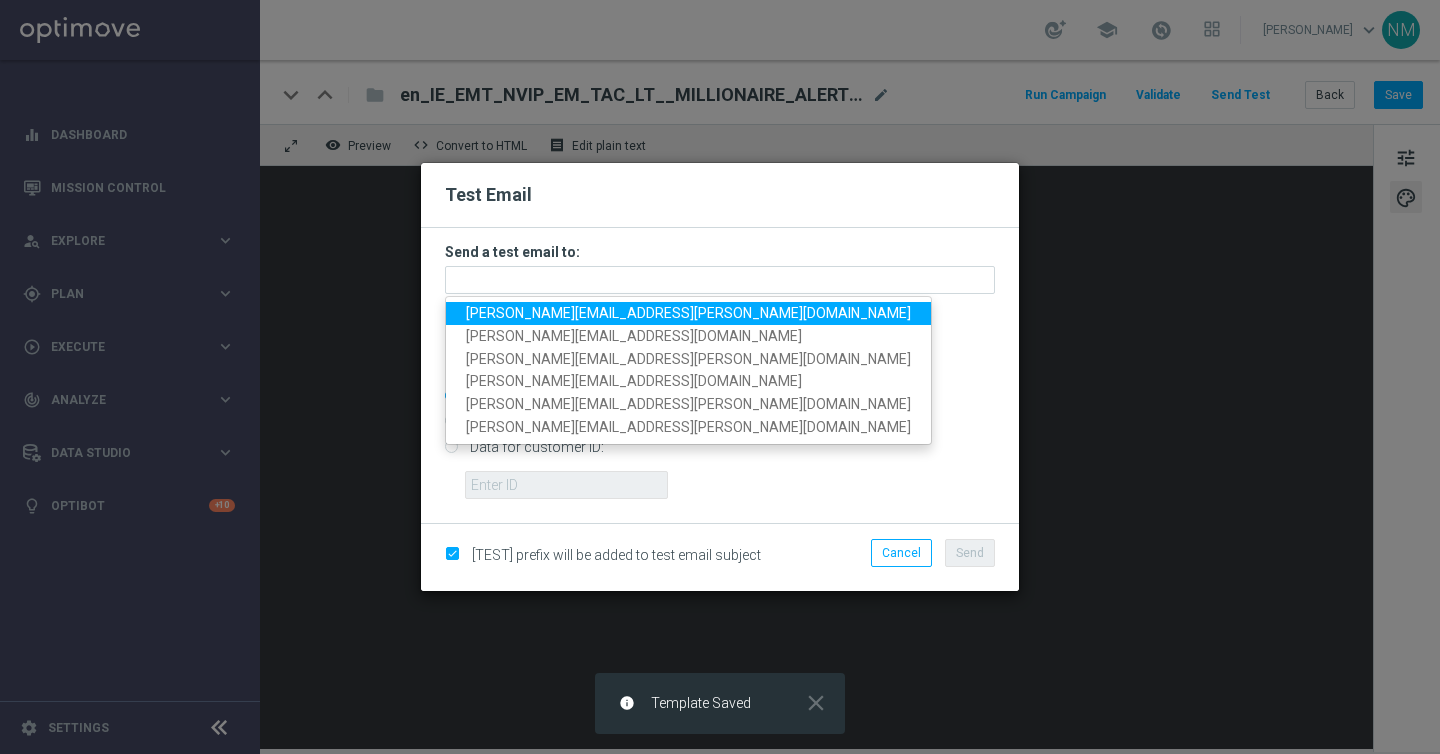 click on "[PERSON_NAME][EMAIL_ADDRESS][PERSON_NAME][DOMAIN_NAME]" at bounding box center [688, 313] 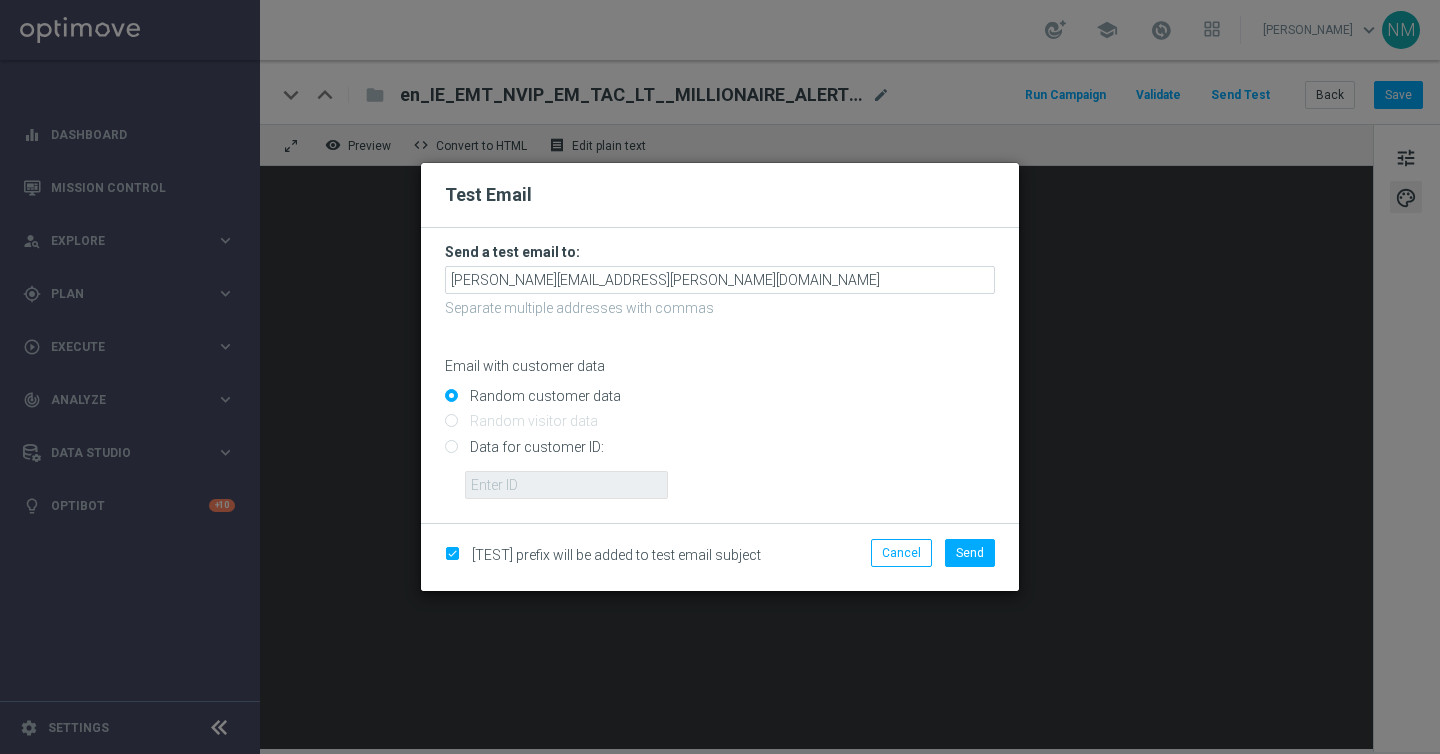 click on "Data for customer ID:" at bounding box center [720, 455] 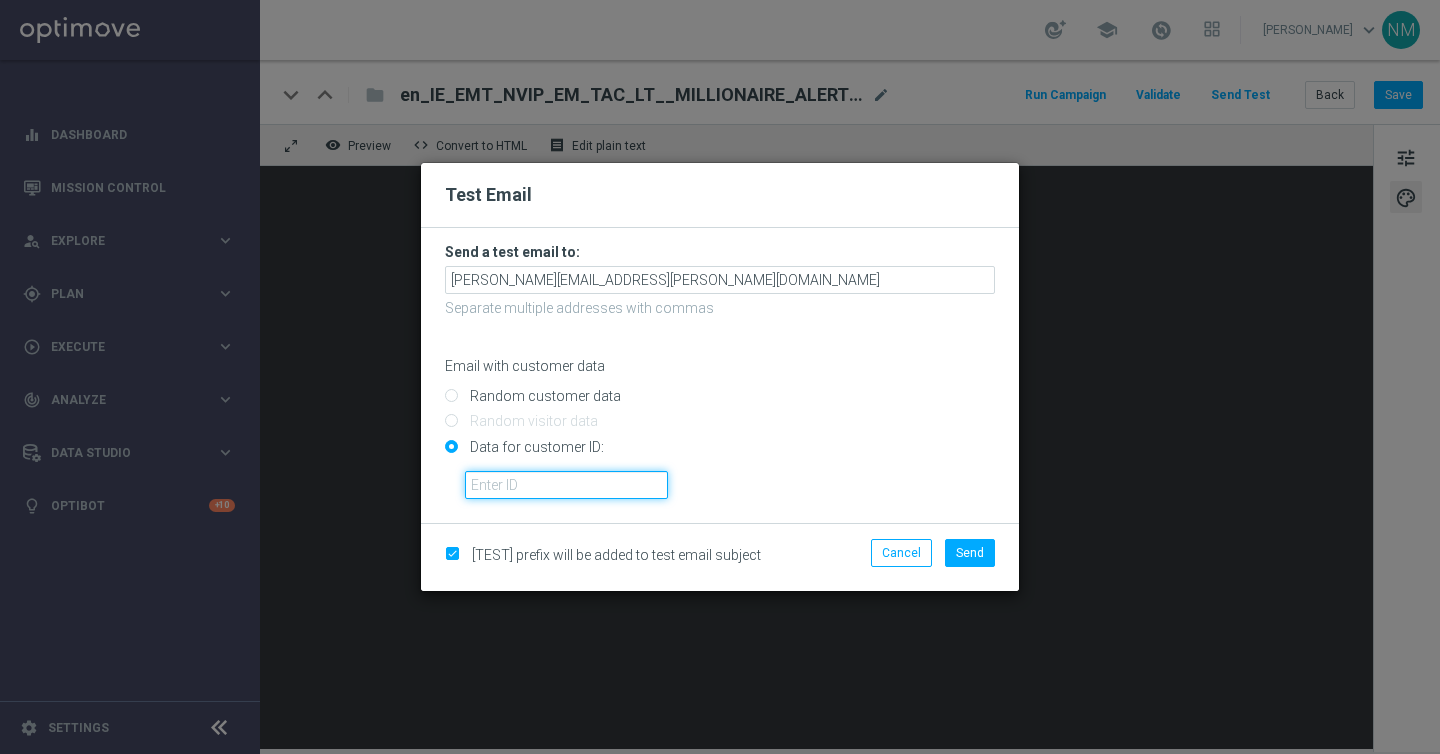 click at bounding box center [566, 485] 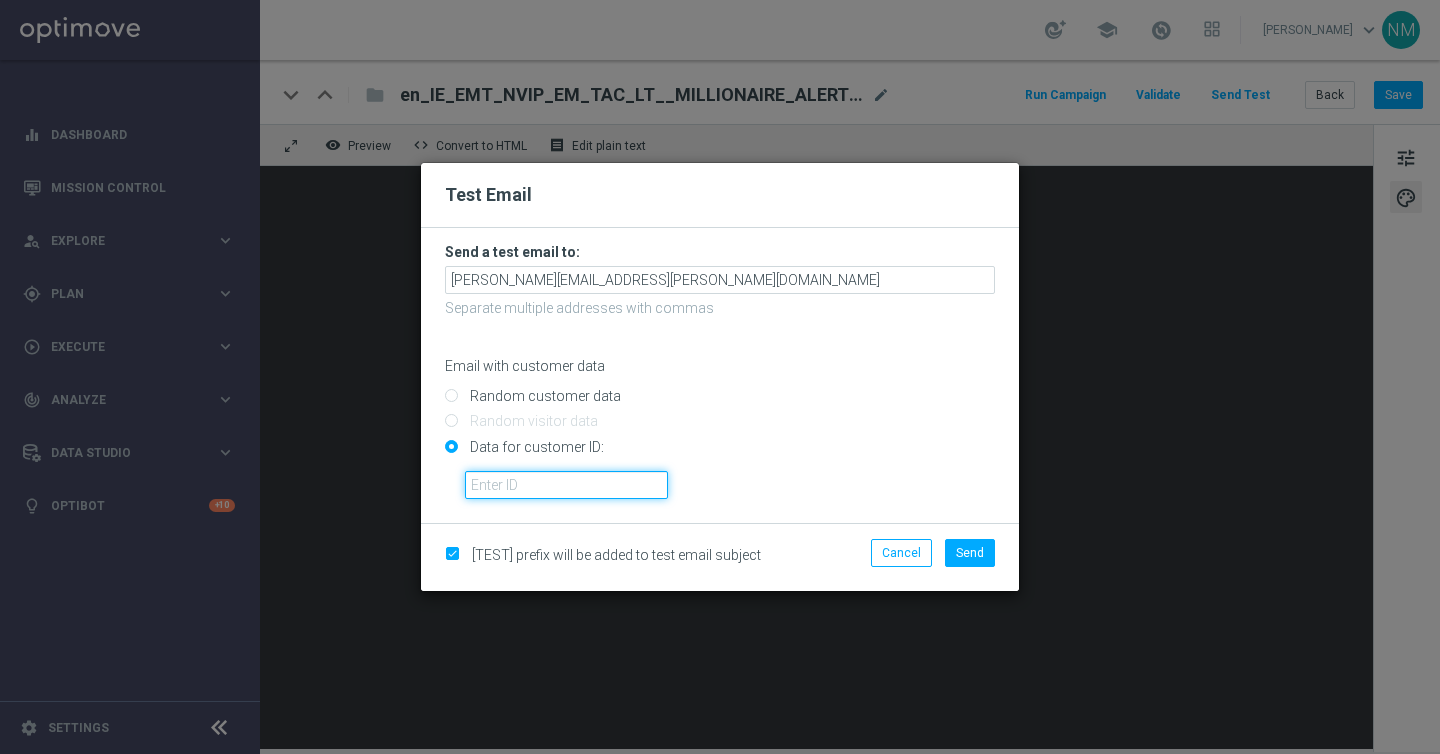 paste on "224150288" 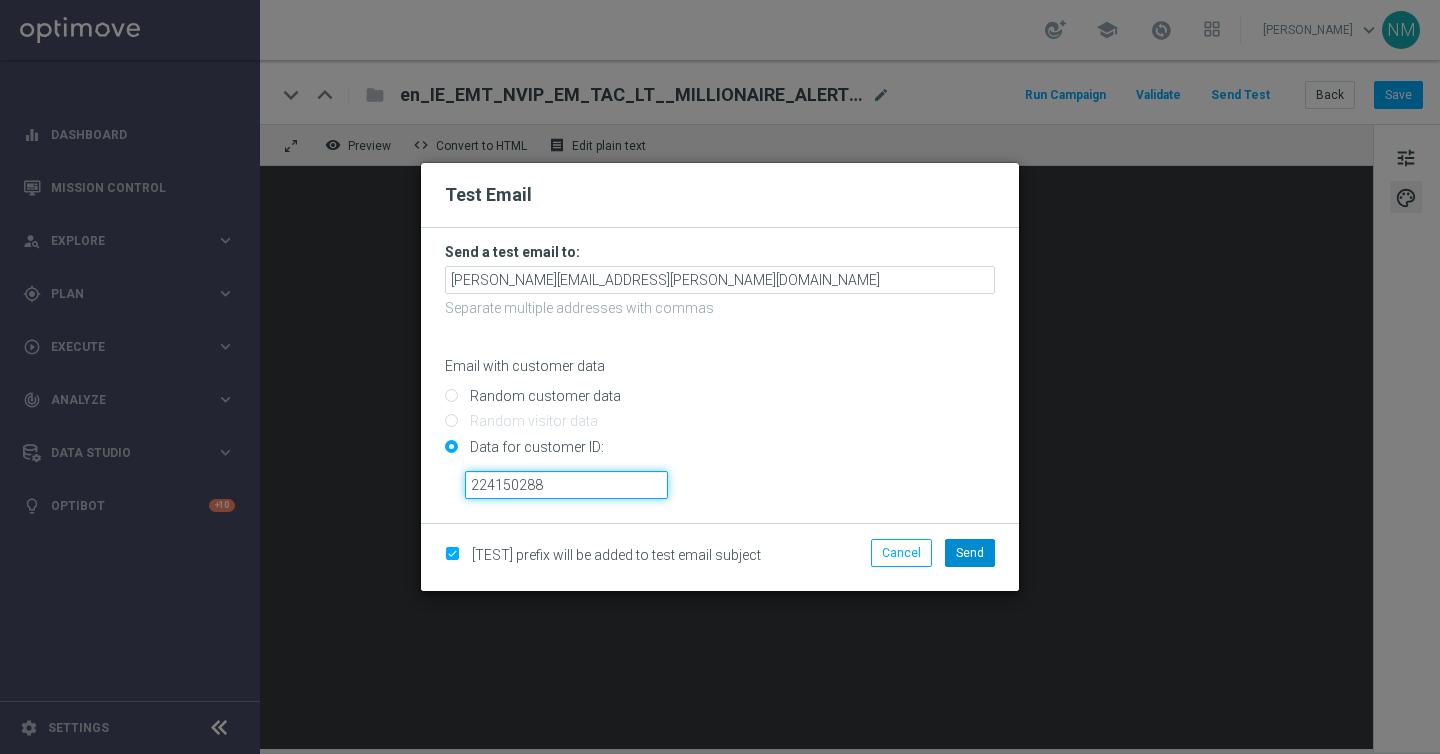 type on "224150288" 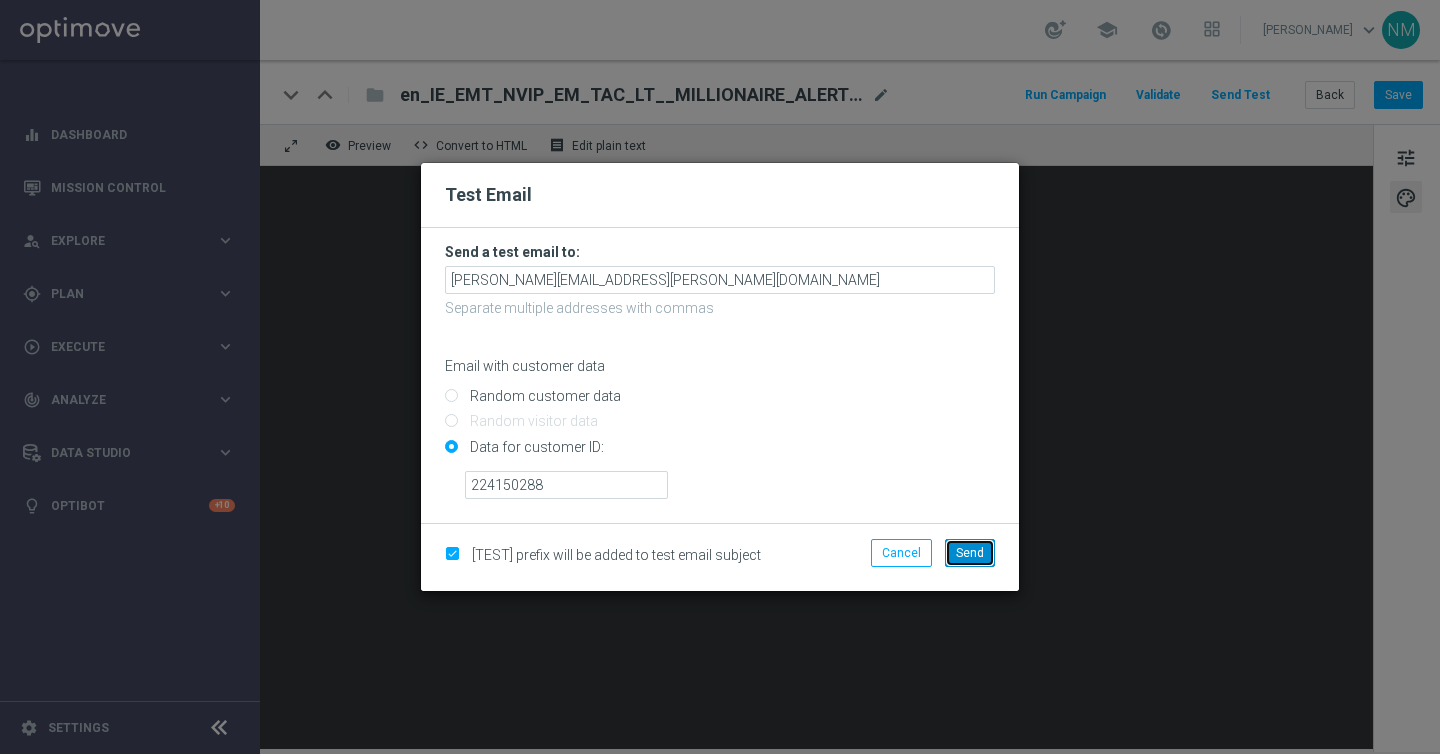 click on "Send" 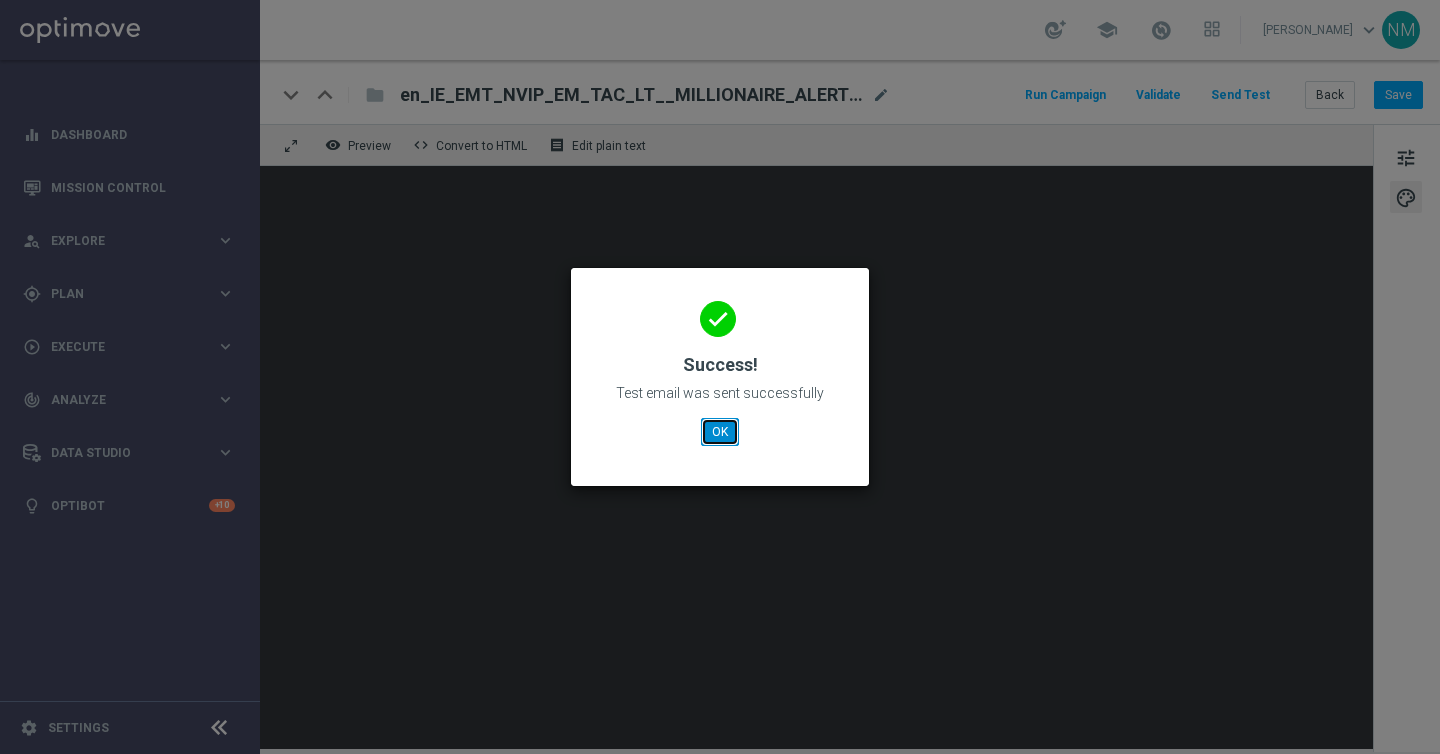 click on "OK" 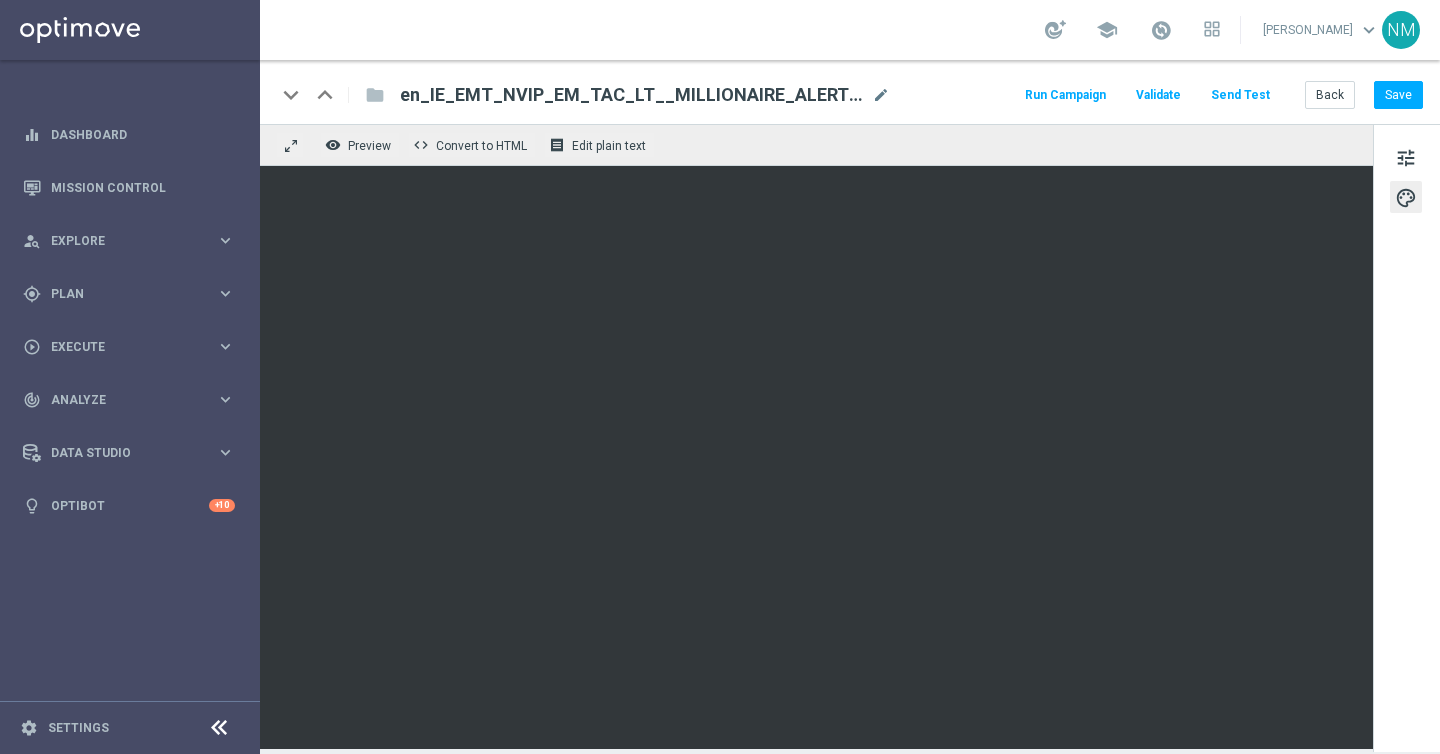 click on "Send Test" 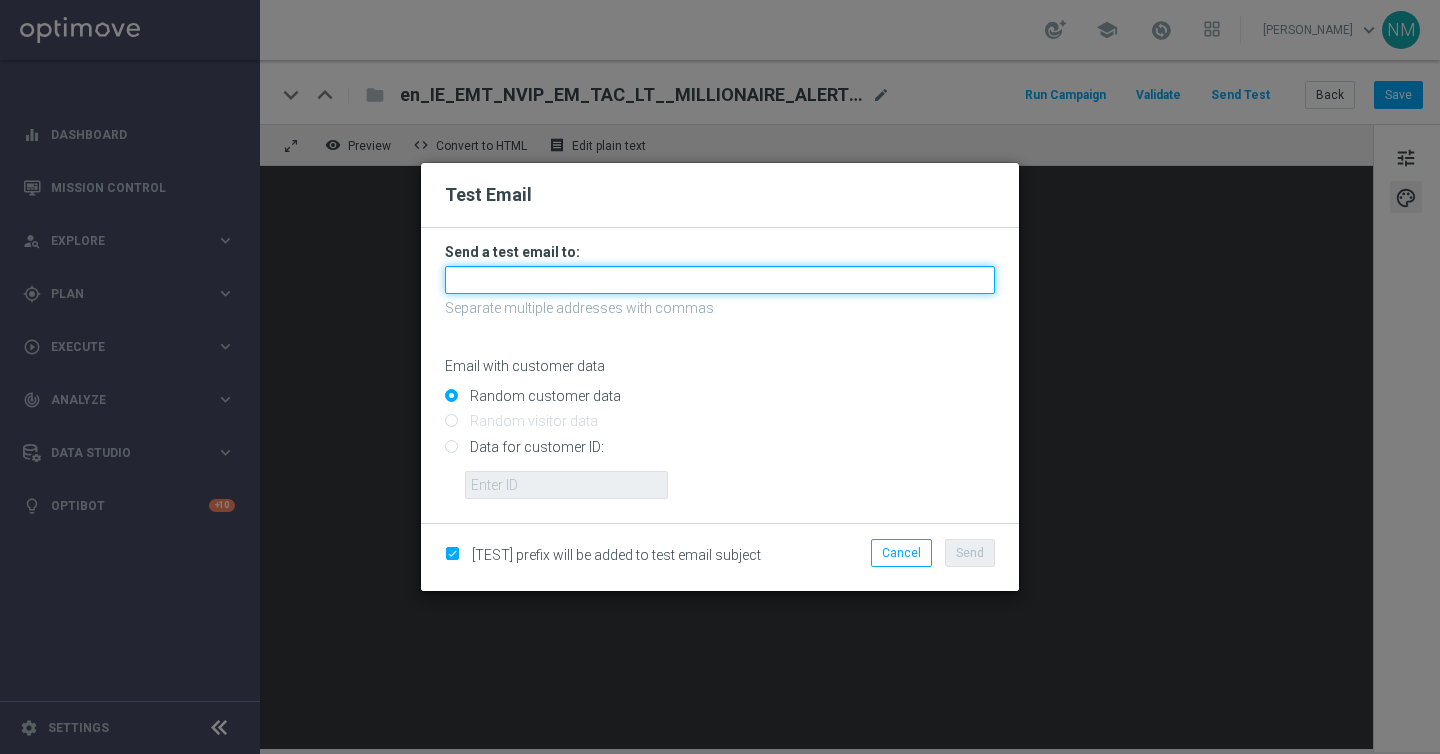 click at bounding box center [720, 280] 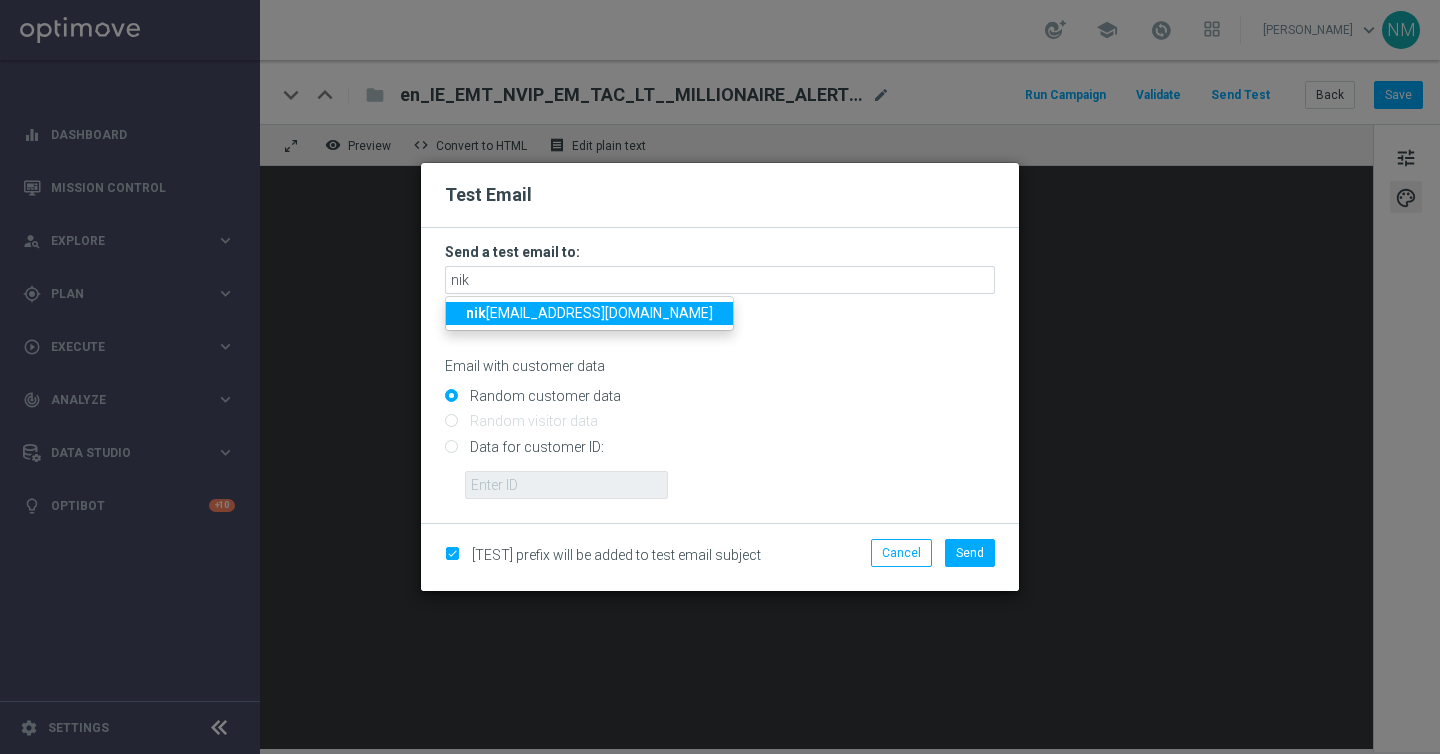 click on "nik ola.misotova@lottoland.com" at bounding box center (589, 313) 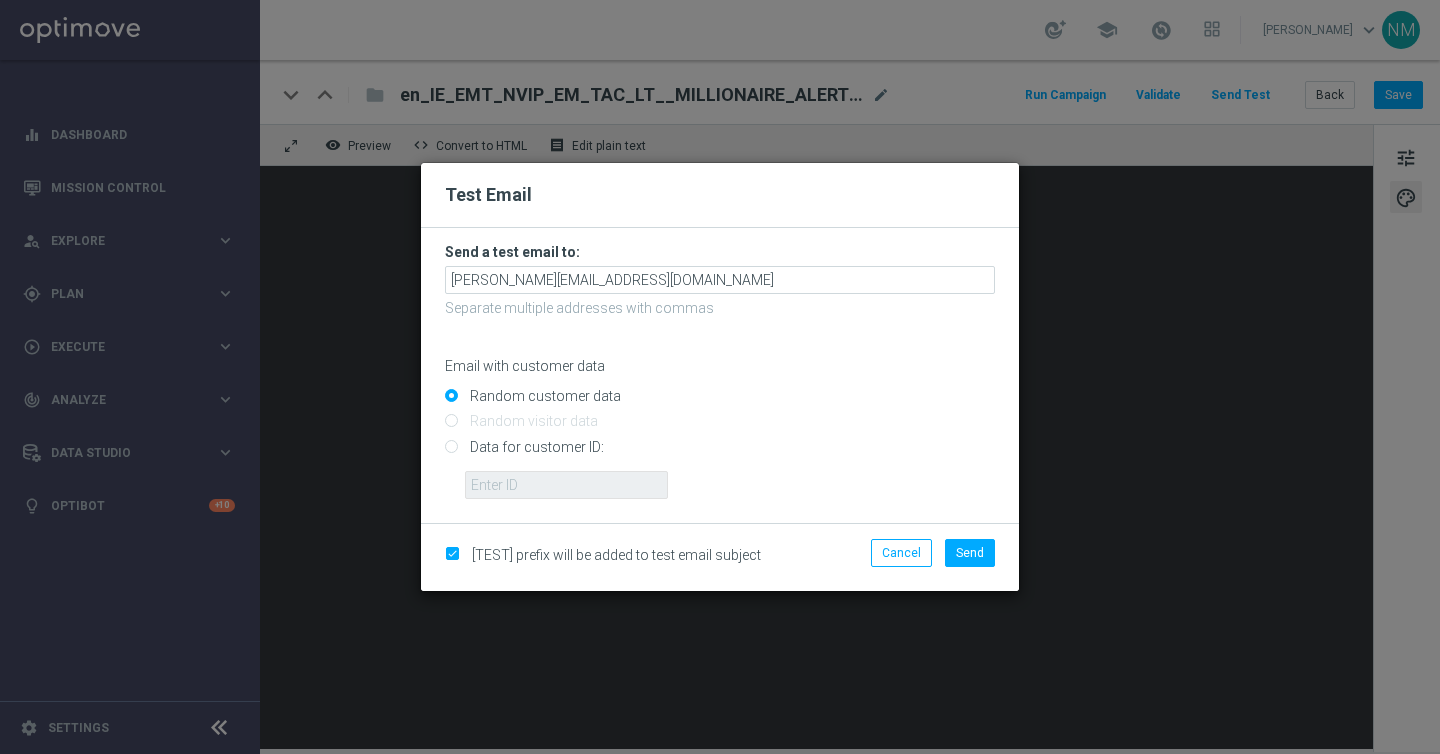 click on "Data for customer ID:" at bounding box center (720, 455) 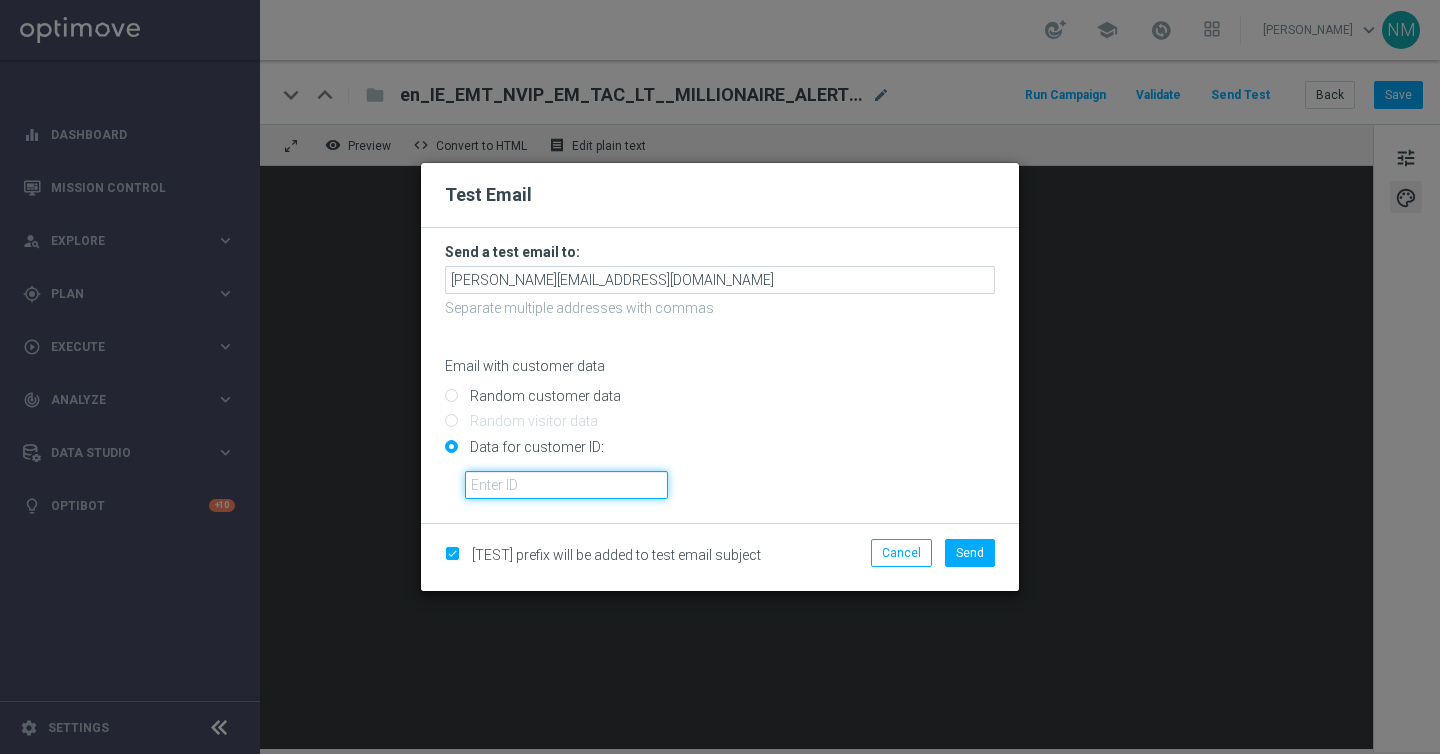 click at bounding box center [566, 485] 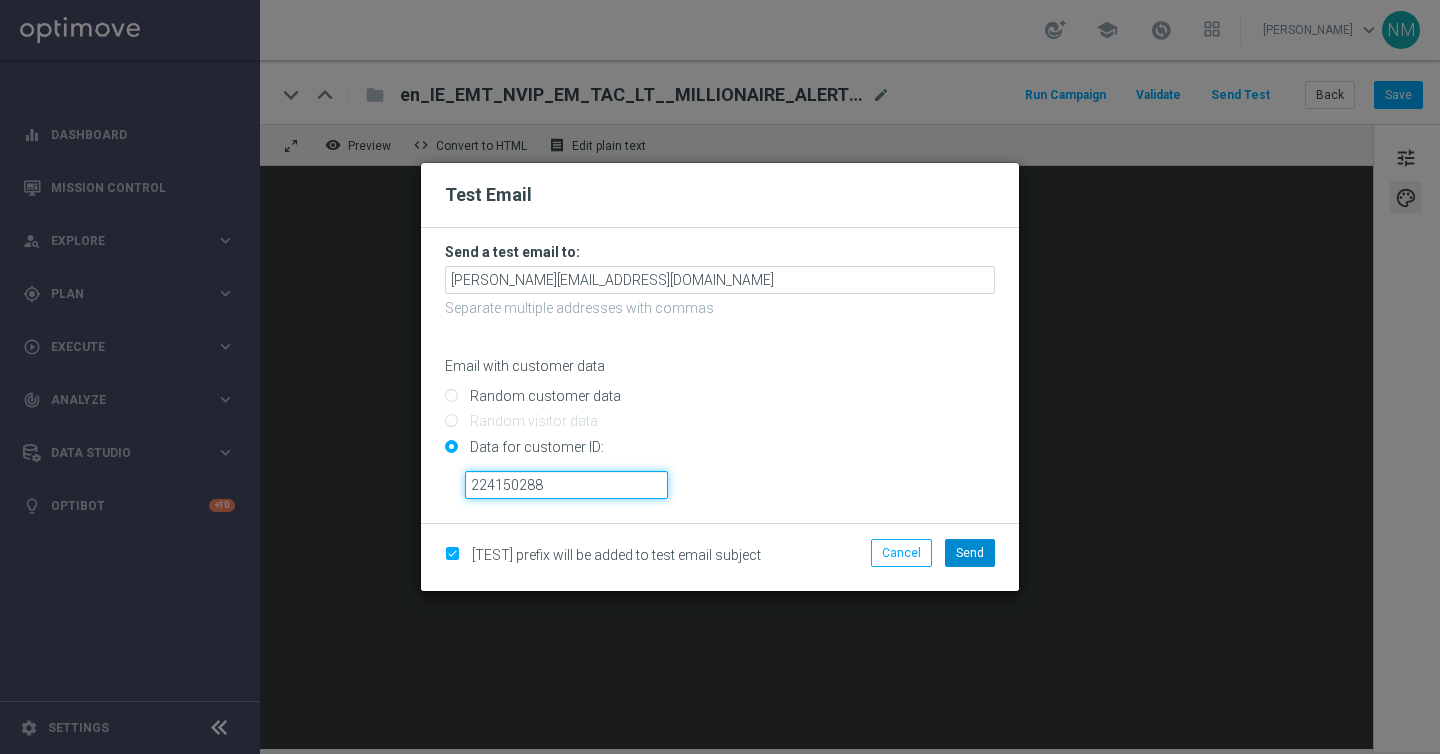 type on "224150288" 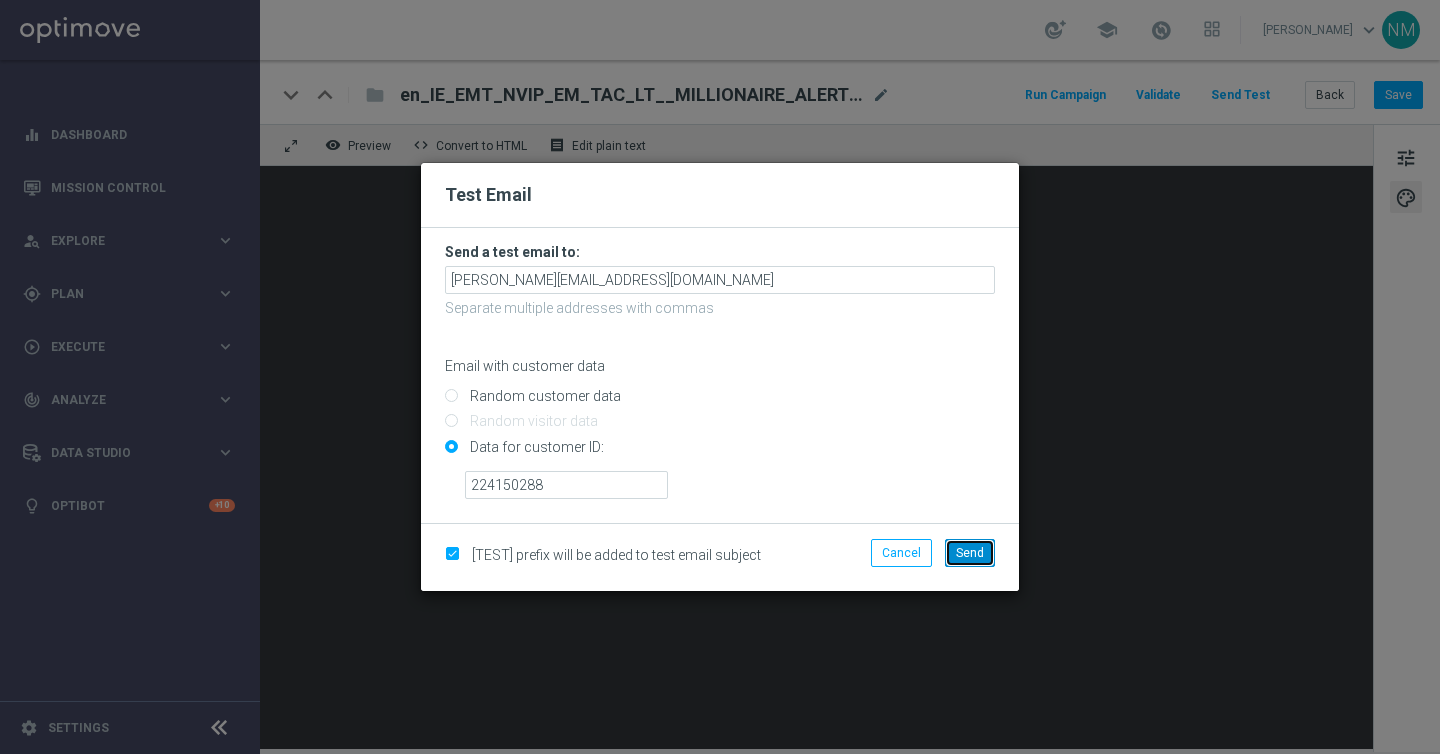 click on "Send" 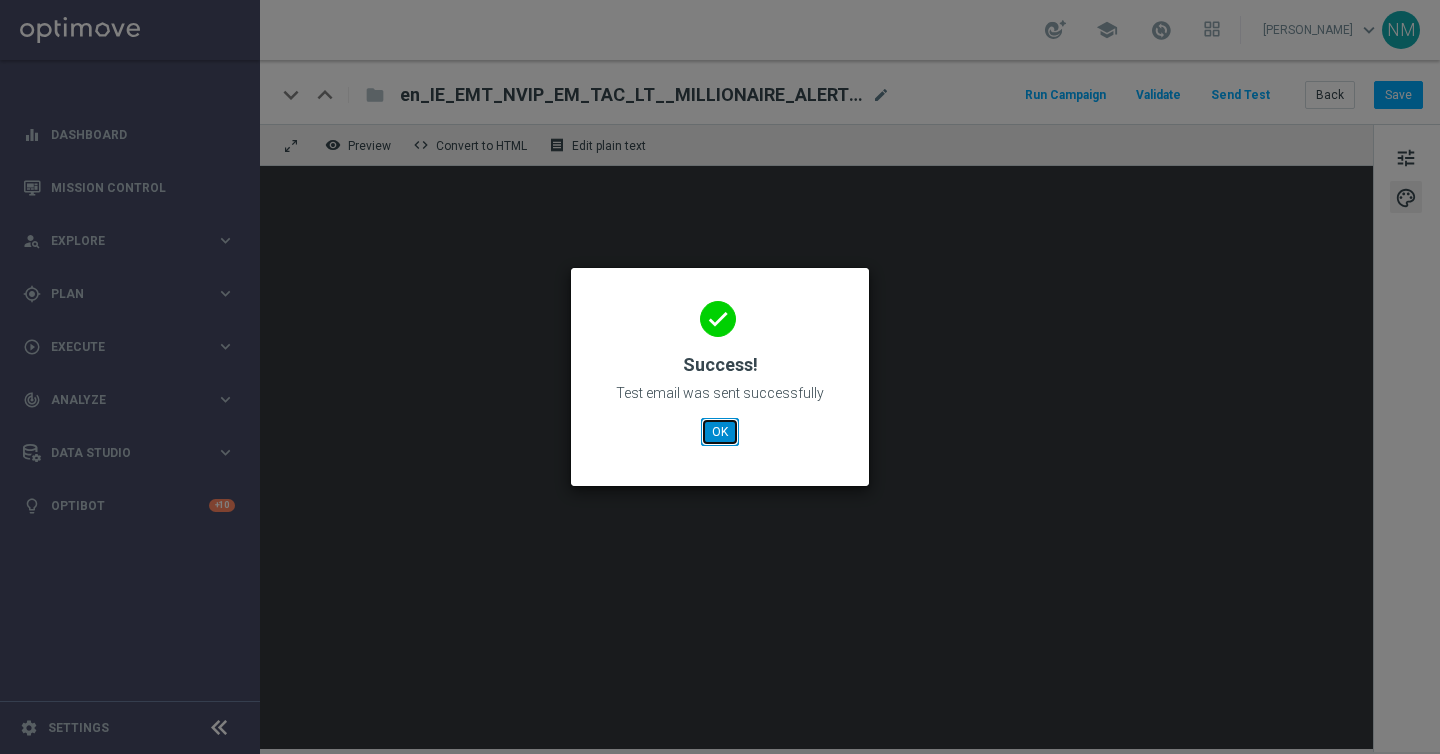 click on "OK" 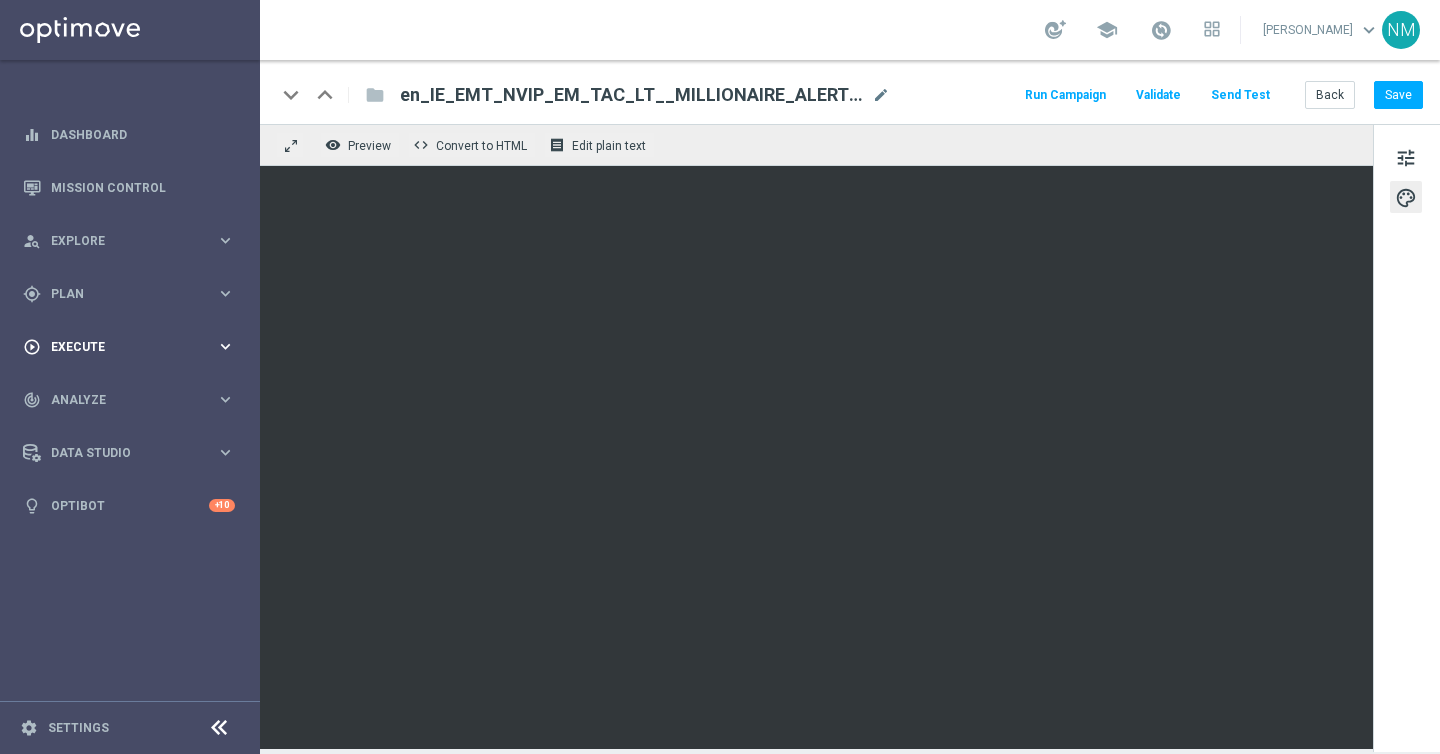 click on "play_circle_outline
Execute
keyboard_arrow_right" at bounding box center [129, 346] 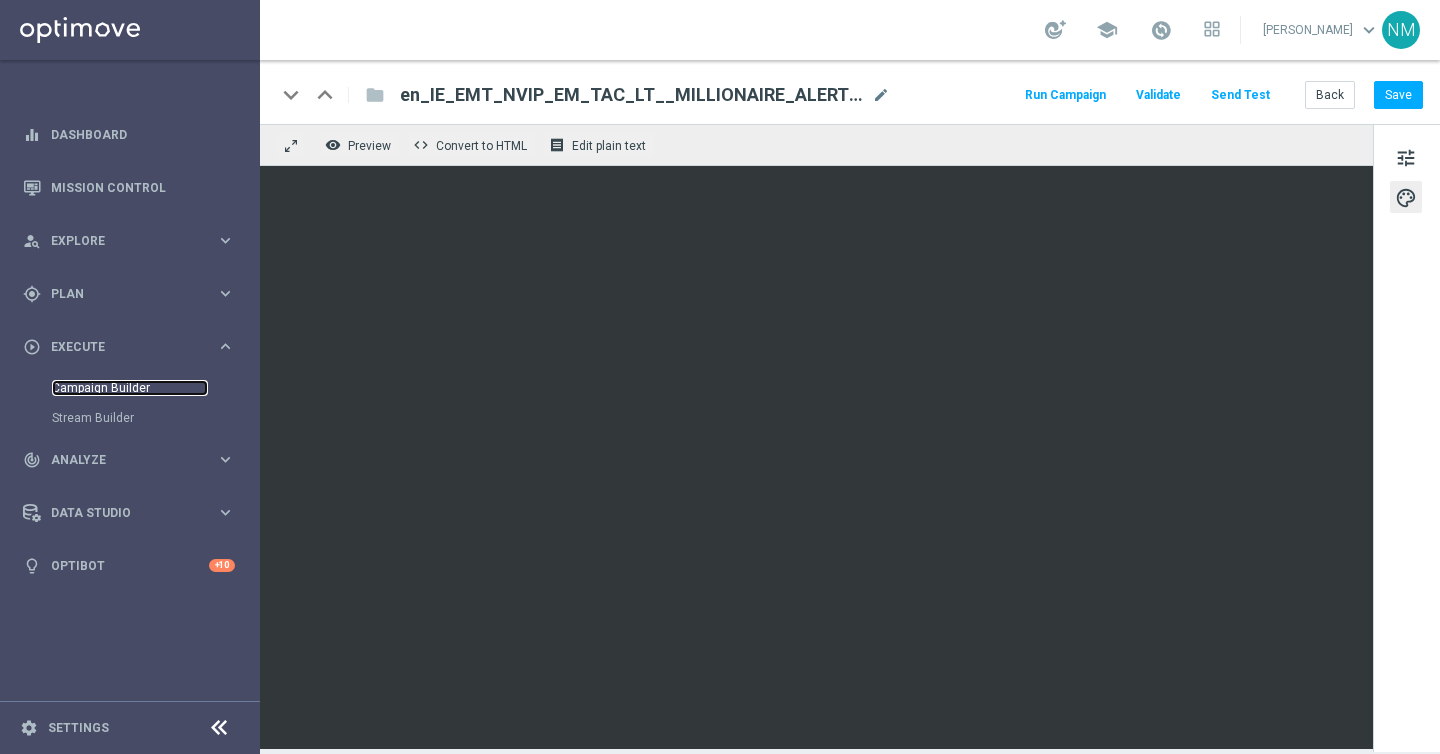 click on "Campaign Builder" at bounding box center (130, 388) 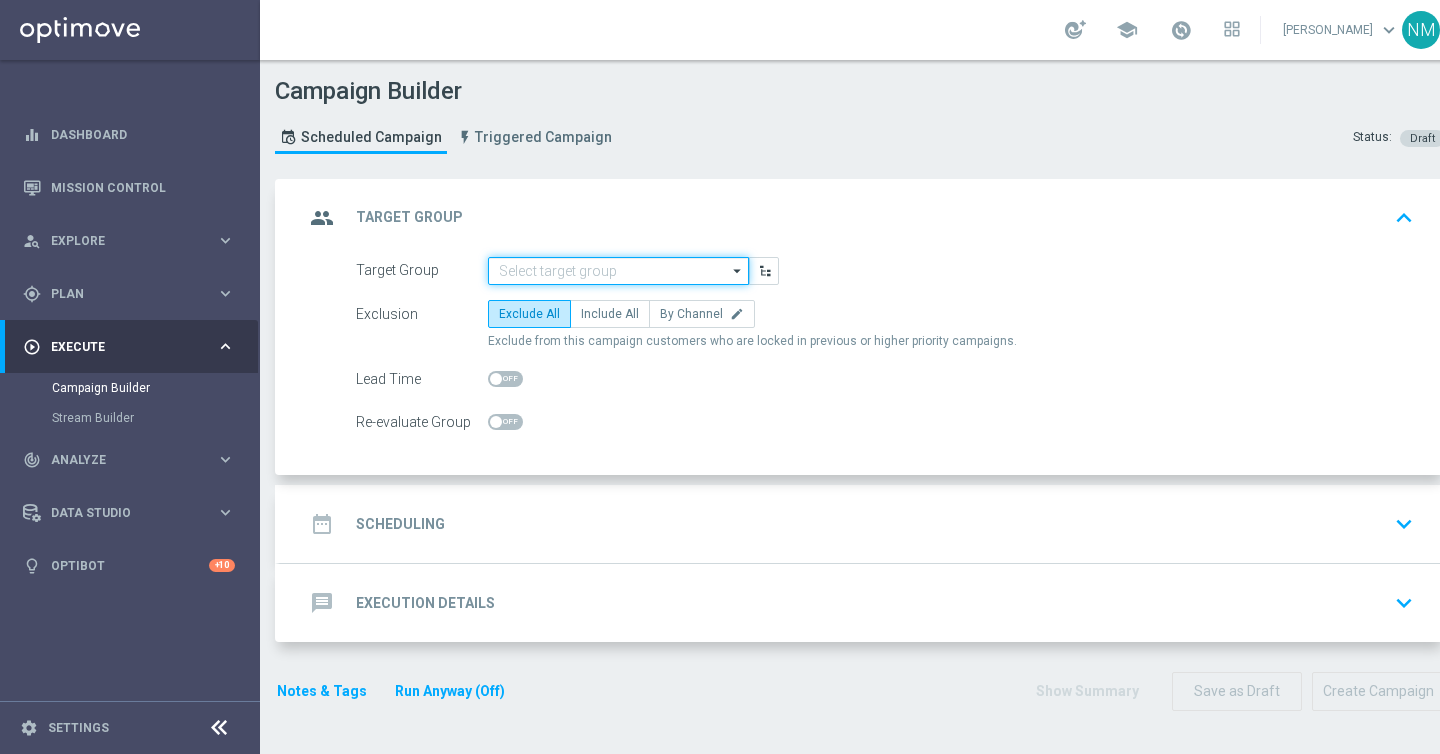 click 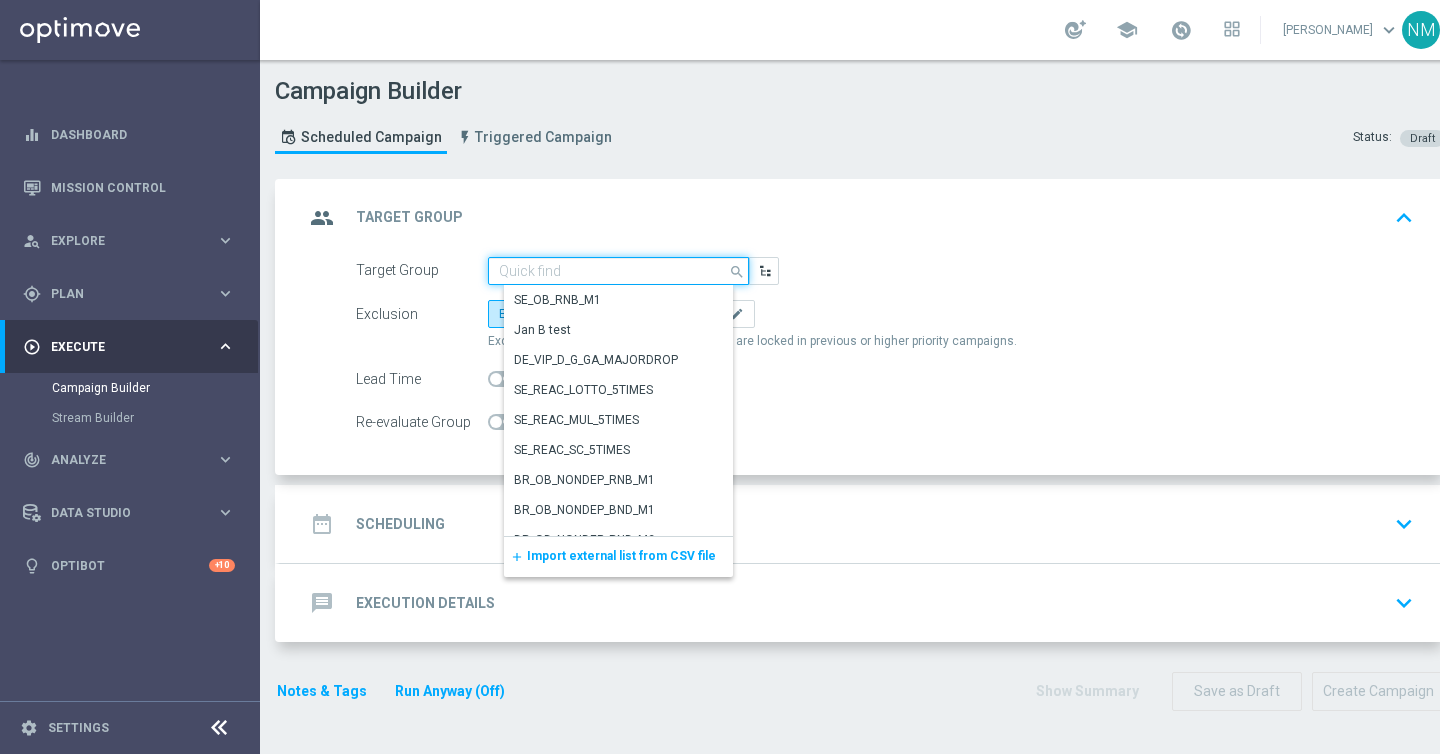 paste on "EMAIL - IE_OPT All Active, Multi, Reactivated & New" 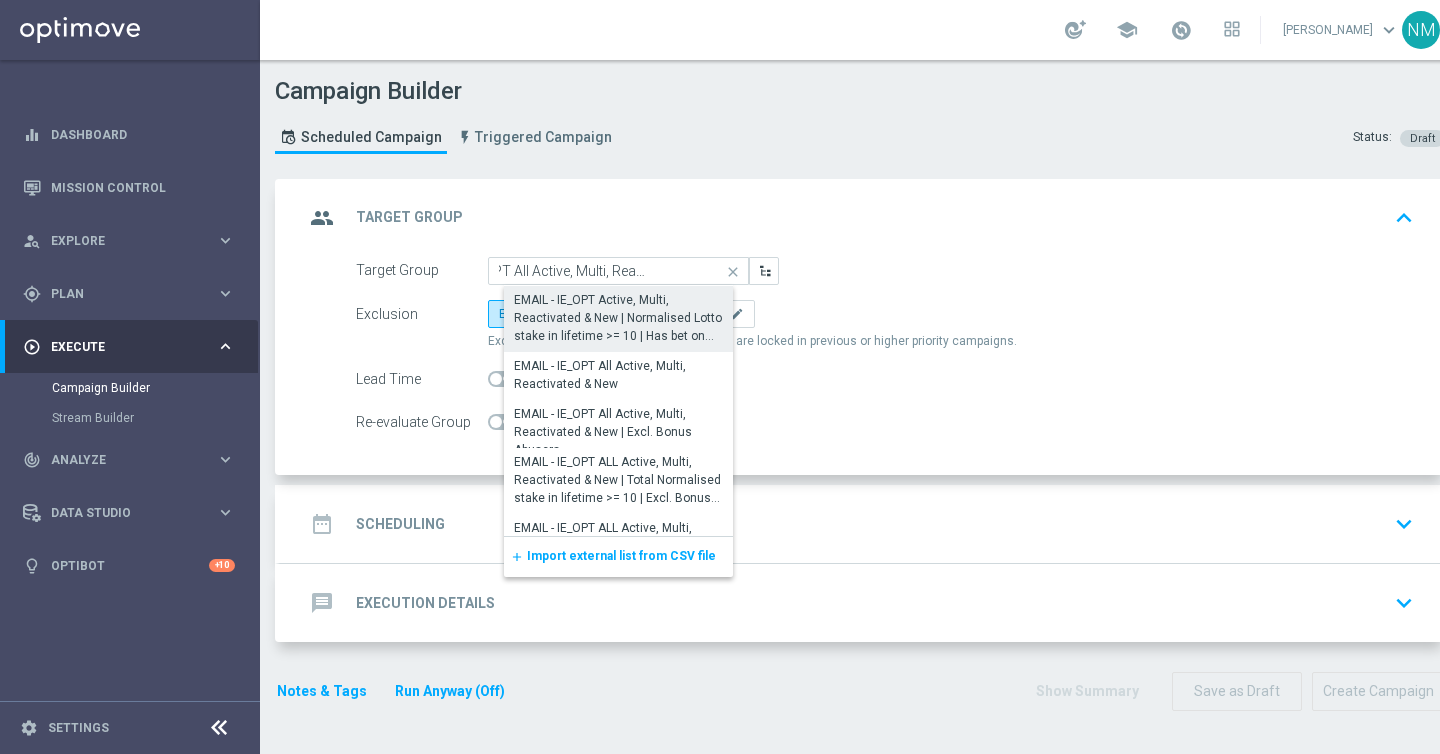 scroll, scrollTop: 0, scrollLeft: 0, axis: both 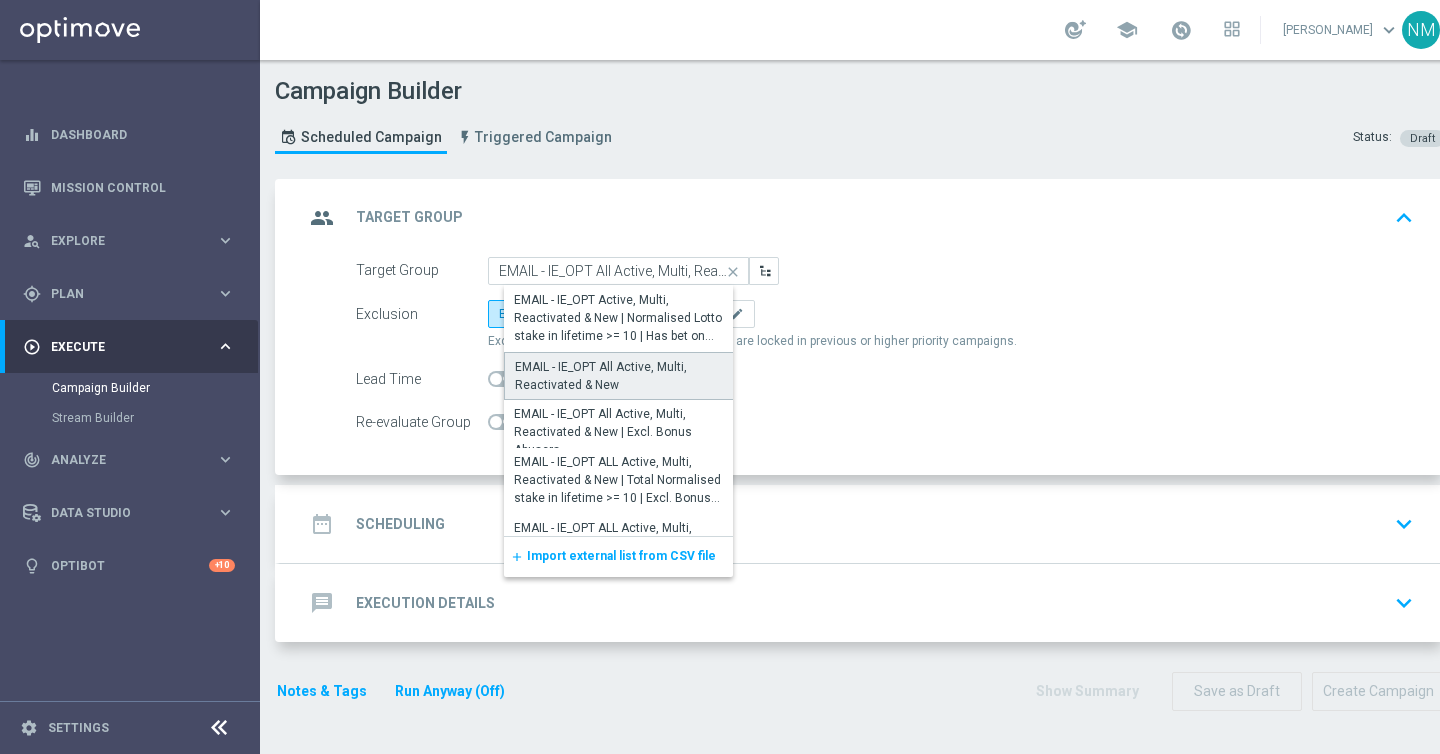 click on "EMAIL - IE_OPT All Active, Multi, Reactivated & New" 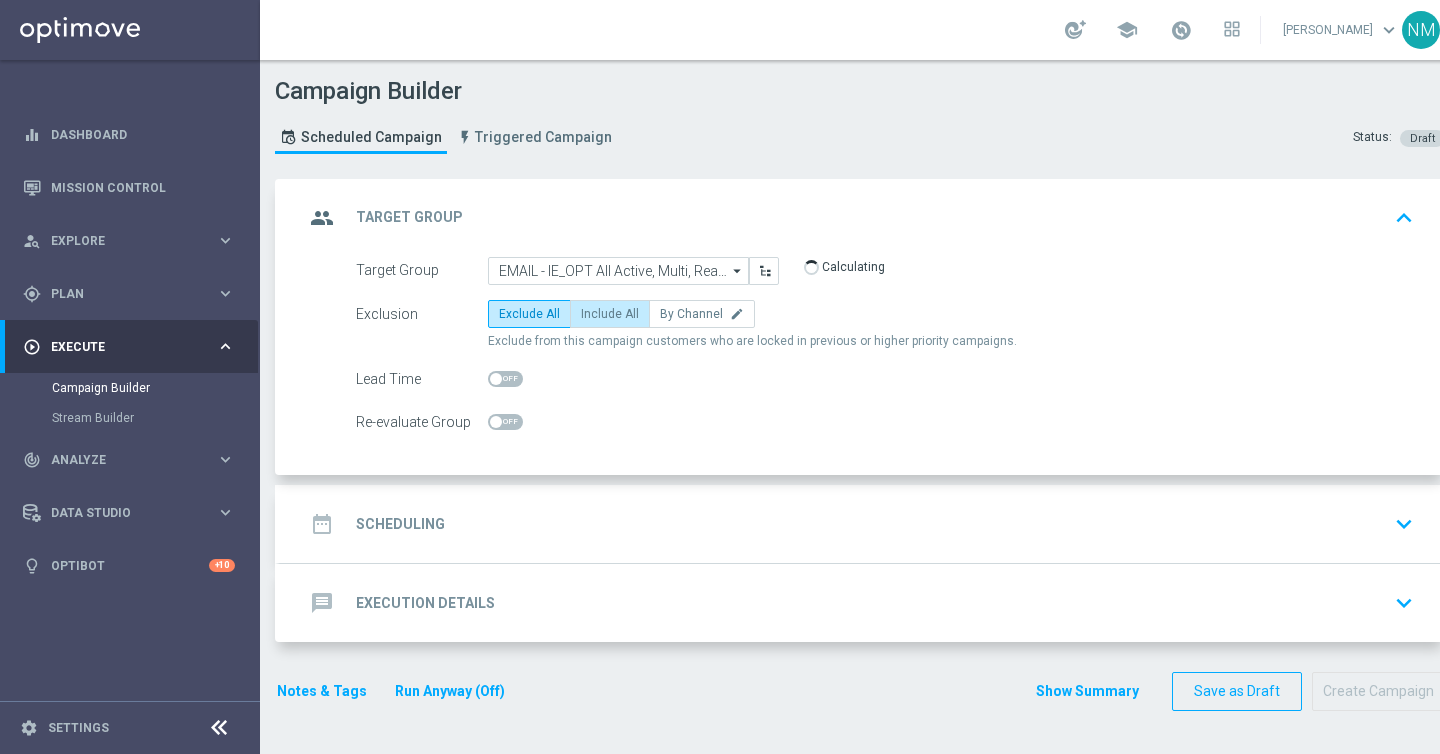 click on "Include All" 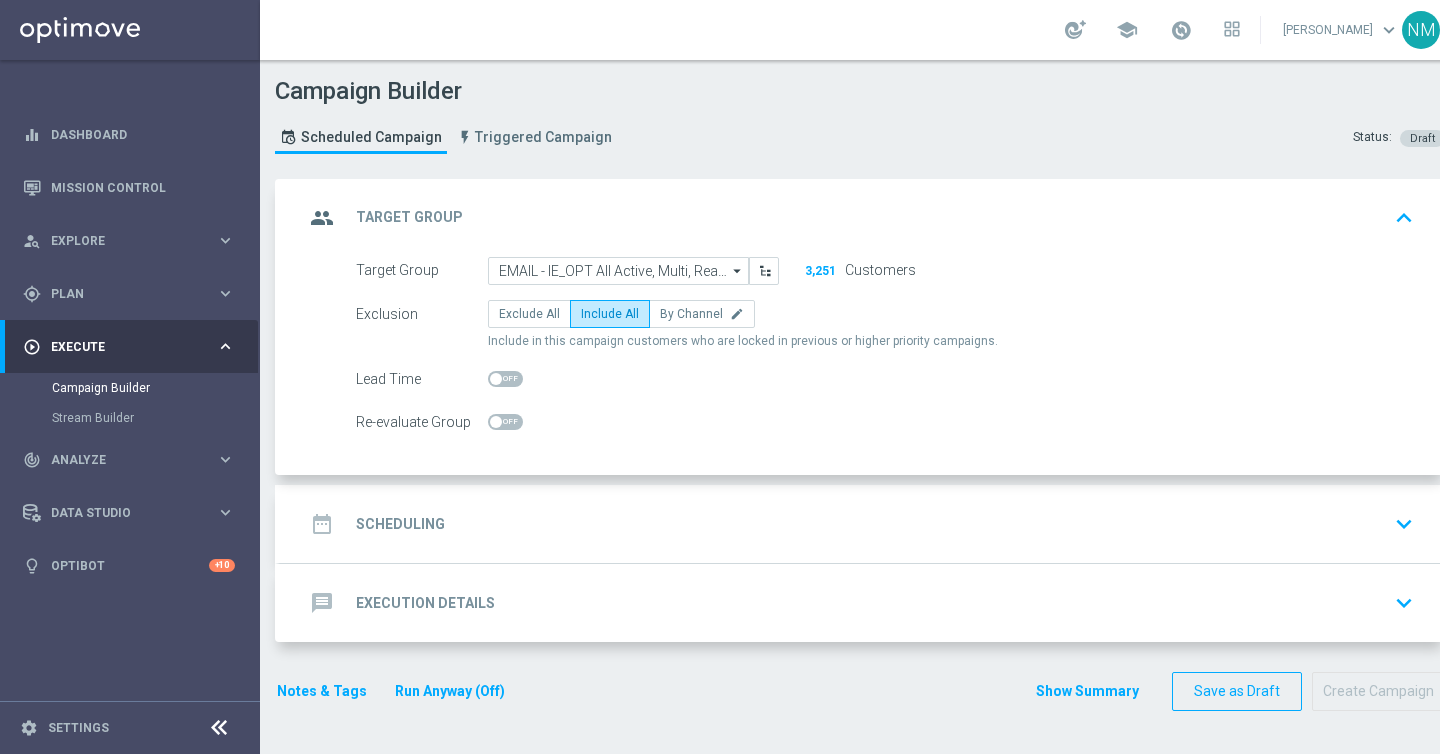 click on "date_range
Scheduling
keyboard_arrow_down" 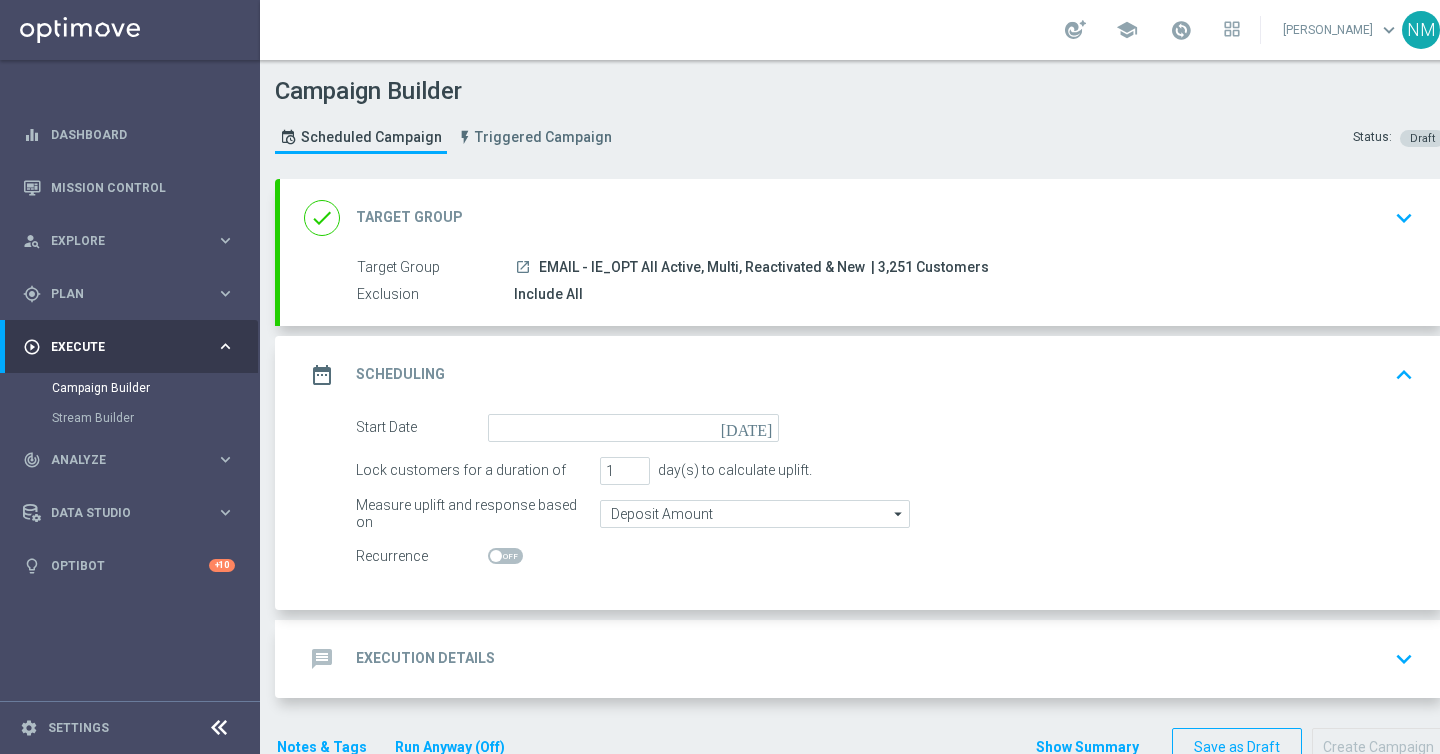 scroll, scrollTop: 12, scrollLeft: 0, axis: vertical 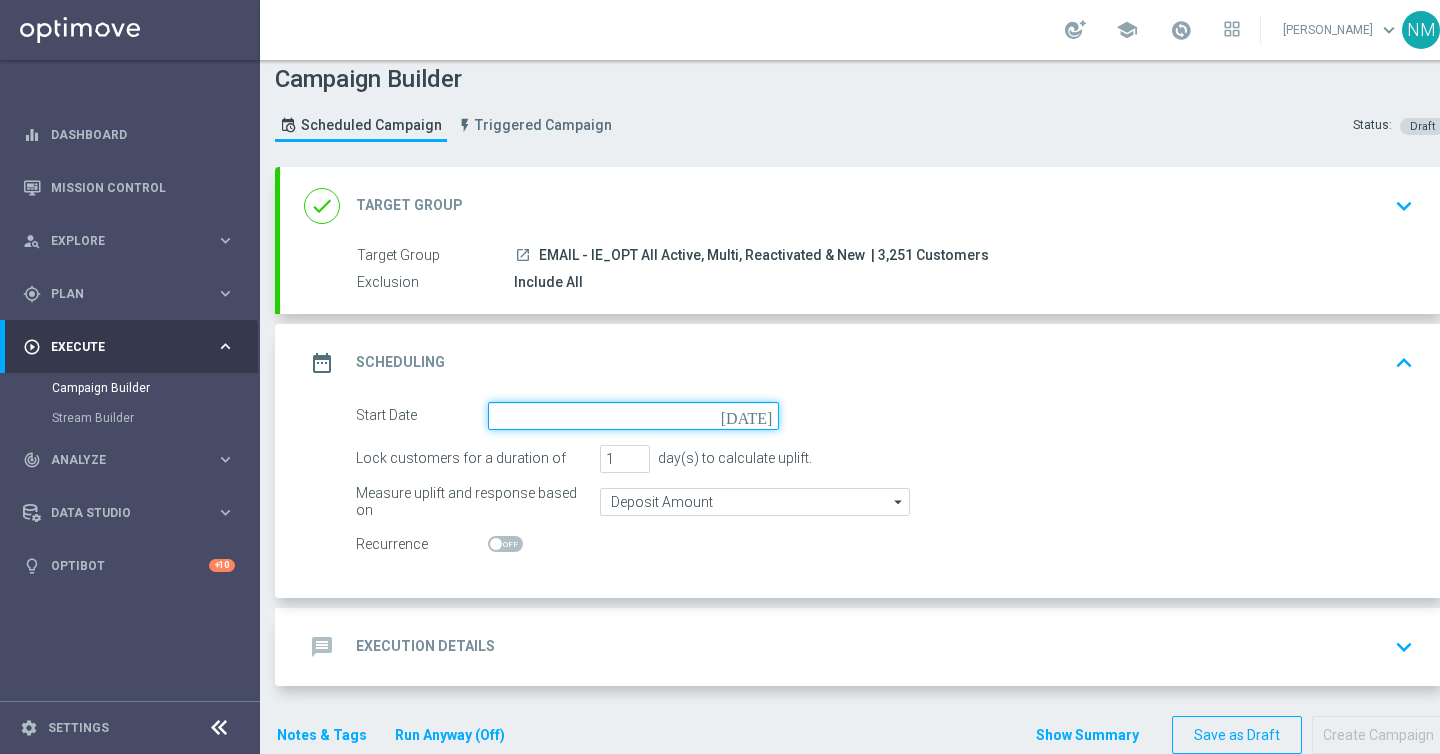 click 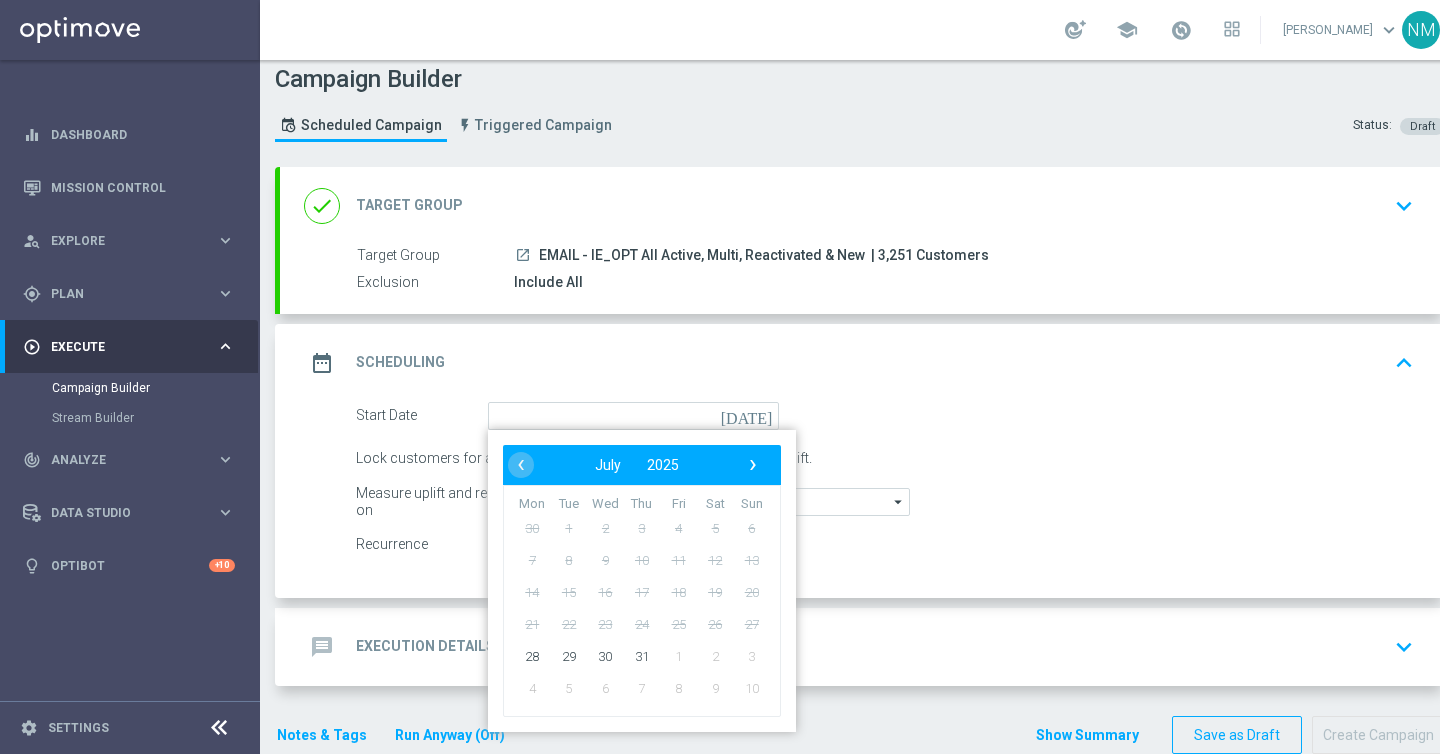 type on "28 Jul 2025" 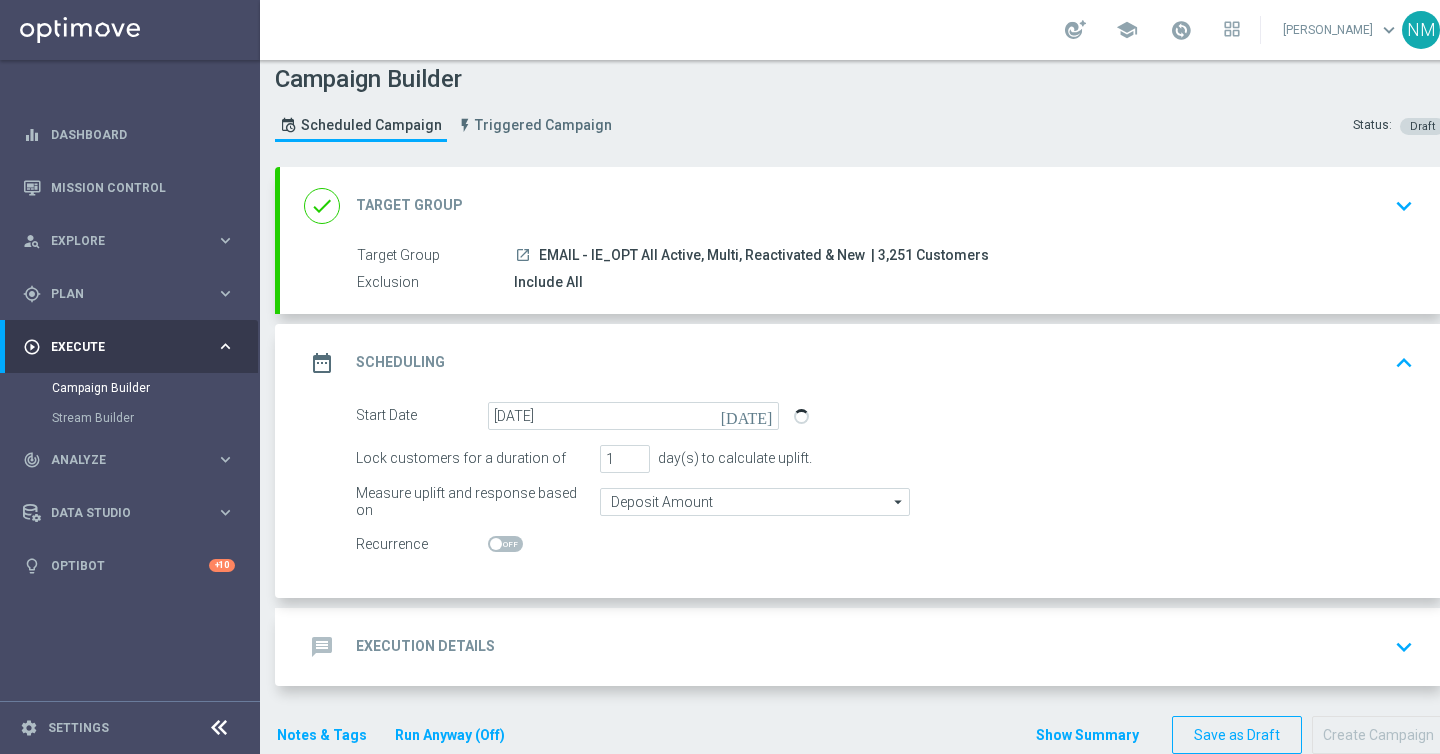 click on "Execution Details" 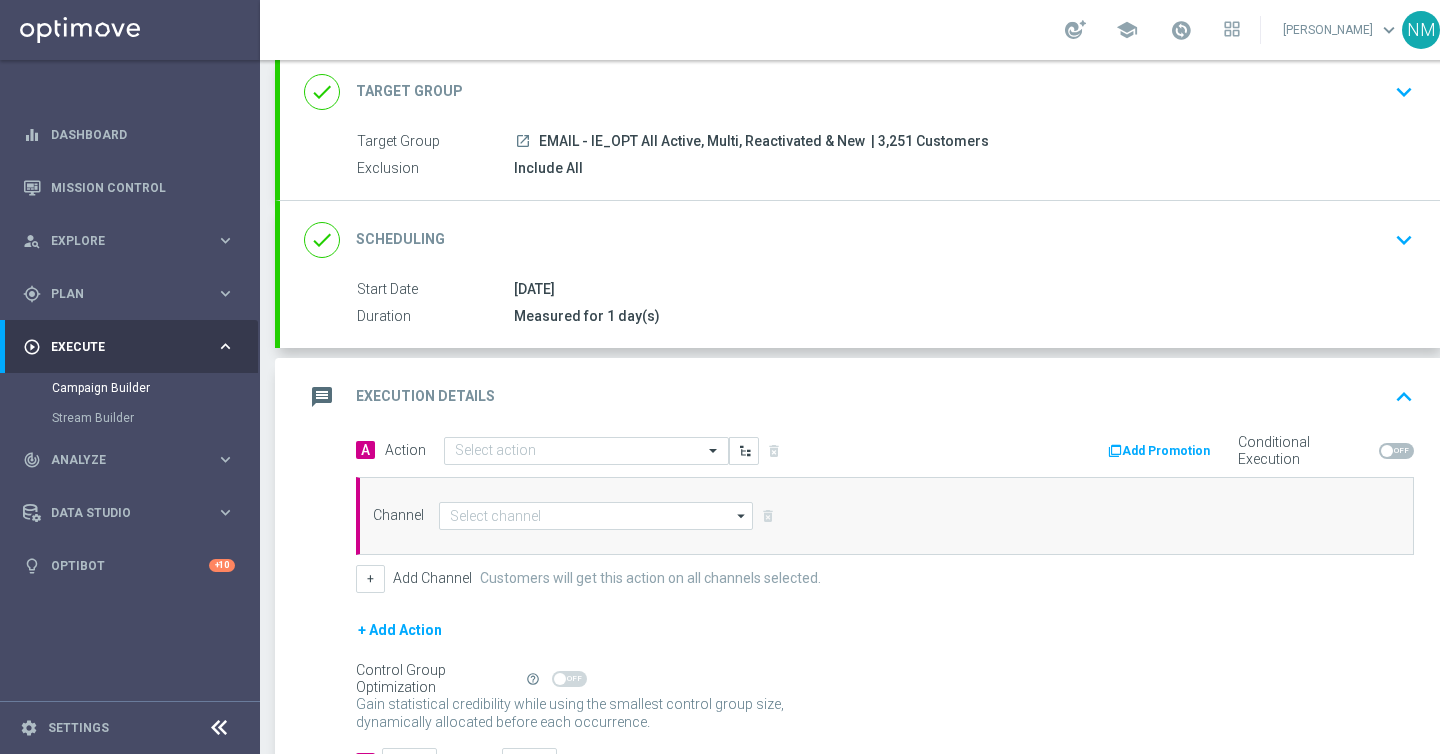 scroll, scrollTop: 241, scrollLeft: 0, axis: vertical 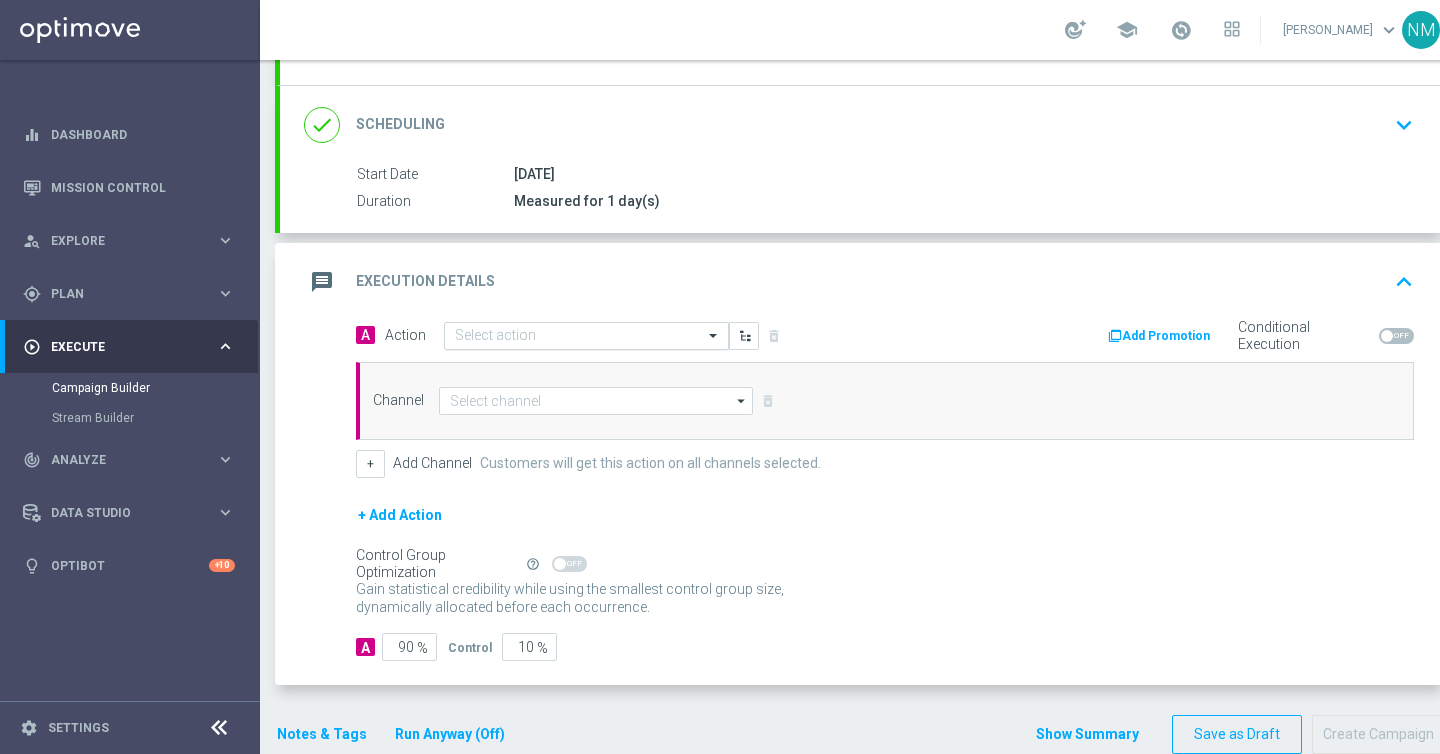 click 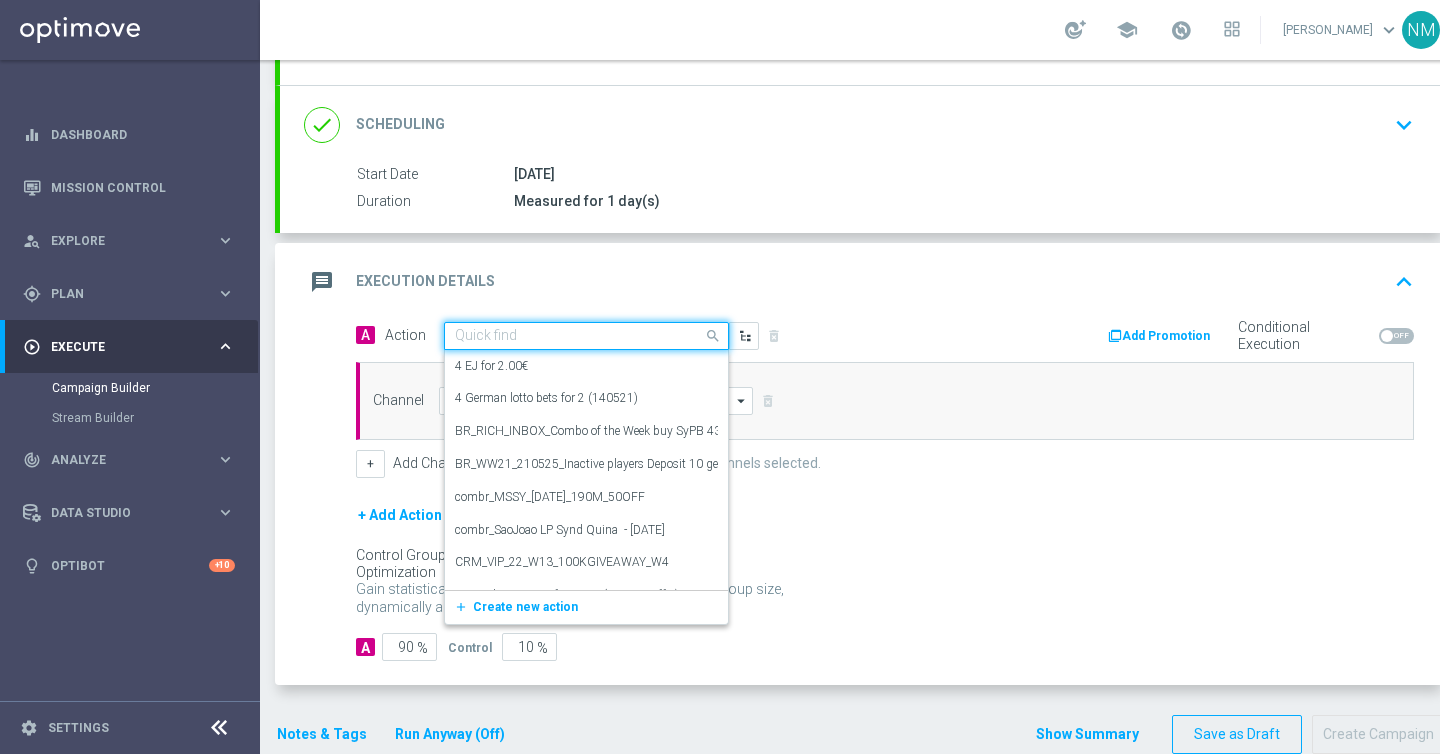 paste on "en_IE_EMT_NVIP_EM_TAC_LT__MILLIONAIRE_ALERT_W31_TUE" 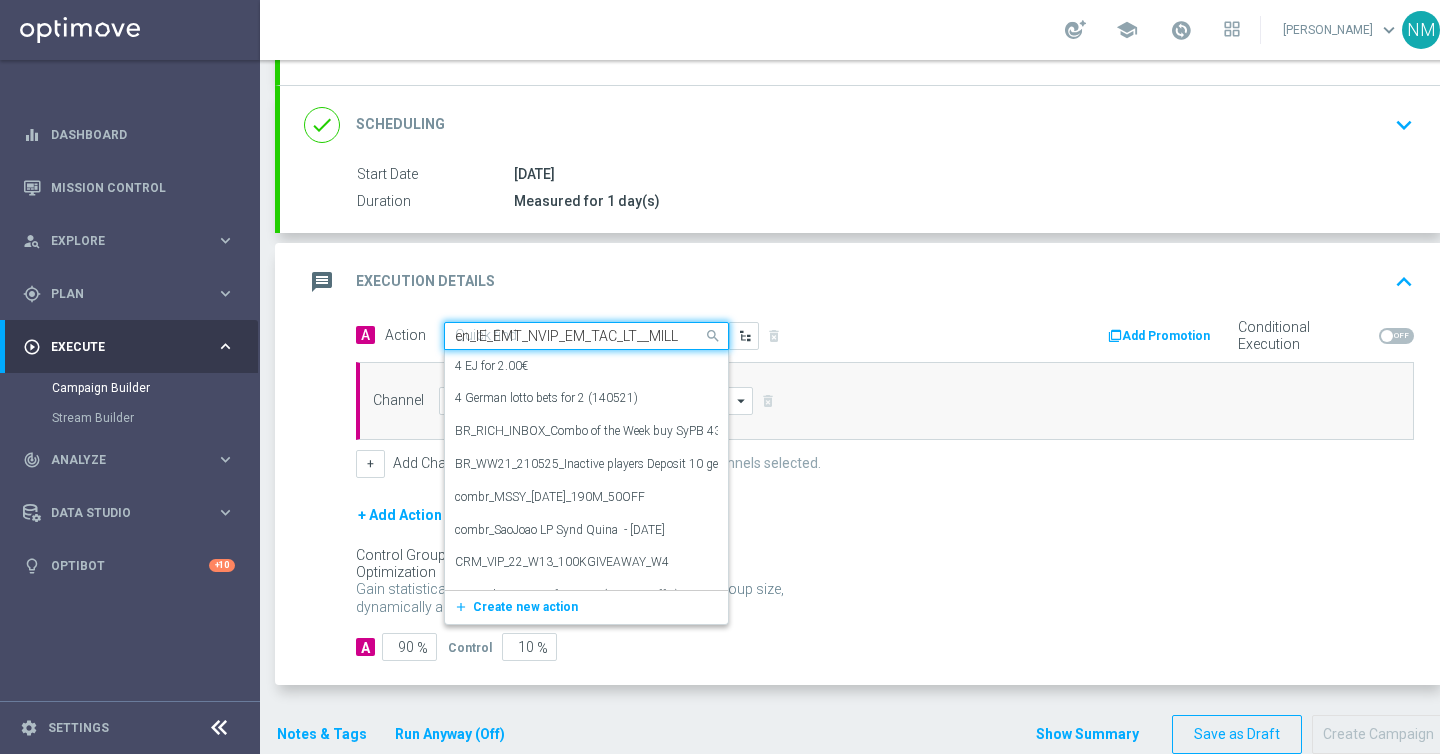 scroll, scrollTop: 0, scrollLeft: 166, axis: horizontal 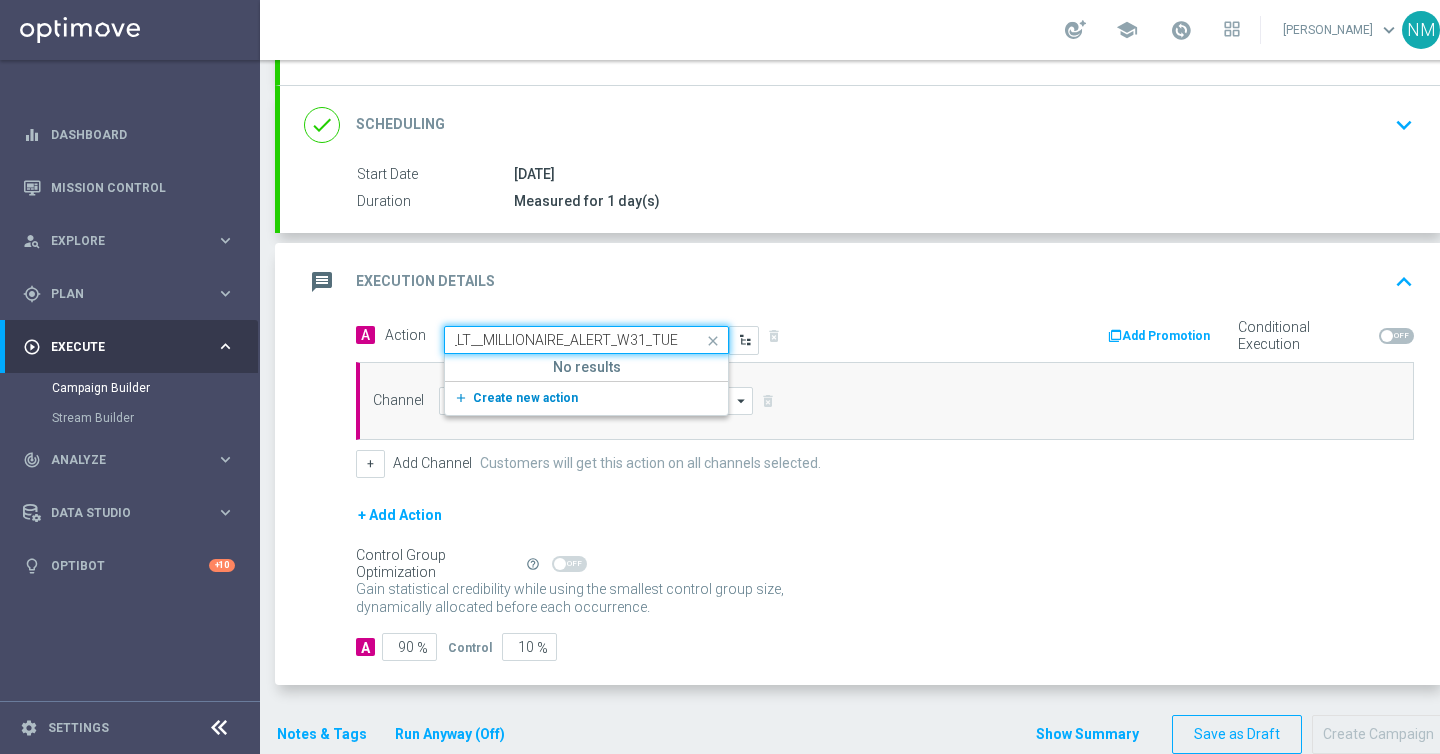 click on "Create new action" at bounding box center (525, 398) 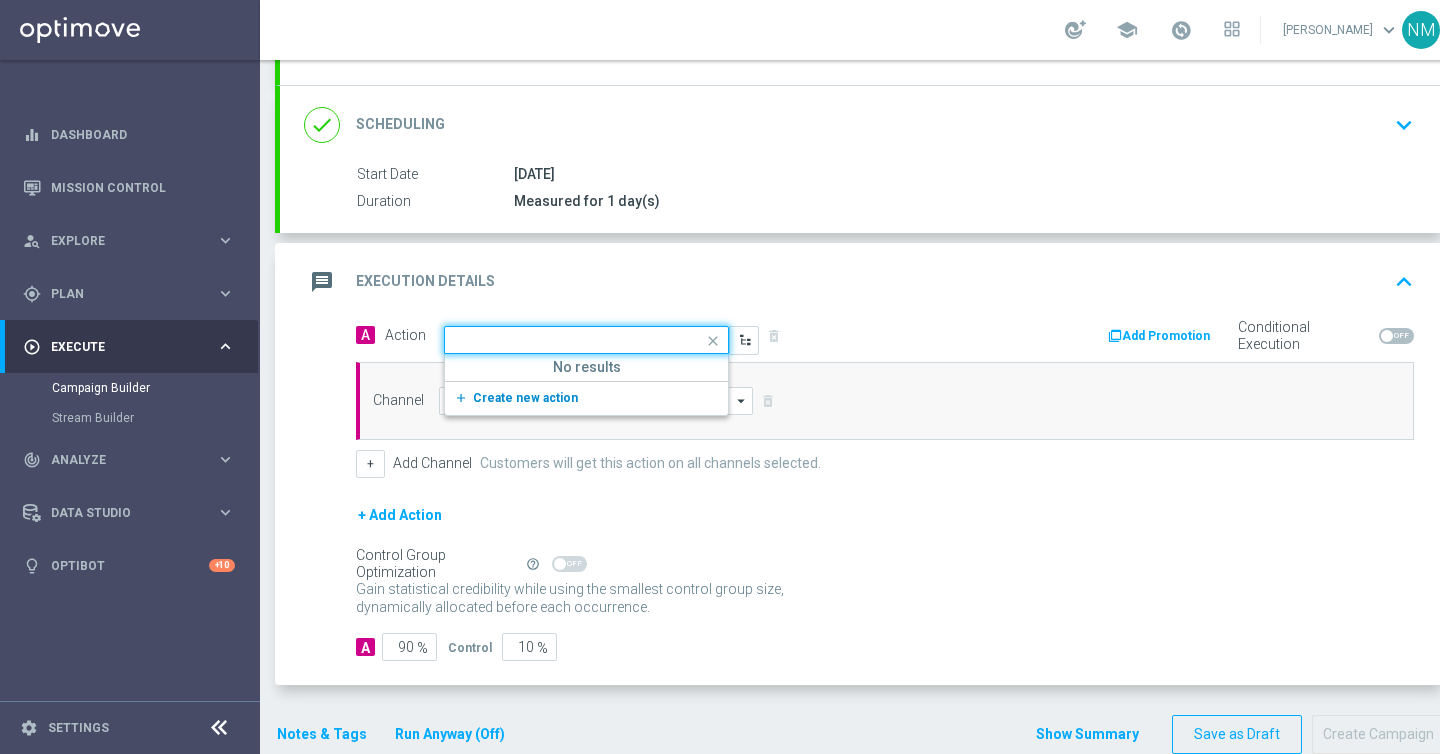 scroll, scrollTop: 0, scrollLeft: 0, axis: both 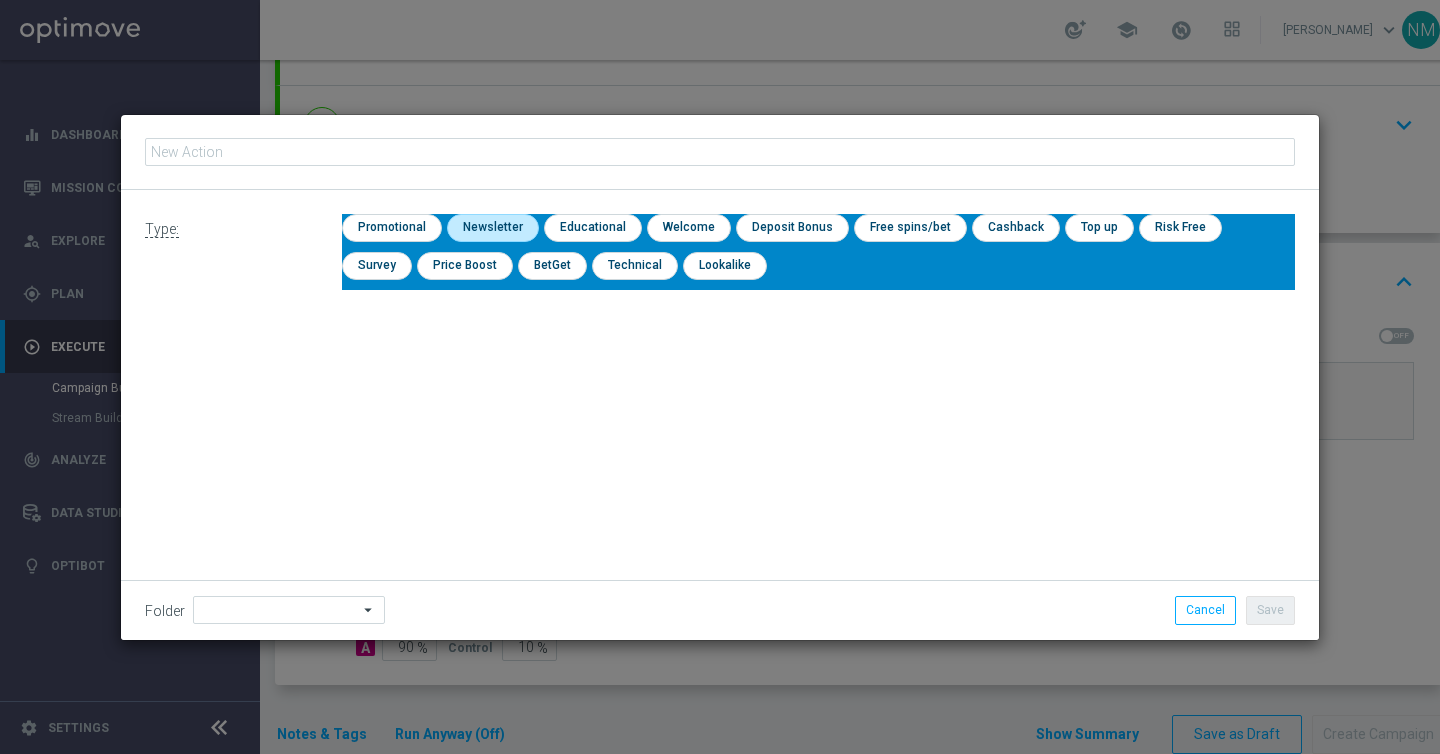 type on "en_IE_EMT_NVIP_EM_TAC_LT__MILLIONAIRE_ALERT_W31_TUE" 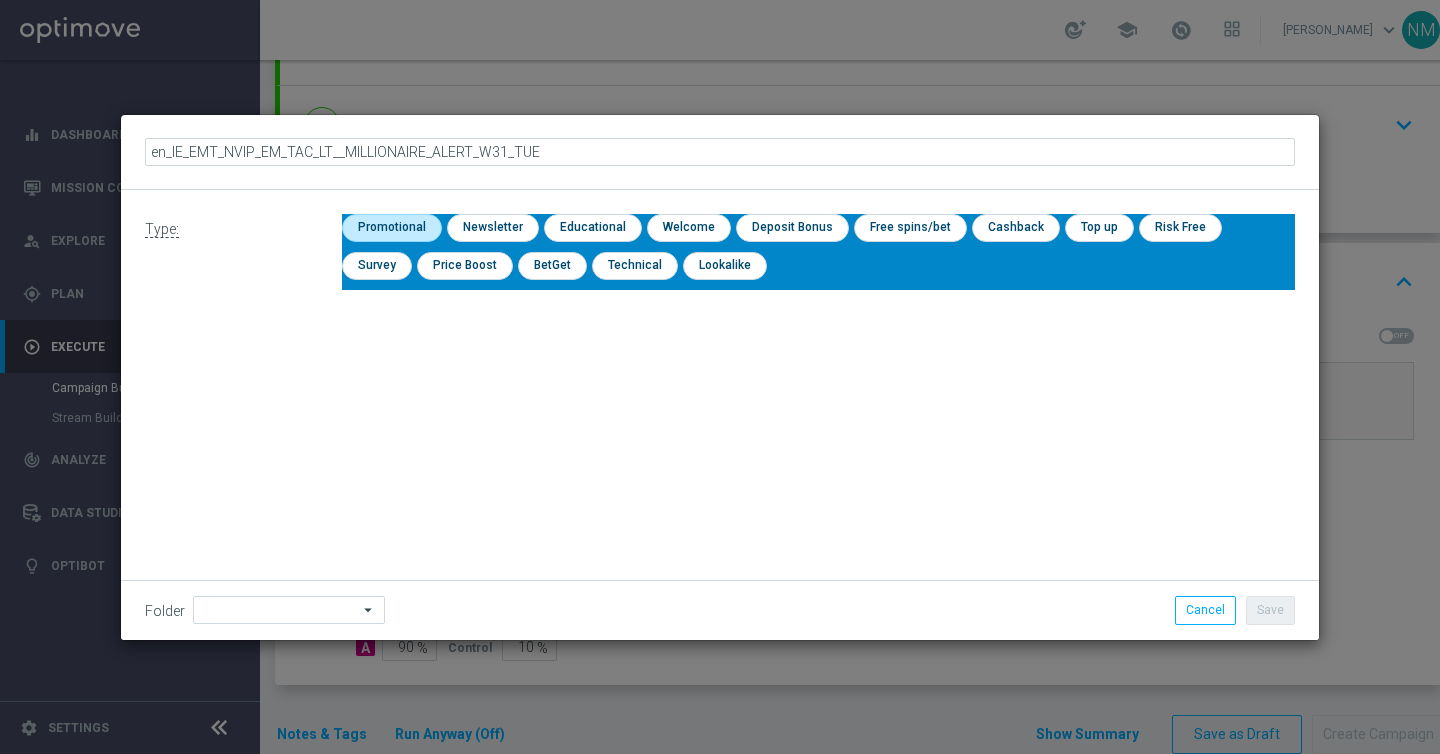 click 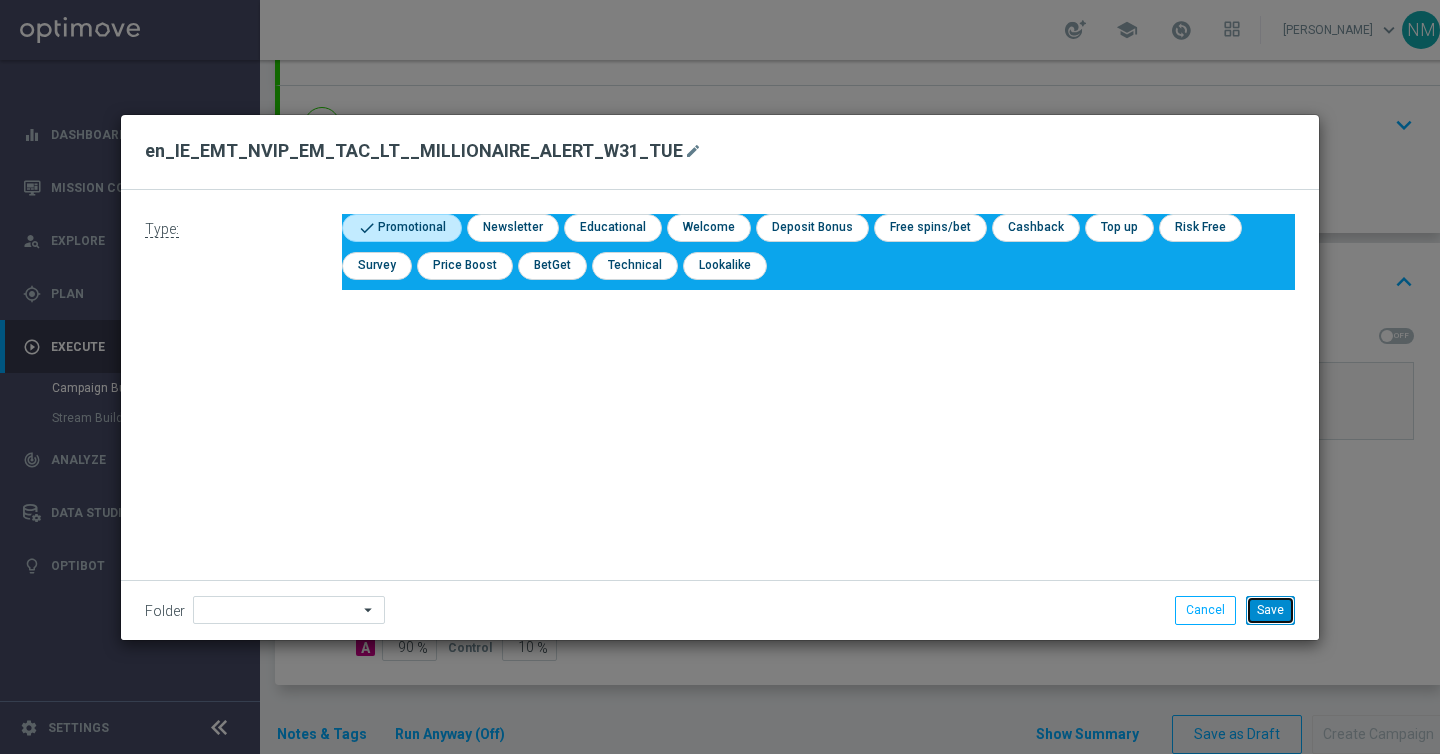 click on "Save" 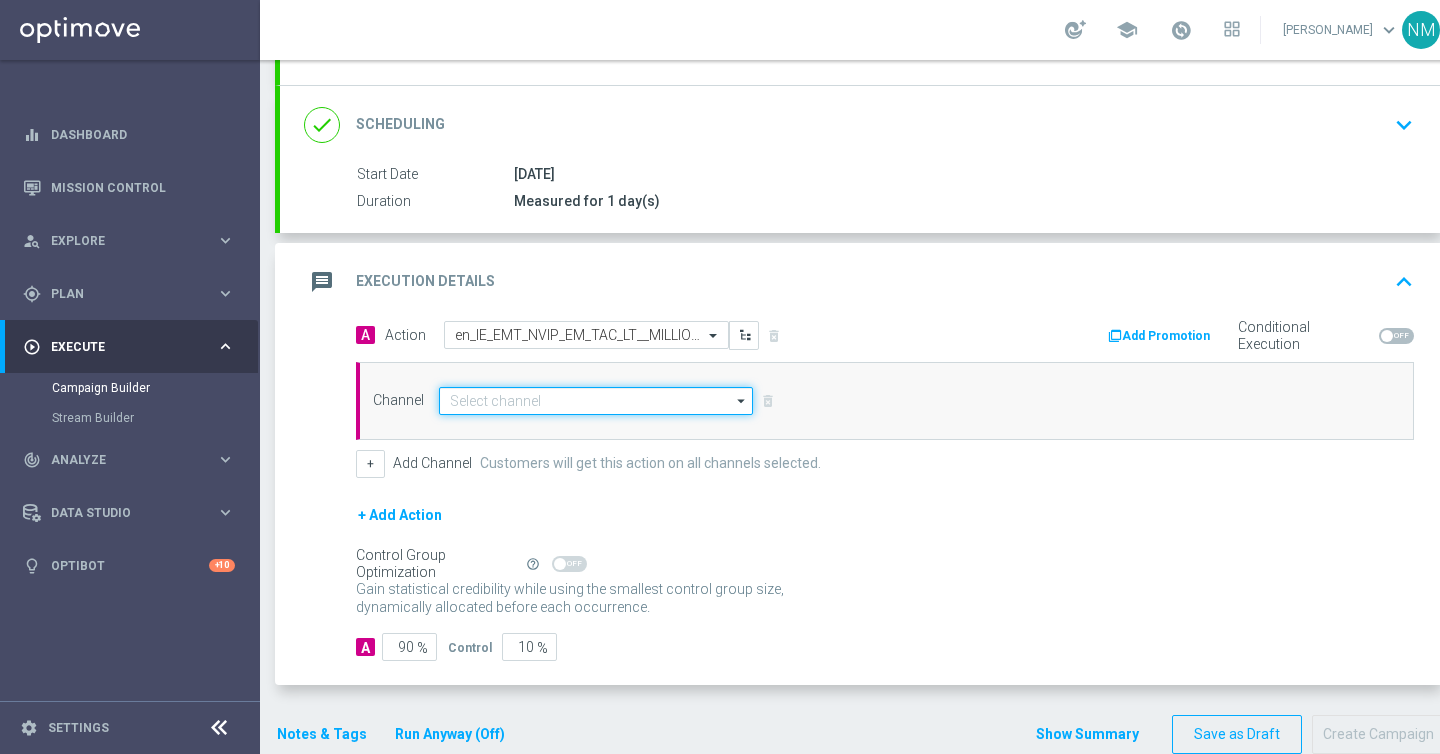 click 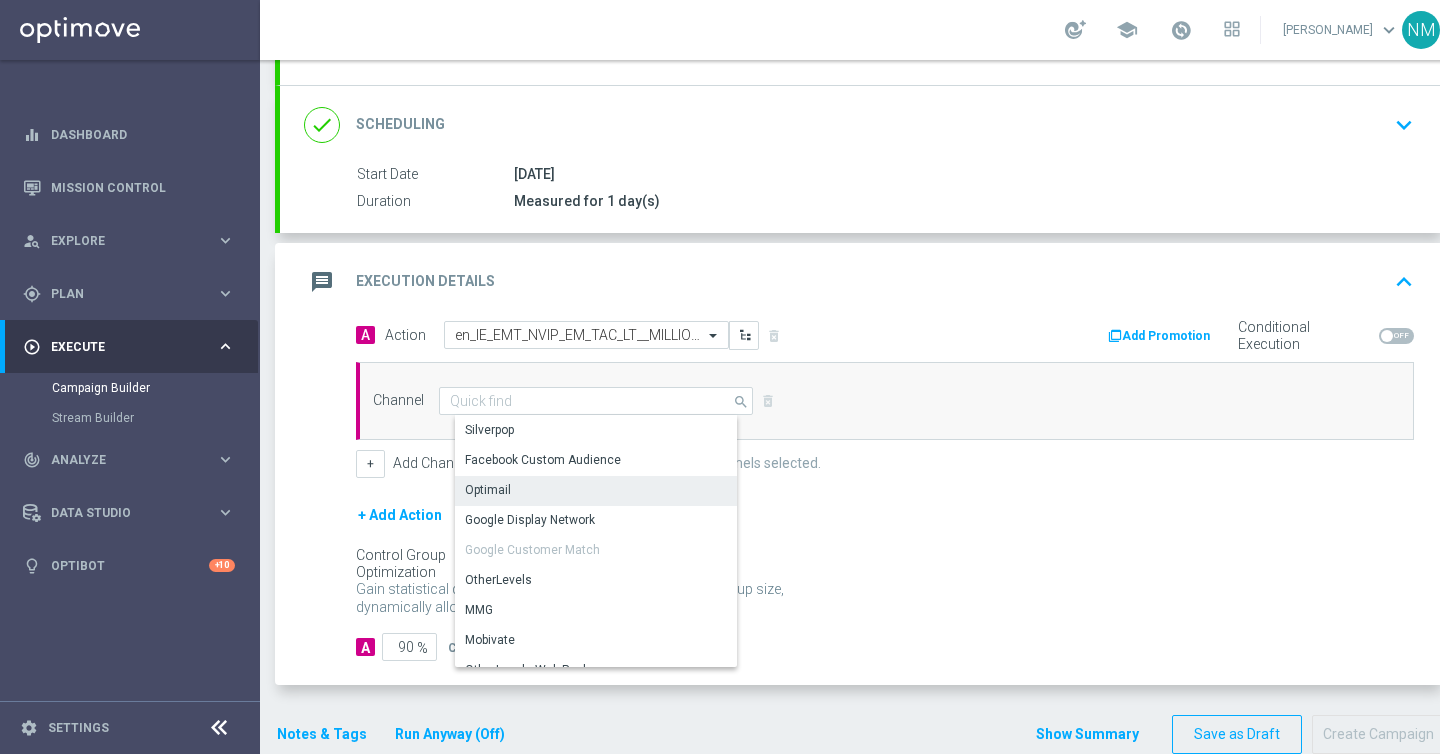 click on "Optimail" 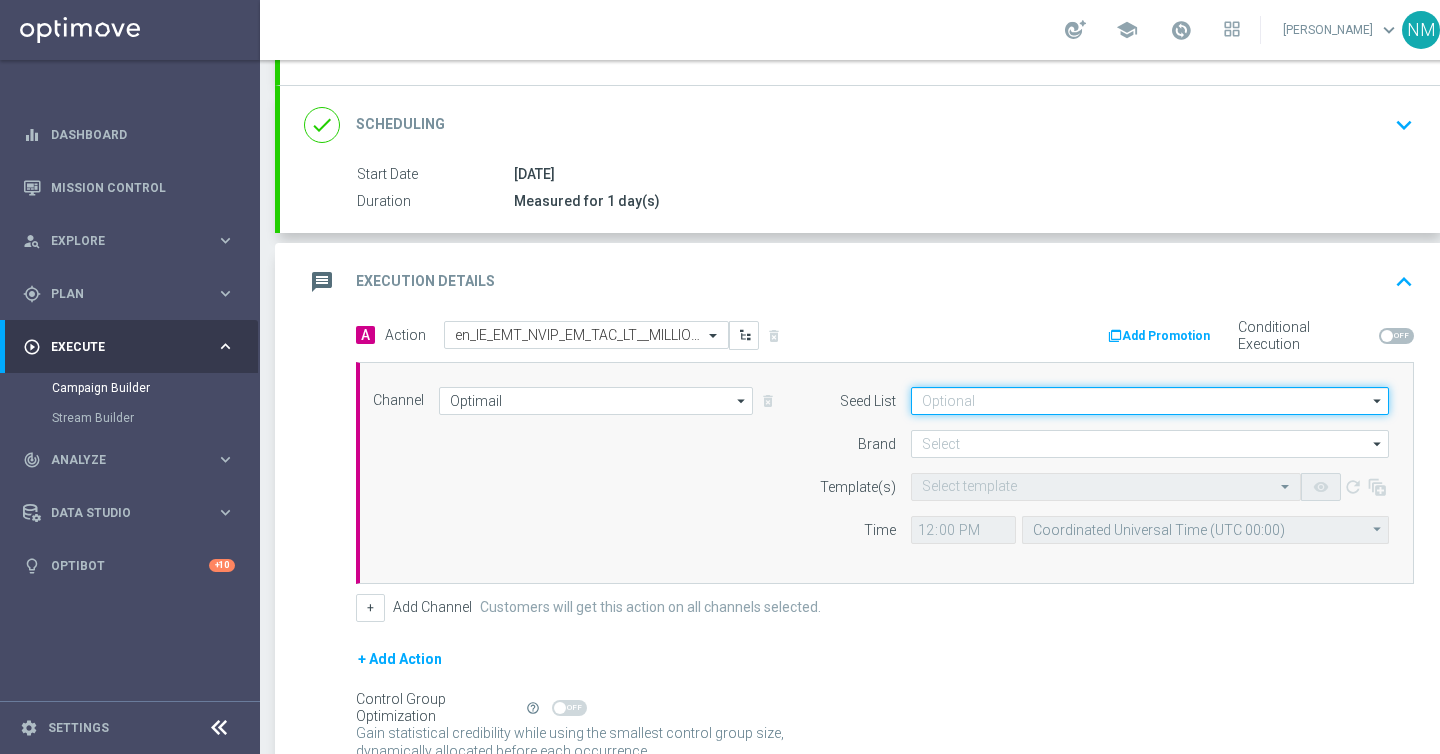 click 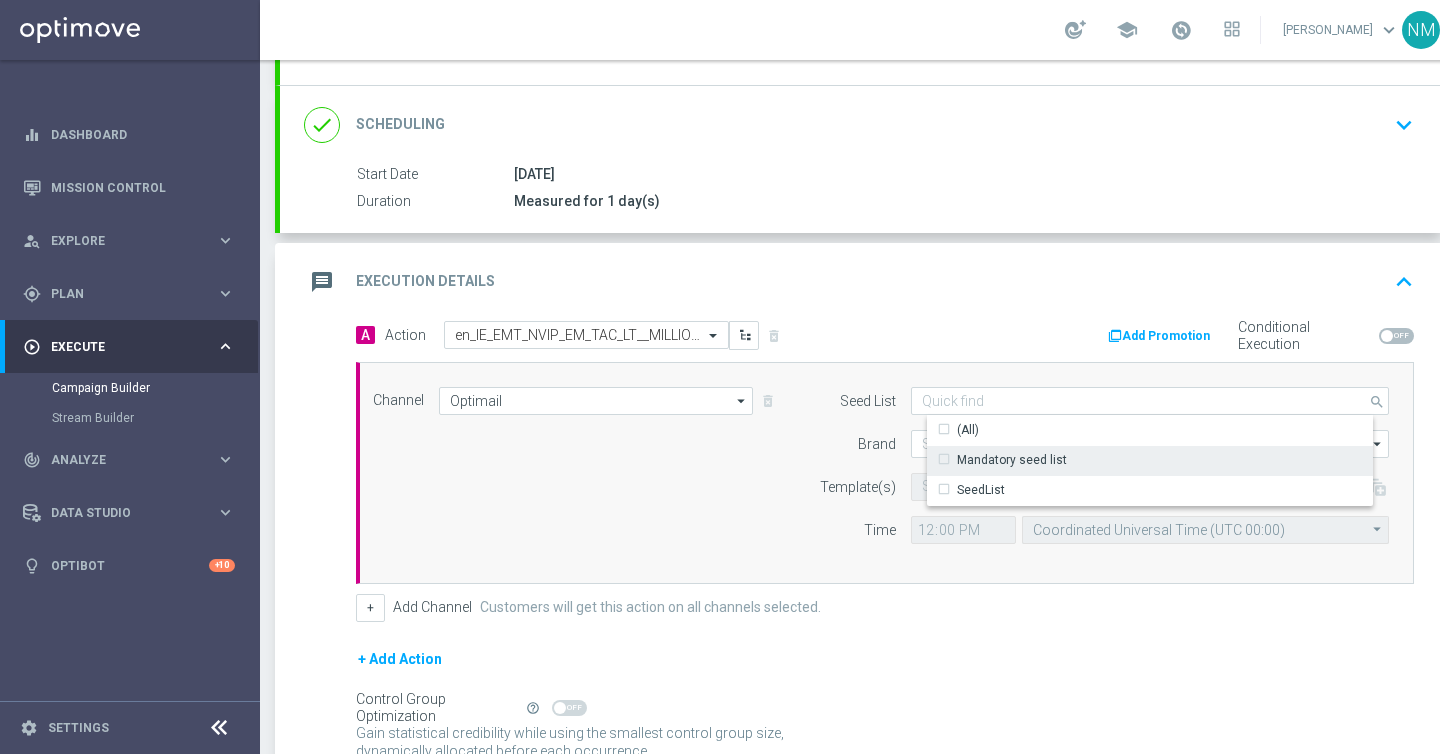 click on "Mandatory seed list" 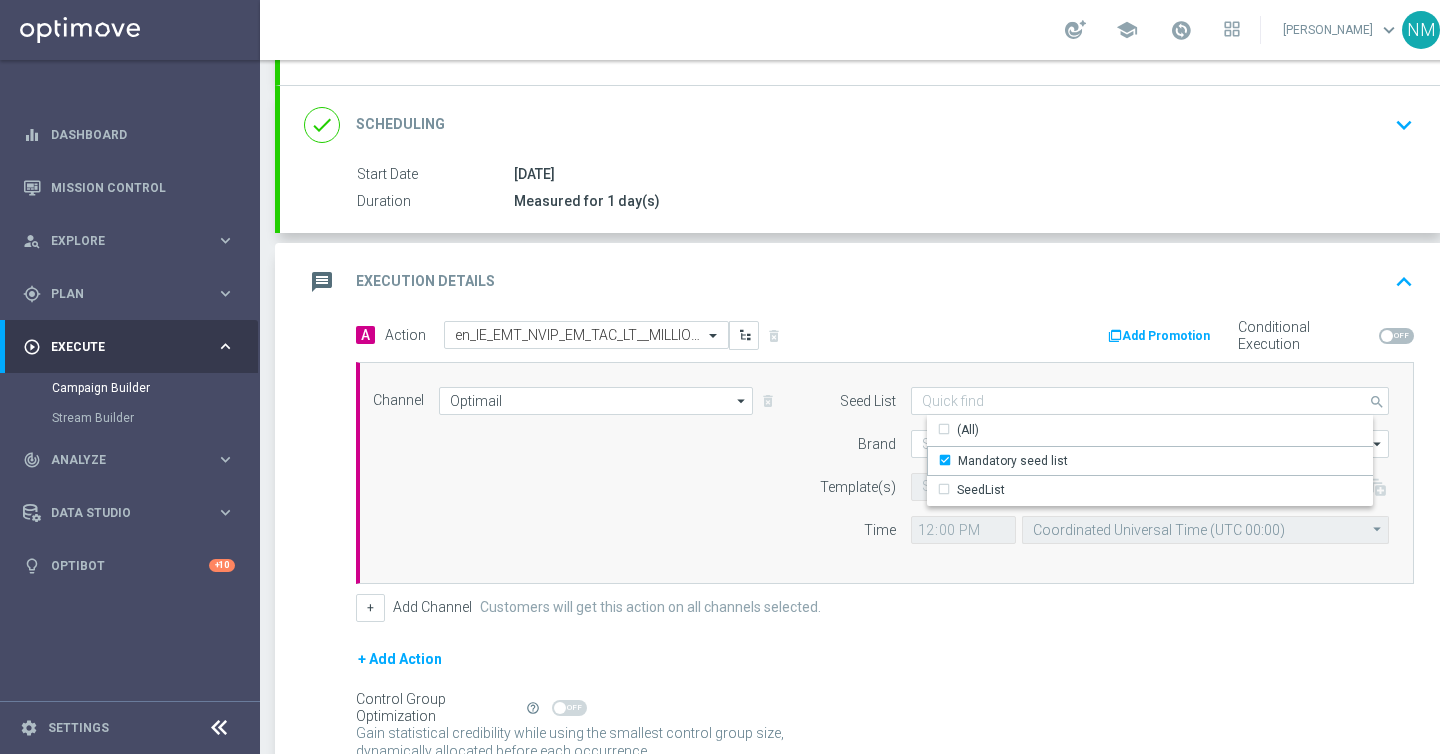 click on "Seed List
Mandatory seed list
search
Show Selected
0 of 2
(All)" 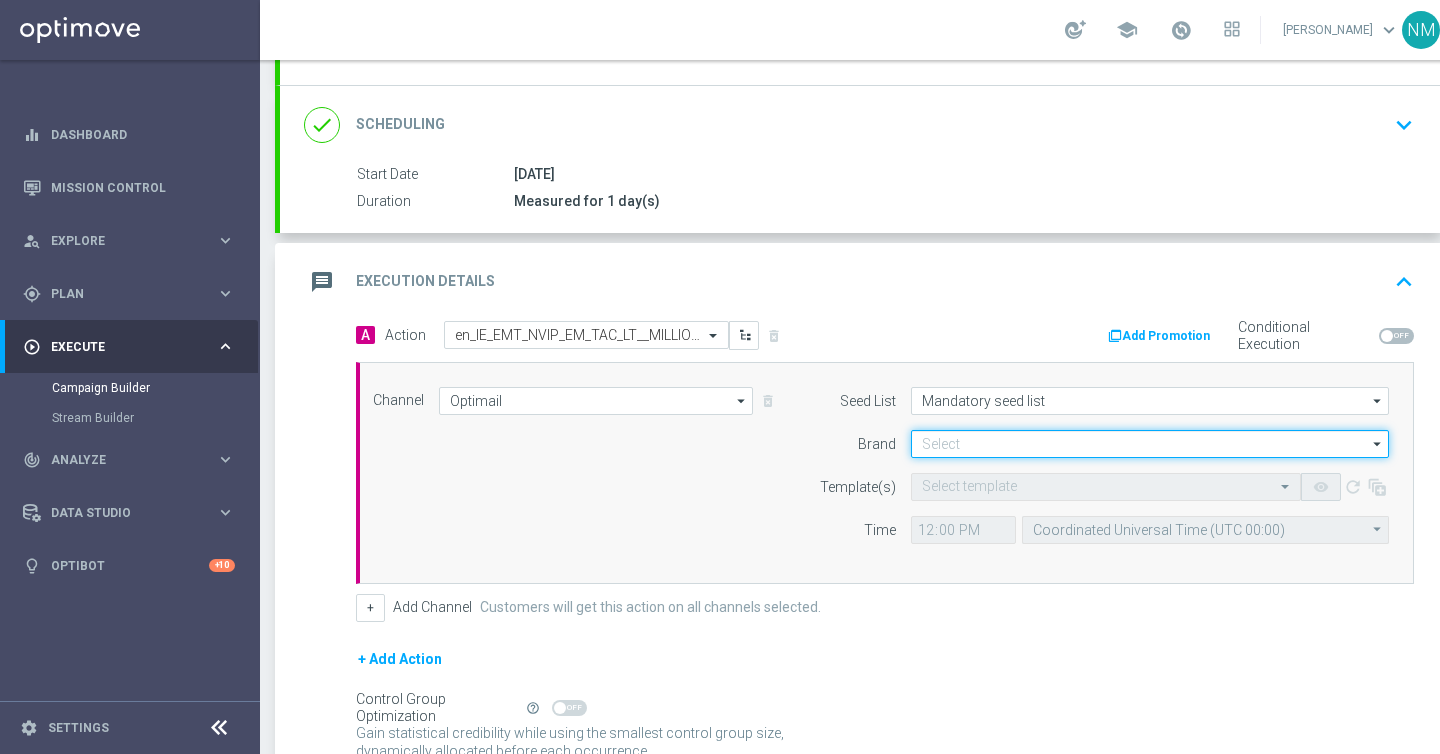 click 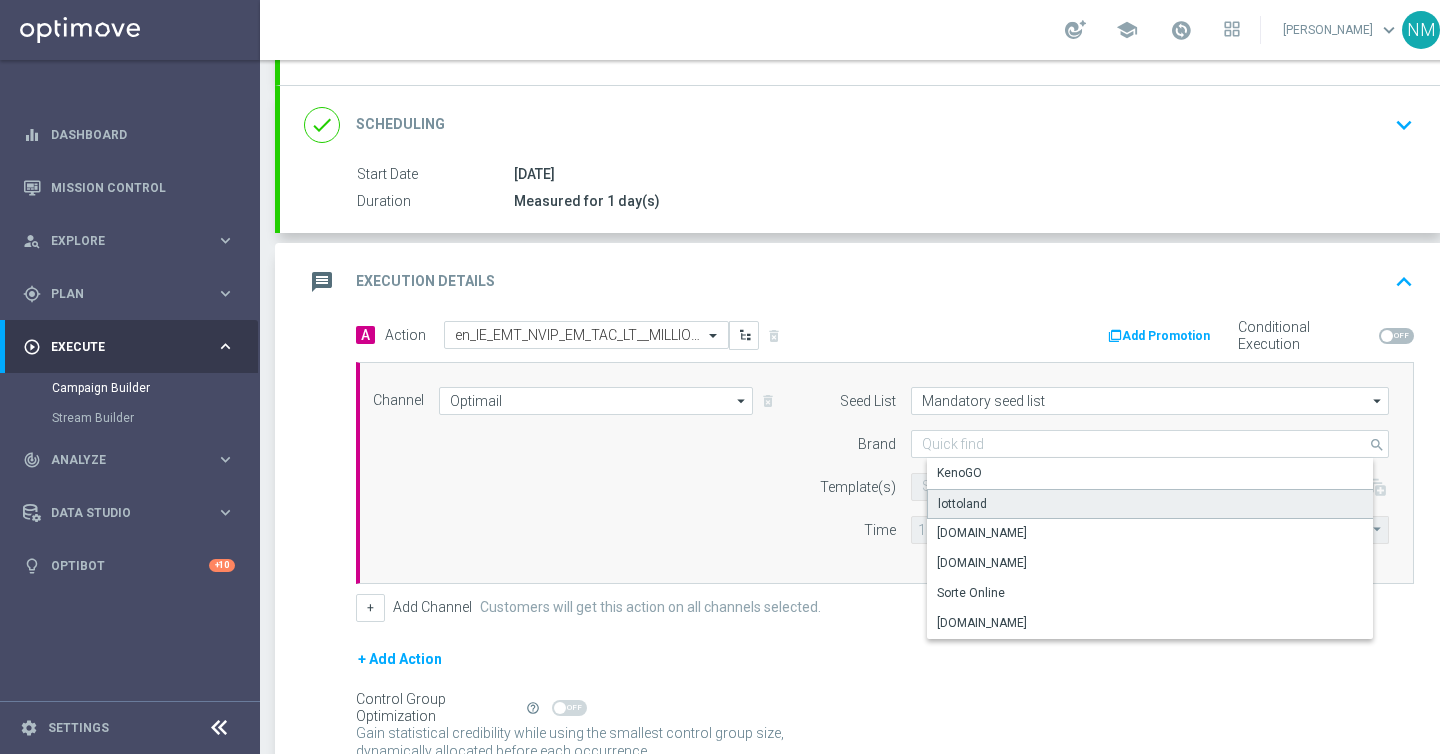 click on "lottoland" 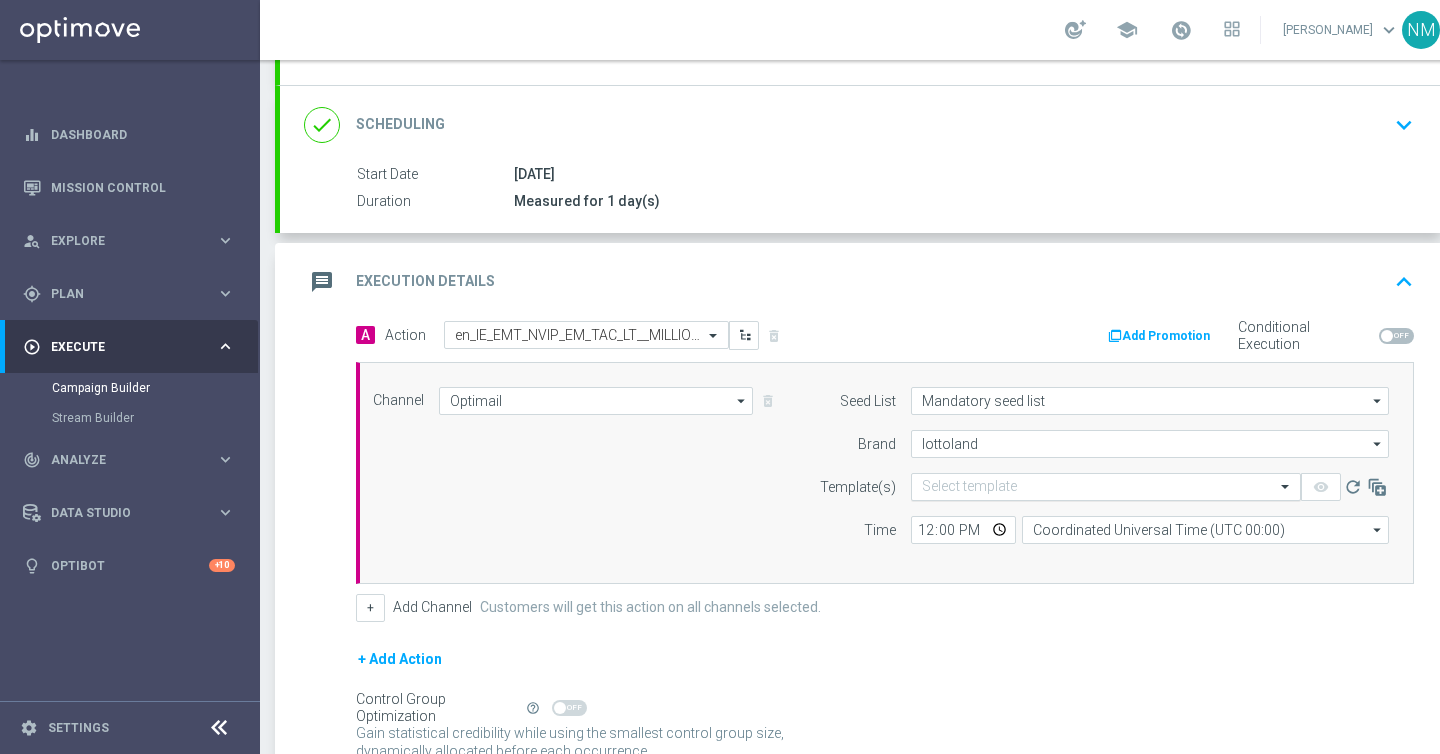 click 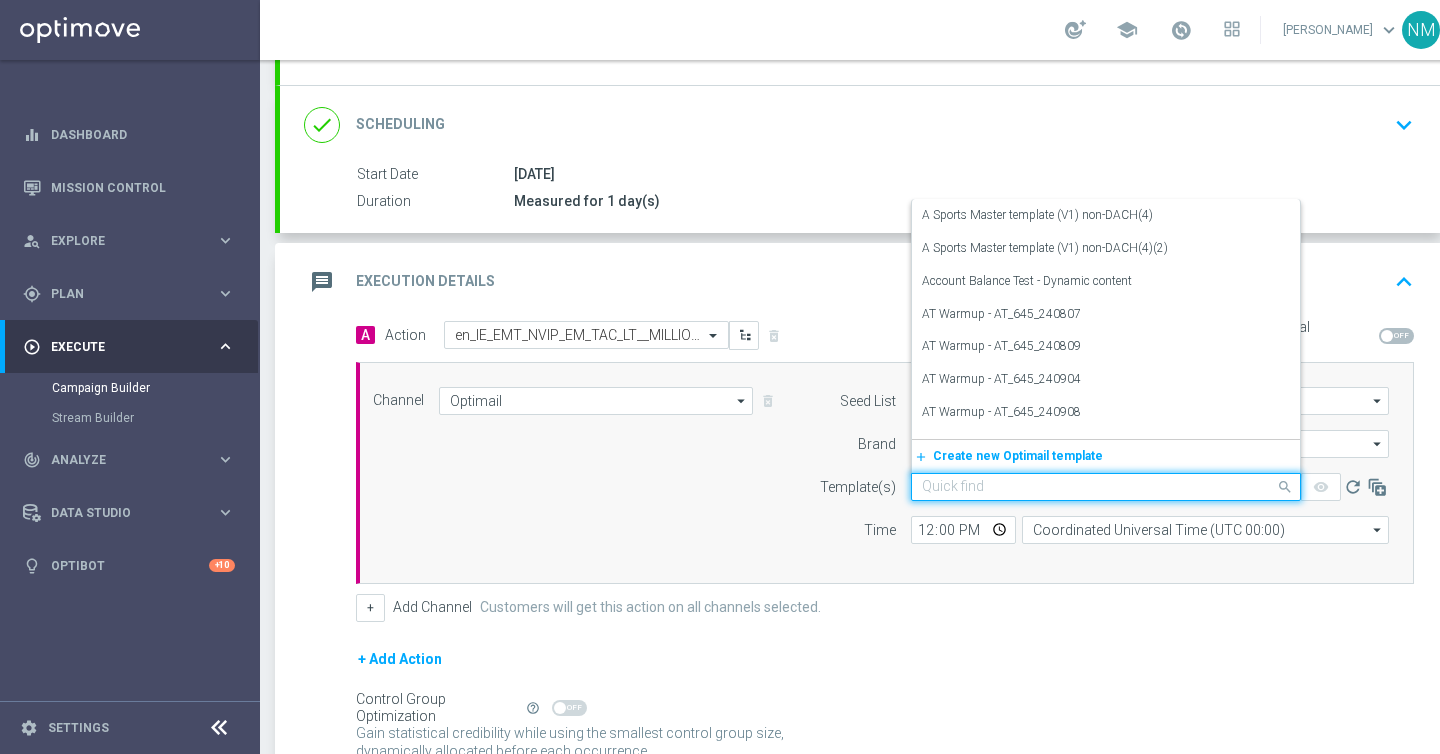 paste on "en_IE_EMT_NVIP_EM_TAC_LT__MILLIONAIRE_ALERT_W31_TUE" 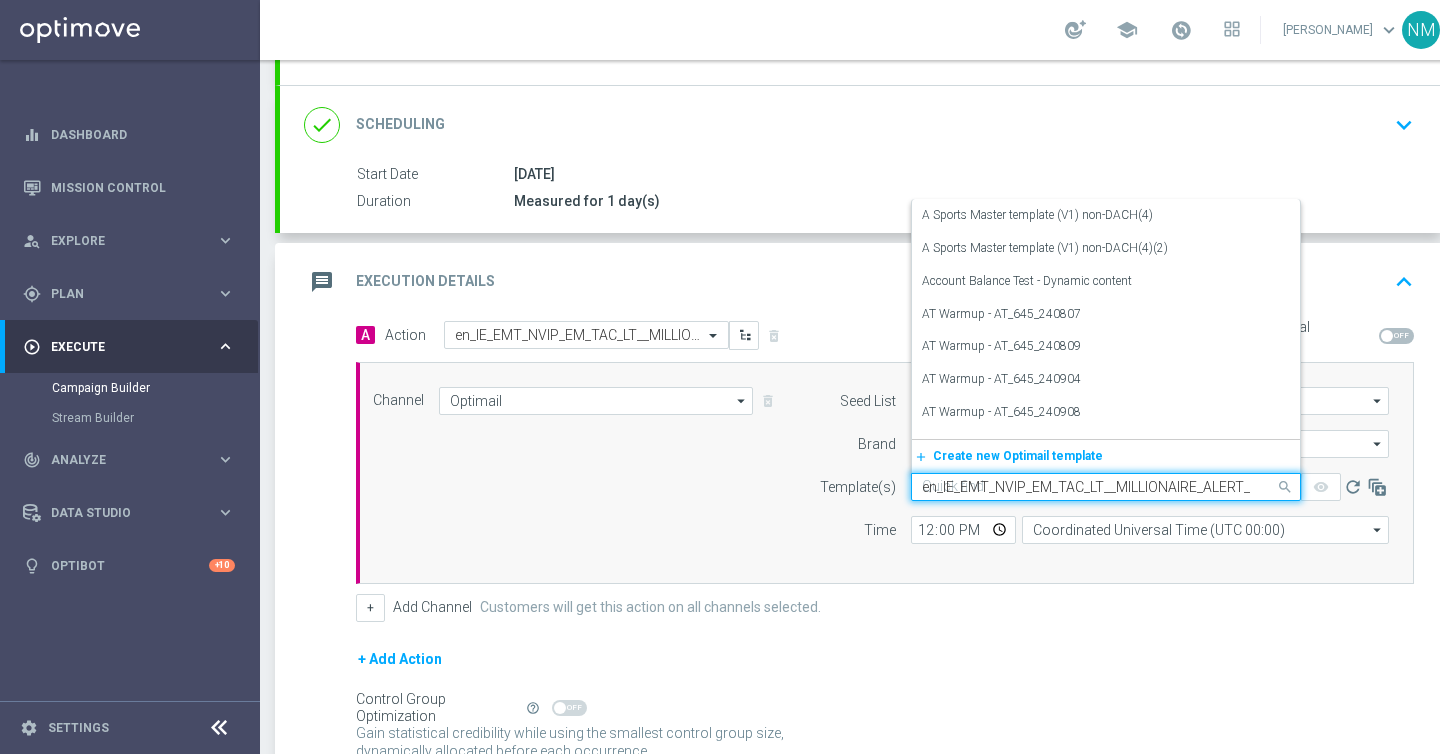 scroll, scrollTop: 0, scrollLeft: 61, axis: horizontal 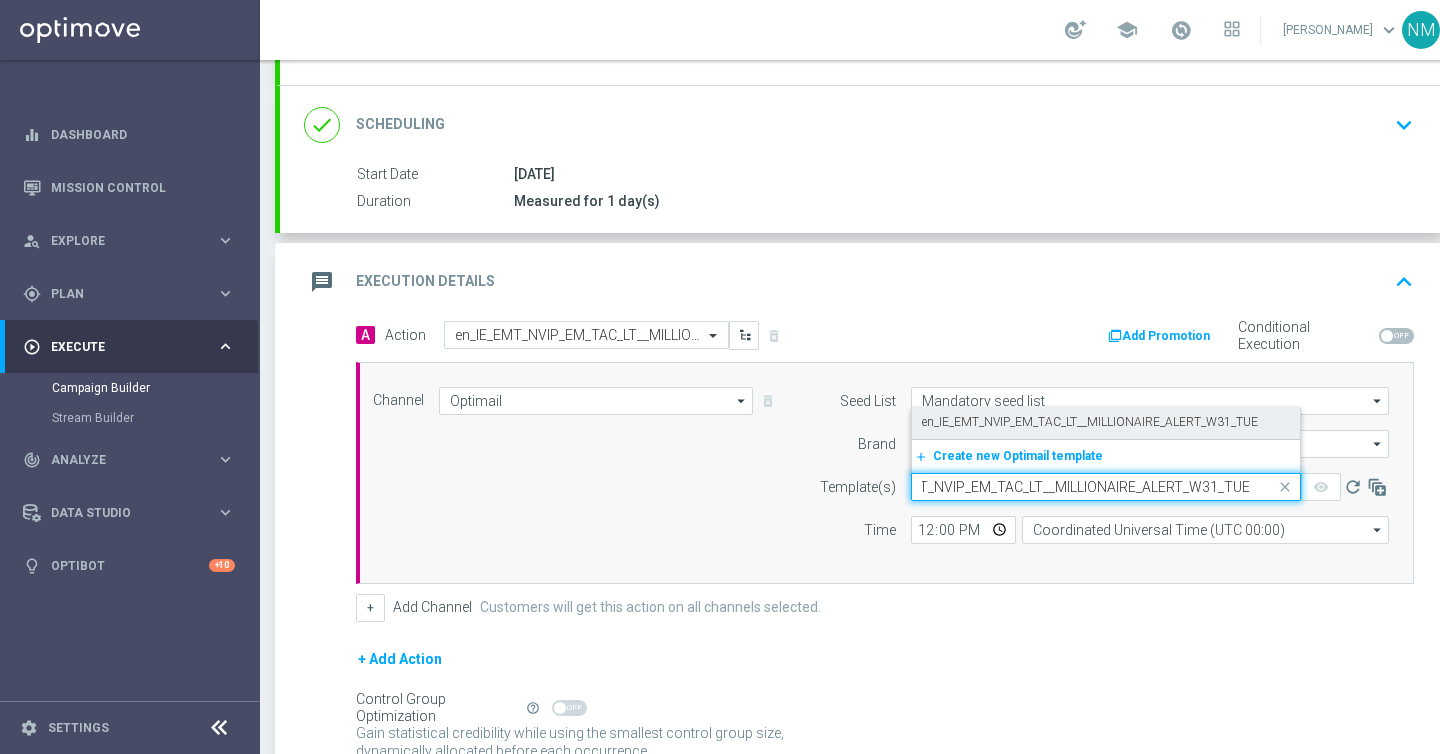 click on "en_IE_EMT_NVIP_EM_TAC_LT__MILLIONAIRE_ALERT_W31_TUE" at bounding box center [1090, 422] 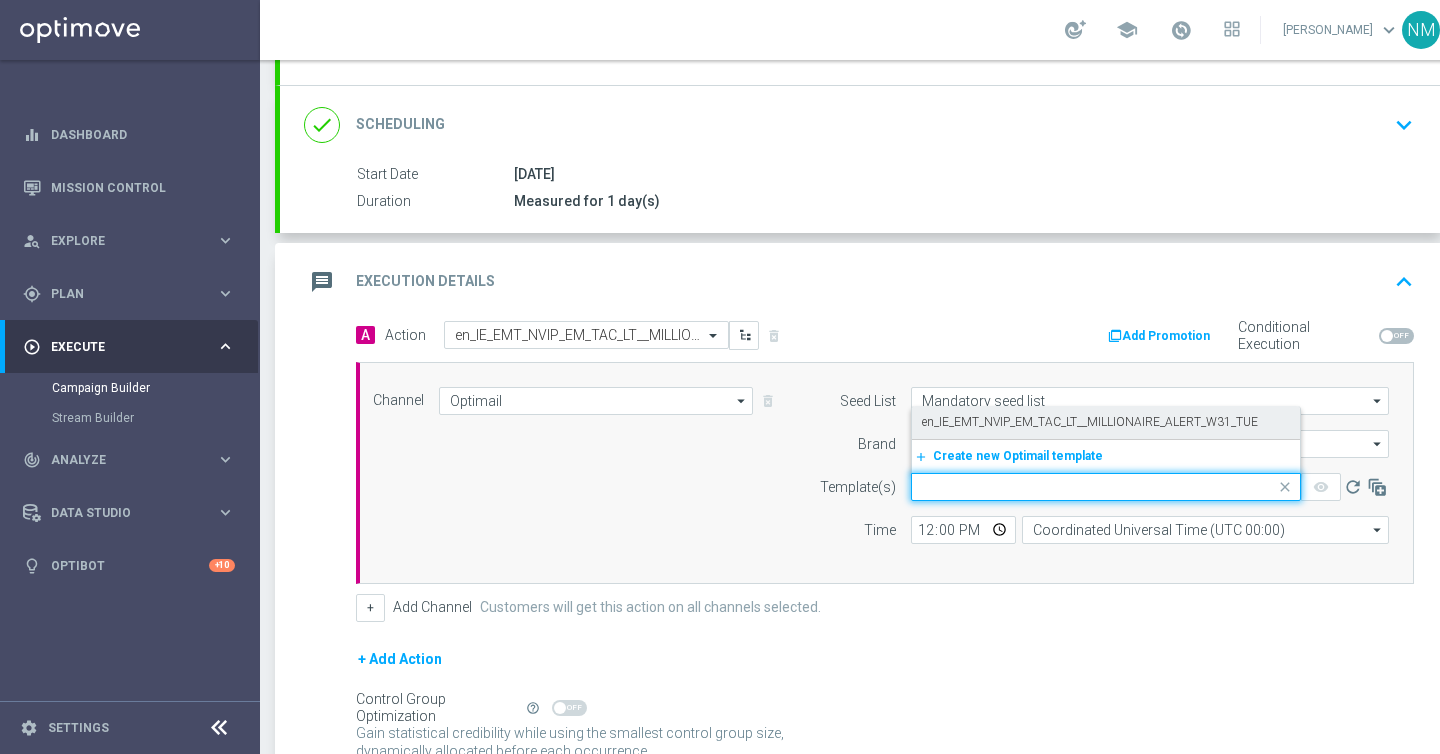 scroll, scrollTop: 0, scrollLeft: 0, axis: both 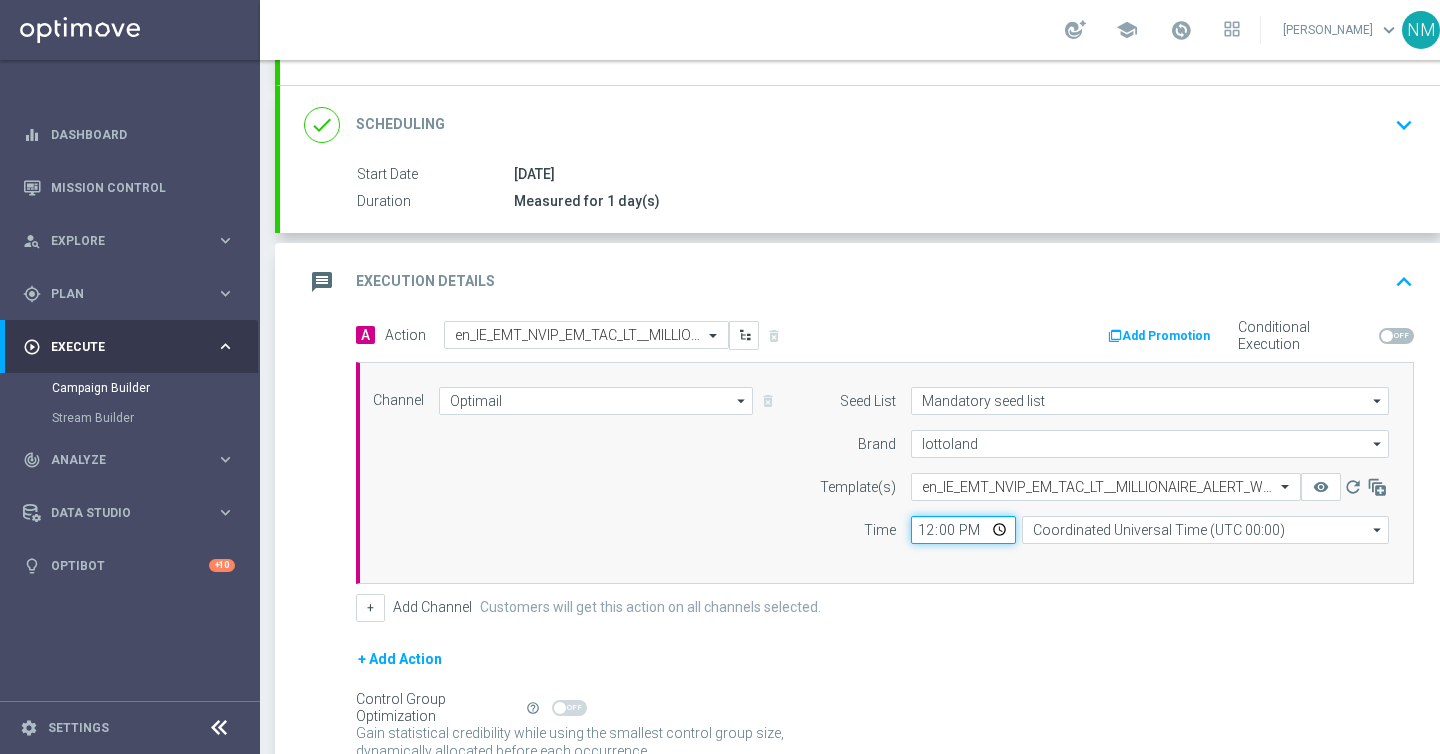 click on "12:00" 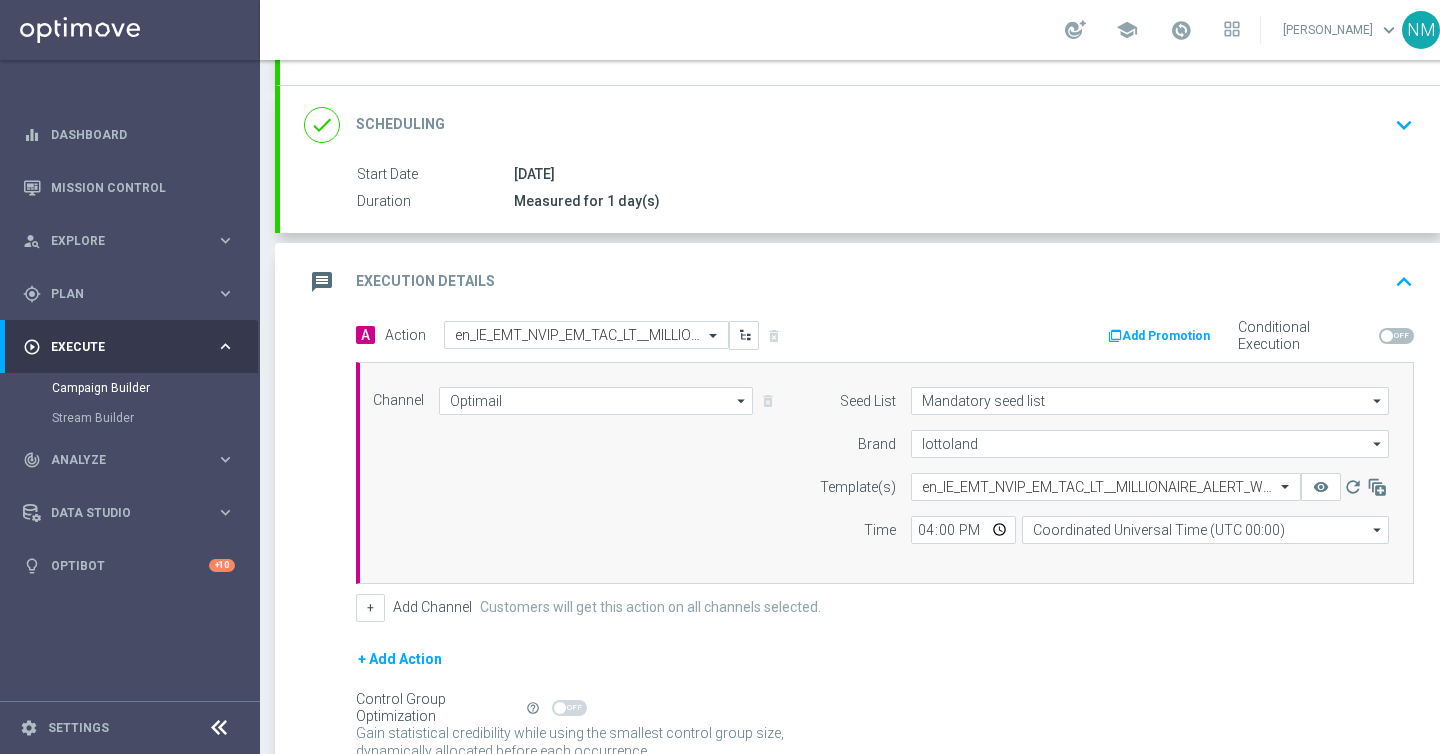 type on "16:00" 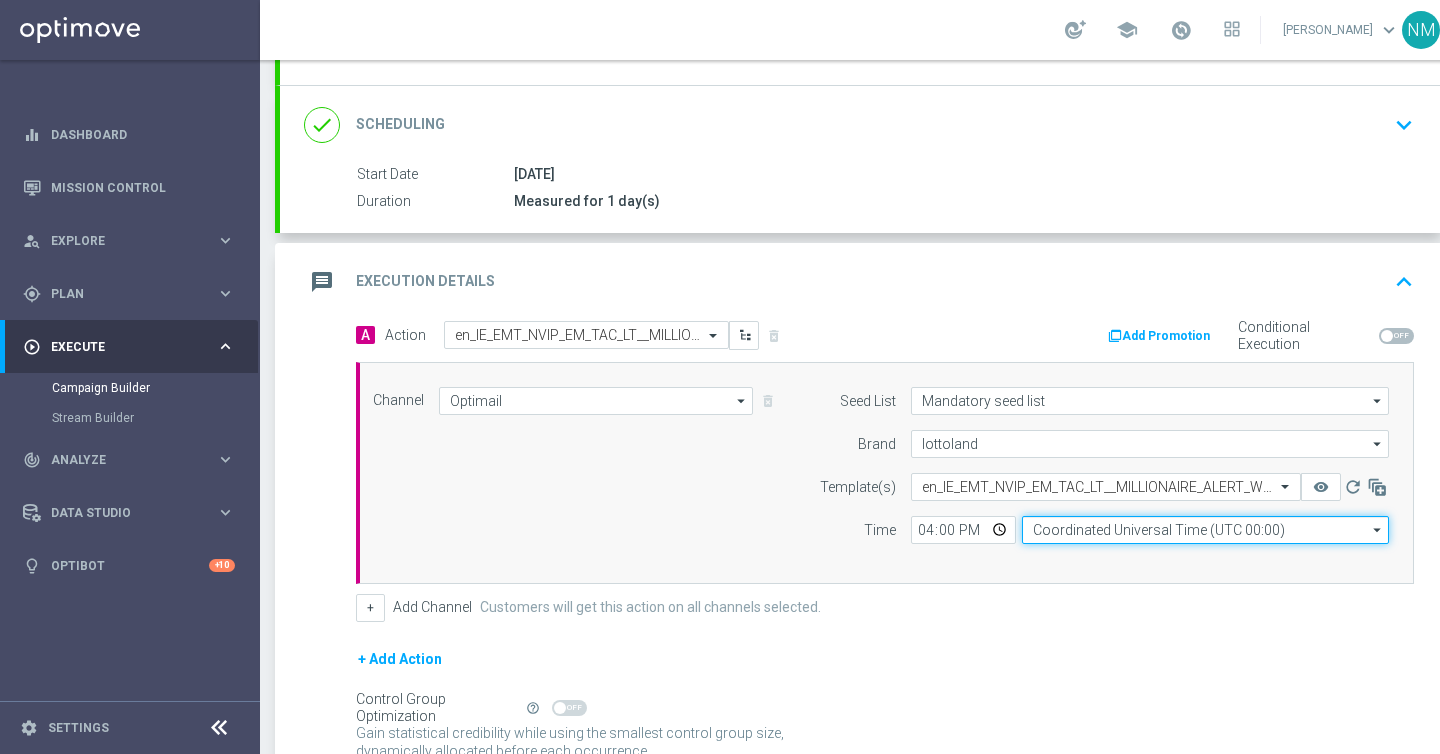 click on "Coordinated Universal Time (UTC 00:00)" 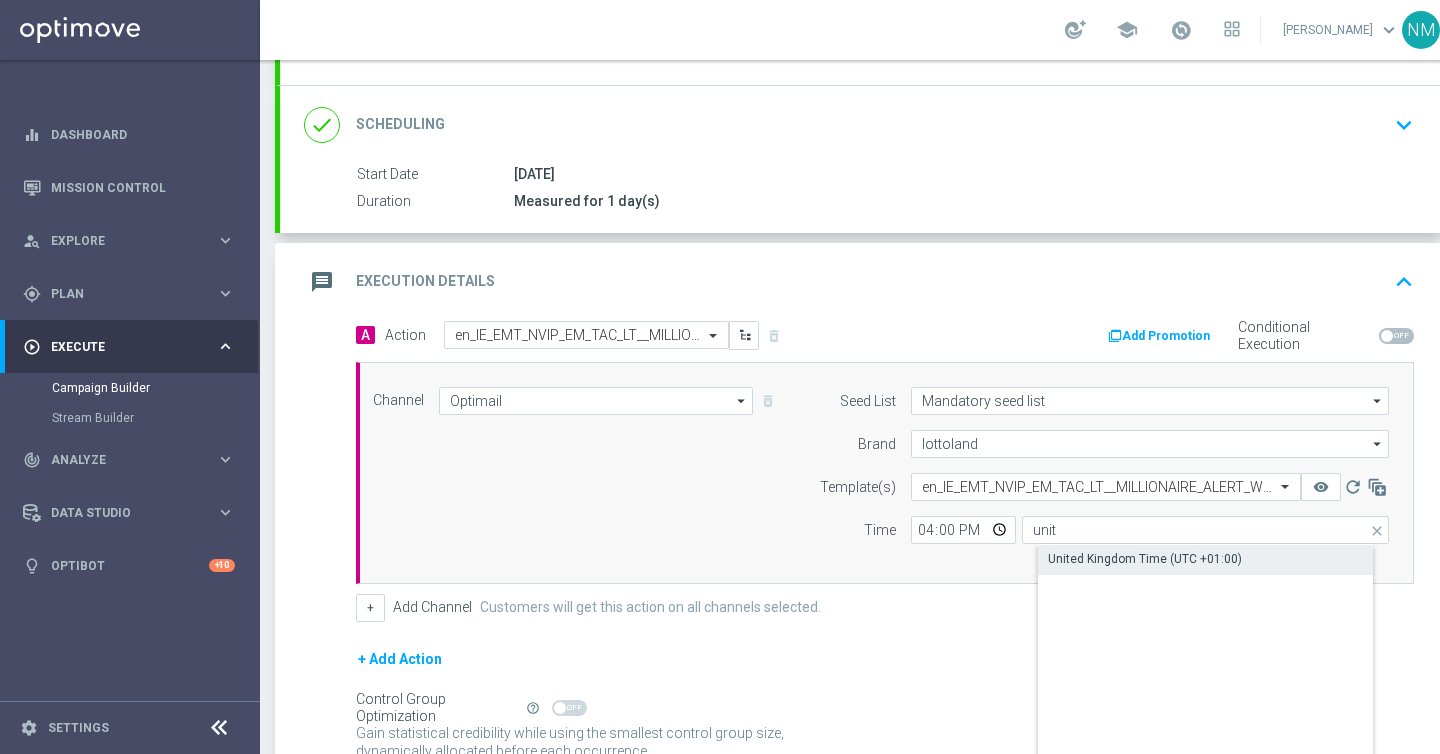 click on "United Kingdom Time (UTC +01:00)" 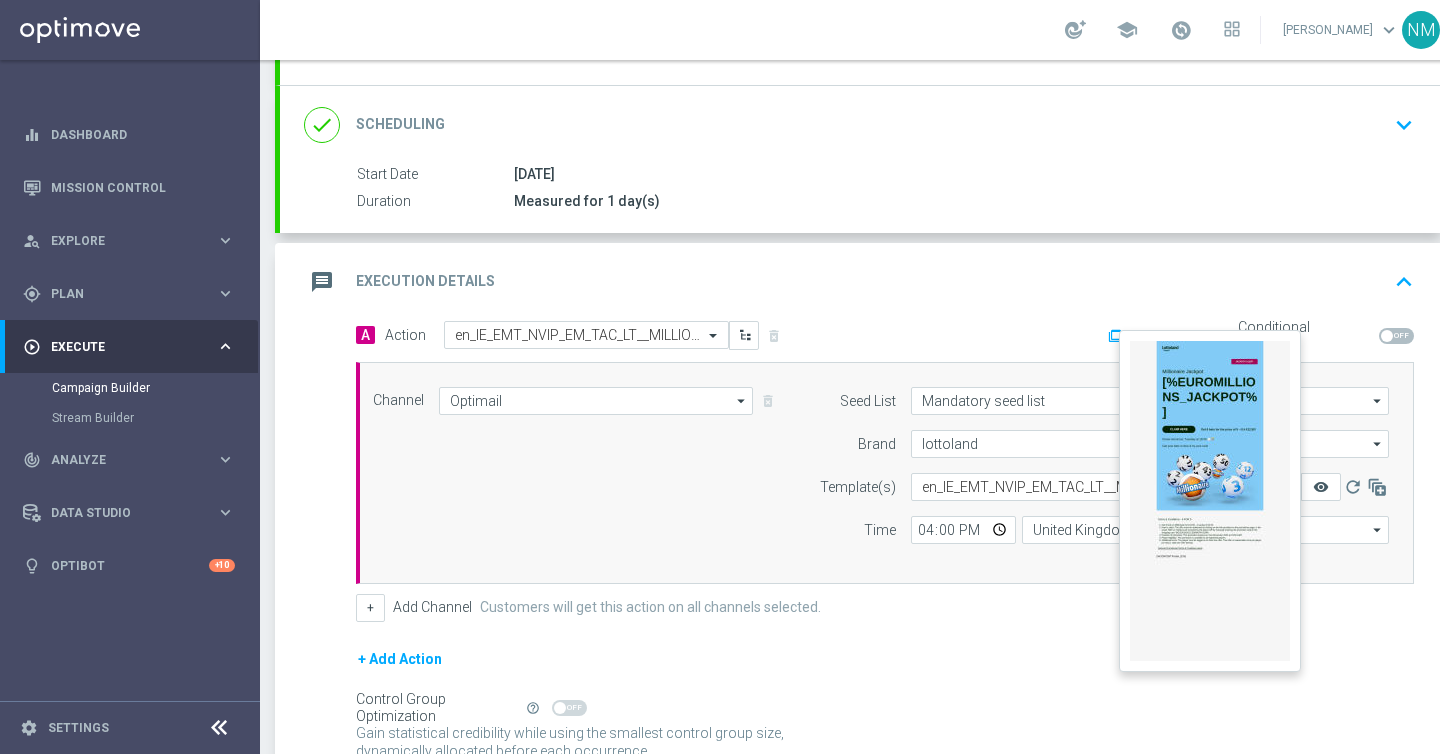 click on "remove_red_eye" 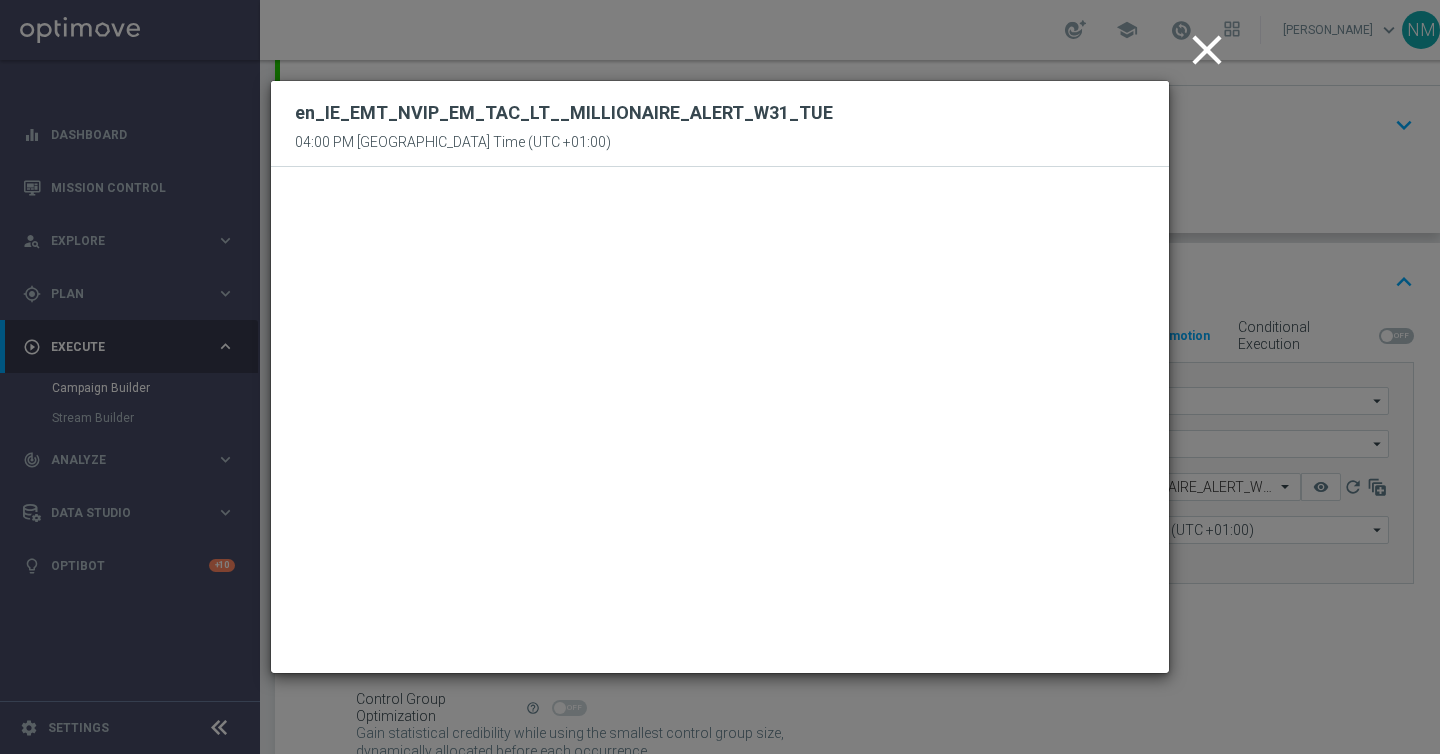click on "close" 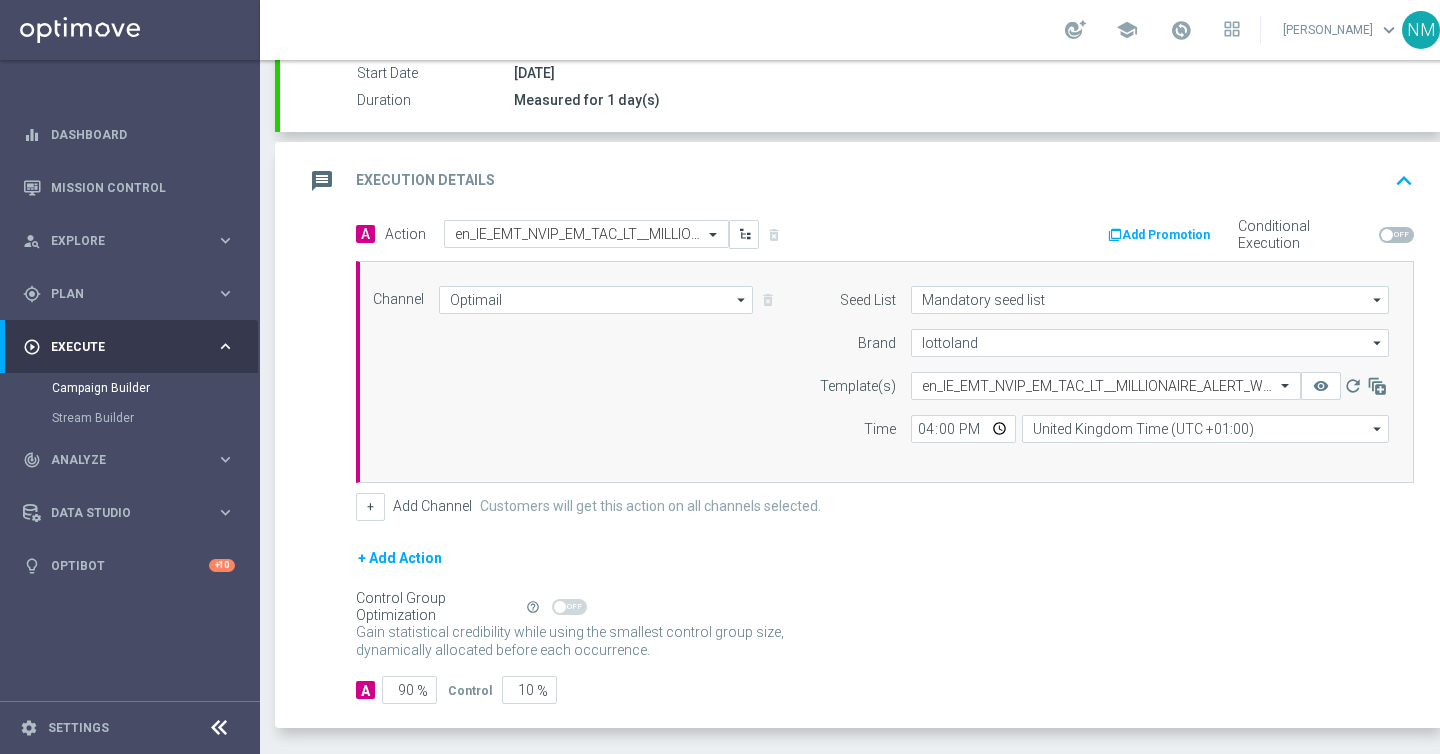 scroll, scrollTop: 425, scrollLeft: 0, axis: vertical 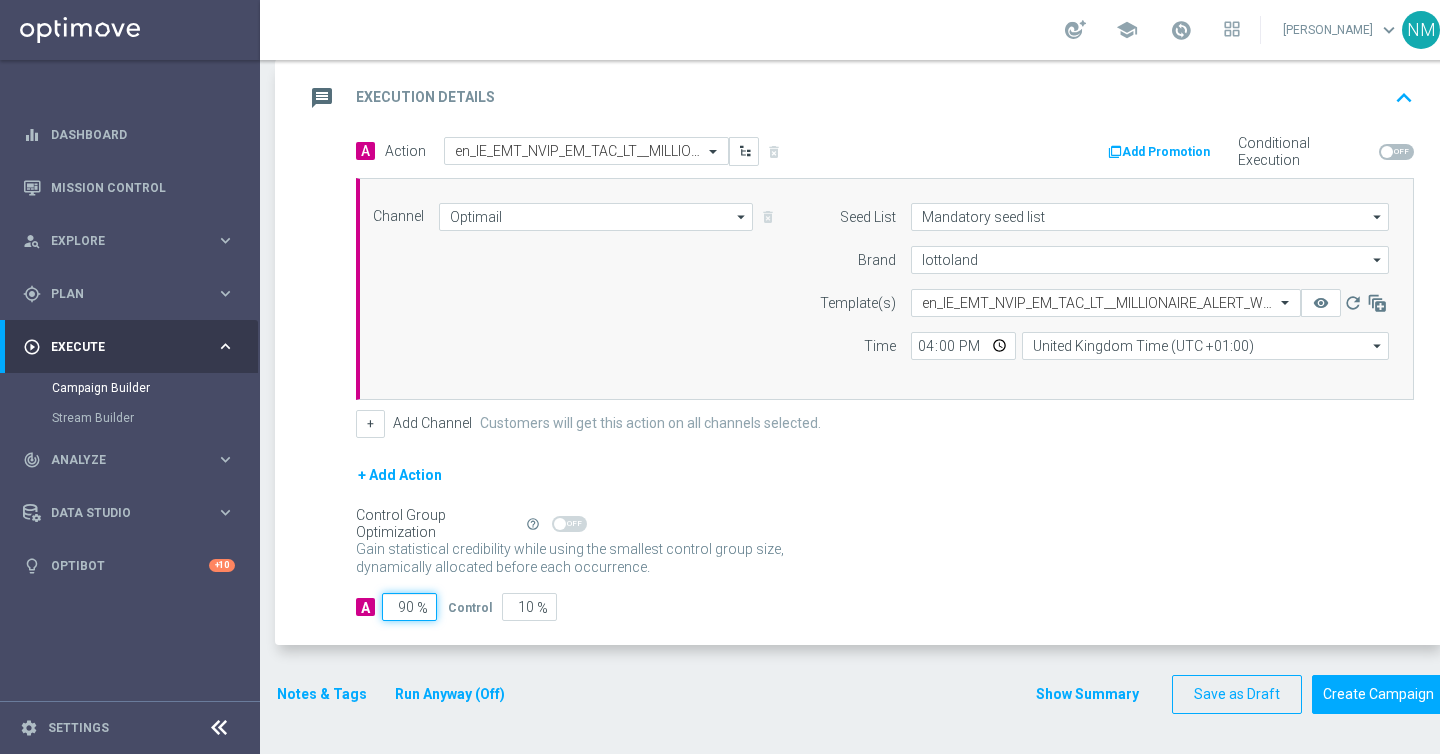 click on "90" 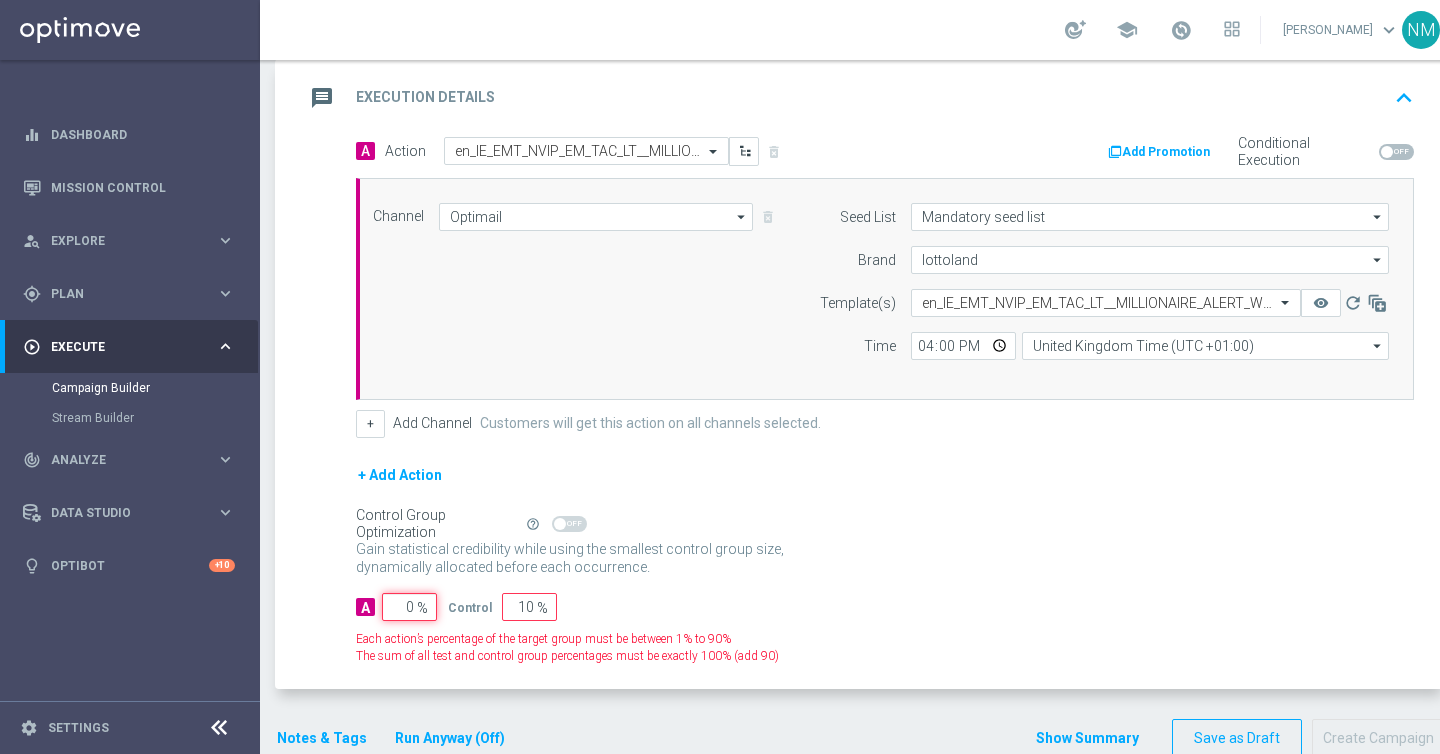 type on "100" 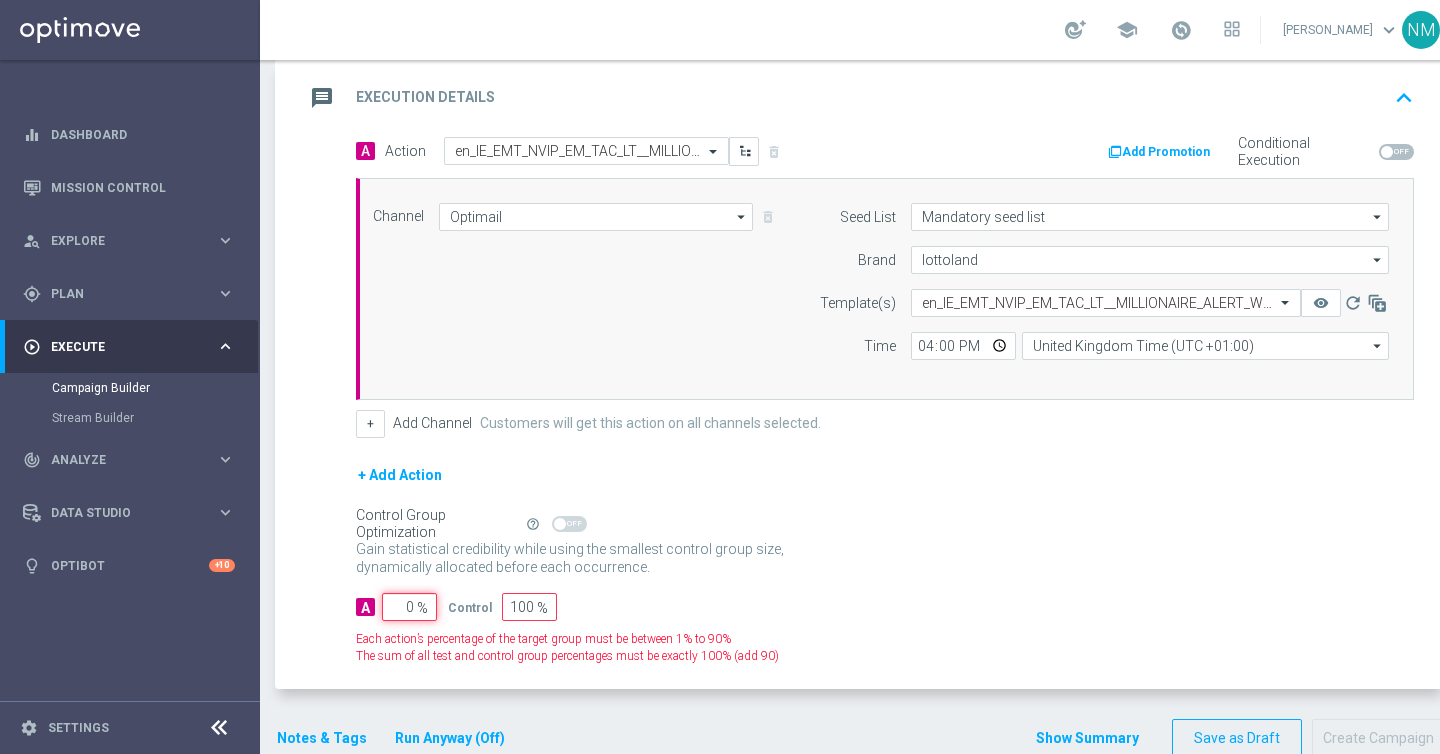 type on "10" 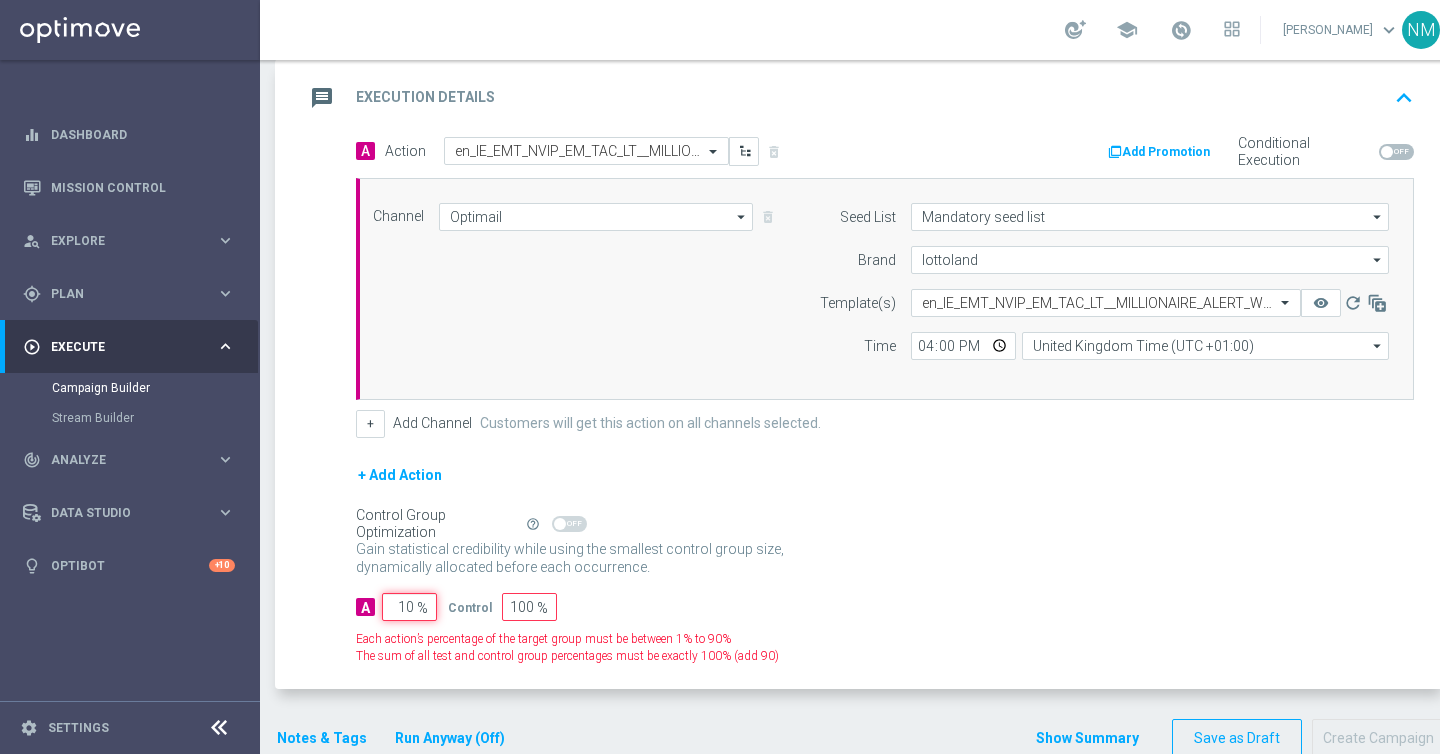 type on "90" 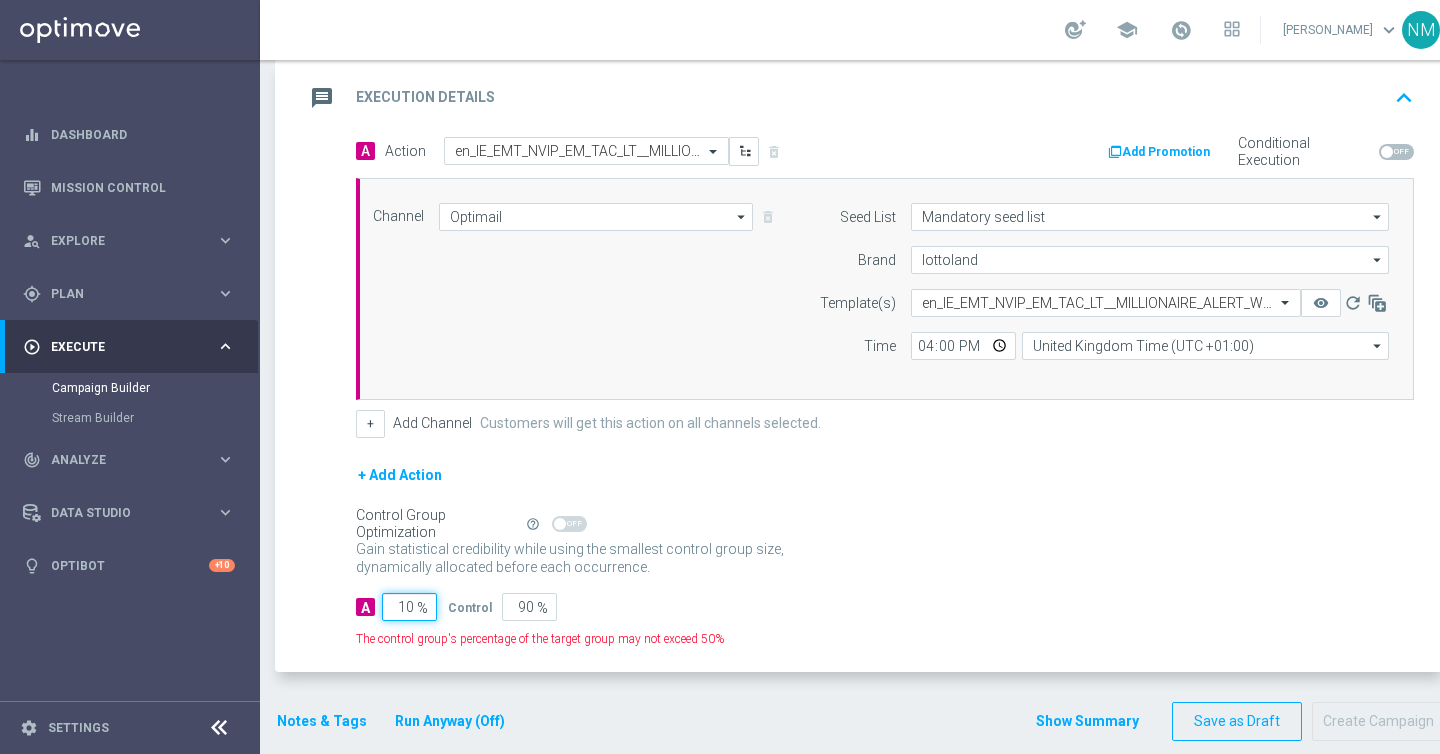 type on "100" 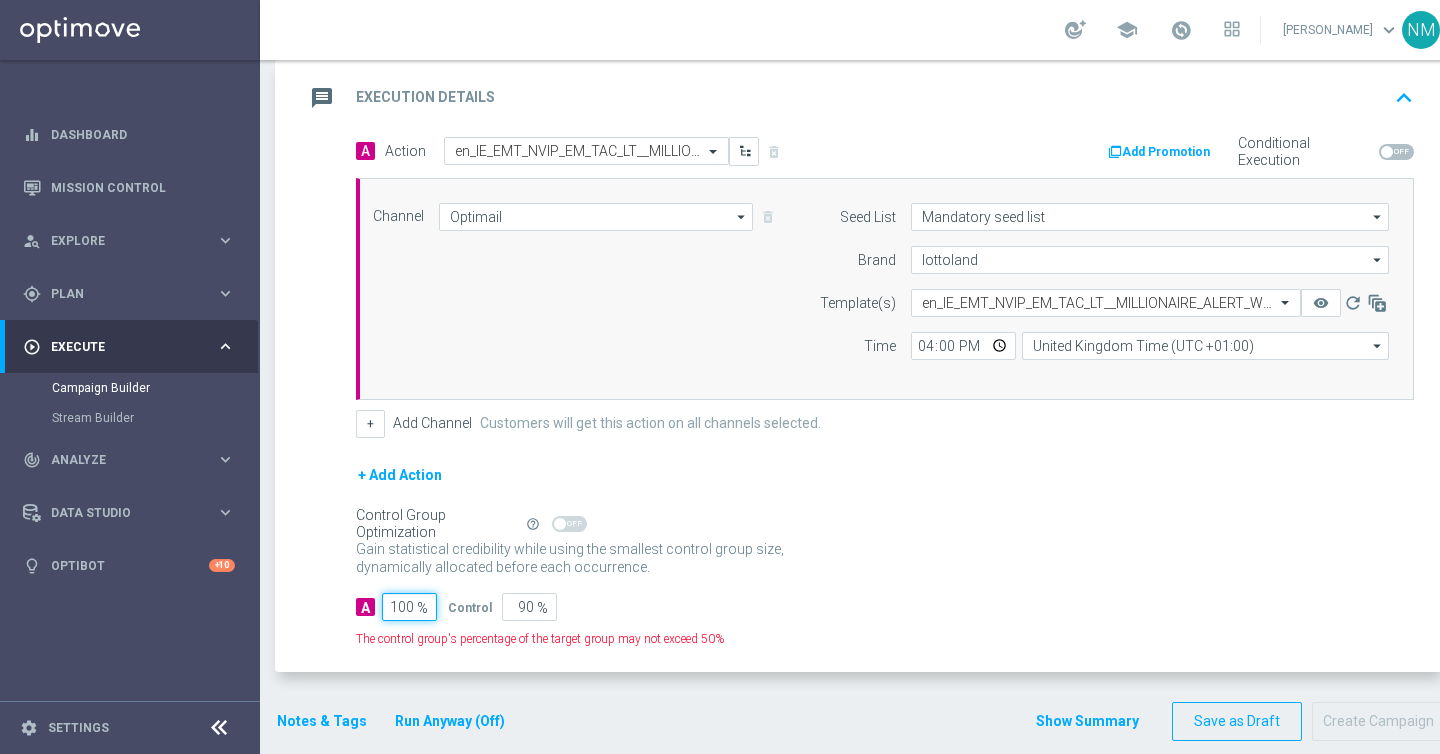 type on "0" 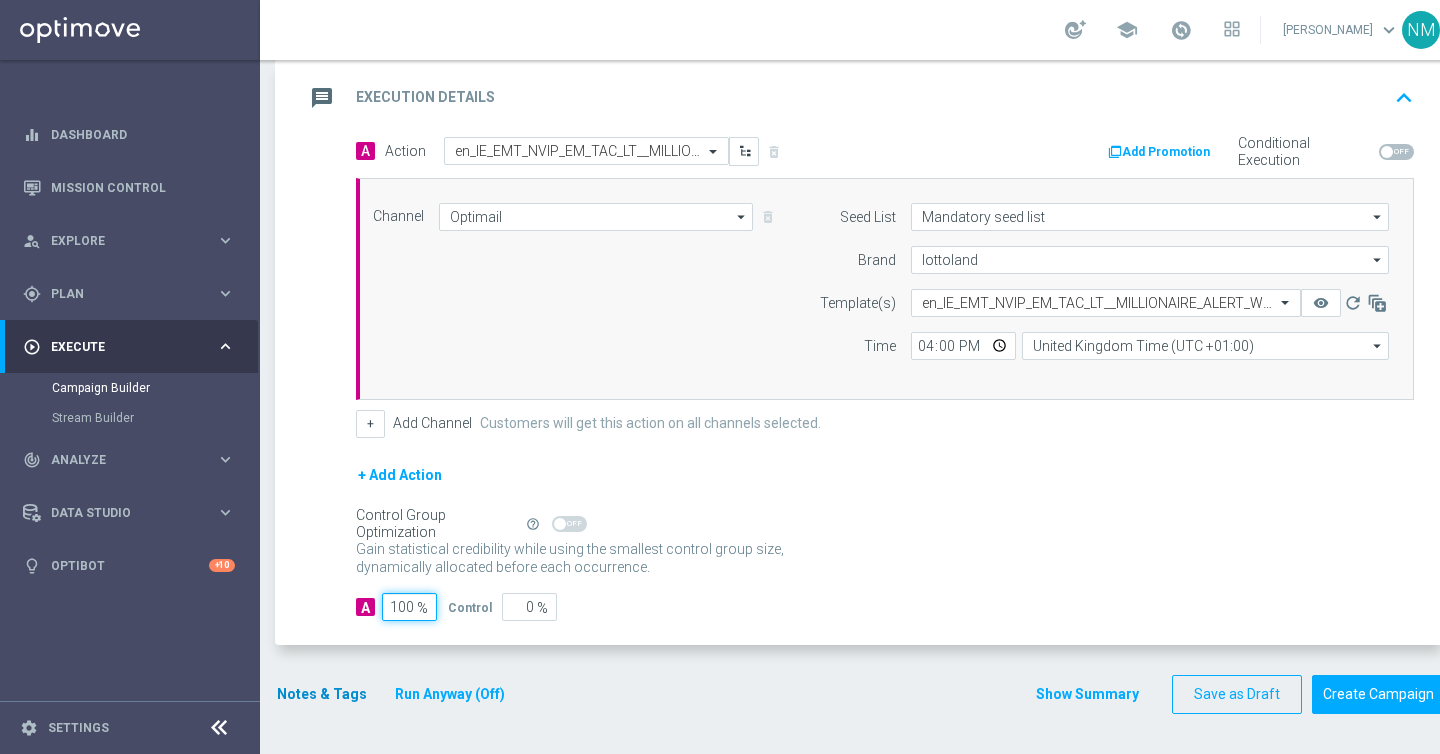 type on "100" 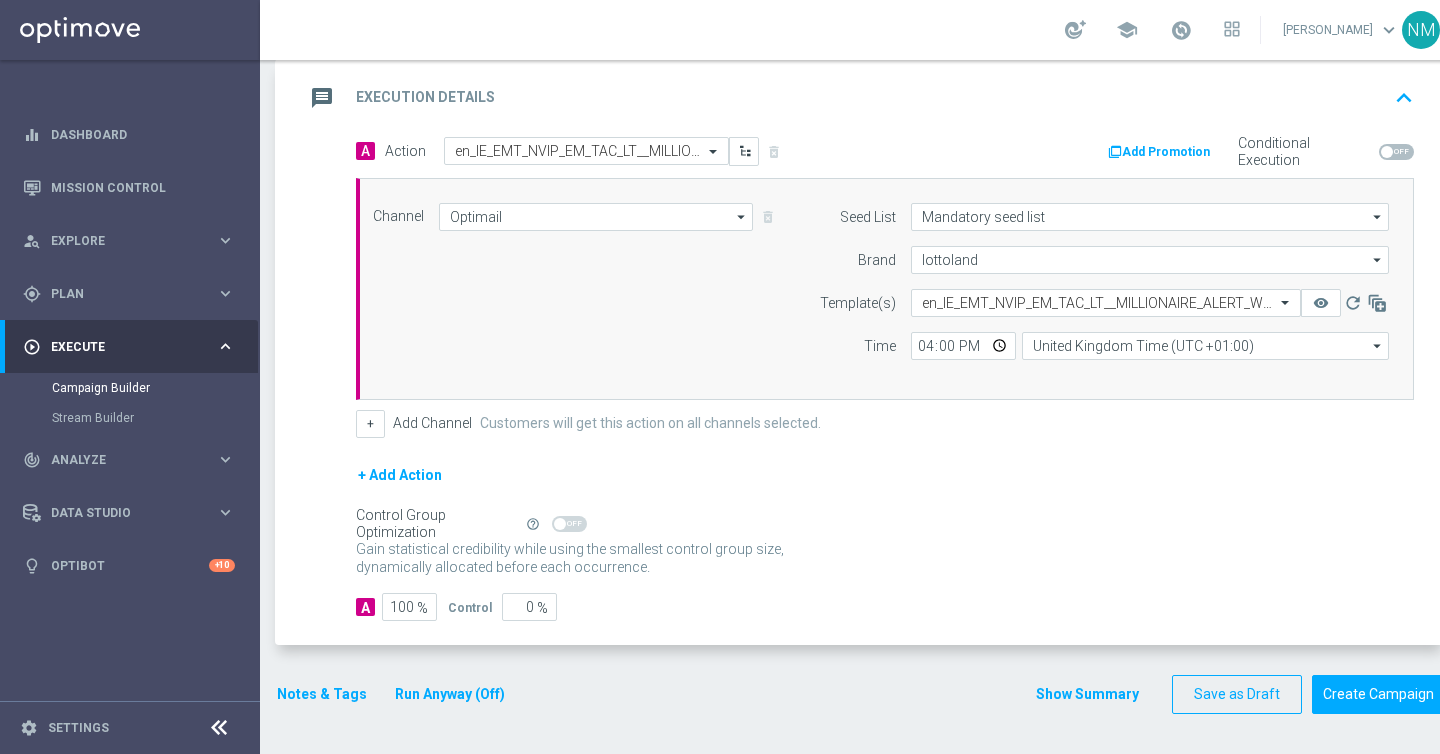 click on "Notes & Tags" 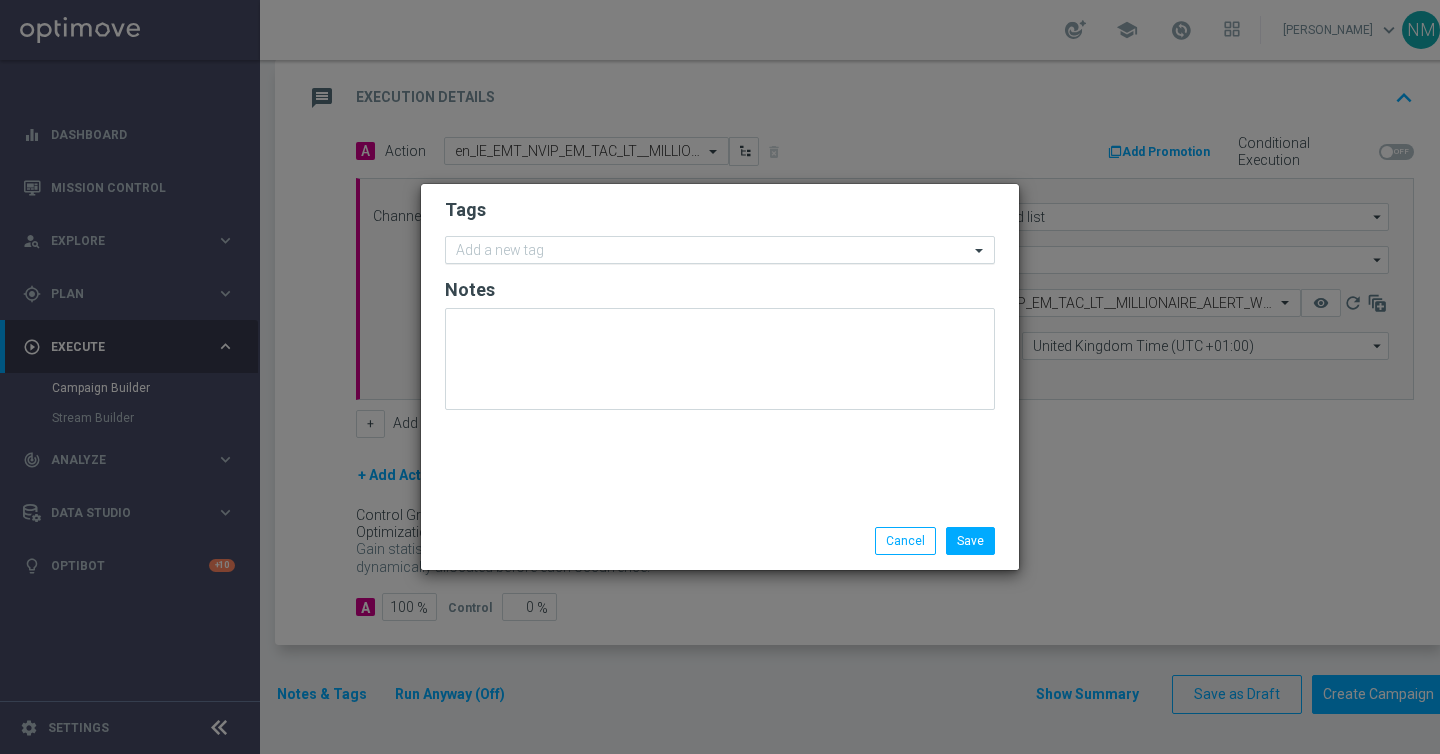 click 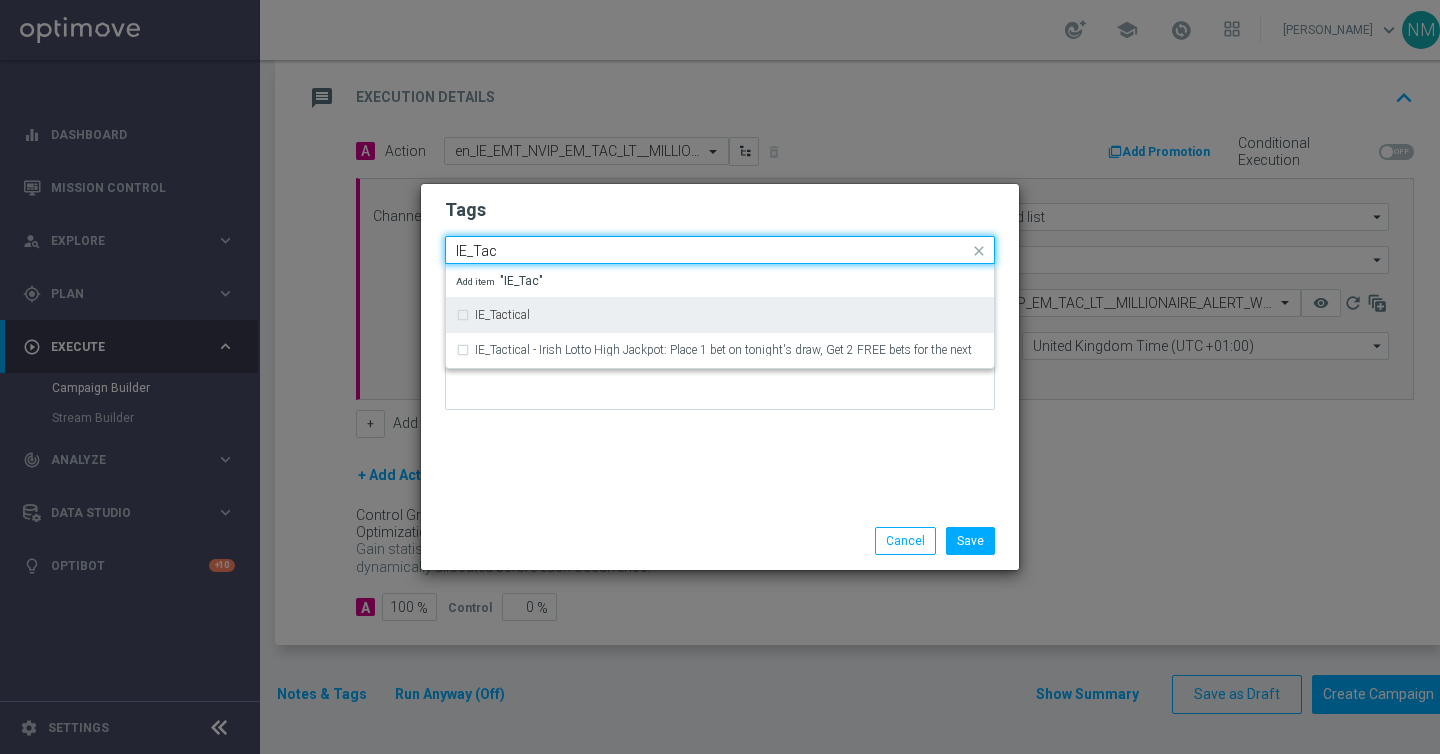 click on "IE_Tactical" at bounding box center (720, 314) 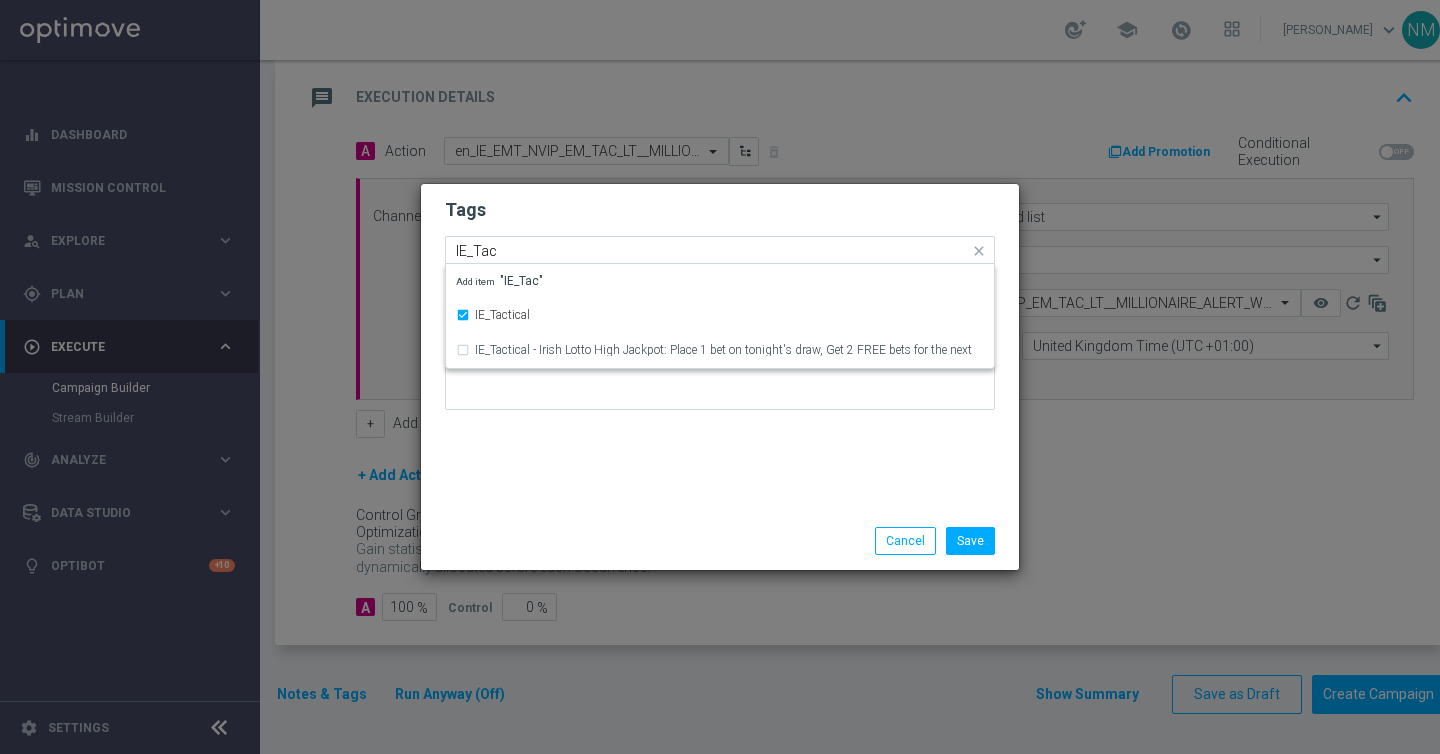 type 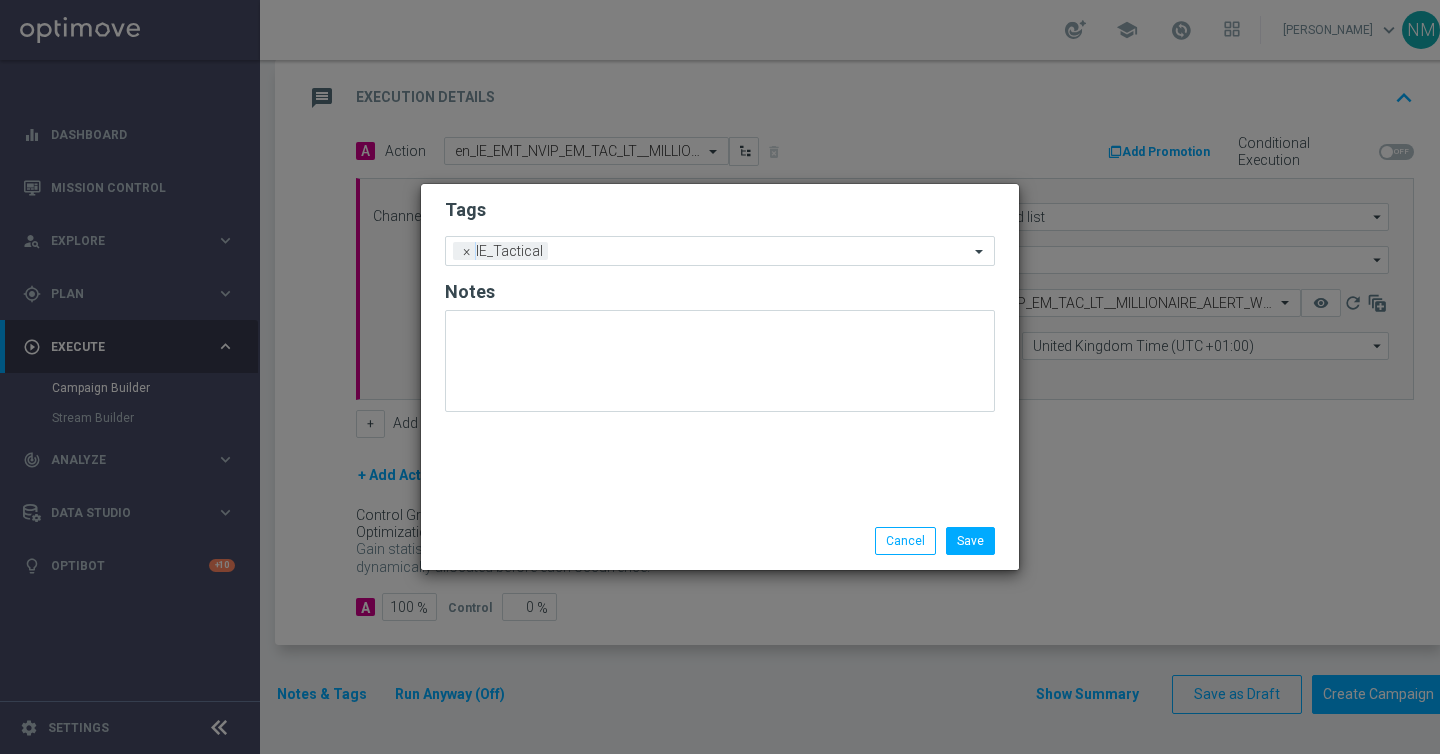click on "Save
Cancel" 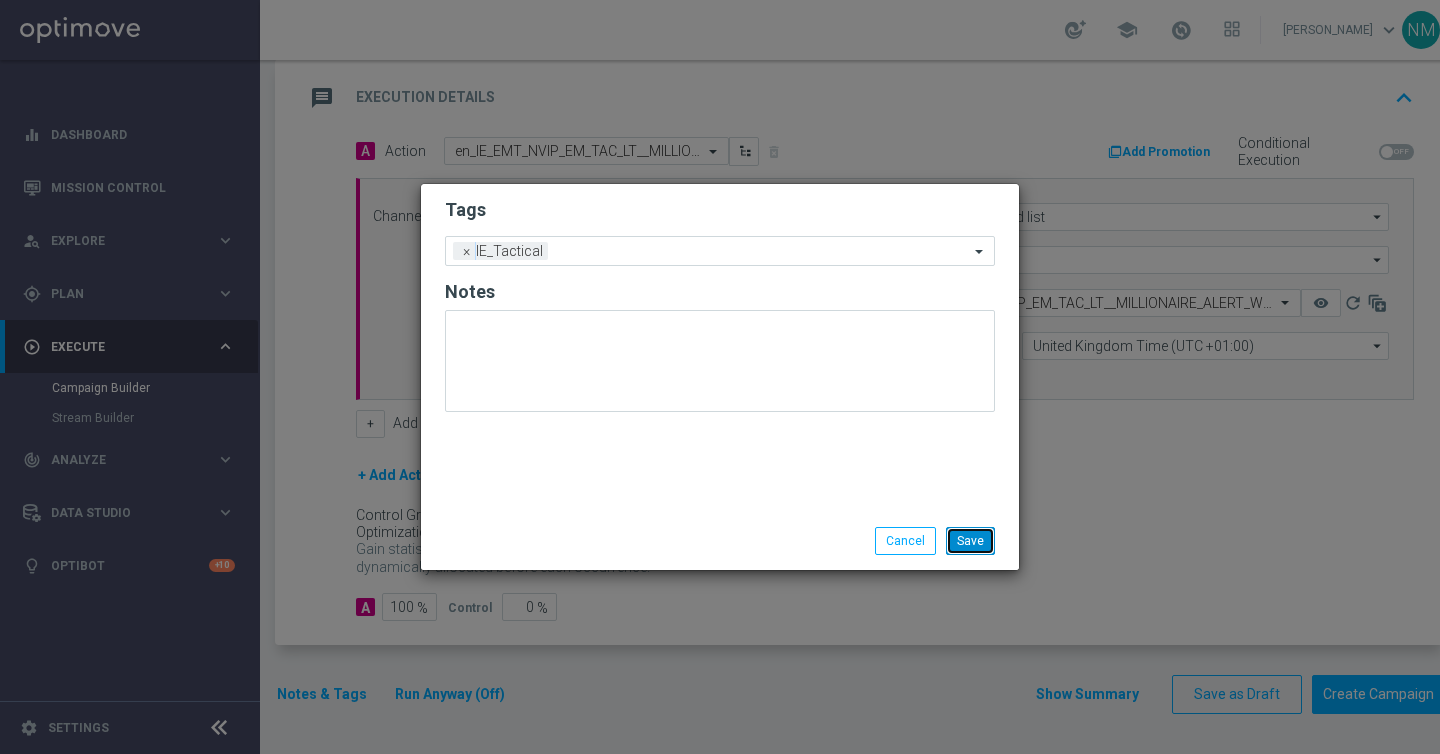 click on "Save" 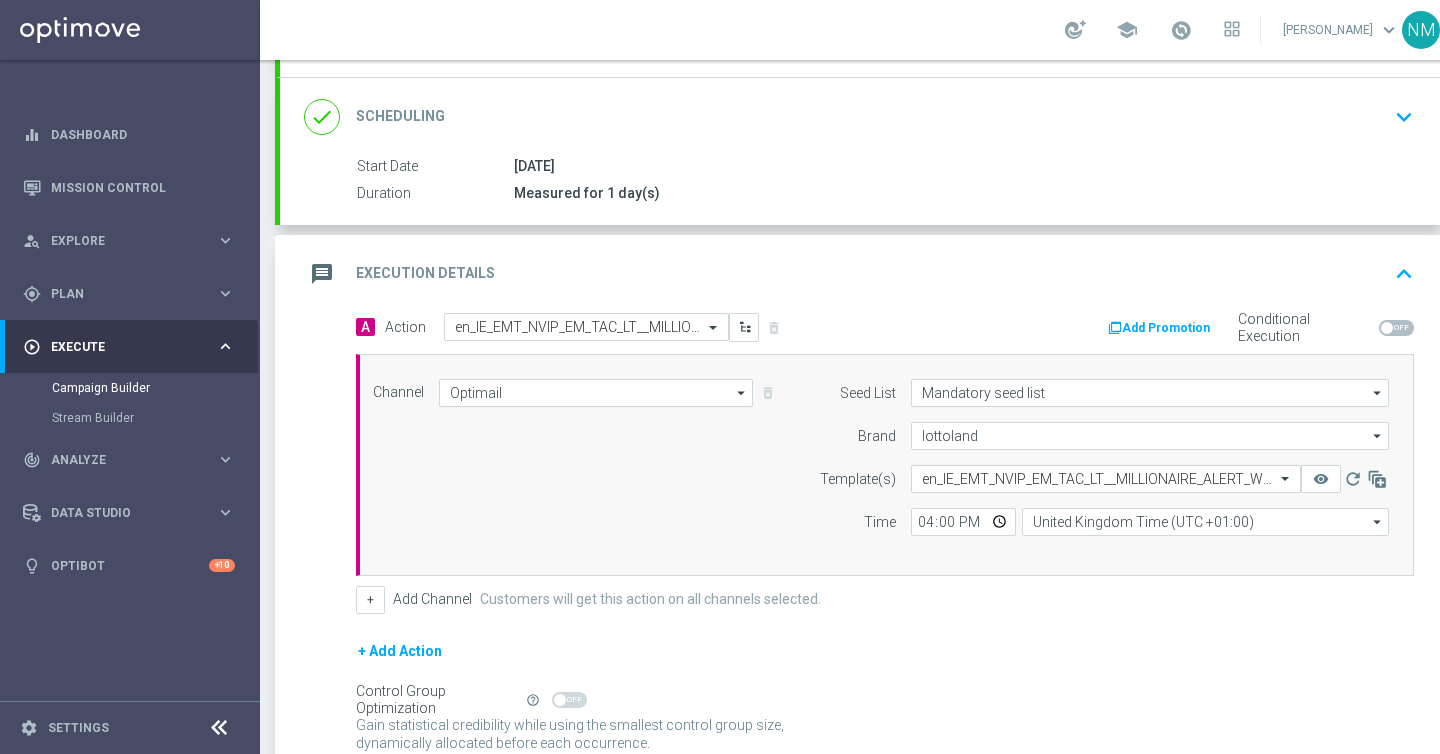 scroll, scrollTop: 425, scrollLeft: 0, axis: vertical 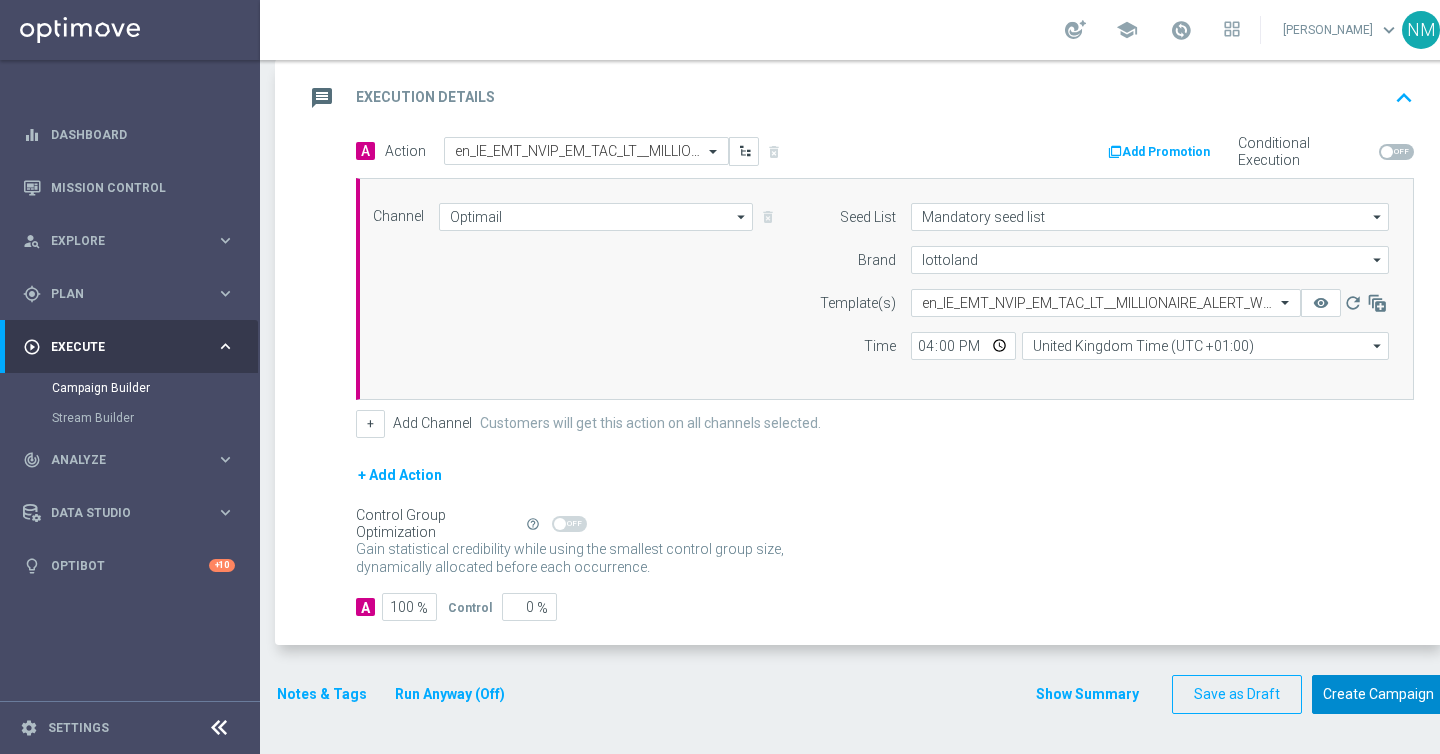 click on "Create Campaign" 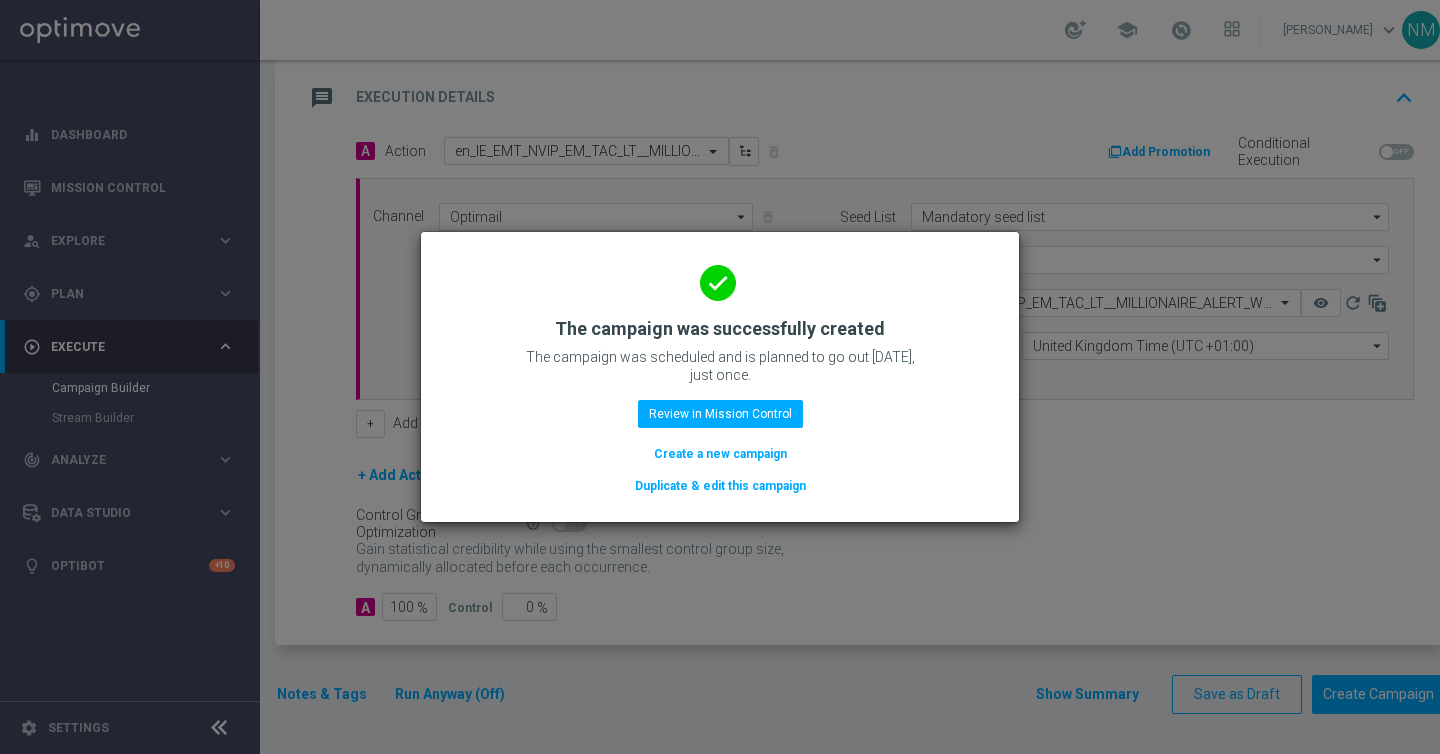 click on "Create a new campaign" 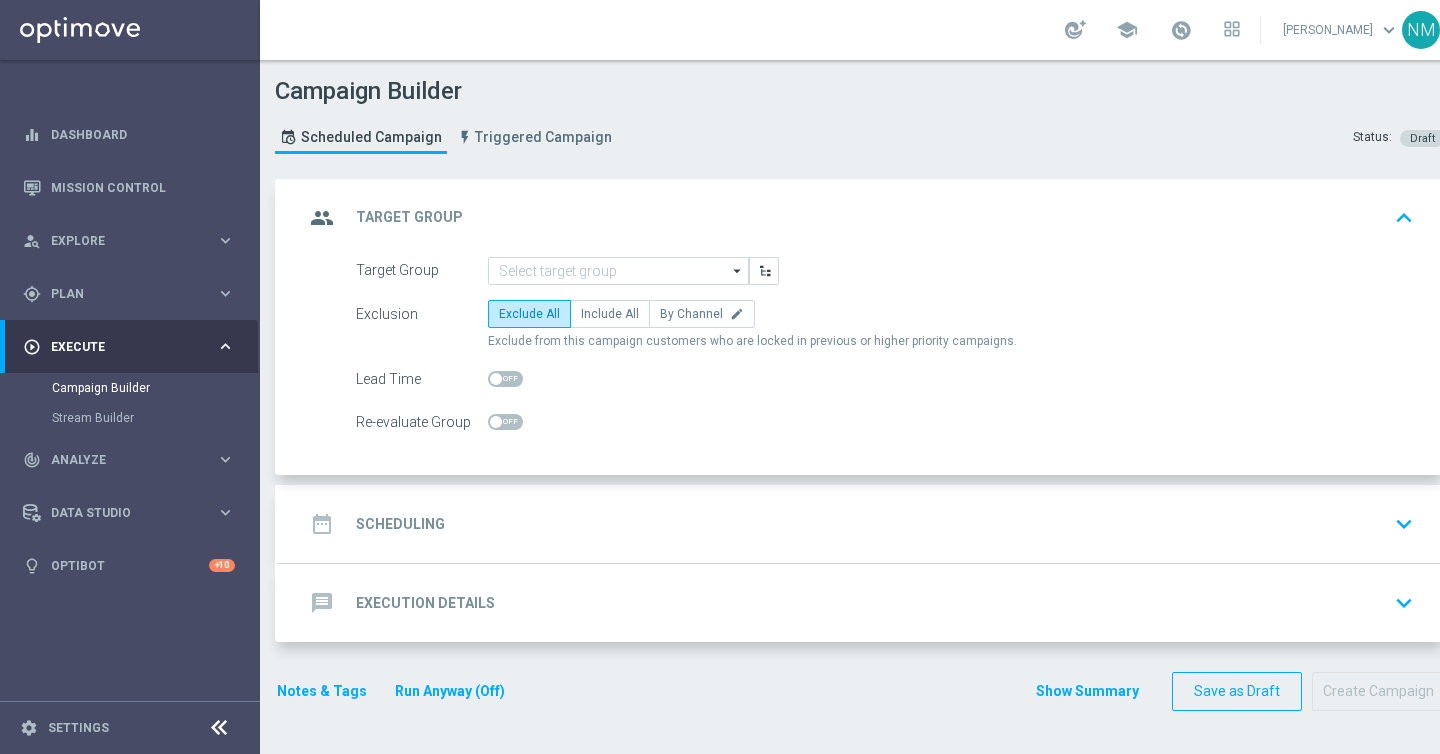 scroll, scrollTop: 0, scrollLeft: 0, axis: both 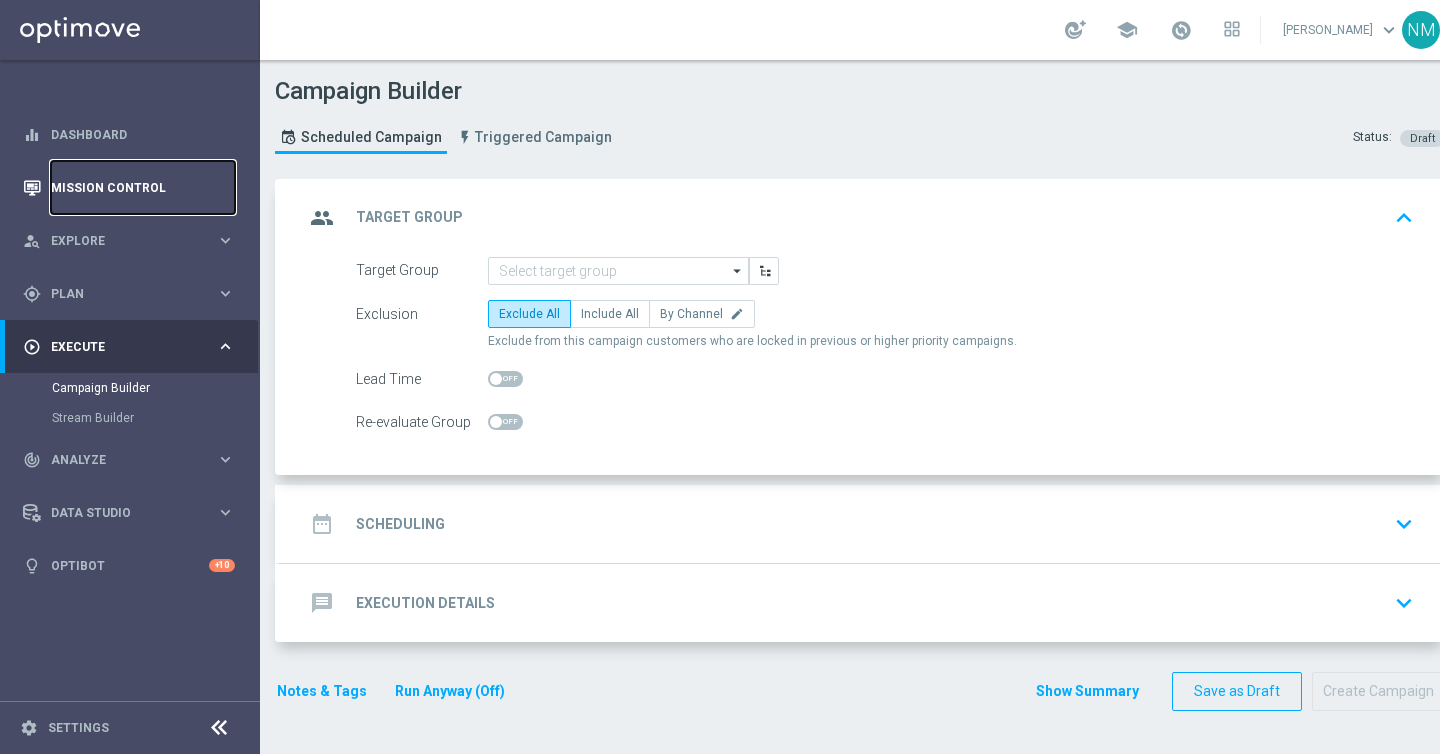click on "Mission Control" at bounding box center (143, 187) 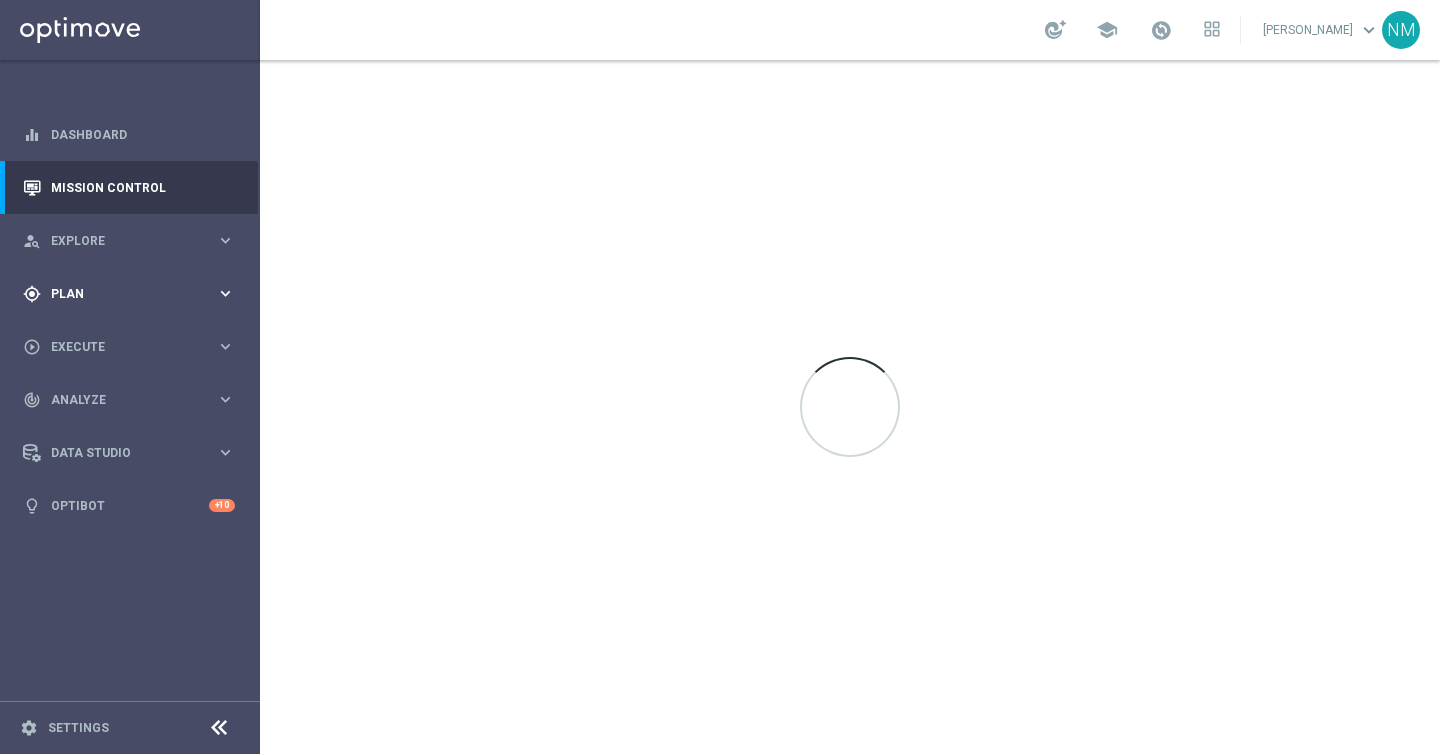 click on "gps_fixed
Plan
keyboard_arrow_right" at bounding box center [129, 293] 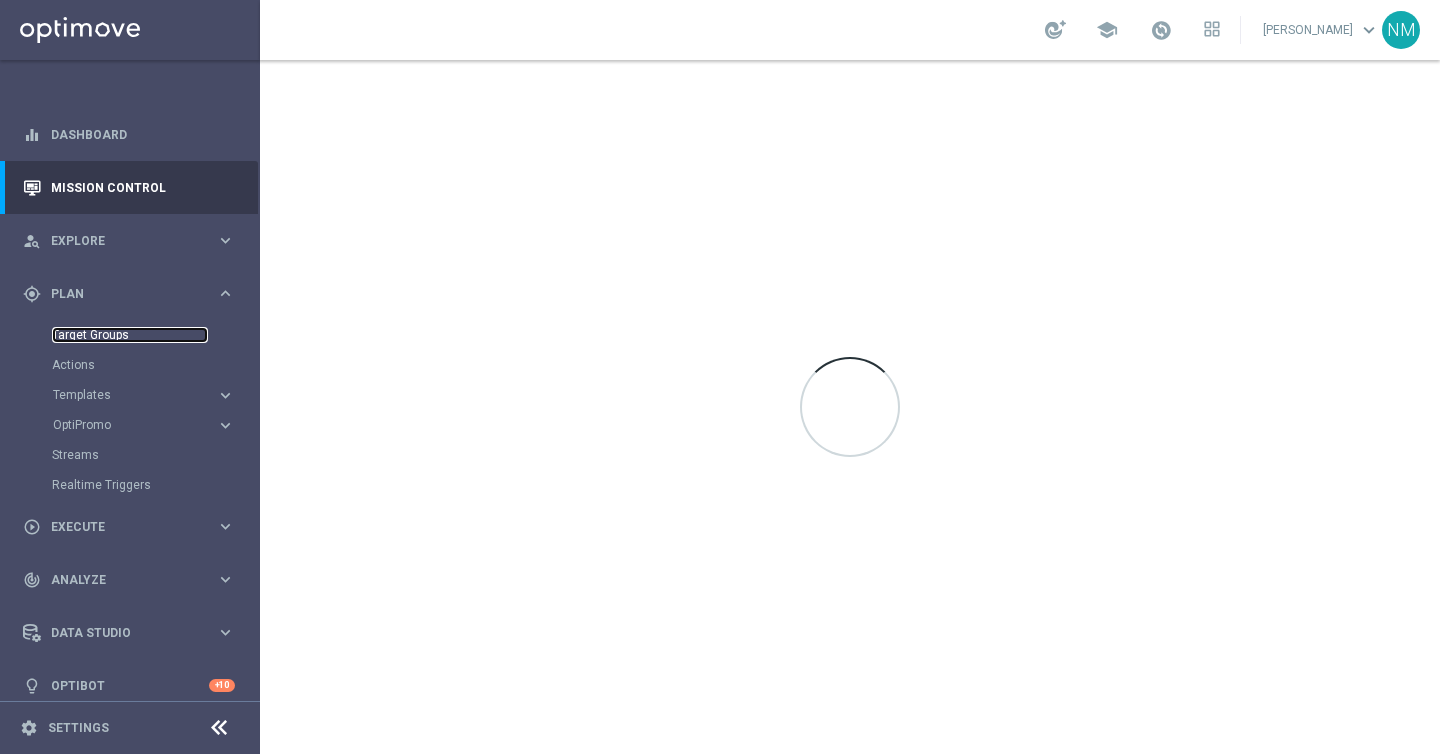 click on "Target Groups" at bounding box center [130, 335] 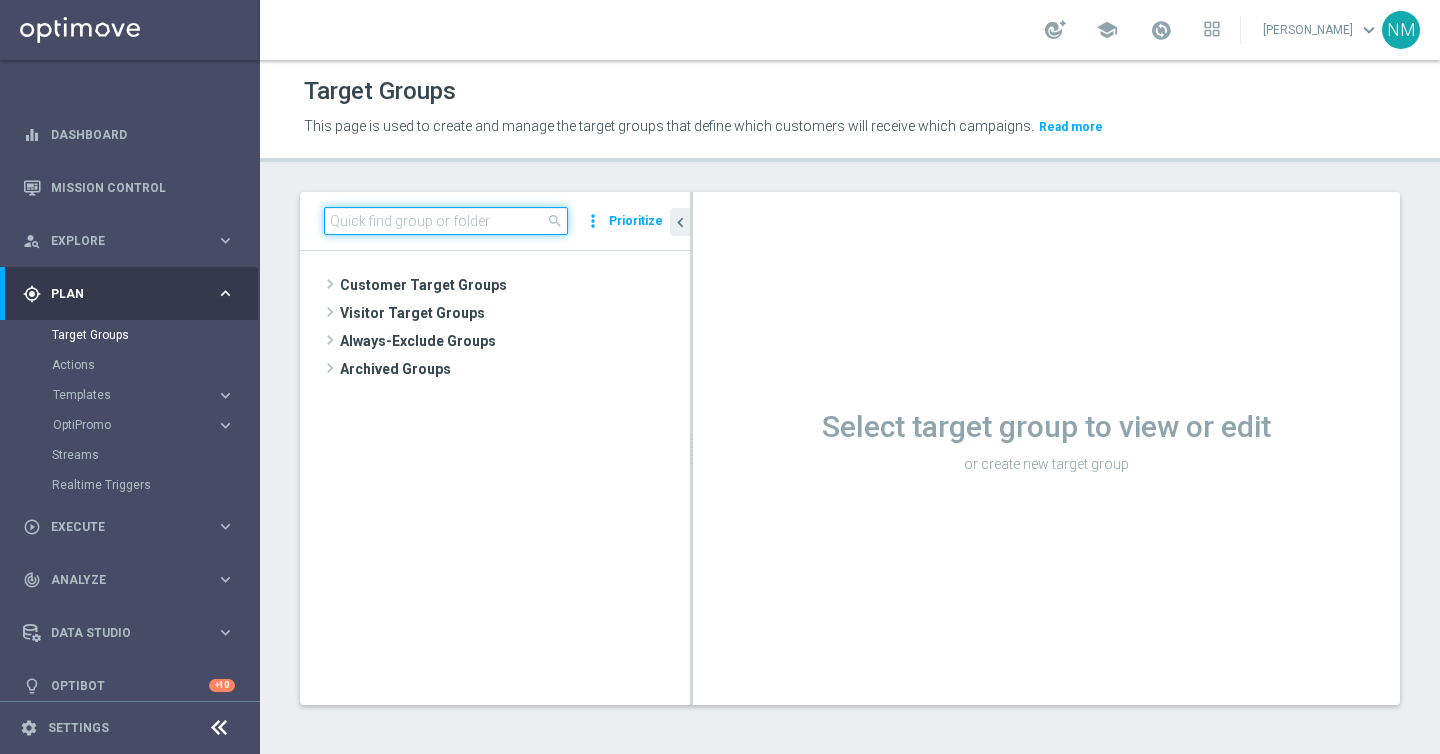 click at bounding box center (446, 221) 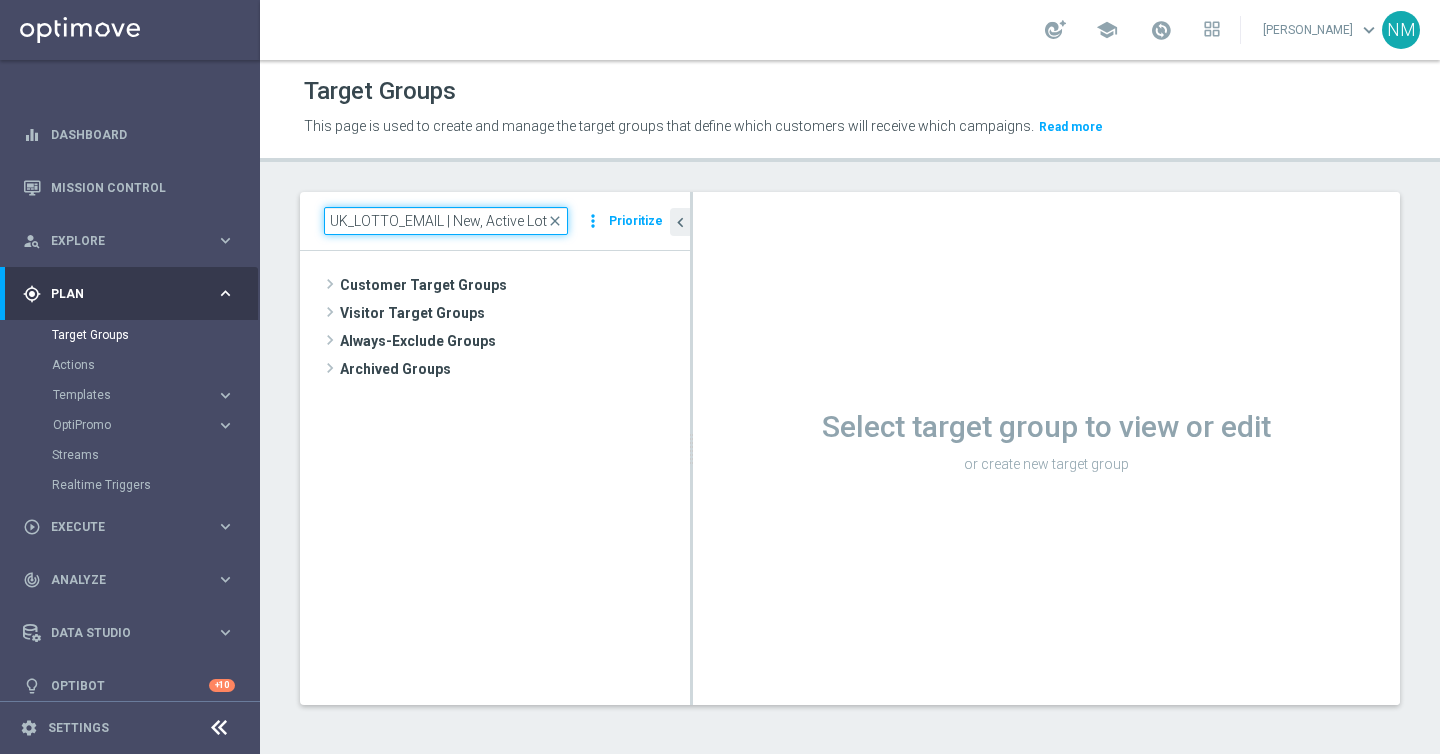 scroll, scrollTop: 0, scrollLeft: 173, axis: horizontal 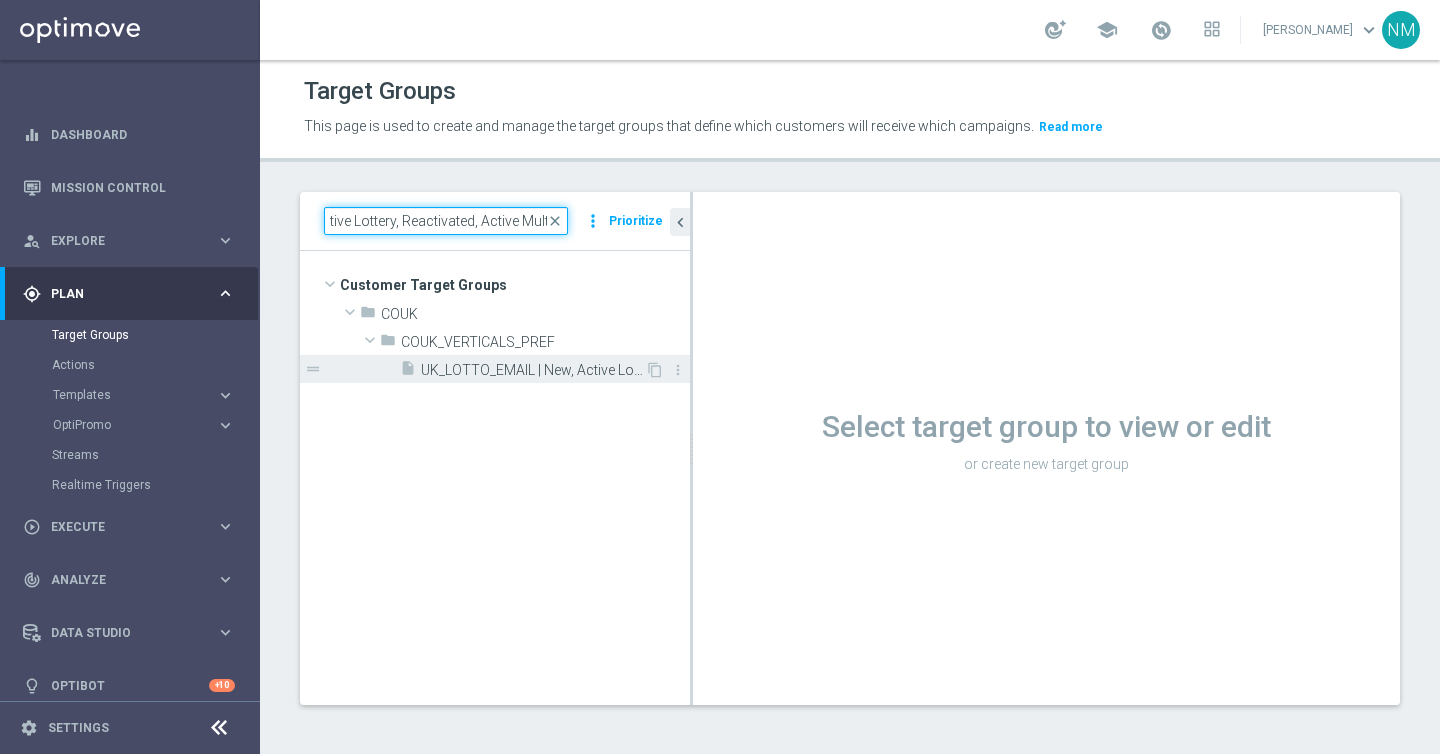 type on "UK_LOTTO_EMAIL | New, Active Lottery, Reactivated, Active Multi" 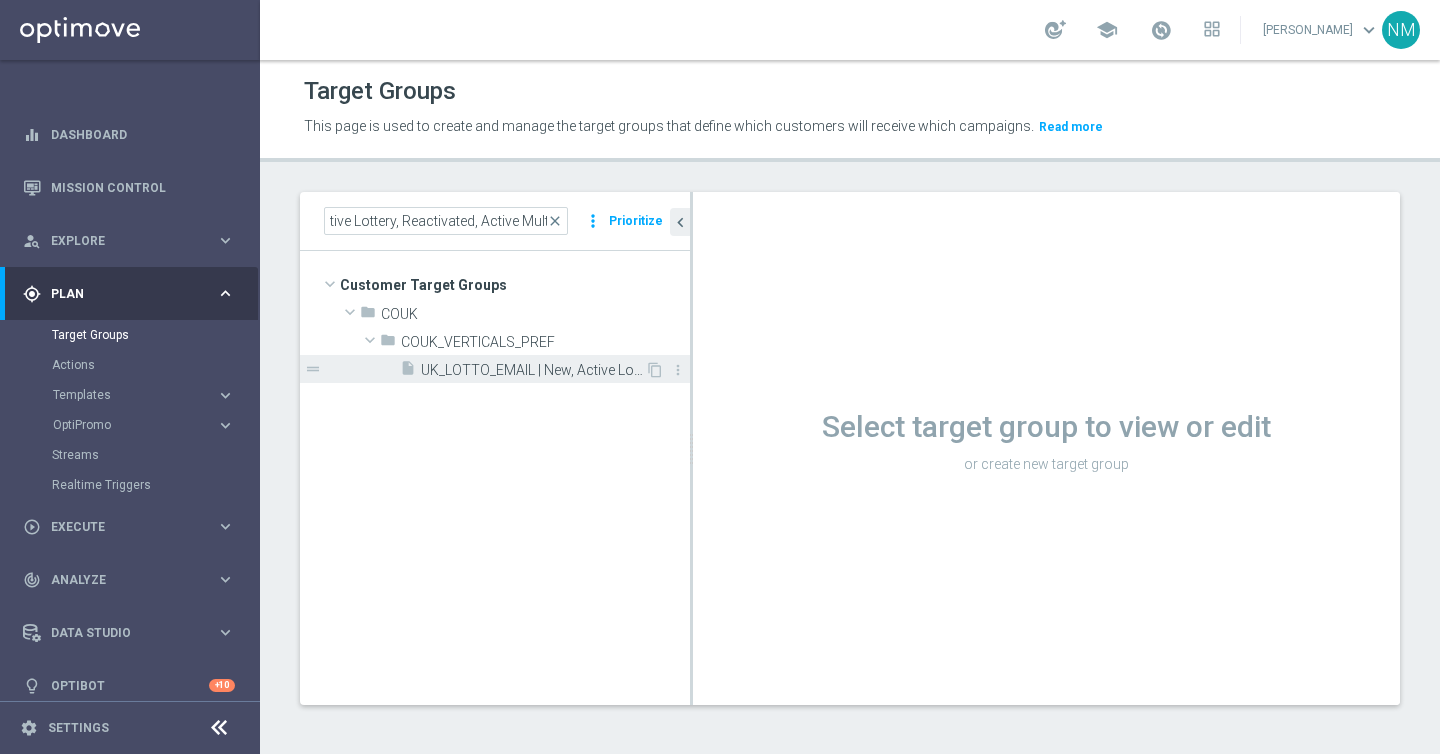 click on "UK_LOTTO_EMAIL | New, Active Lottery, Reactivated, Active Multi" at bounding box center (533, 370) 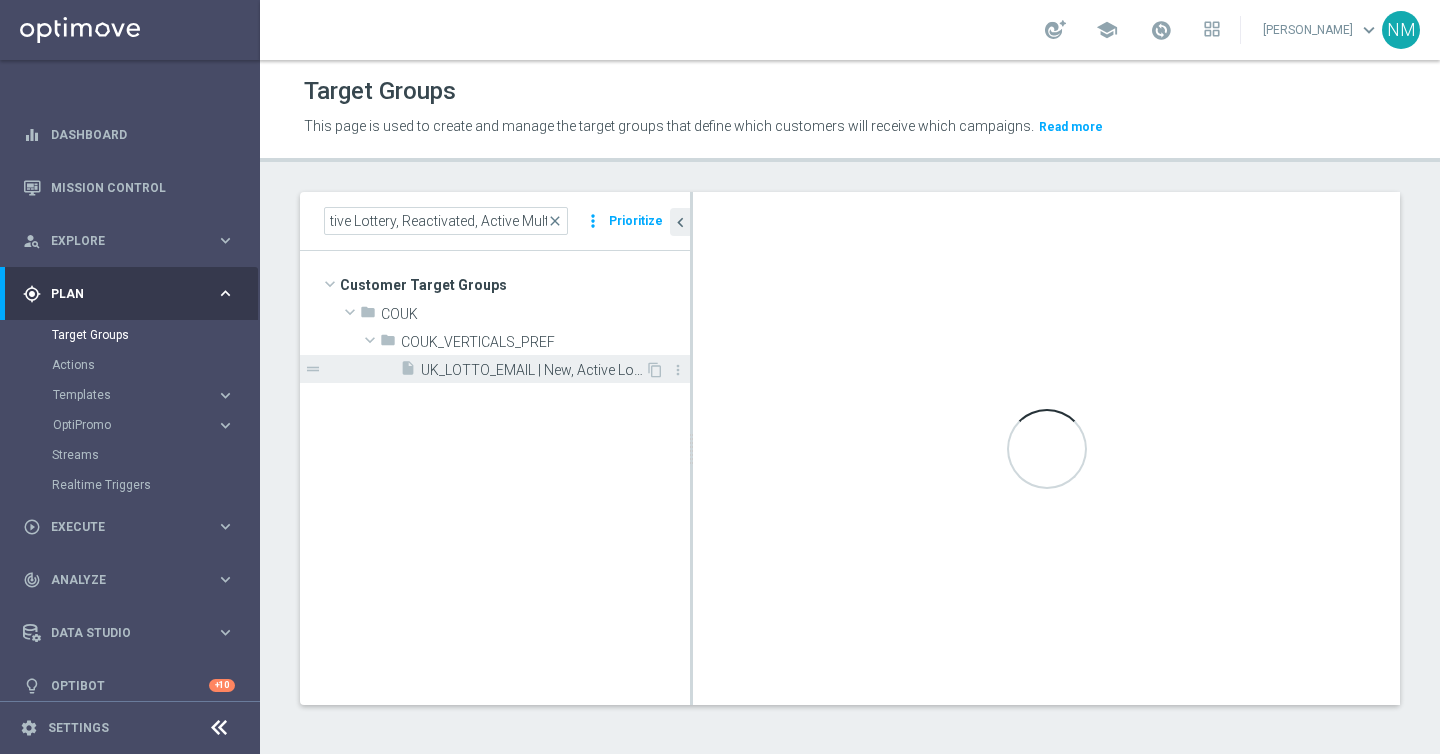 scroll, scrollTop: 0, scrollLeft: 0, axis: both 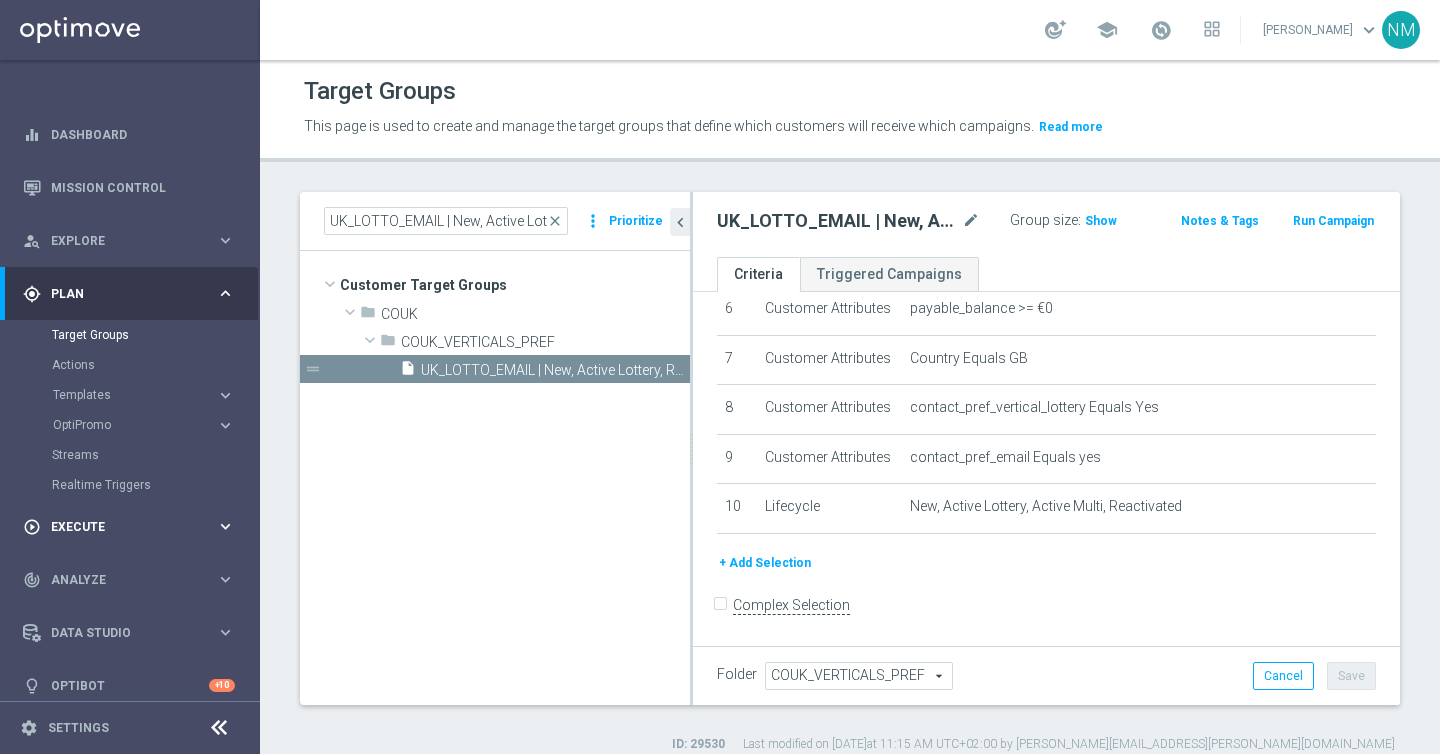 click on "Execute" at bounding box center [133, 527] 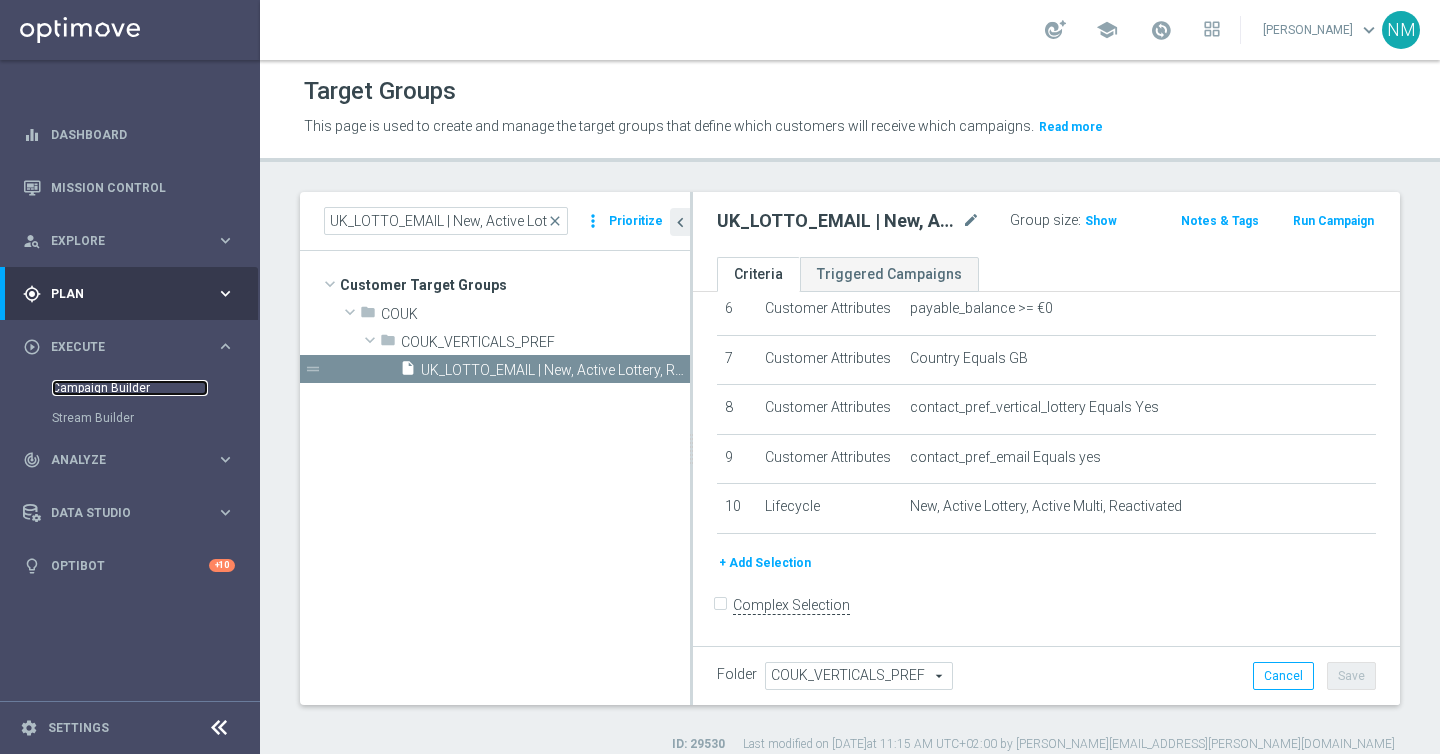click on "Campaign Builder" at bounding box center (130, 388) 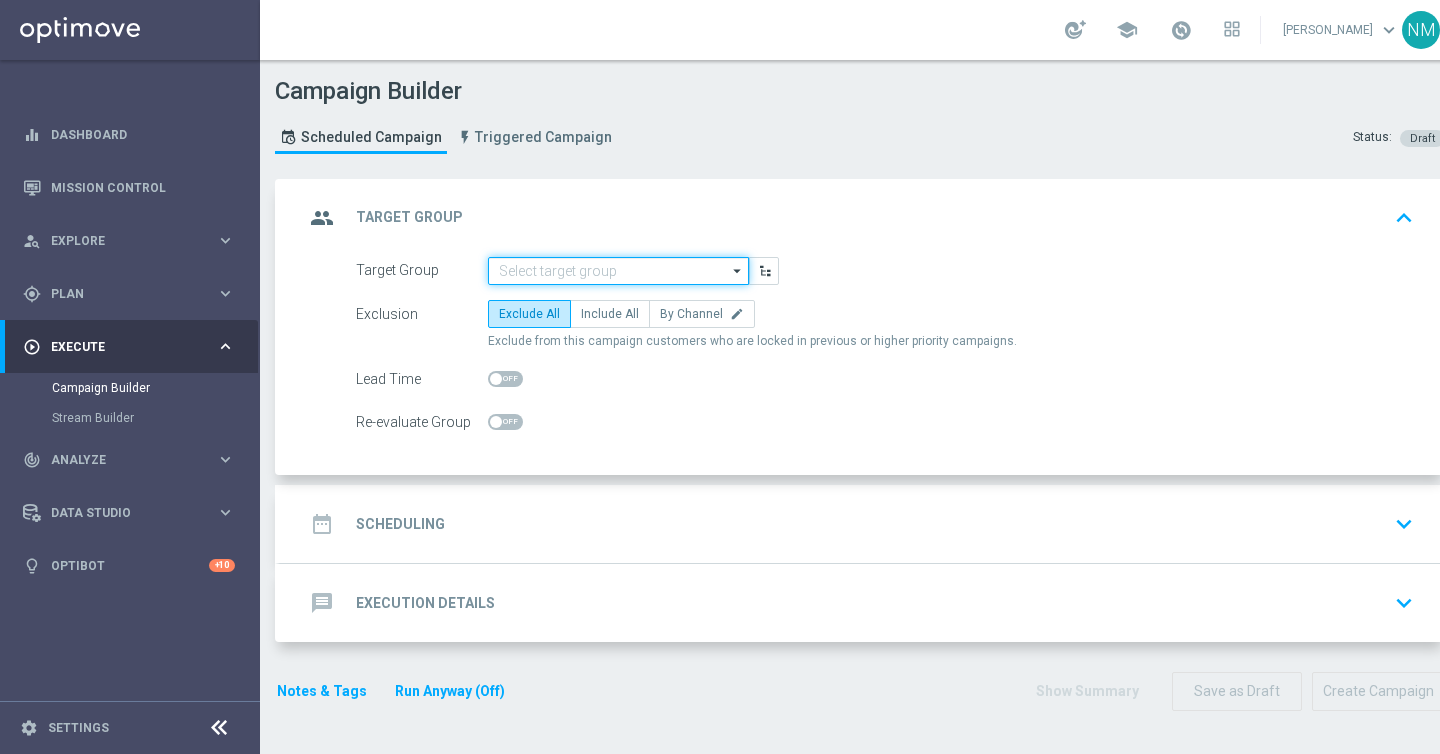 click 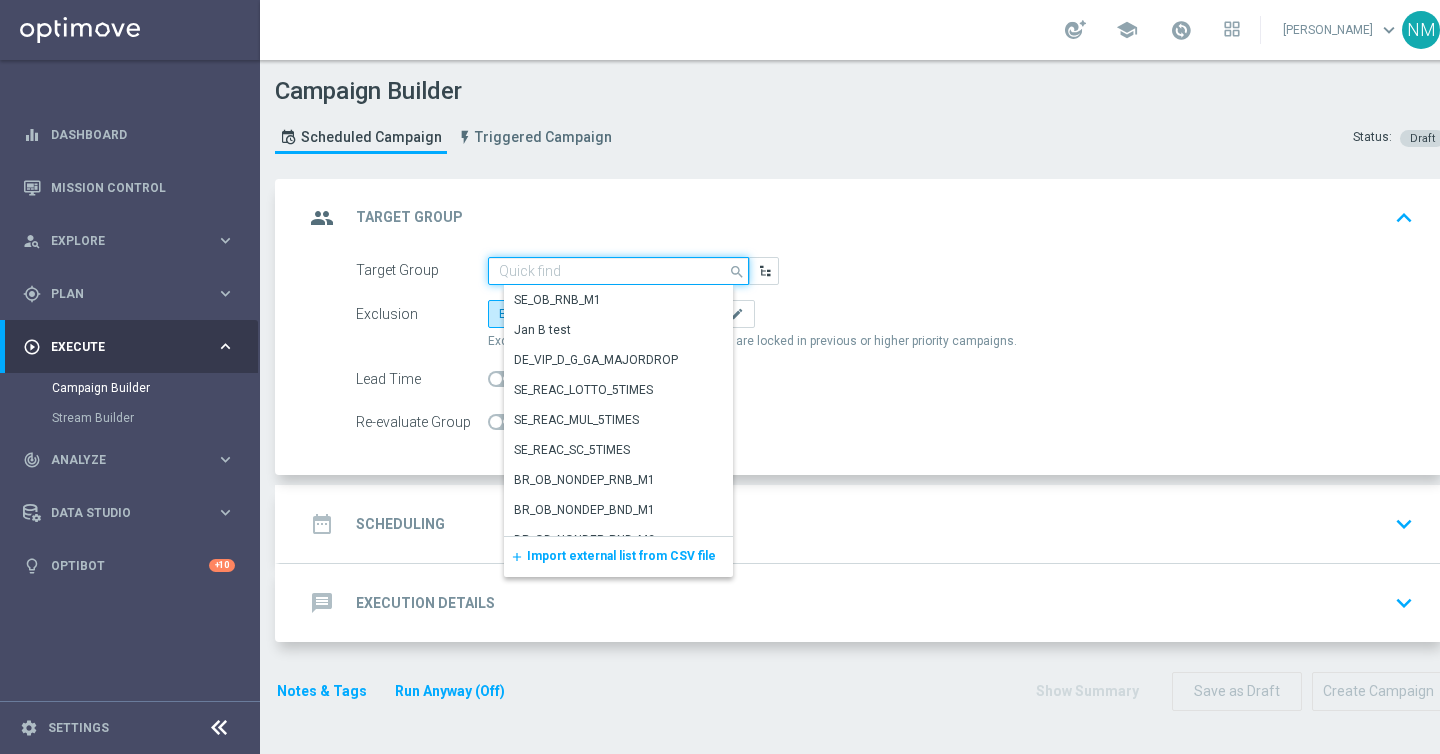 paste on "UK_LOTTO_EMAIL | New, Active Lottery, Reactivated, Active Multi" 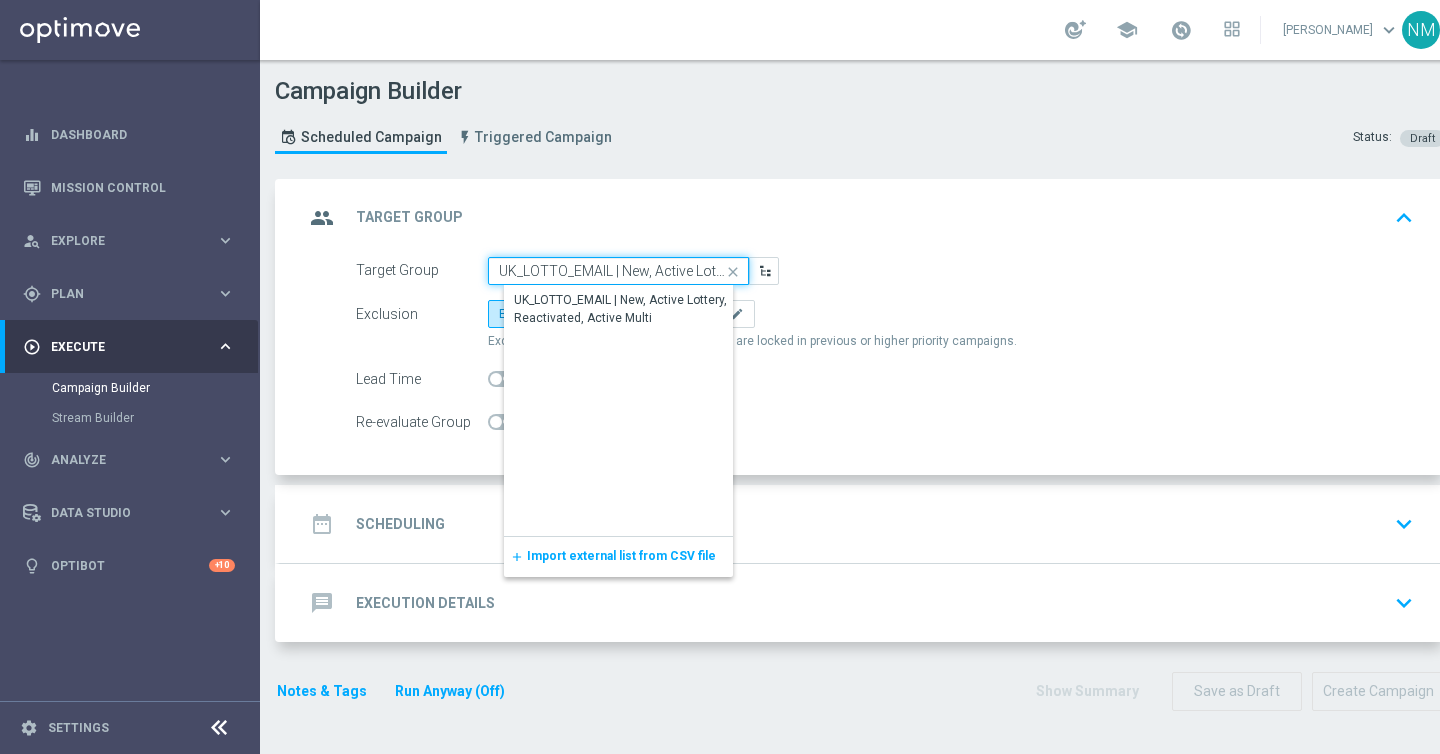 scroll, scrollTop: 0, scrollLeft: 164, axis: horizontal 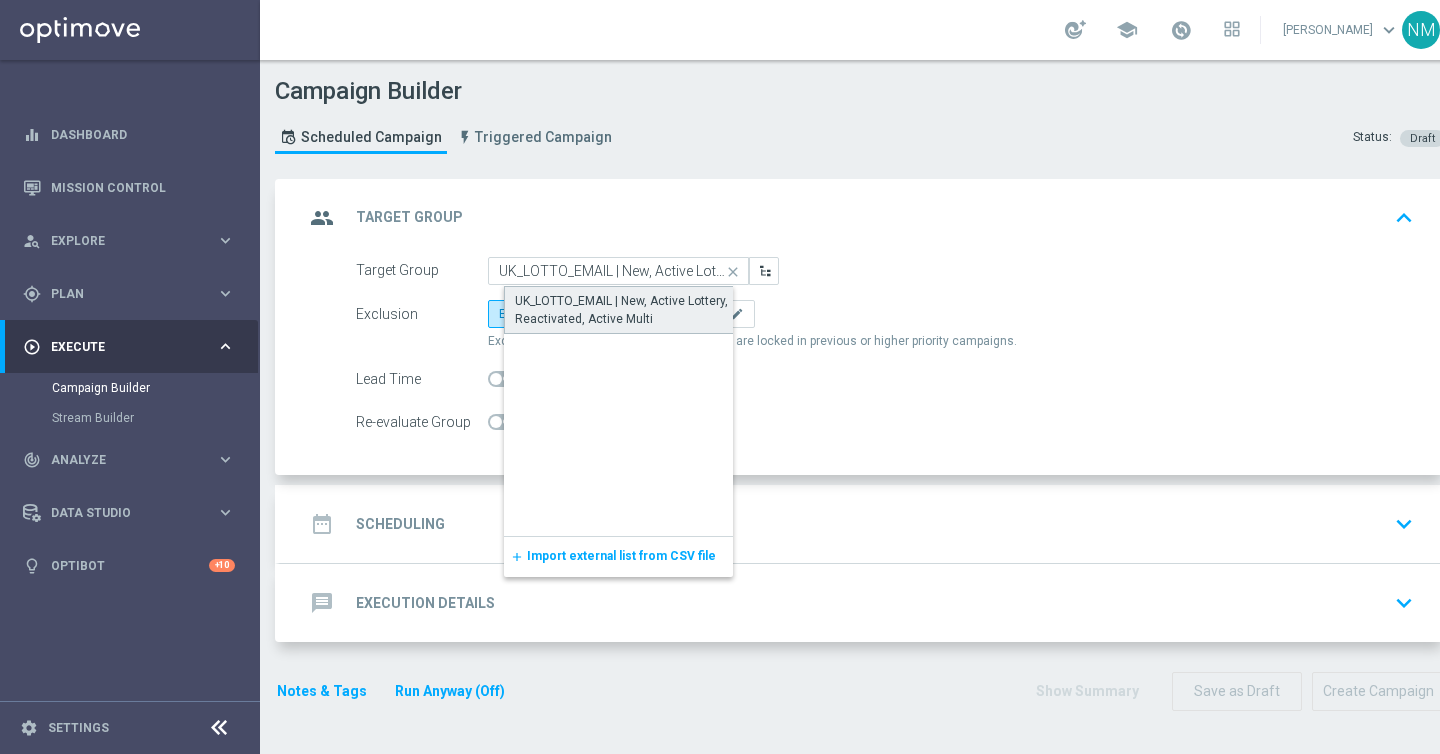 click on "UK_LOTTO_EMAIL | New, Active Lottery, Reactivated, Active Multi" 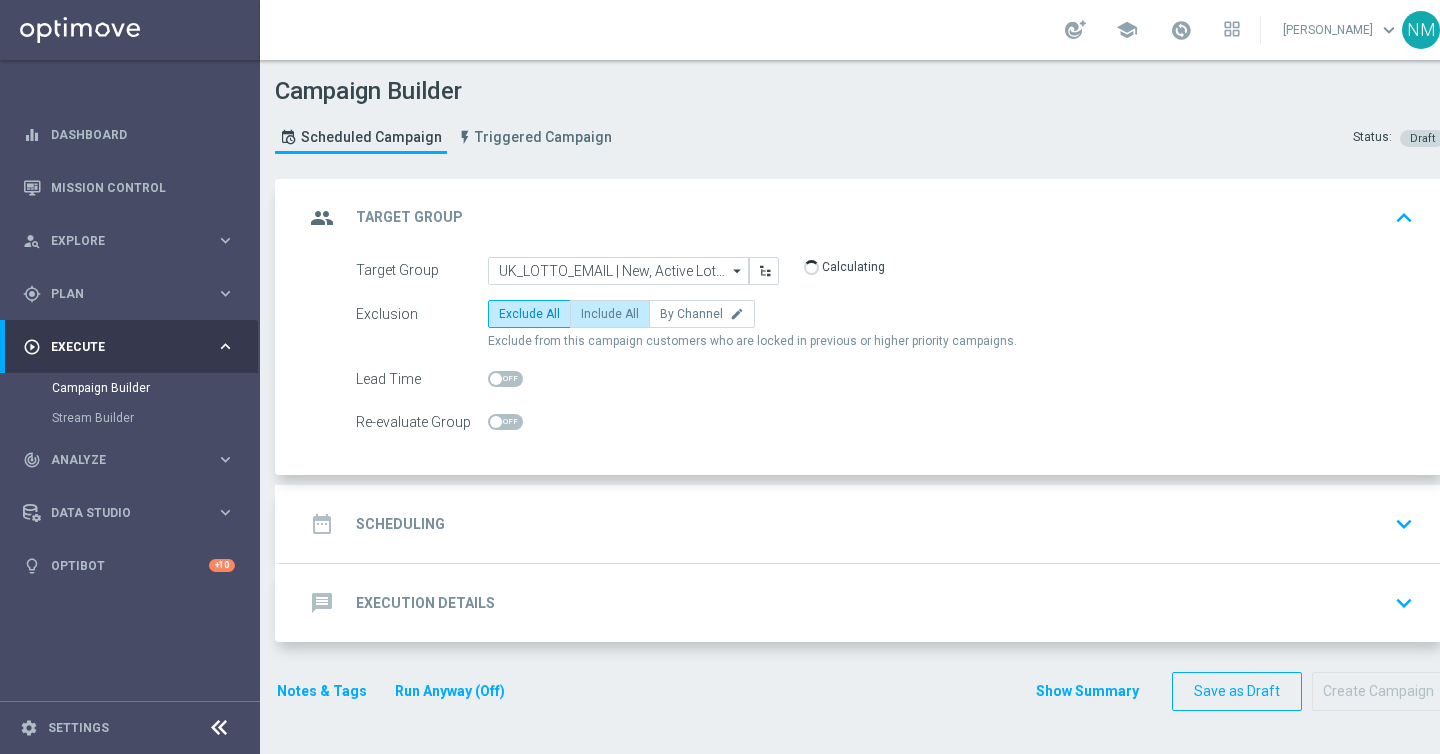 click on "Include All" 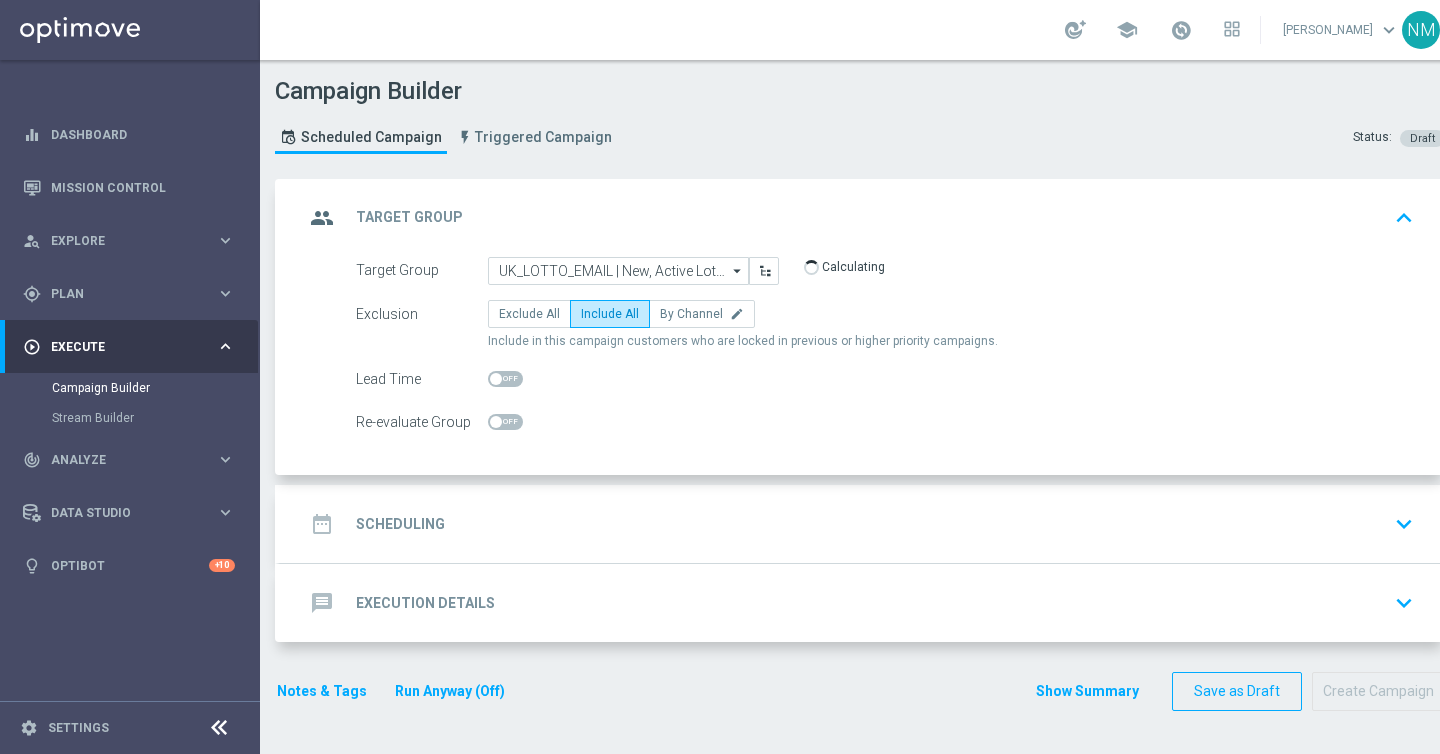 click on "date_range
Scheduling
keyboard_arrow_down" 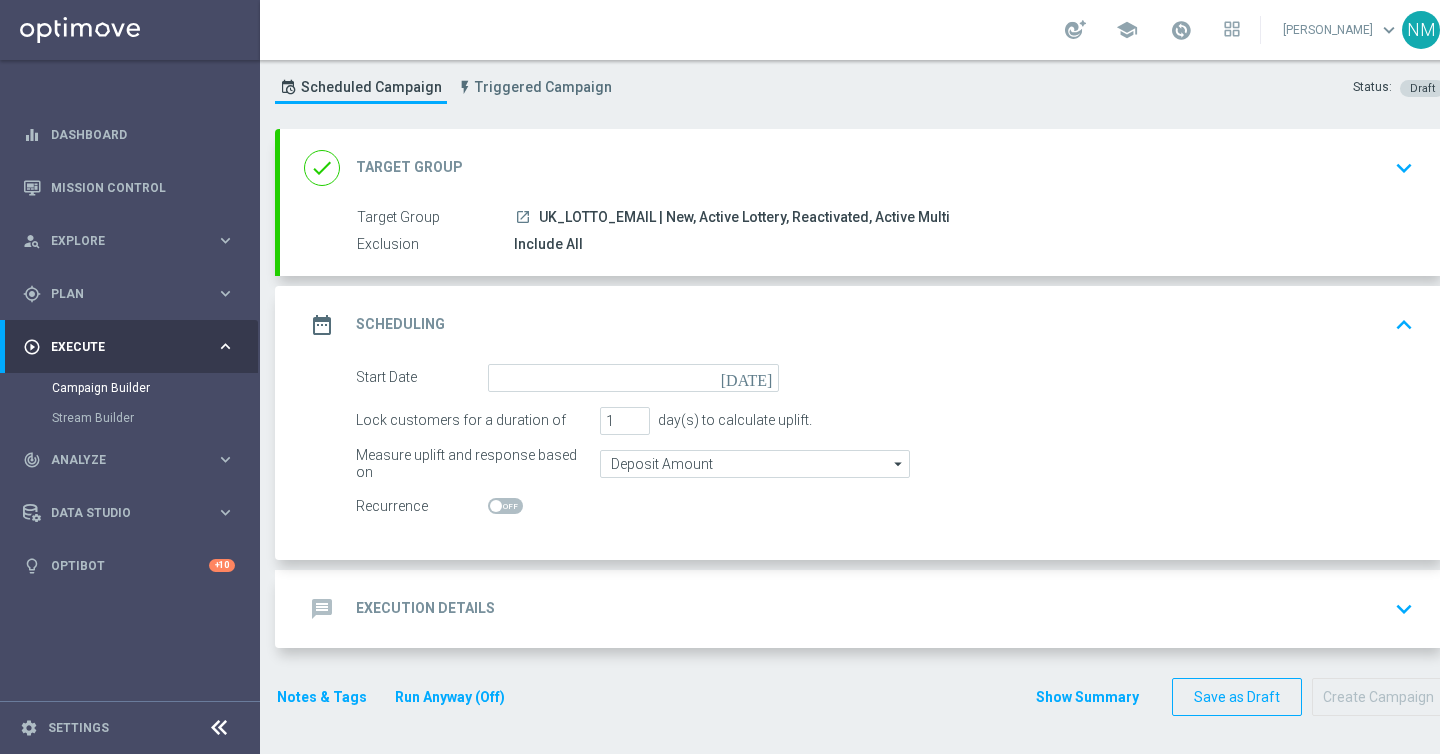 scroll, scrollTop: 51, scrollLeft: 0, axis: vertical 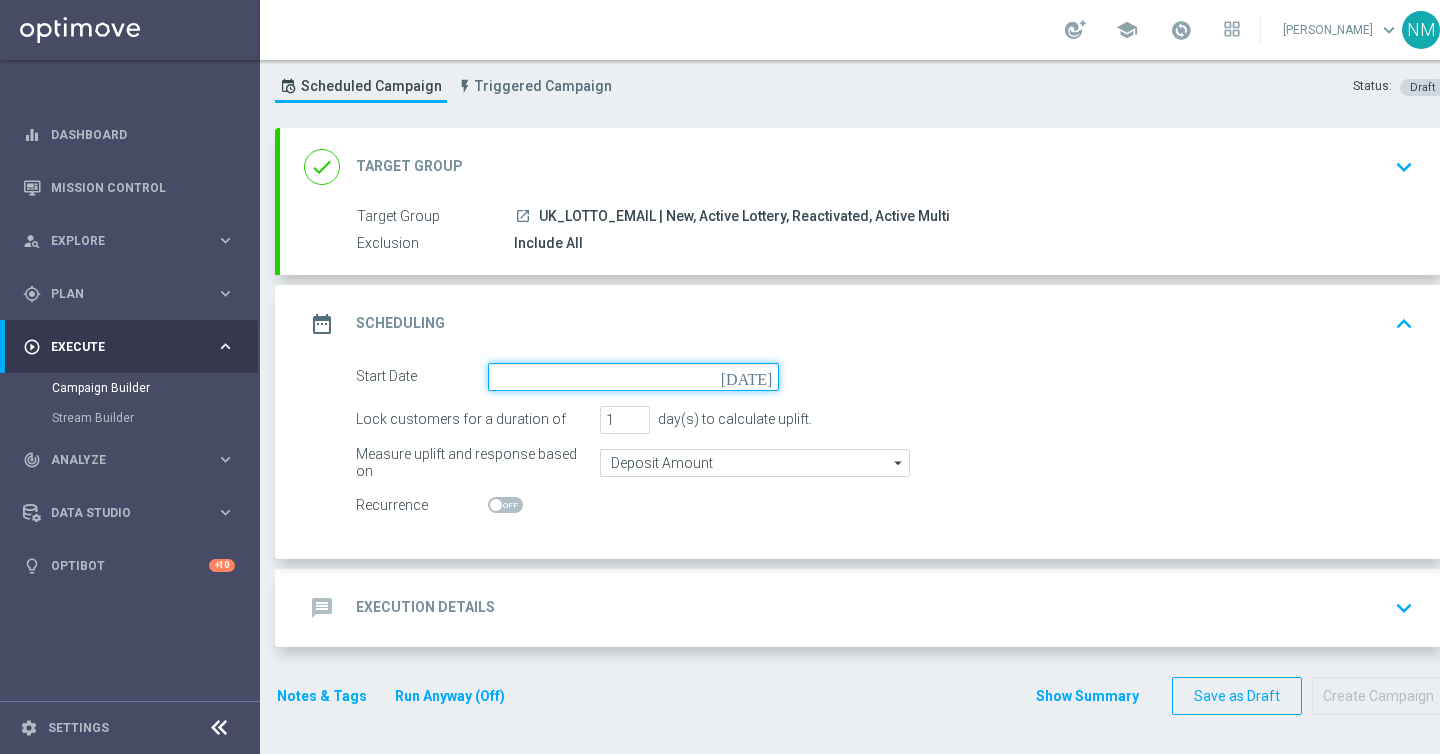 click 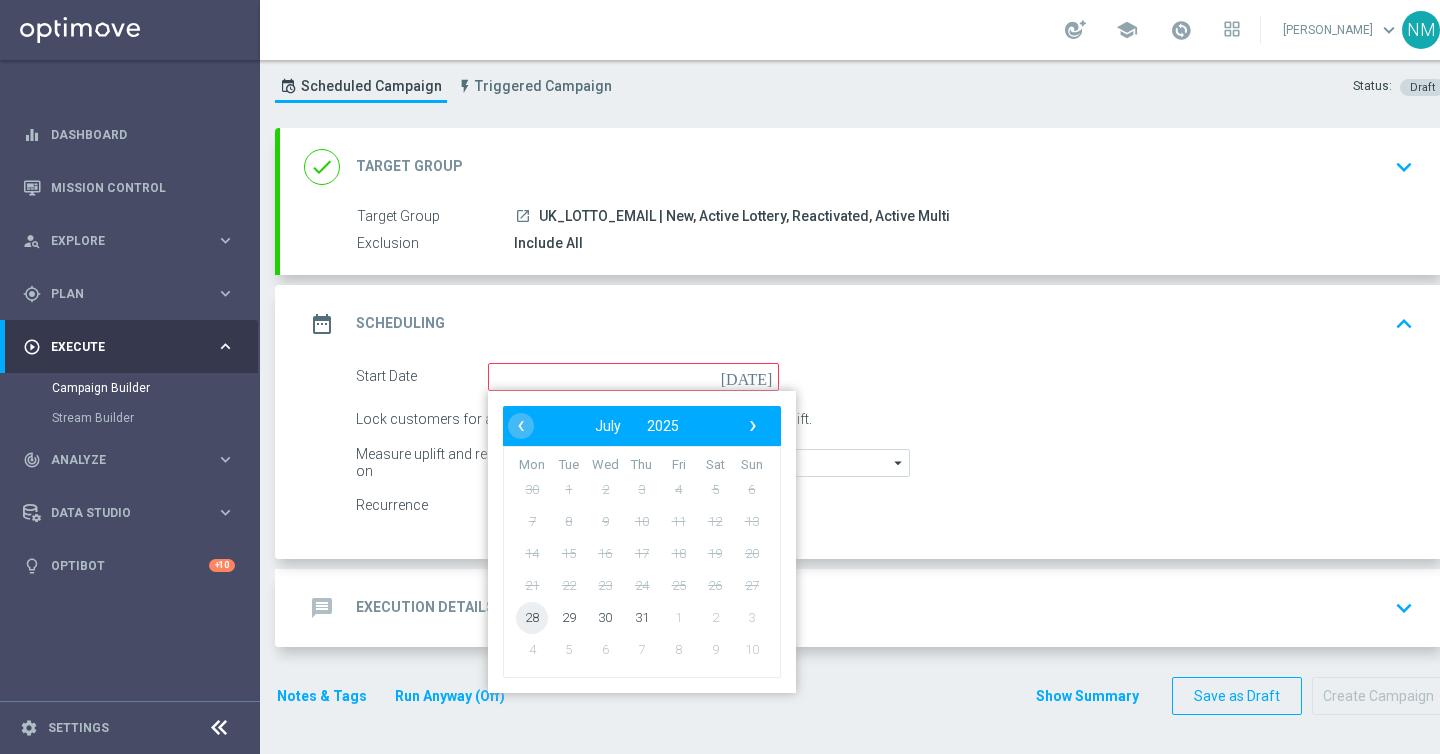 click on "28" 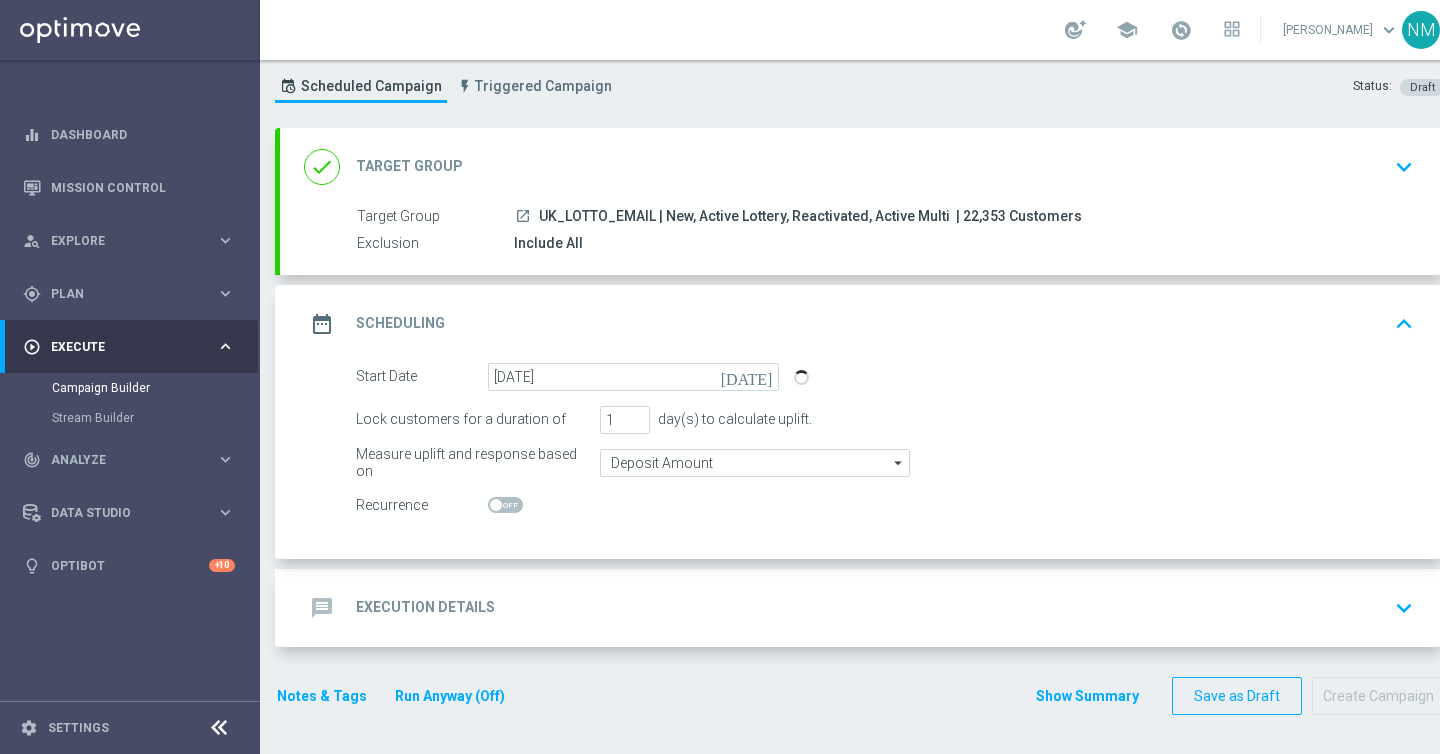 click on "message
Execution Details
keyboard_arrow_down" 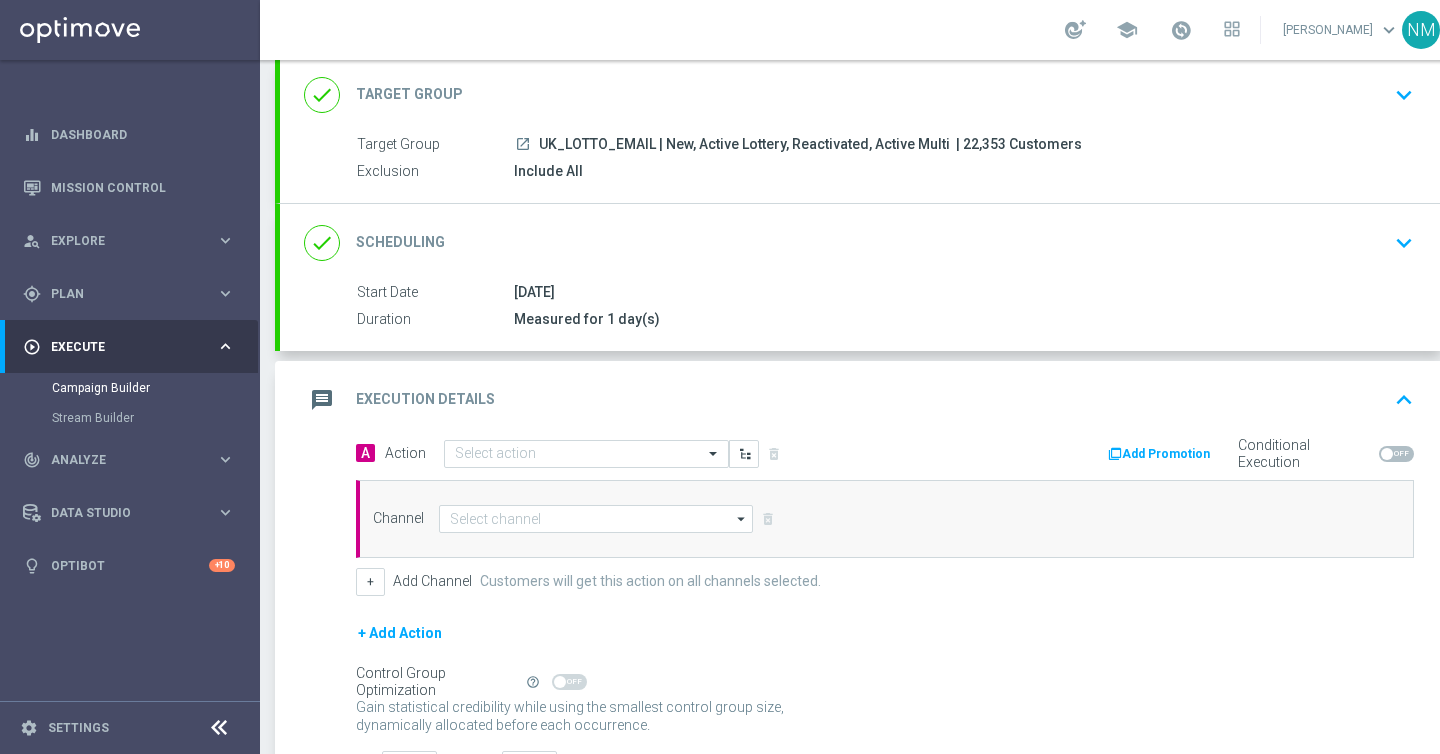 scroll, scrollTop: 137, scrollLeft: 0, axis: vertical 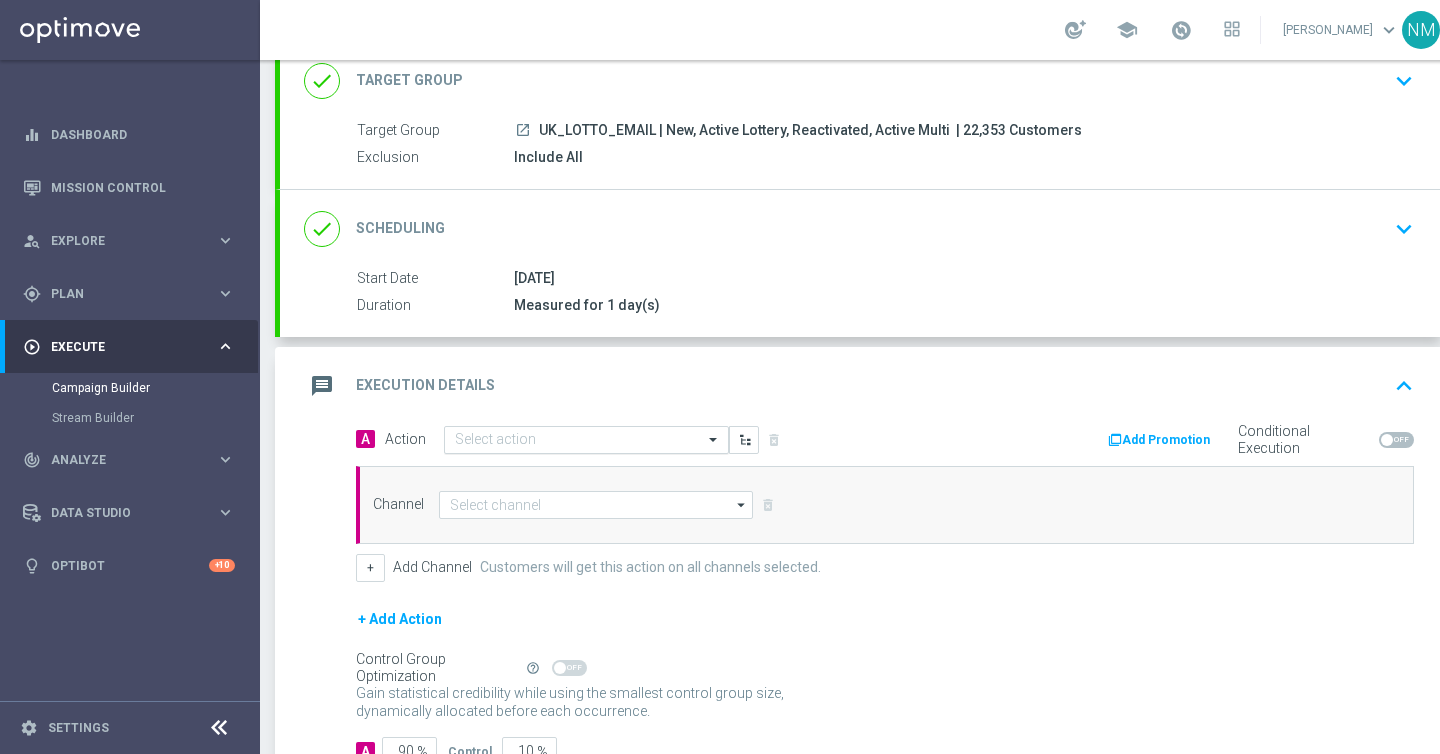 click 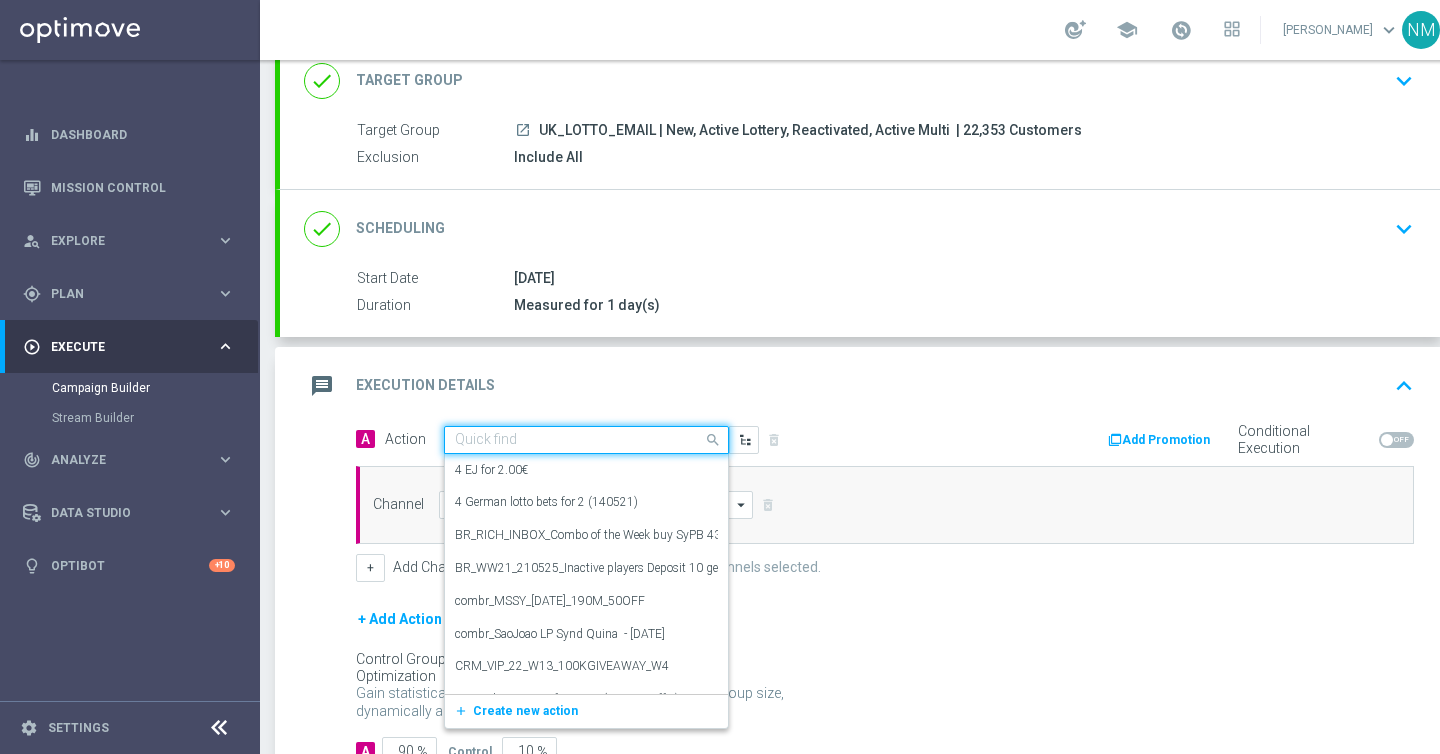 paste on "en_GB_EMT_NVIP_EM_TAC_LT__MILLIONAIRE_ALERT_W31_TUE" 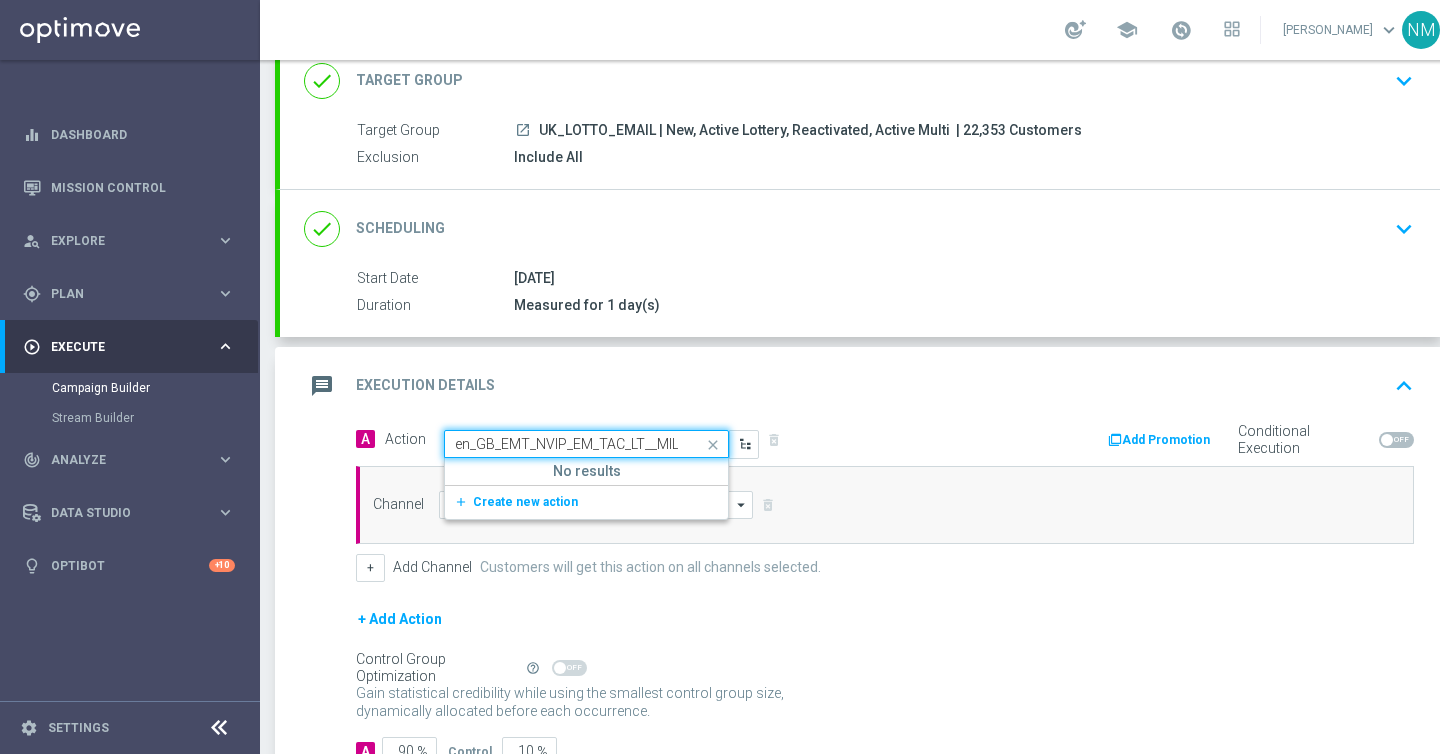 scroll, scrollTop: 0, scrollLeft: 172, axis: horizontal 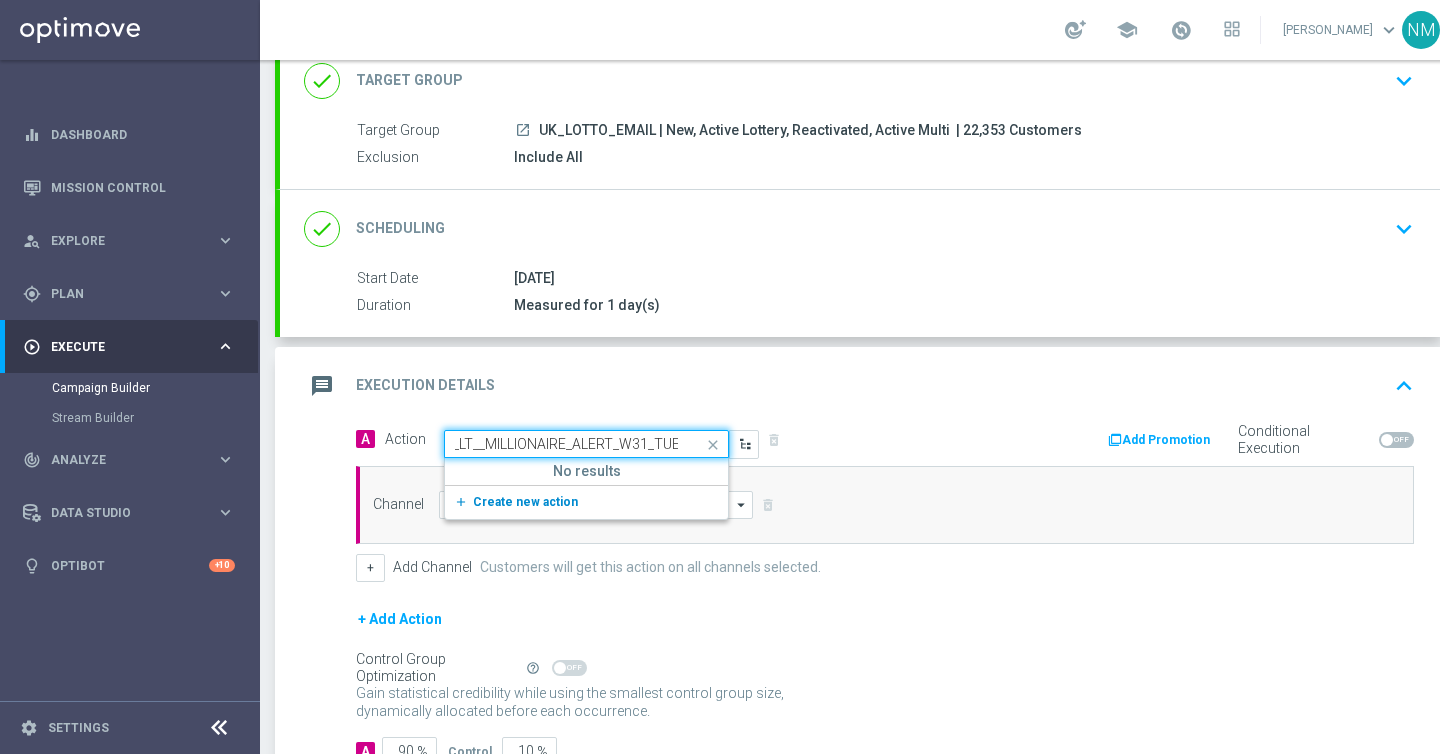 click on "Create new action" at bounding box center (525, 502) 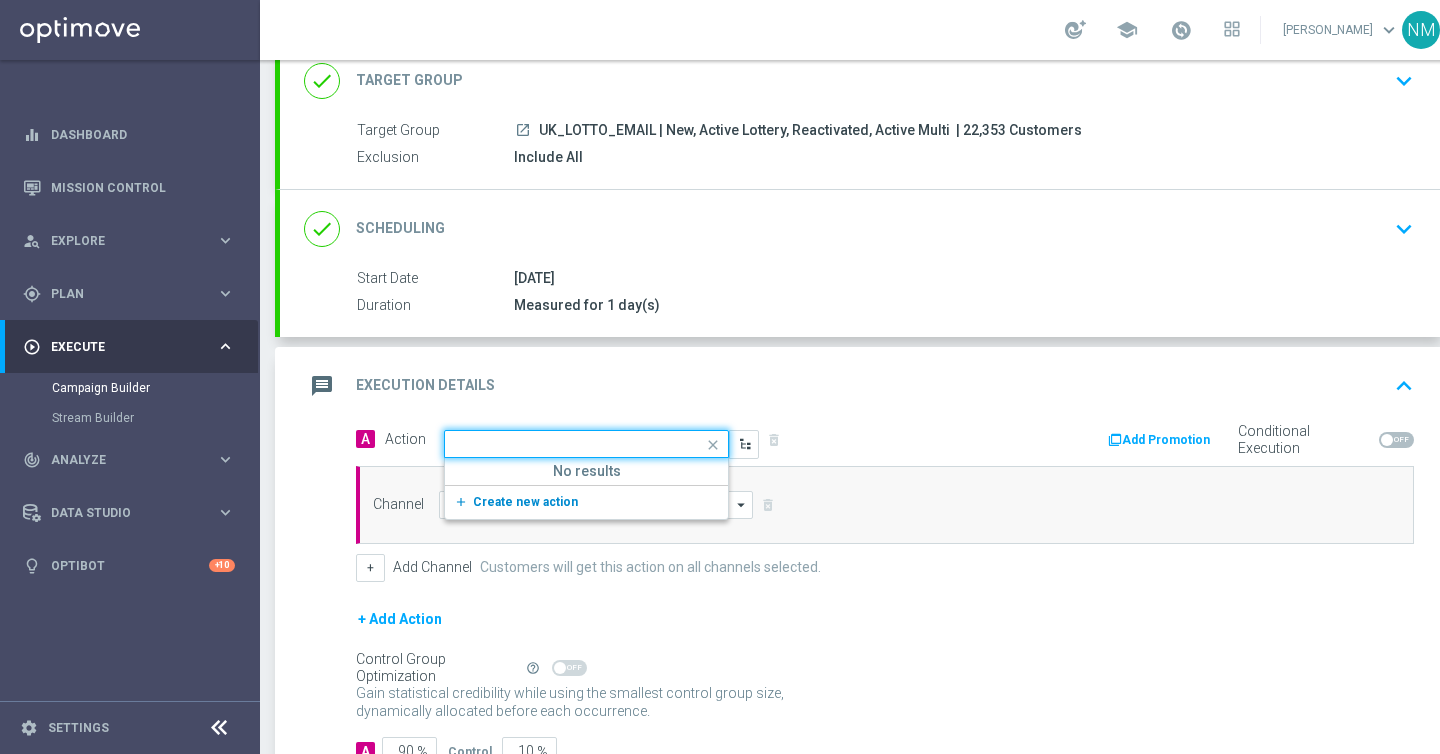 scroll, scrollTop: 0, scrollLeft: 0, axis: both 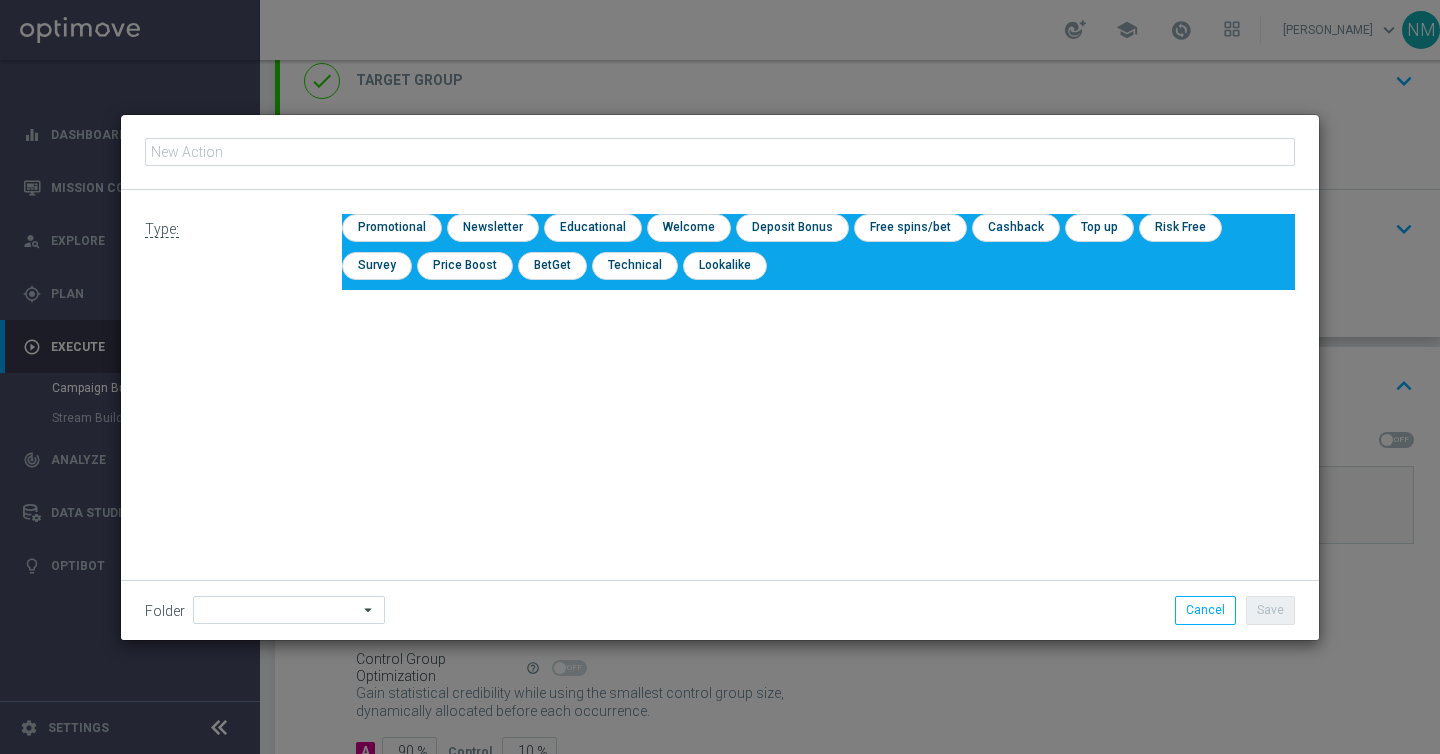 type on "en_GB_EMT_NVIP_EM_TAC_LT__MILLIONAIRE_ALERT_W31_TUE" 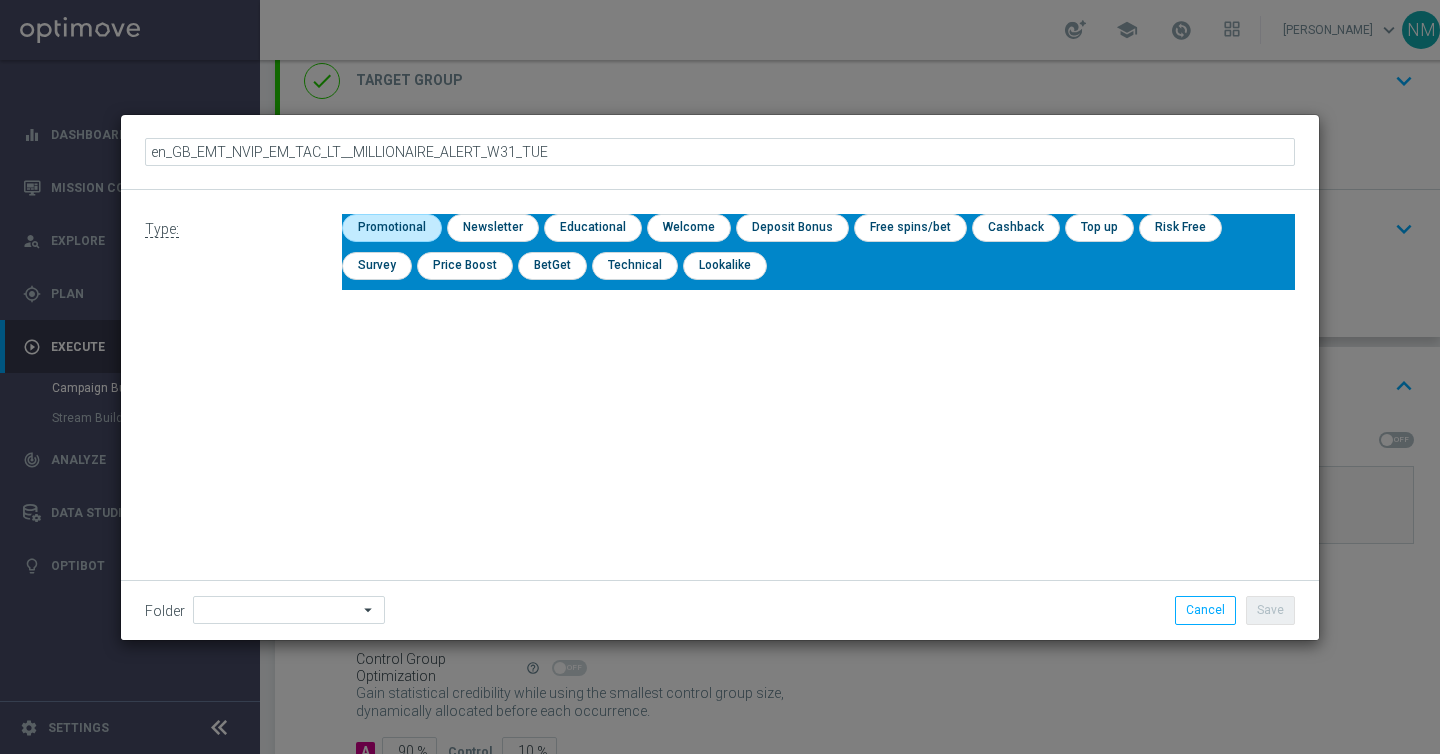 click 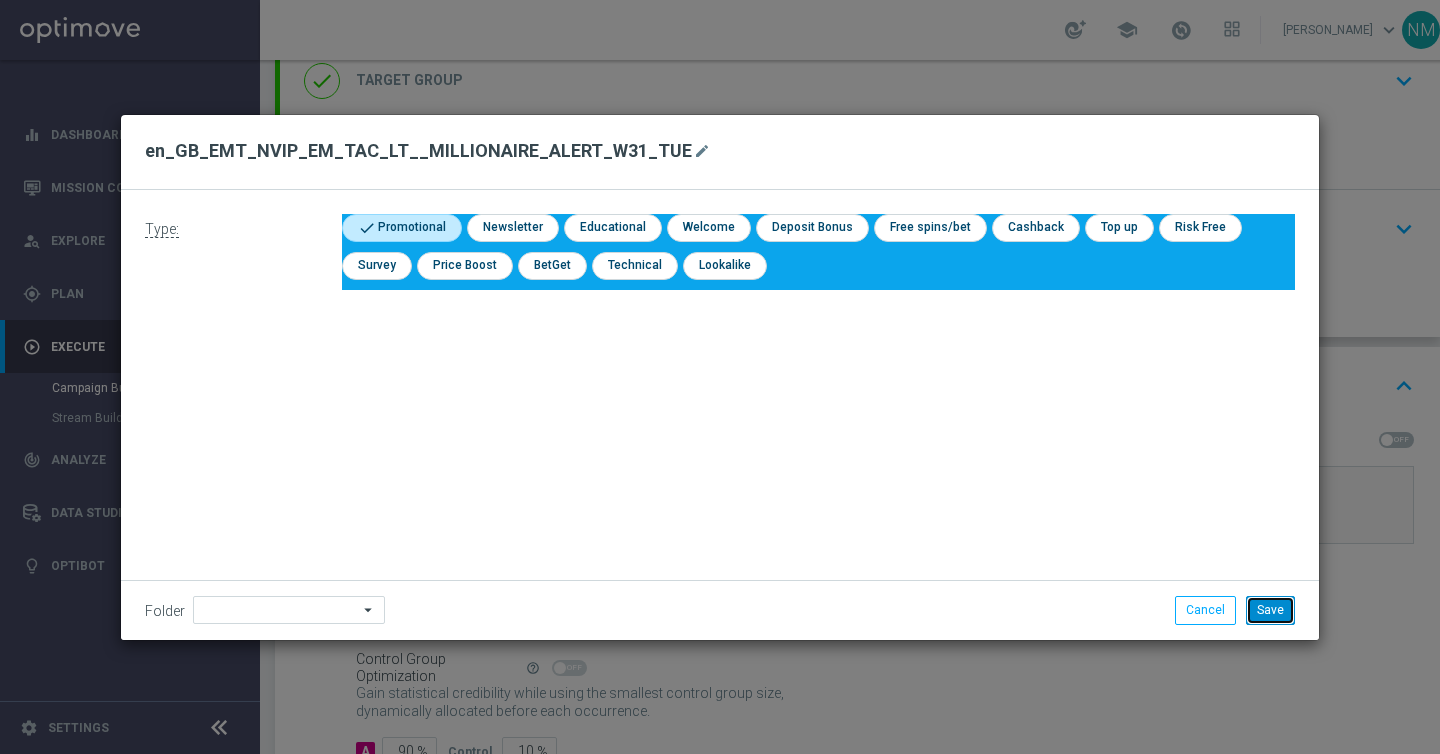 click on "Save" 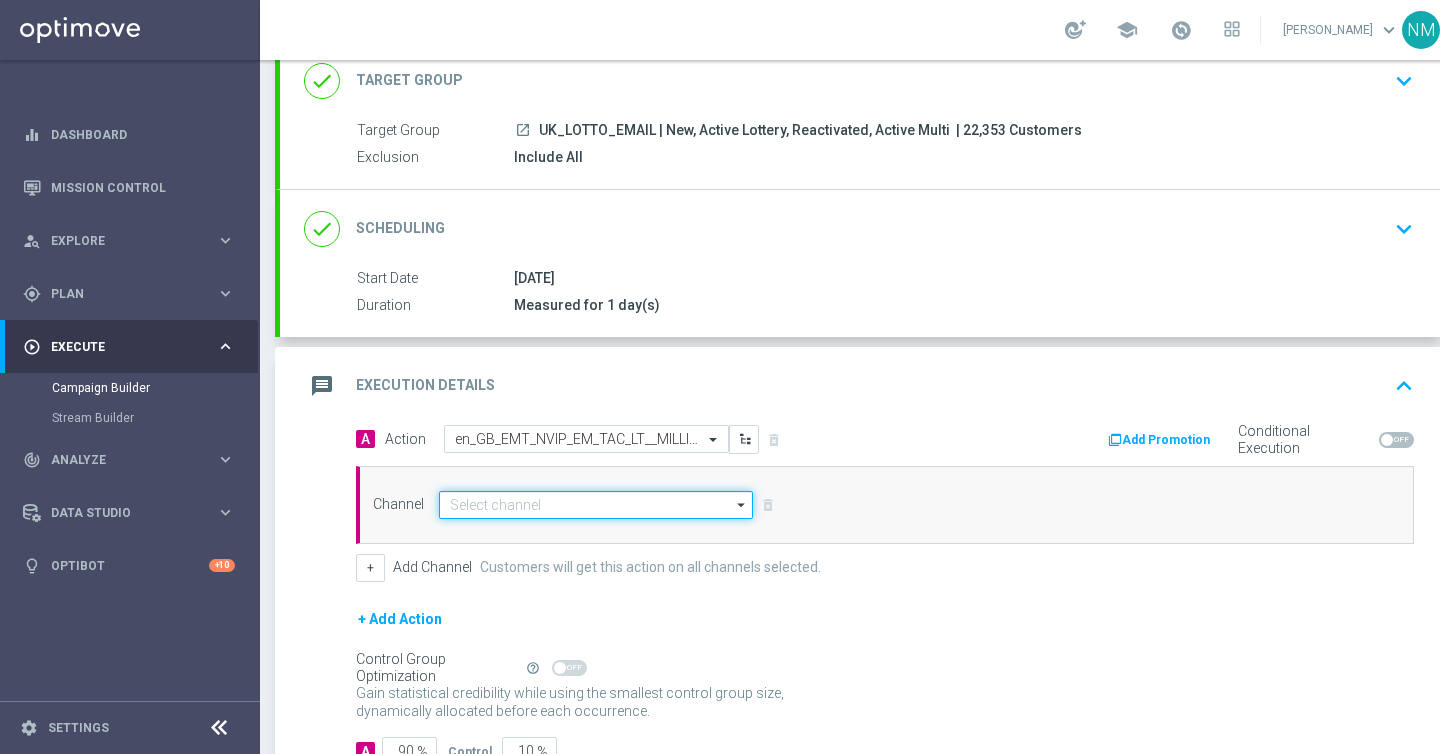 click 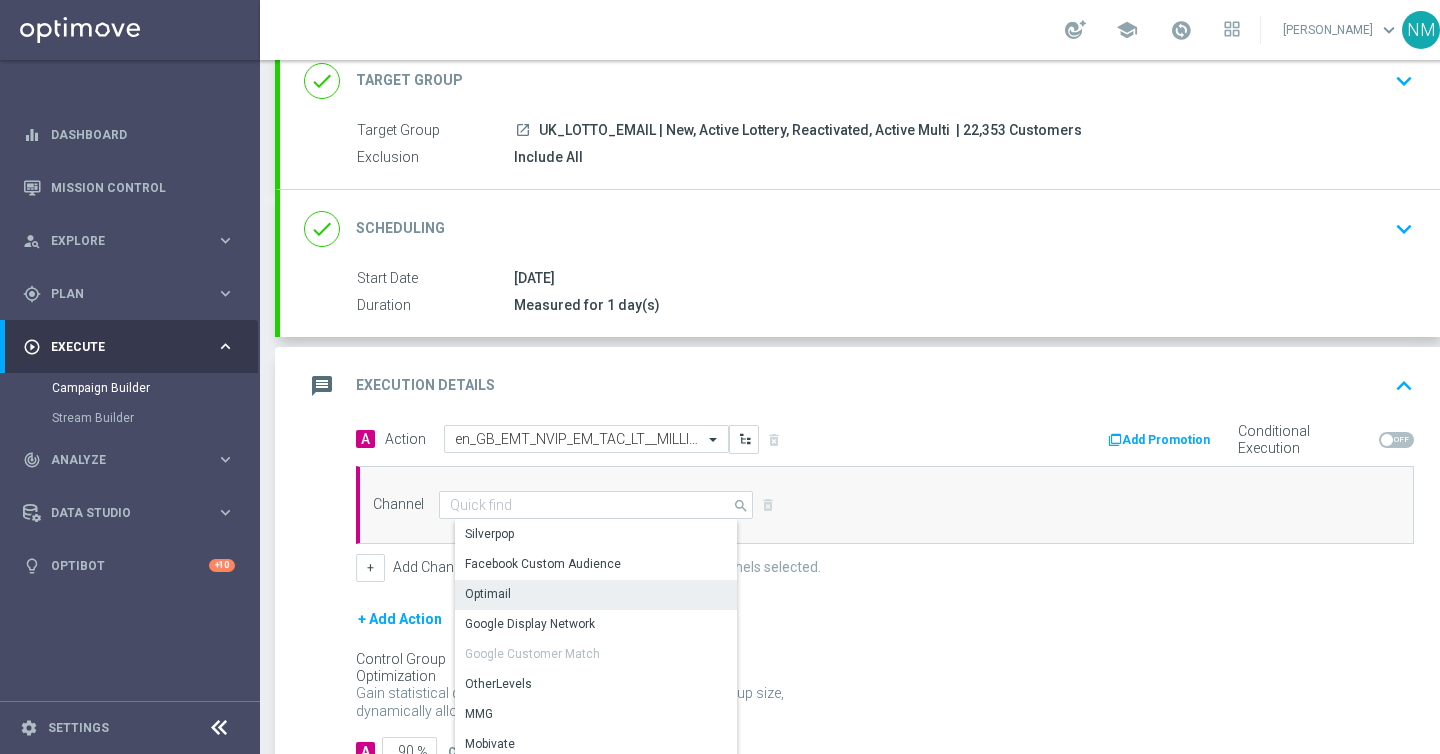 click on "Optimail" 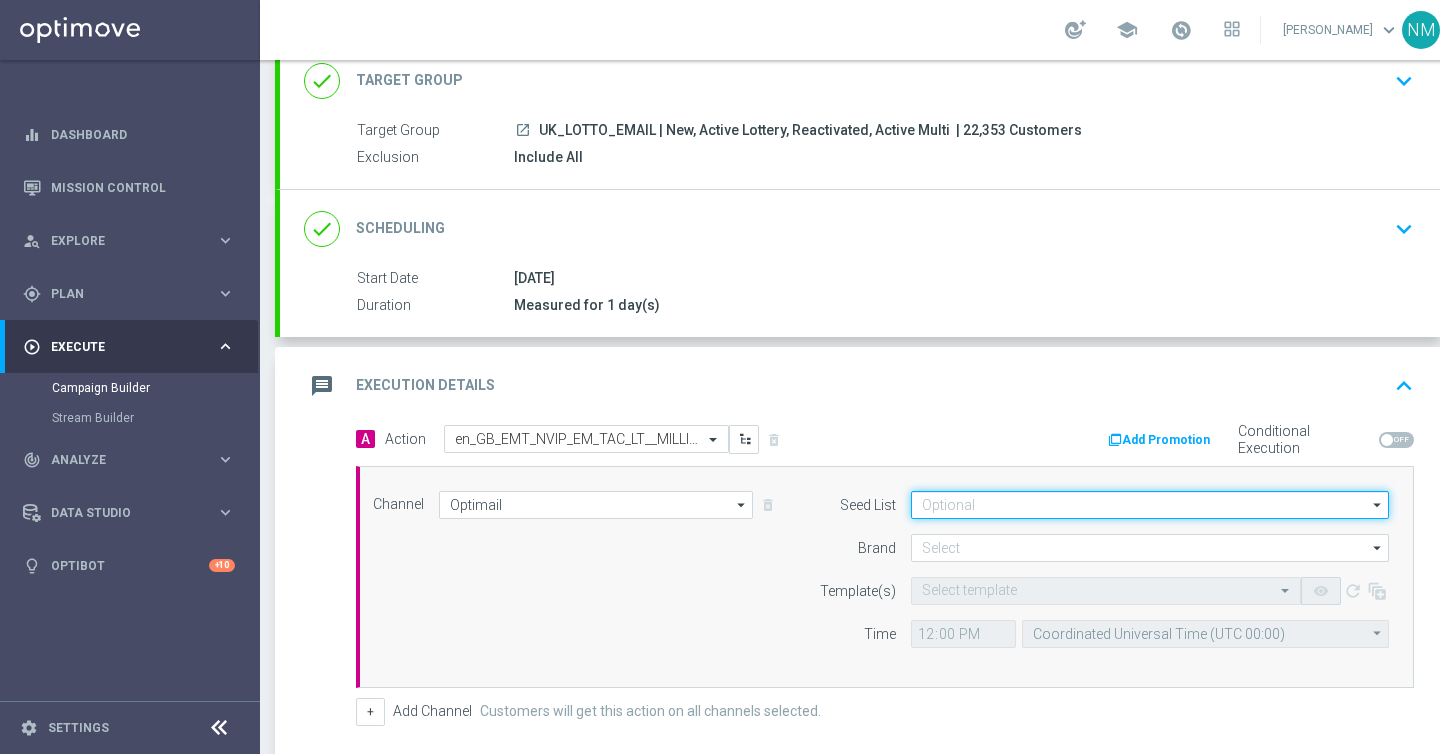 click 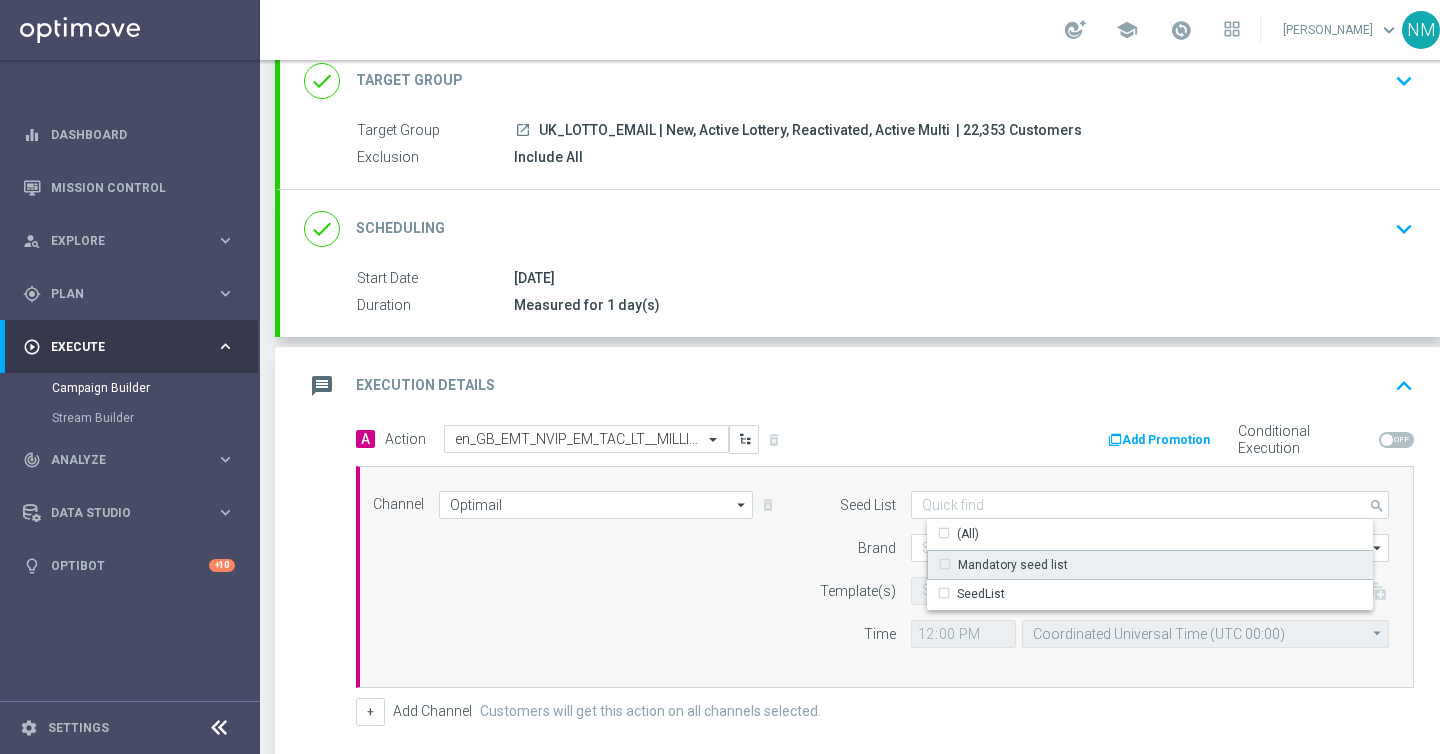 click on "Mandatory seed list" 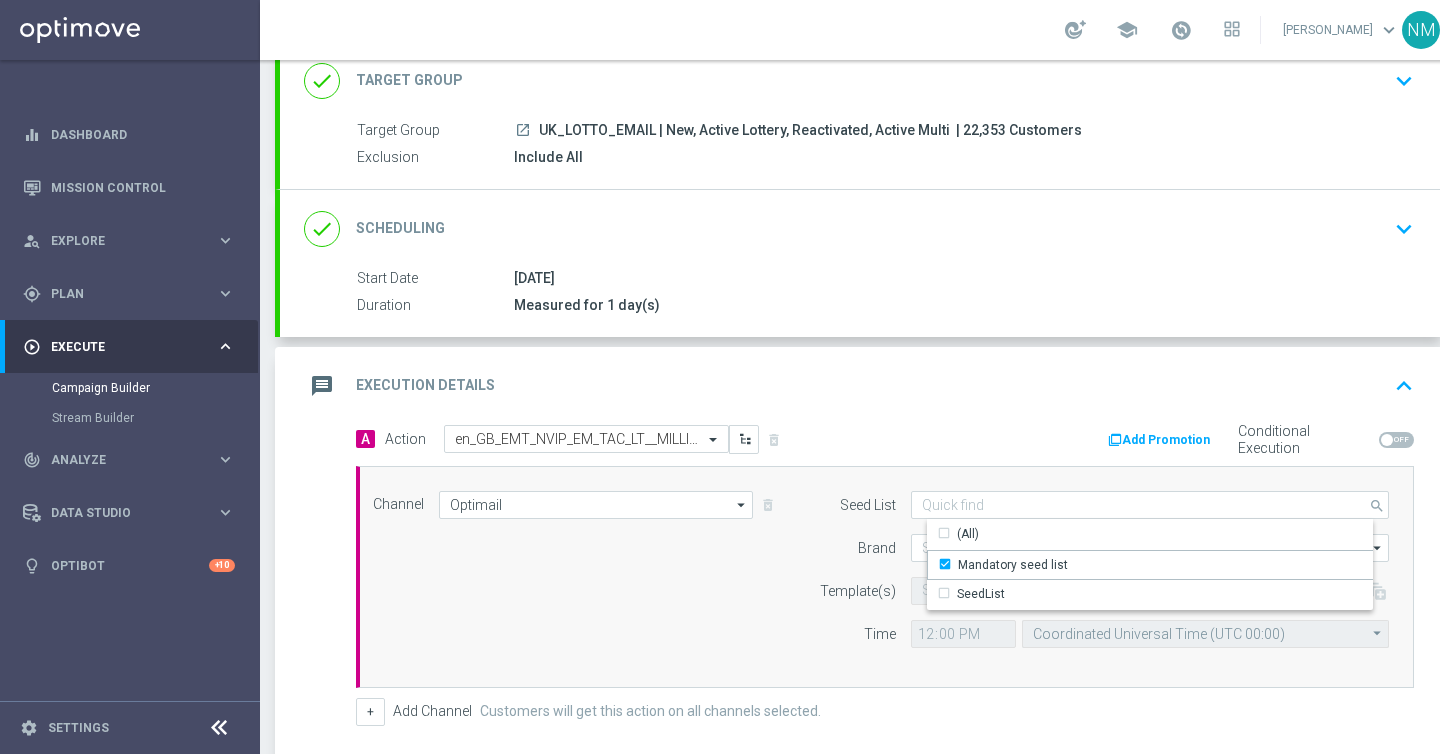 click on "Brand" 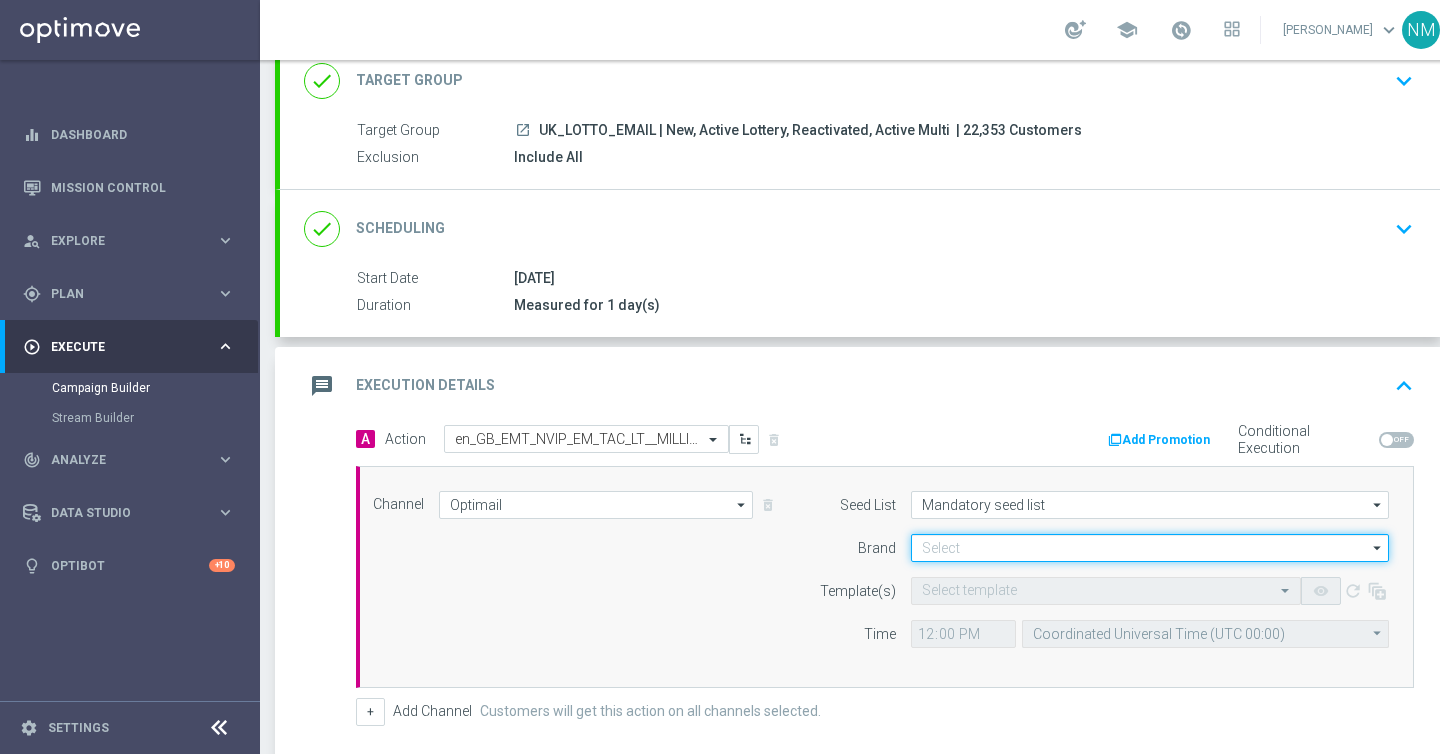 click 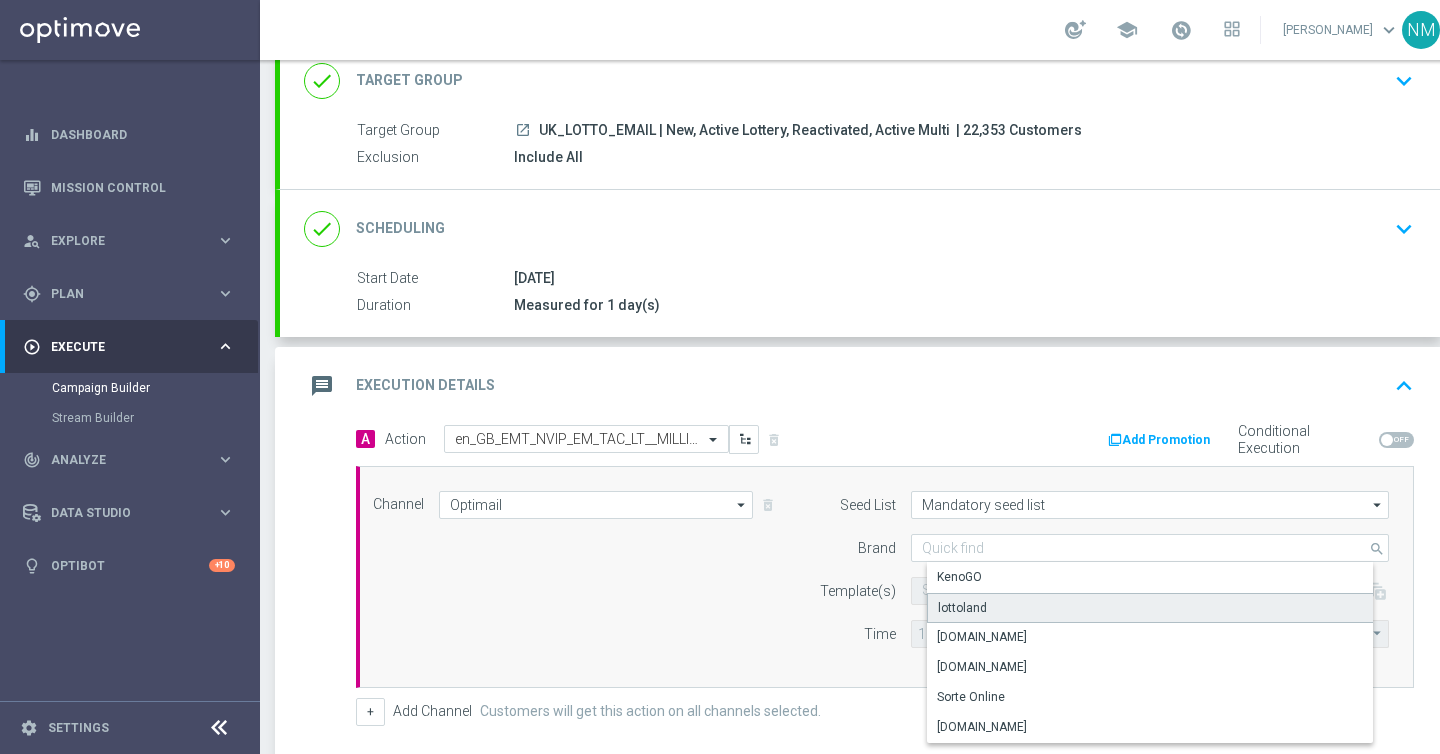 click on "lottoland" 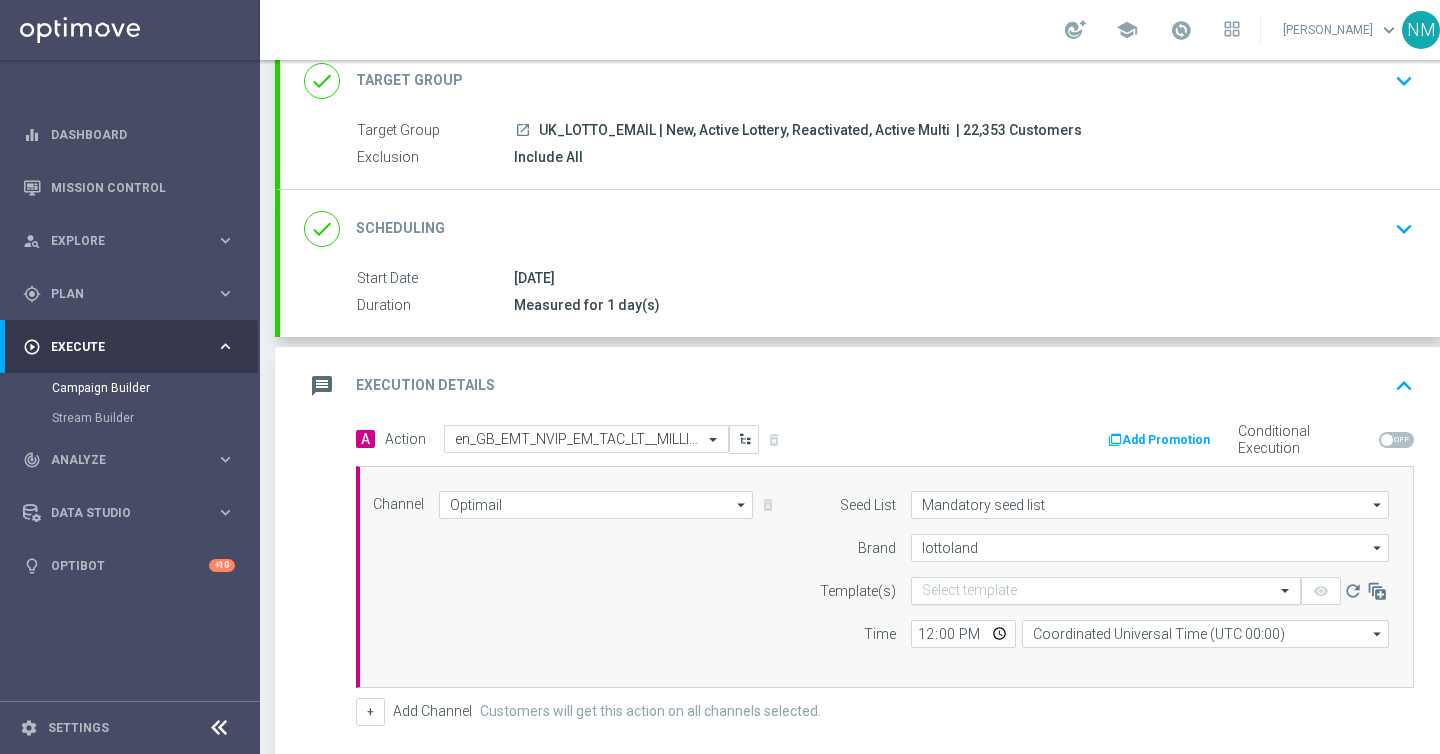 click 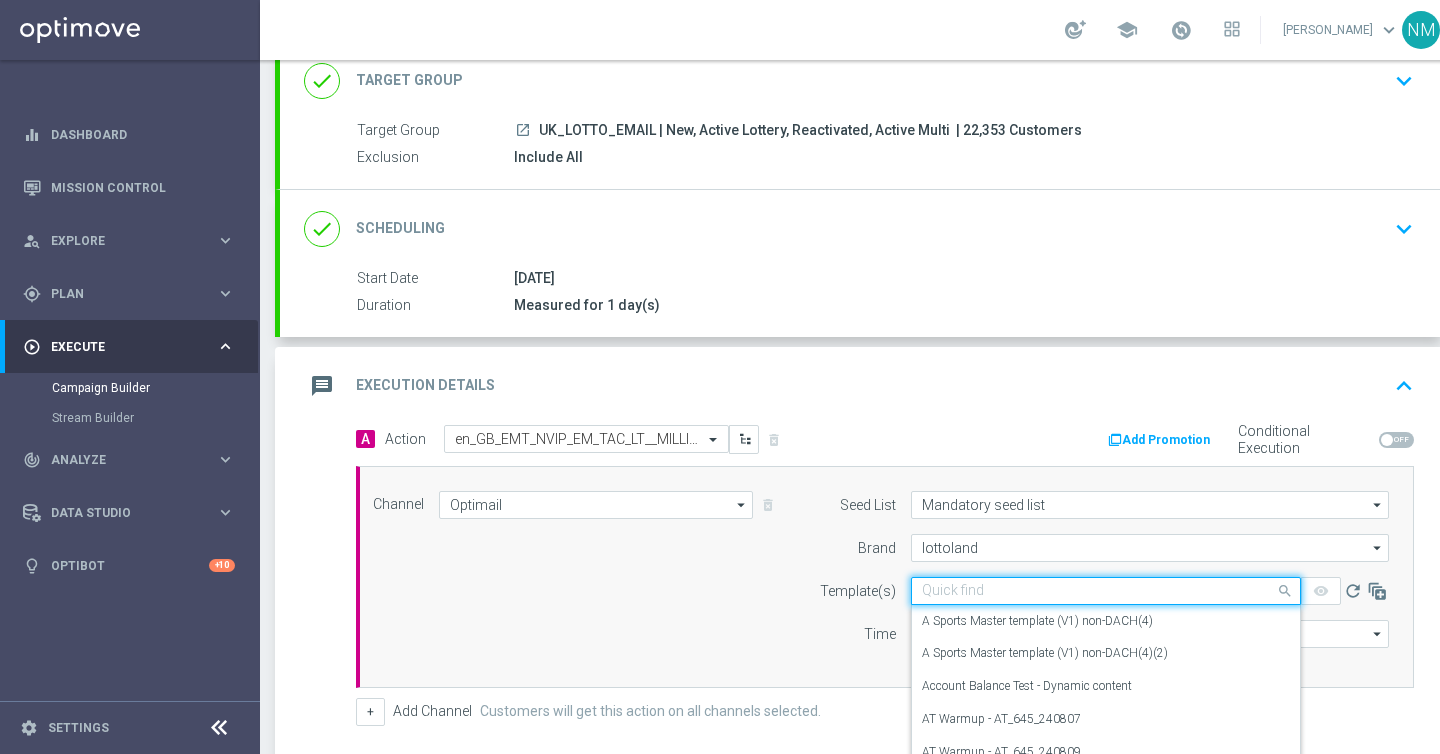 paste on "en_GB_EMT_NVIP_EM_TAC_LT__MILLIONAIRE_ALERT_W31_TUE" 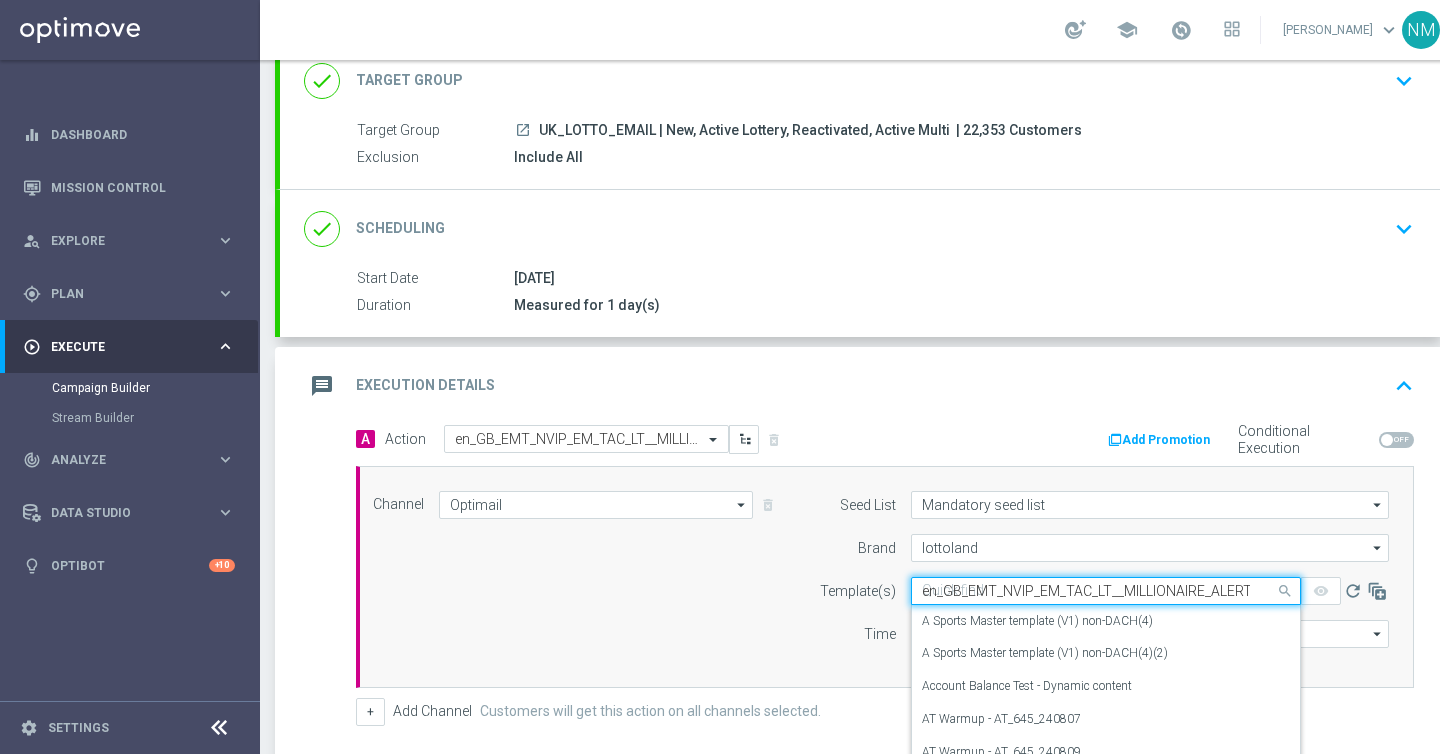 scroll, scrollTop: 0, scrollLeft: 67, axis: horizontal 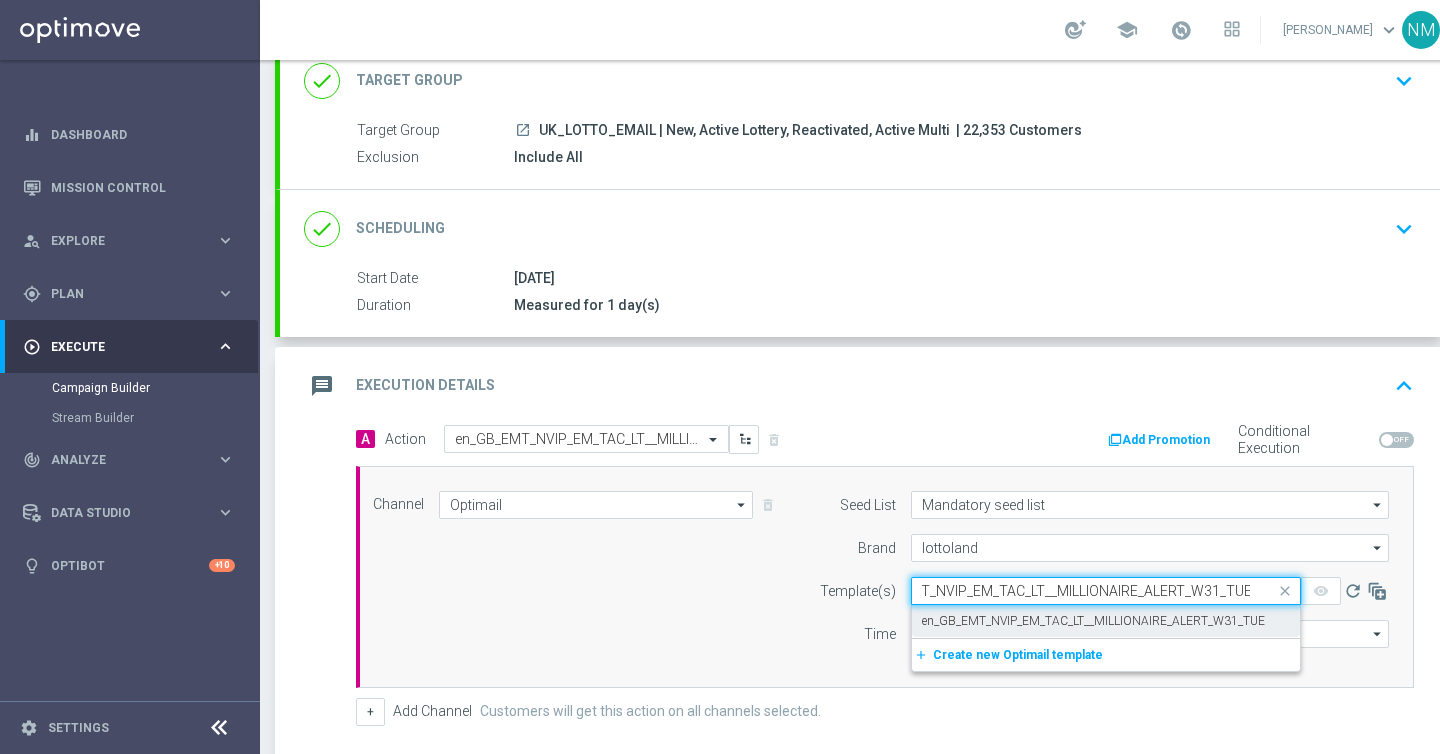 click on "en_GB_EMT_NVIP_EM_TAC_LT__MILLIONAIRE_ALERT_W31_TUE" at bounding box center (1093, 621) 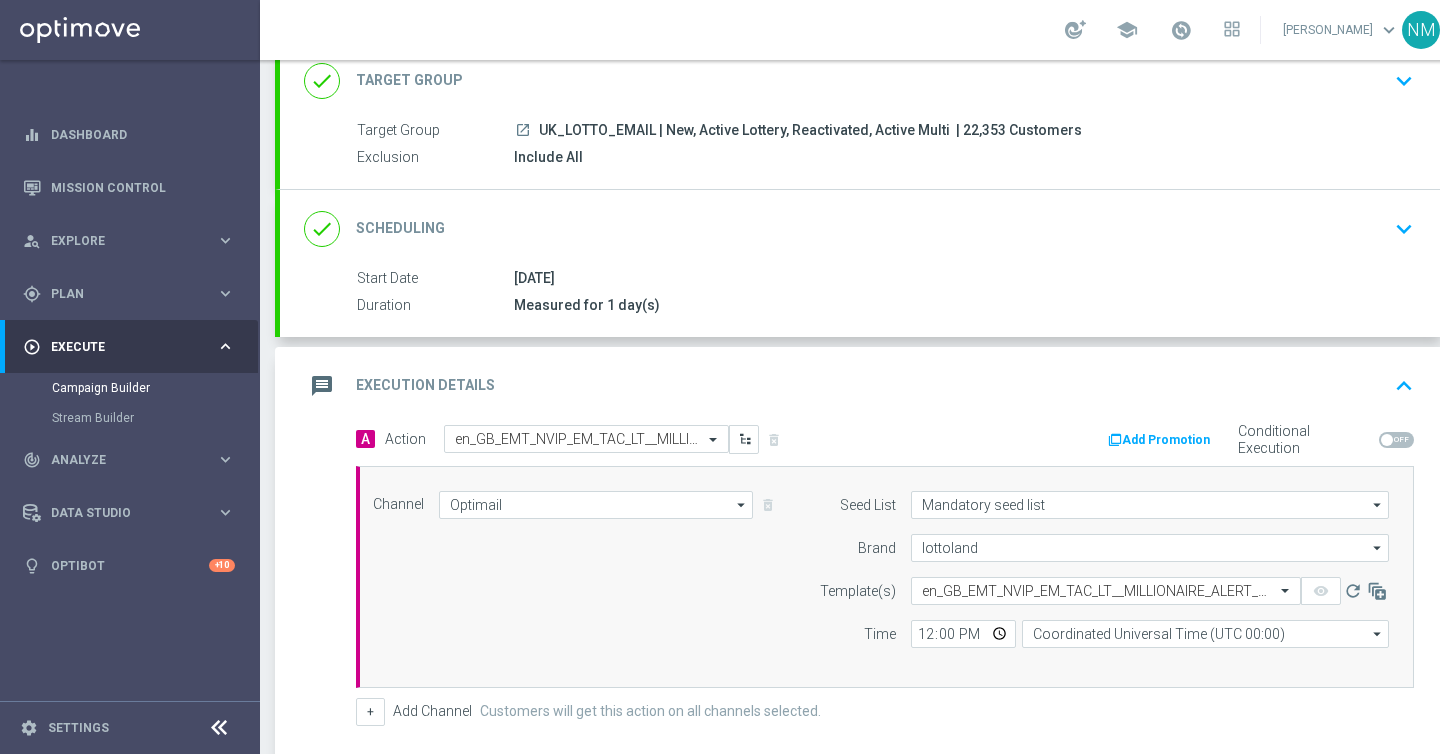 scroll, scrollTop: 0, scrollLeft: 0, axis: both 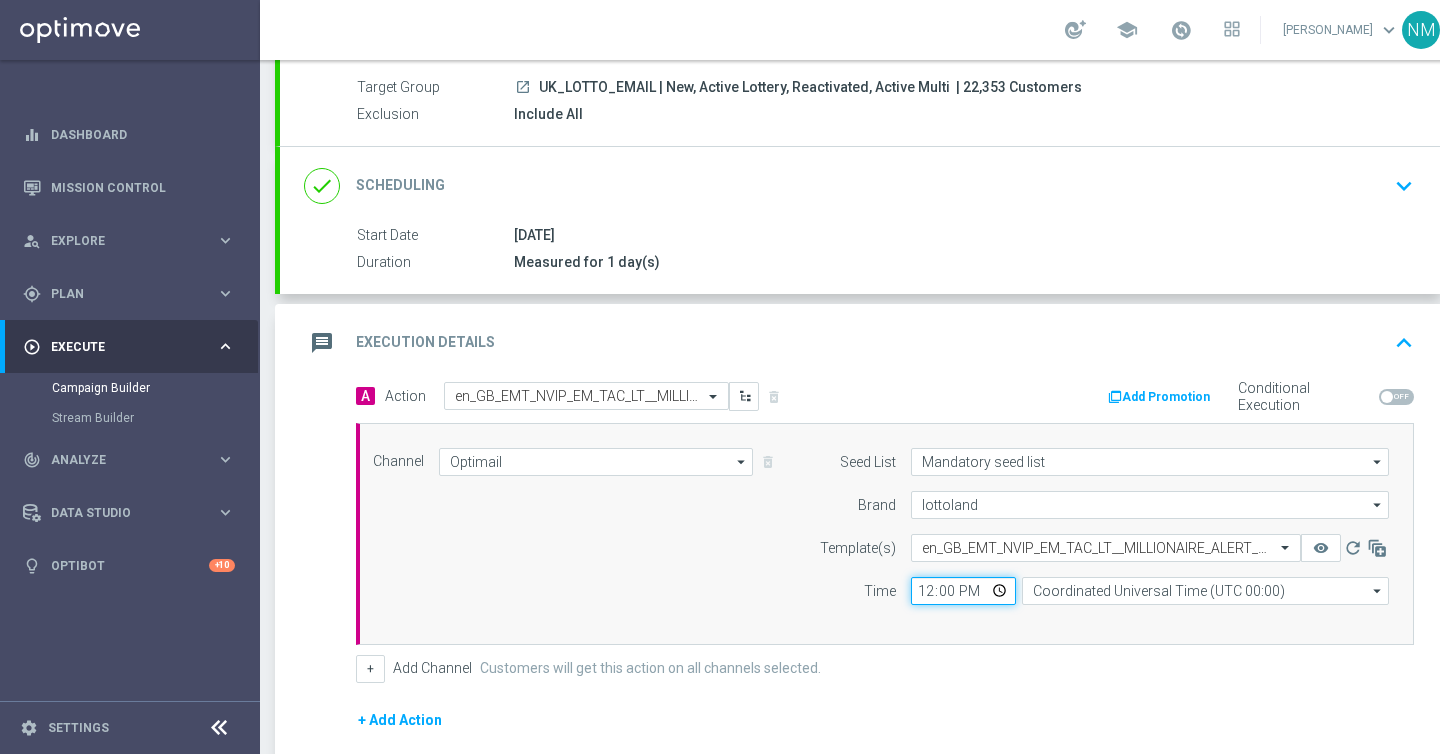 click on "12:00" 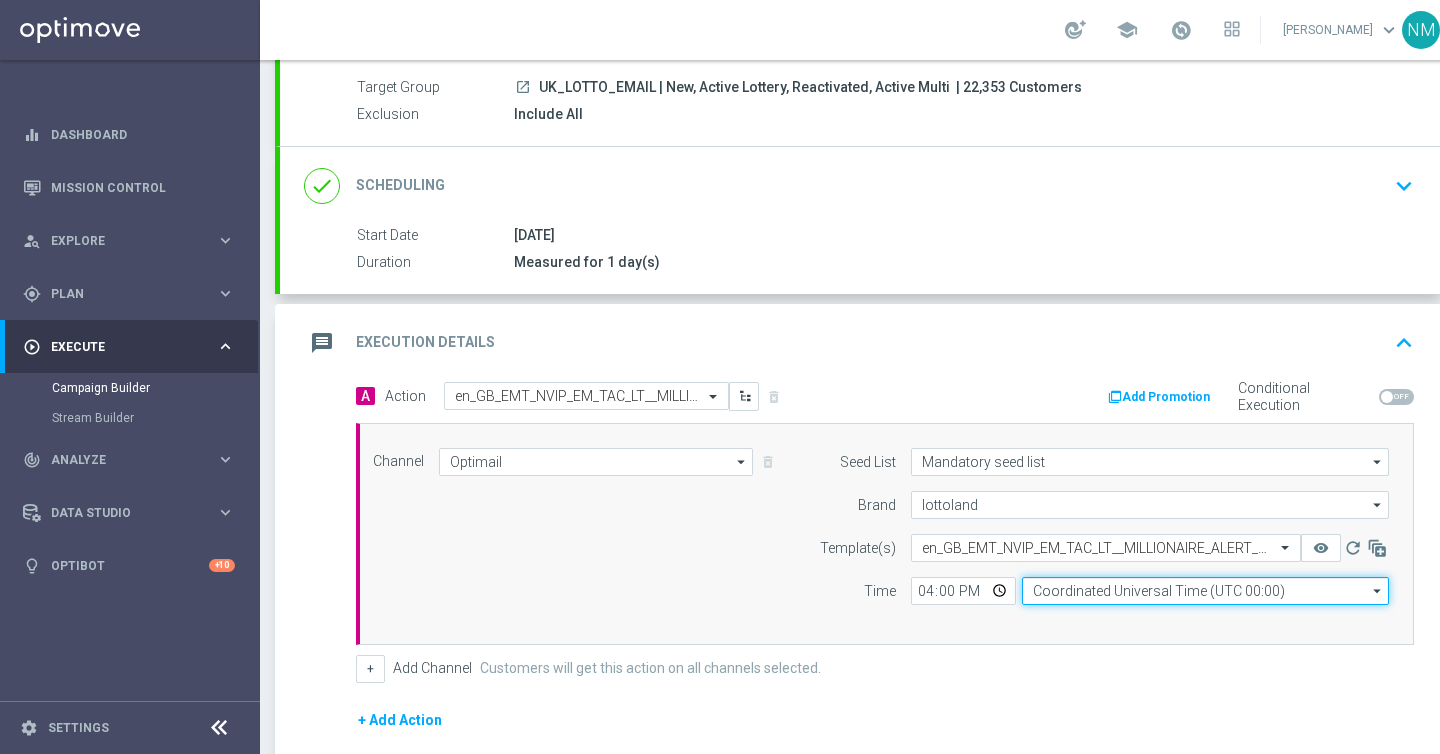 type on "16:00" 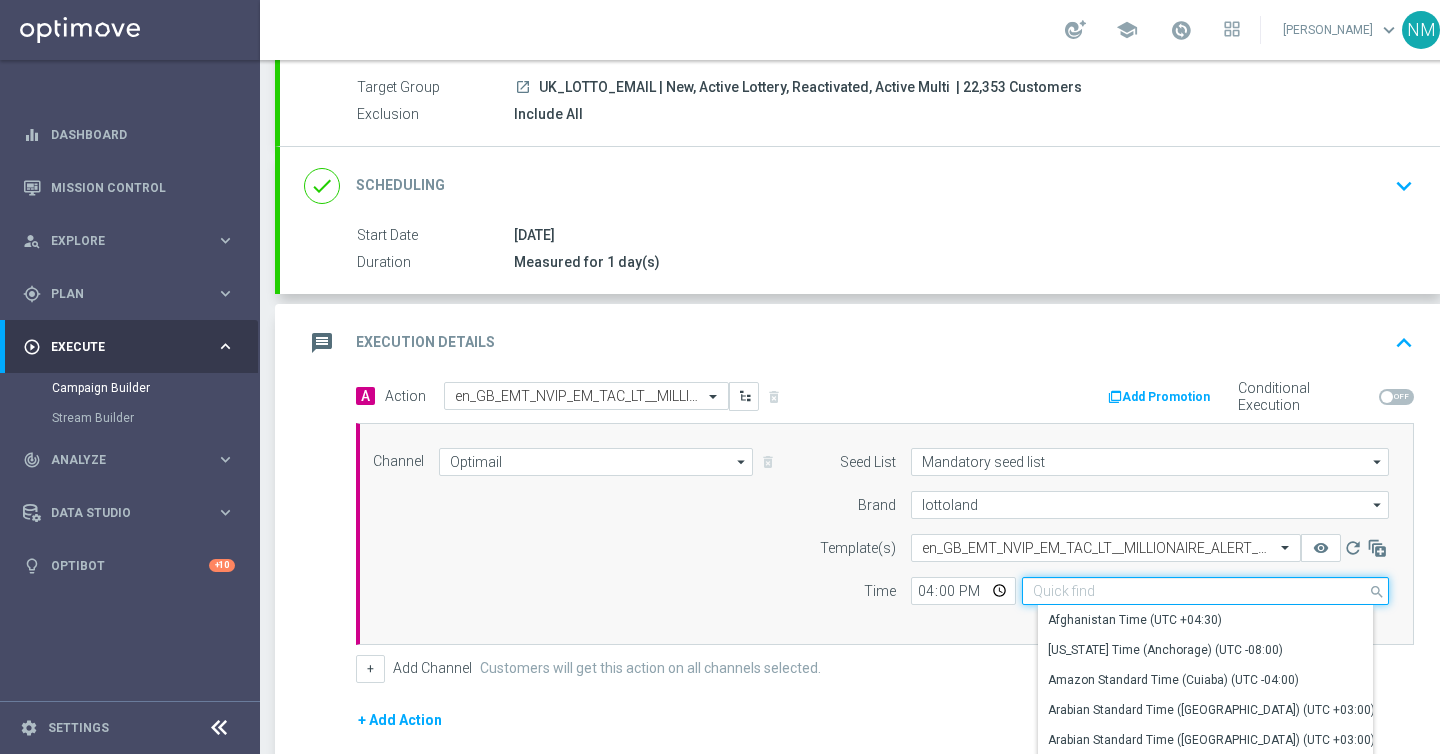 click 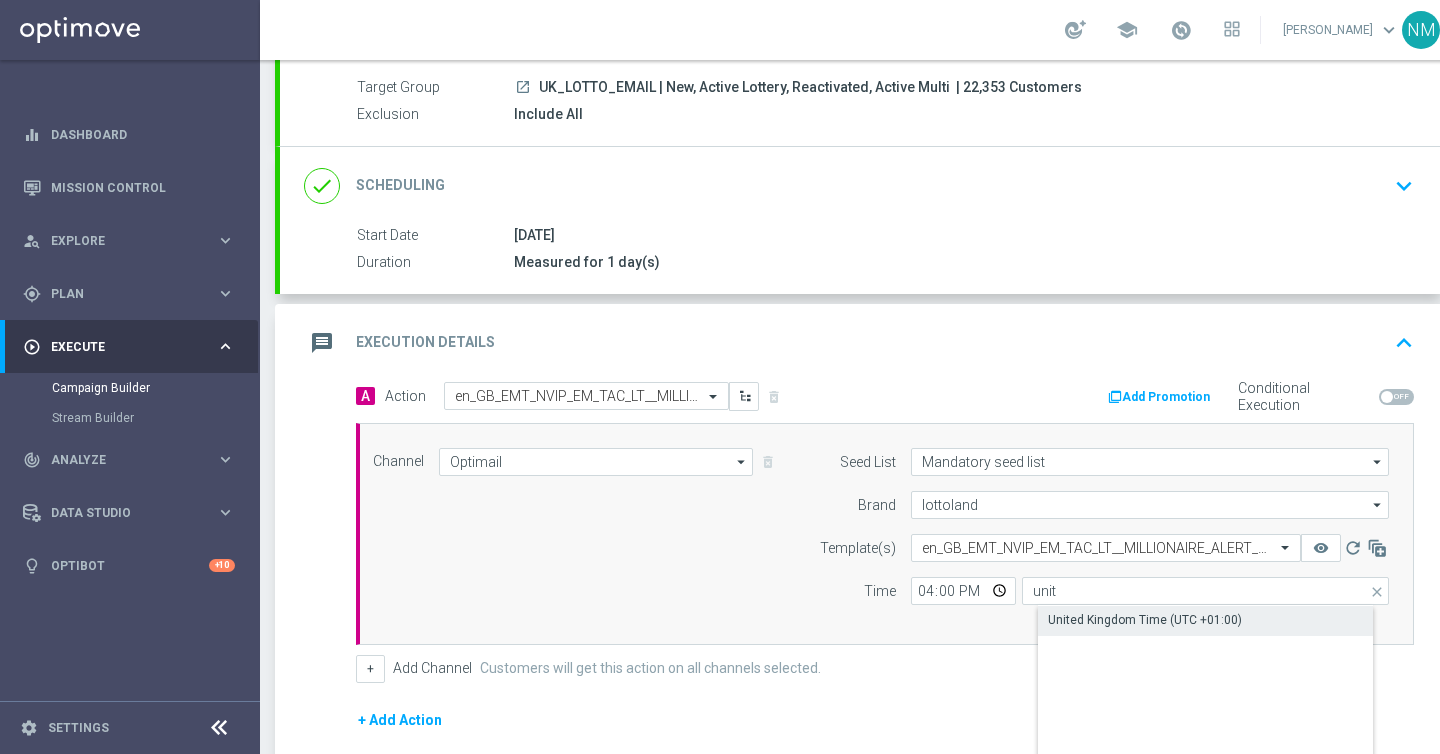 click on "United Kingdom Time (UTC +01:00)" 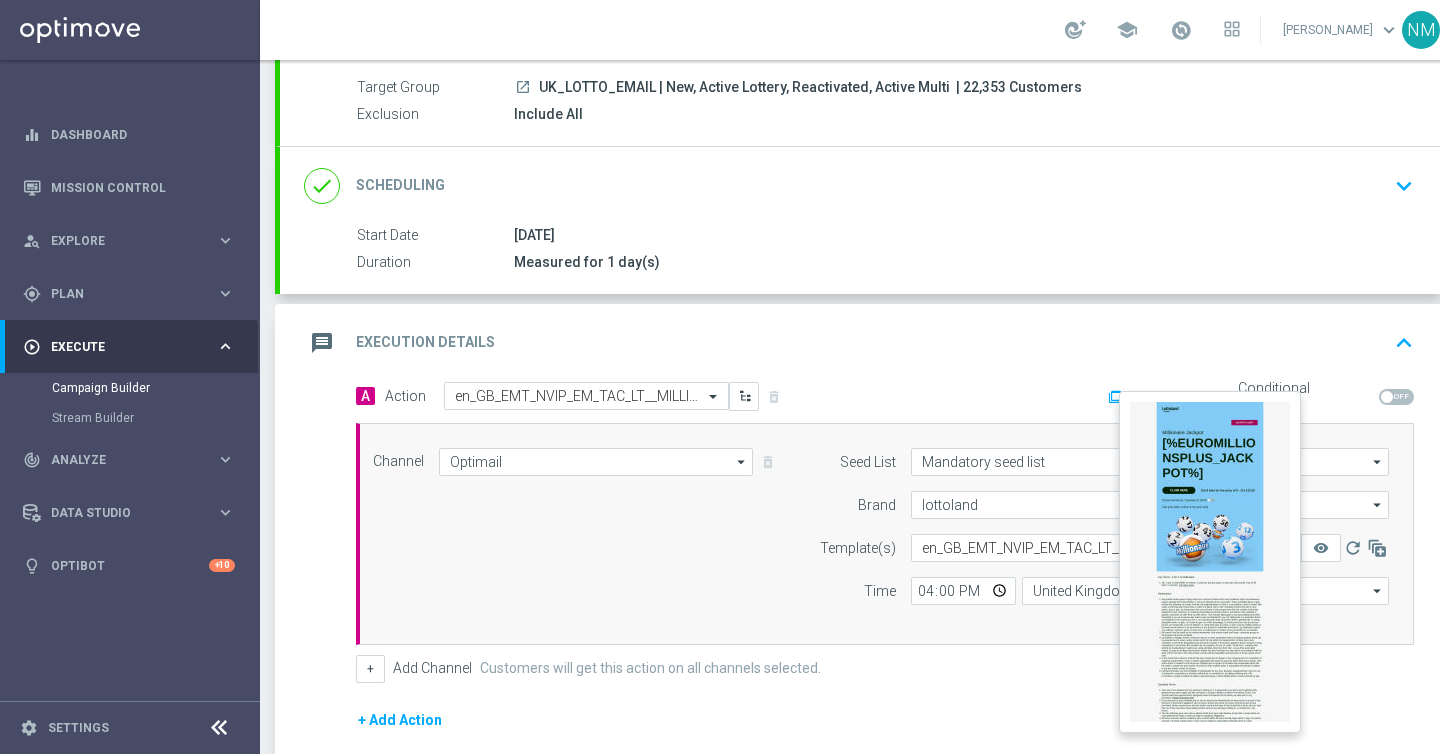 click on "remove_red_eye" 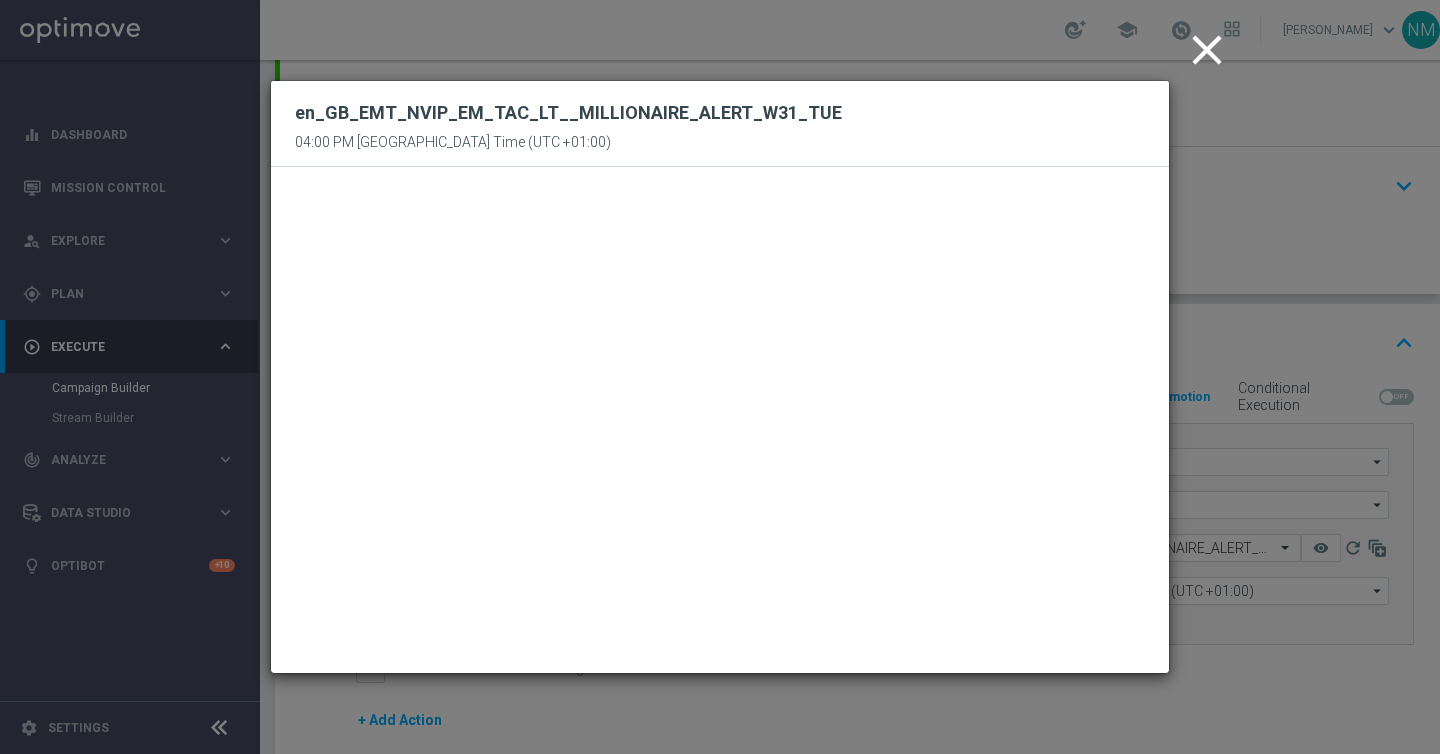 click on "close" 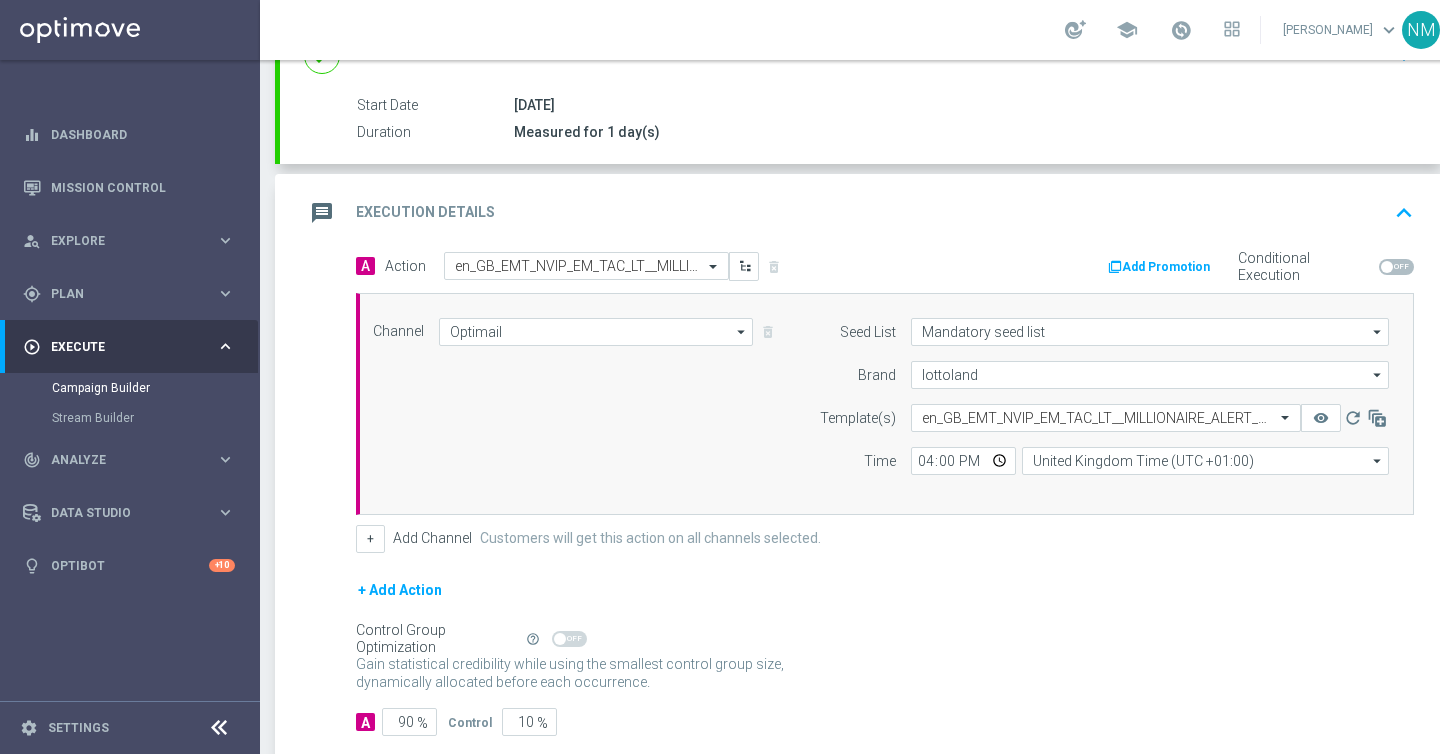 scroll, scrollTop: 425, scrollLeft: 0, axis: vertical 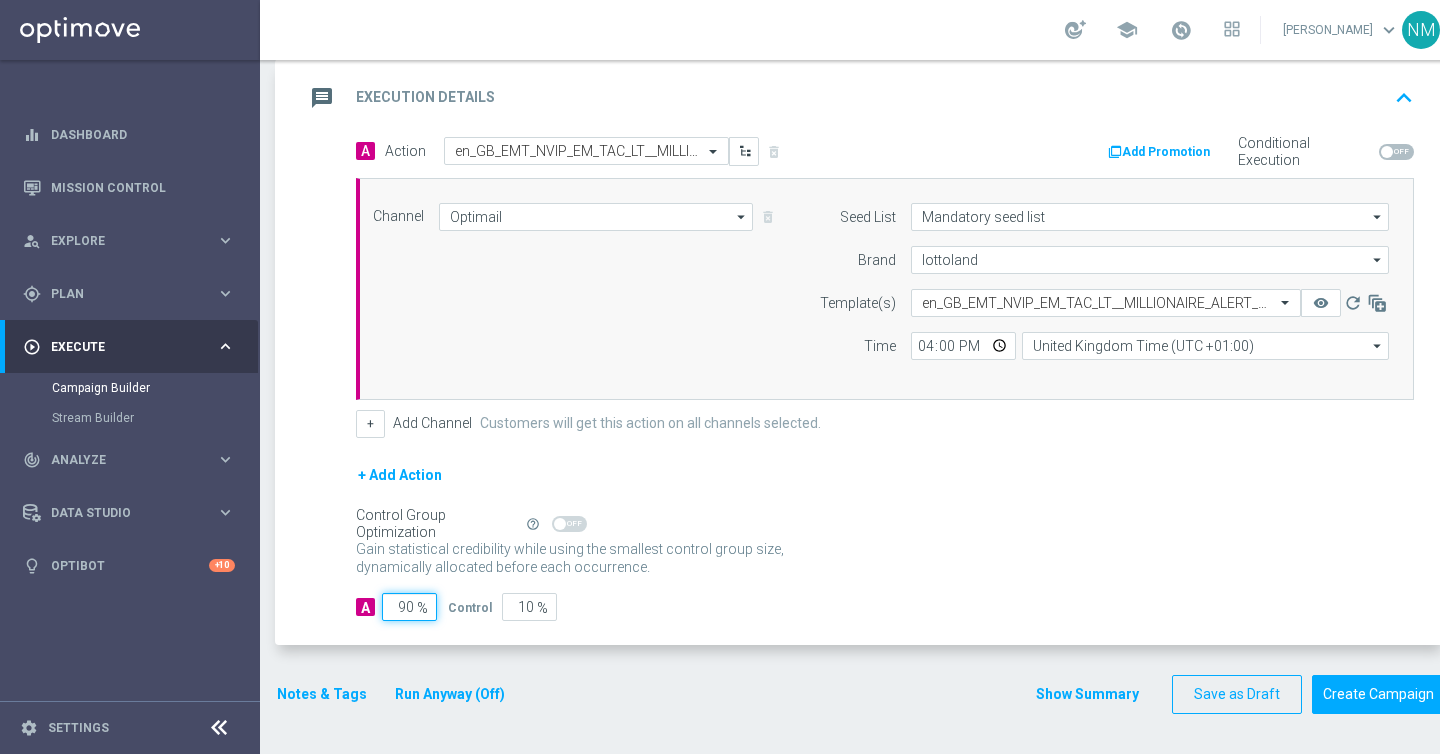 click on "90" 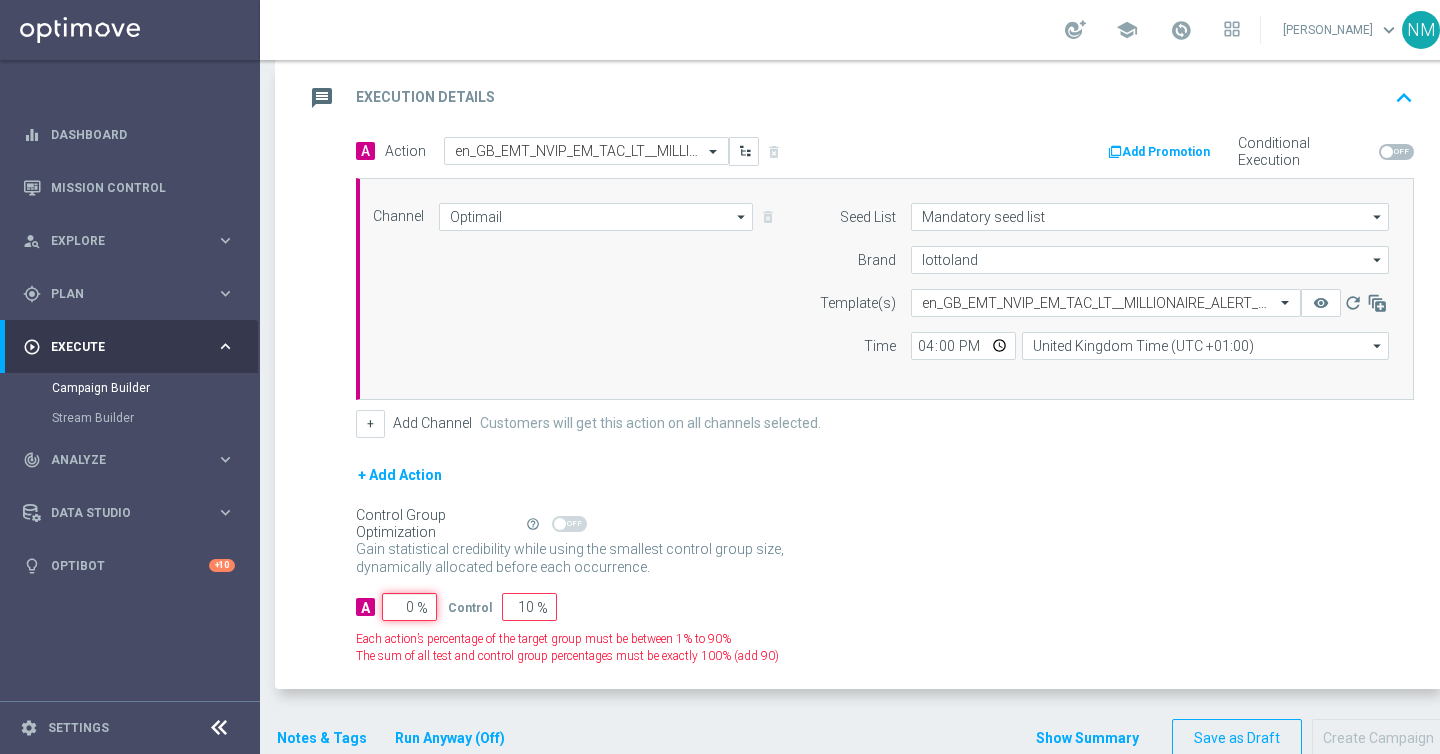 type on "100" 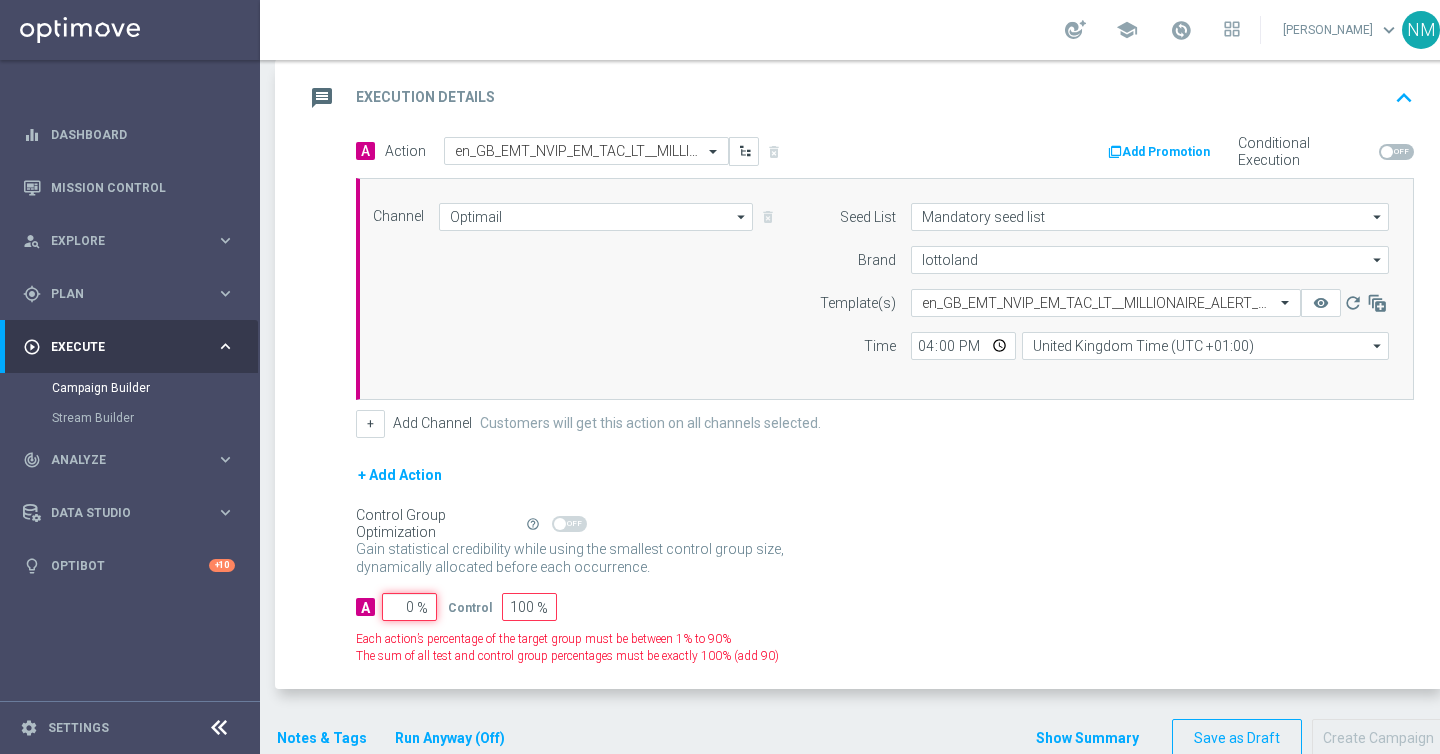 type on "10" 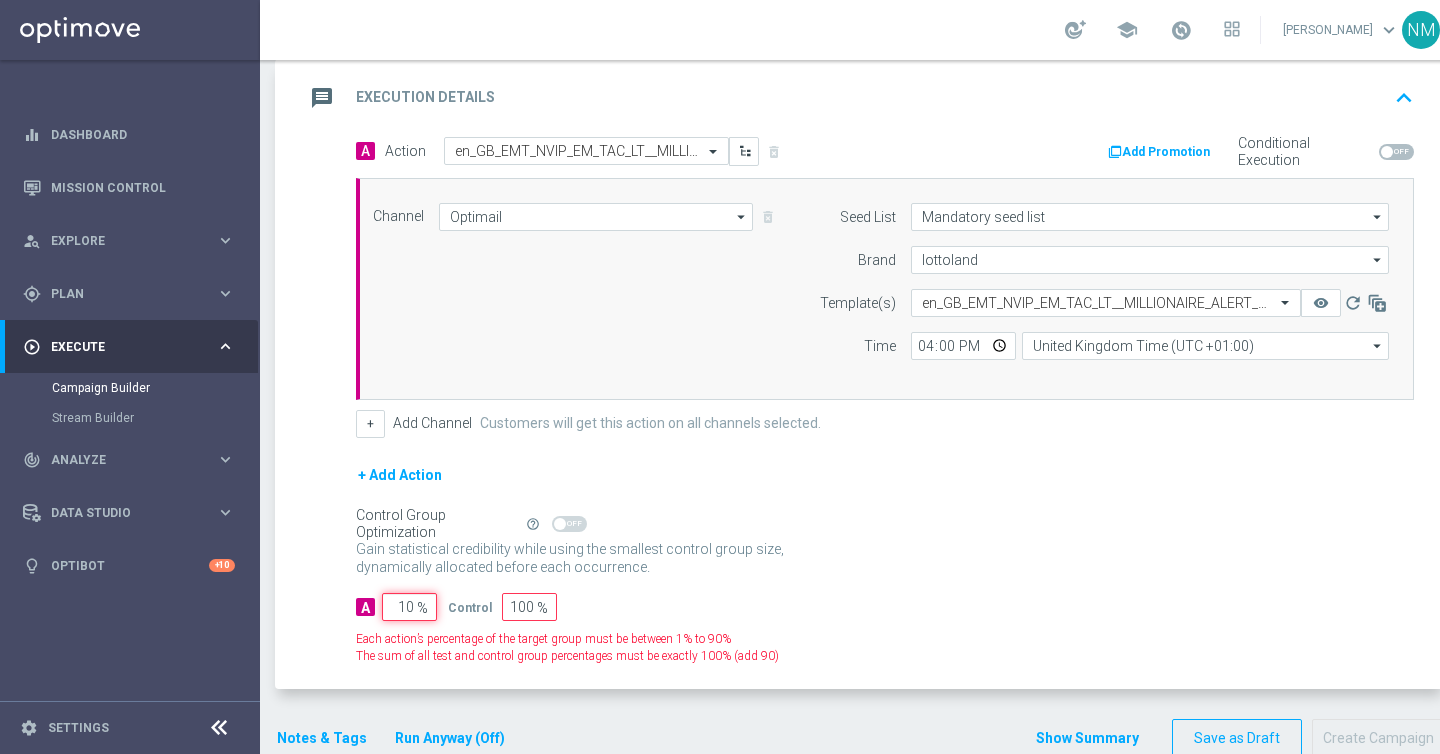 type on "90" 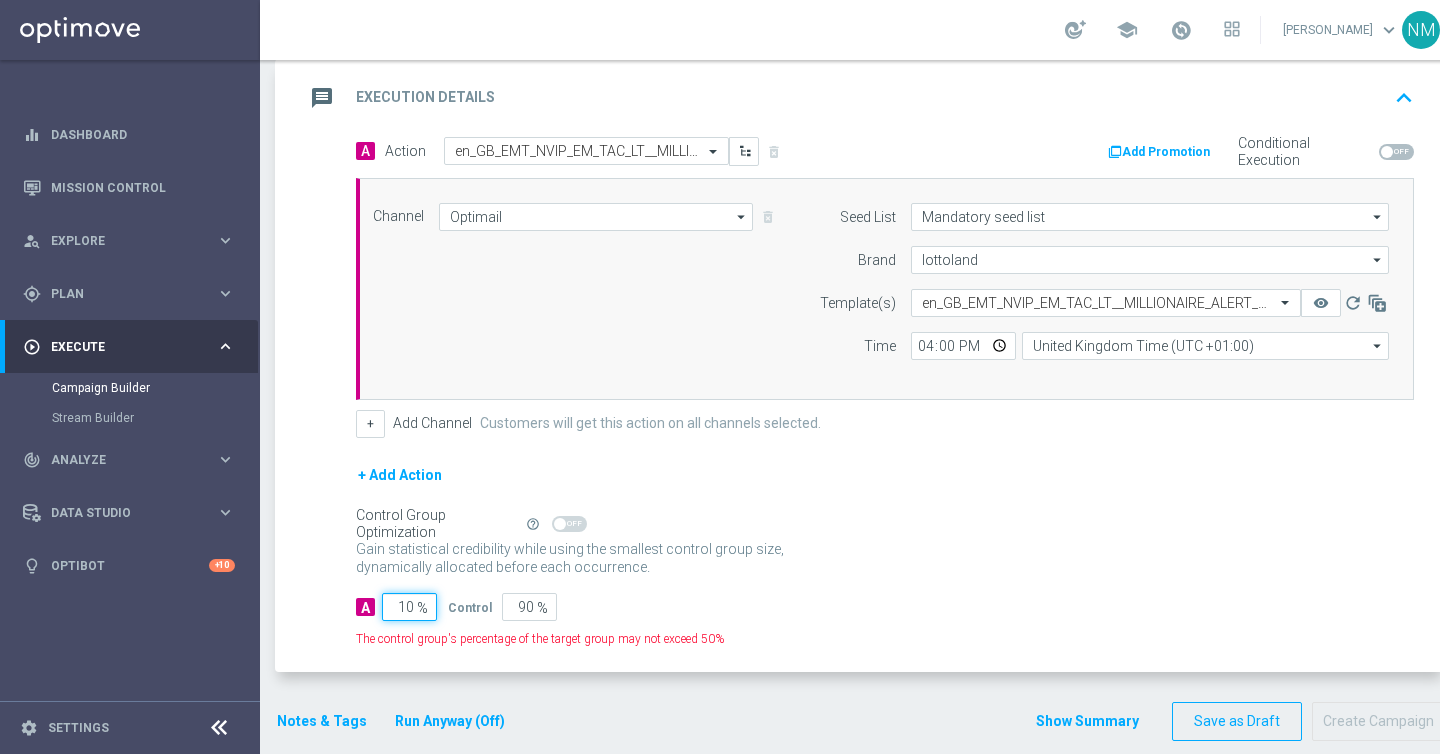type on "100" 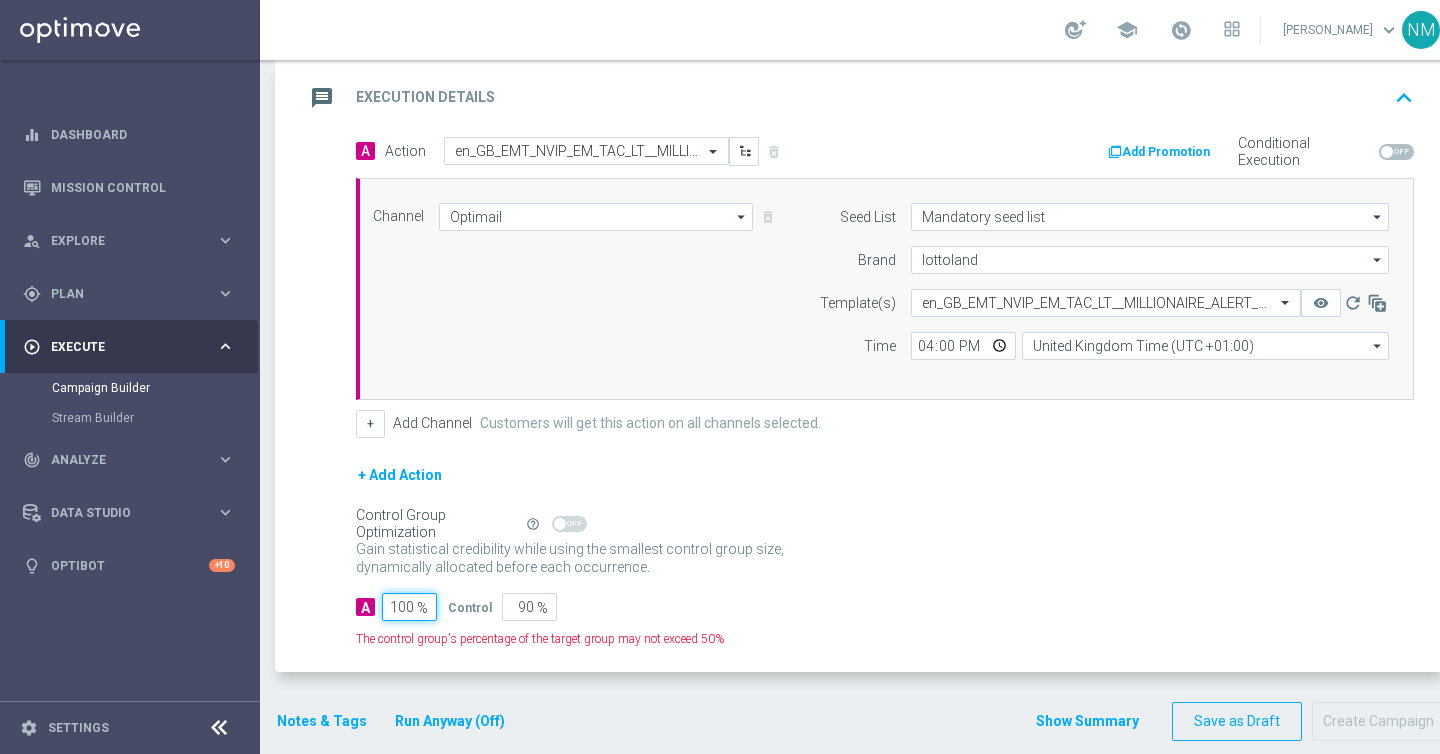 type on "0" 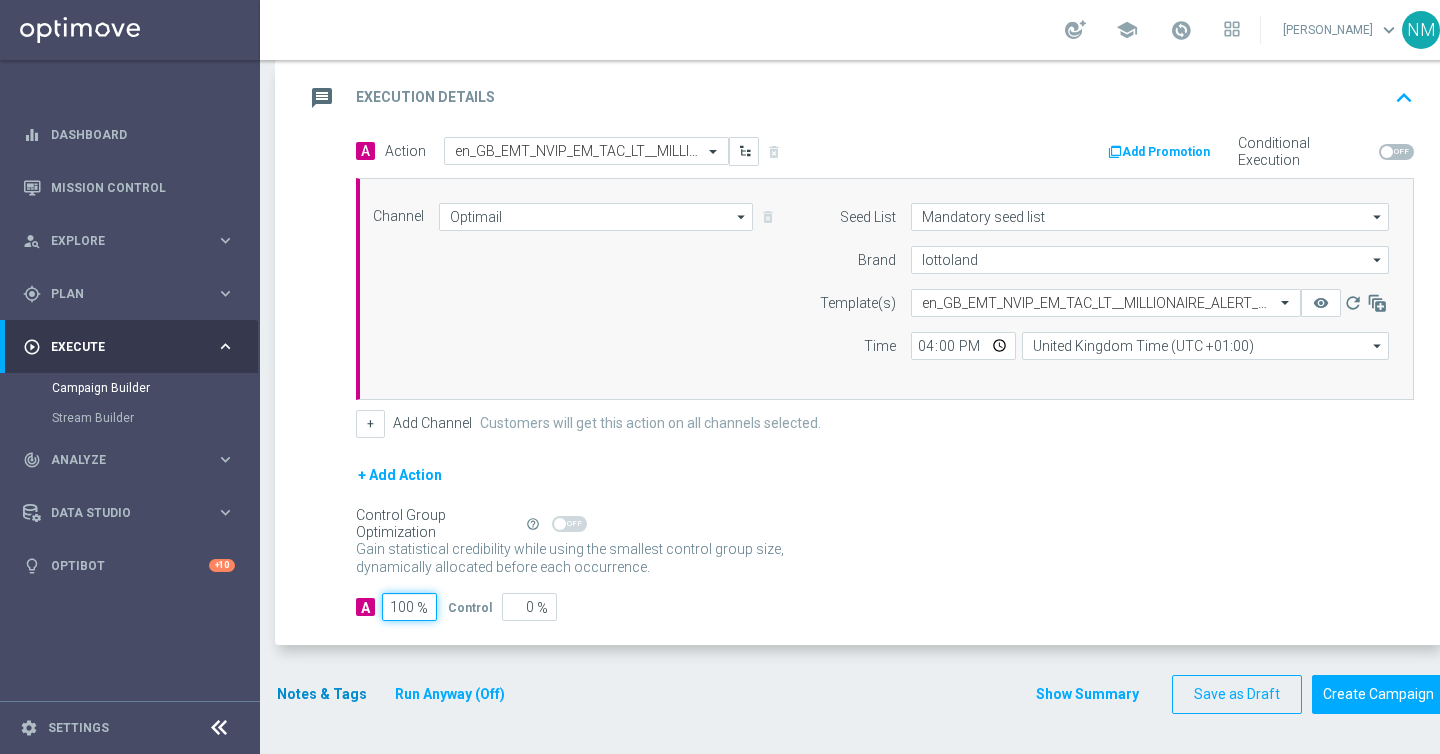 type on "100" 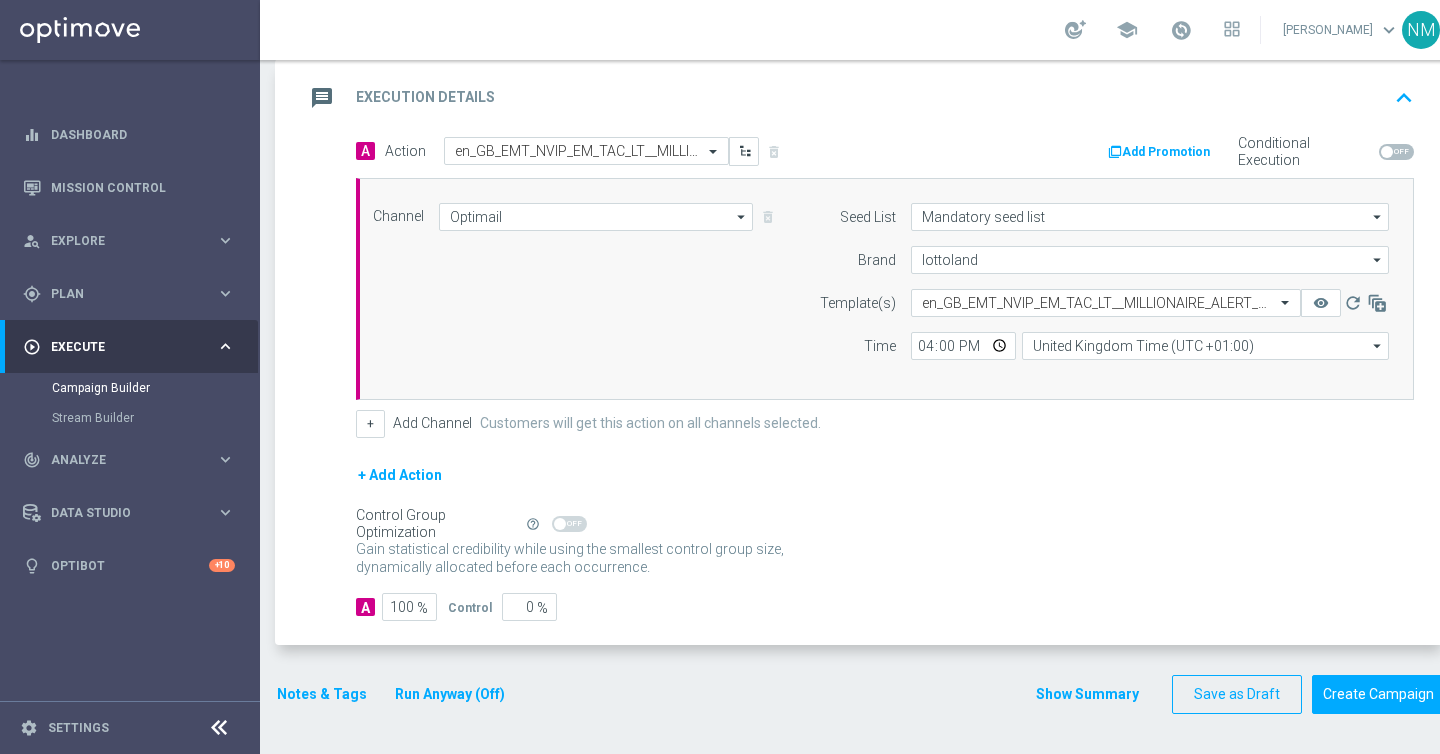 click on "Notes & Tags" 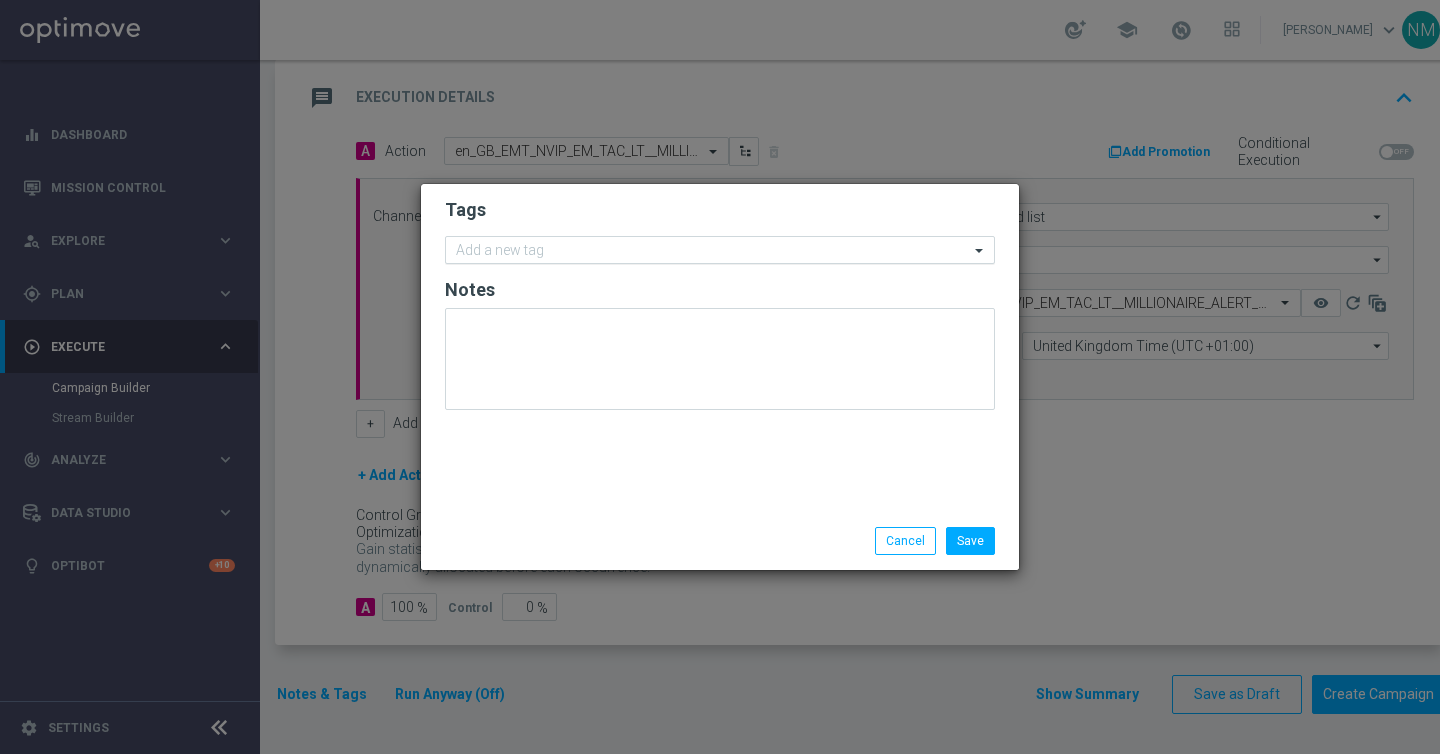 click 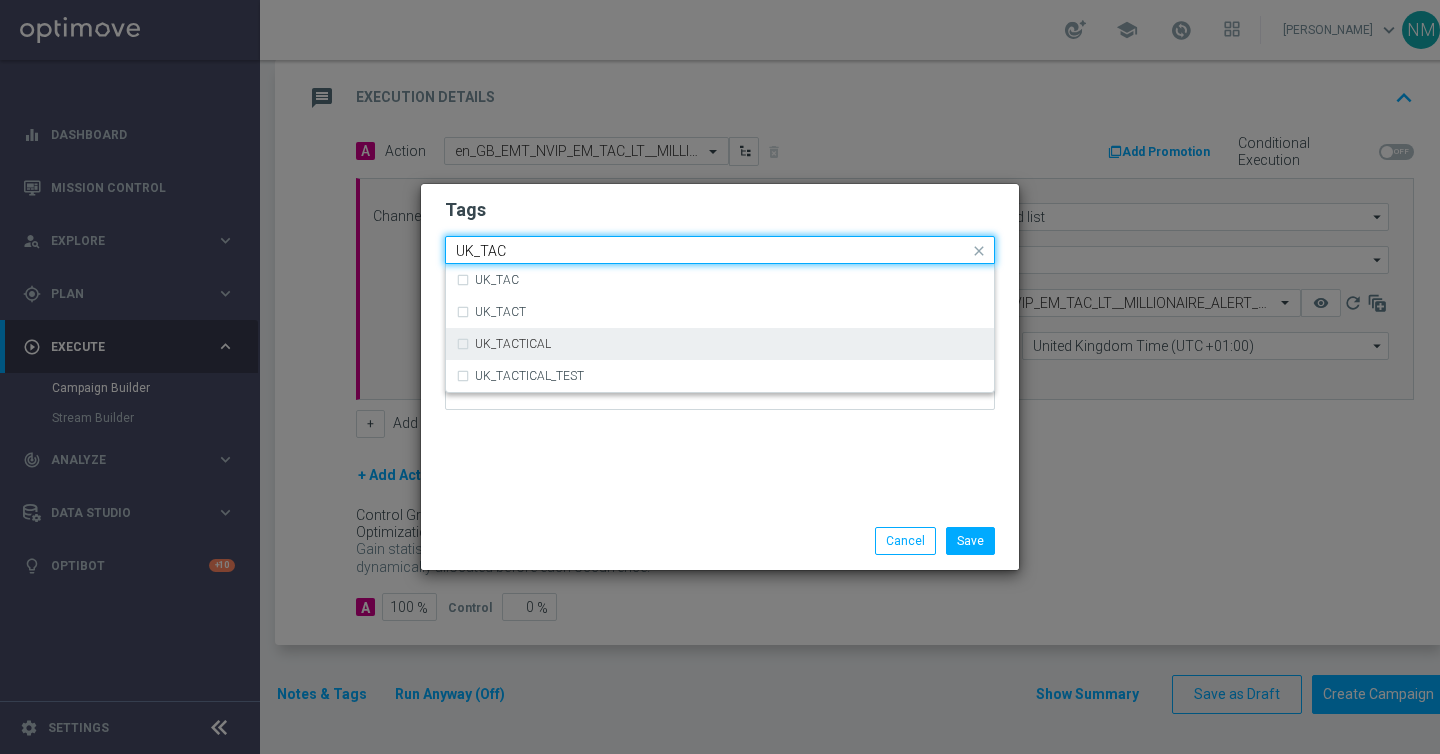 click on "UK_TACTICAL" at bounding box center [720, 344] 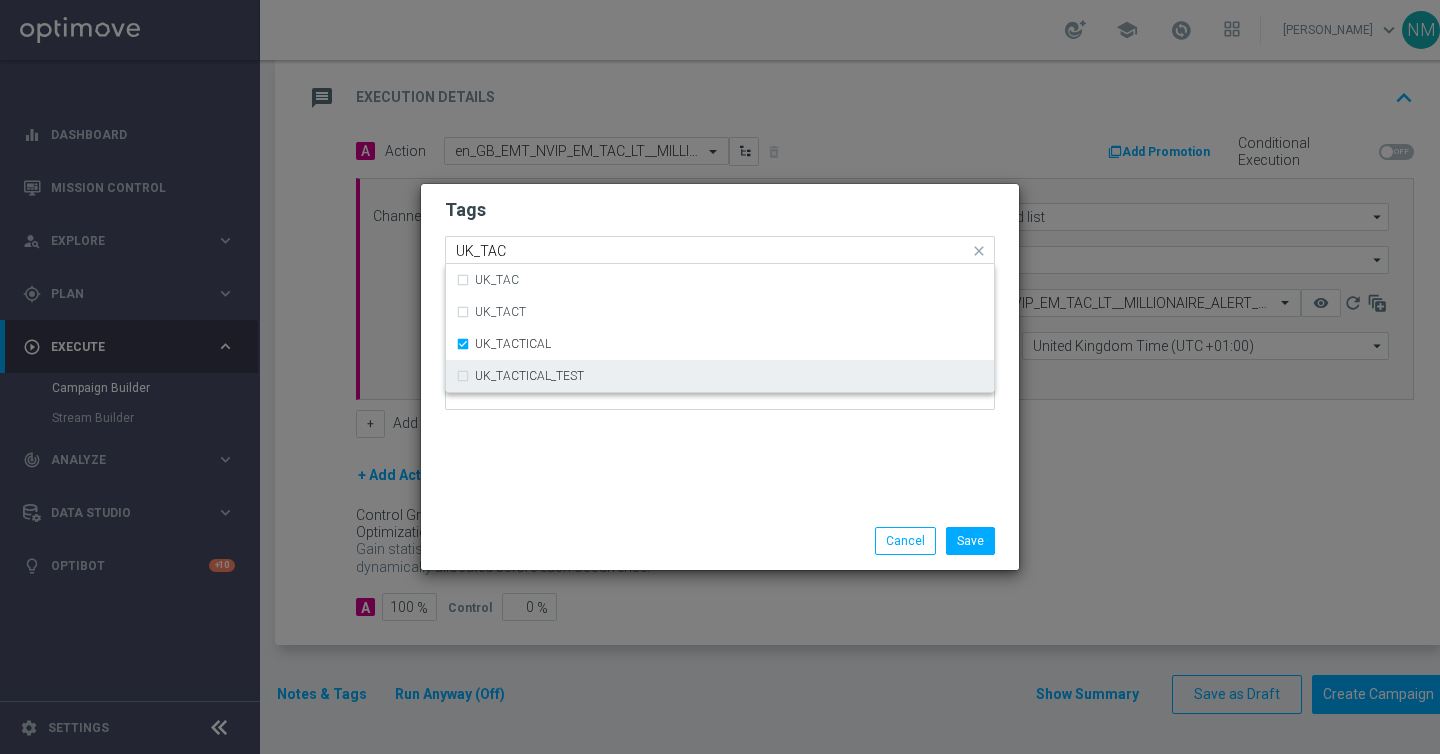 type 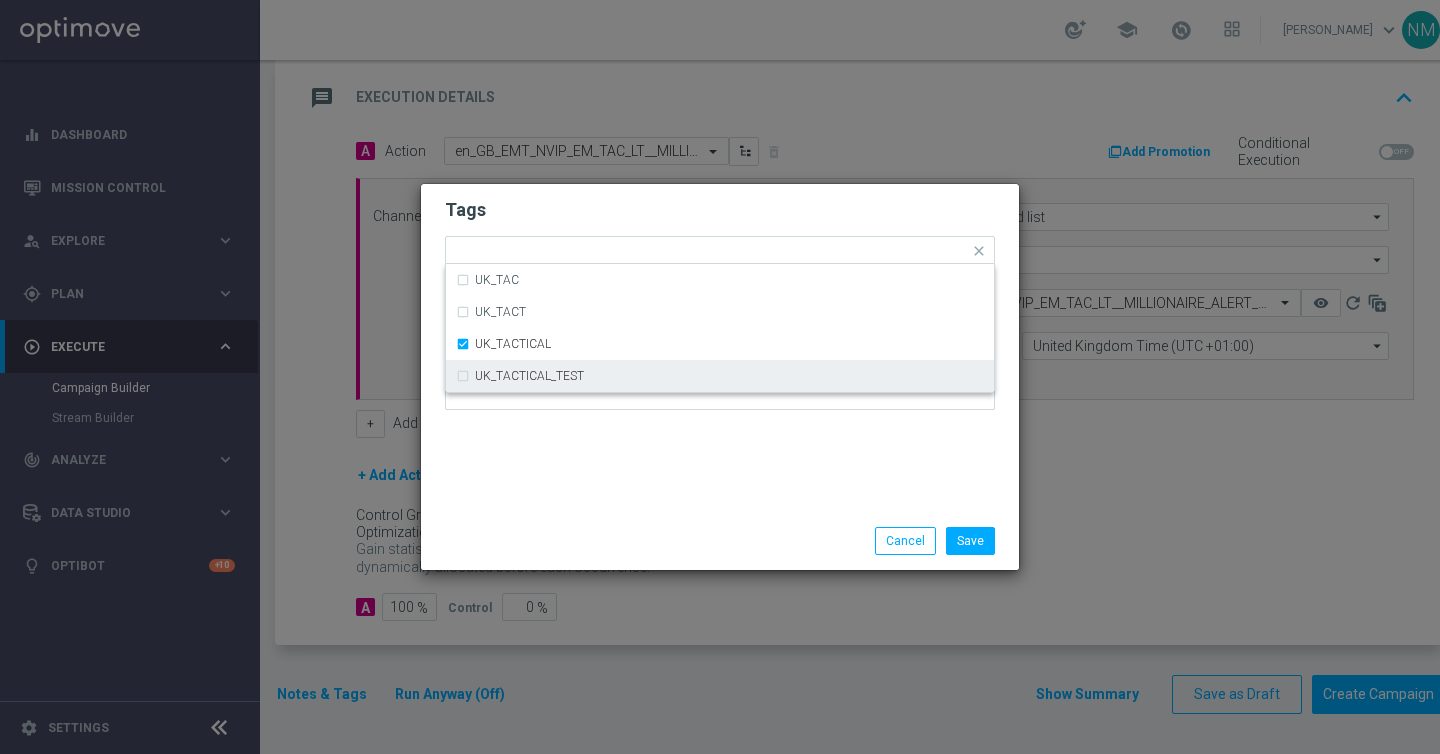 click on "Tags
Quick find × UK_TACTICAL UK_TAC UK_TACT UK_TACTICAL UK_TACTICAL_TEST
Notes" 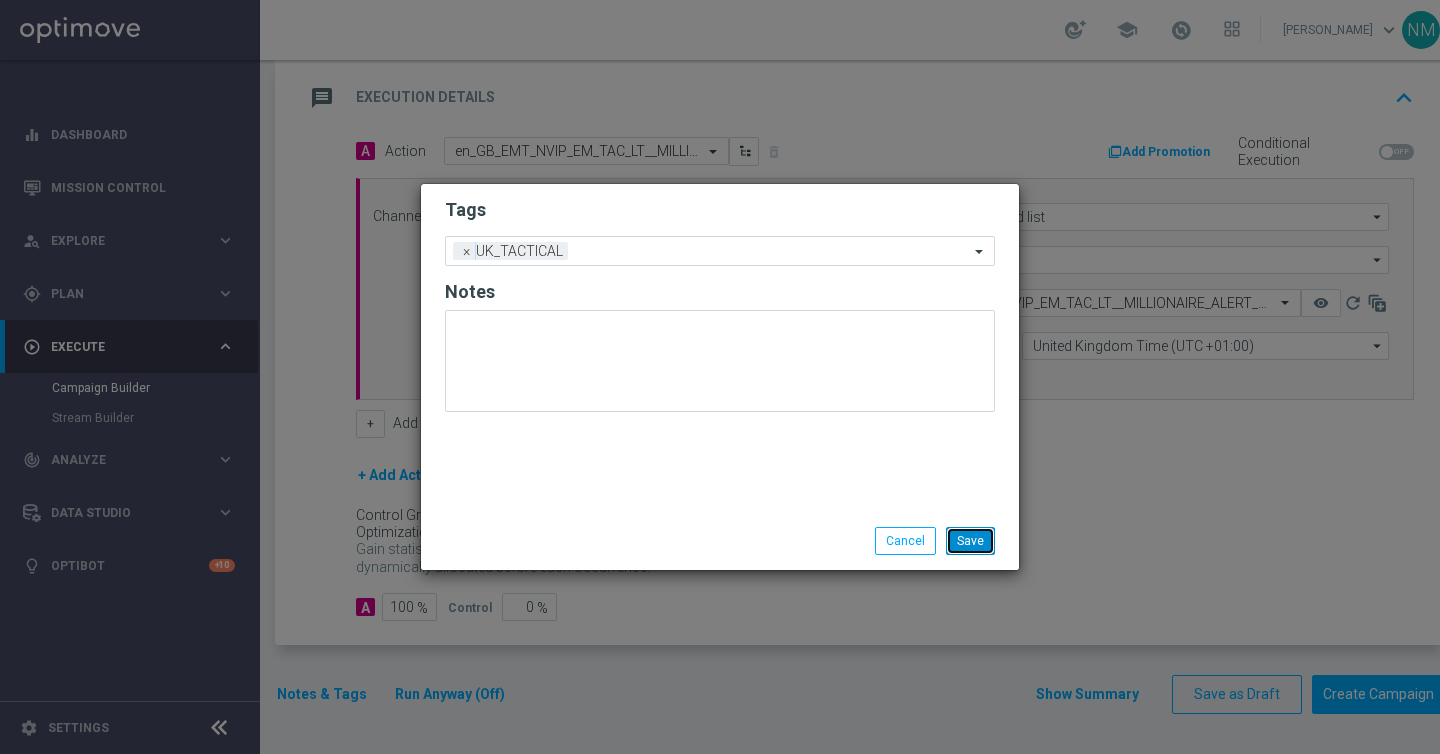 click on "Save" 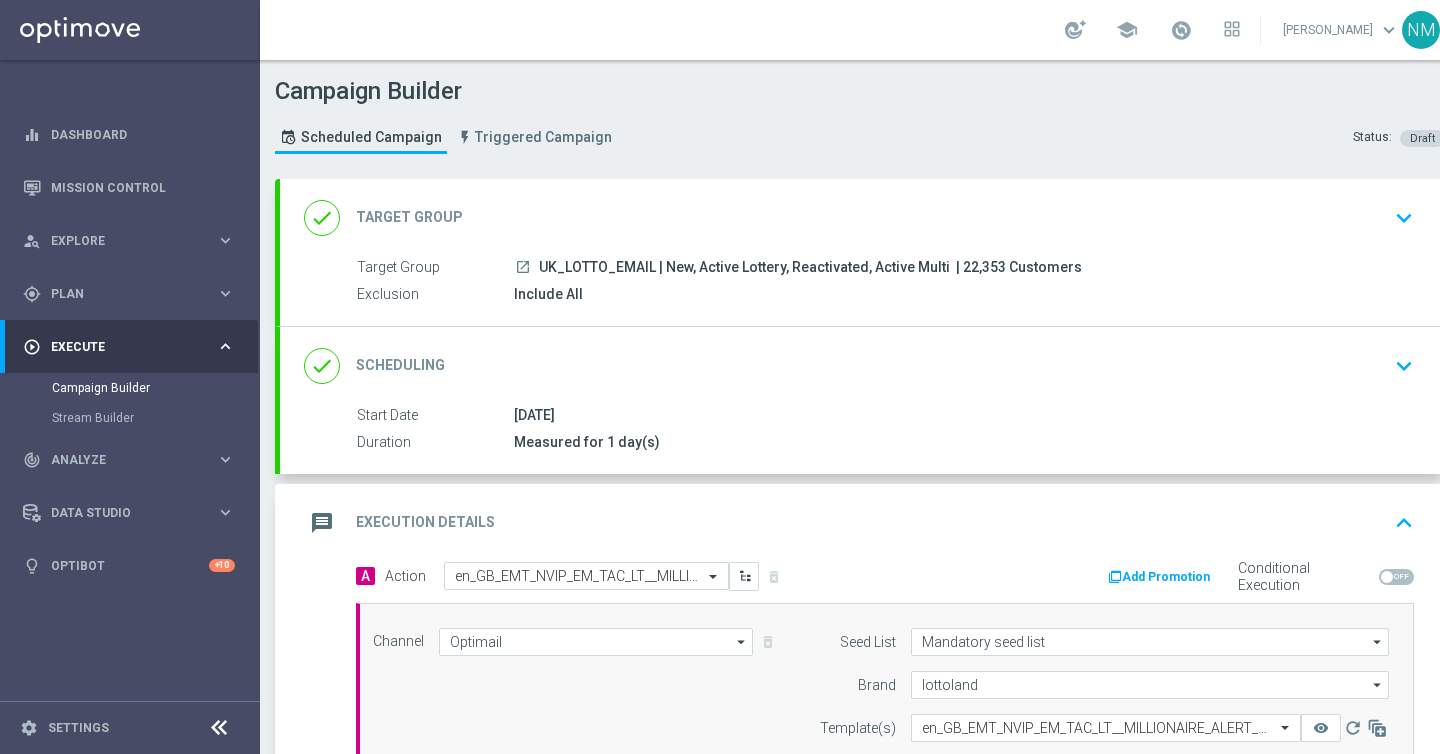 scroll, scrollTop: 425, scrollLeft: 0, axis: vertical 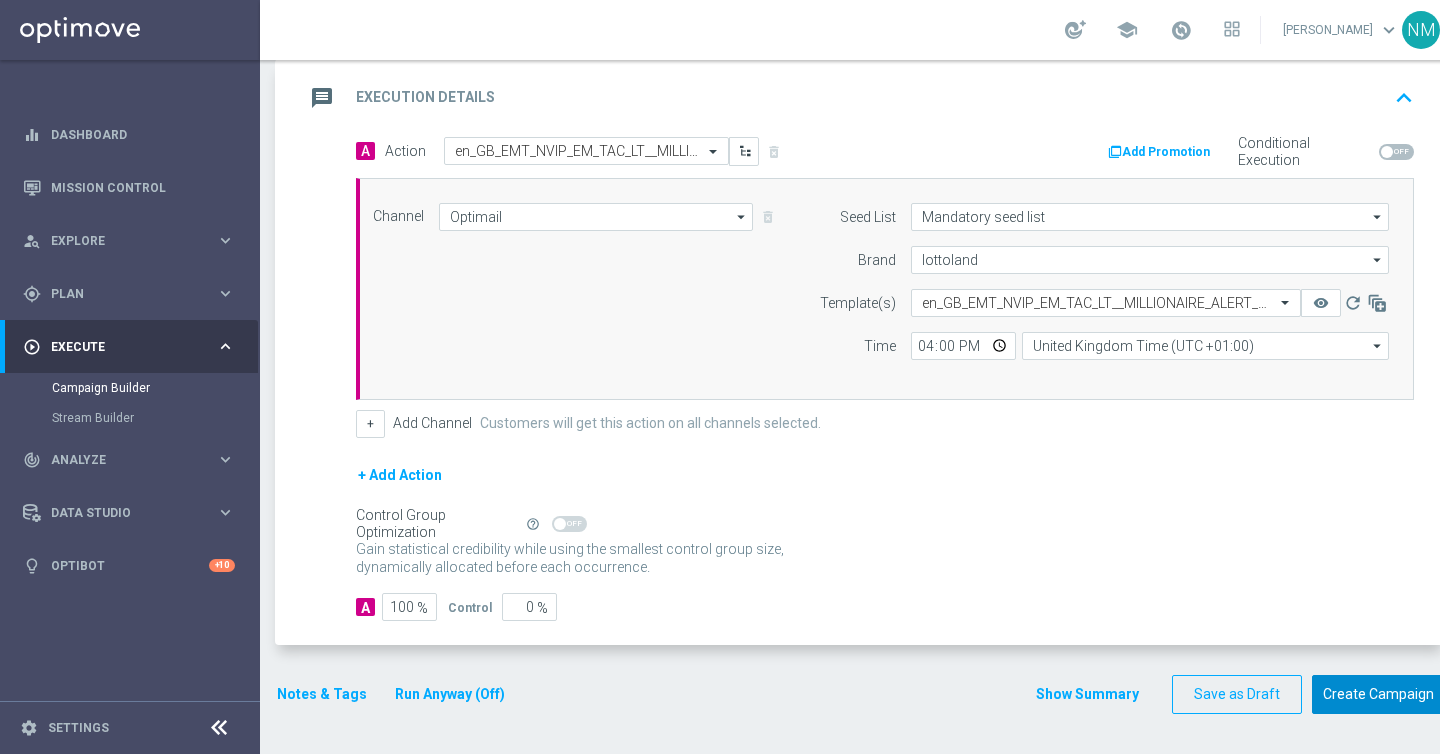 click on "Create Campaign" 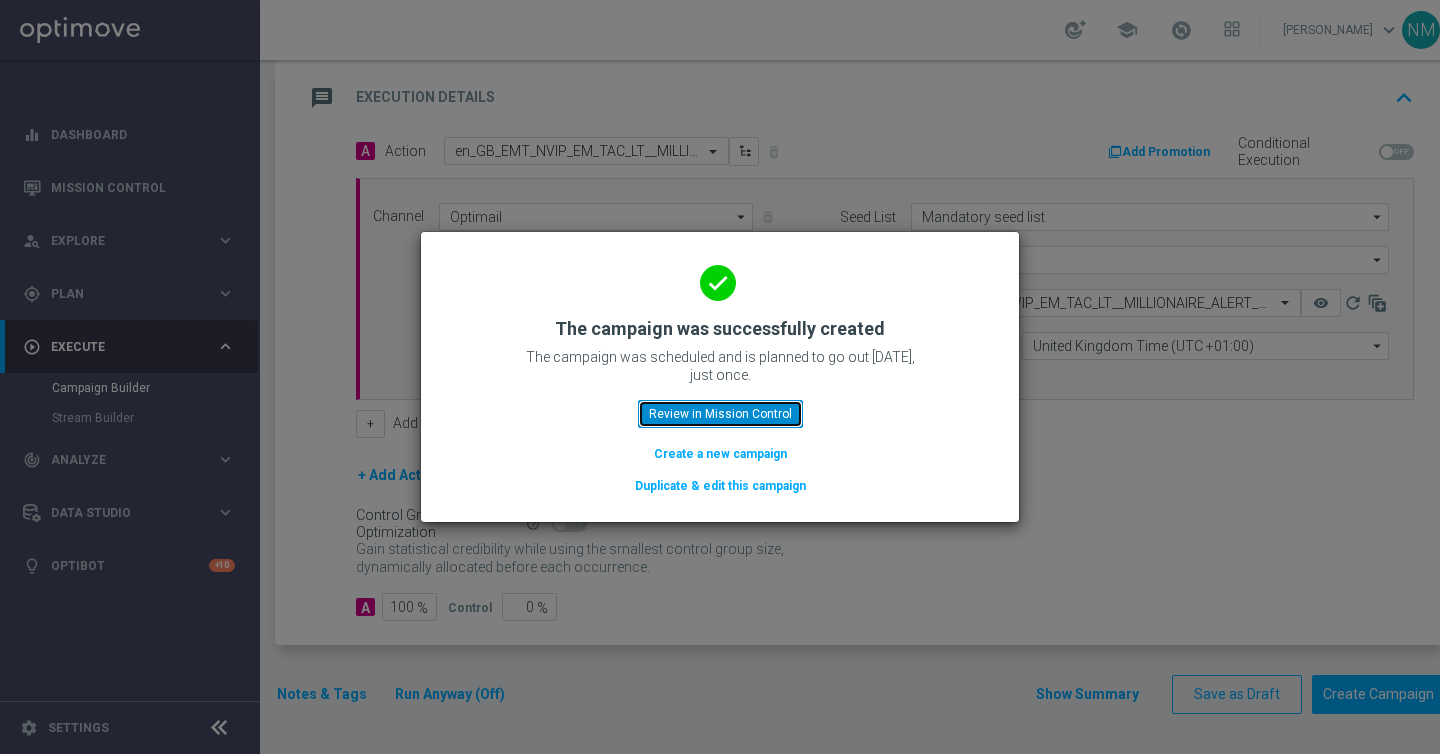 click on "Review in Mission Control" 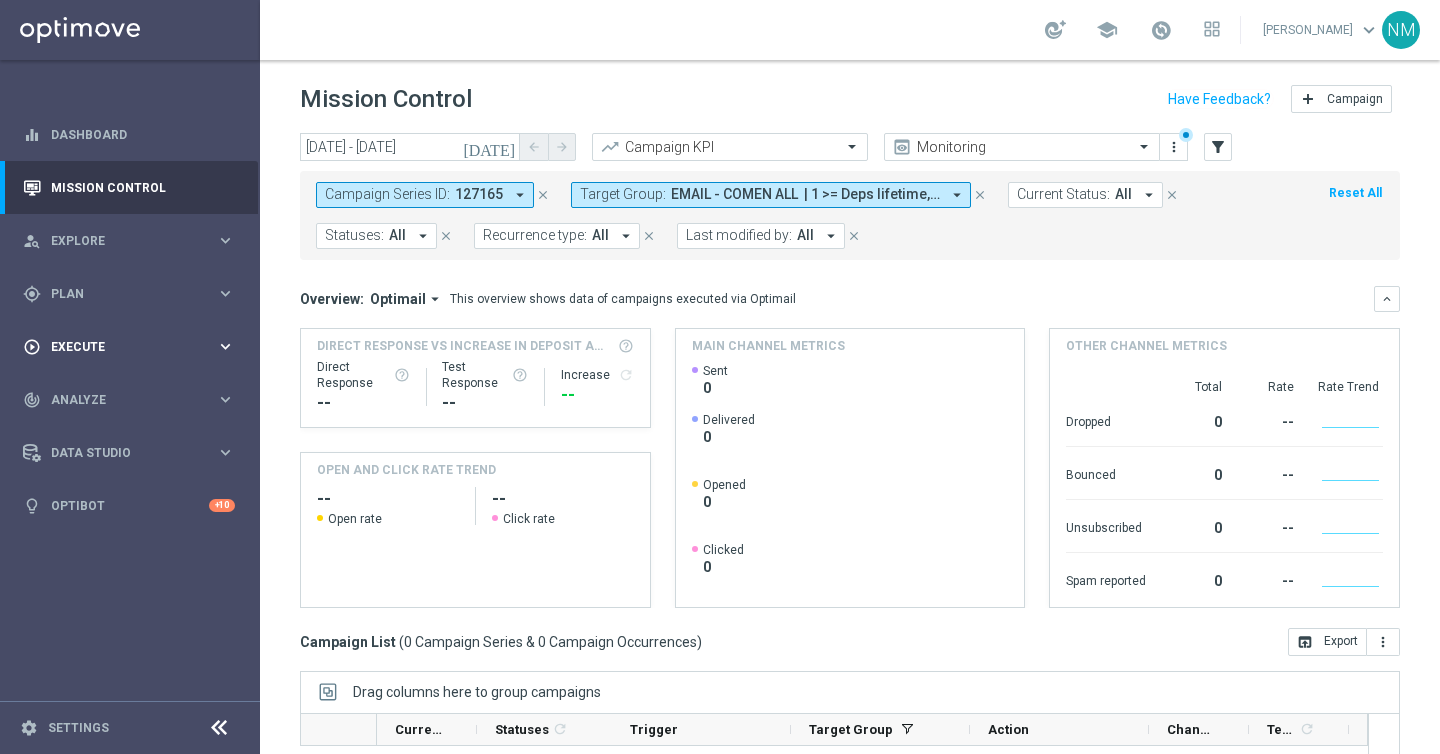 click on "play_circle_outline
Execute
keyboard_arrow_right" at bounding box center (129, 346) 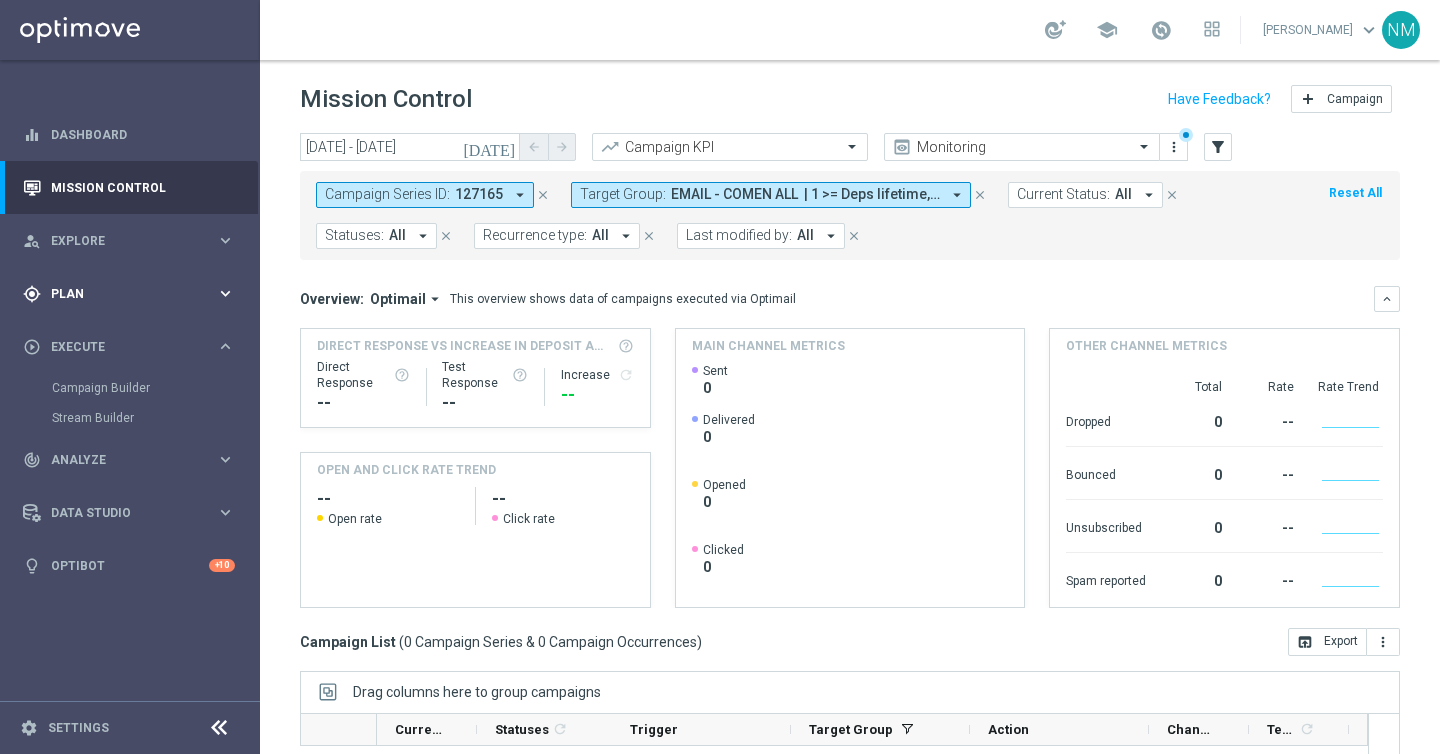 click on "gps_fixed
Plan
keyboard_arrow_right" at bounding box center [129, 293] 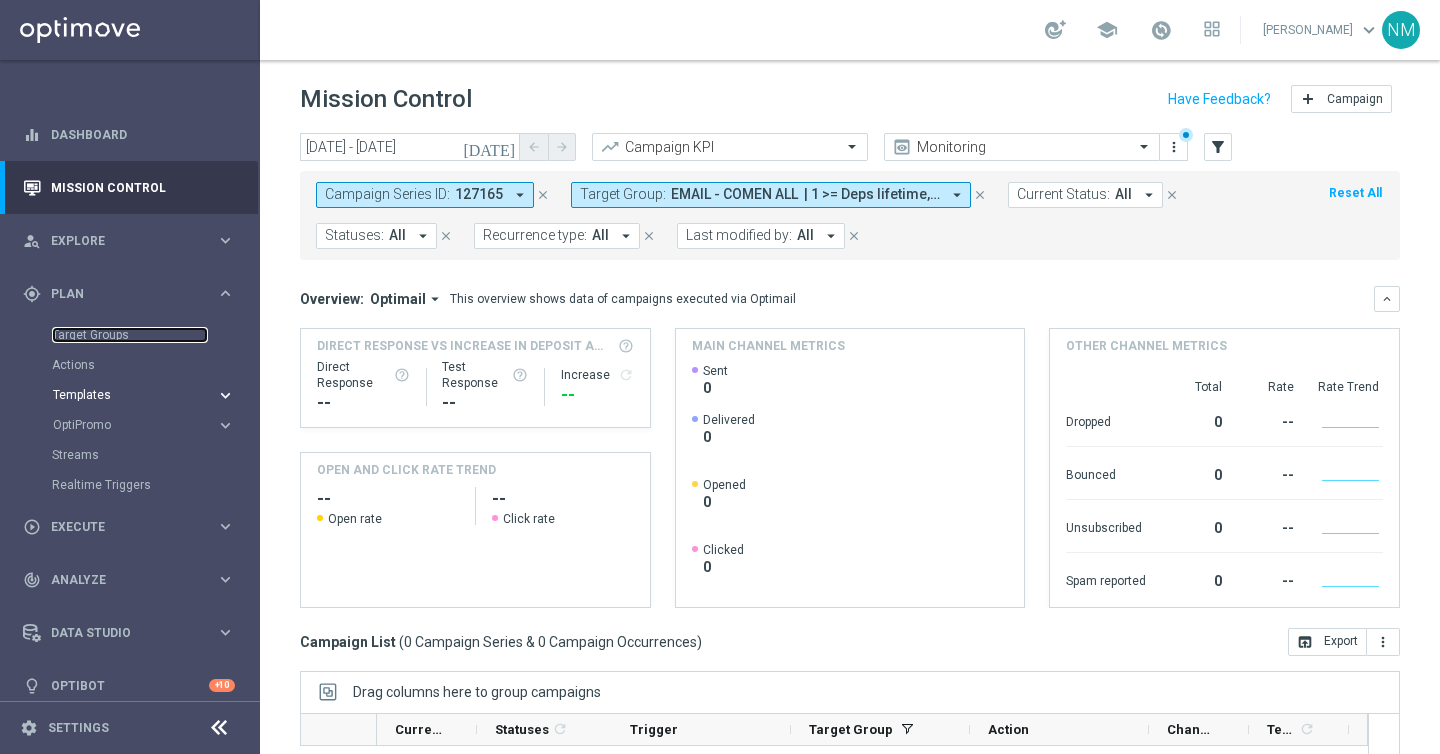 drag, startPoint x: 101, startPoint y: 329, endPoint x: 87, endPoint y: 400, distance: 72.36712 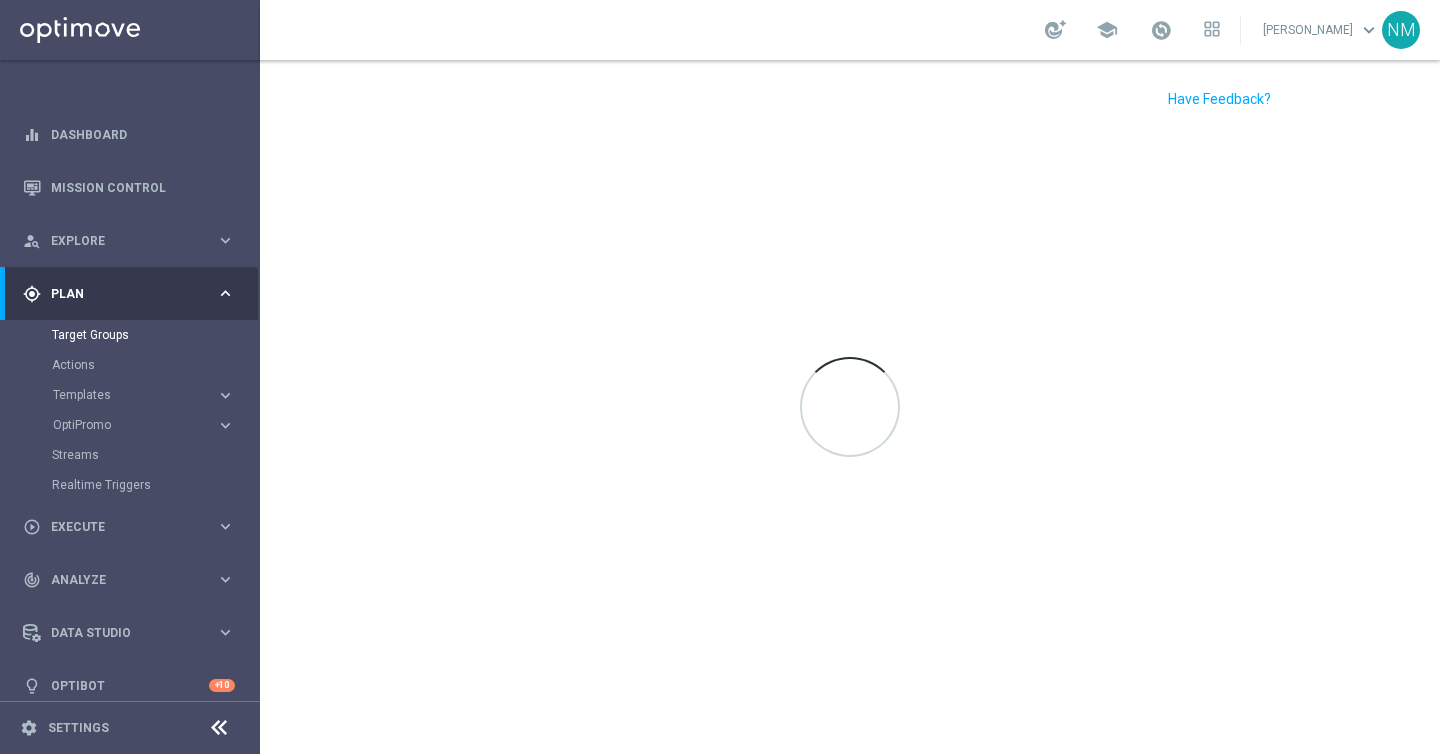click on "Templates
keyboard_arrow_right" at bounding box center (144, 395) 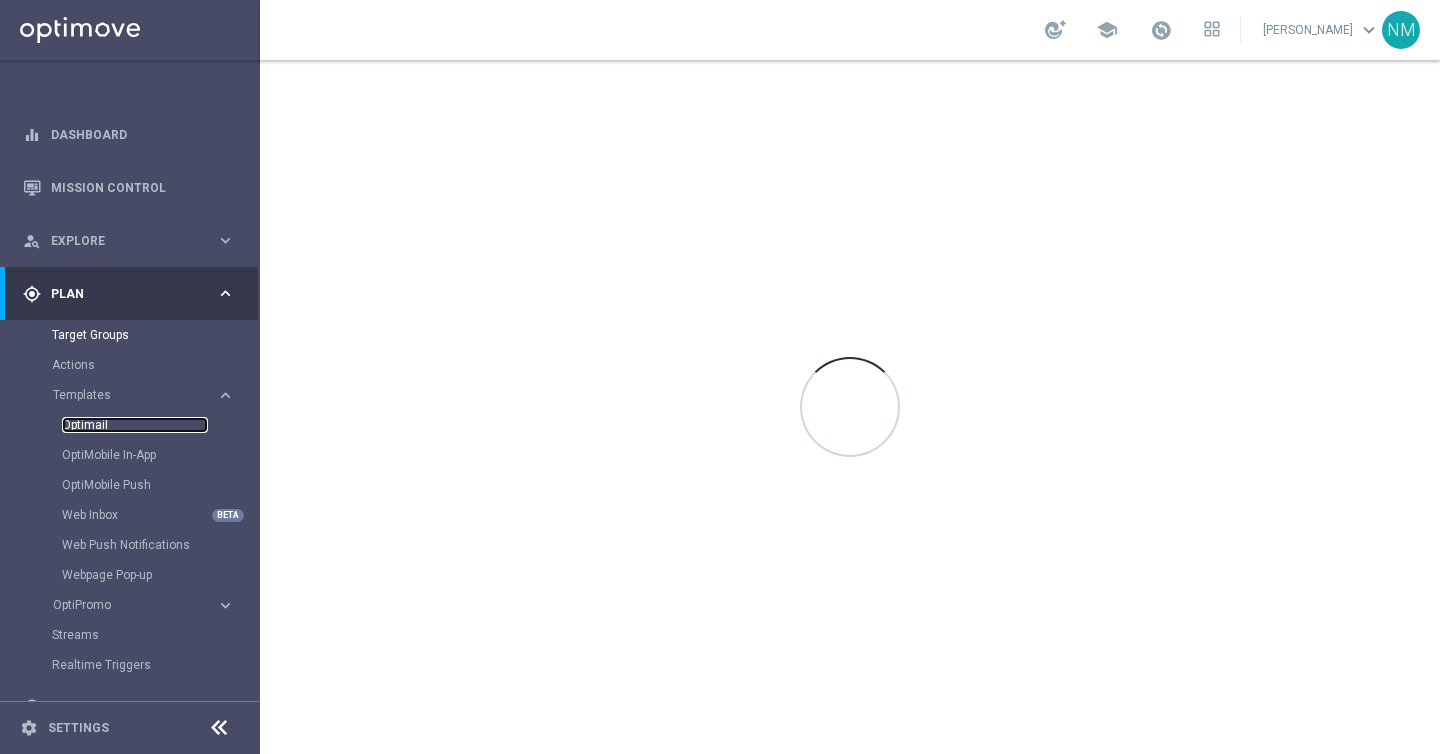 click on "Optimail" at bounding box center [135, 425] 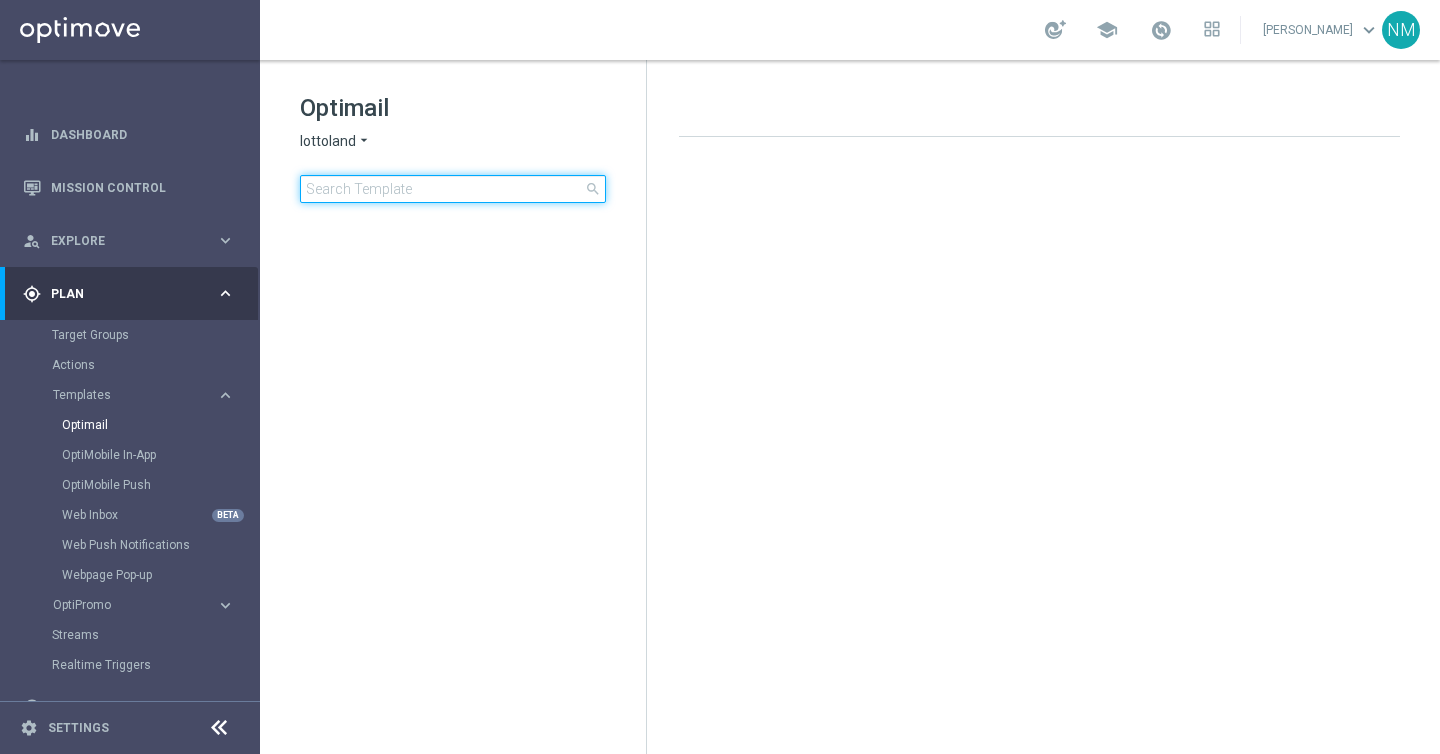 click 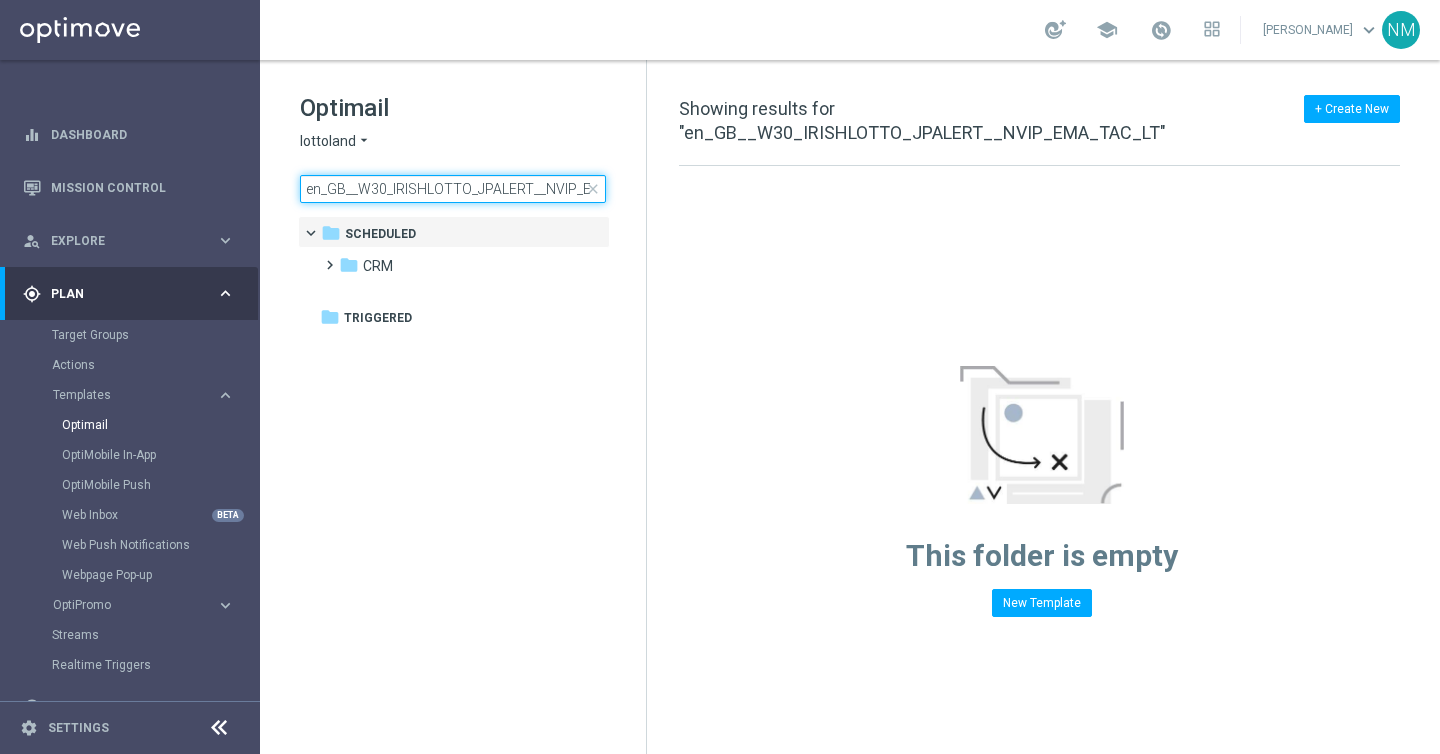 scroll, scrollTop: 0, scrollLeft: 70, axis: horizontal 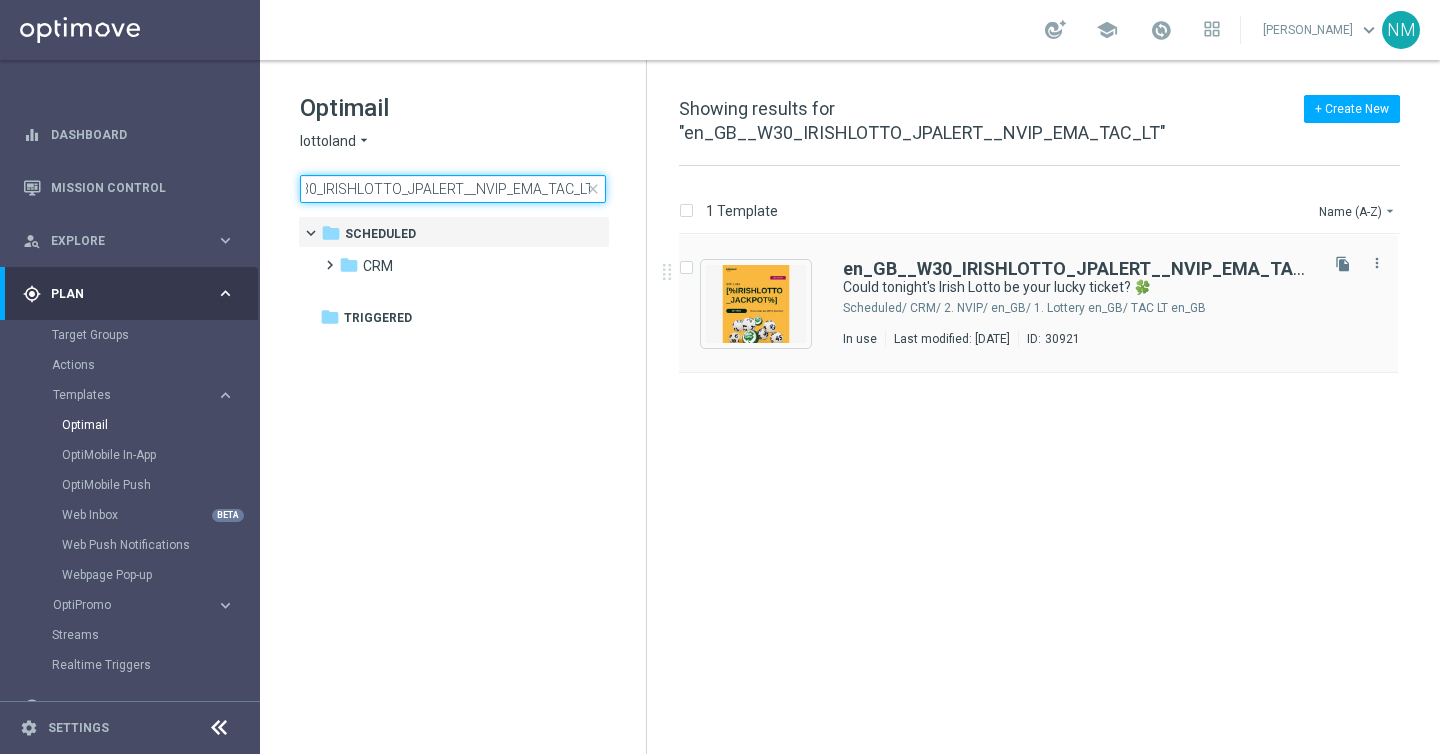 type on "en_GB__W30_IRISHLOTTO_JPALERT__NVIP_EMA_TAC_LT" 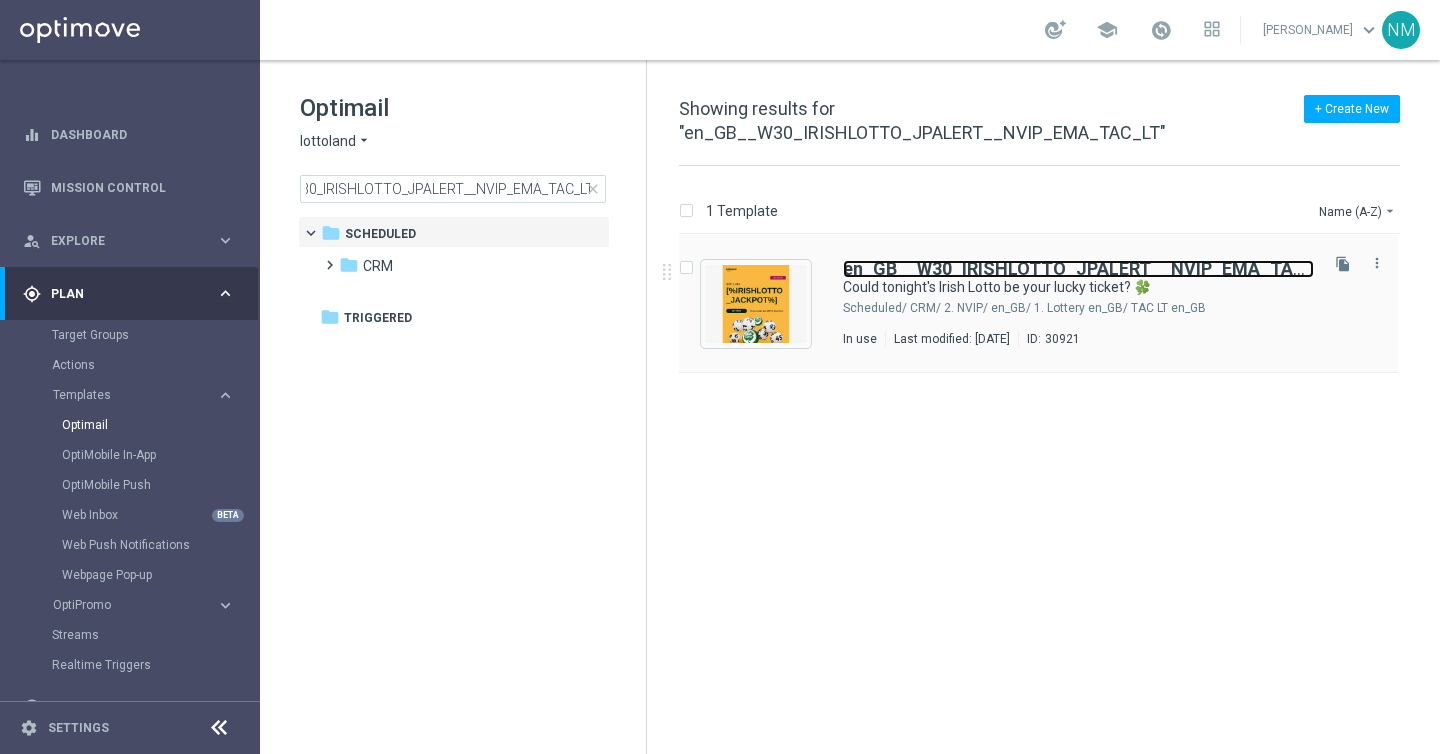 click on "en_GB__W30_IRISHLOTTO_JPALERT__NVIP_EMA_TAC_LT" at bounding box center (1089, 268) 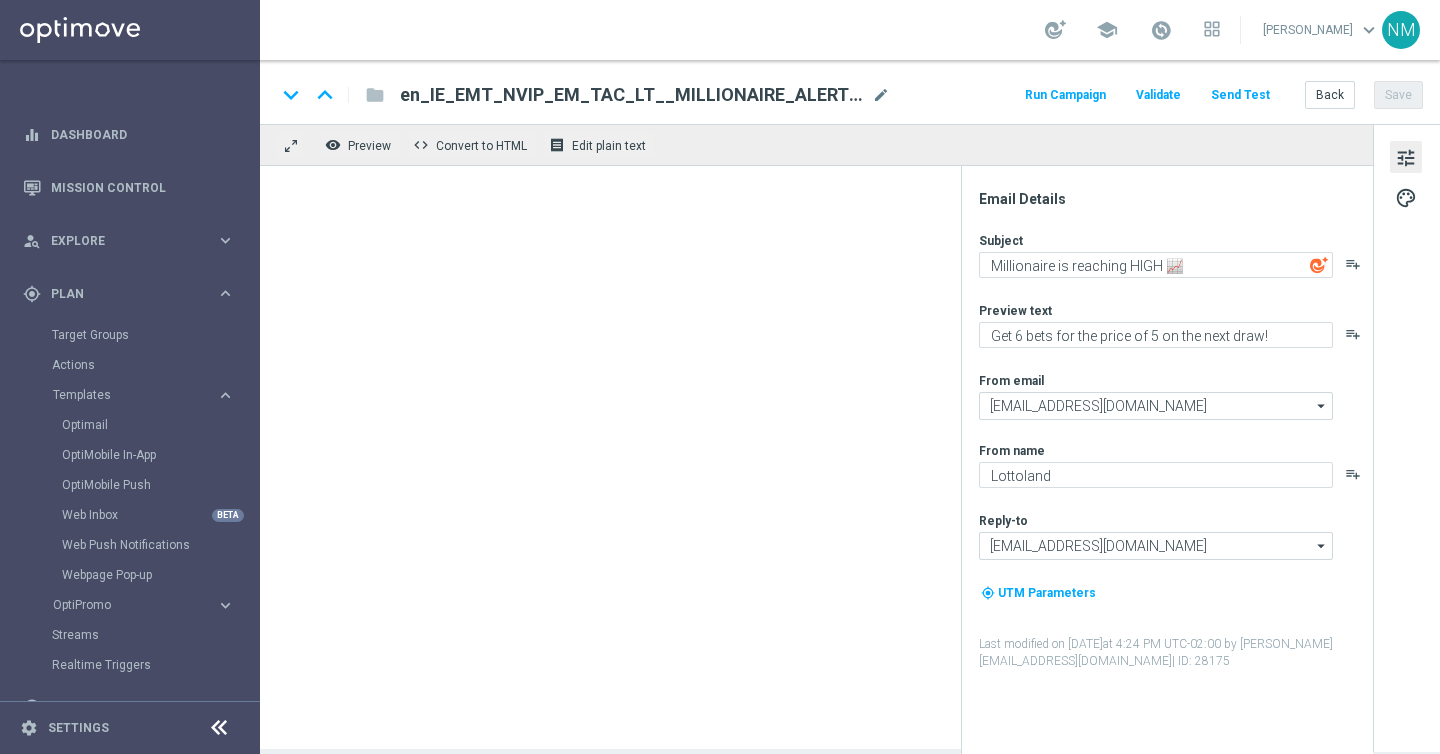type on "Could tonight's Irish Lotto be your lucky ticket? 🍀" 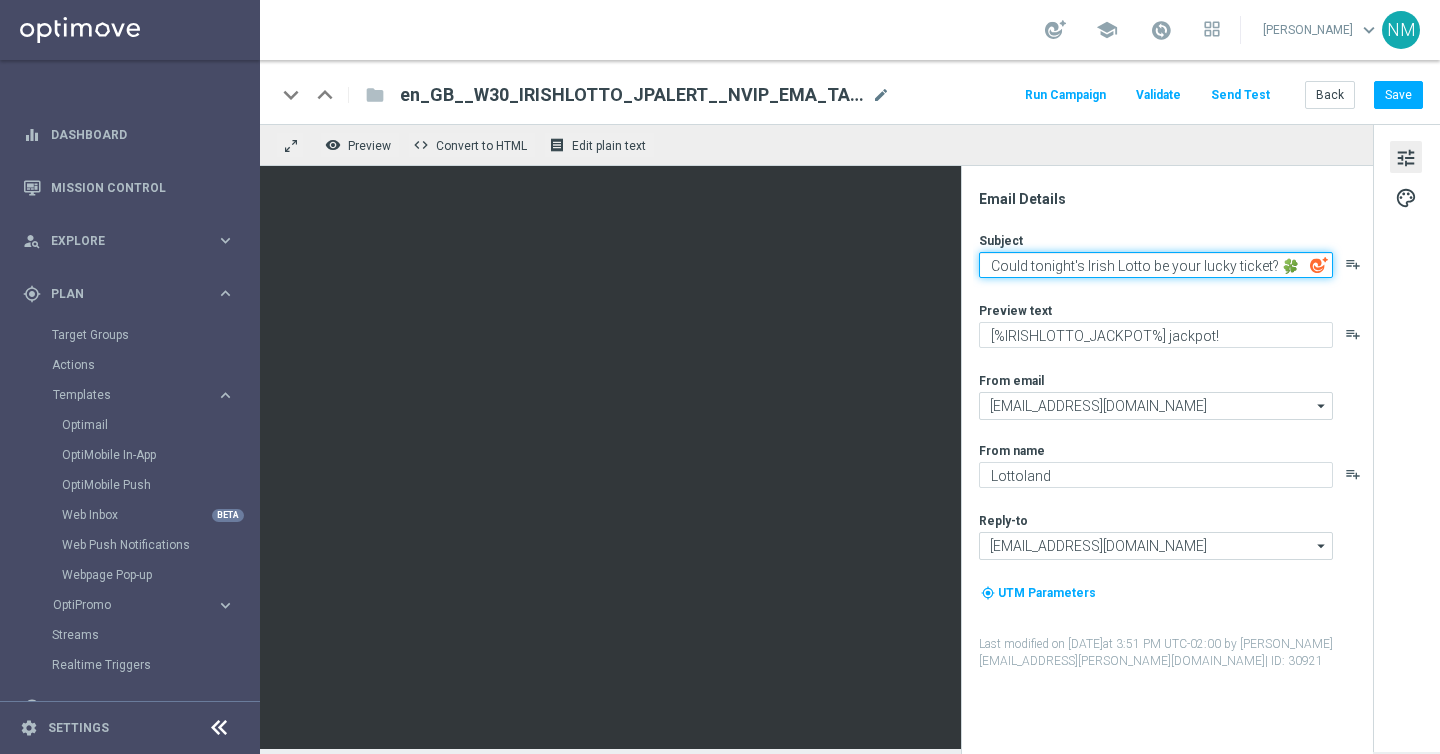 click on "Could tonight's Irish Lotto be your lucky ticket? 🍀" 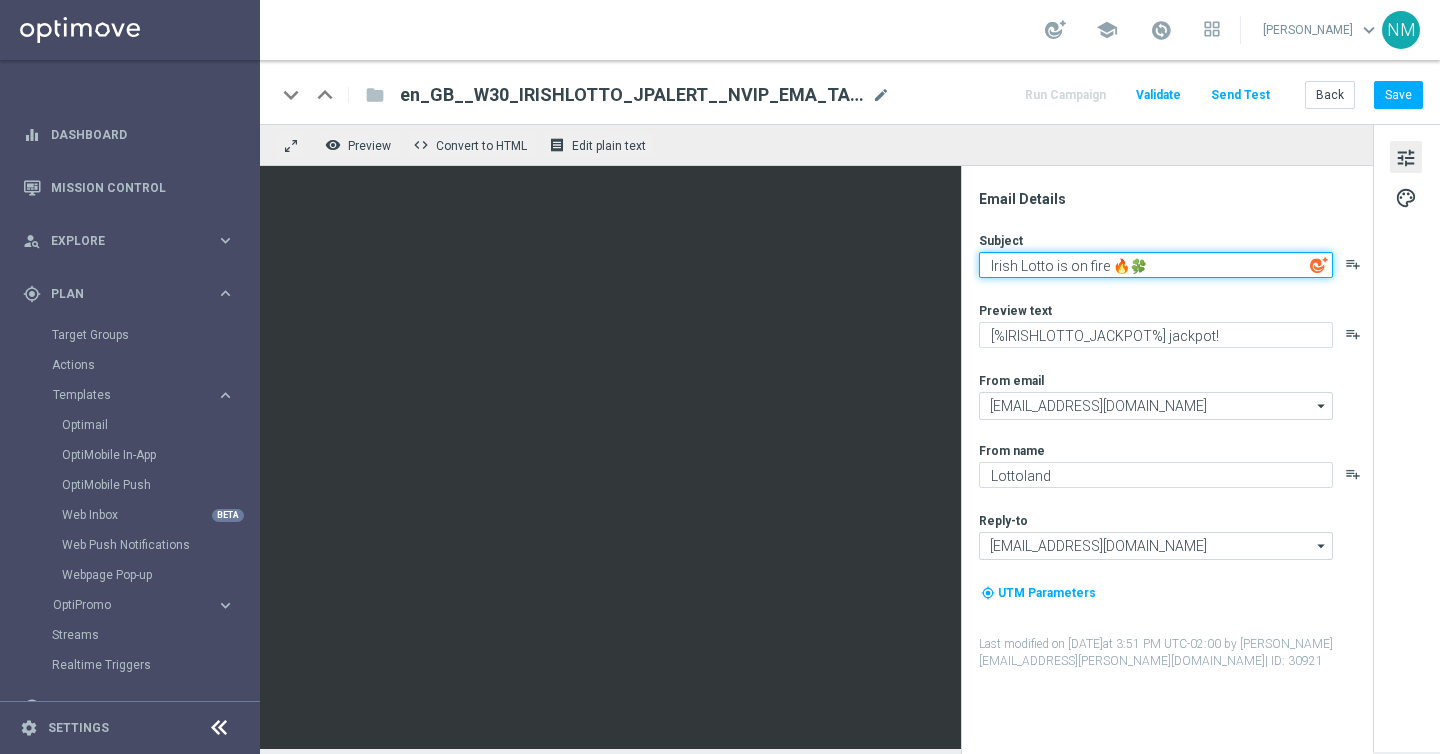 click on "Irish Lotto is on fire 🔥🍀" 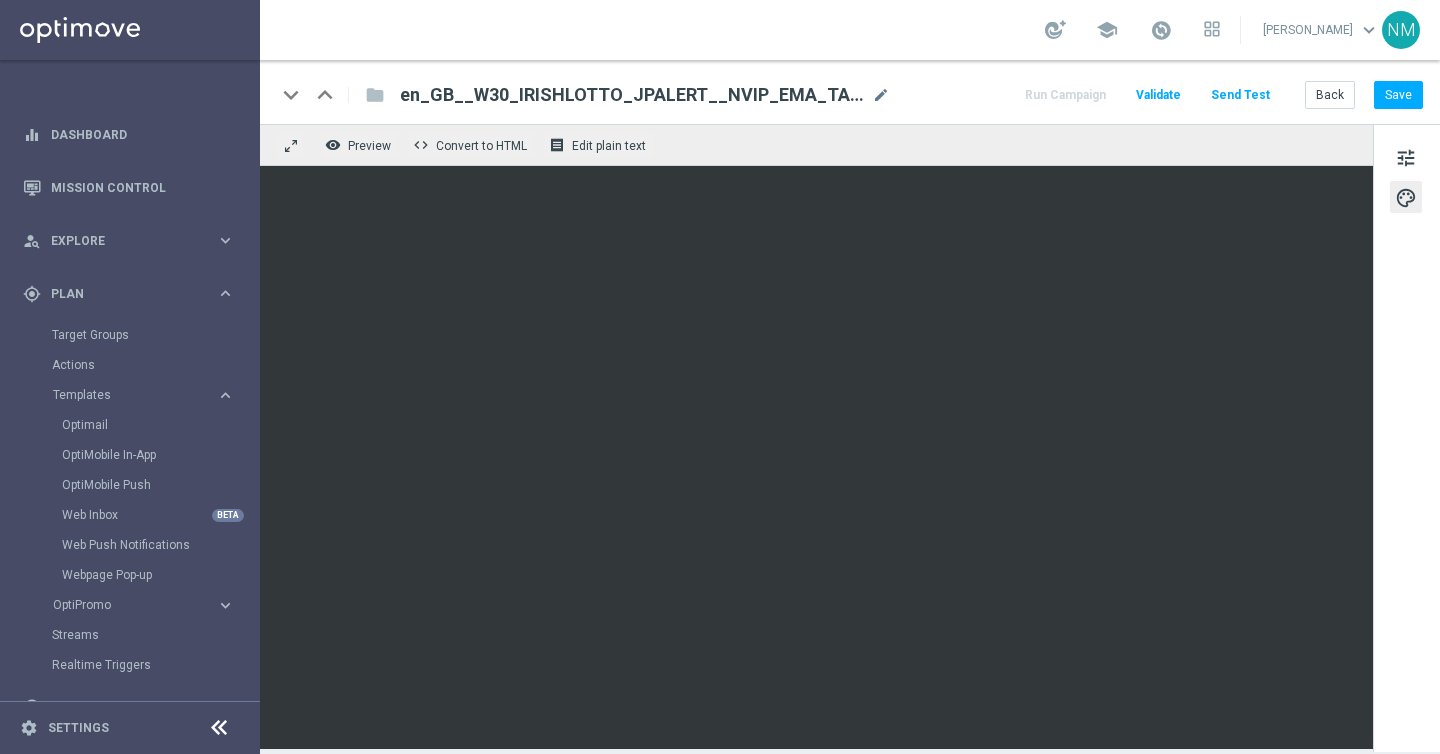 click on "Validate" 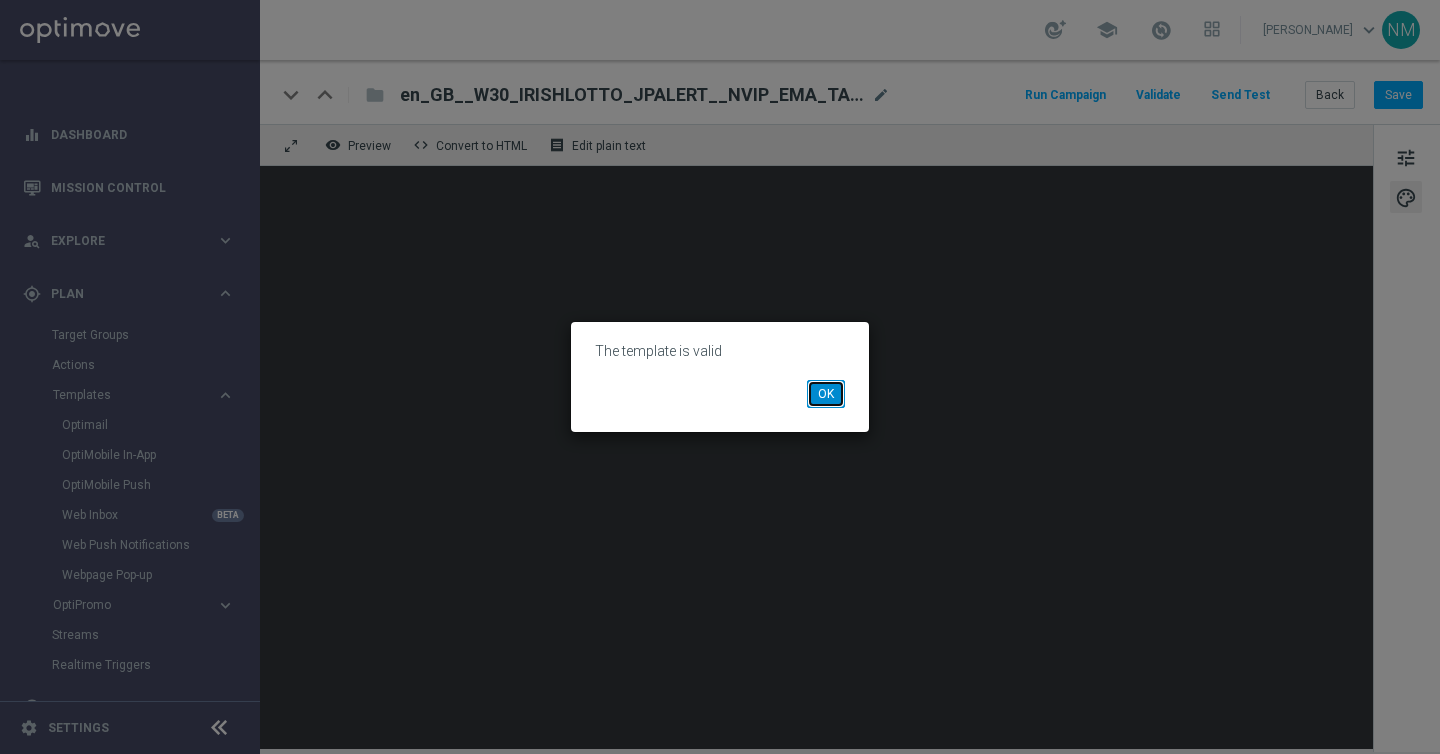click on "OK" 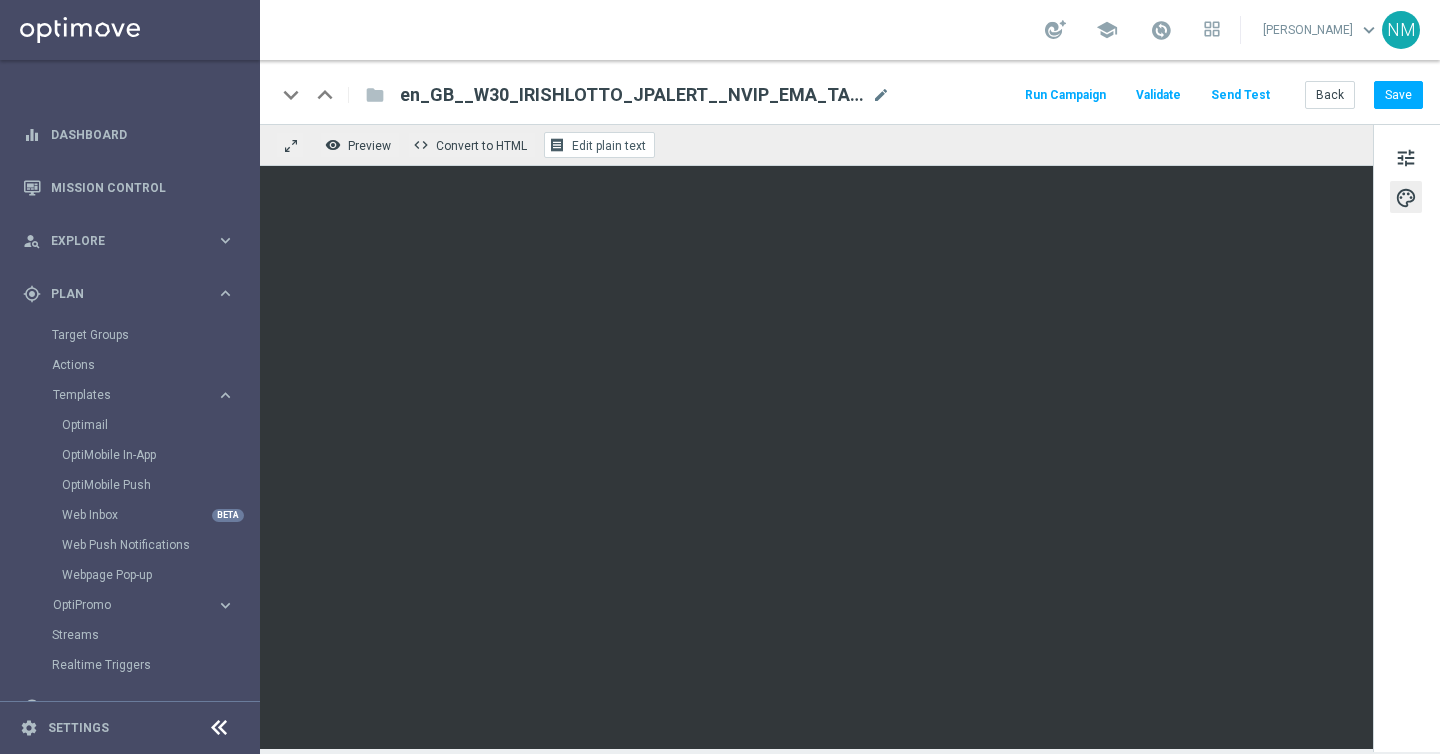 click on "Edit plain text" 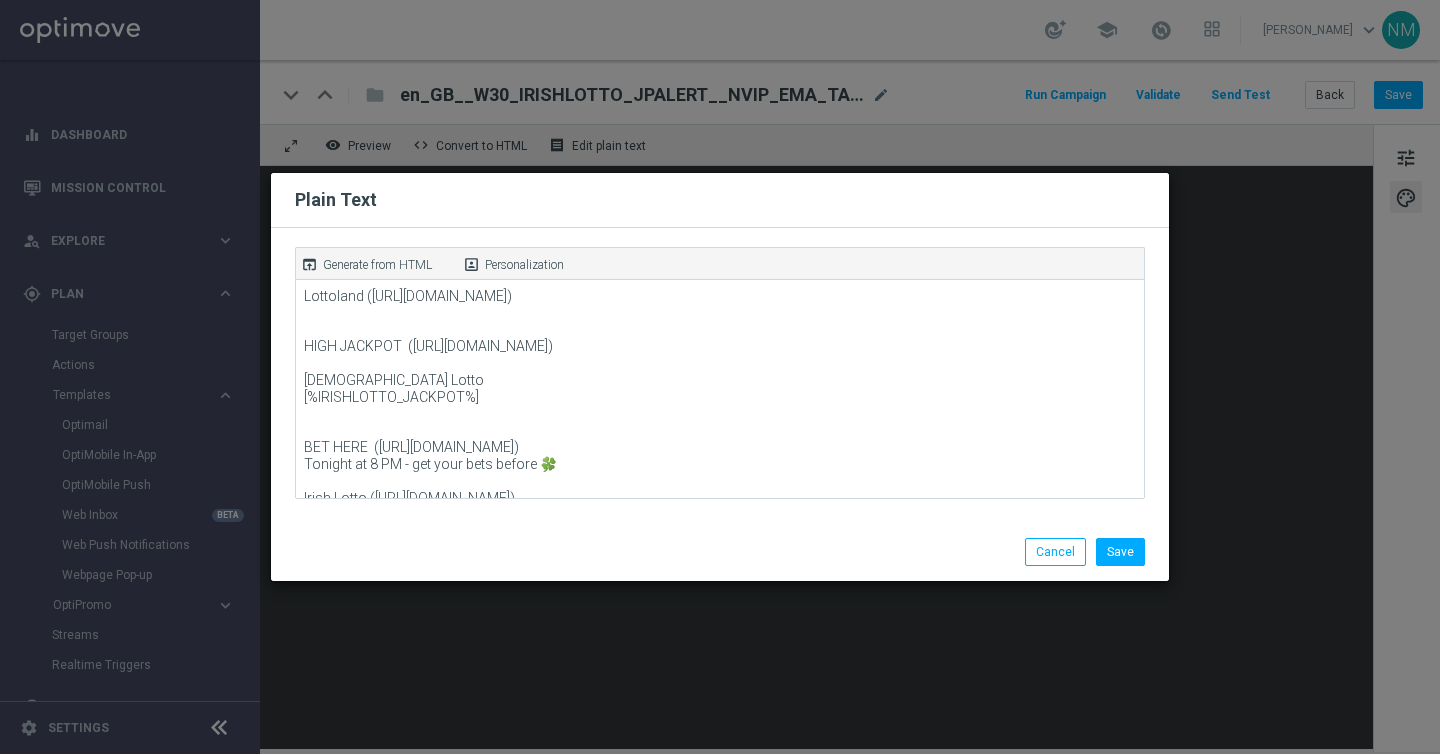 click on "Generate from HTML" 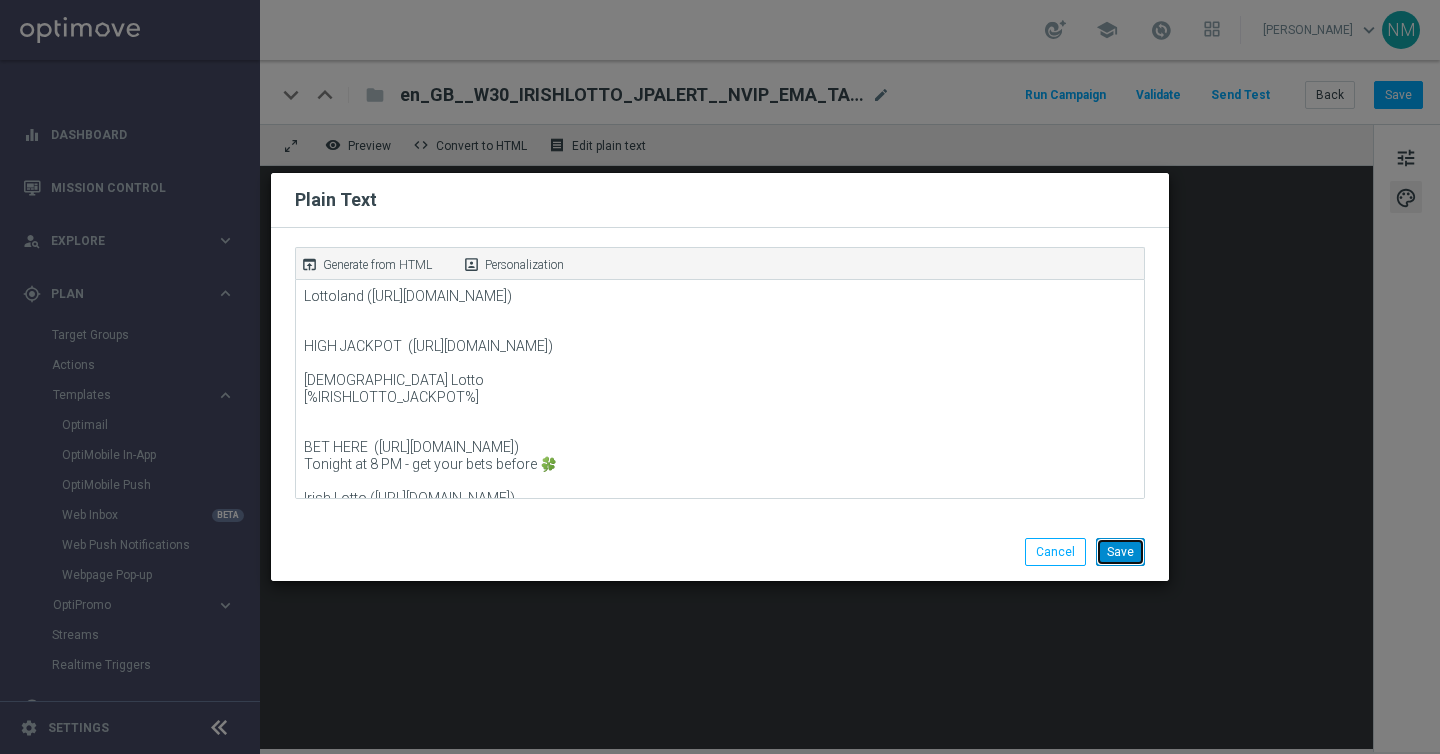 click on "Save" 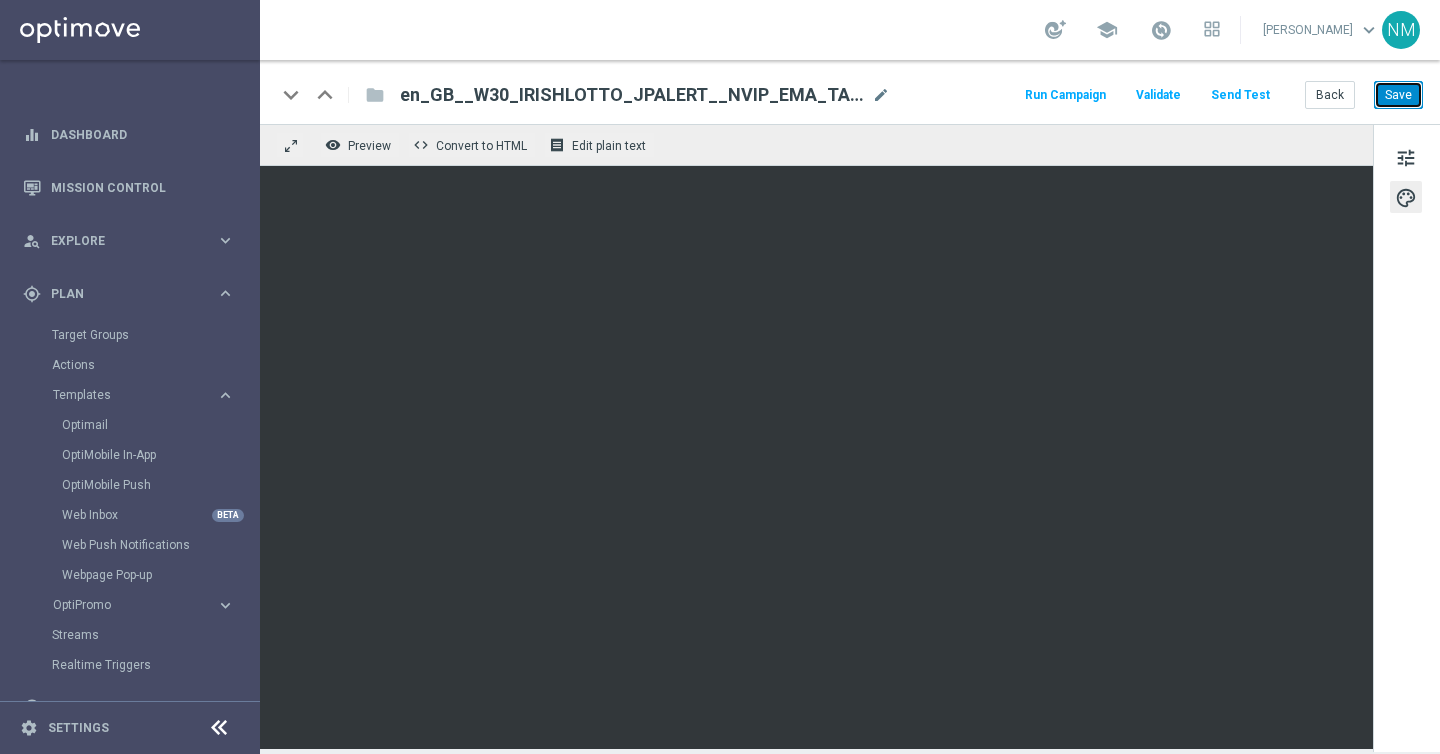 click on "Save" at bounding box center [1398, 95] 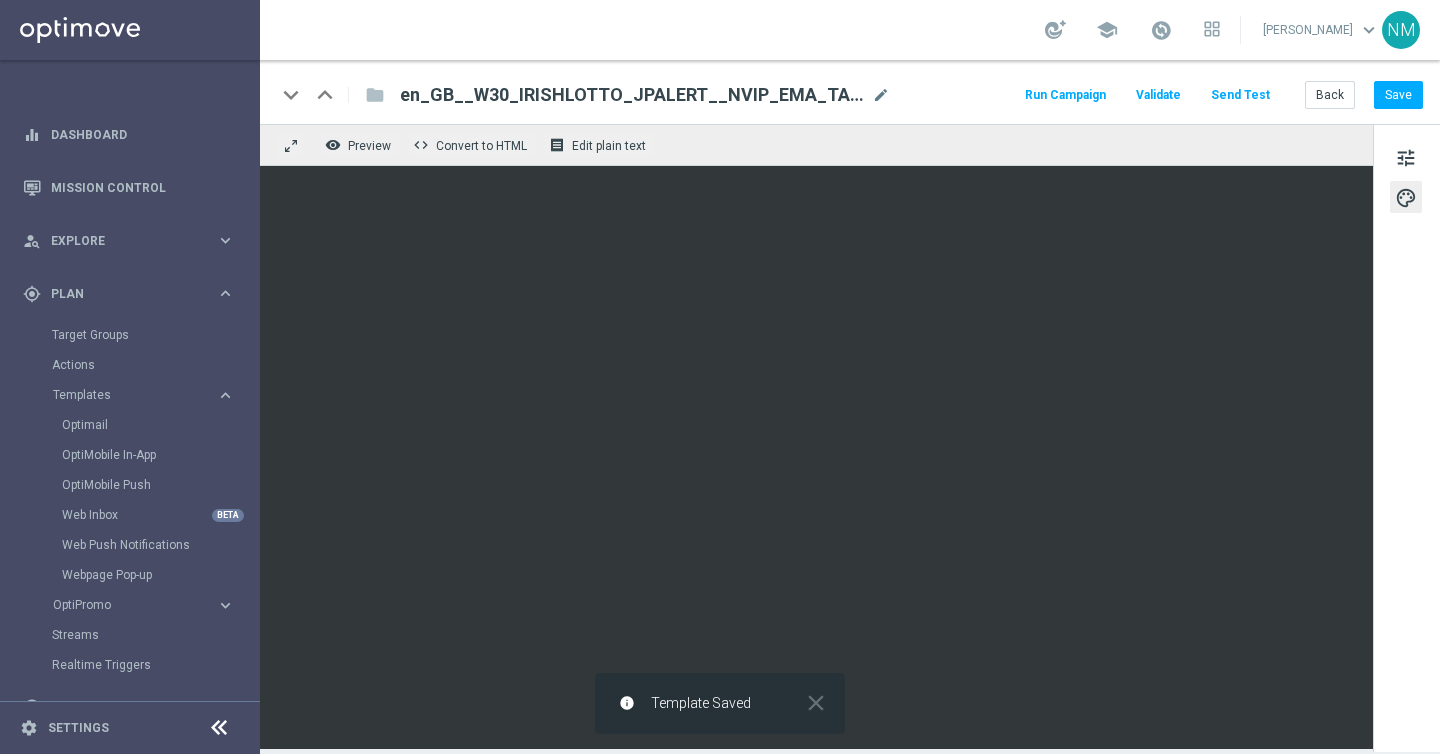 click on "en_GB__W30_IRISHLOTTO_JPALERT__NVIP_EMA_TAC_LT" 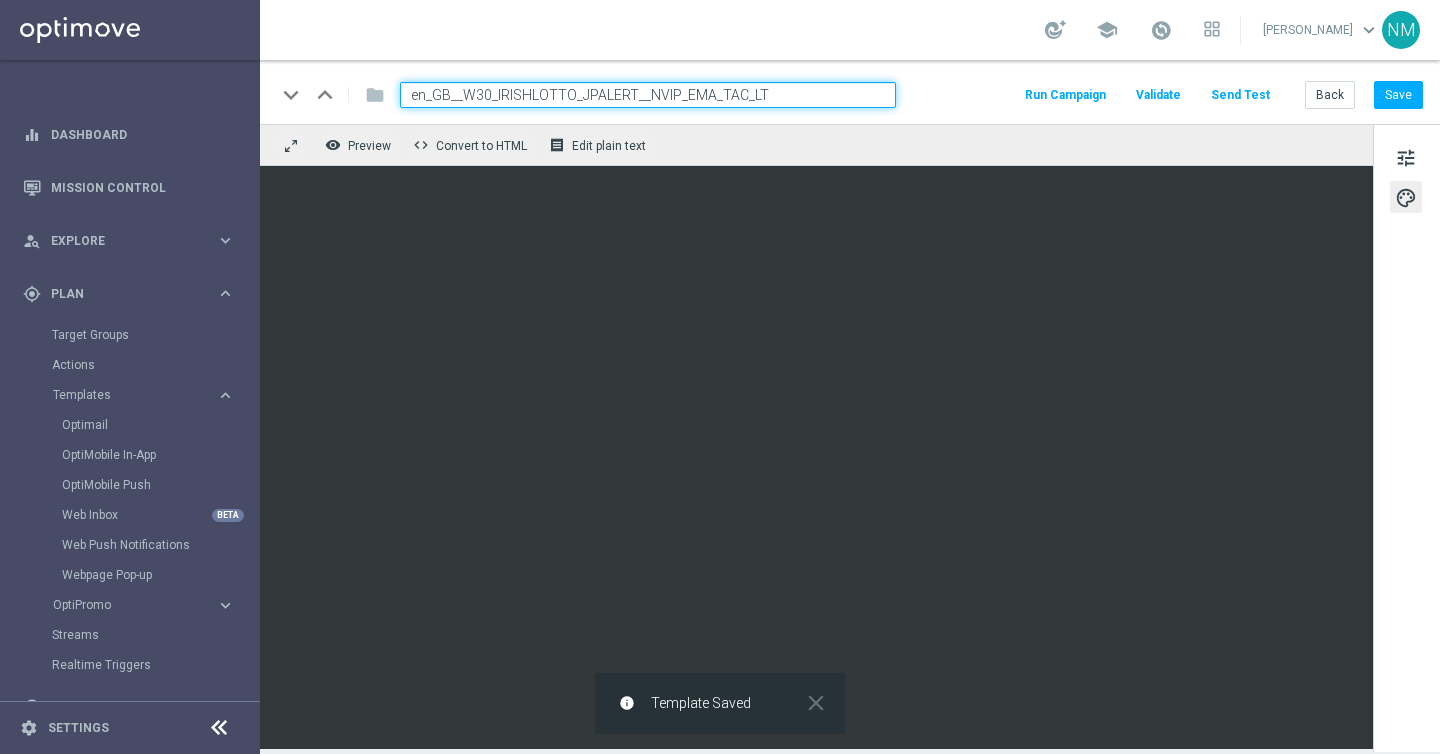 click on "en_GB__W30_IRISHLOTTO_JPALERT__NVIP_EMA_TAC_LT" at bounding box center [648, 95] 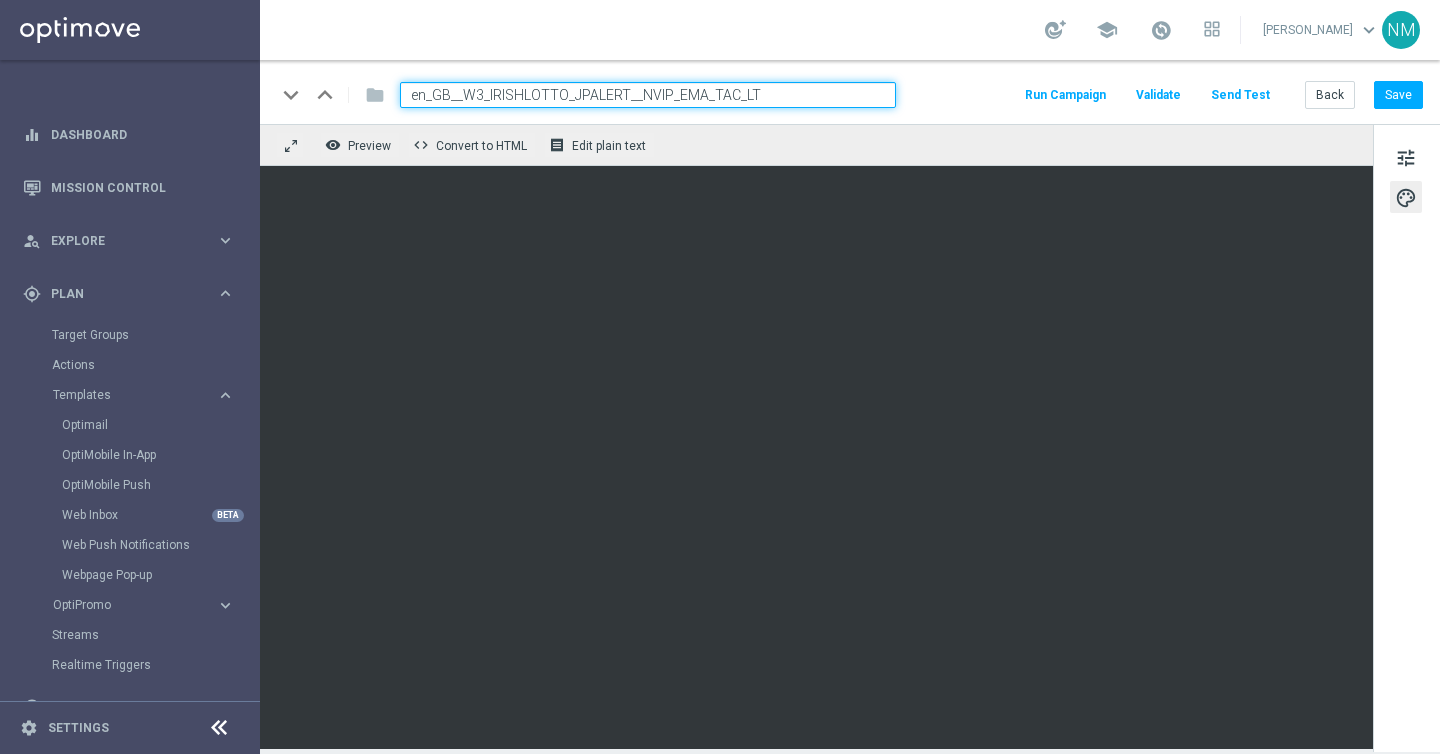 type on "en_GB__W30_IRISHLOTTO_JPALERT__NVIP_EMA_TAC_LT" 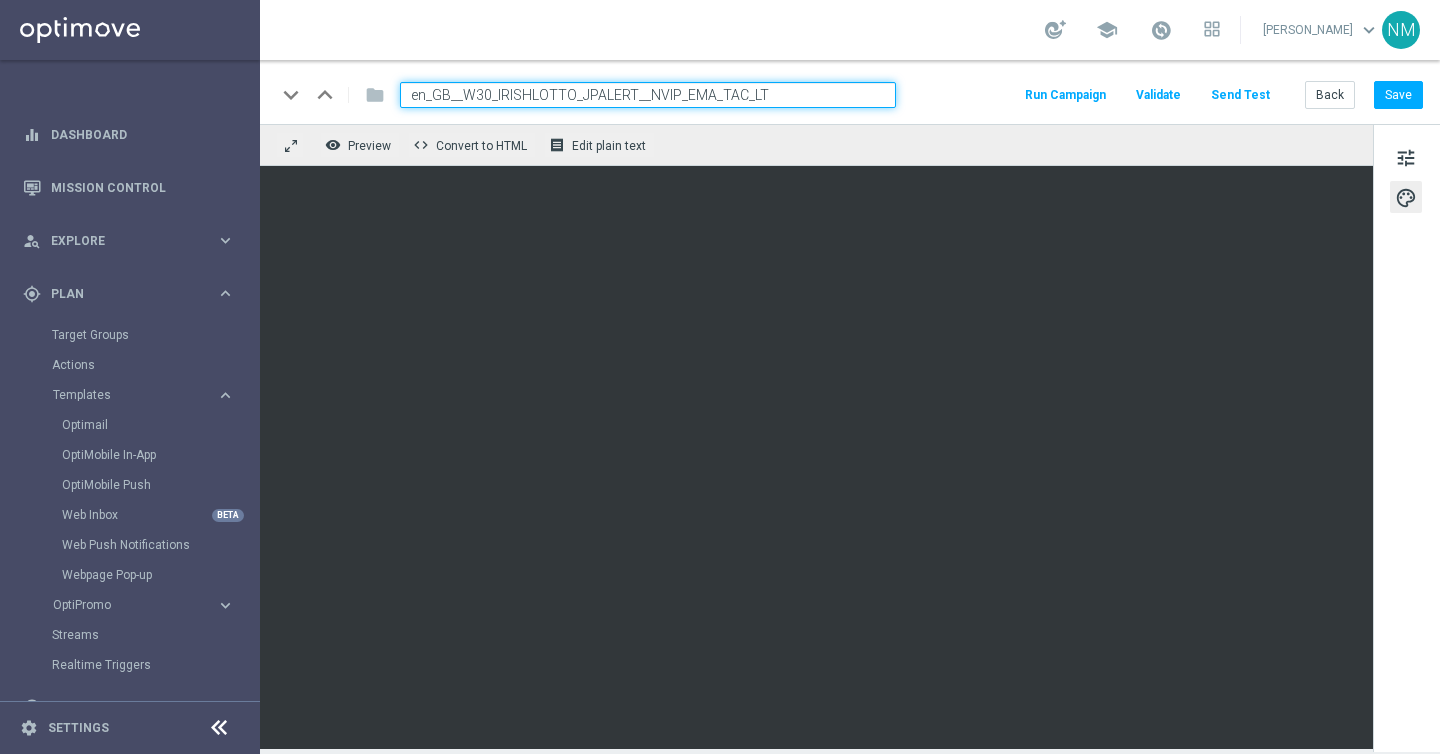 click on "en_GB__W30_IRISHLOTTO_JPALERT__NVIP_EMA_TAC_LT" at bounding box center (648, 95) 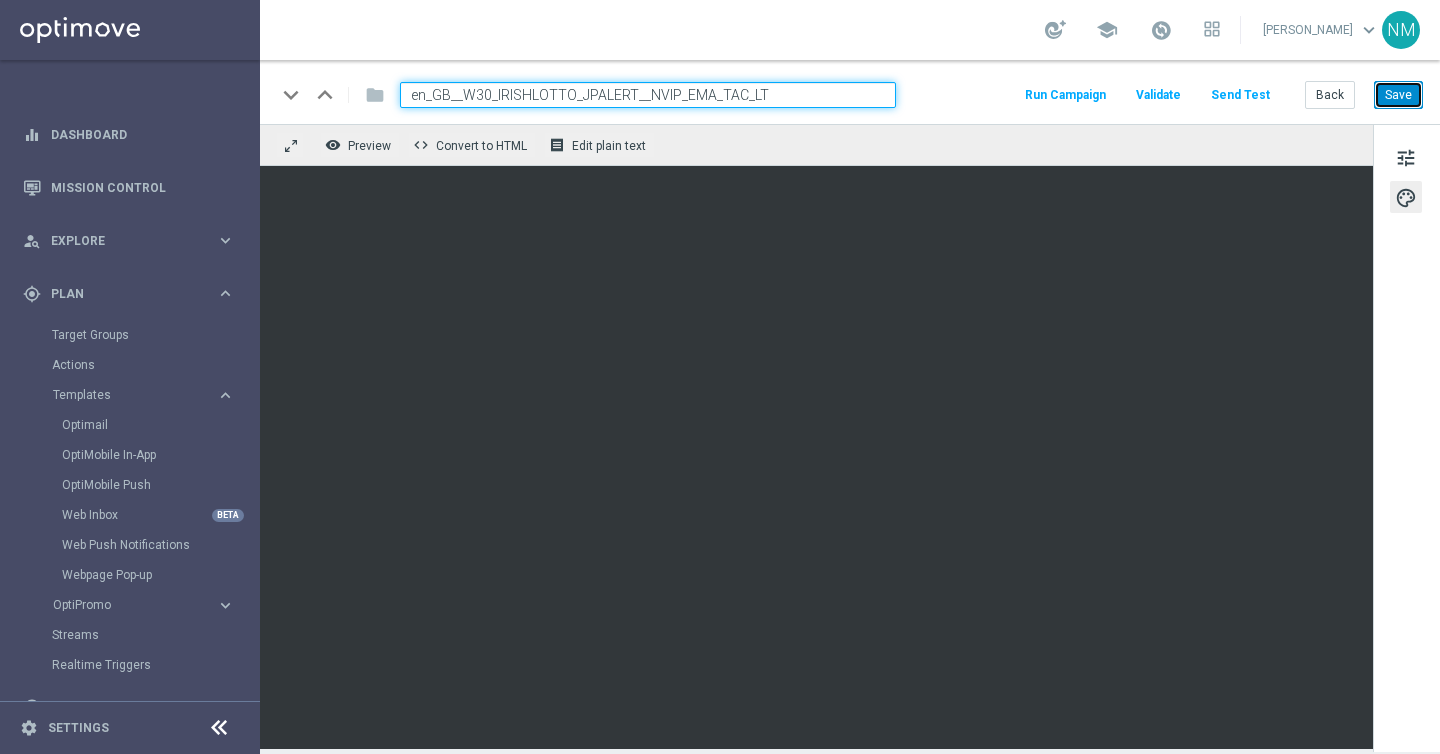 click on "Save" at bounding box center (1398, 95) 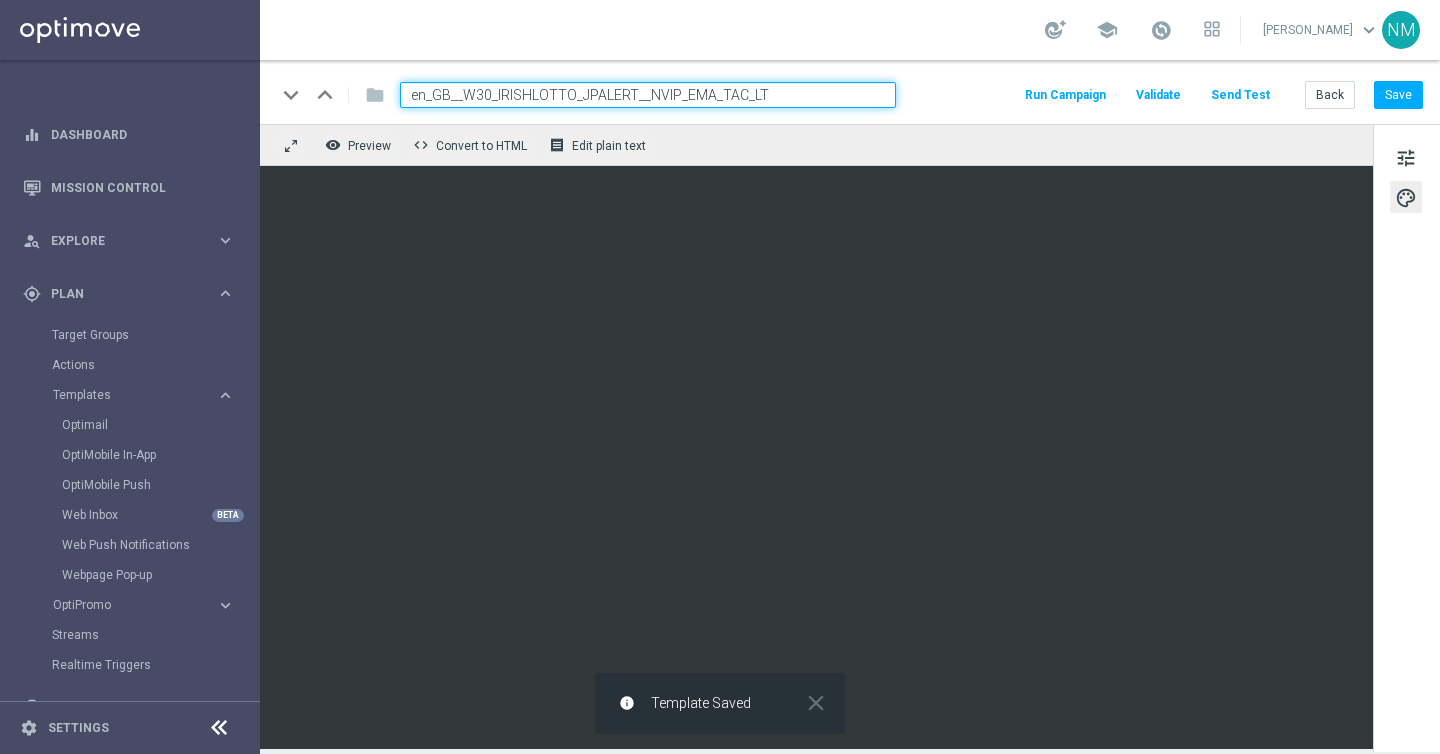click on "Send Test" 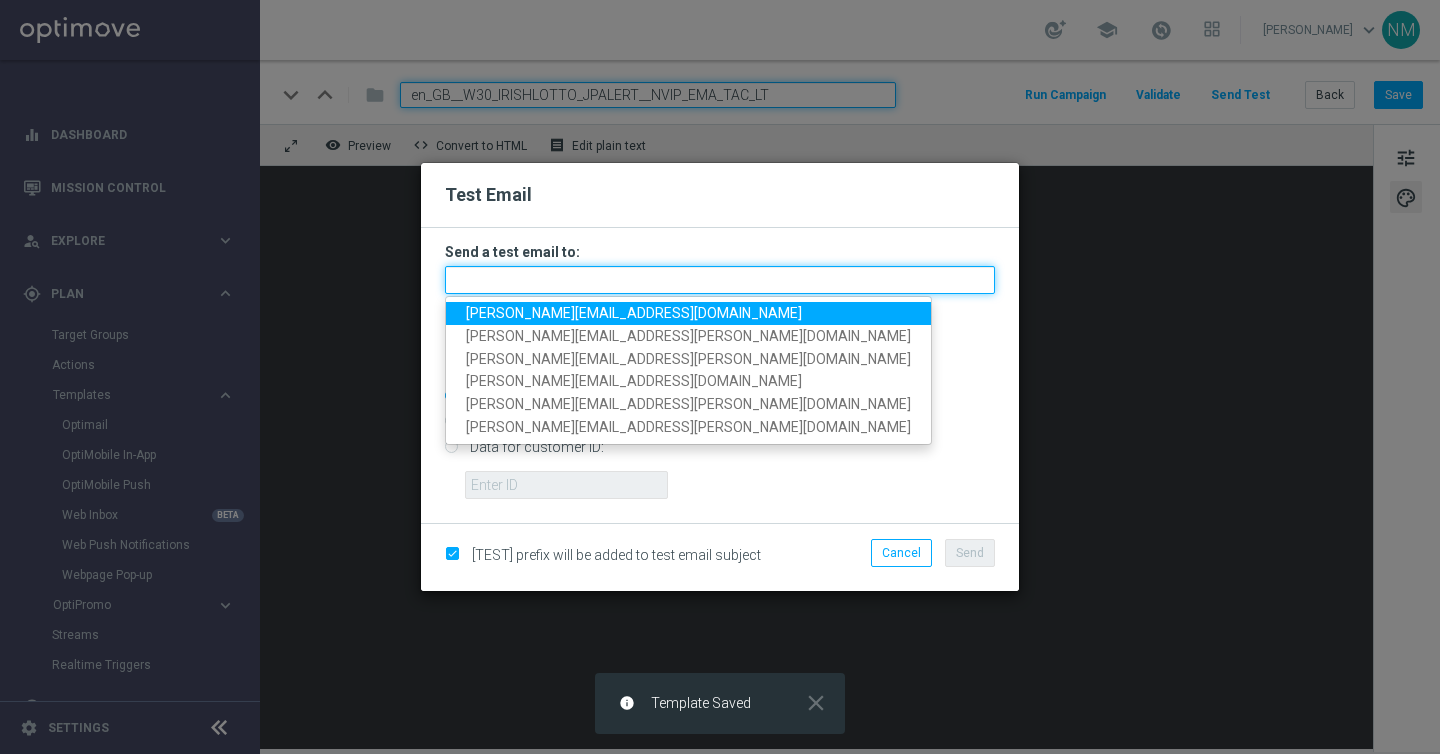 click at bounding box center [720, 280] 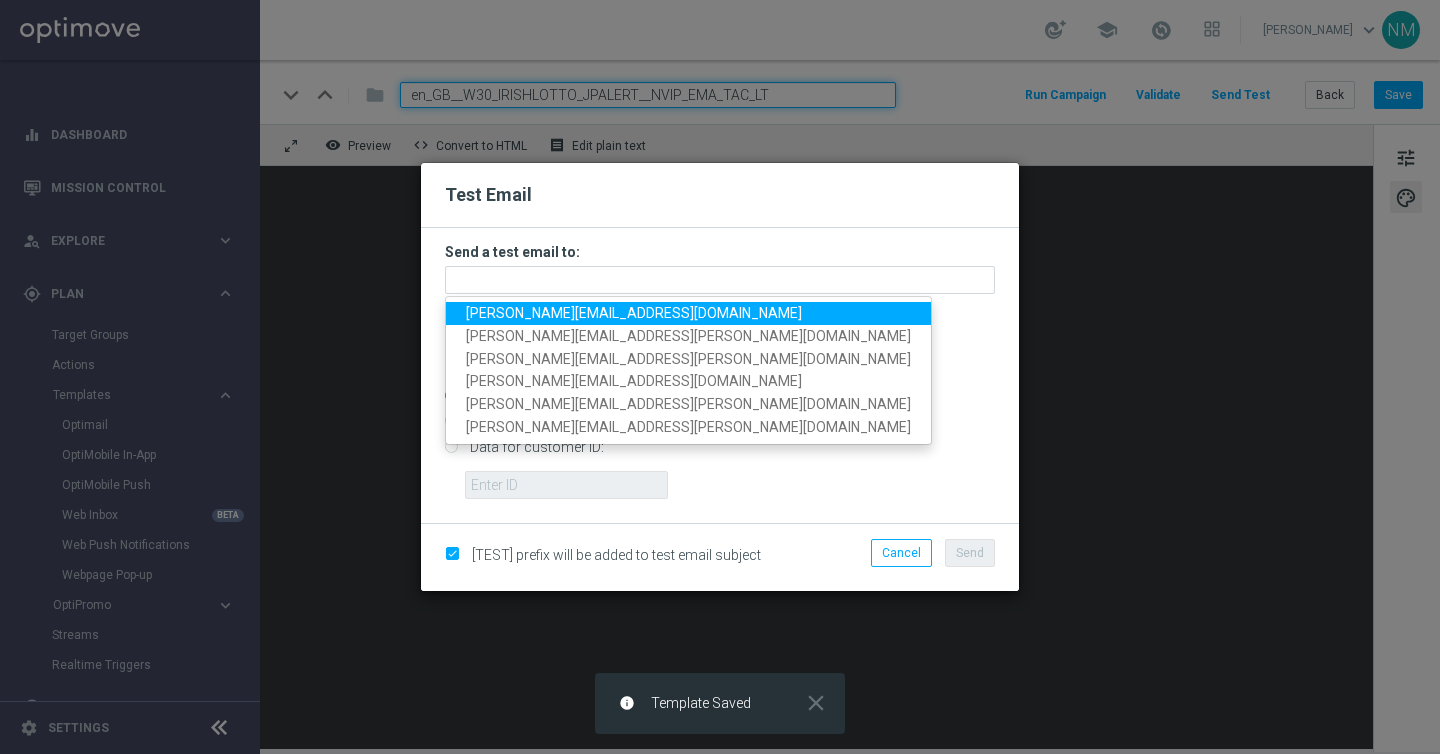 click on "nikola.misotova@lottoland.com" at bounding box center [634, 313] 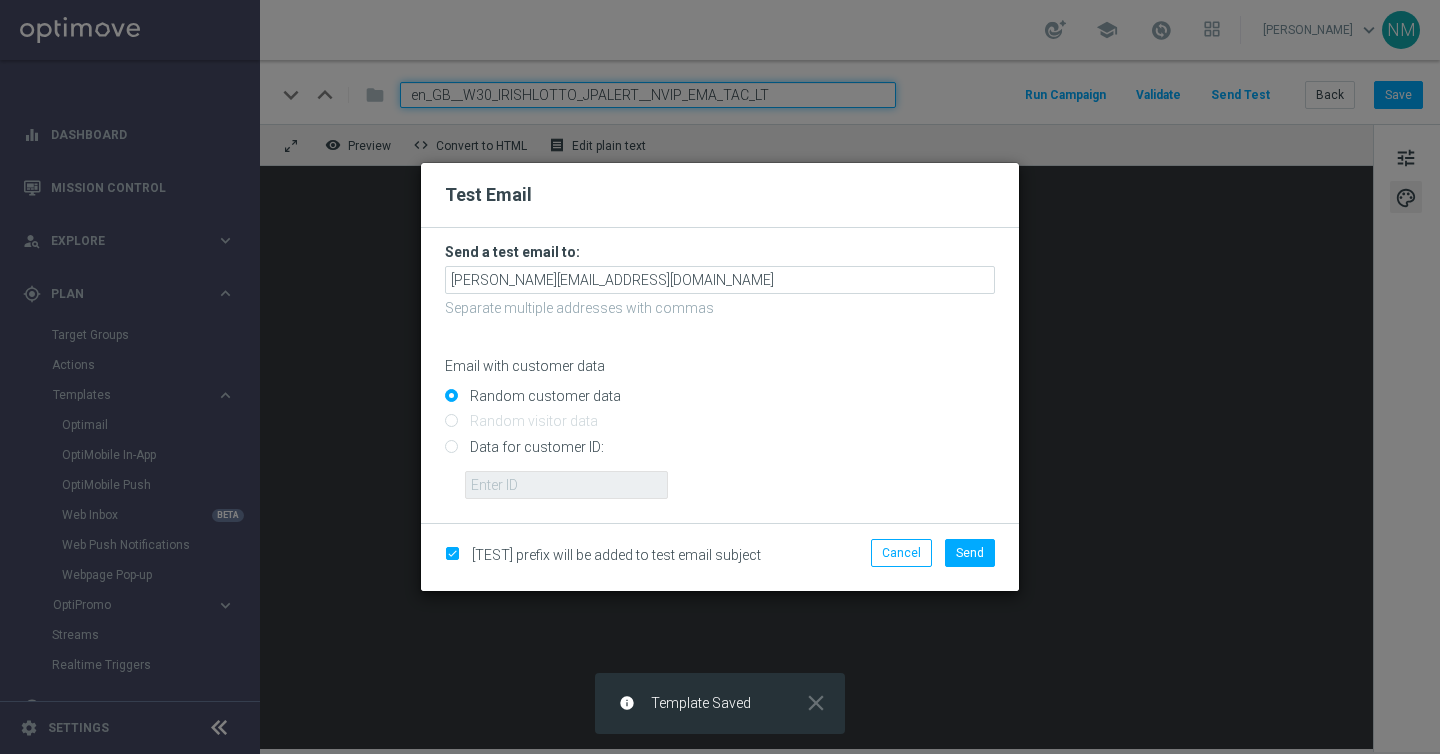 click on "Data for customer ID:" at bounding box center [720, 455] 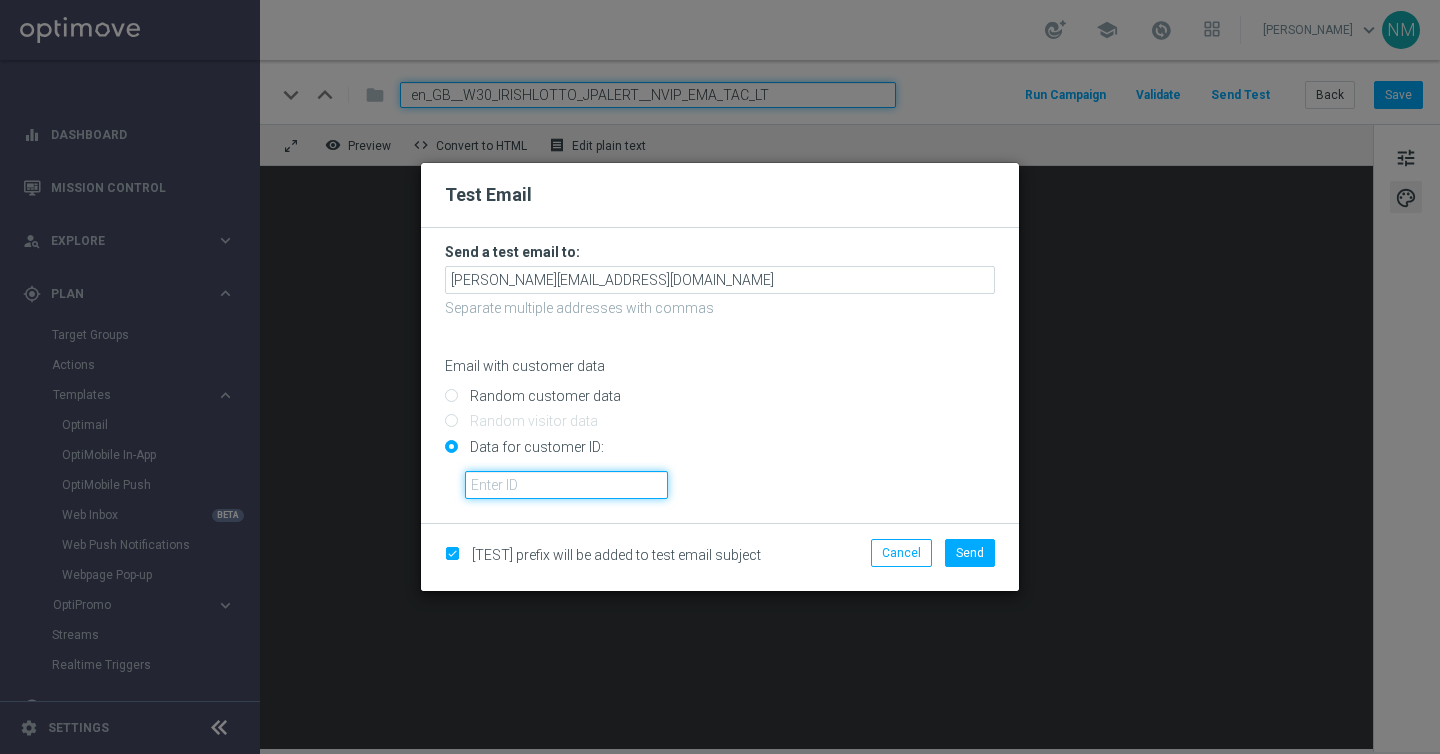 click at bounding box center [566, 485] 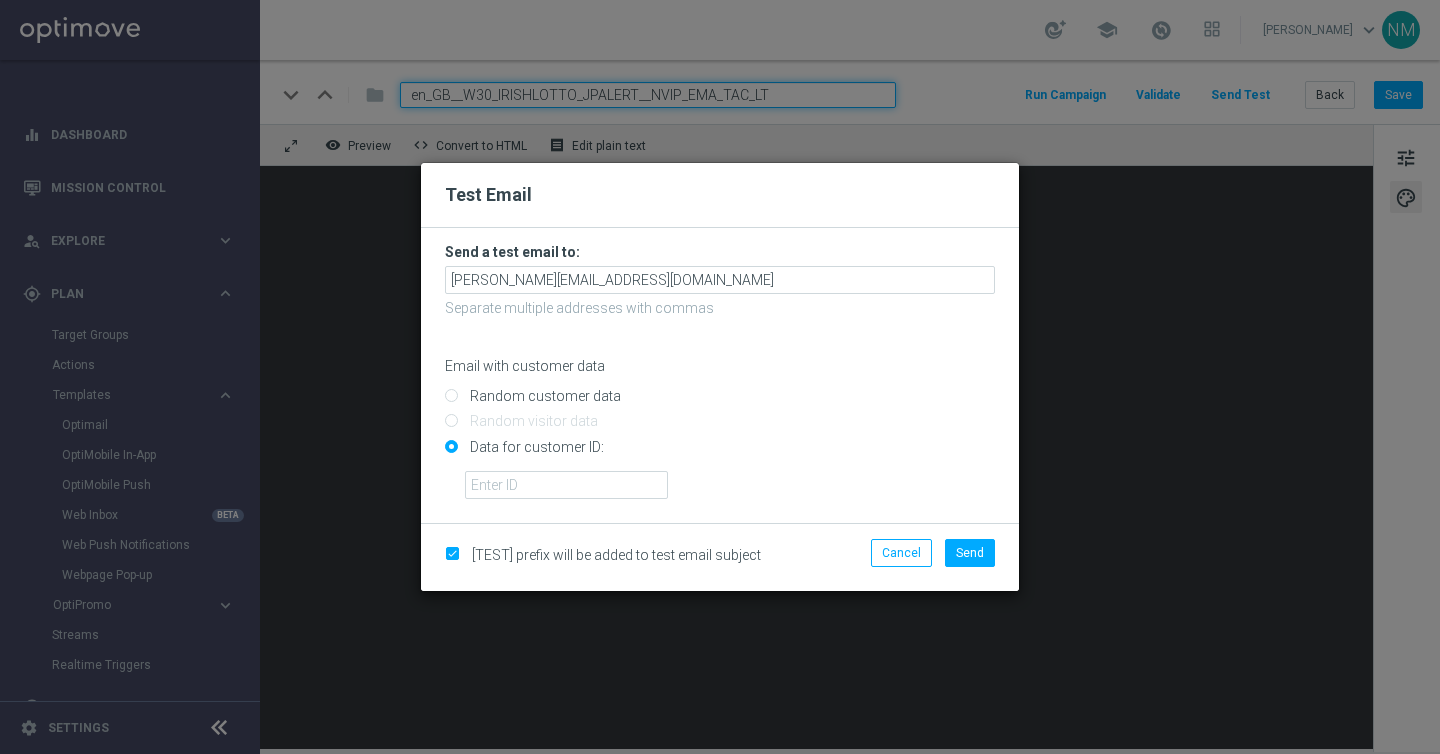 click on "Test Email
Send a test email to:
nikola.misotova@lottoland.com
Separate multiple addresses with commas
Email with customer data
Random customer data
Random visitor data
Data for customer ID:
[TEST] prefix will be added to test email subject
Cancel
Send" 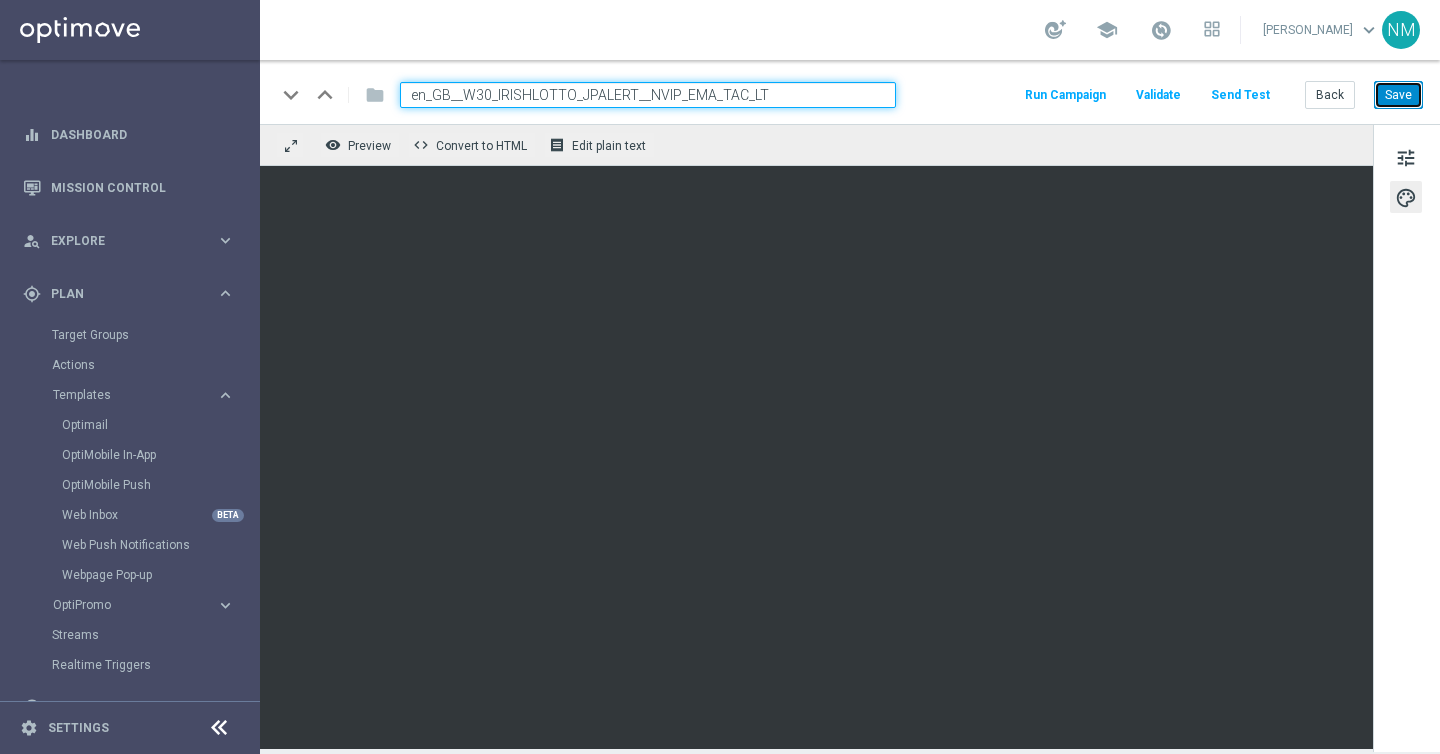 click on "Save" at bounding box center [1398, 95] 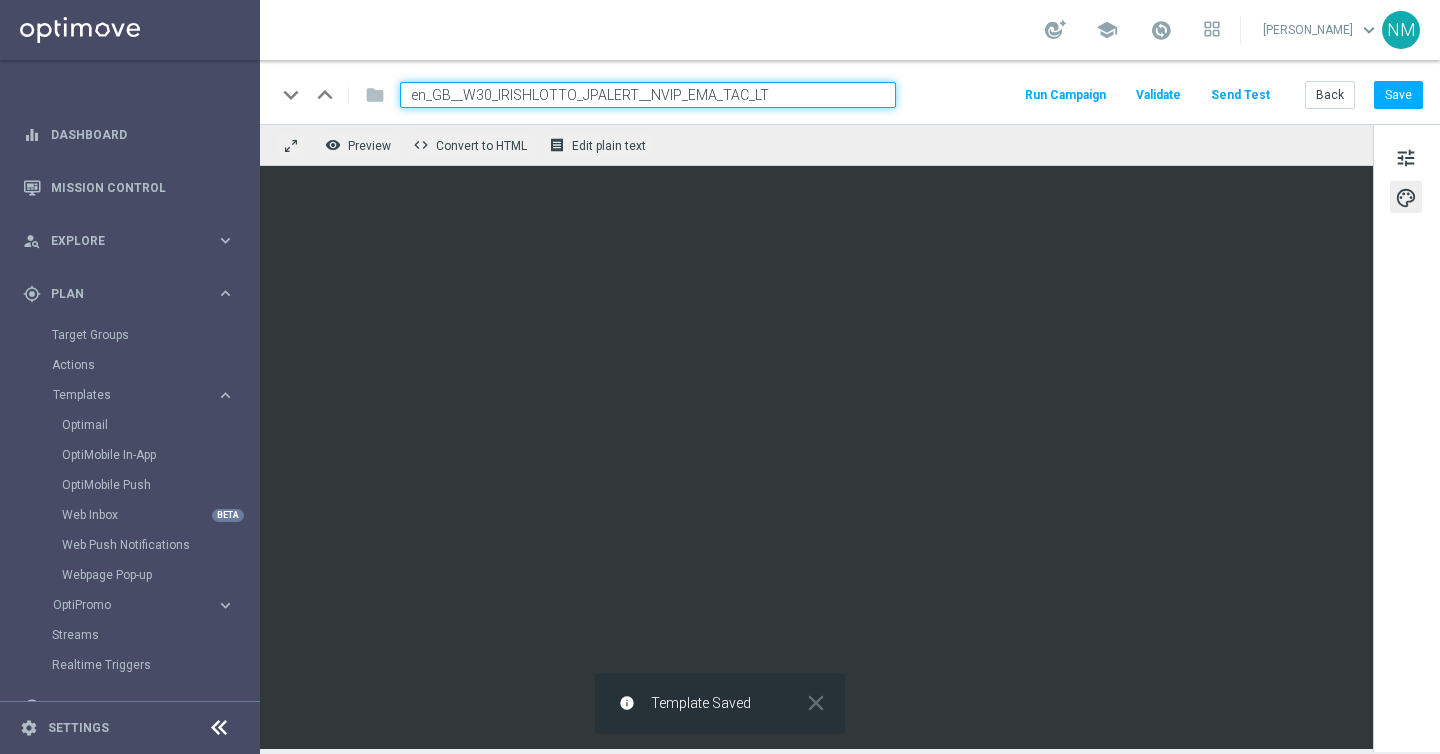 click on "Send Test" 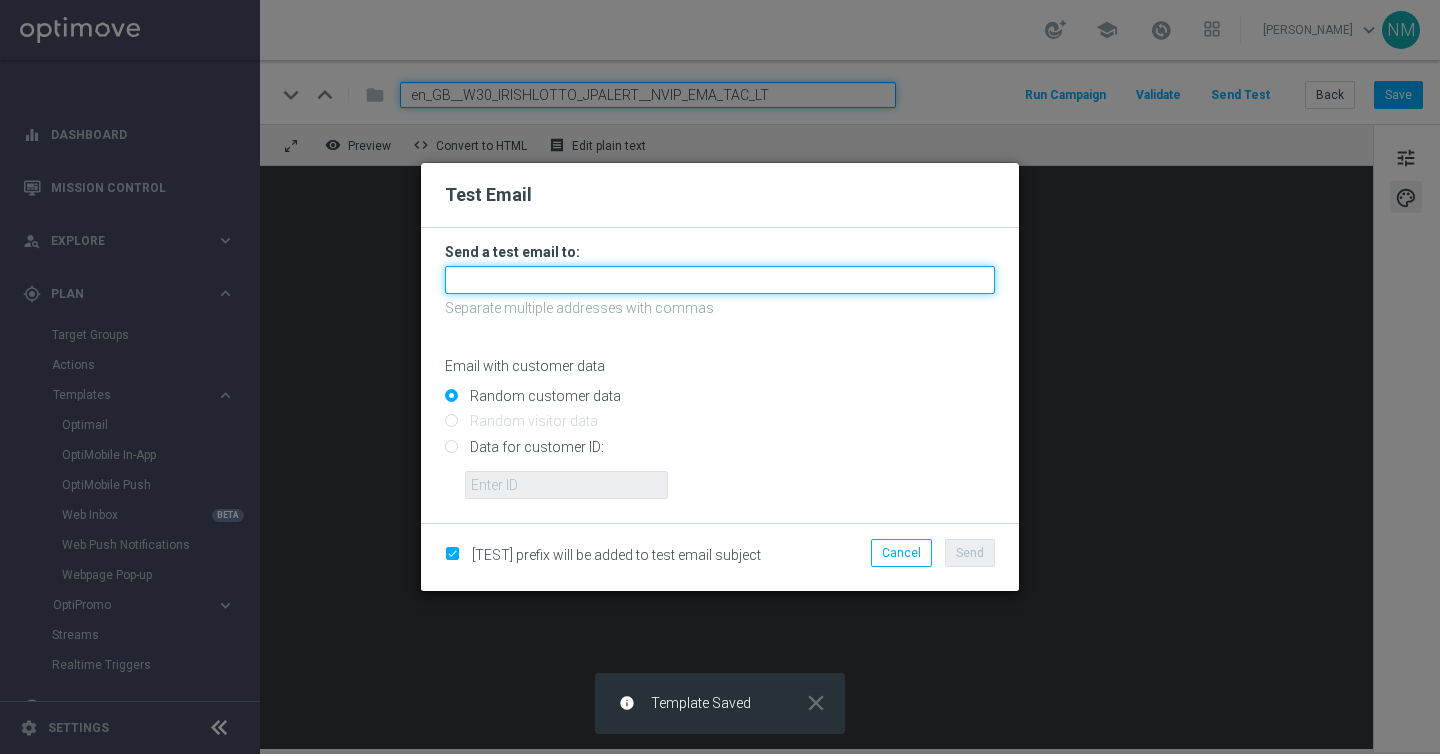 click at bounding box center [720, 280] 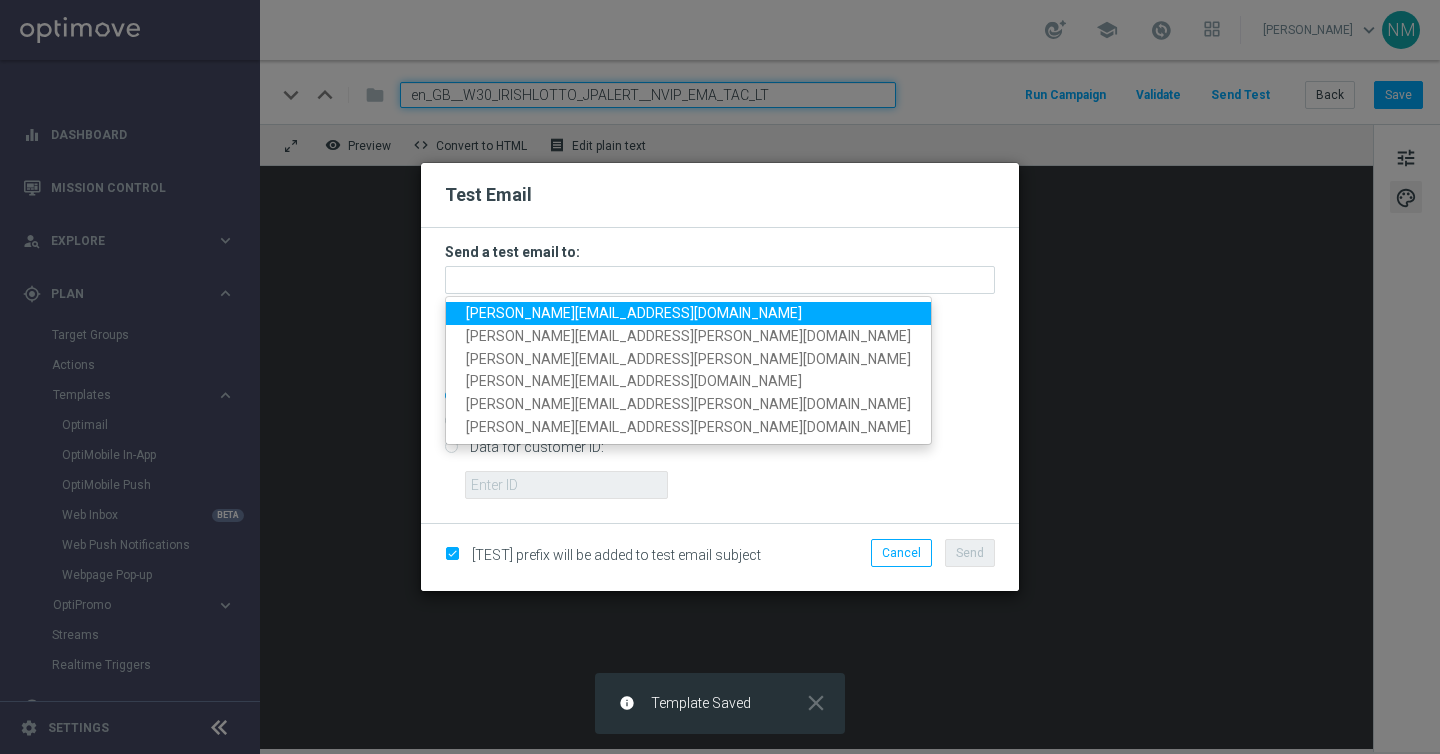 click on "nikola.misotova@lottoland.com" at bounding box center [634, 313] 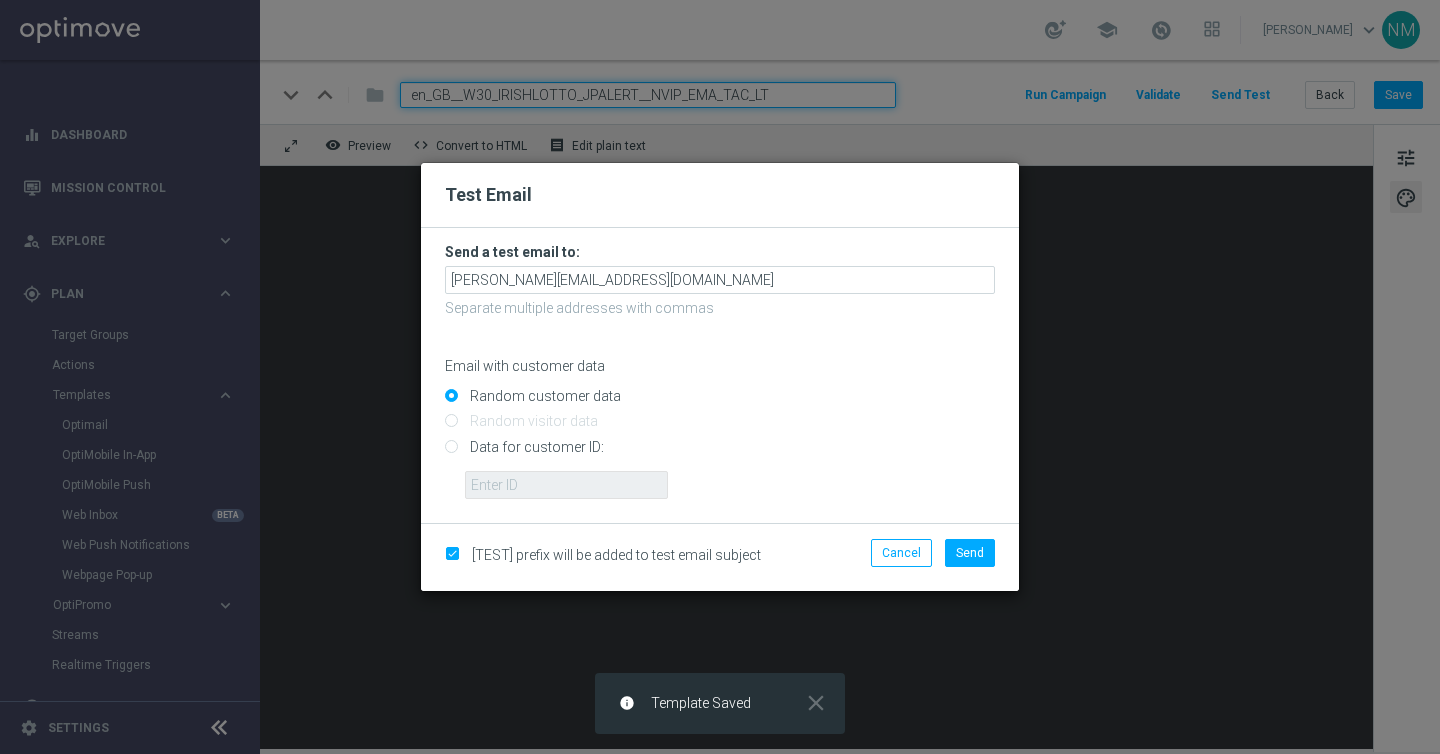click on "Data for customer ID:" at bounding box center (720, 455) 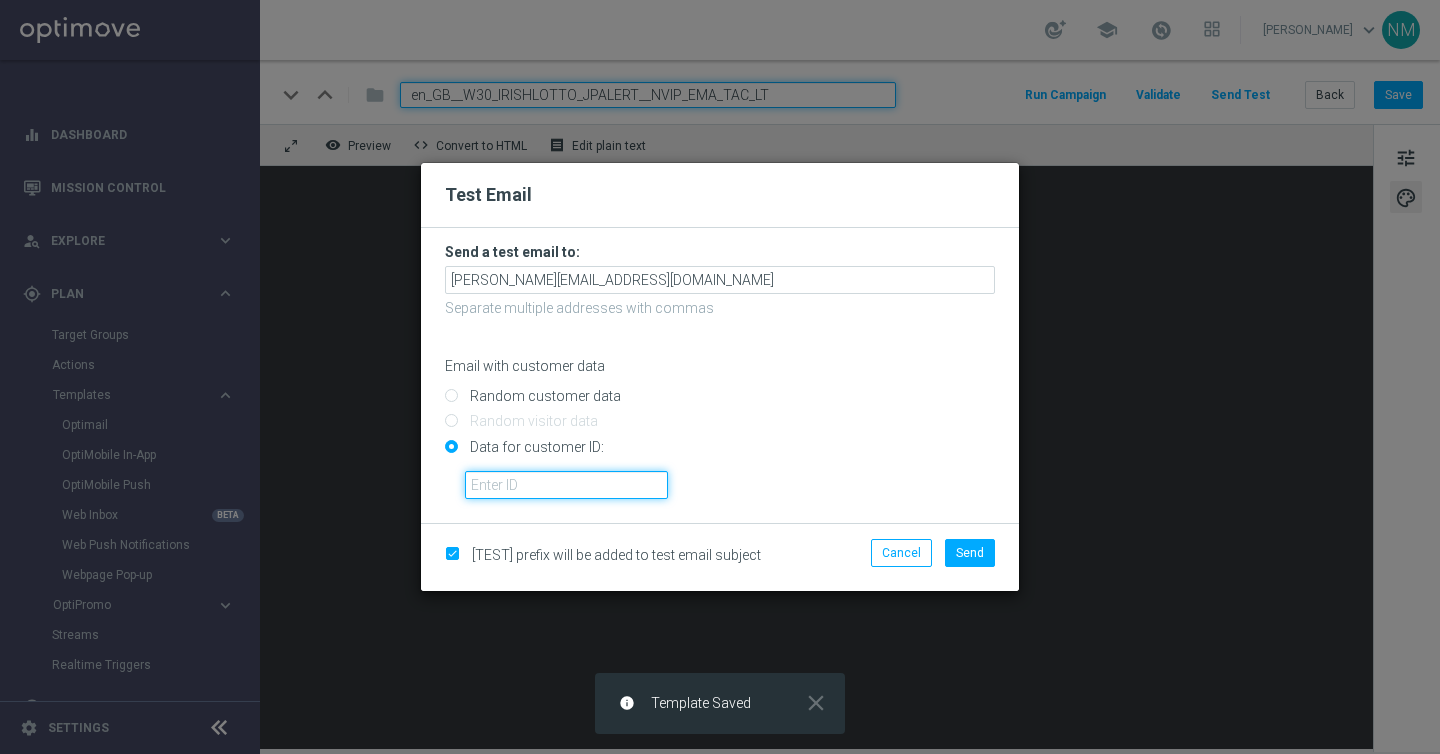 click at bounding box center [566, 485] 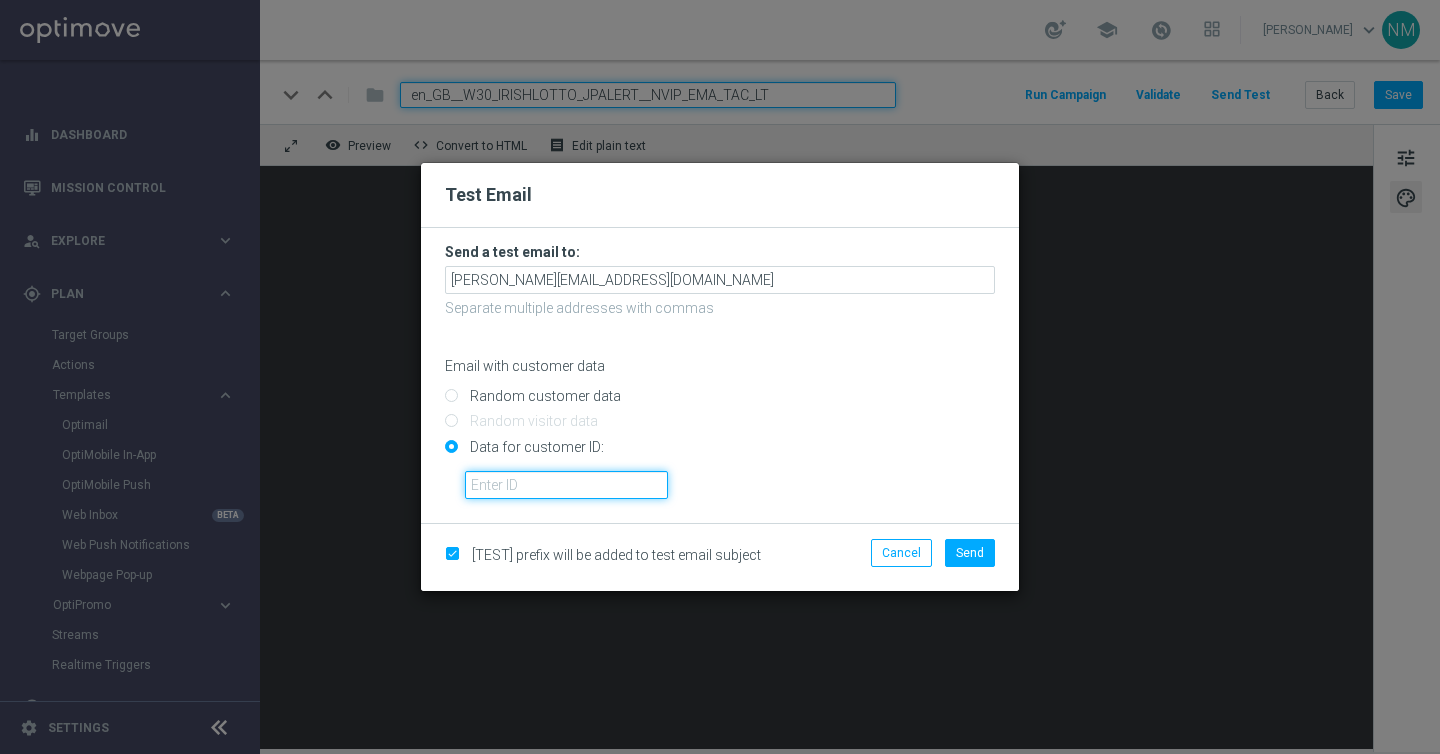 paste on "220553462" 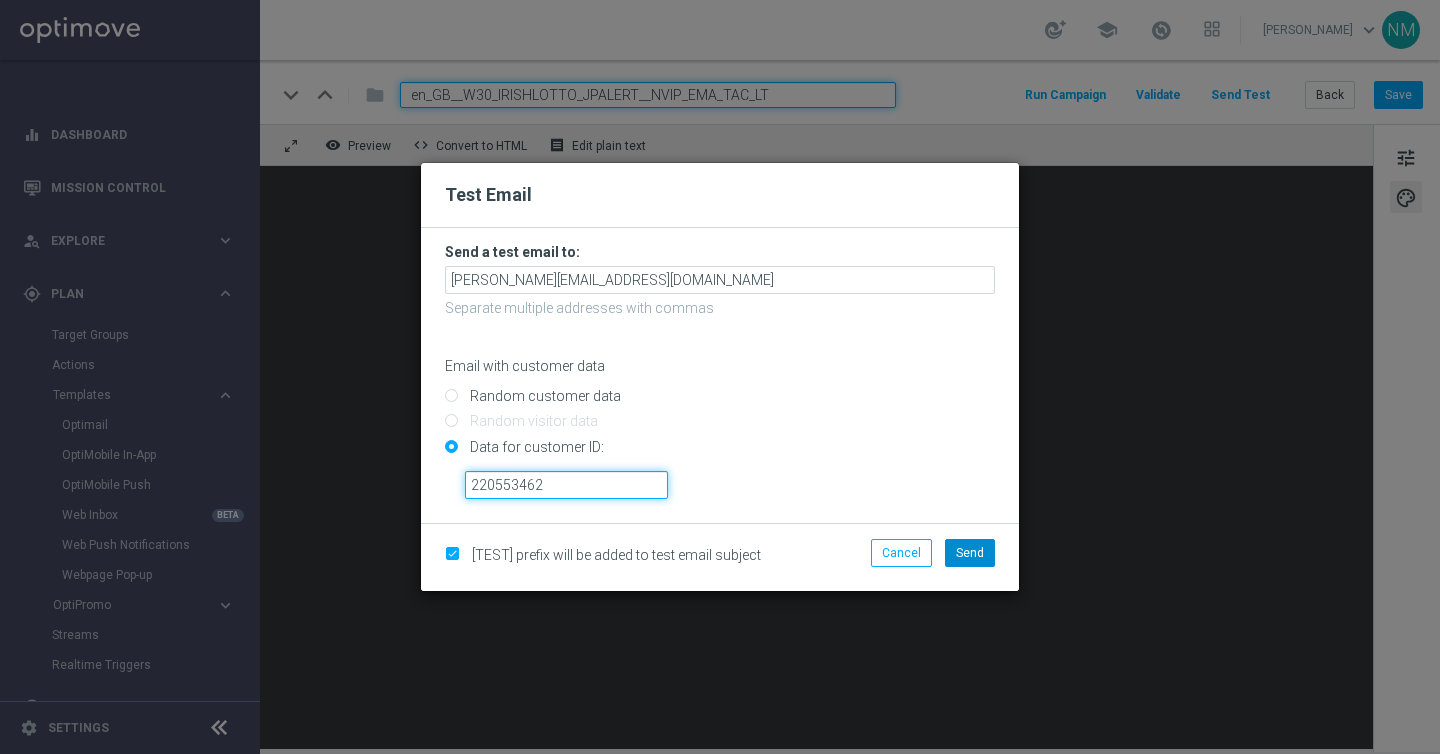 type on "220553462" 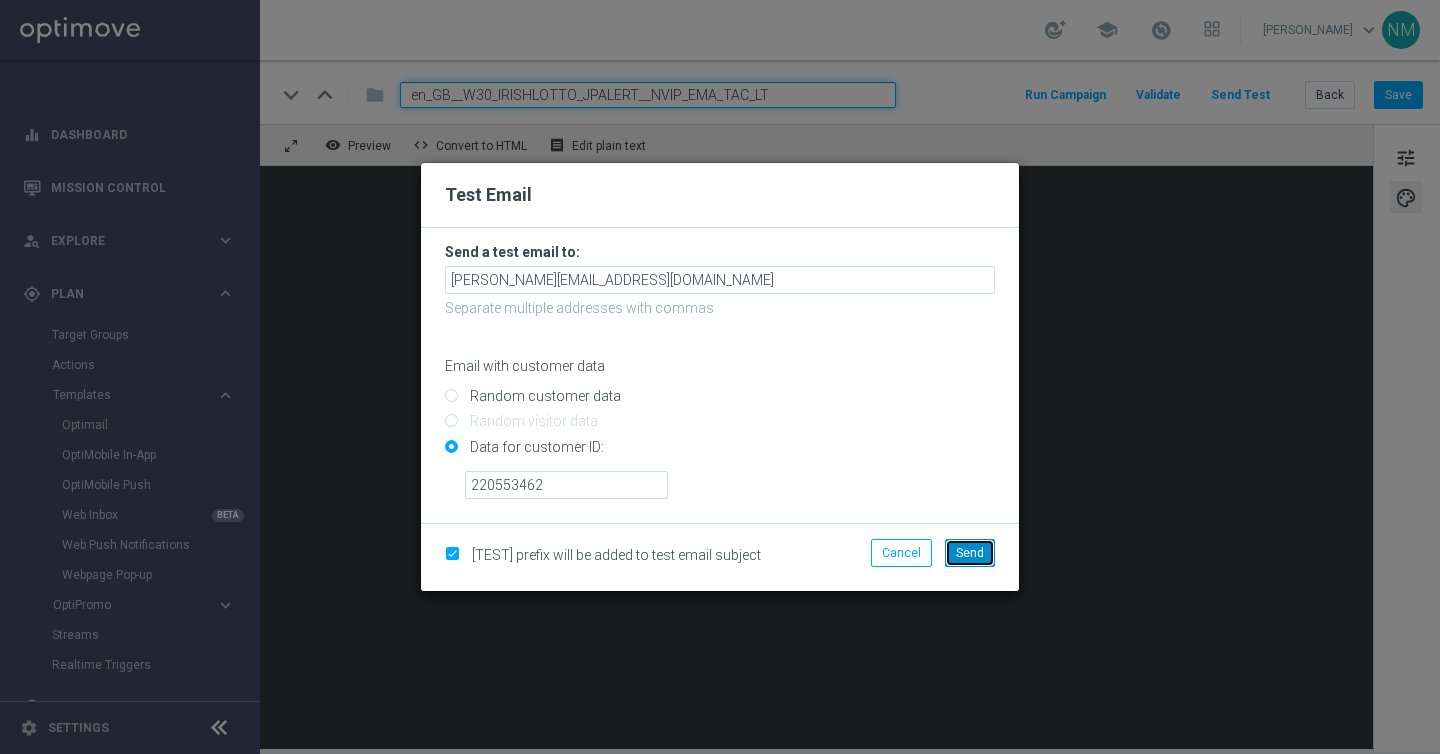 click on "Send" 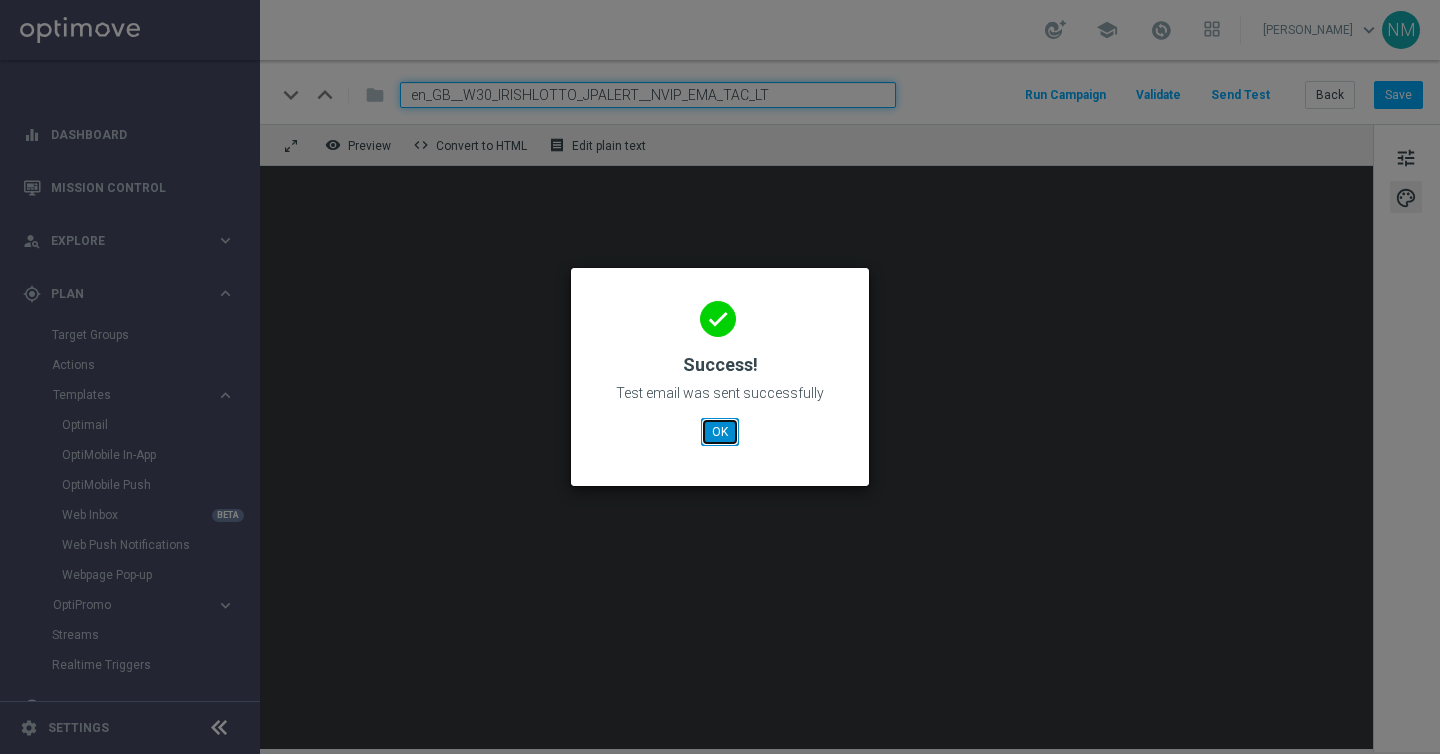 click on "OK" 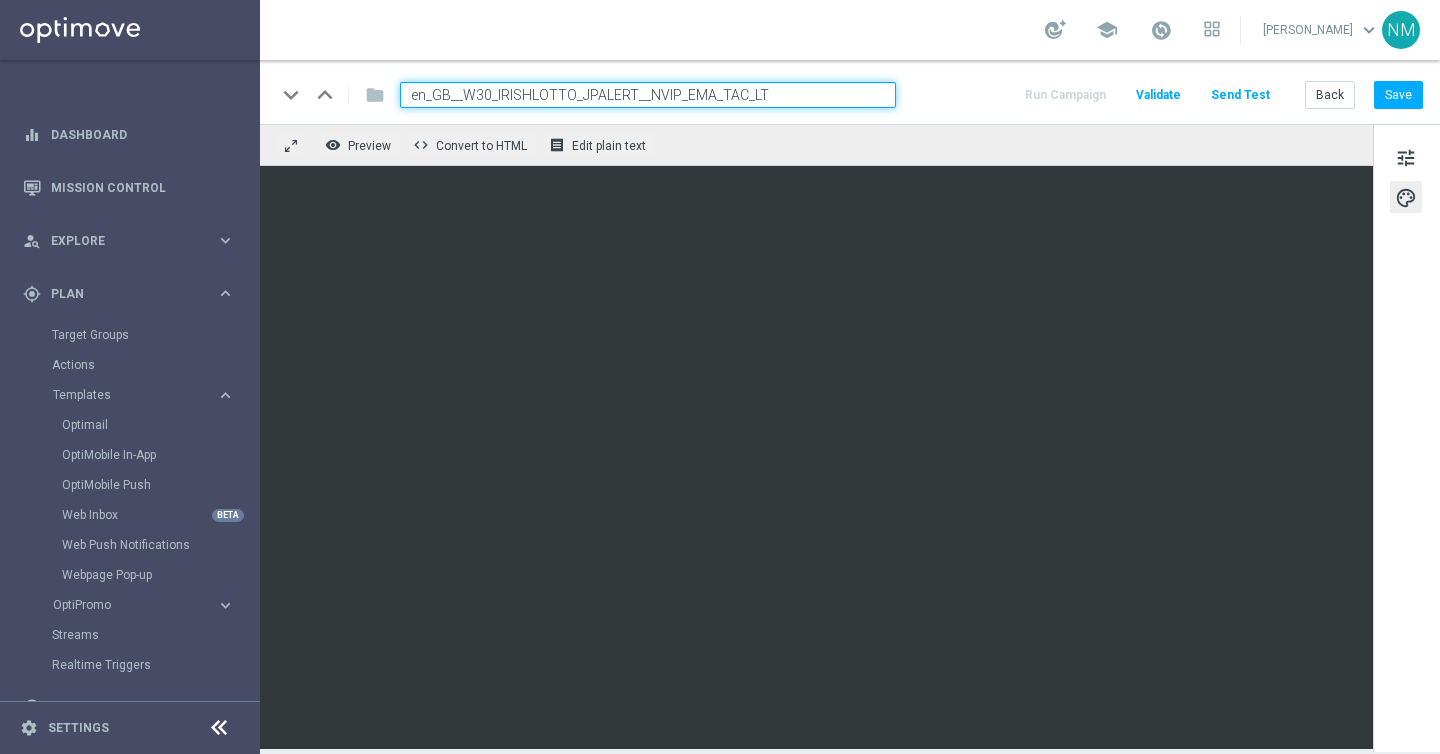 click on "Send Test" 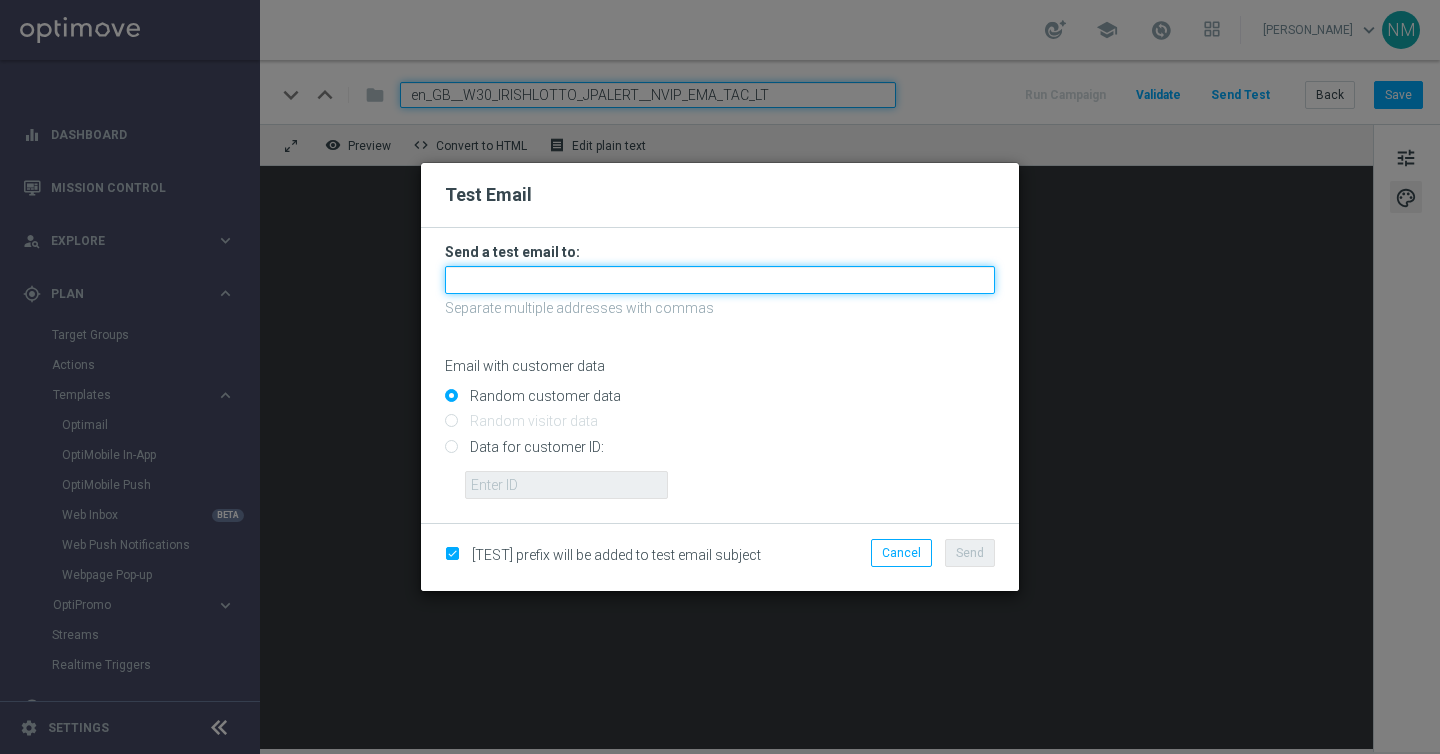 click at bounding box center (720, 280) 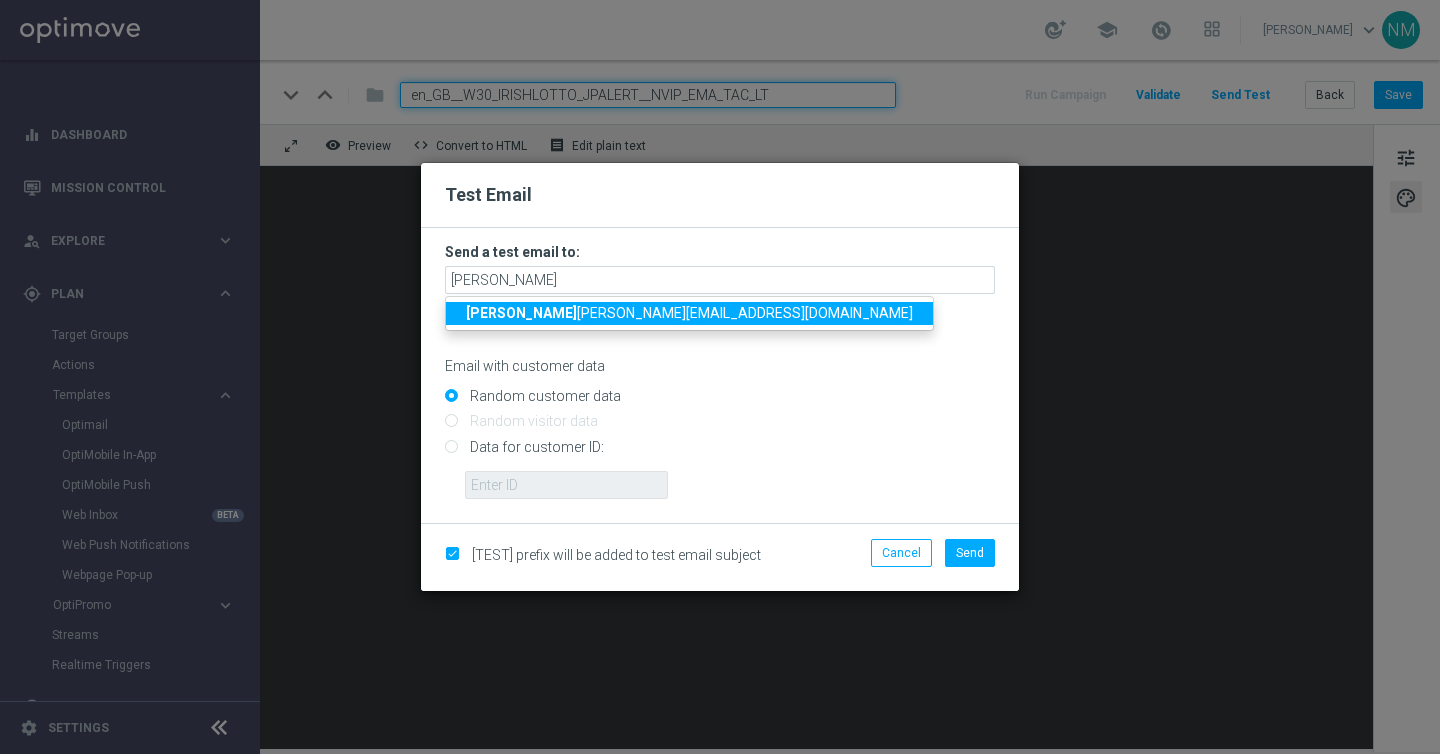 click on "rick y.hubbard@lottoland.com" at bounding box center [689, 313] 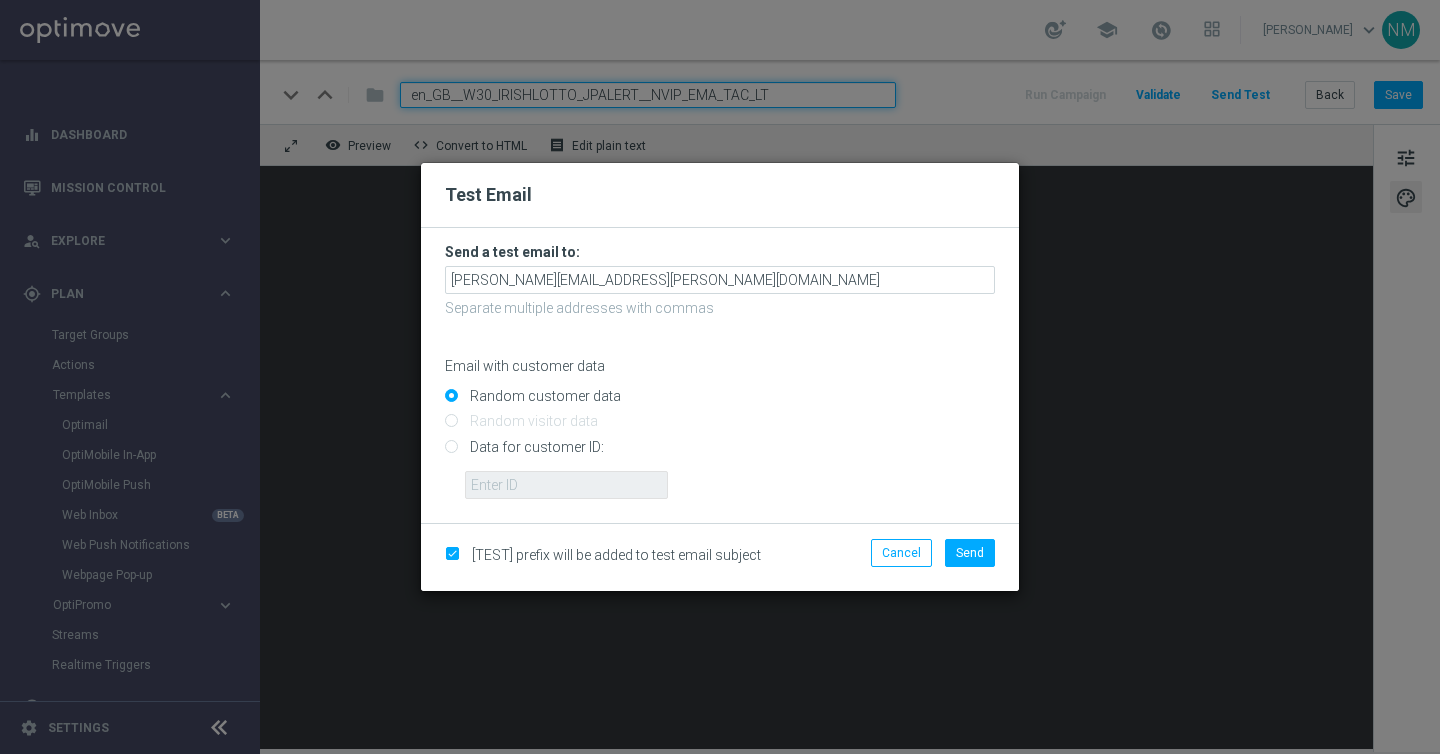 click on "Data for customer ID:" at bounding box center [720, 455] 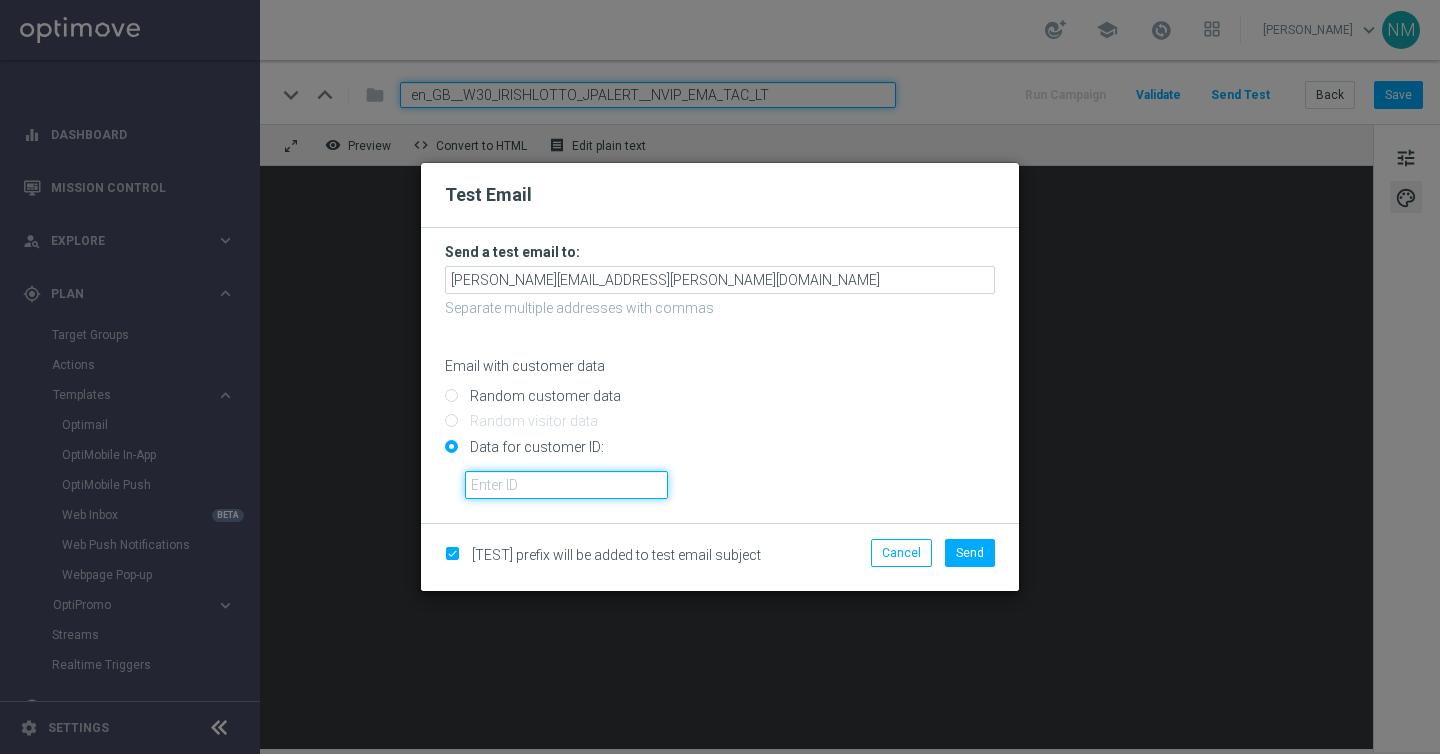 click at bounding box center (566, 485) 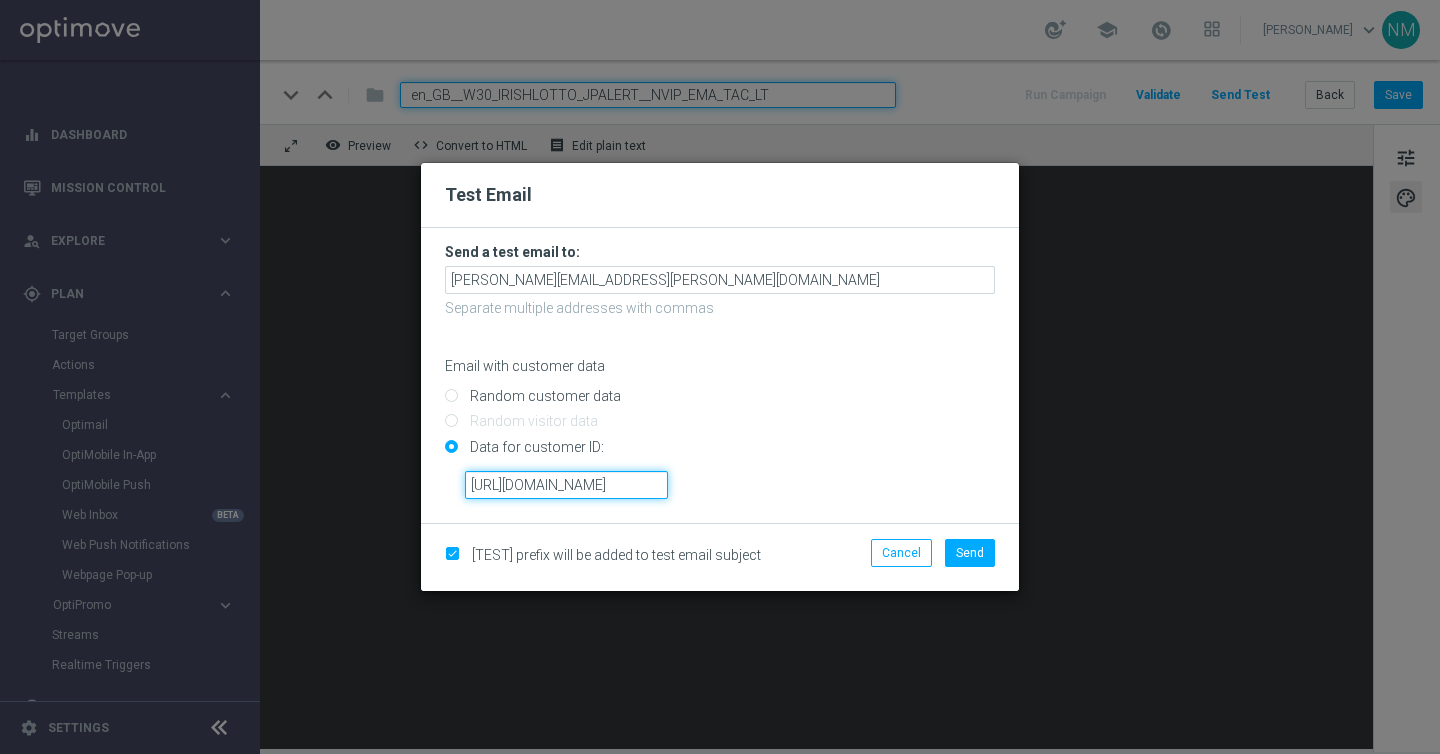 scroll, scrollTop: 0, scrollLeft: 780, axis: horizontal 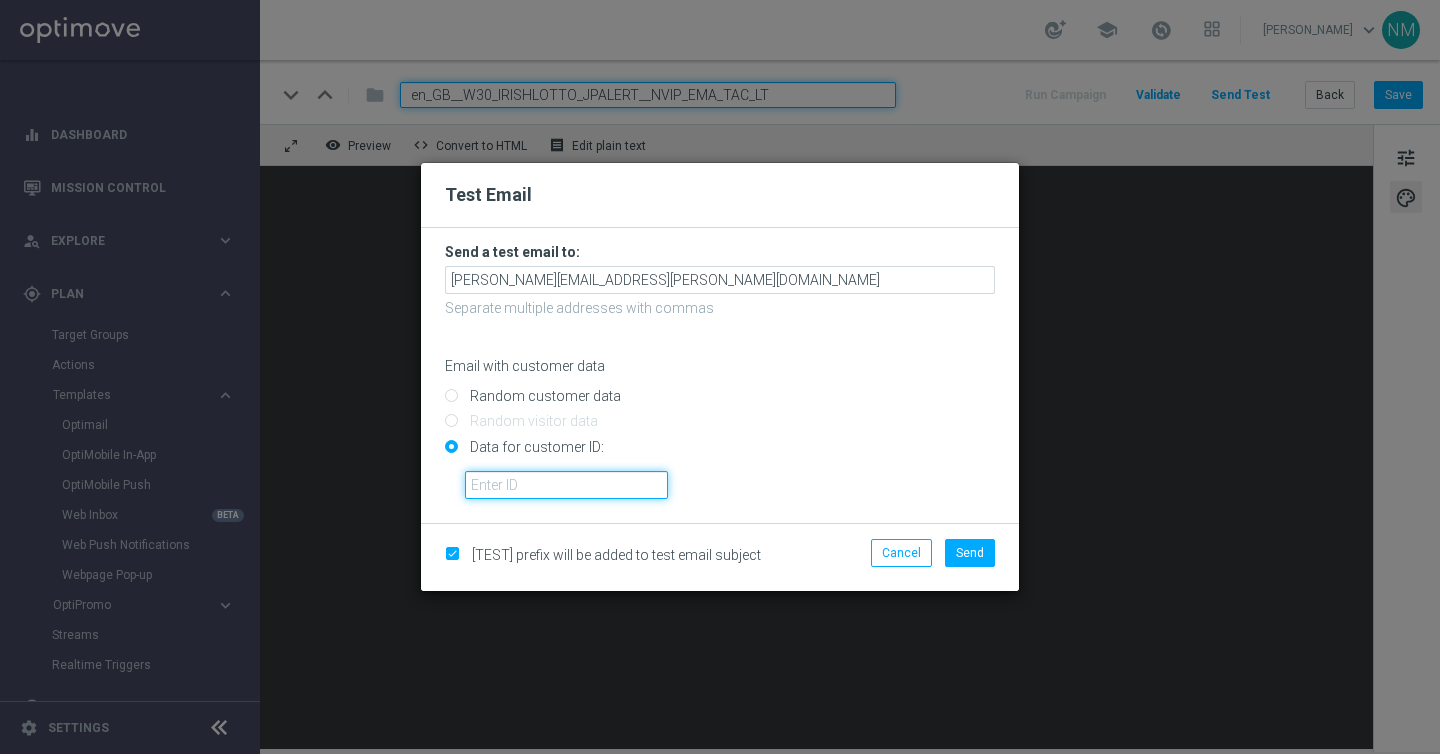 paste on "220553462" 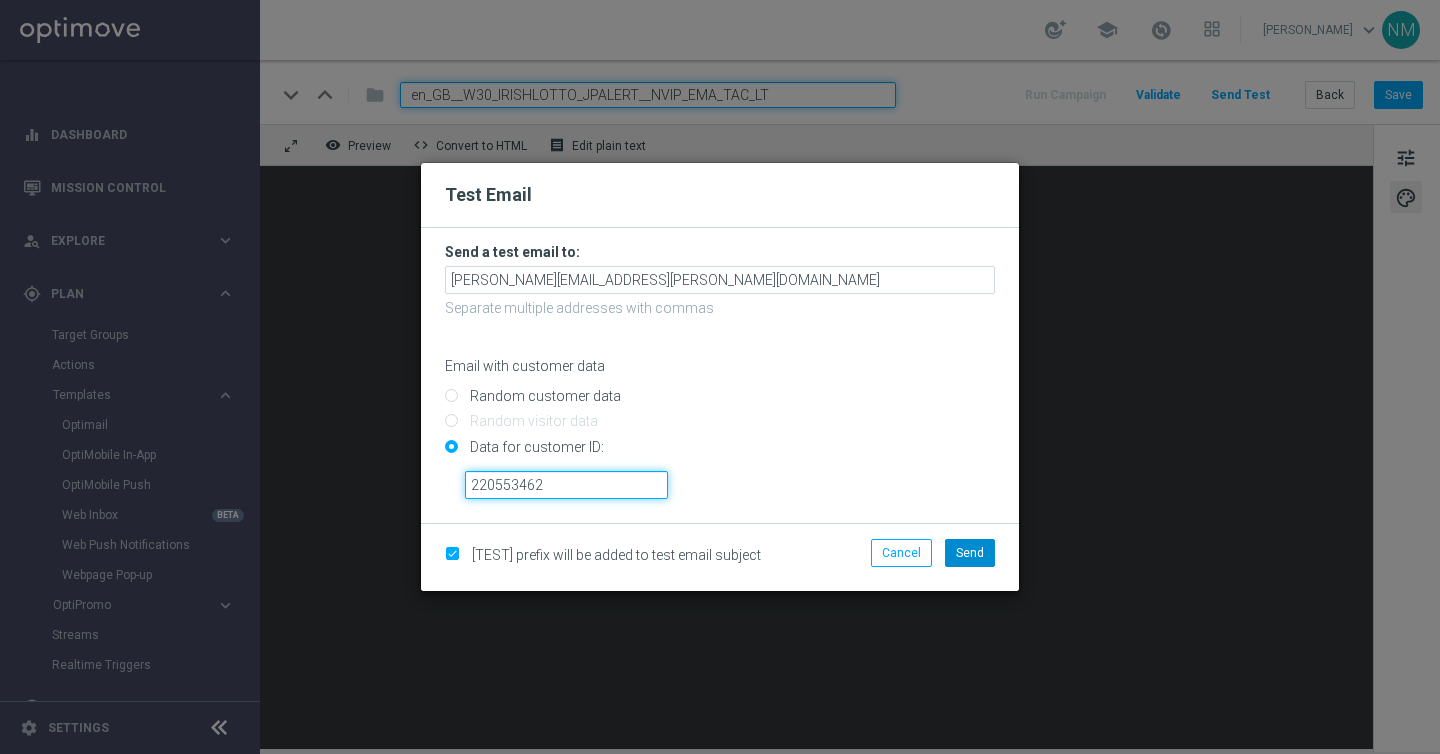 type on "220553462" 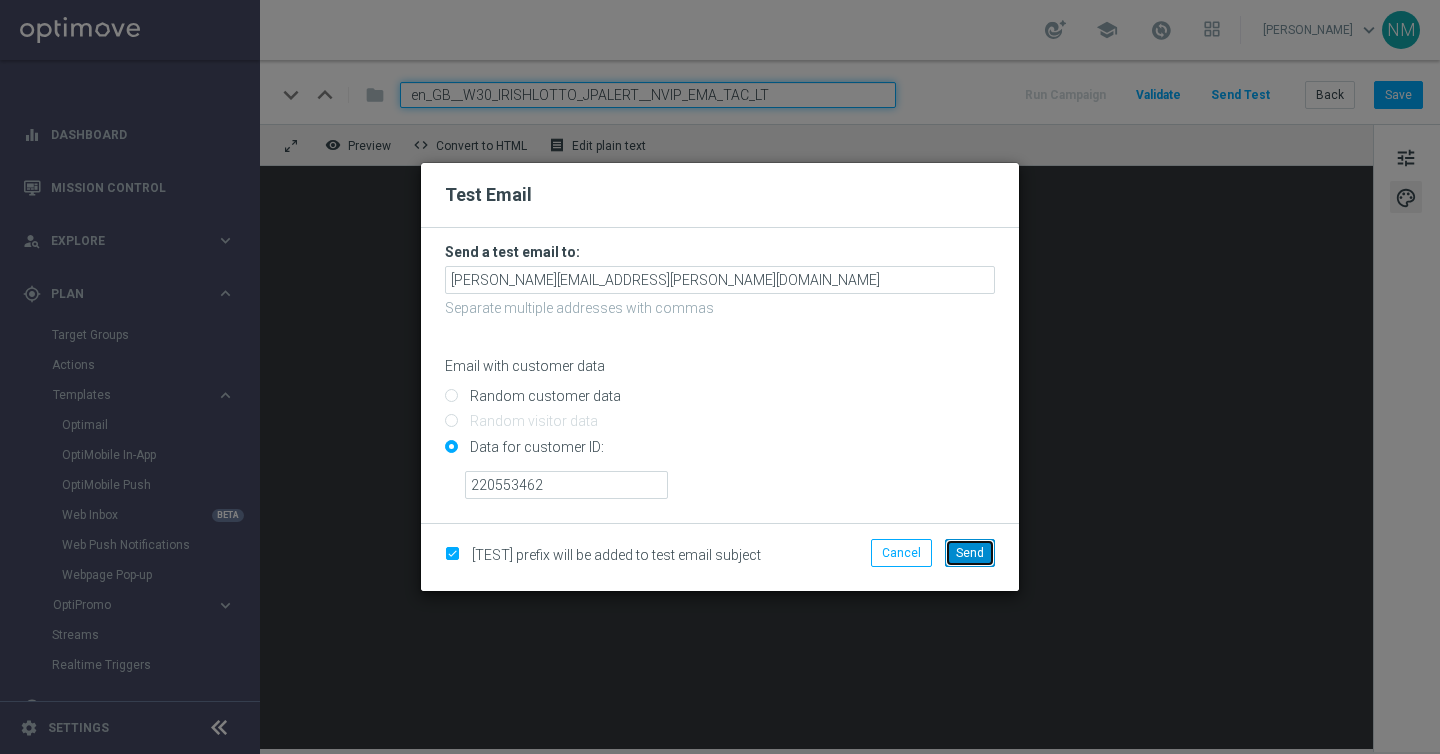 click on "Send" 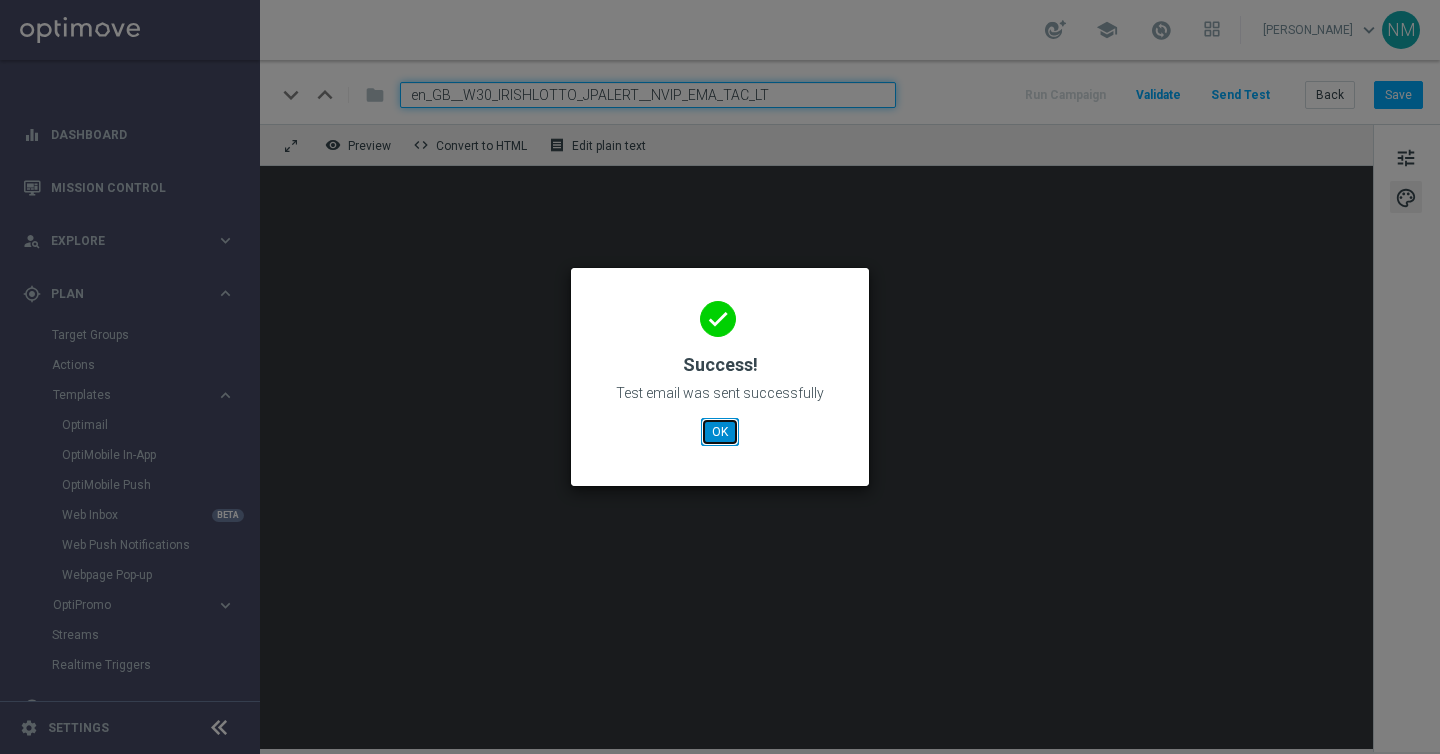 click on "OK" 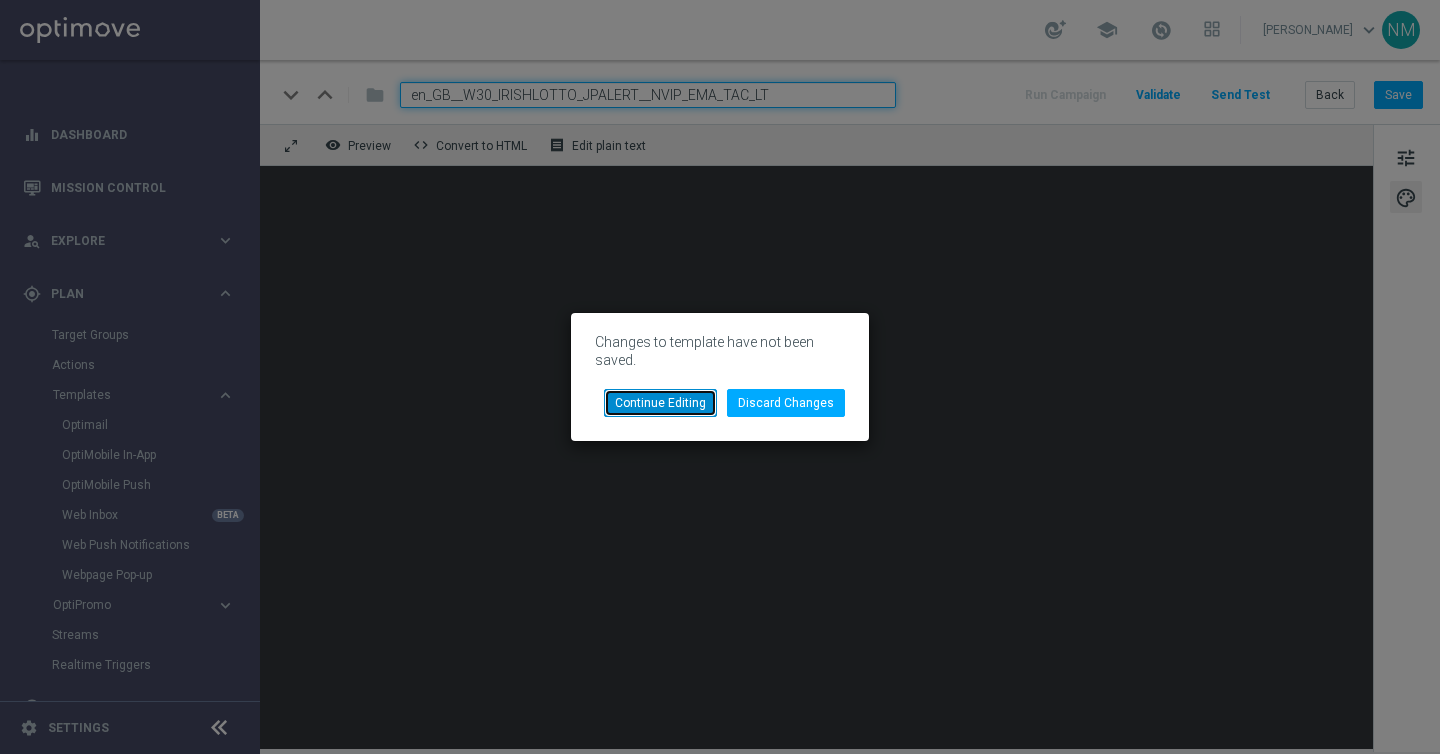 click on "Continue Editing" 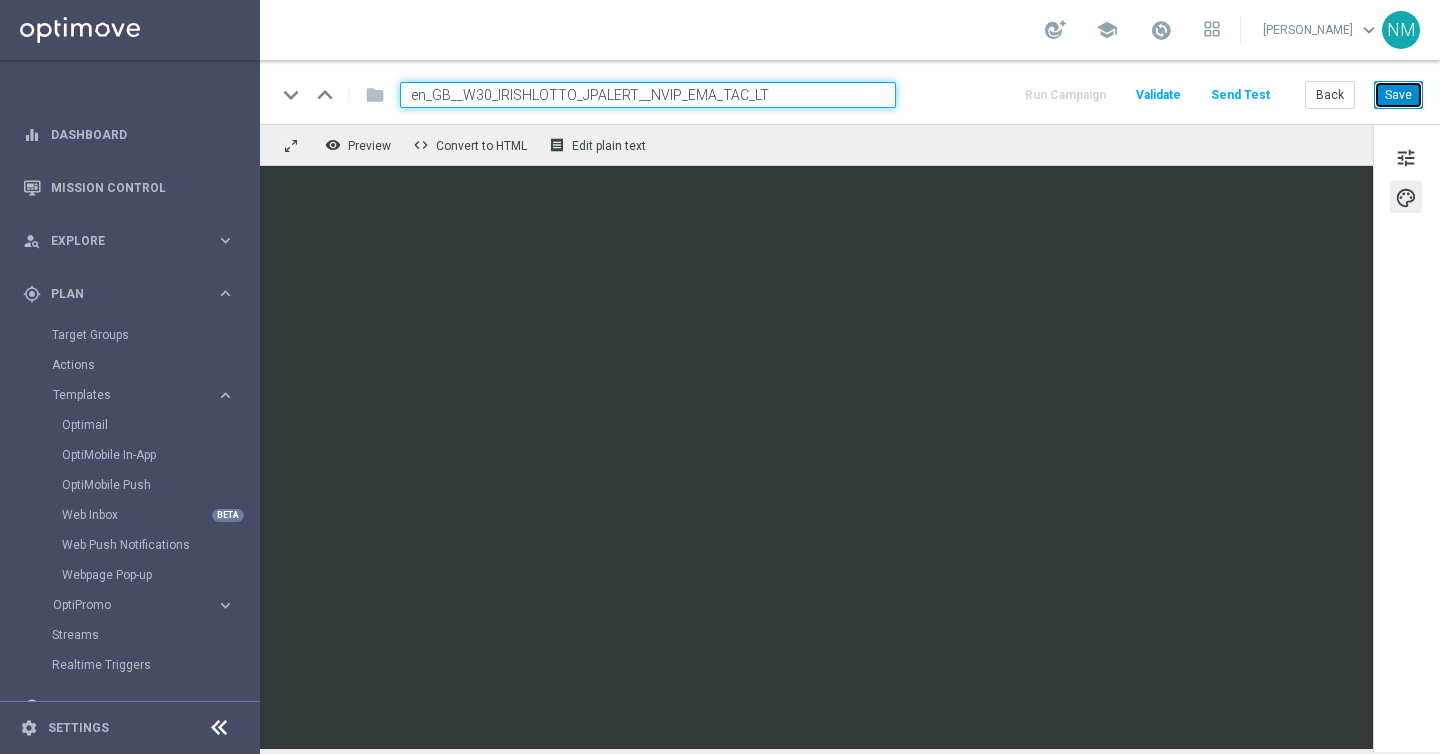 click on "Save" at bounding box center [1398, 95] 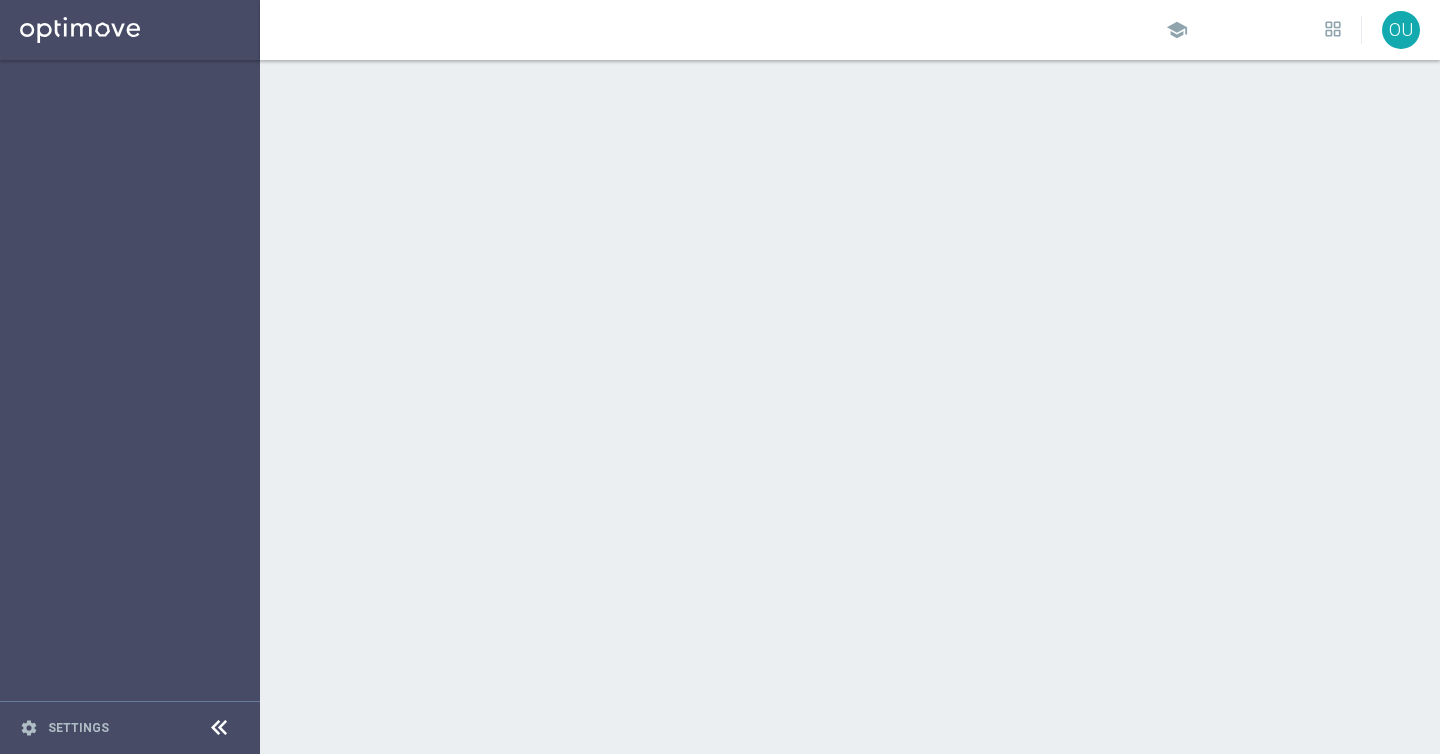 scroll, scrollTop: 0, scrollLeft: 0, axis: both 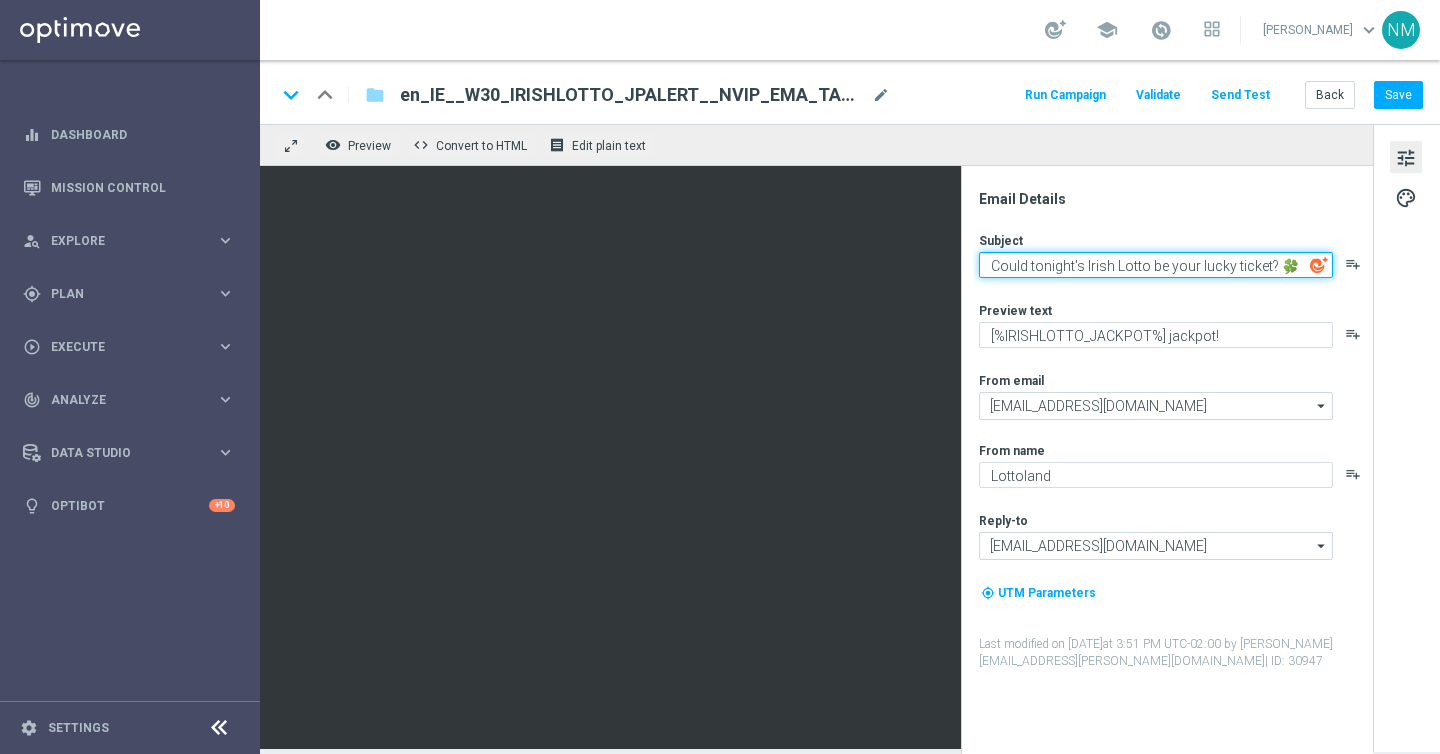 click on "Could tonight's Irish Lotto be your lucky ticket? 🍀" 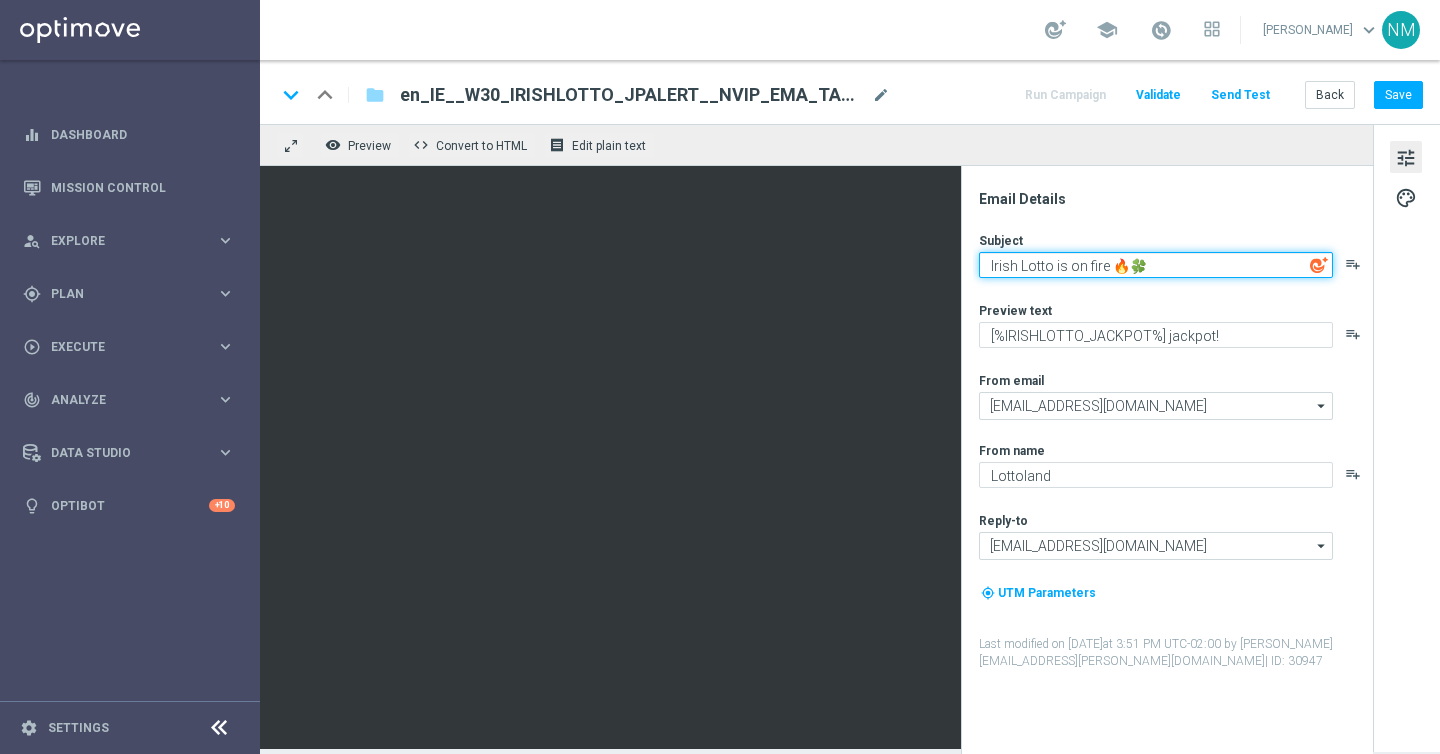 type on "Irish Lotto is on fire 🔥🍀" 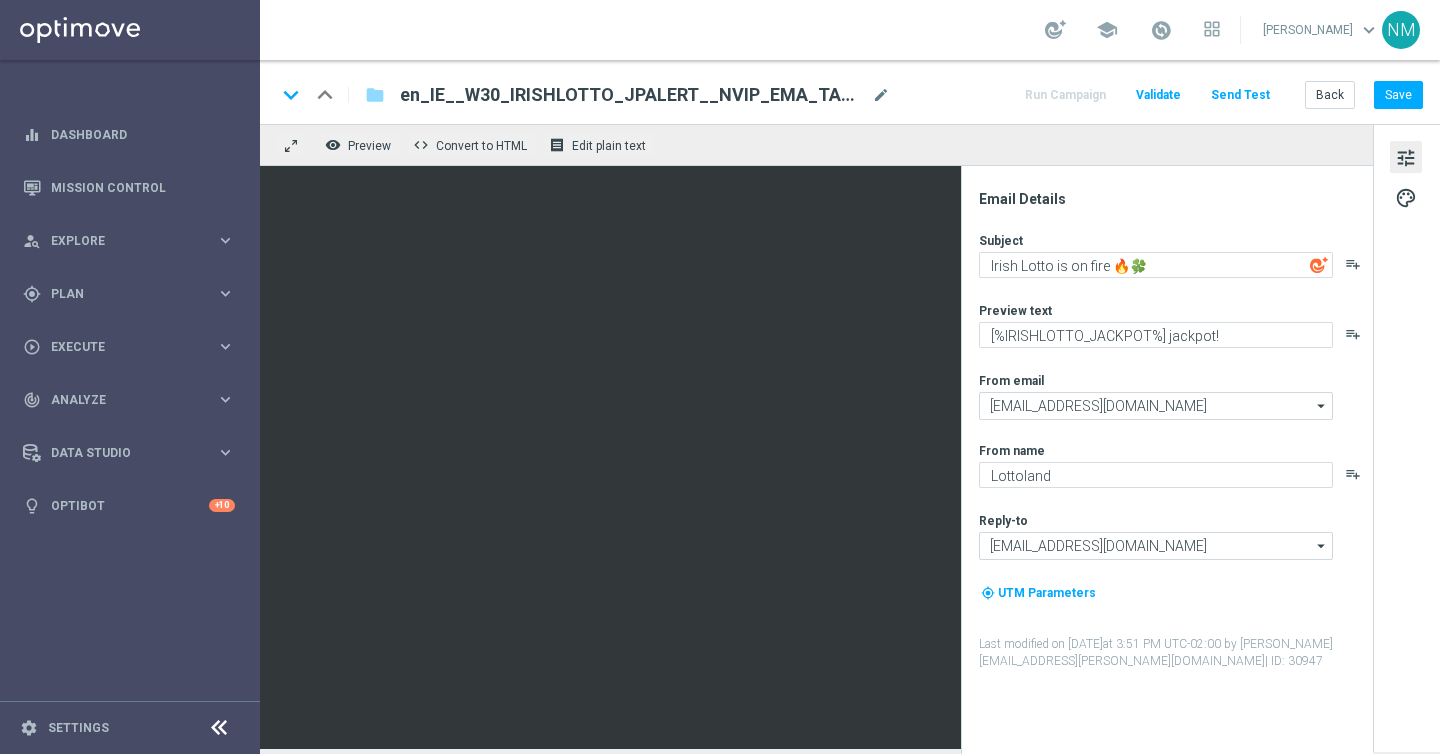 click on "Preview text" 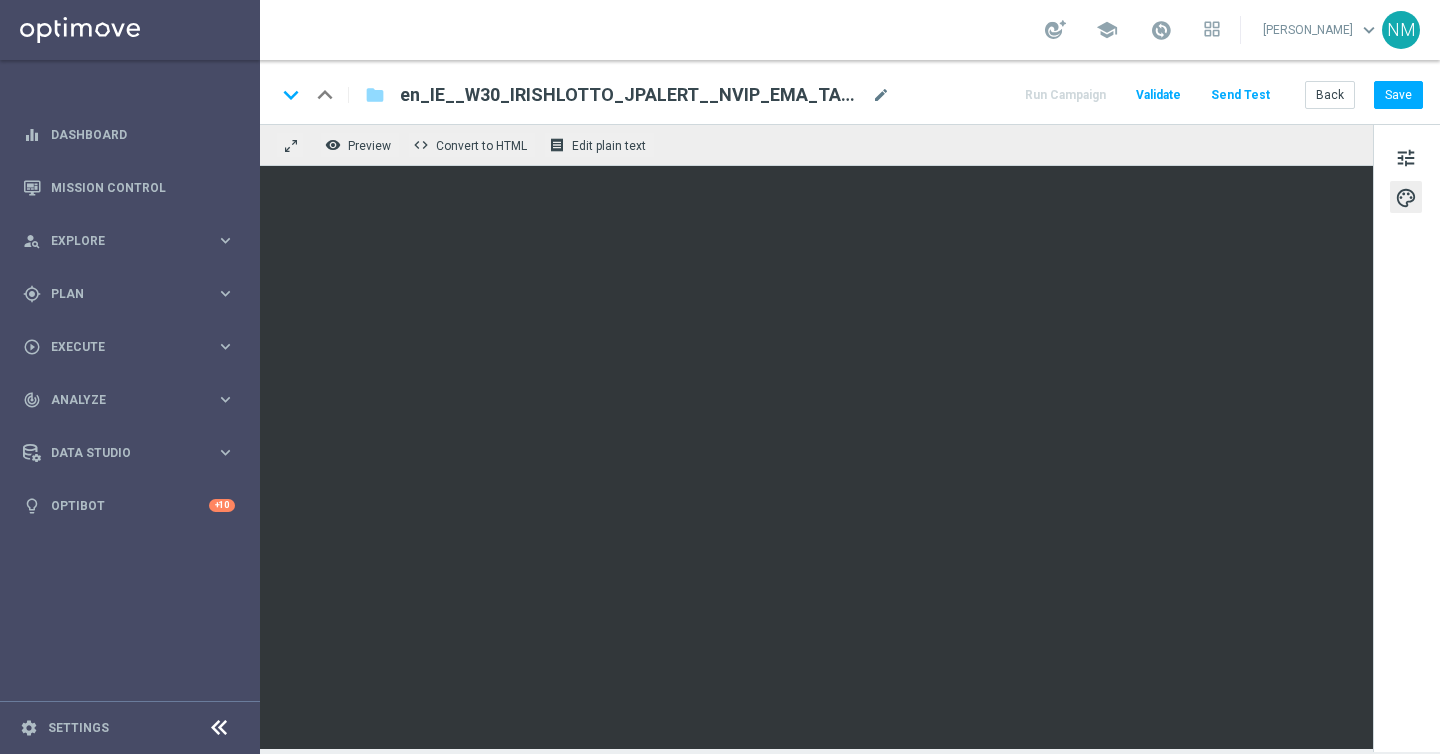 click on "Validate" 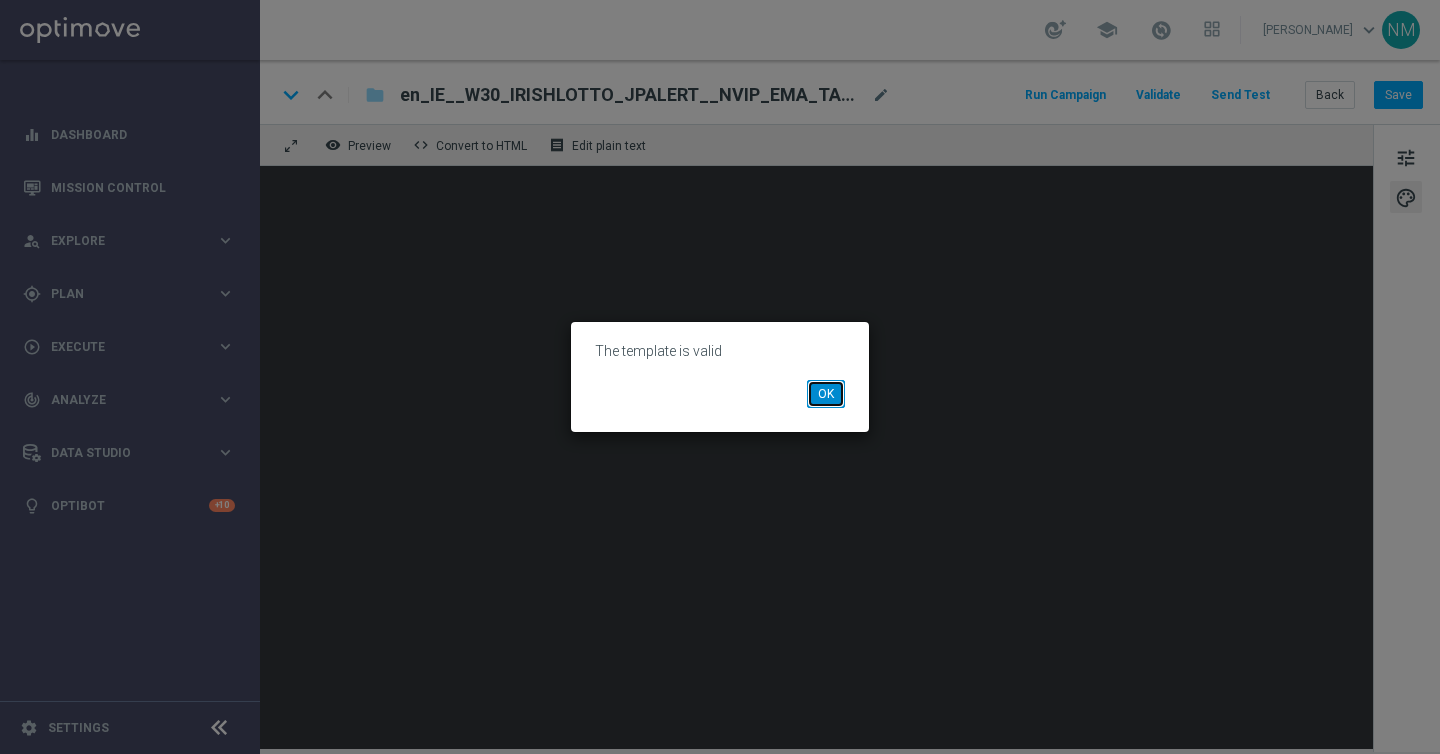 click on "OK" 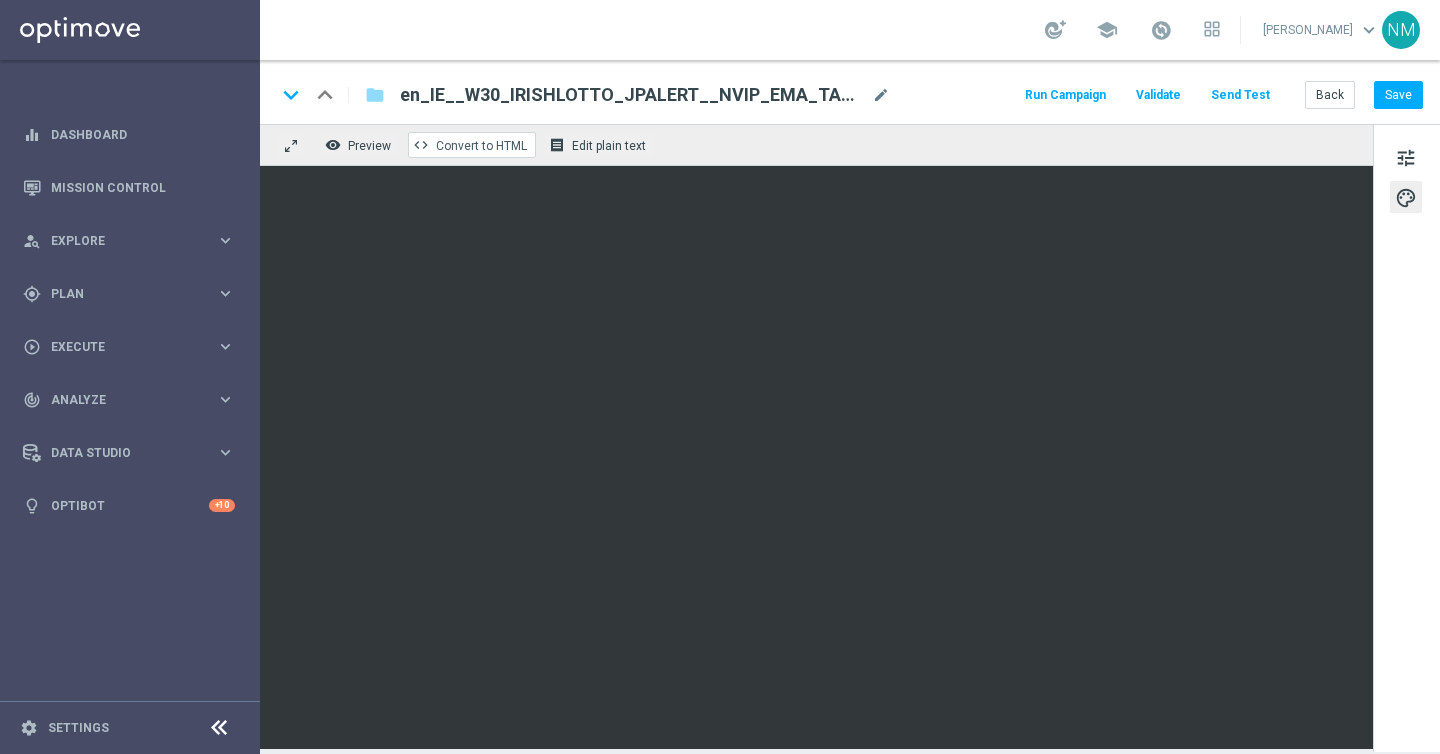 click on "Convert to HTML" 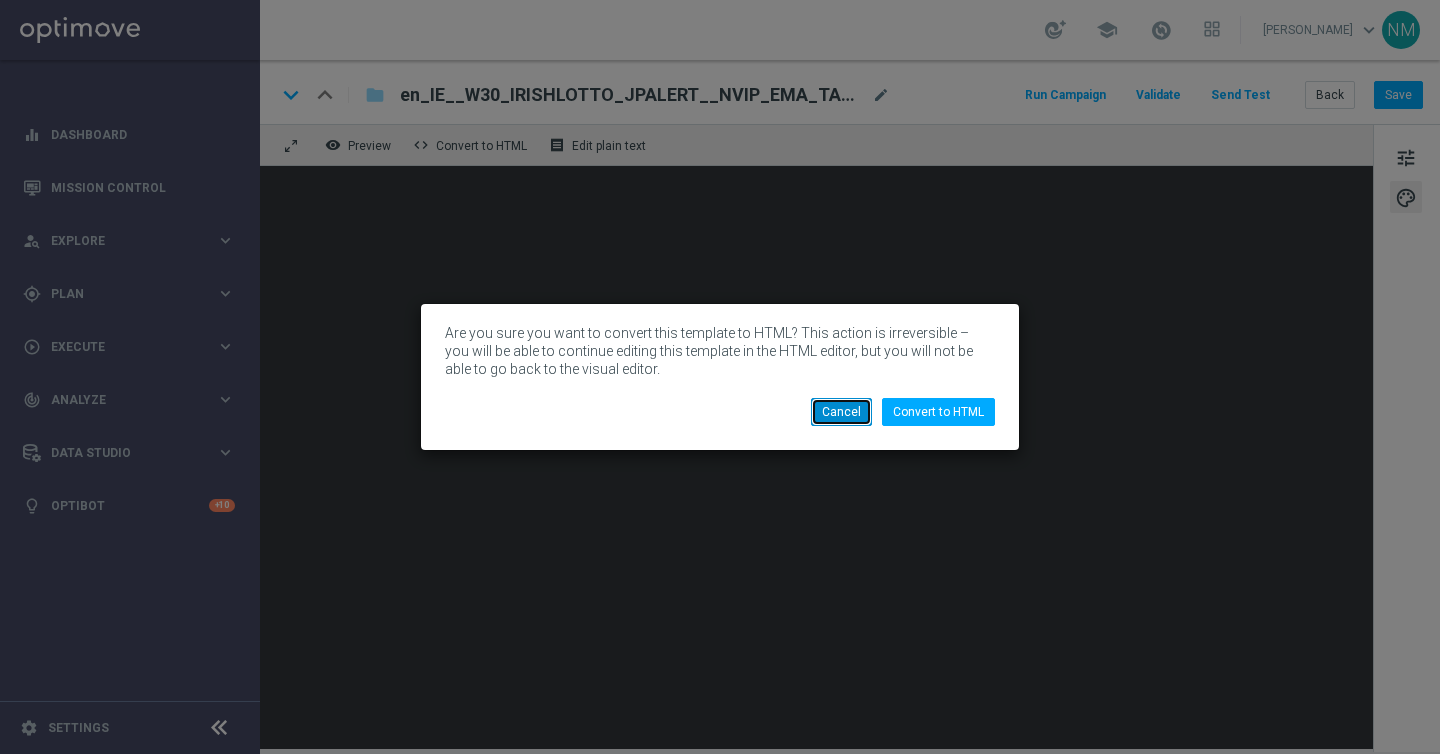 click on "Cancel" 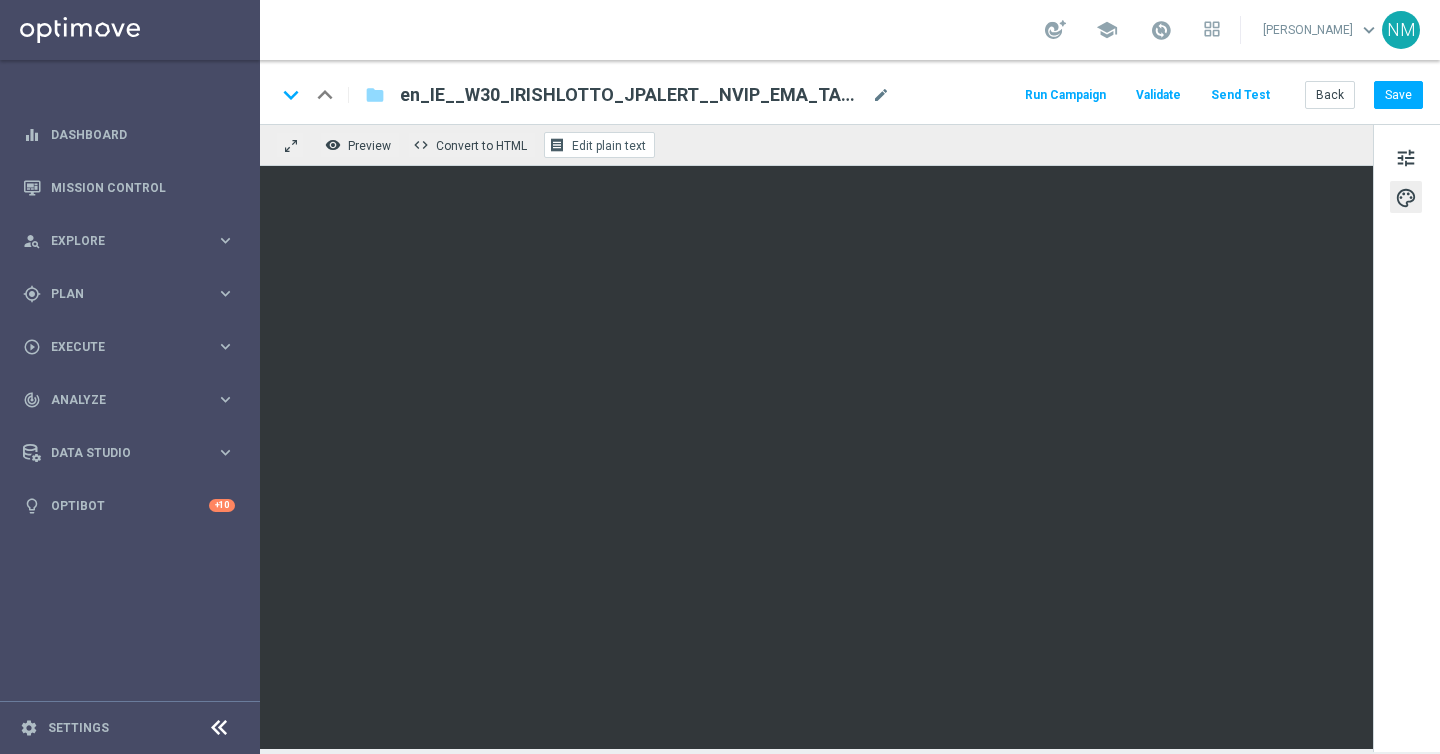 click on "receipt
Edit plain text" 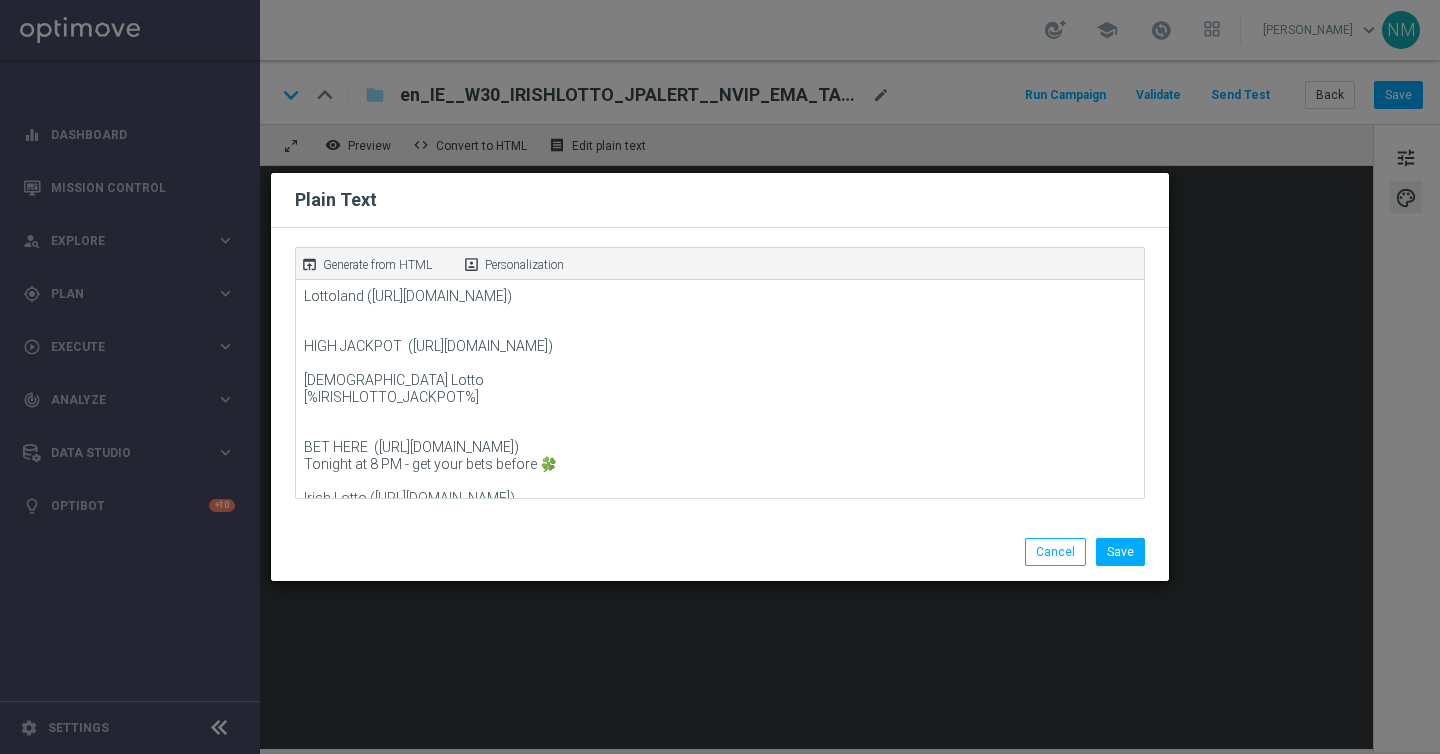 click on "Generate from HTML" 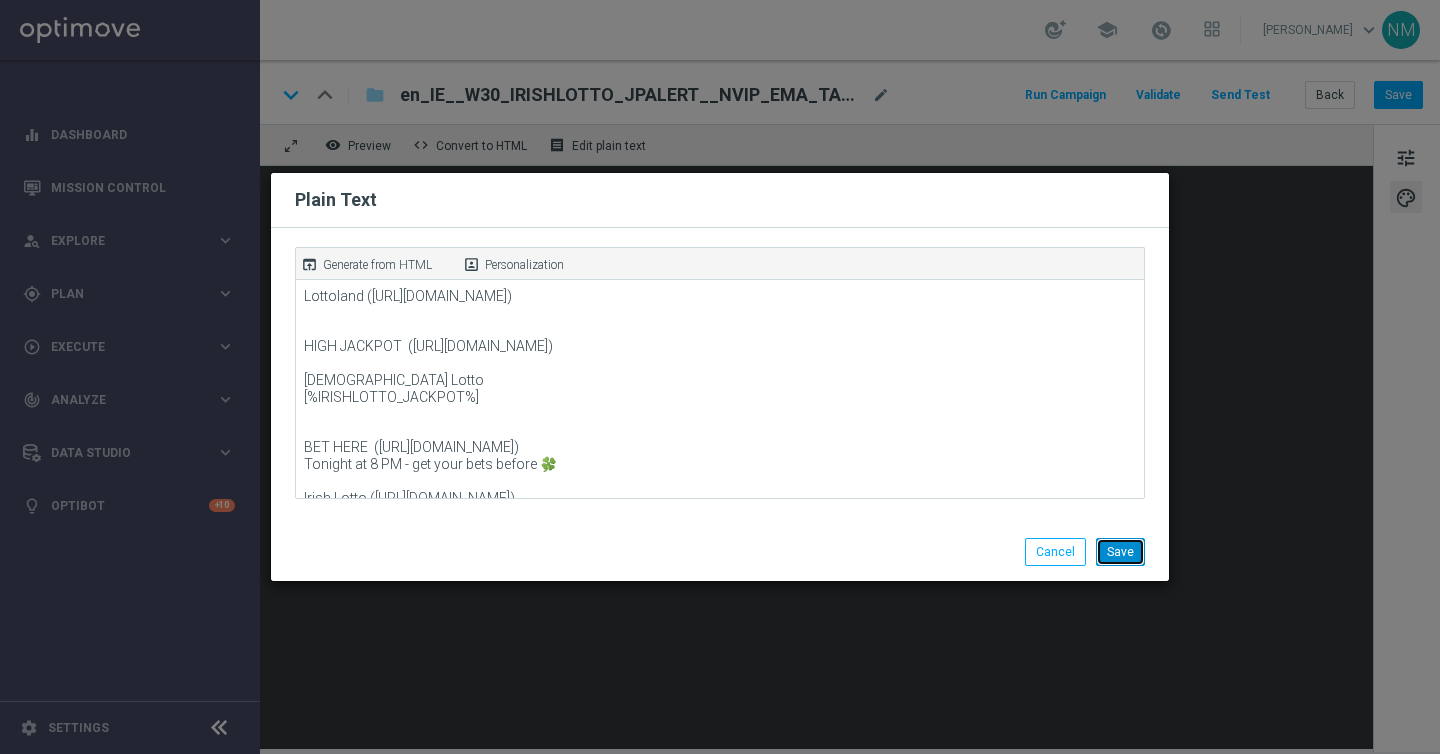 click on "Save" 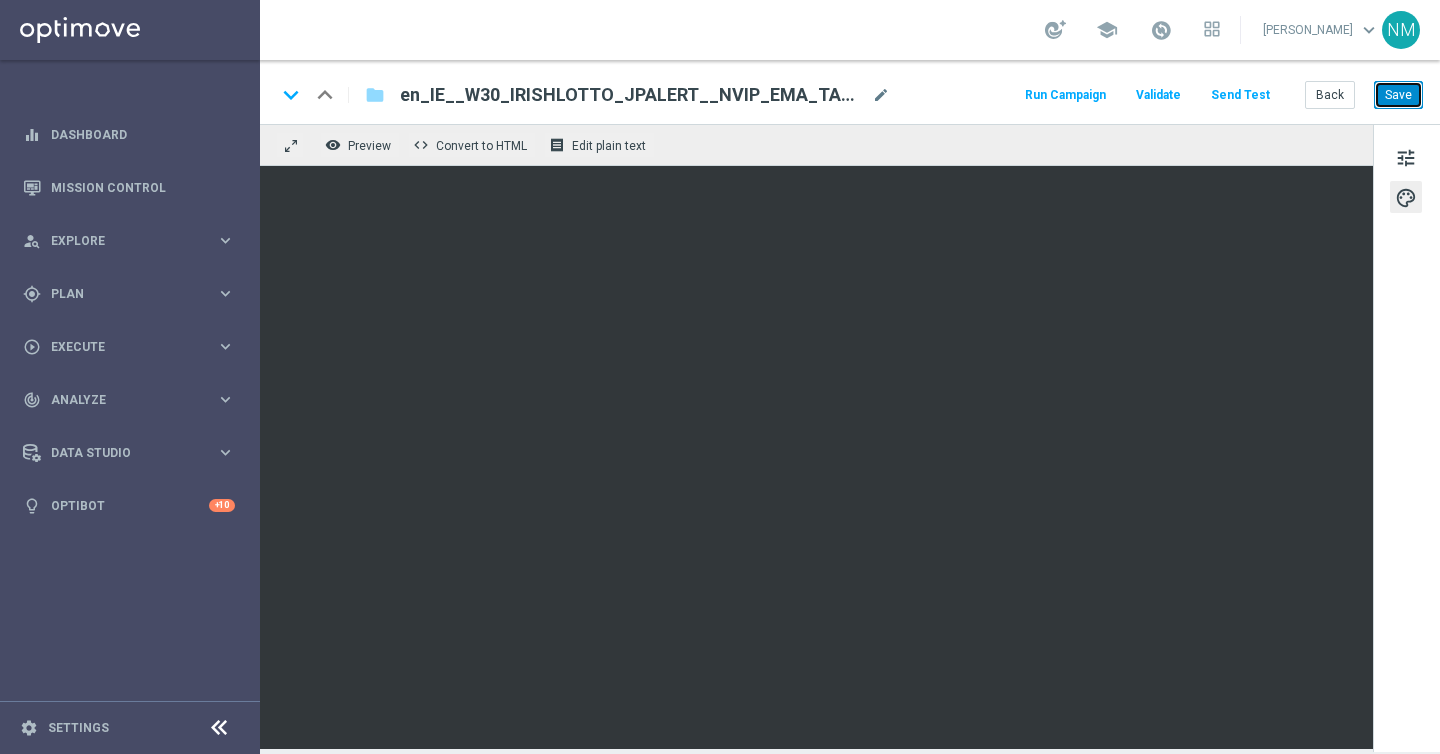 click on "Save" at bounding box center [1398, 95] 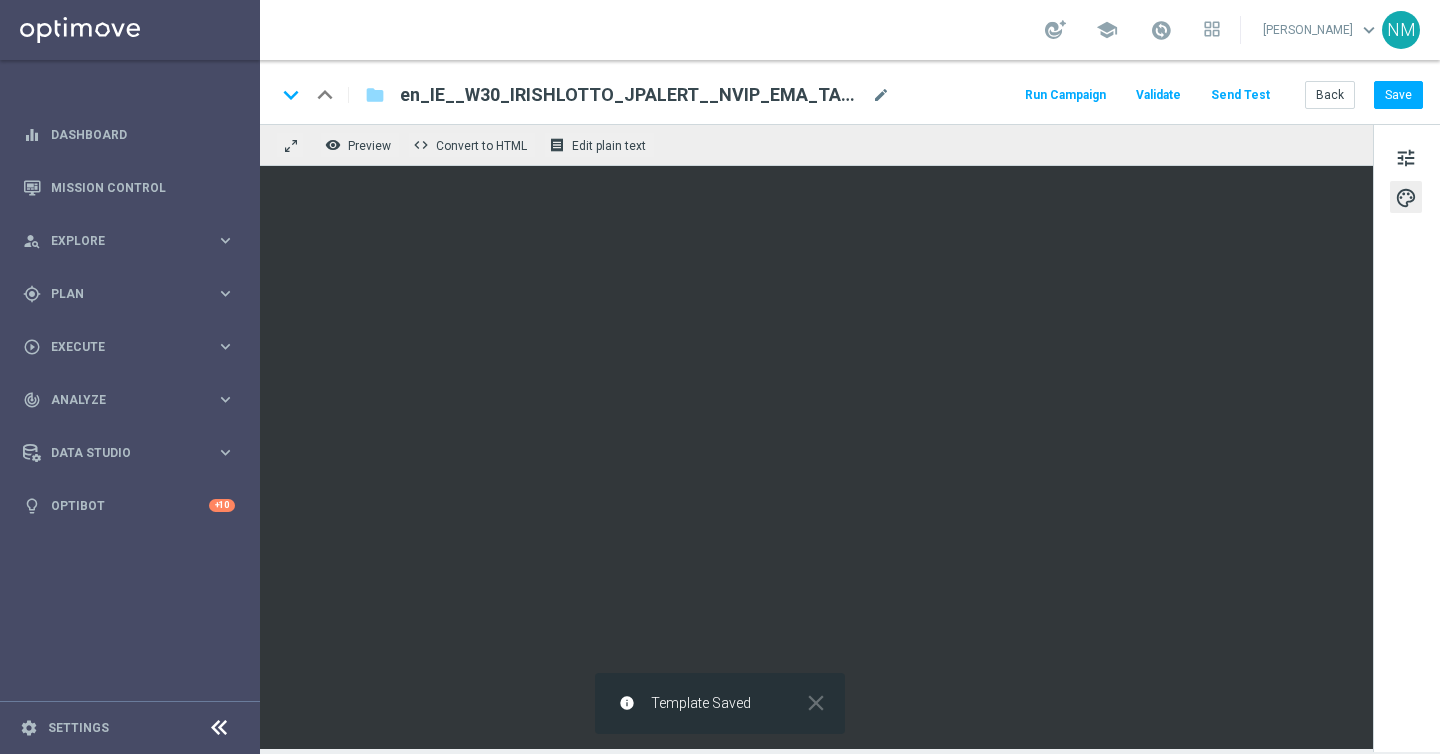 click on "Send Test" 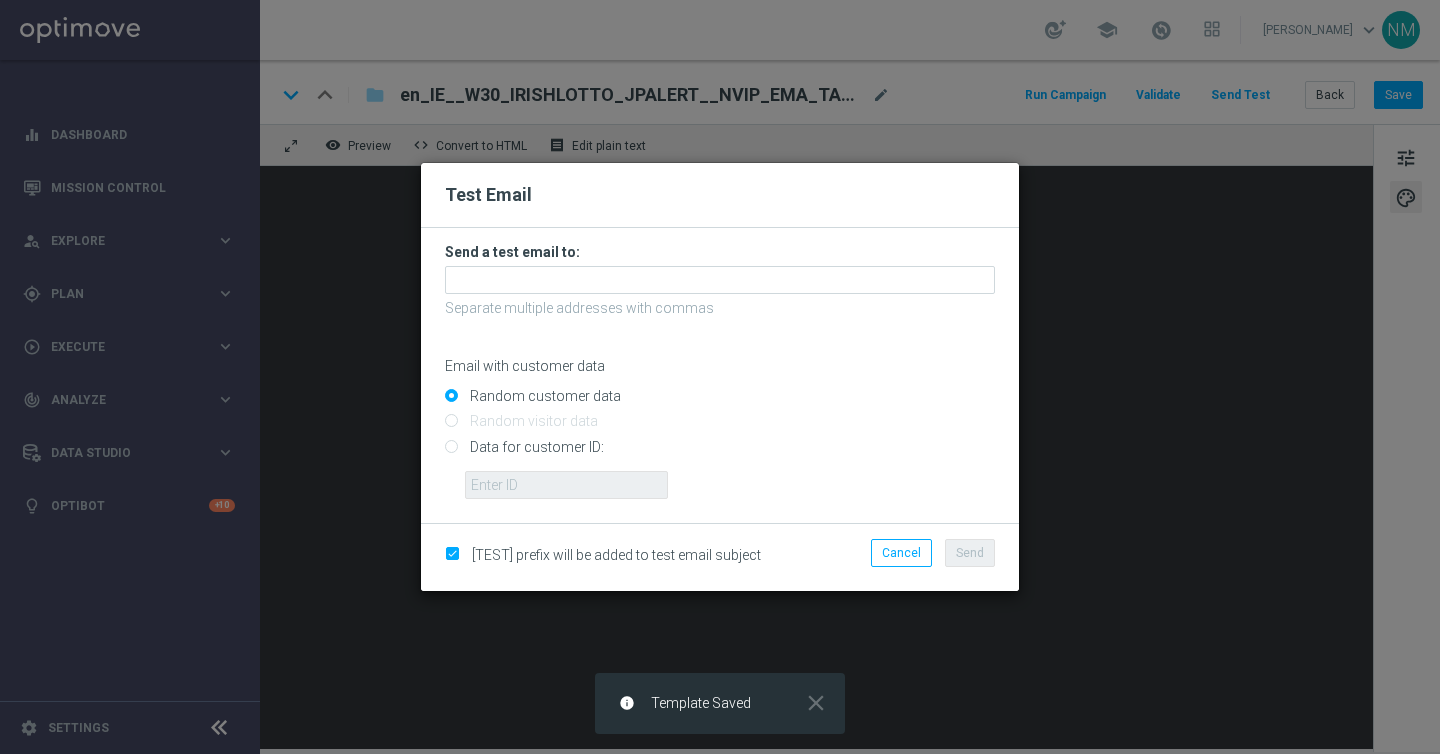 click on "Separate multiple addresses with commas" 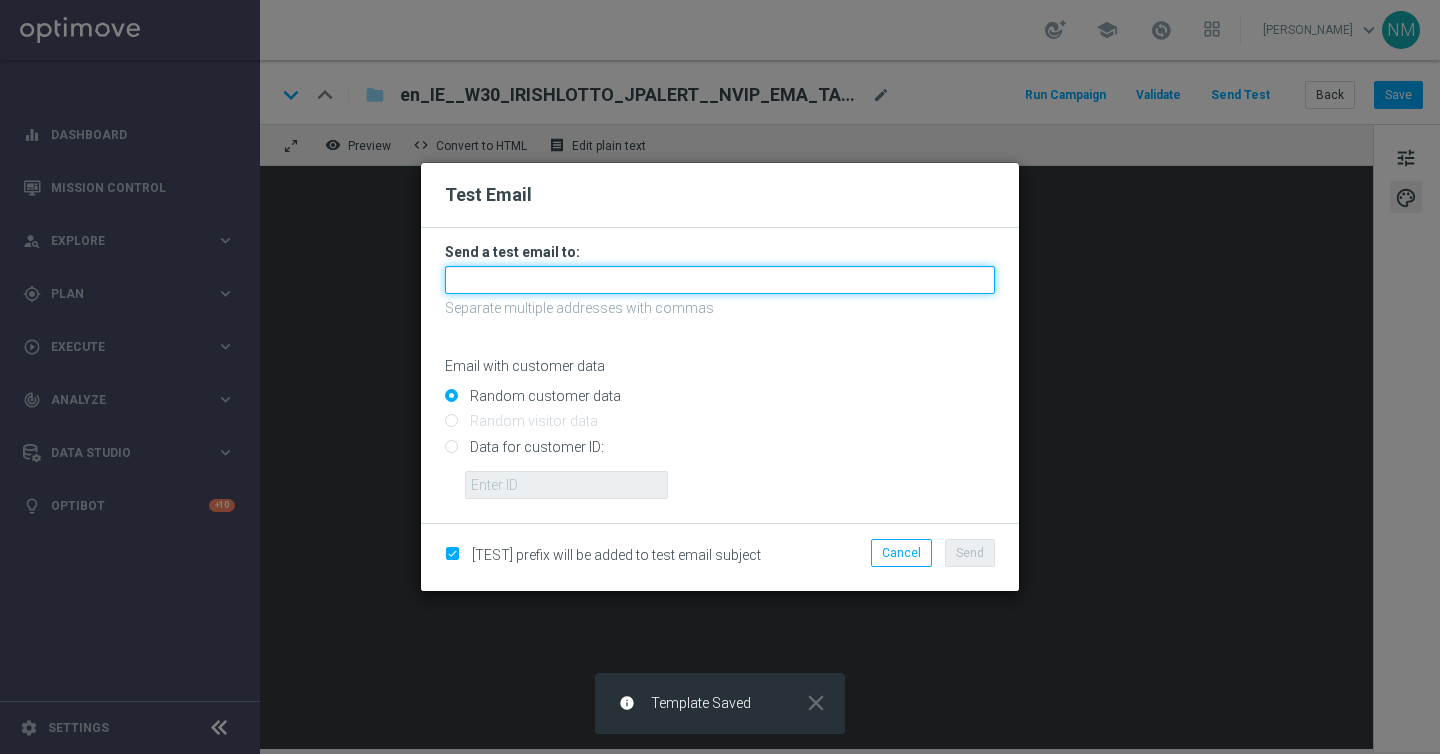 click at bounding box center [720, 280] 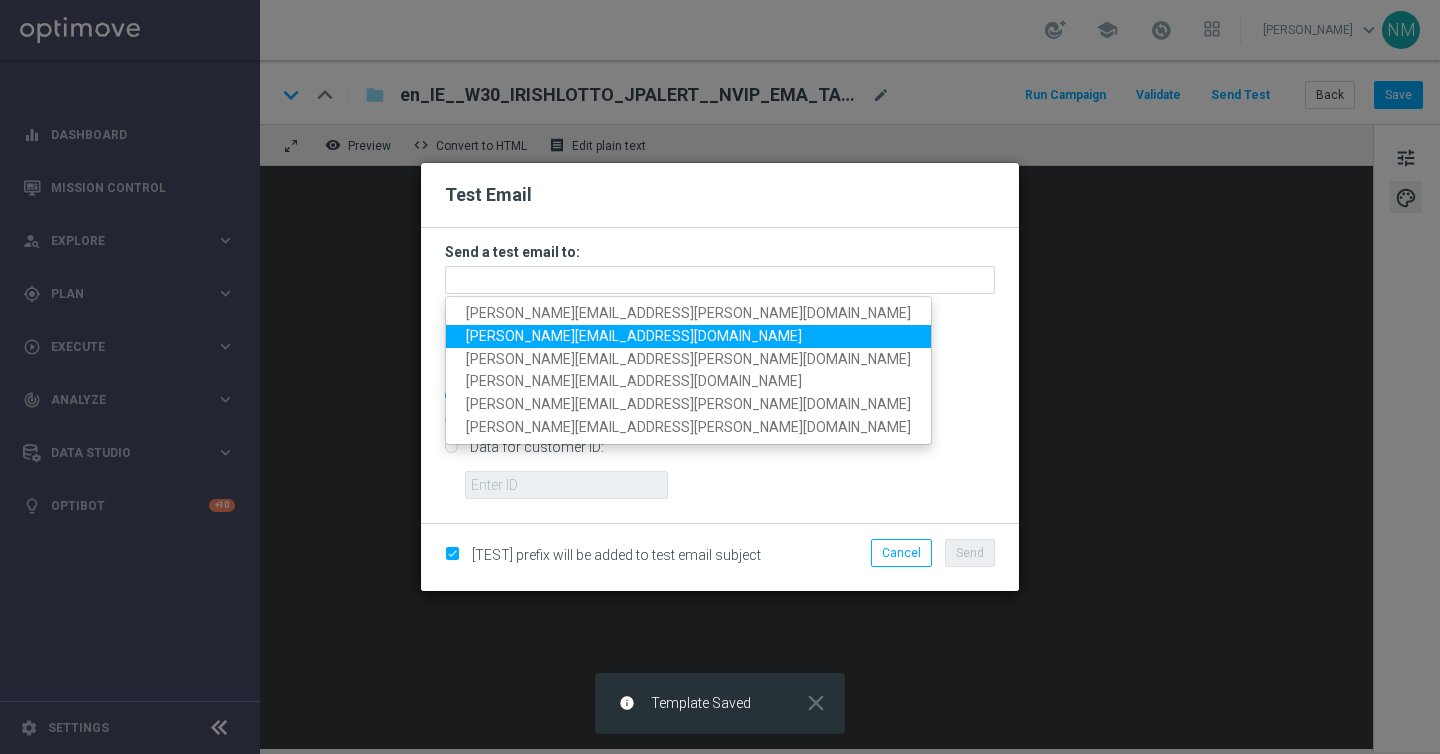 click on "nikola.misotova@lottoland.com" at bounding box center (634, 336) 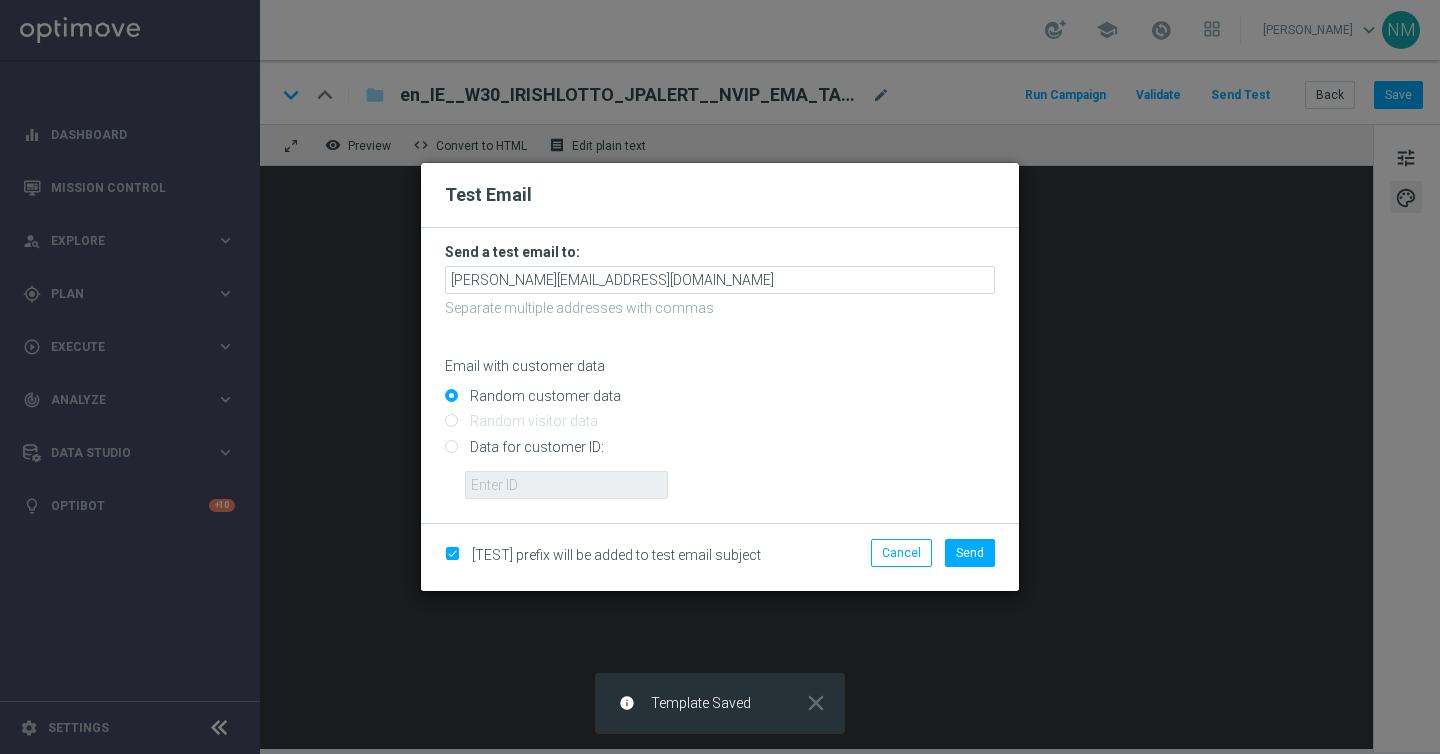 click on "Data for customer ID:" at bounding box center (720, 455) 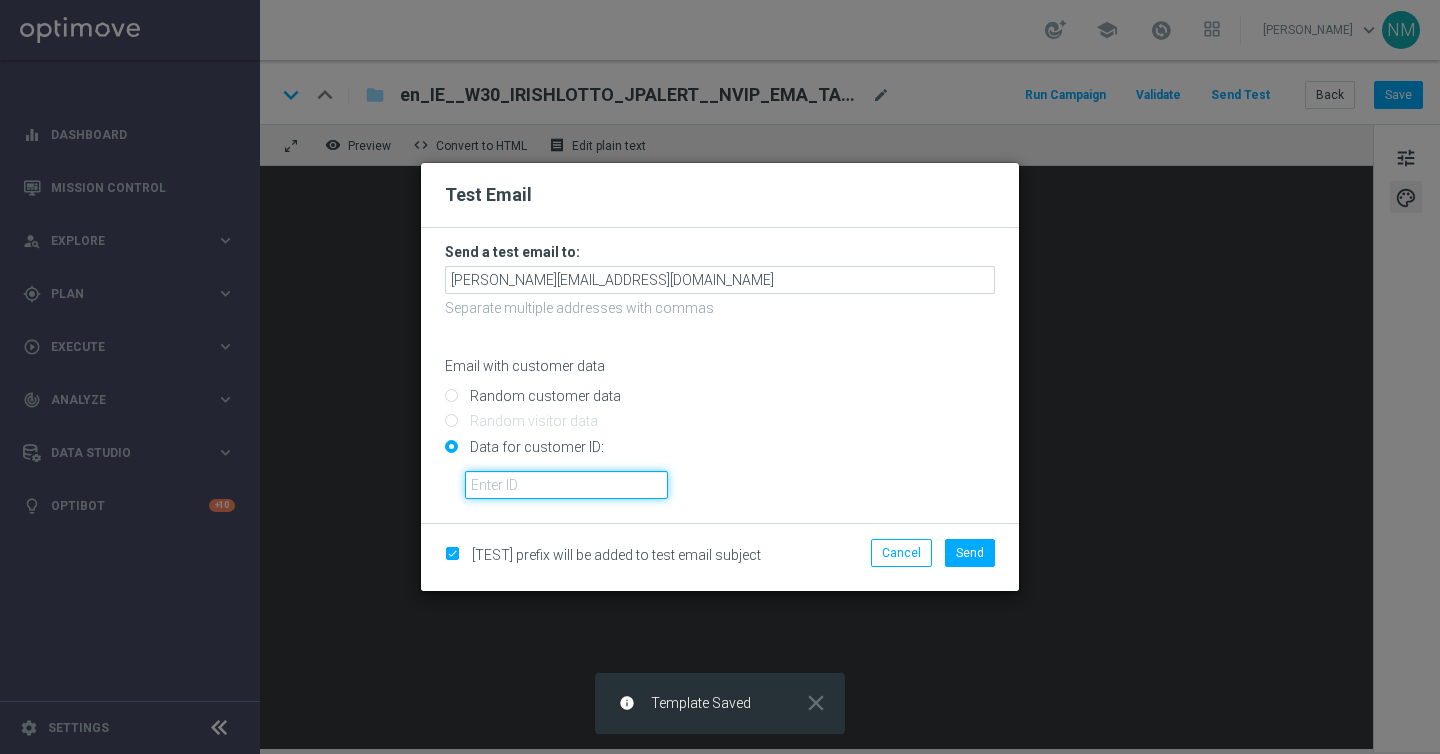 click at bounding box center [566, 485] 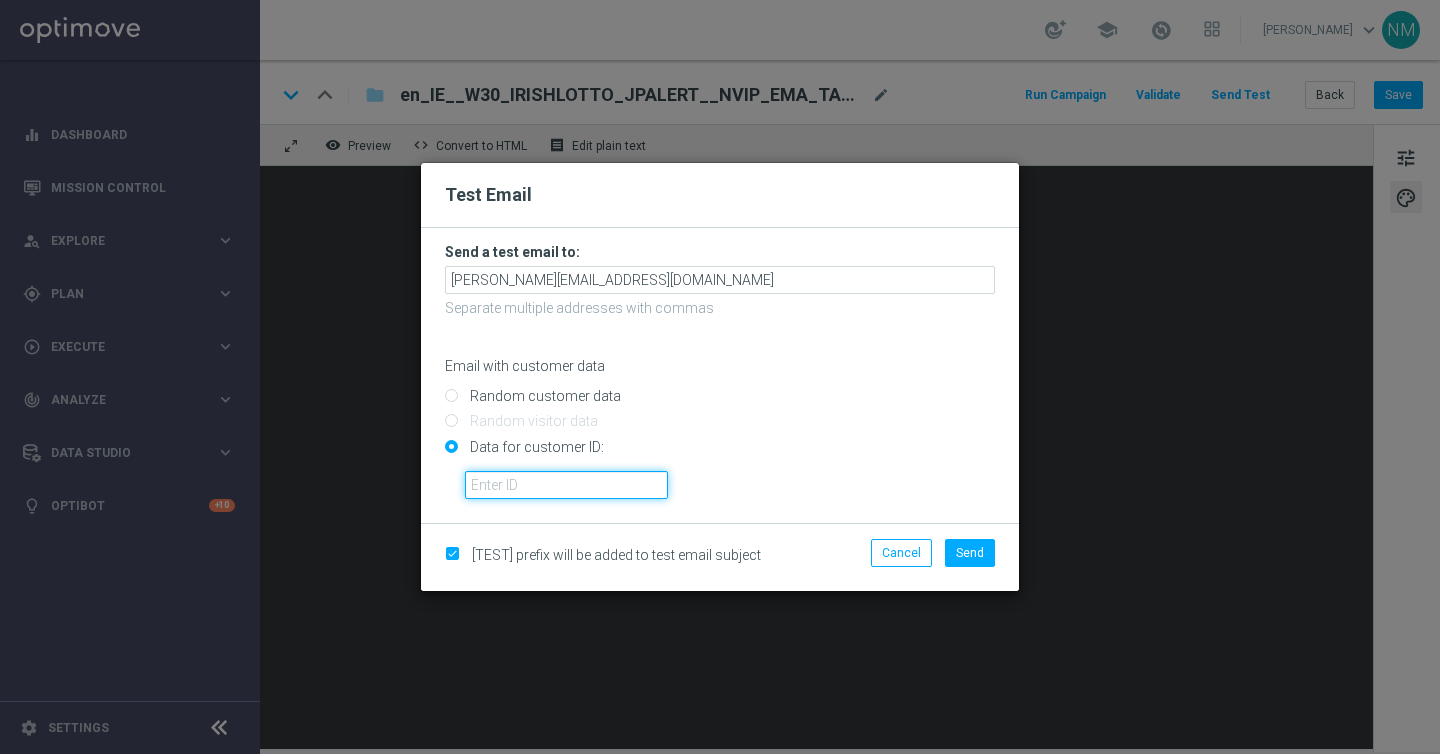 paste on "224150288" 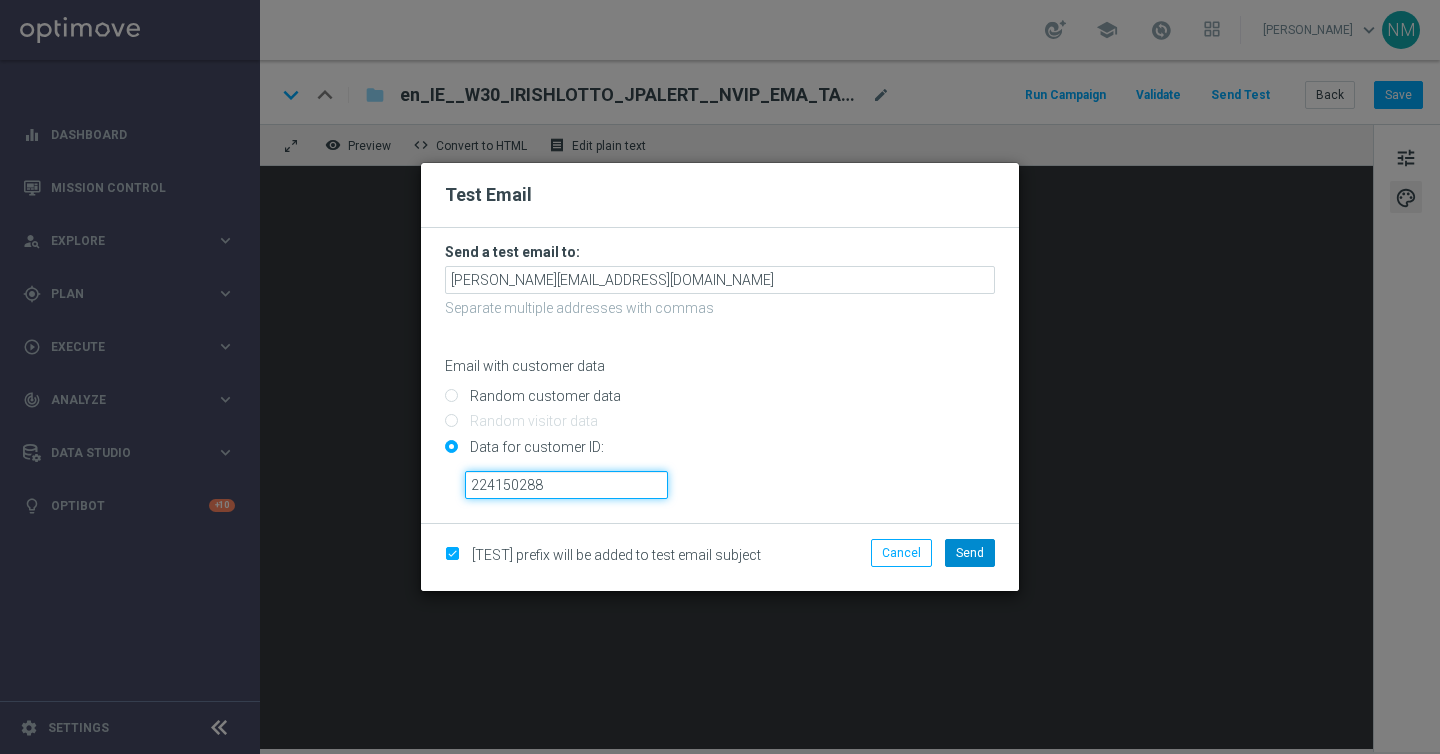 type on "224150288" 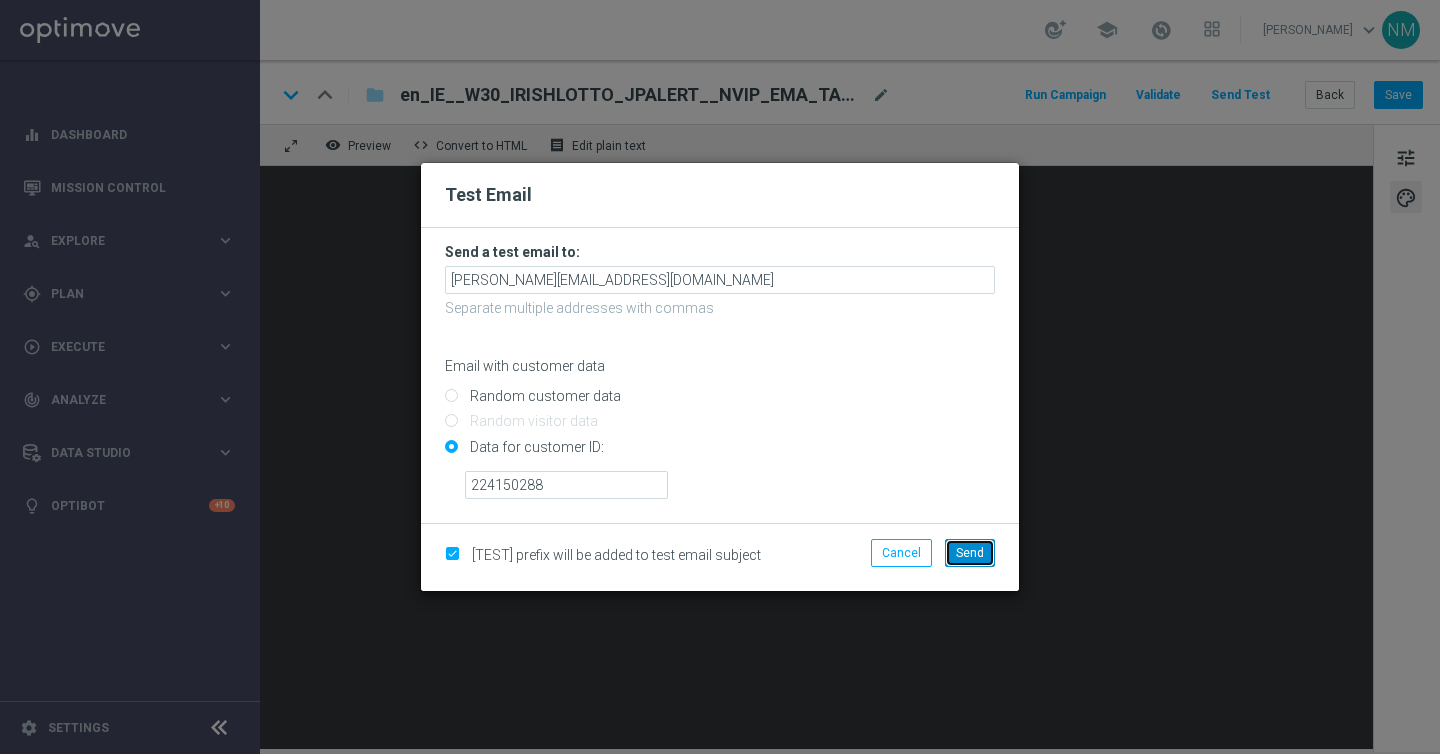 click on "Send" 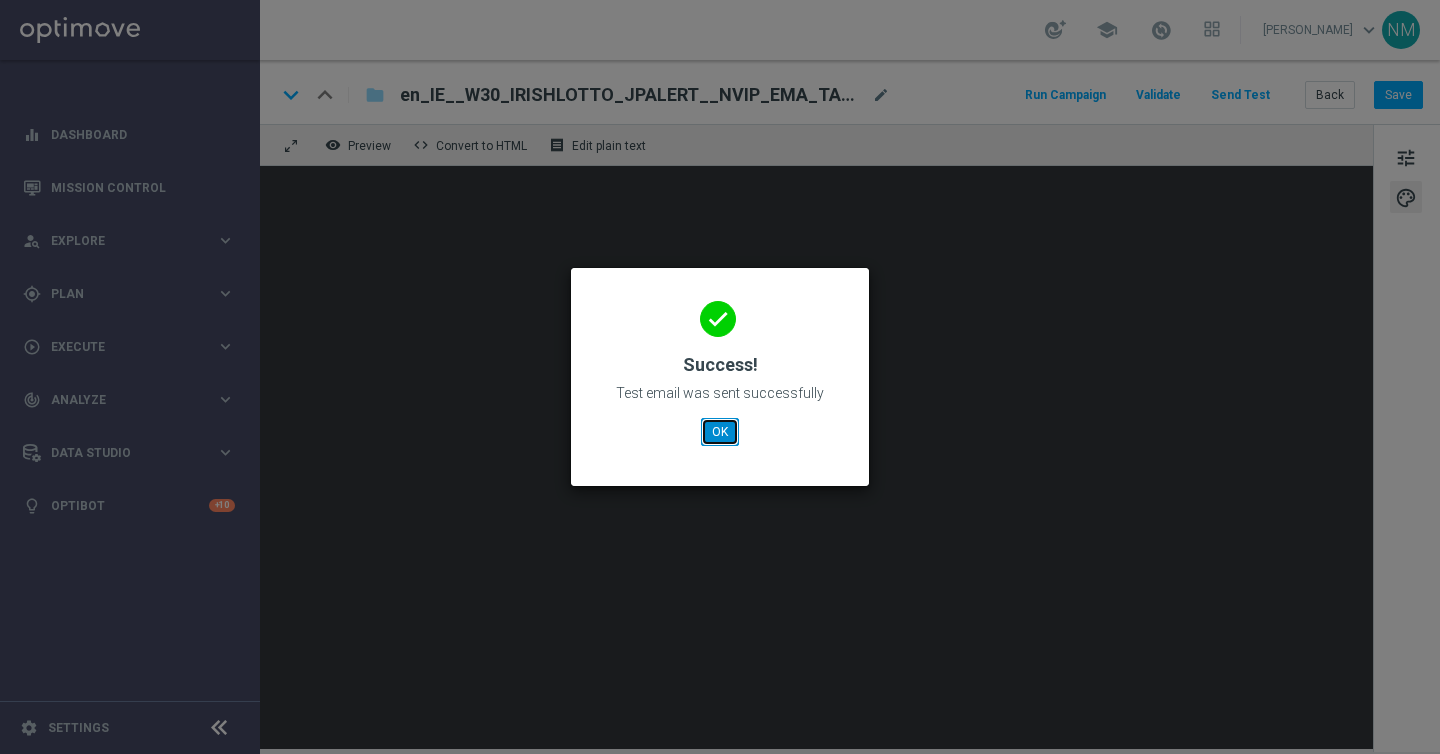 click on "OK" 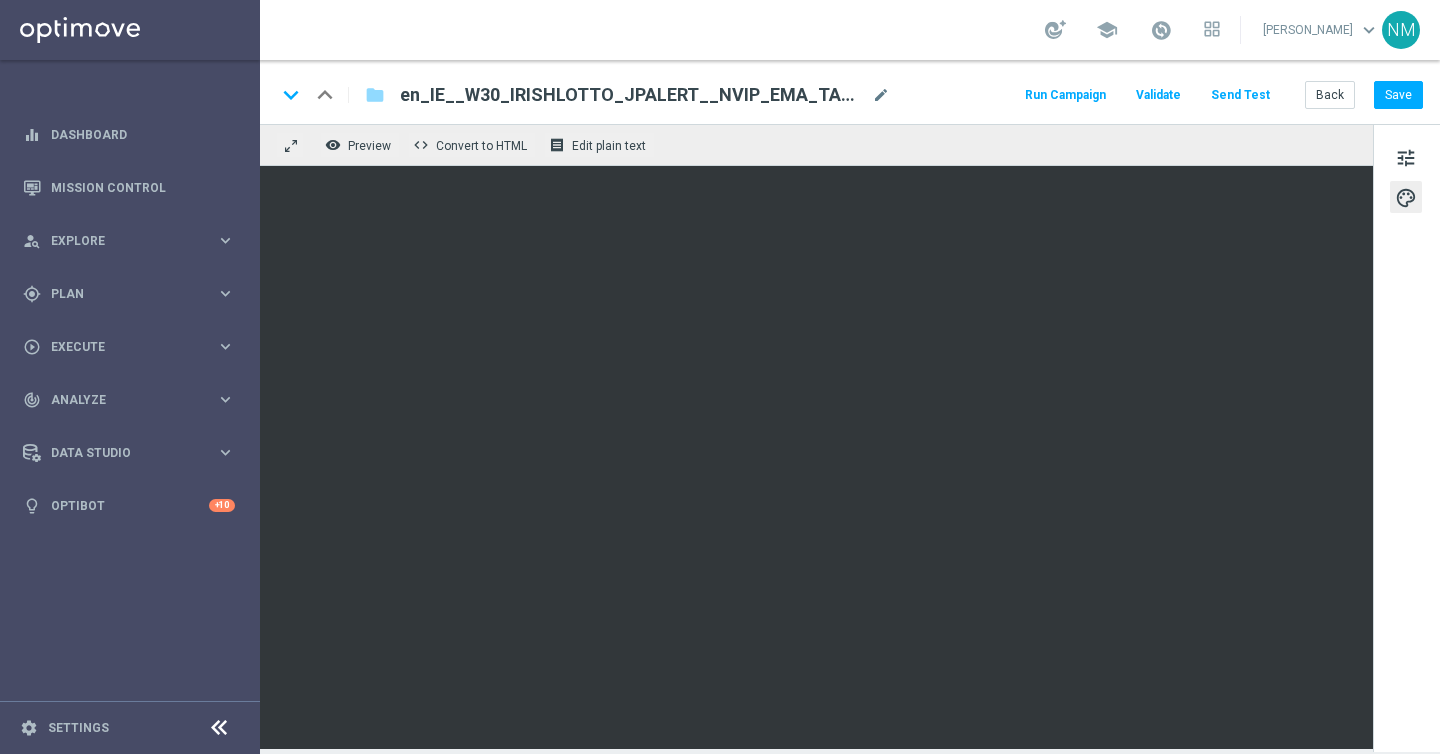 click on "Send Test" 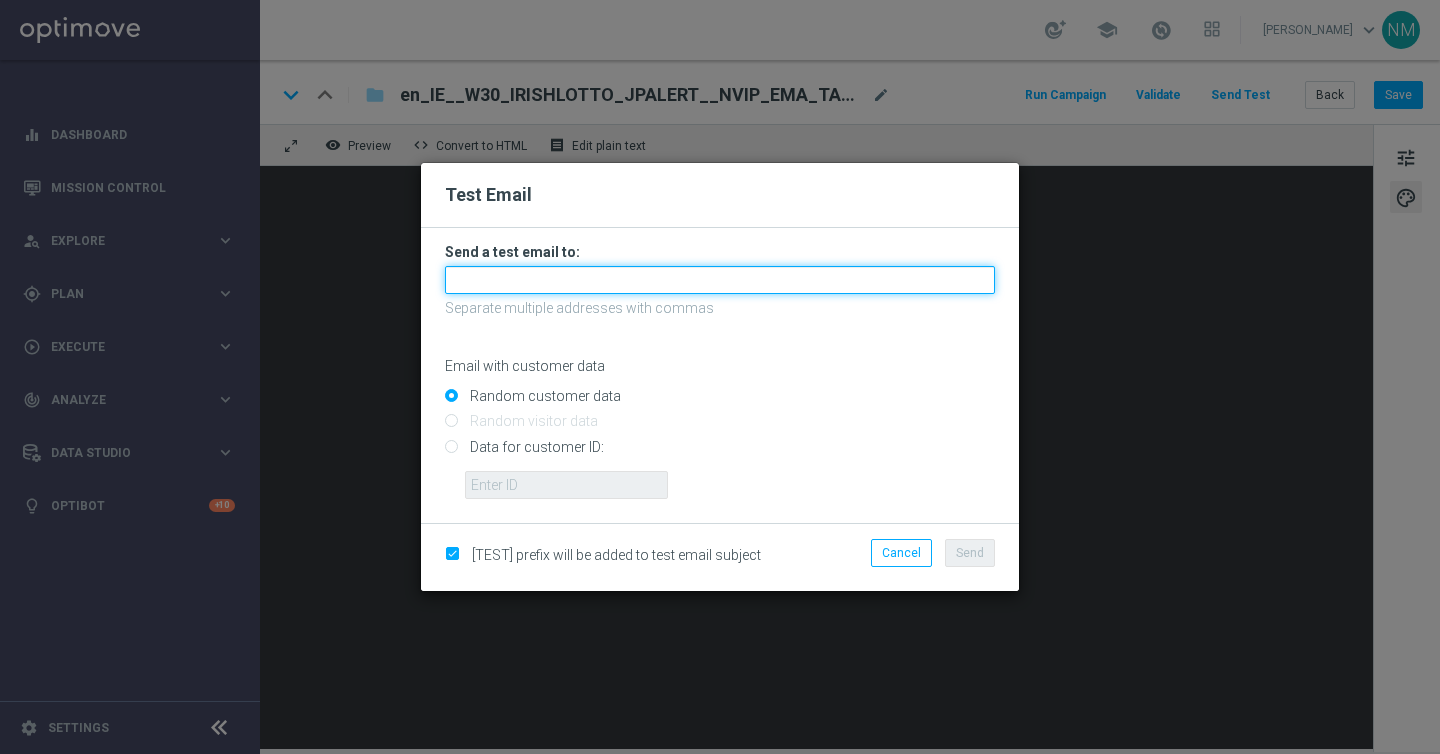 click at bounding box center [720, 280] 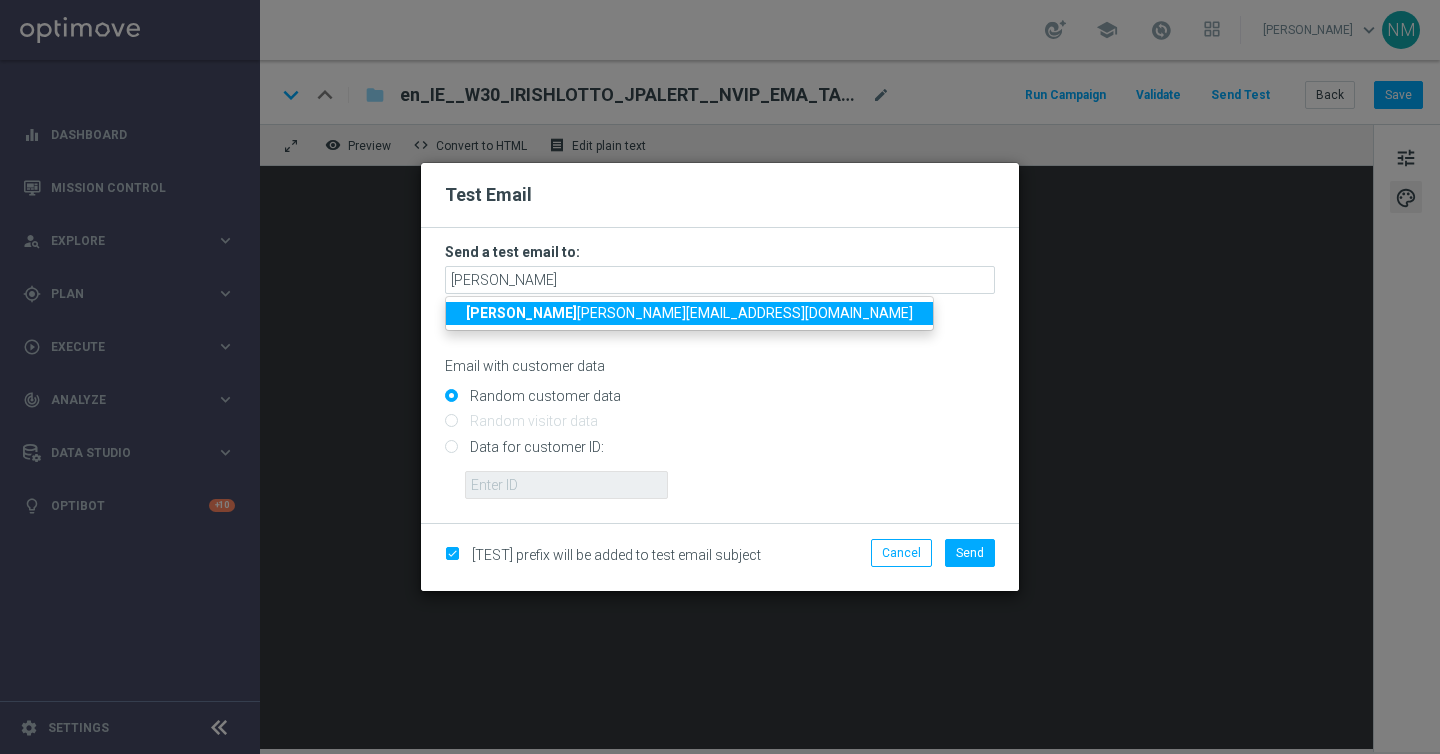 click on "rick y.hubbard@lottoland.com" at bounding box center [689, 313] 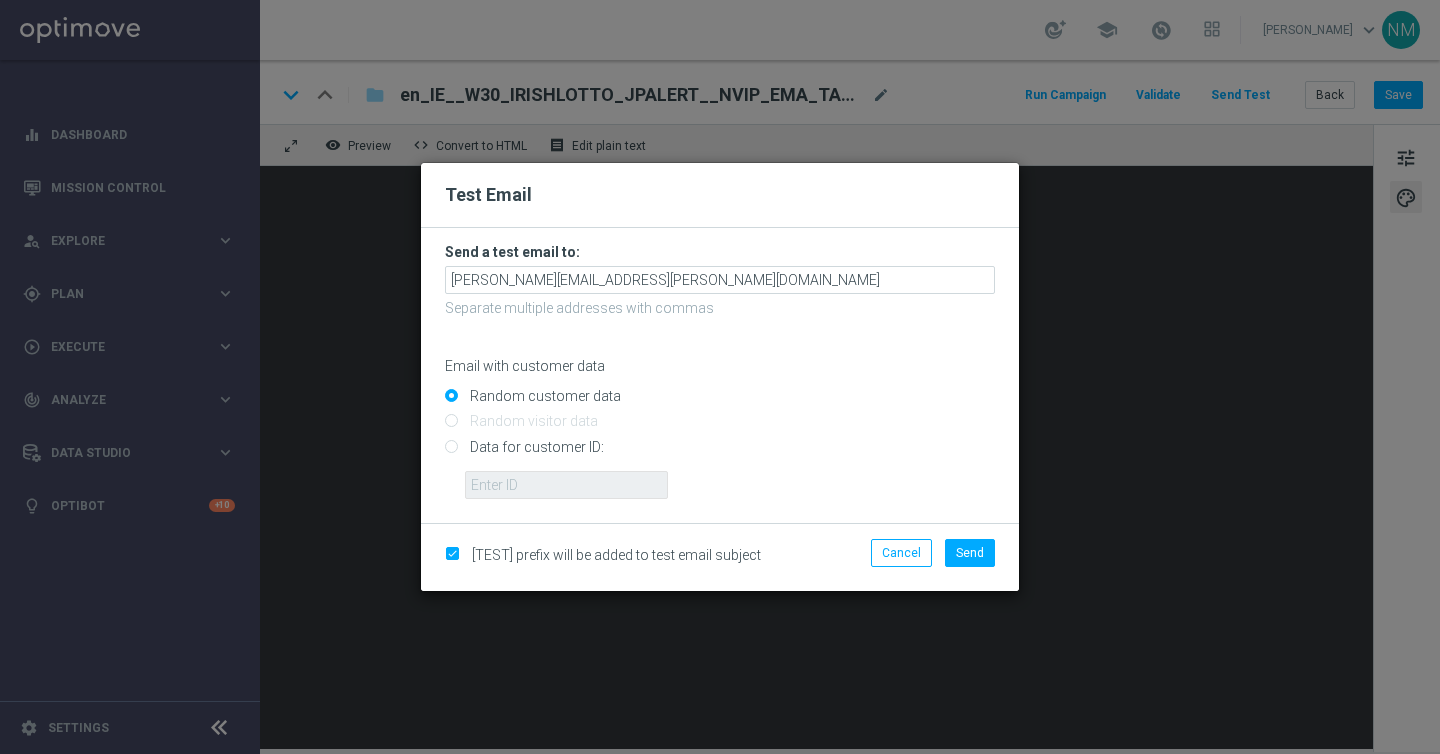 click on "Data for customer ID:" at bounding box center (720, 455) 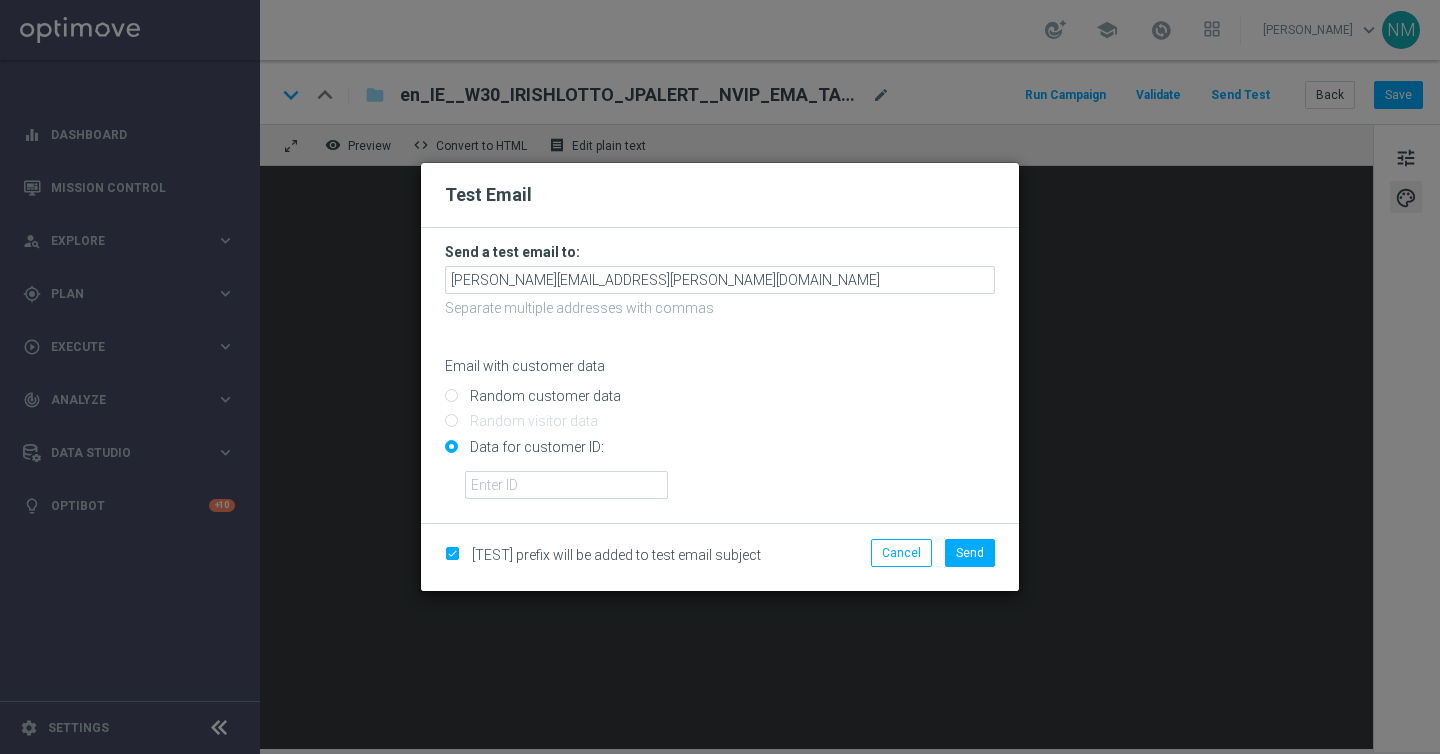 click 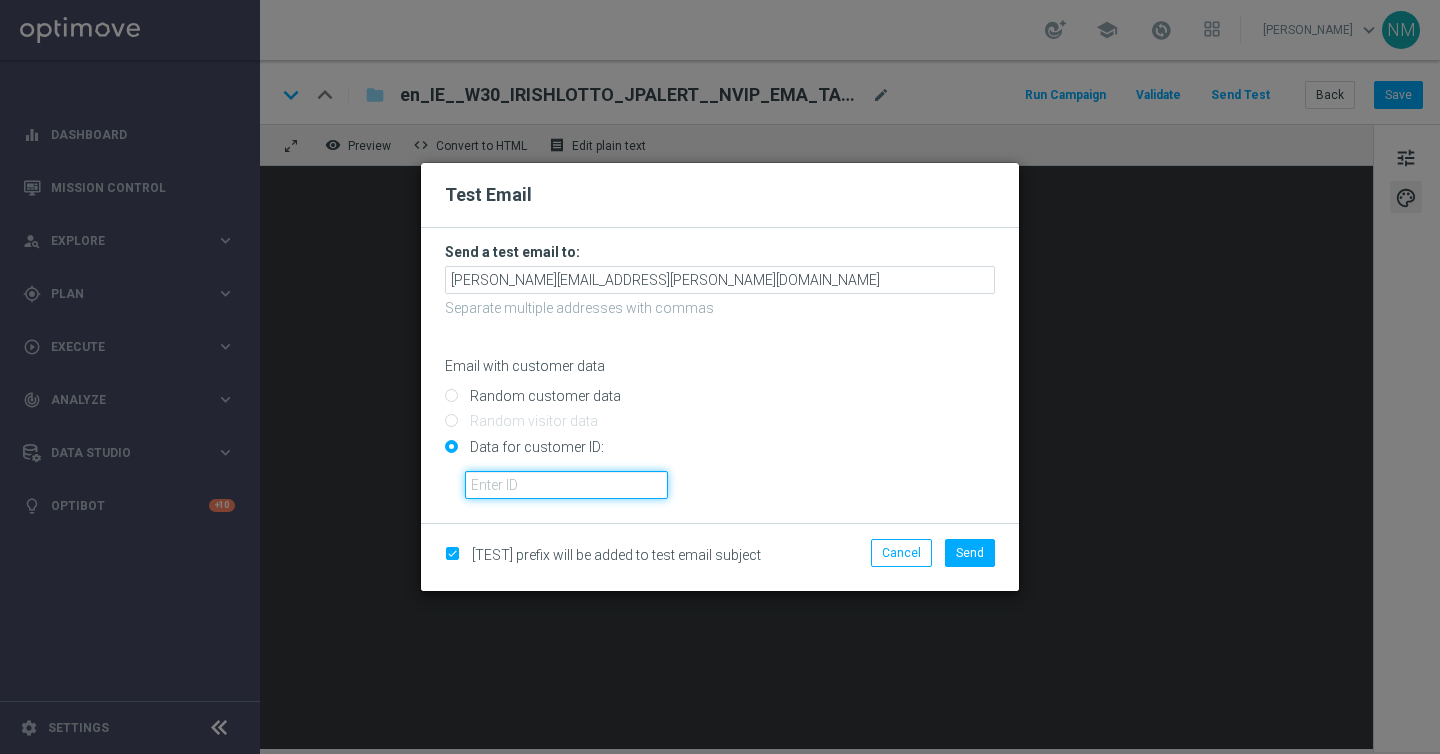 click at bounding box center [566, 485] 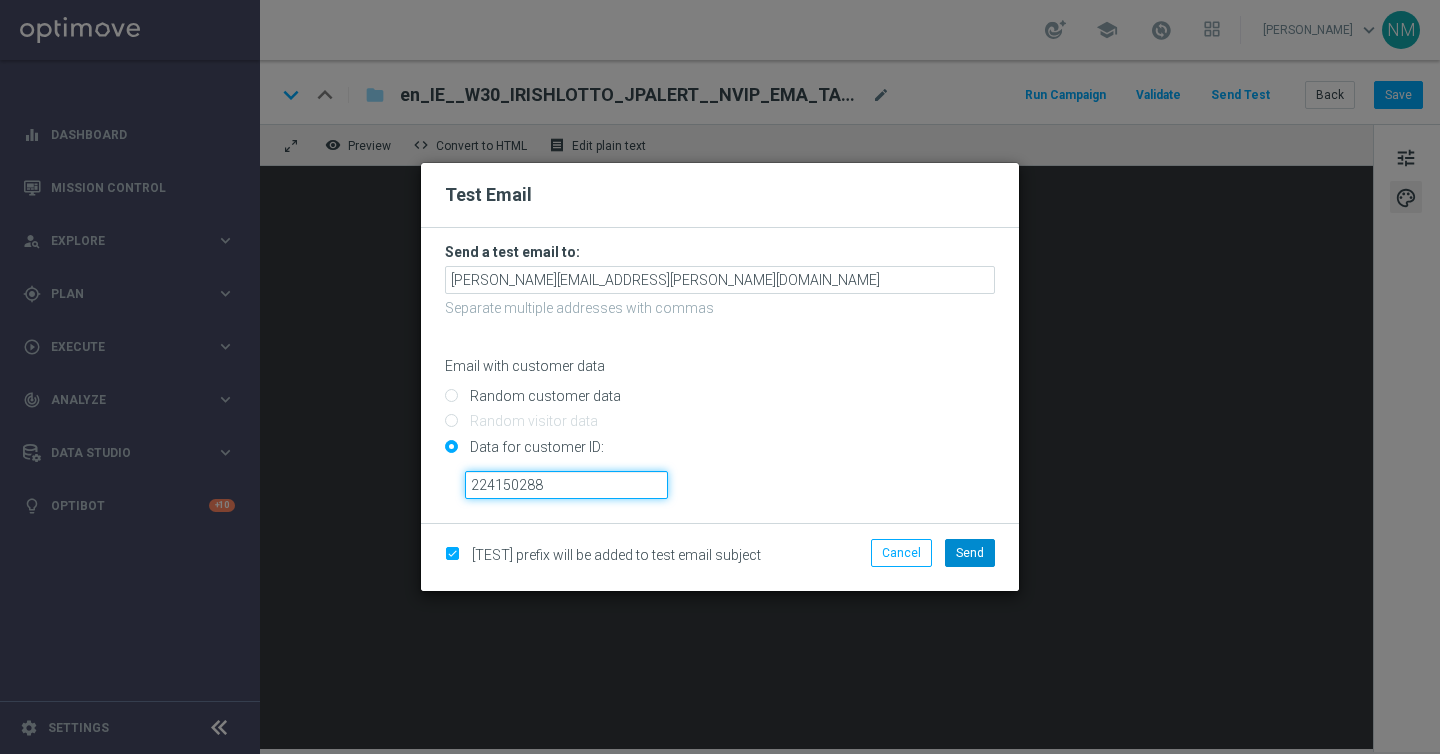type on "224150288" 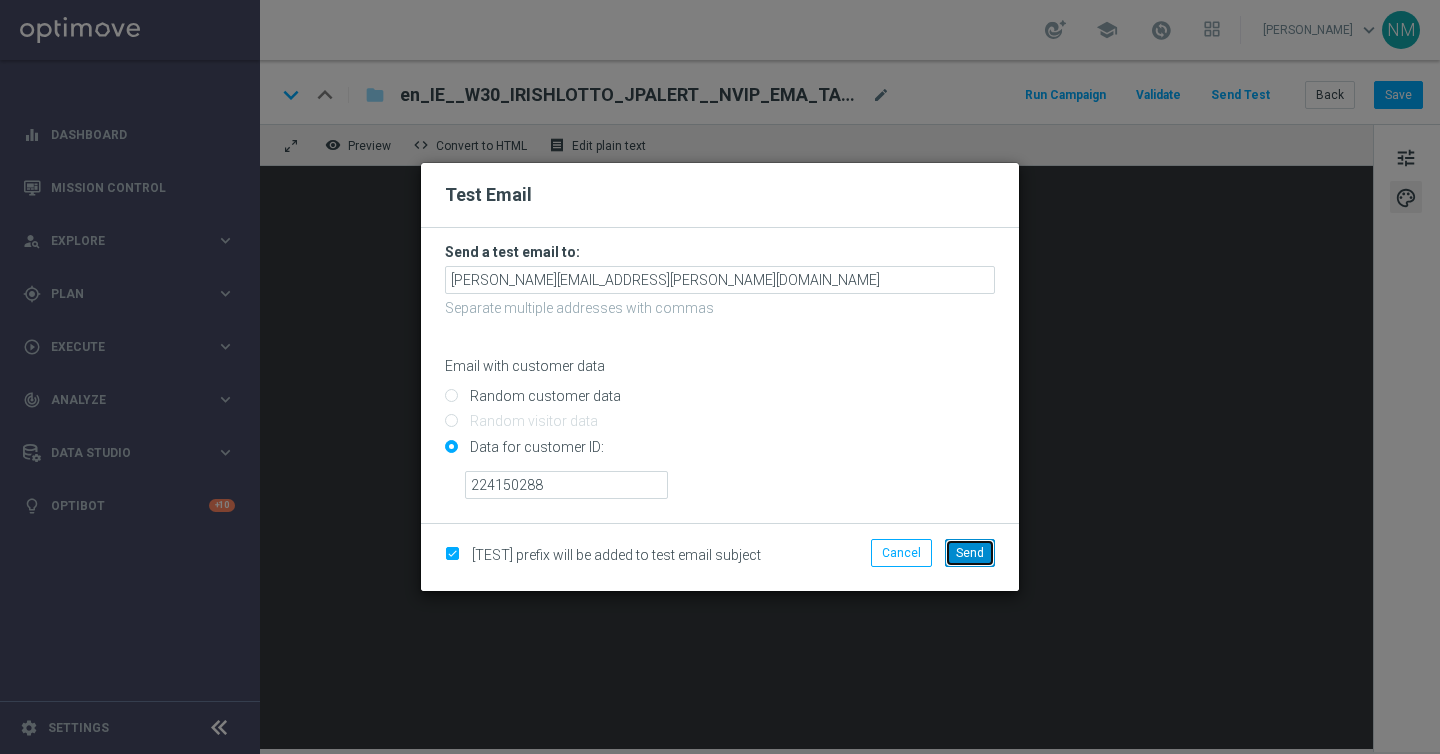 click on "Send" 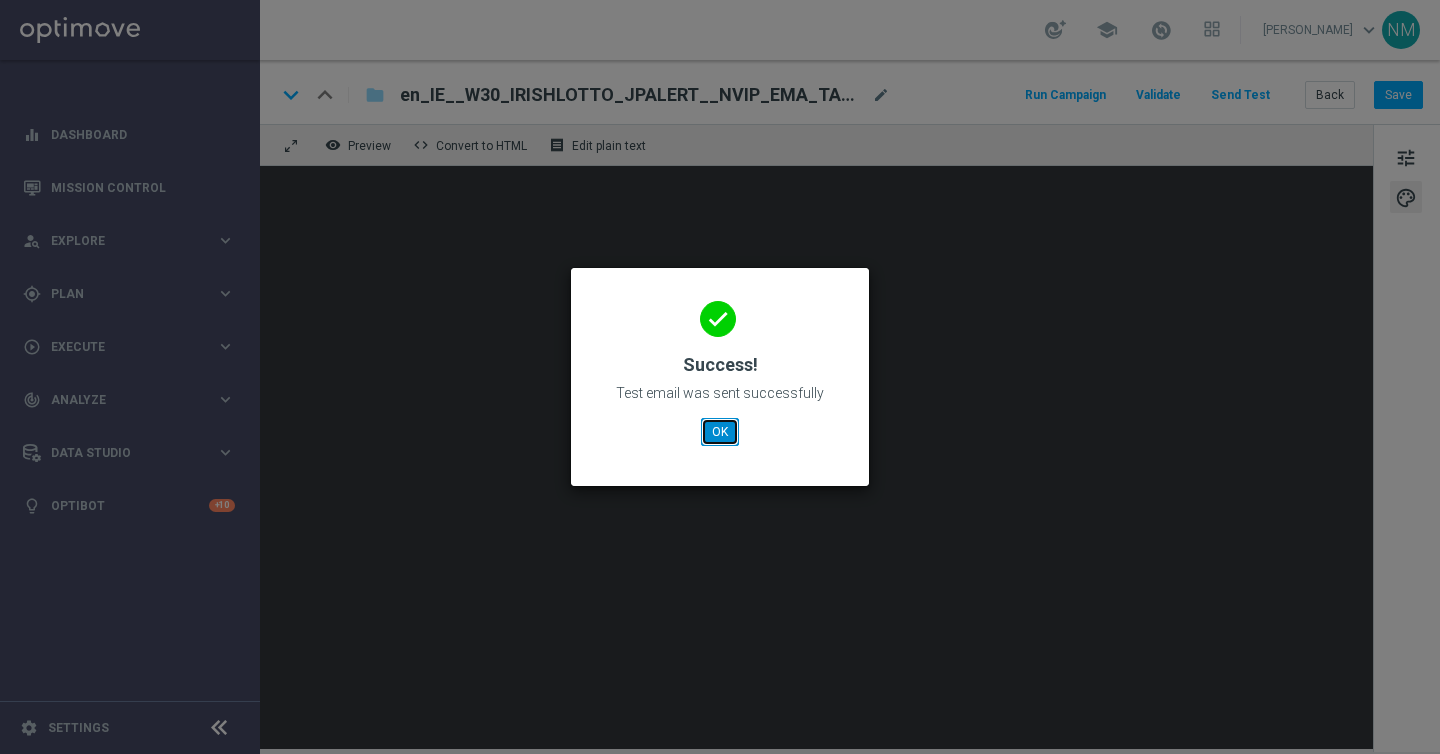 click on "OK" 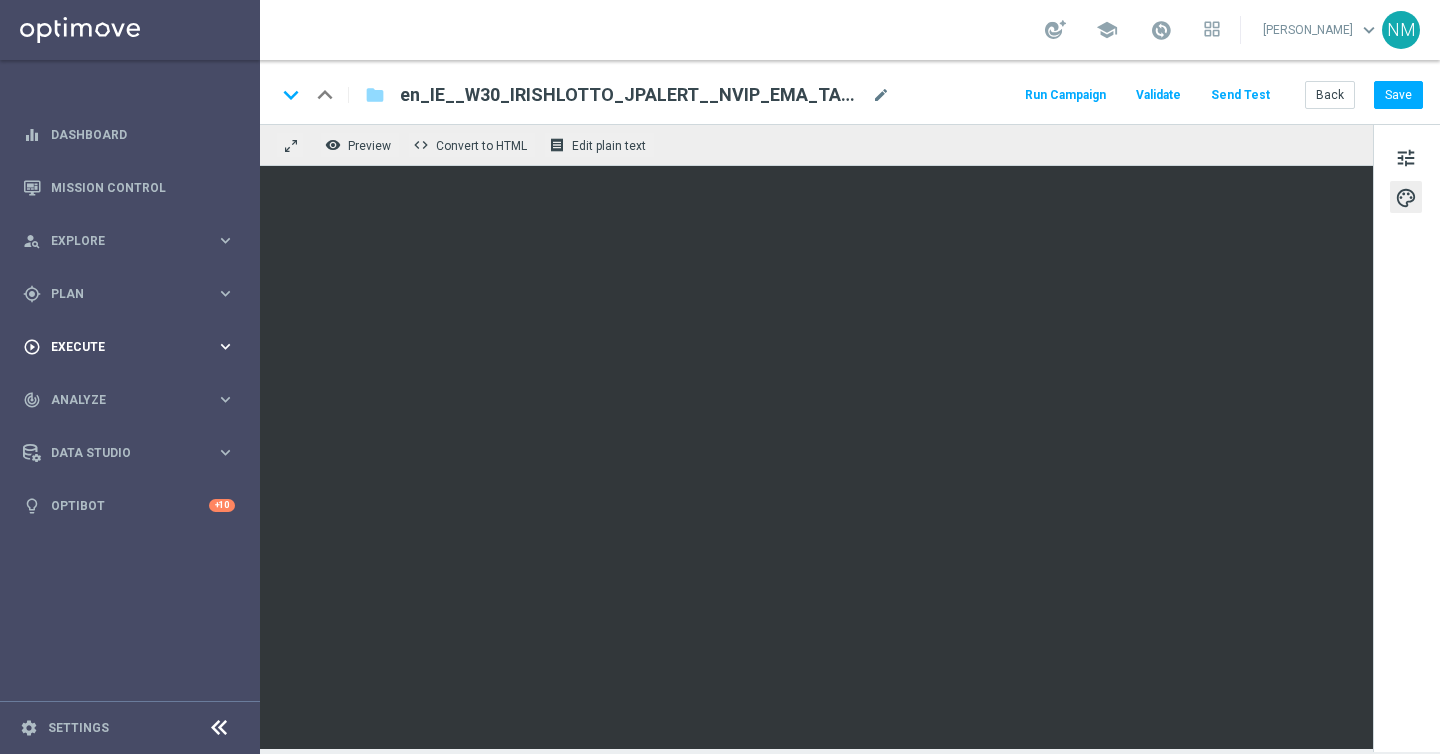 click on "Execute" at bounding box center [133, 347] 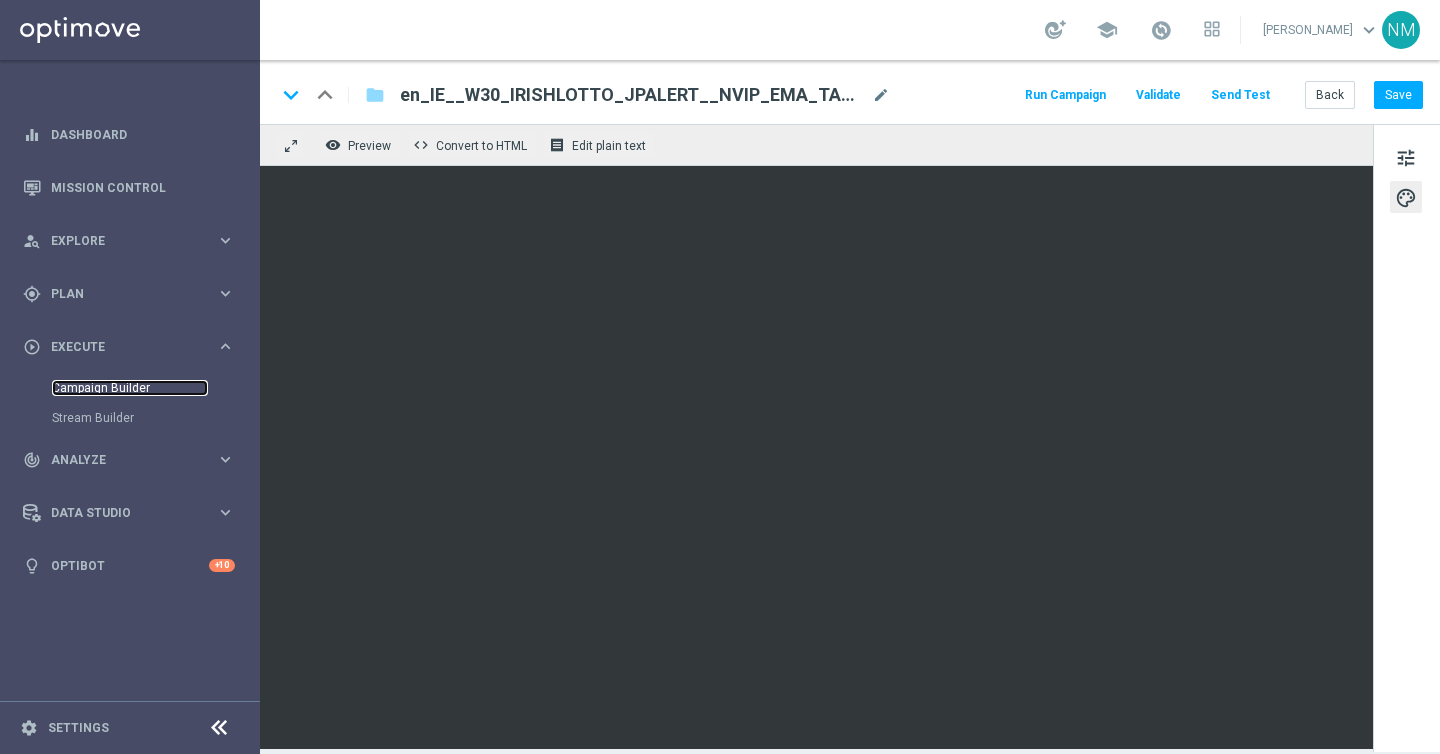 click on "Campaign Builder" at bounding box center (130, 388) 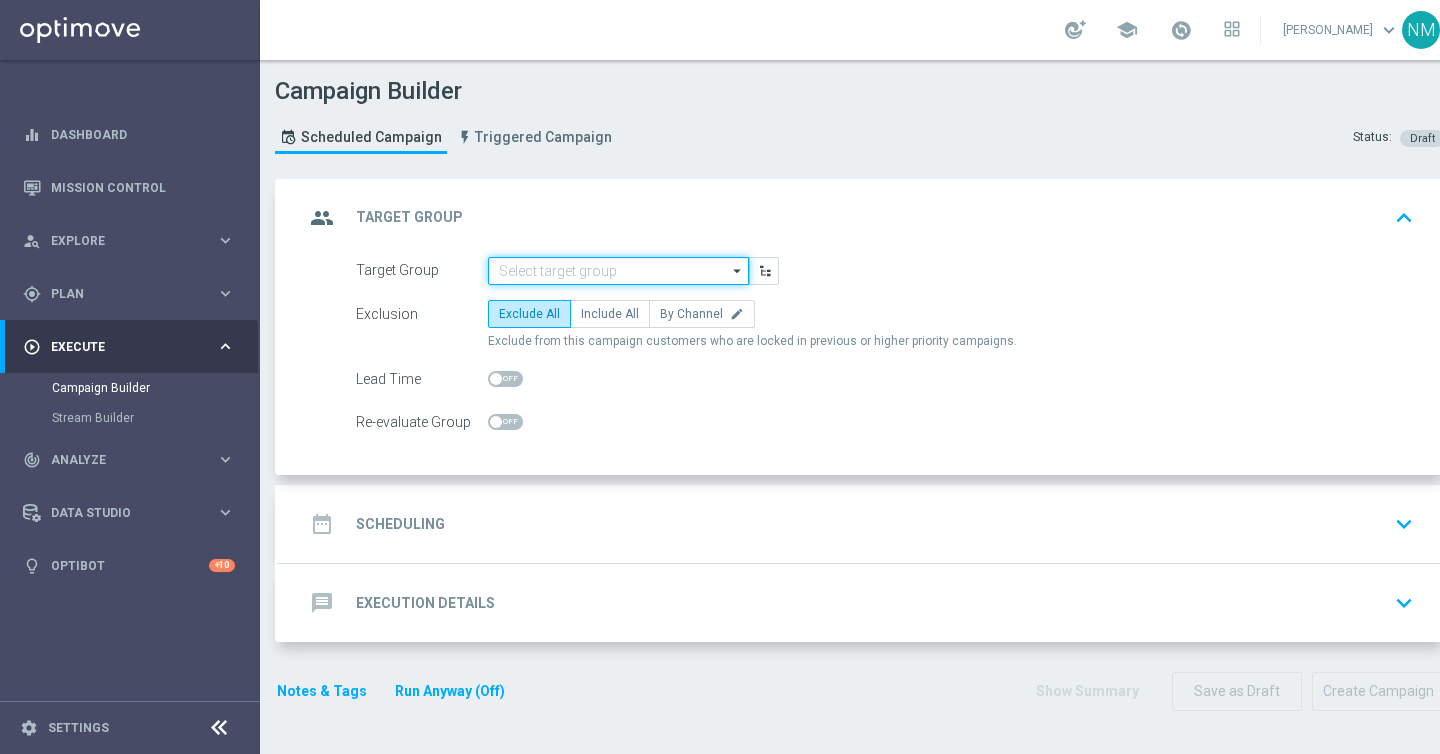 click 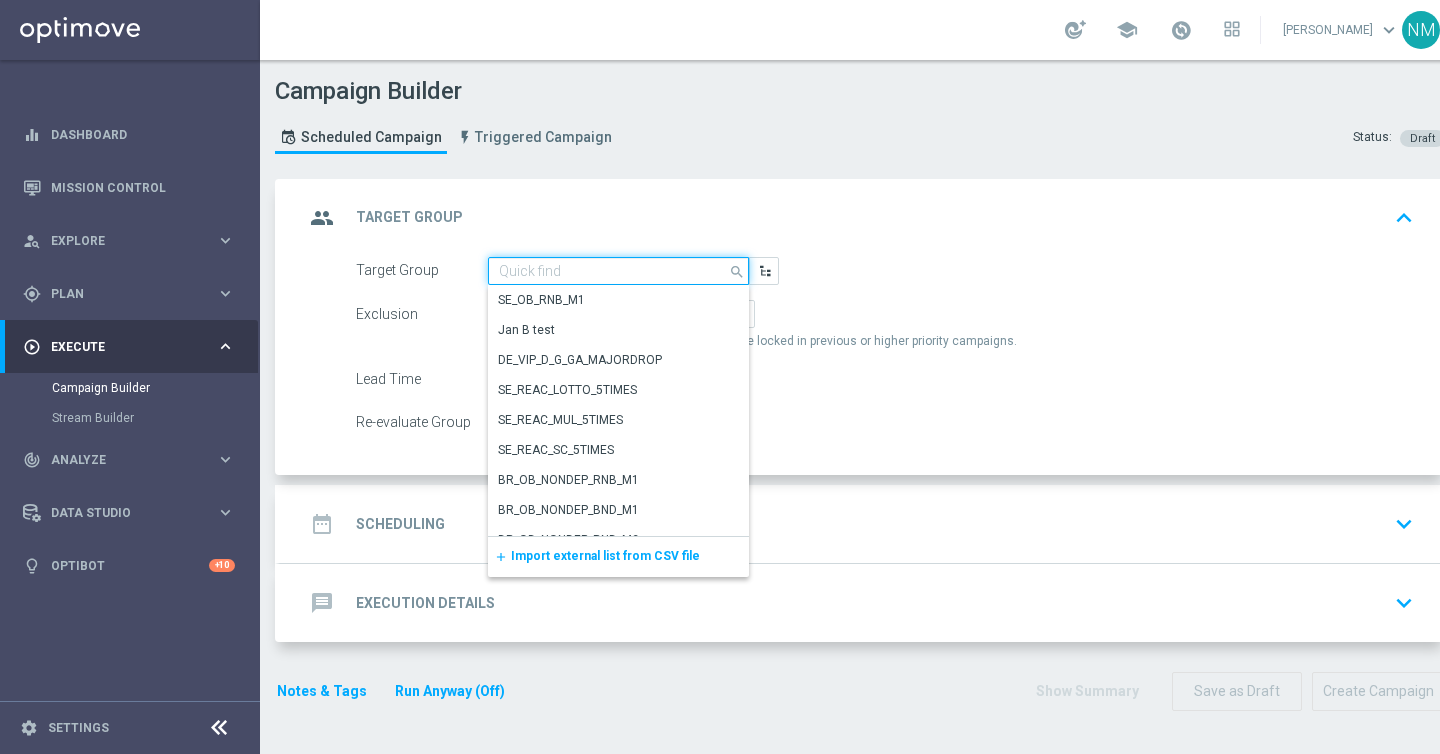 paste on ""UK_LOTTO_EMAIL | New, Active Lottery, Reactivated, Active Multi "" 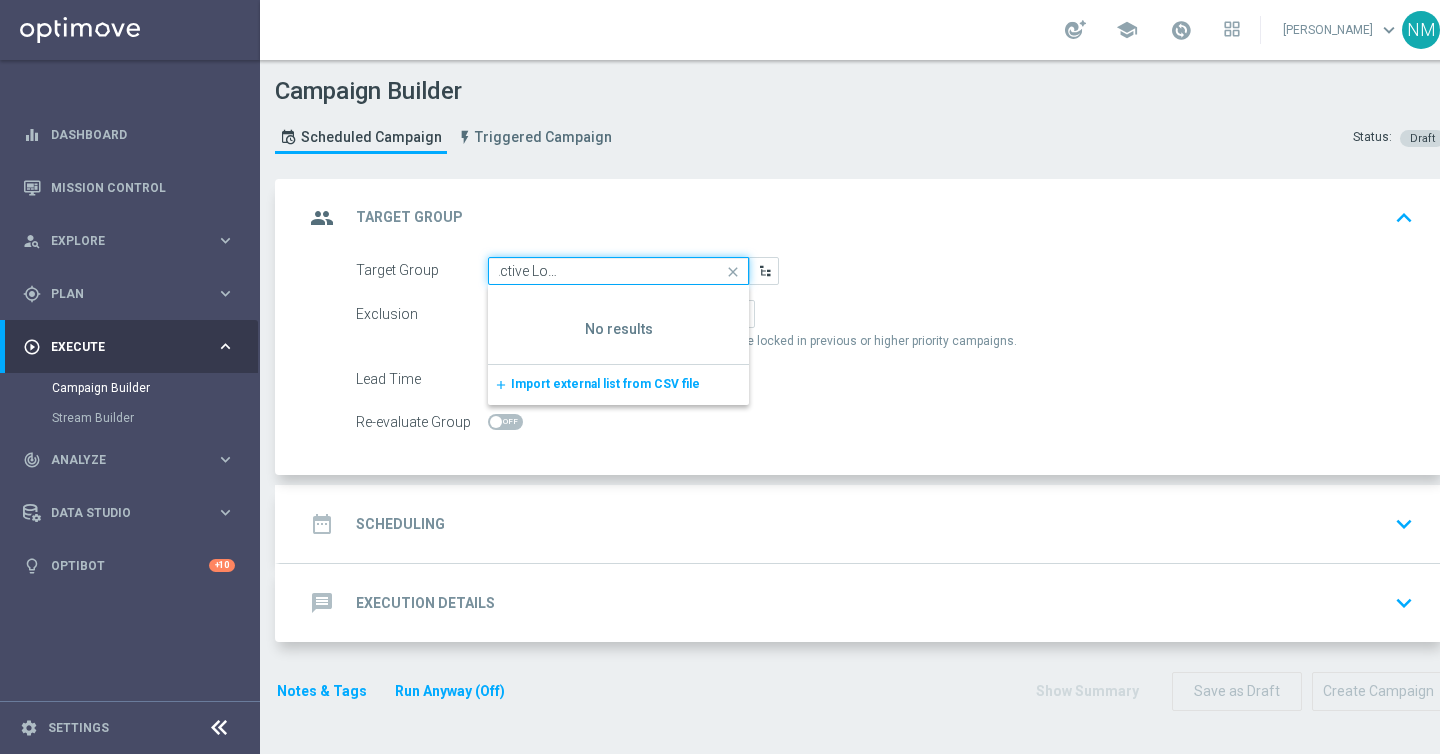 scroll, scrollTop: 0, scrollLeft: 0, axis: both 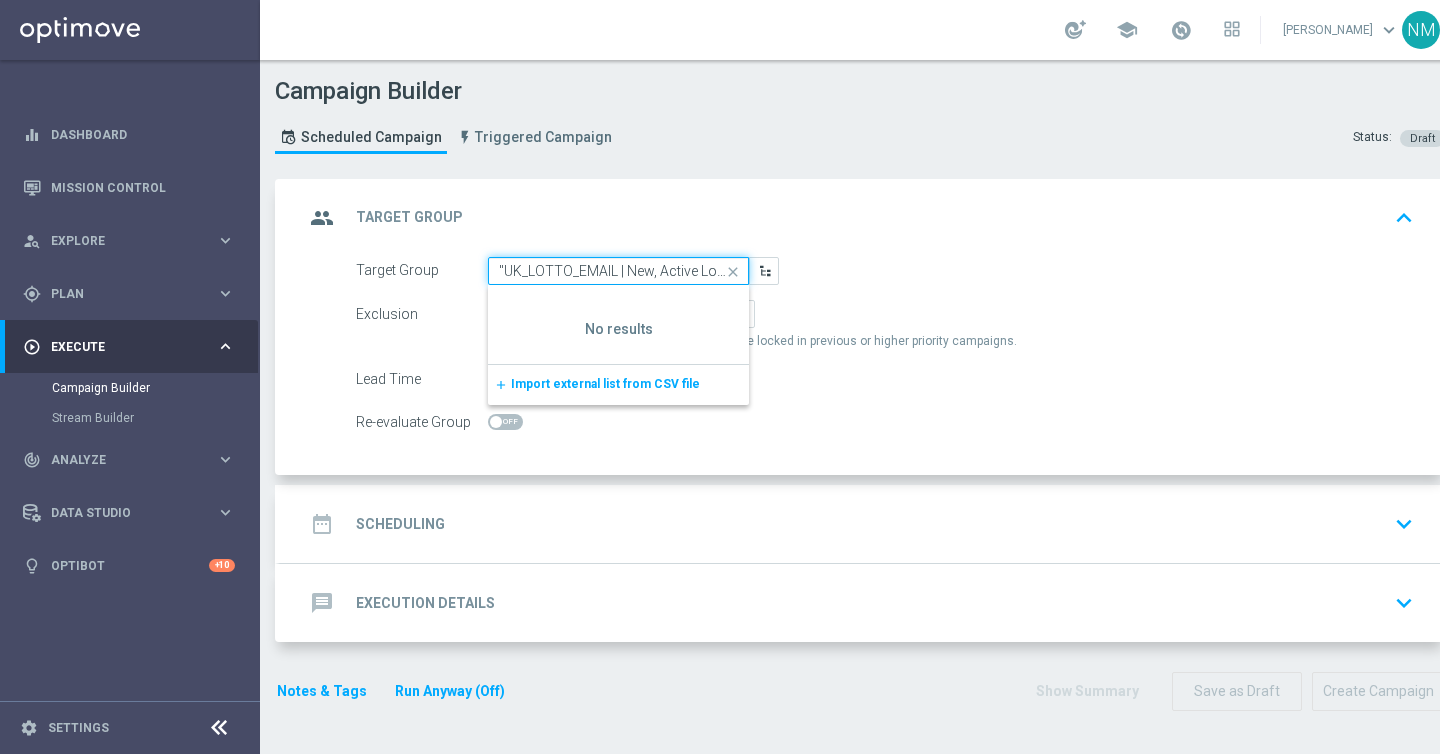 click on ""UK_LOTTO_EMAIL | New, Active Lottery, Reactivated, Active Multi" 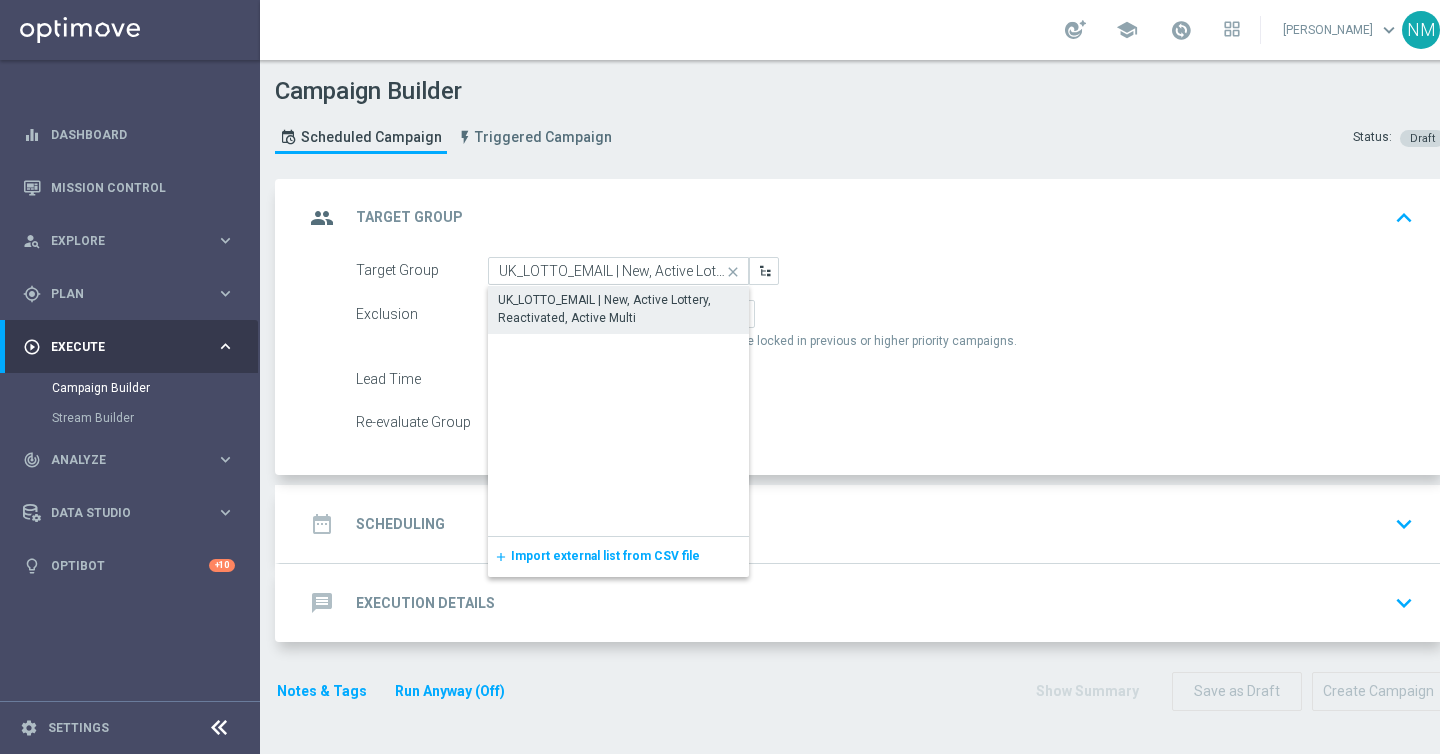 click on "UK_LOTTO_EMAIL | New, Active Lottery, Reactivated, Active Multi" 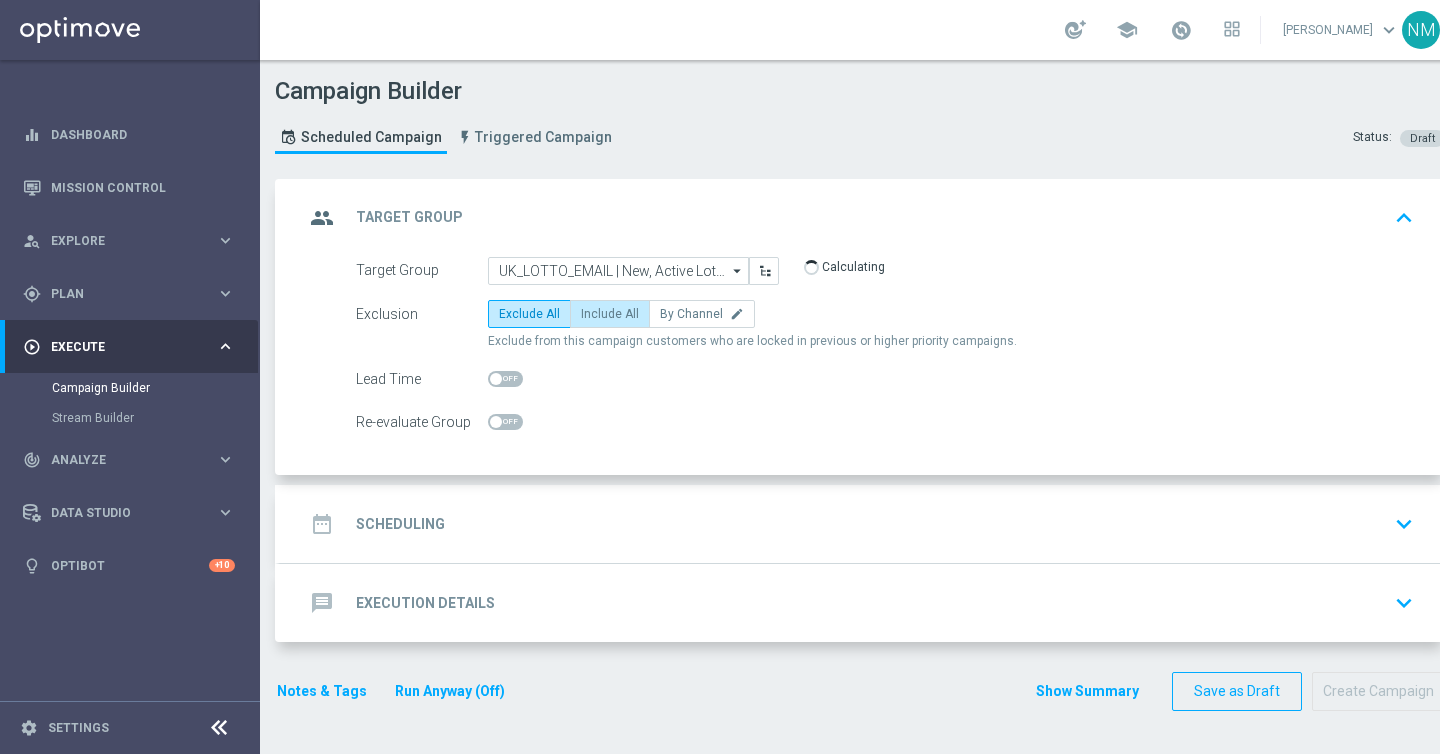 click on "Include All" 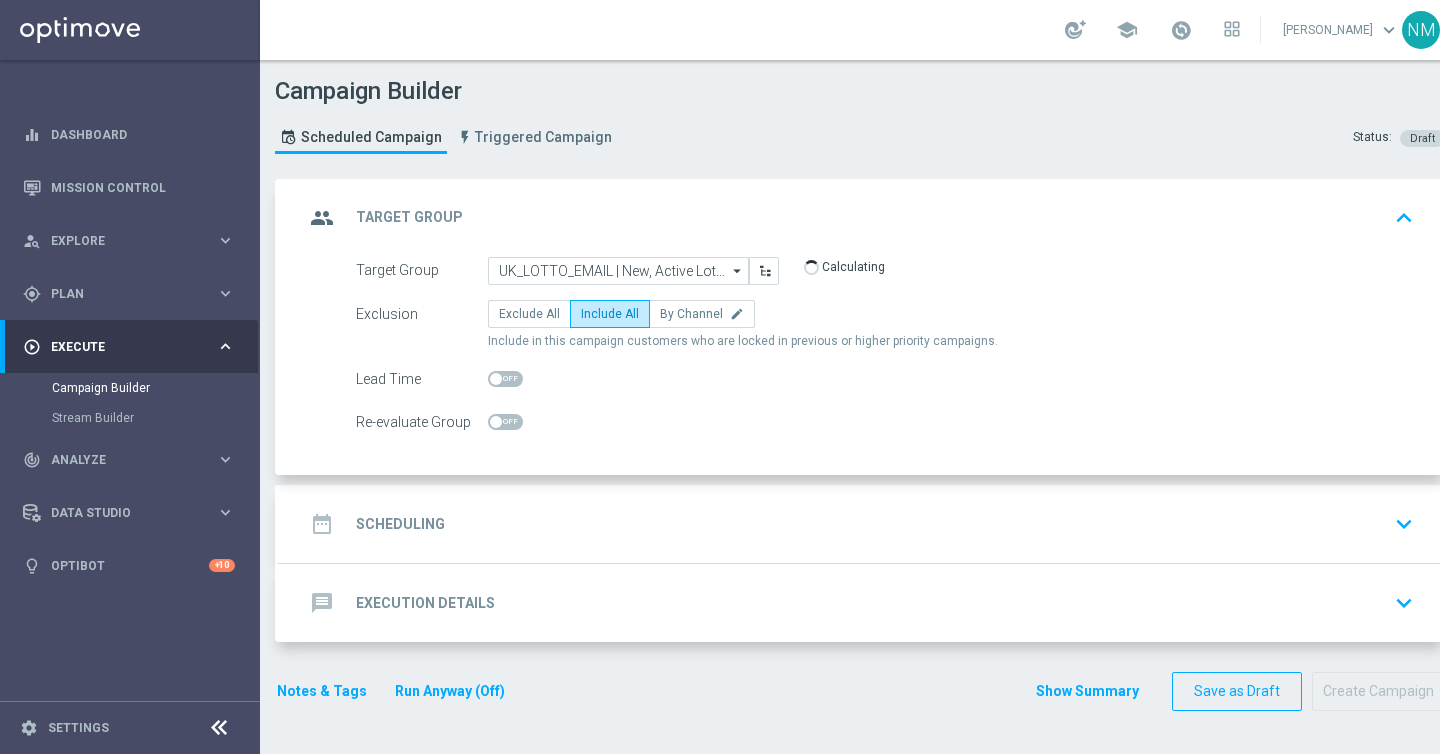 click on "date_range
Scheduling
keyboard_arrow_down" 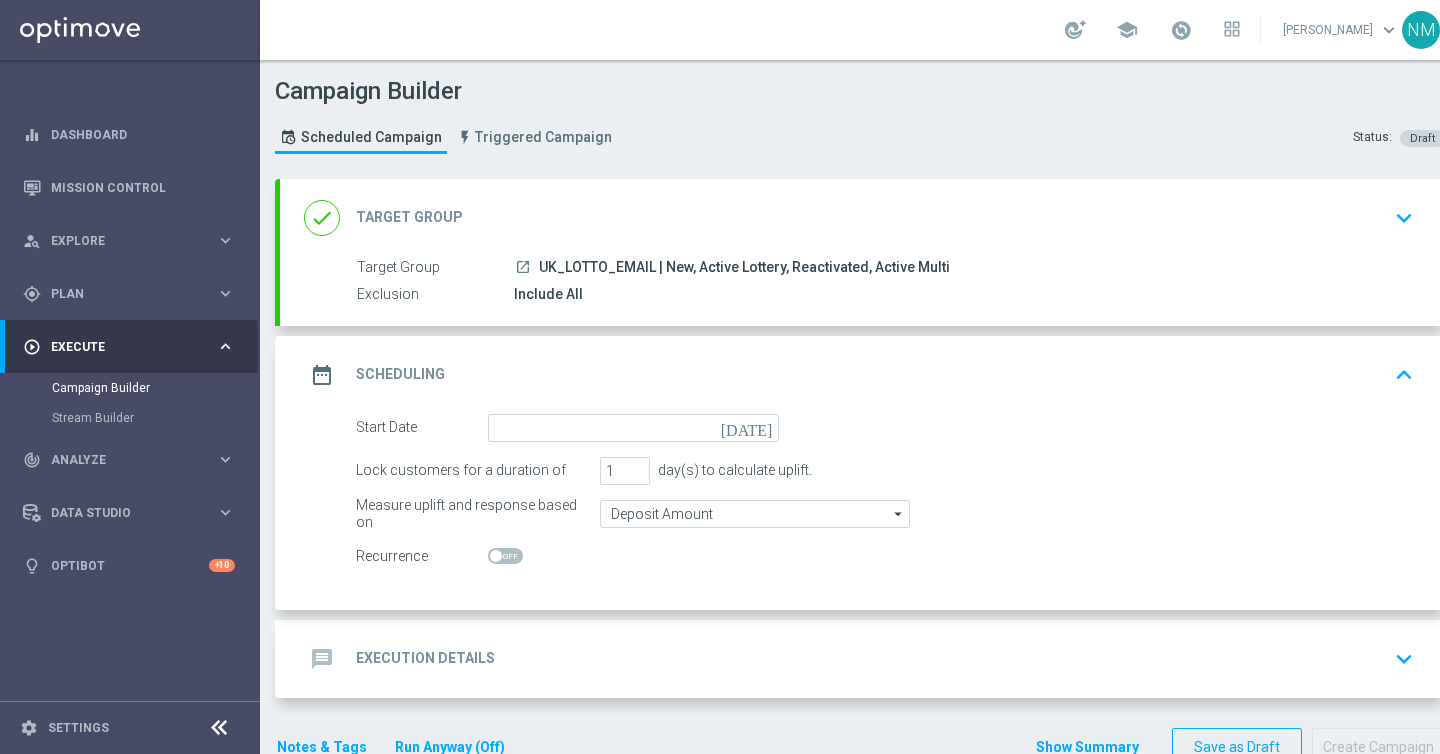 scroll, scrollTop: 25, scrollLeft: 0, axis: vertical 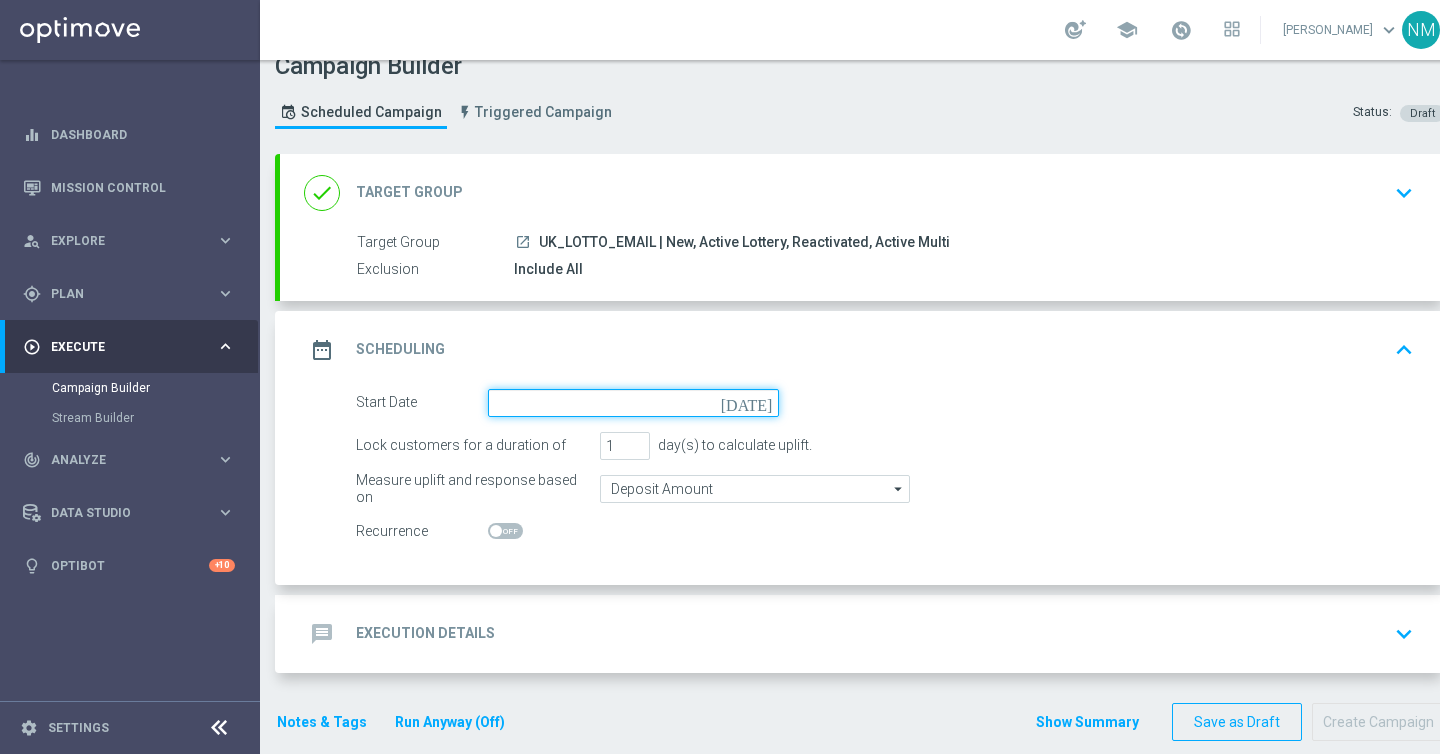 click 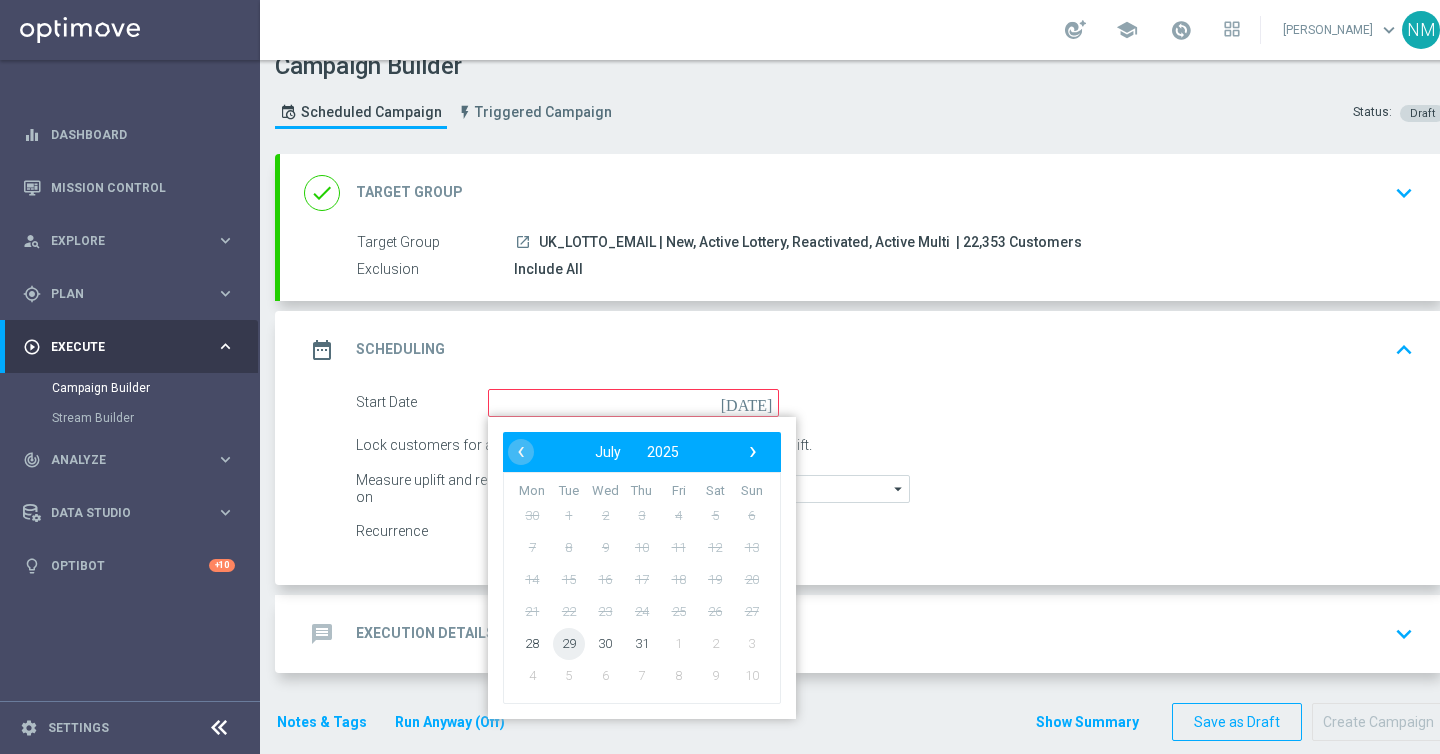 click on "29" 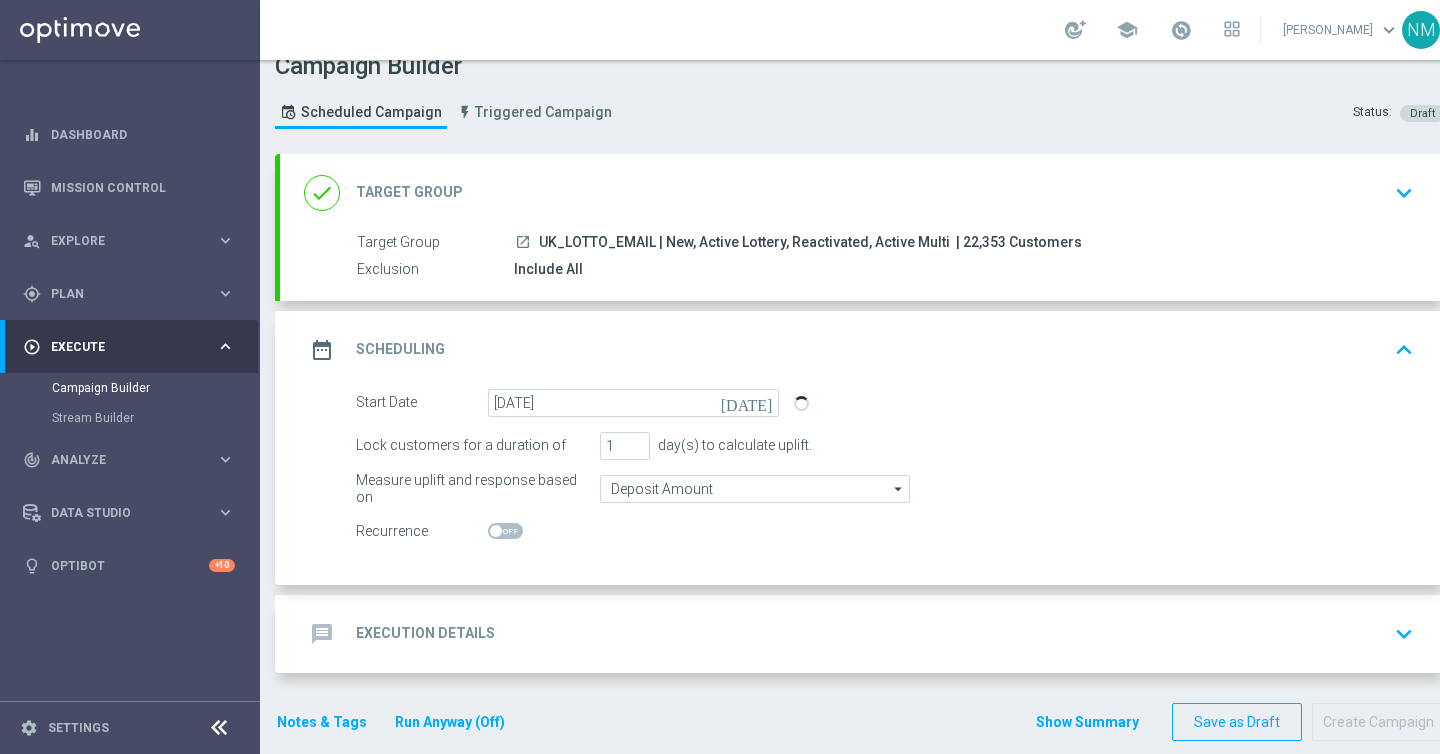 click on "message
Execution Details
keyboard_arrow_down" 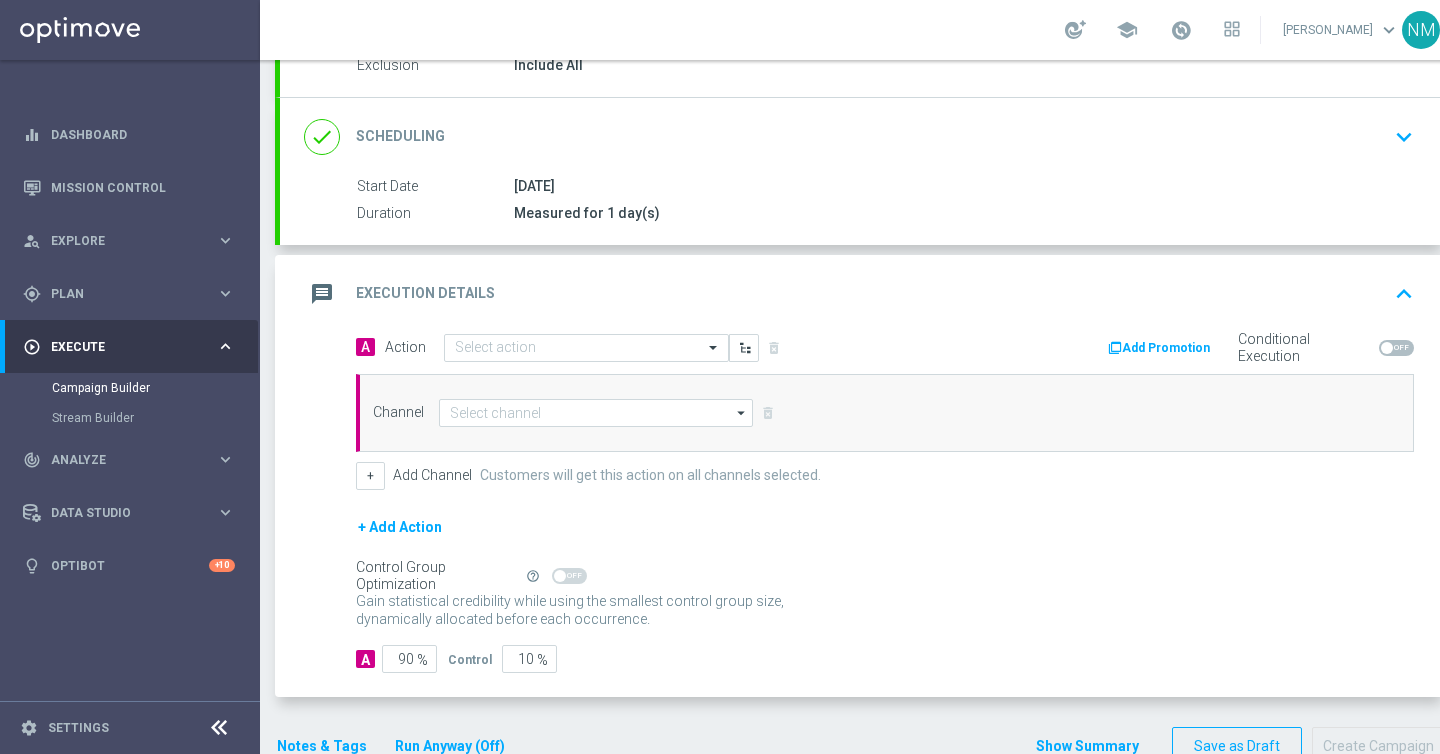 scroll, scrollTop: 266, scrollLeft: 0, axis: vertical 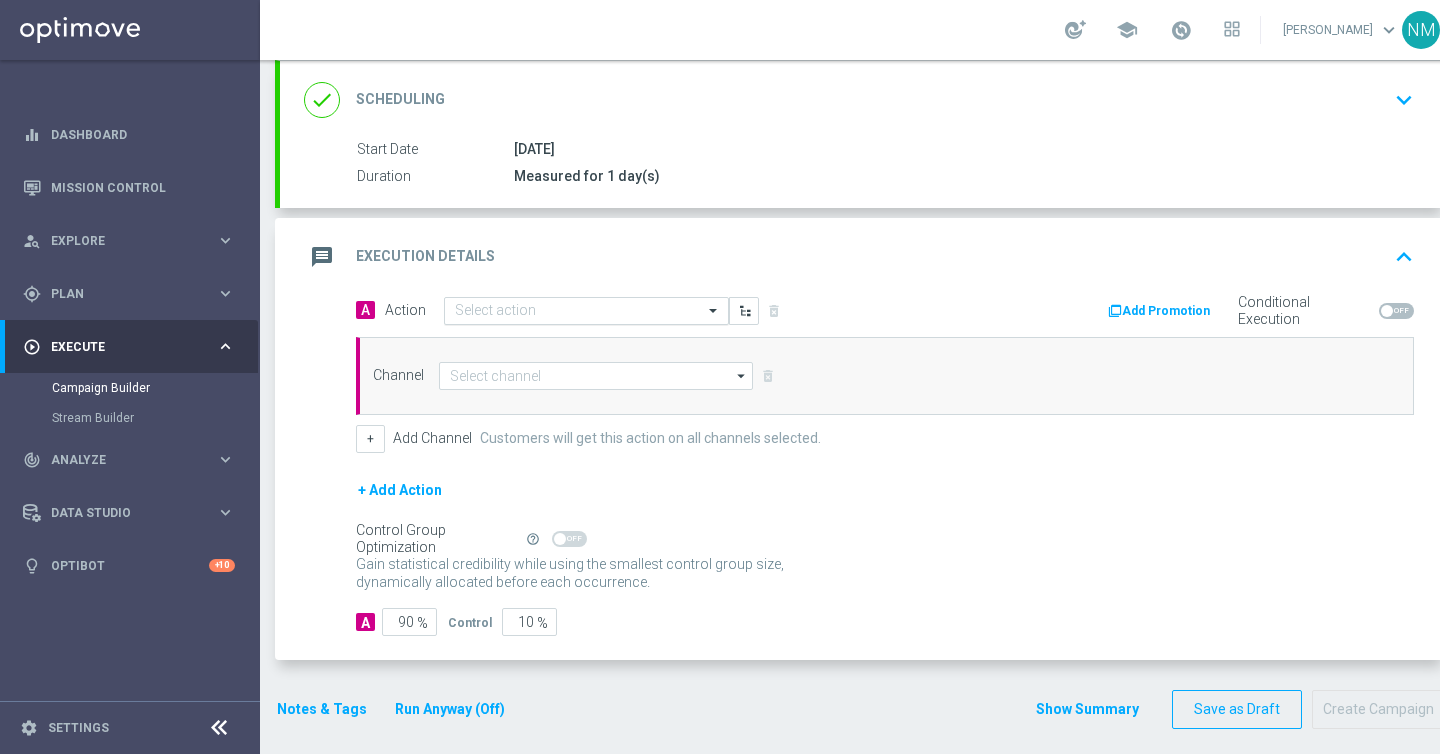 click on "Select action" 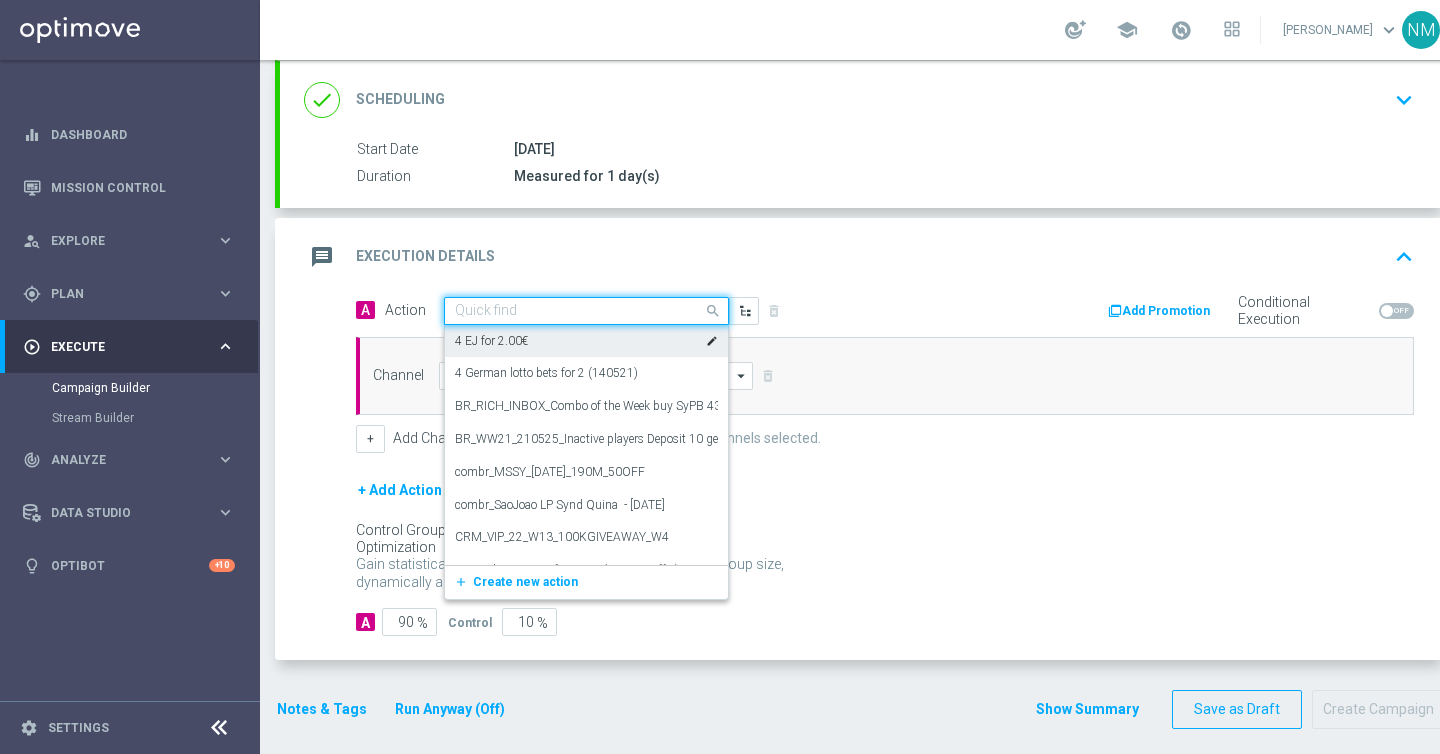 paste on "en_GB__W30_IRISHLOTTO_JPALERT__NVIP_EMA_TAC_LT" 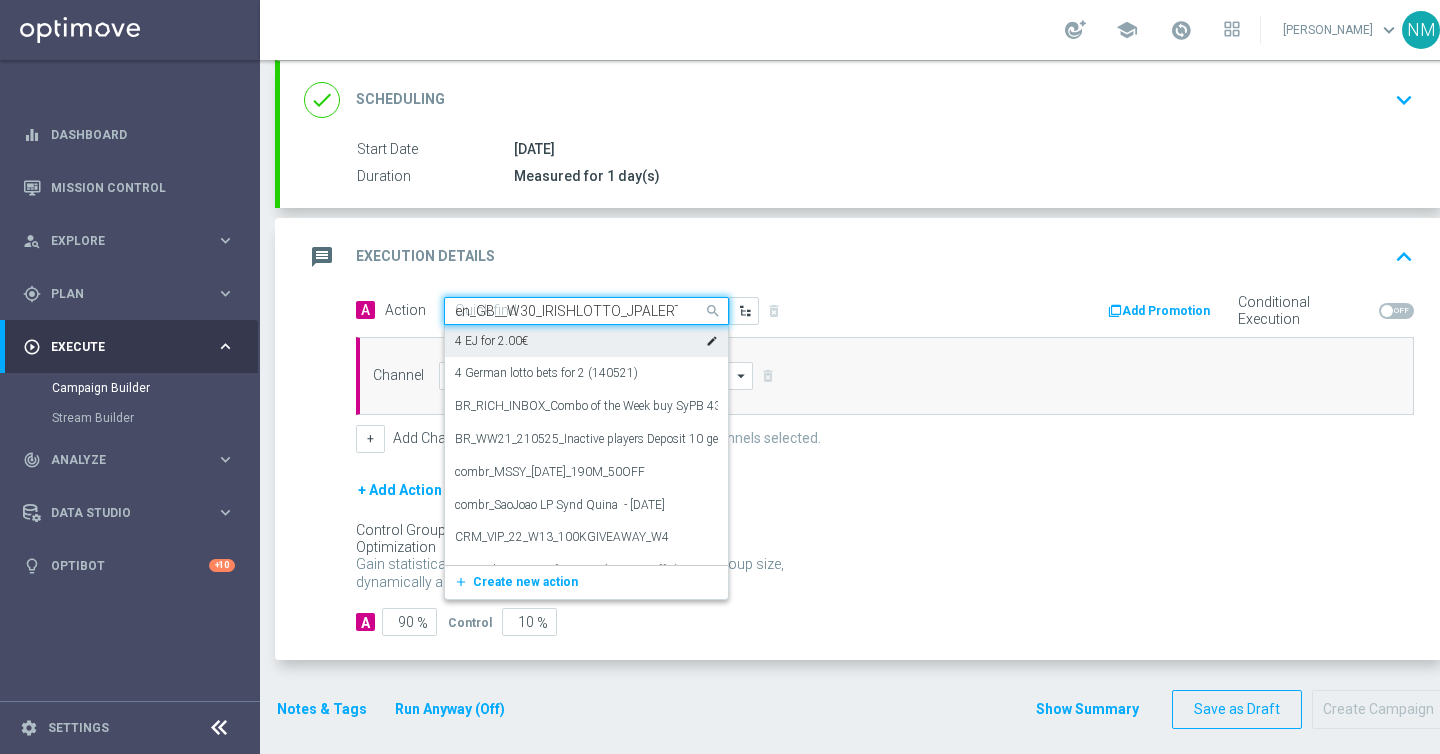 scroll, scrollTop: 0, scrollLeft: 131, axis: horizontal 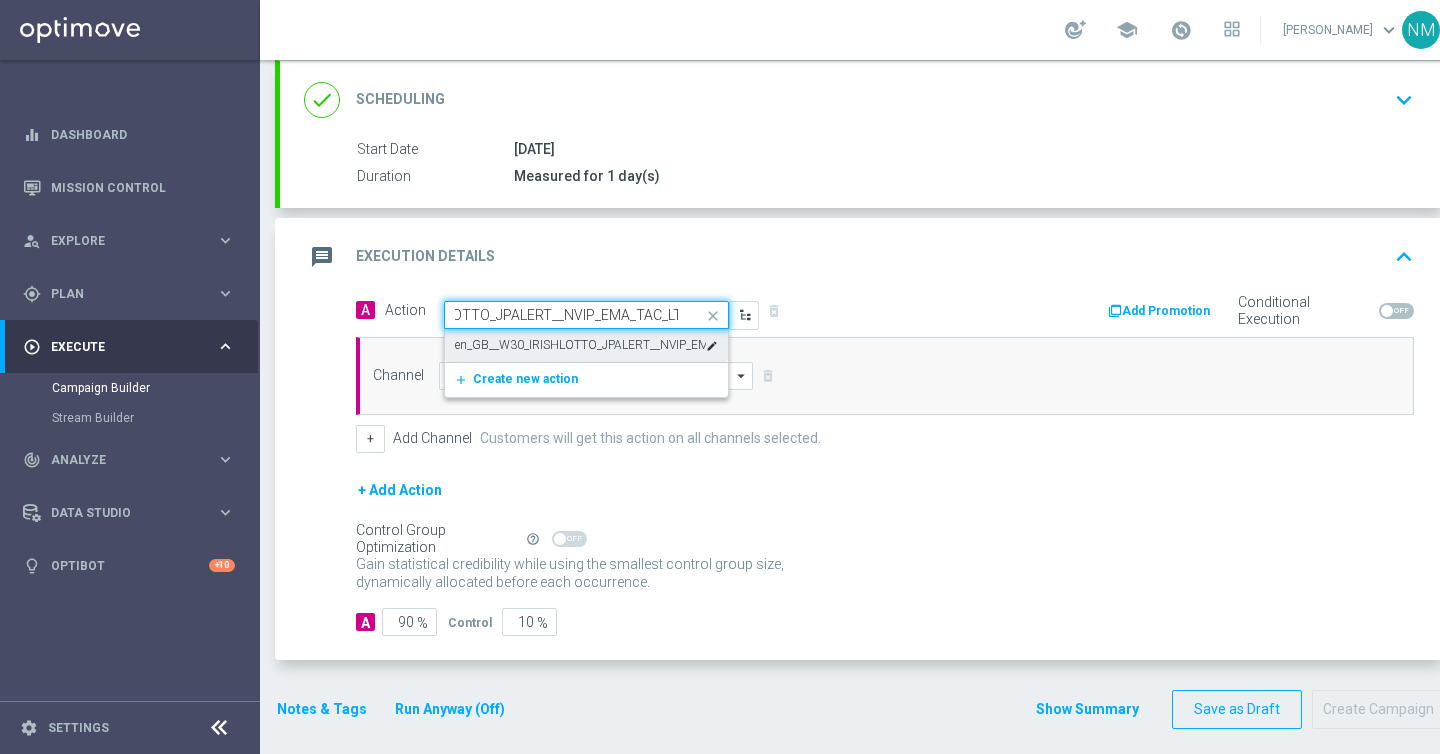 click on "en_GB__W30_IRISHLOTTO_JPALERT__NVIP_EMA_TAC_LT" at bounding box center [580, 345] 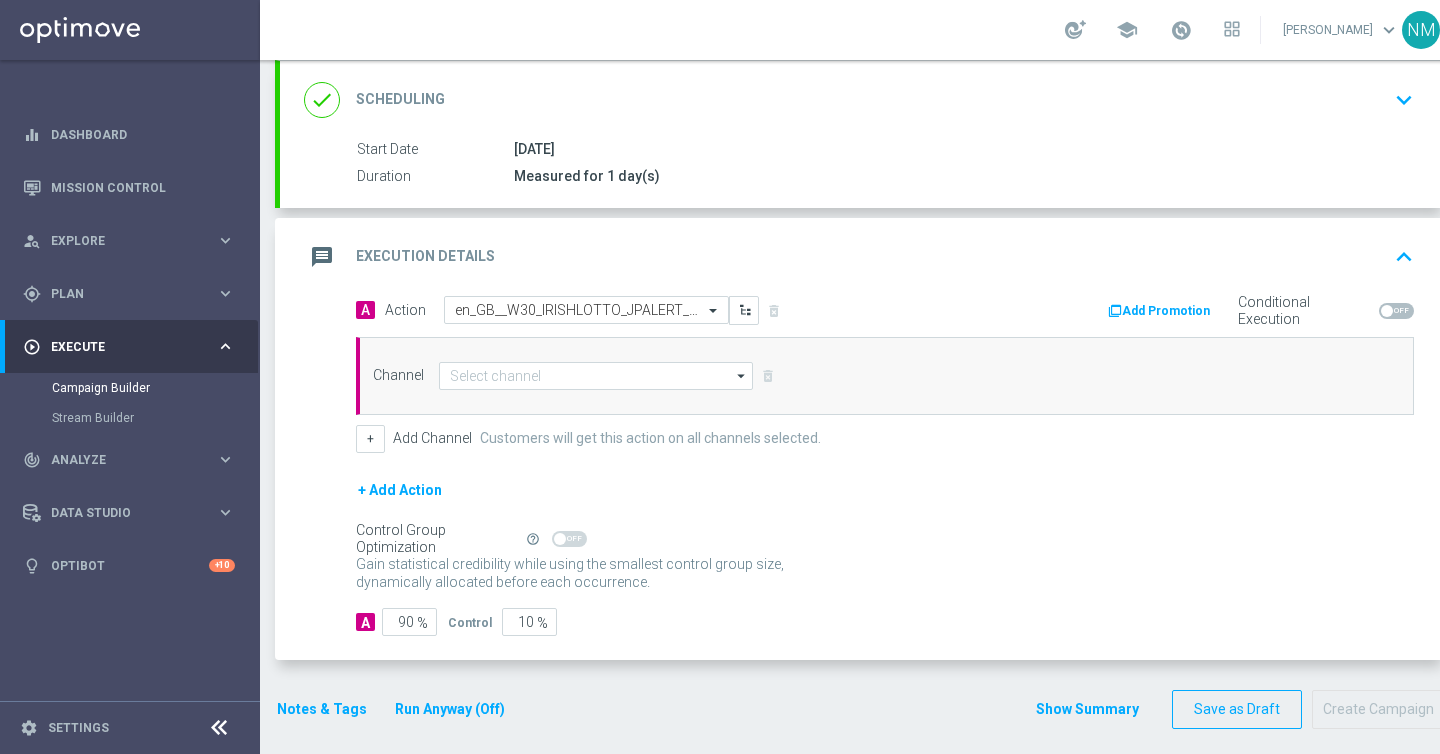scroll, scrollTop: 0, scrollLeft: 0, axis: both 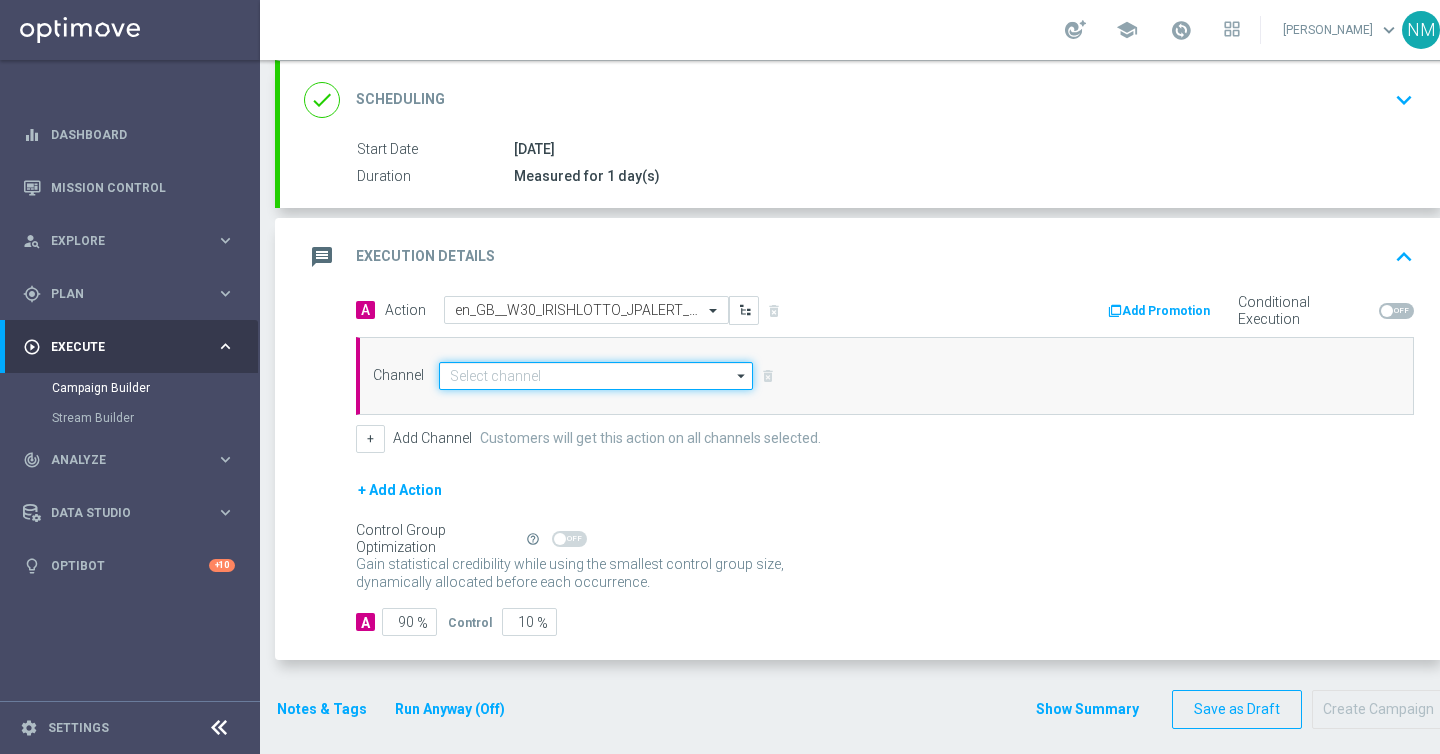 click 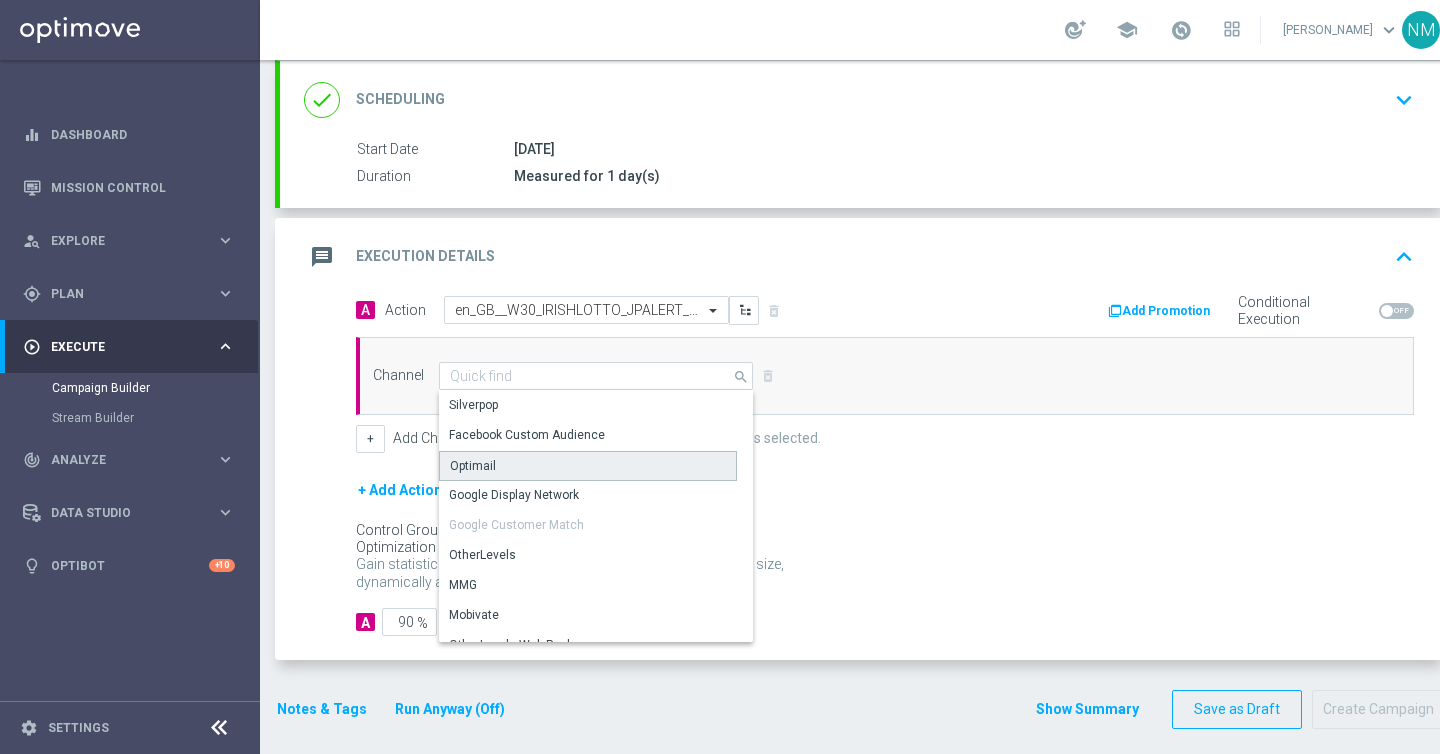 click on "Optimail" 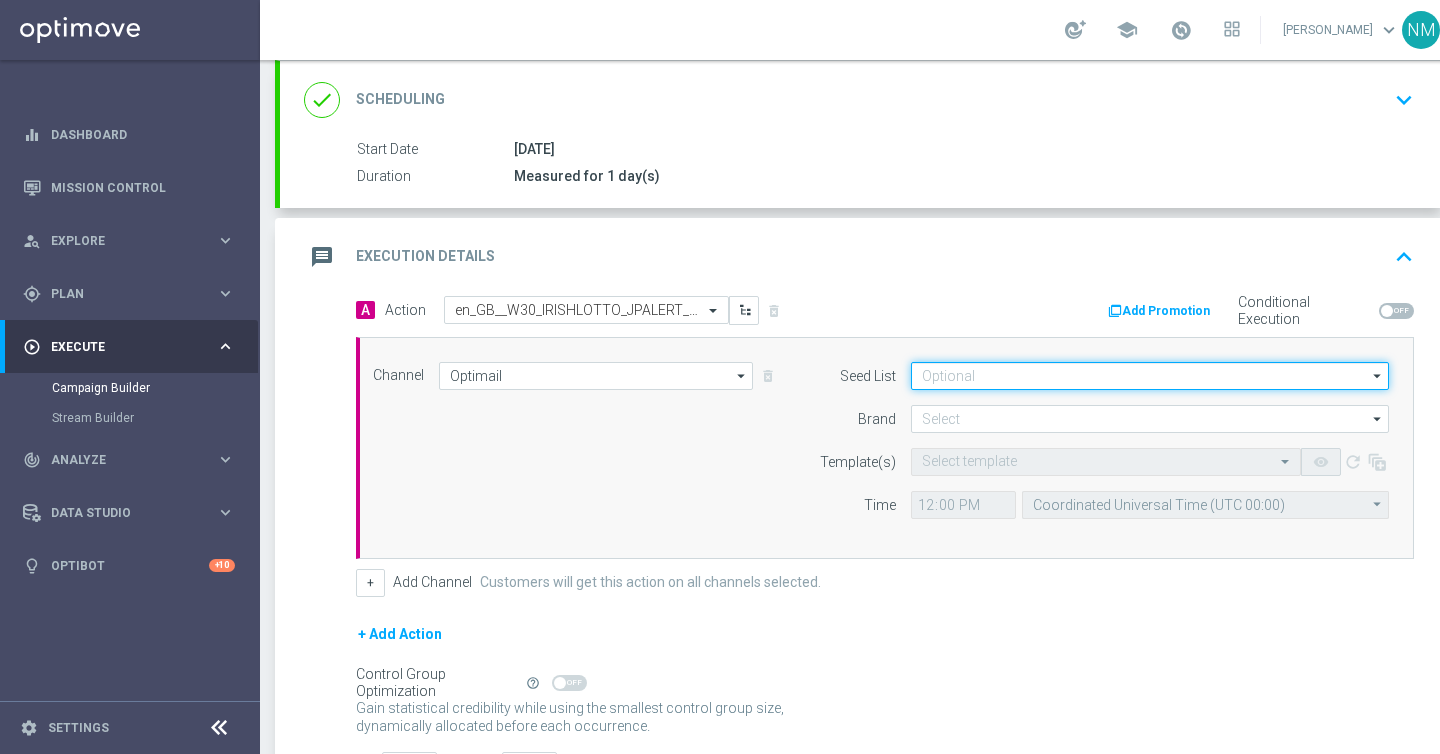click 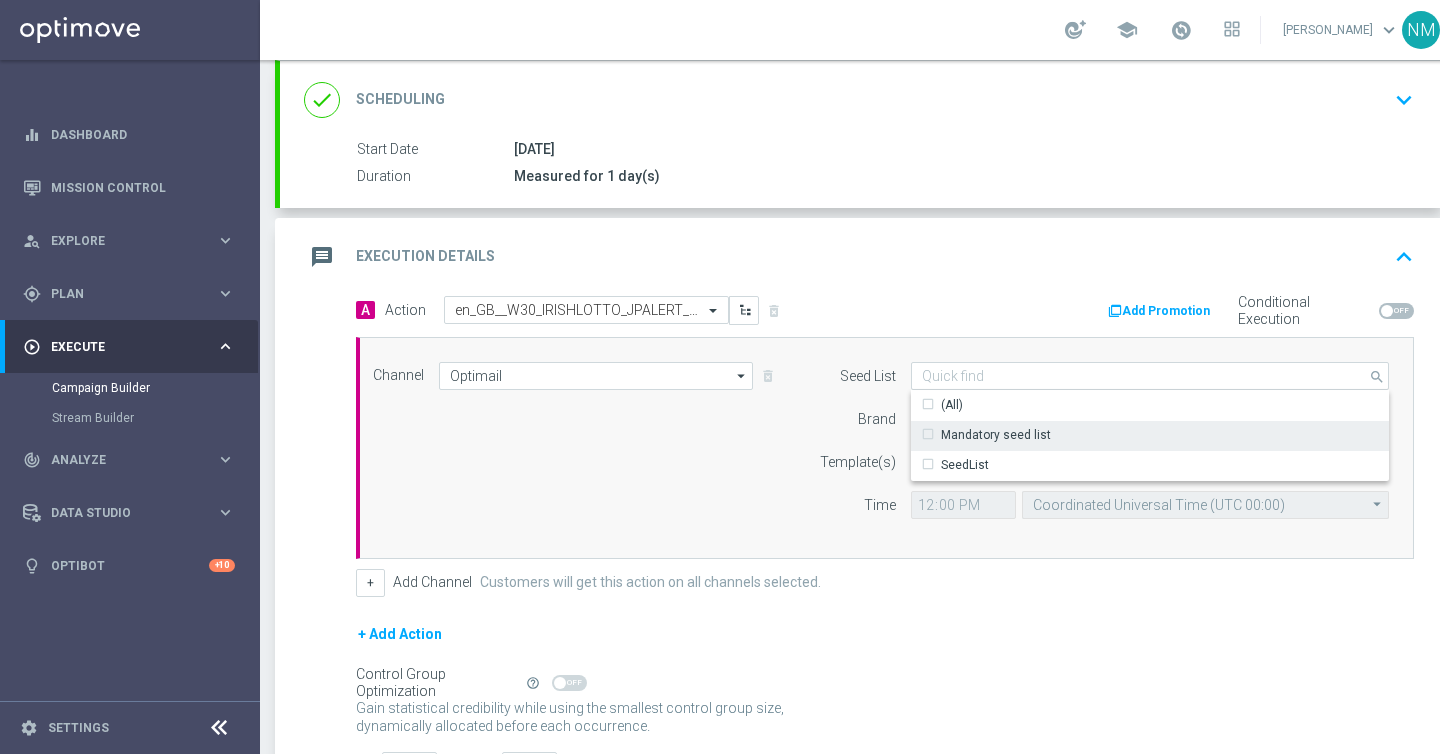 click on "Mandatory seed list" 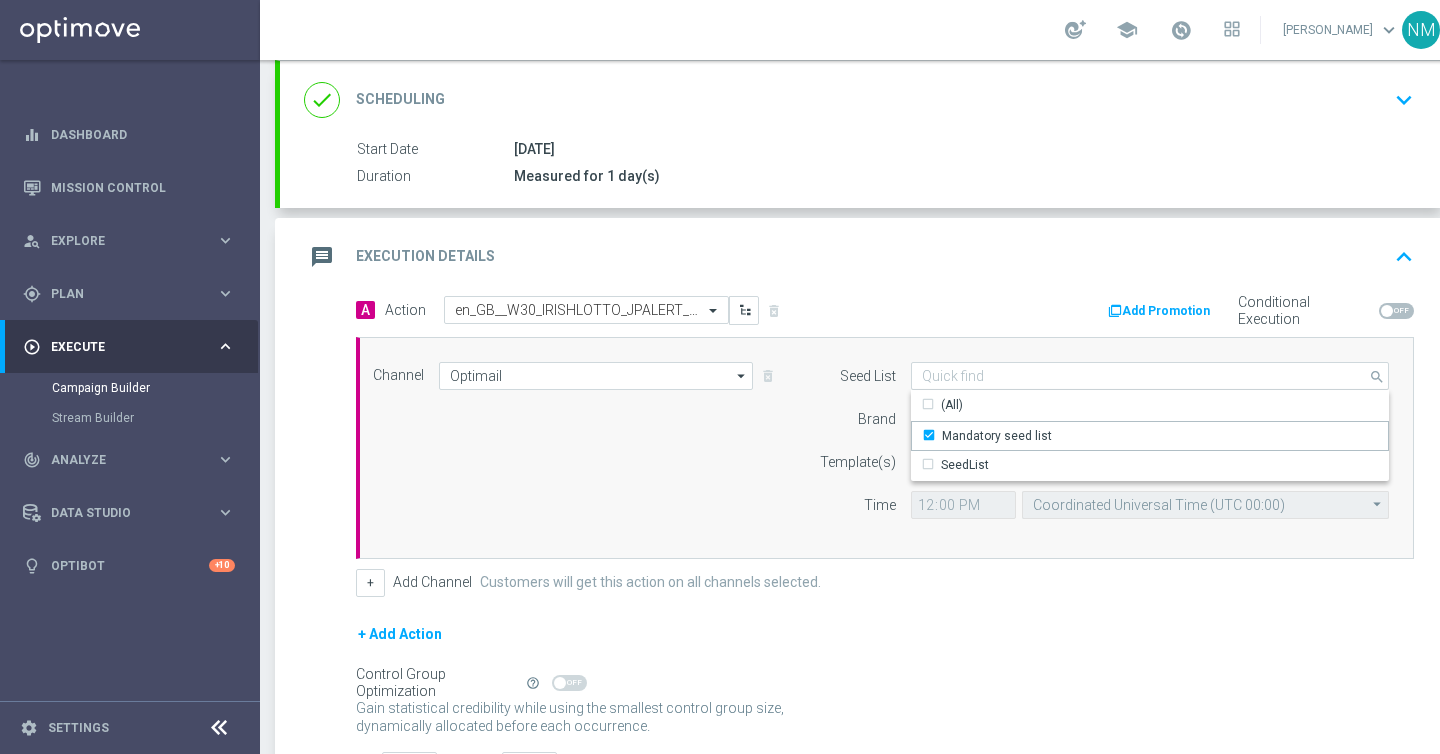 click on "Seed List
Mandatory seed list
search
Show Selected
0 of 2
(All)" 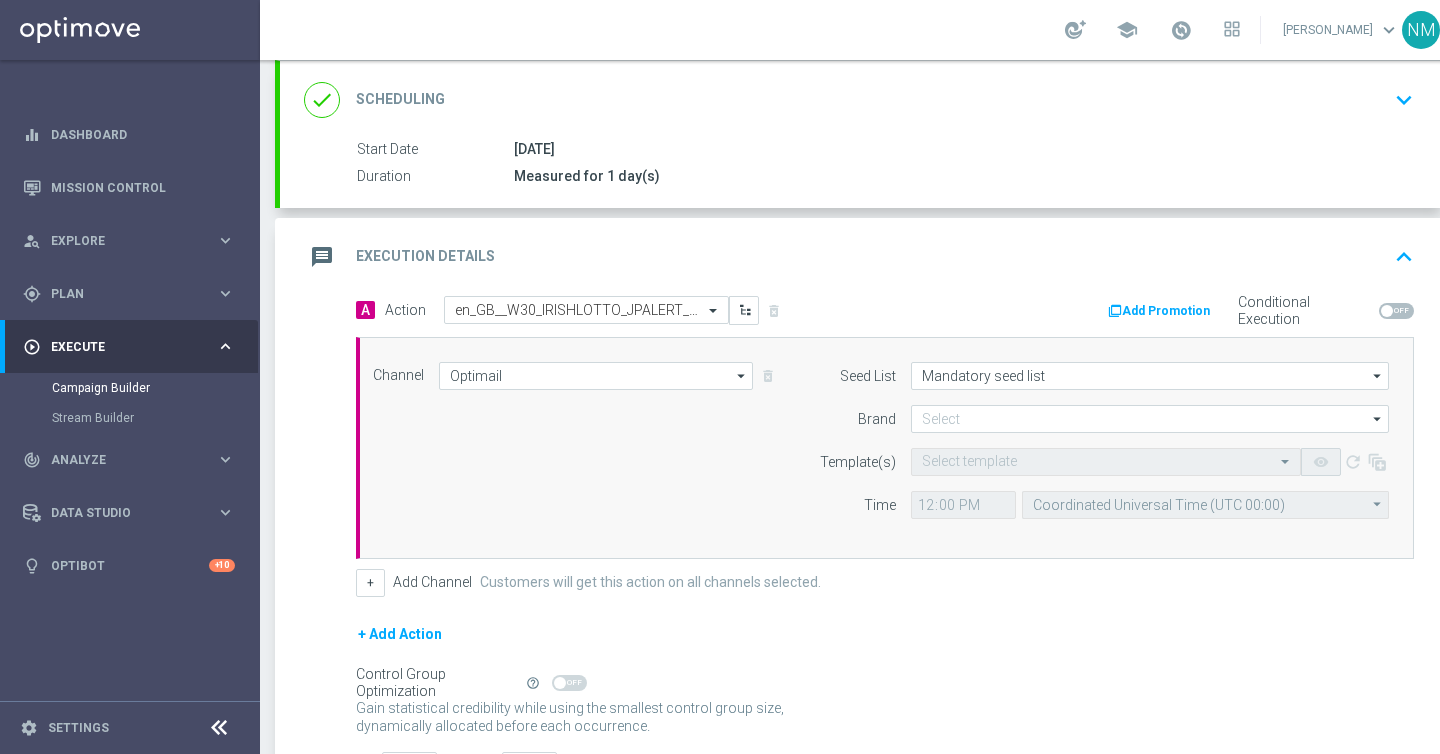 click on "Seed List
Mandatory seed list
Mandatory seed list
arrow_drop_down
Show Selected
0 of 2
(All)" 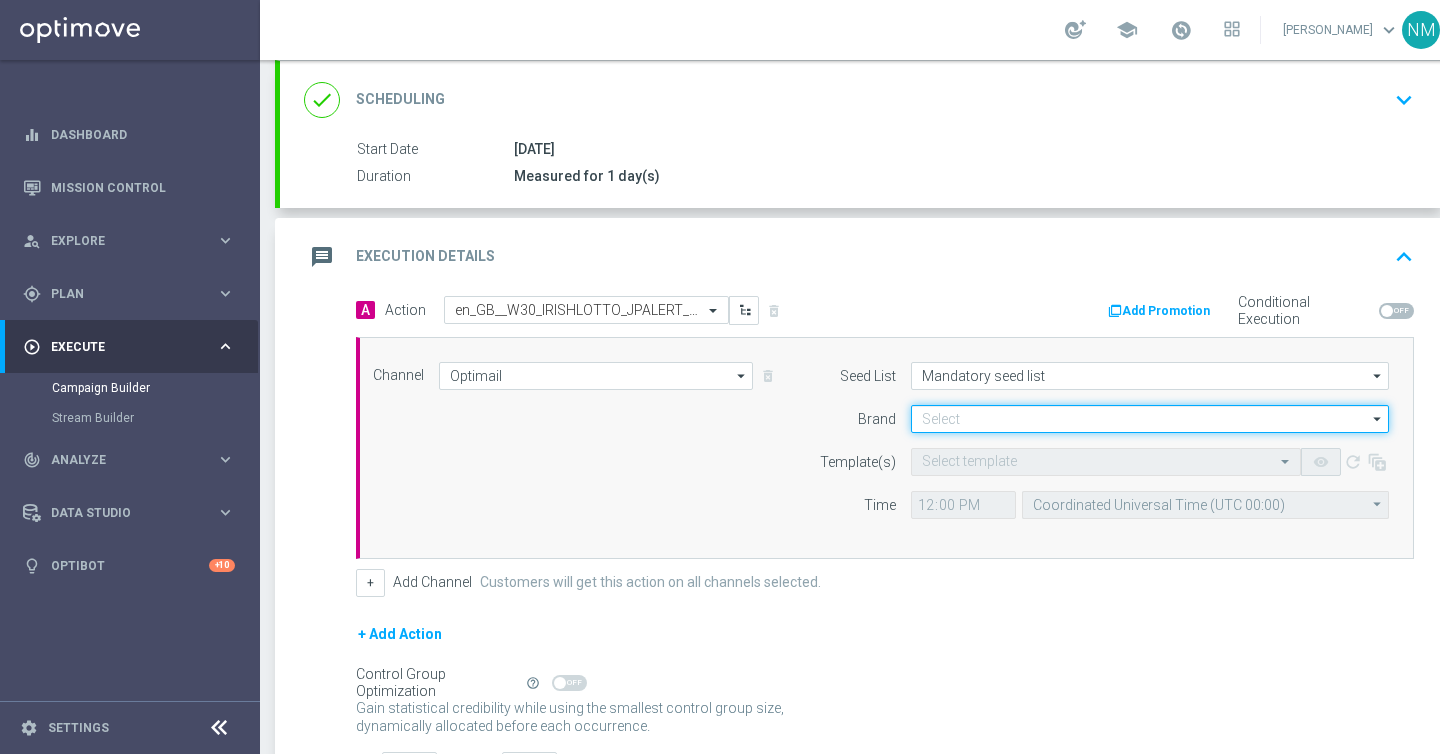 click 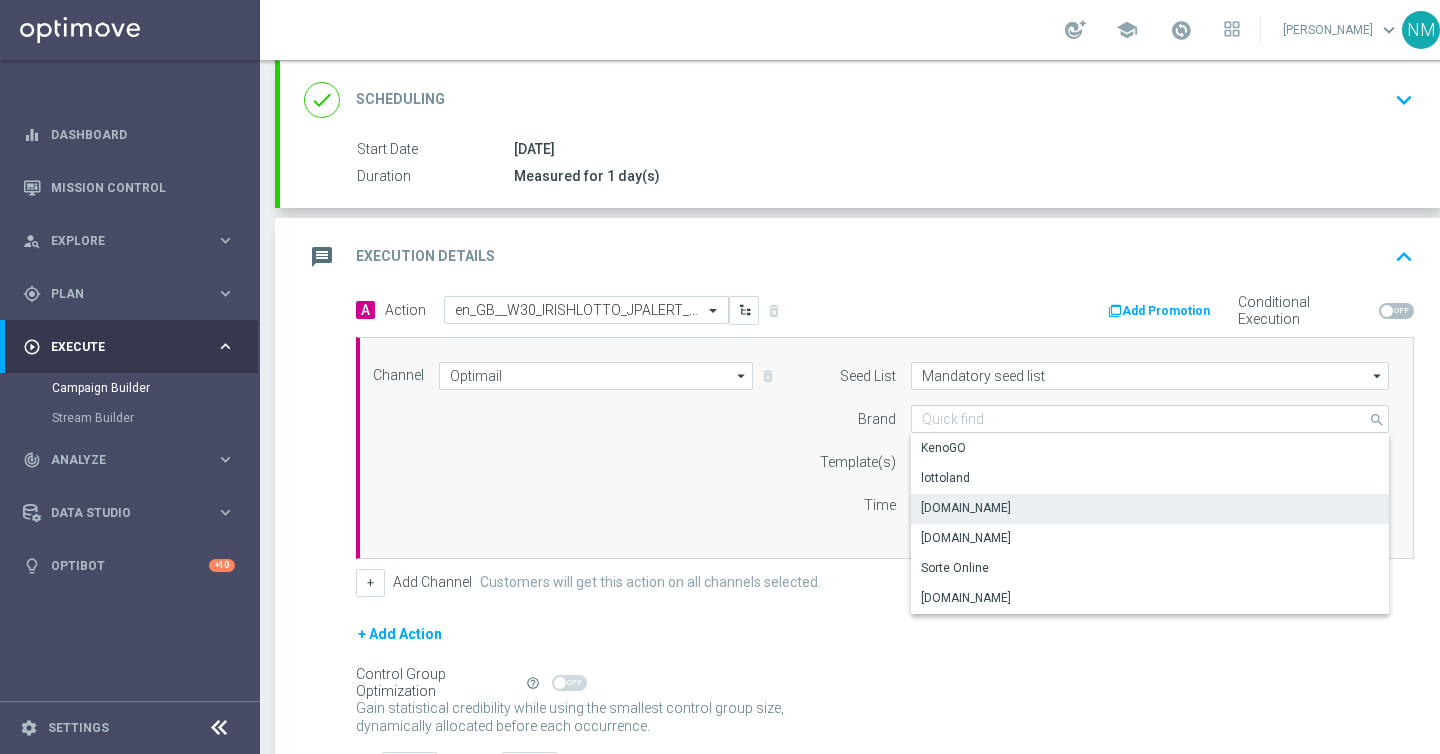 click on "lottoland" 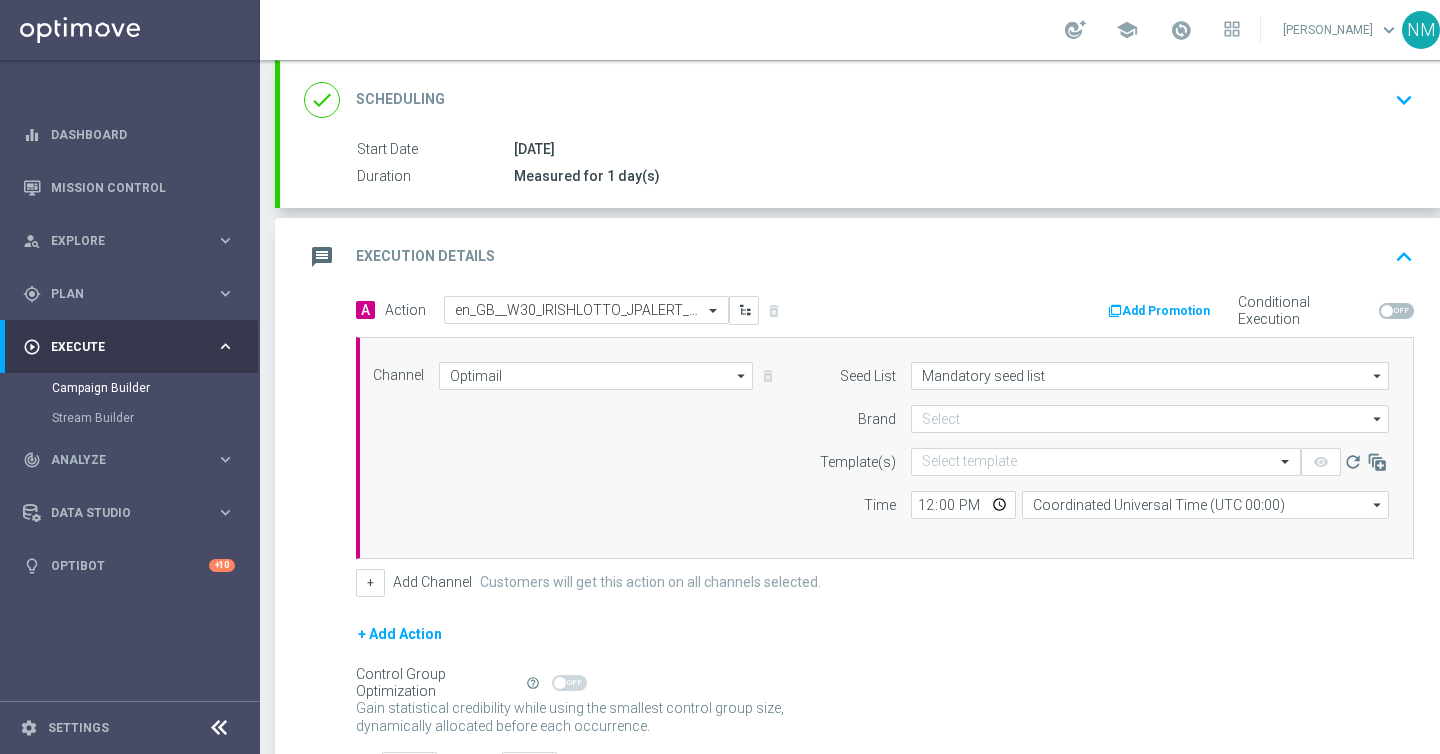 type on "lottoland" 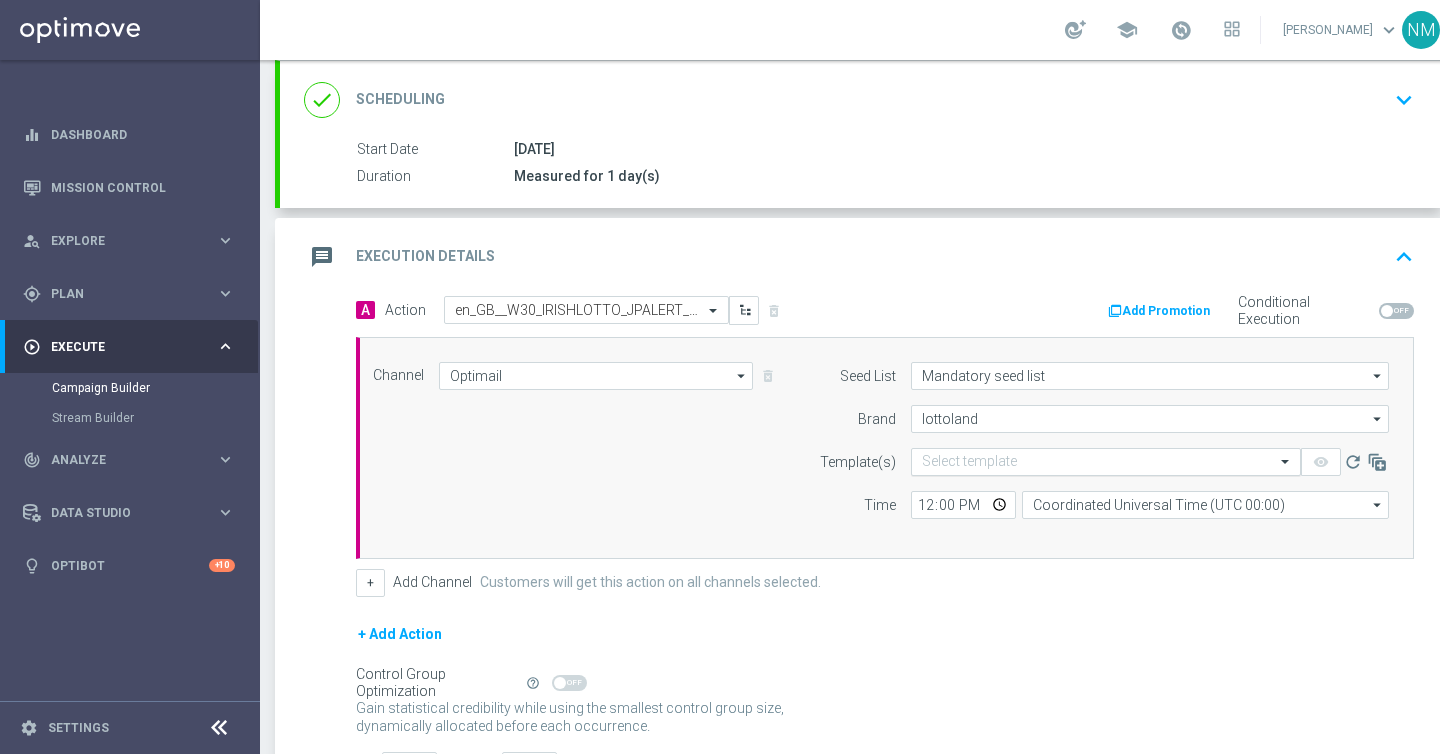click 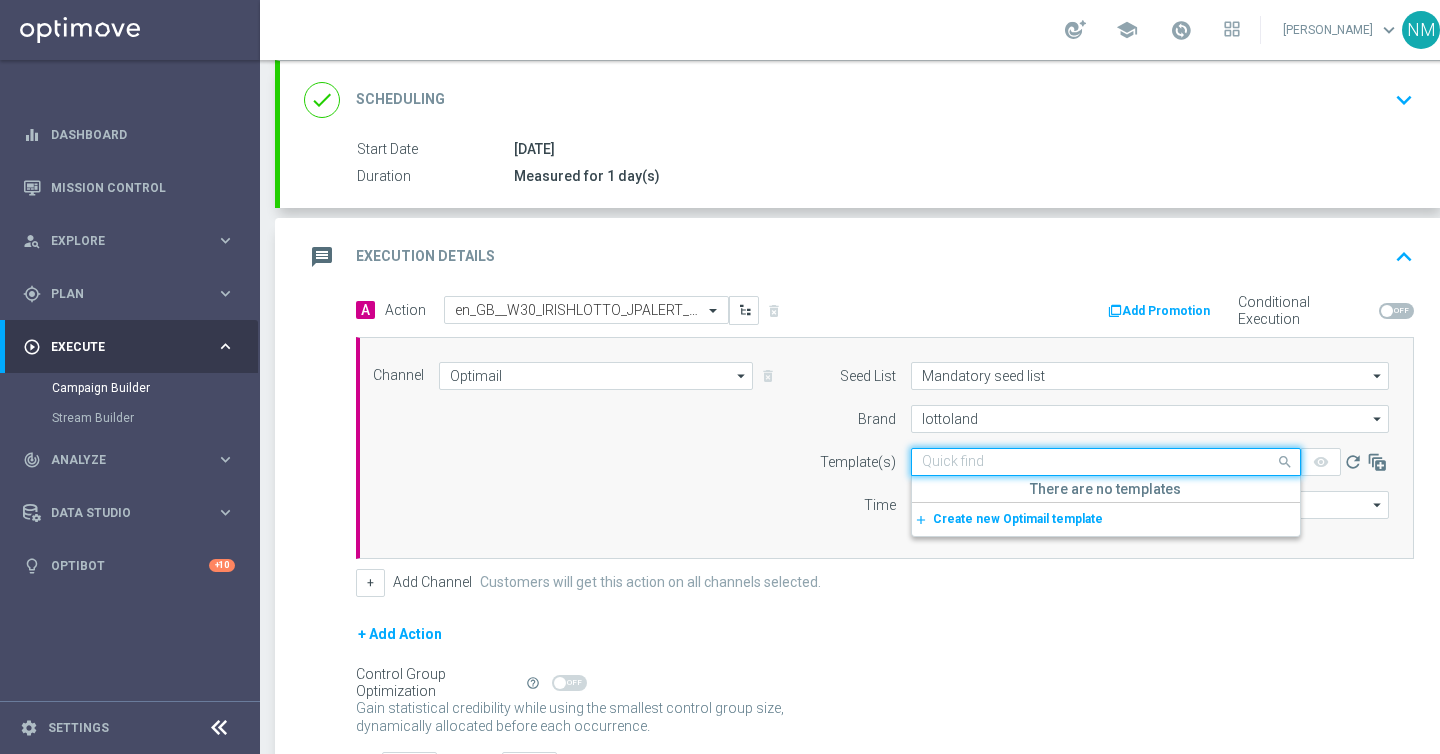 paste on "en_GB__W30_IRISHLOTTO_JPALERT__NVIP_EMA_TAC_LT" 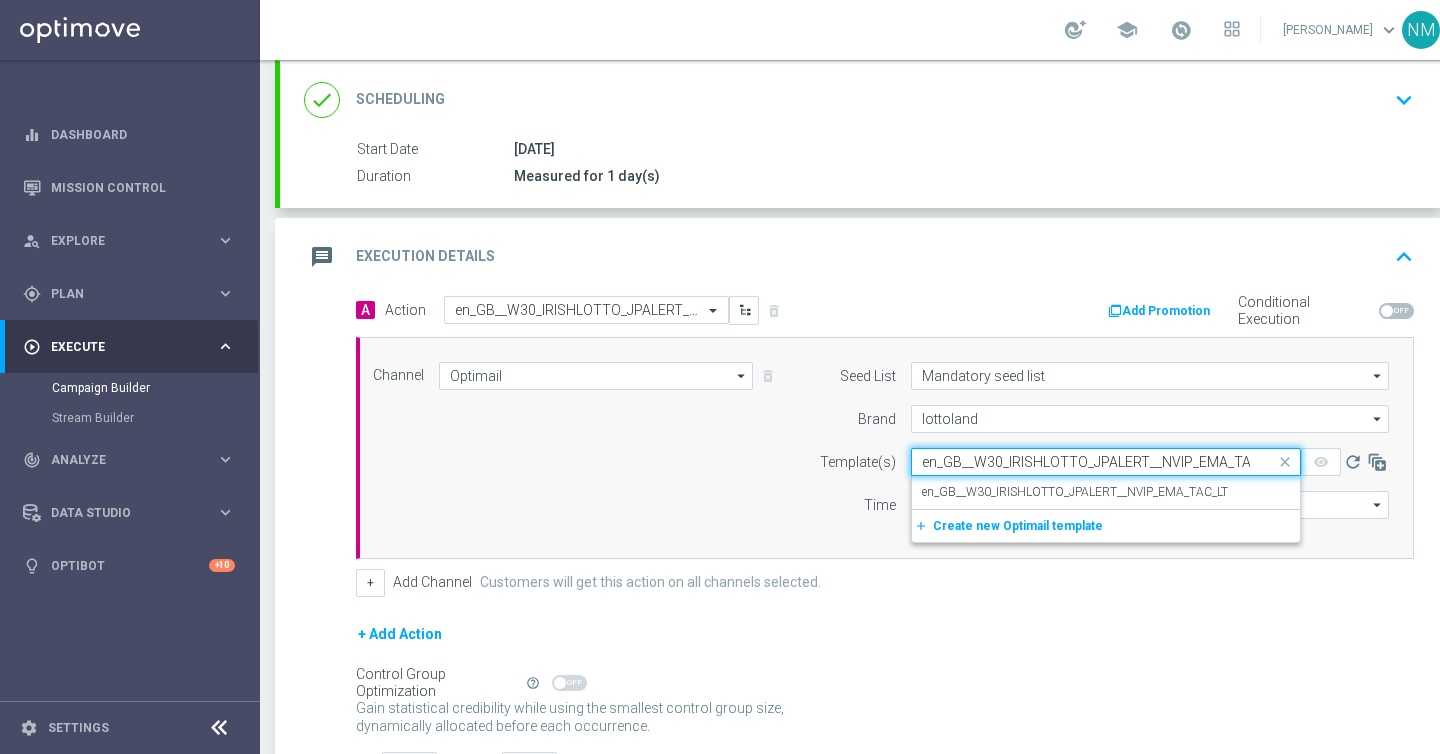 scroll, scrollTop: 0, scrollLeft: 25, axis: horizontal 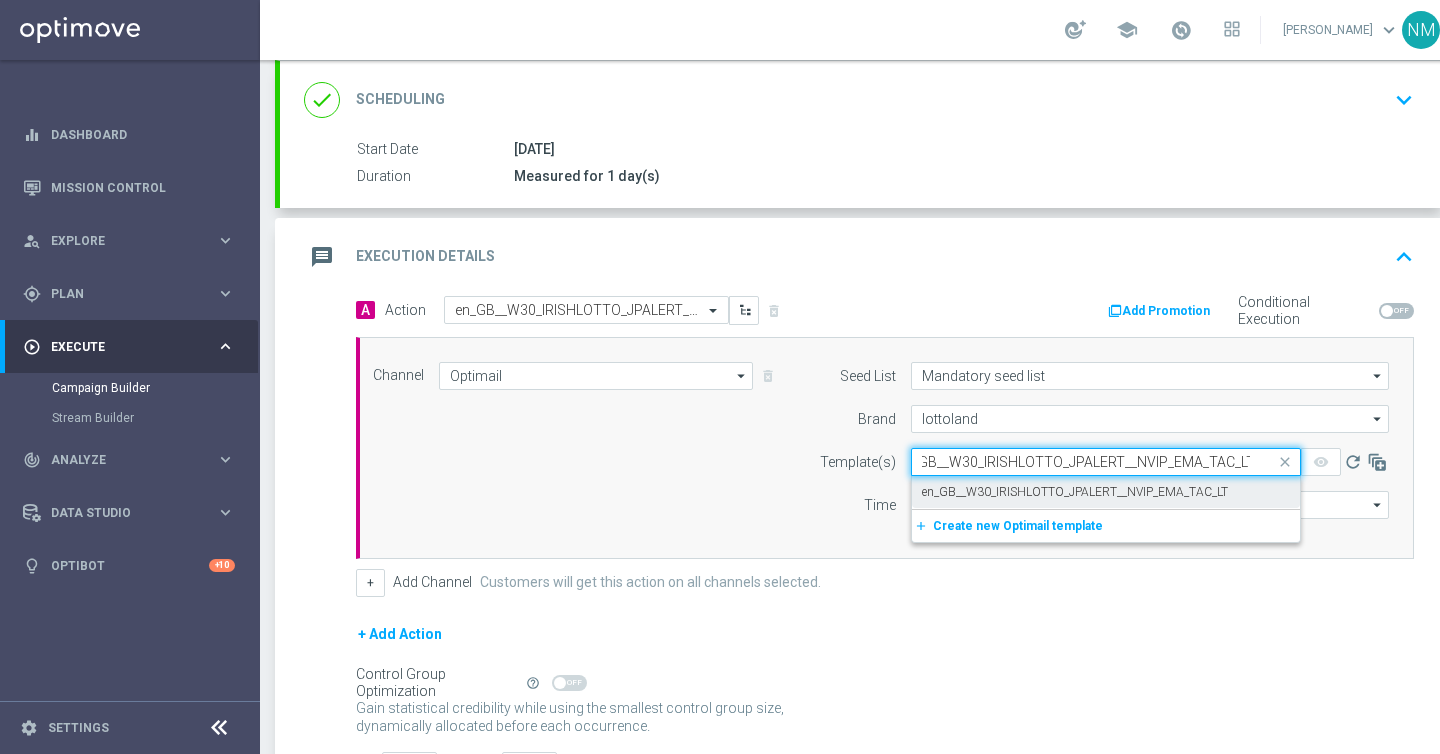 click on "en_GB__W30_IRISHLOTTO_JPALERT__NVIP_EMA_TAC_LT" at bounding box center (1075, 492) 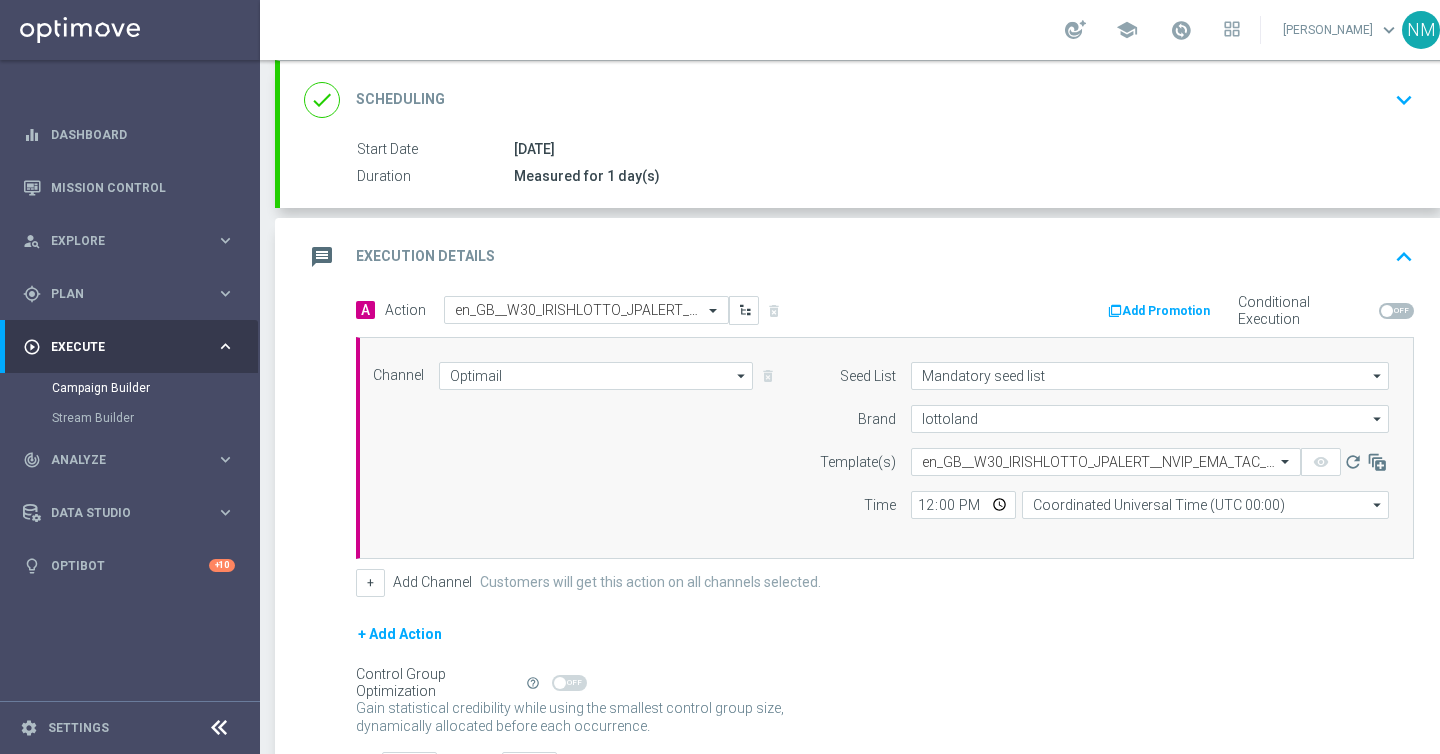 scroll, scrollTop: 0, scrollLeft: 0, axis: both 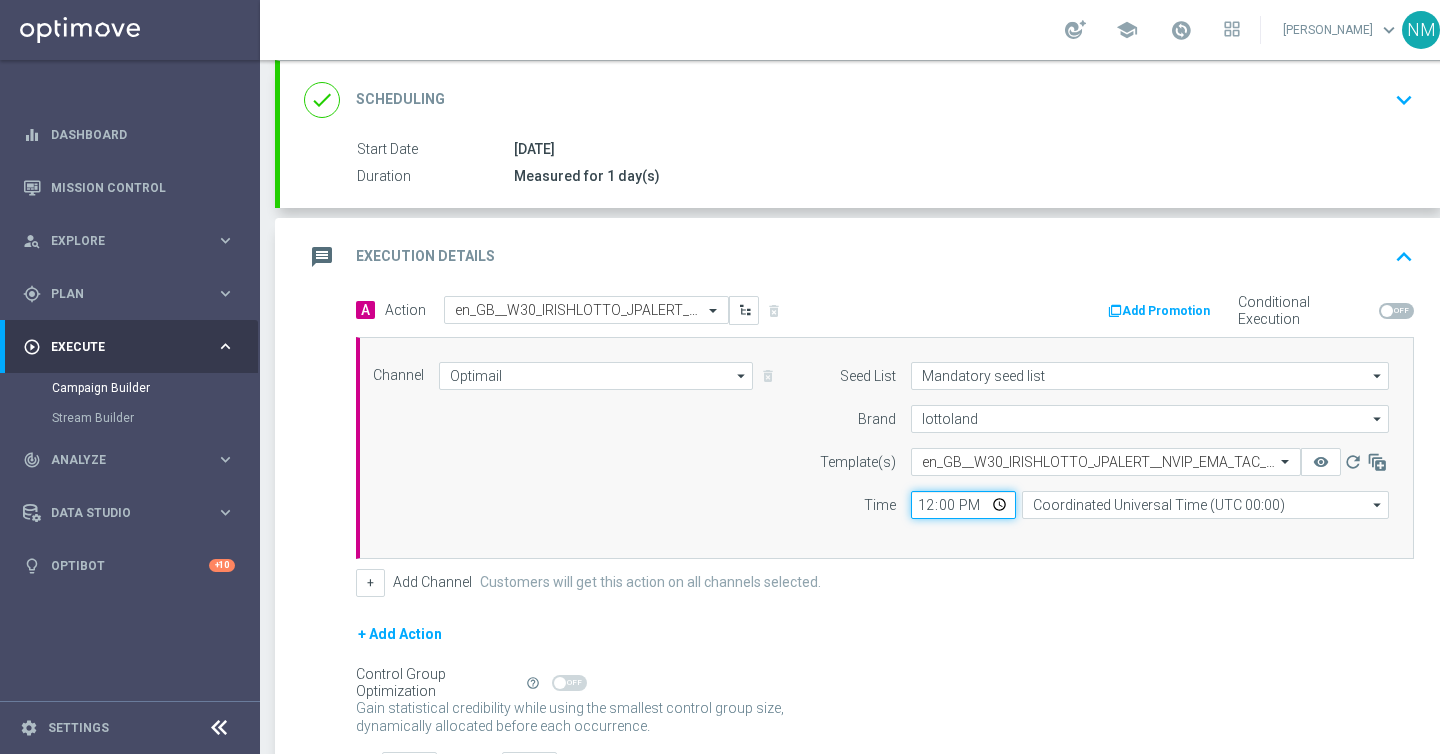 click on "12:00" 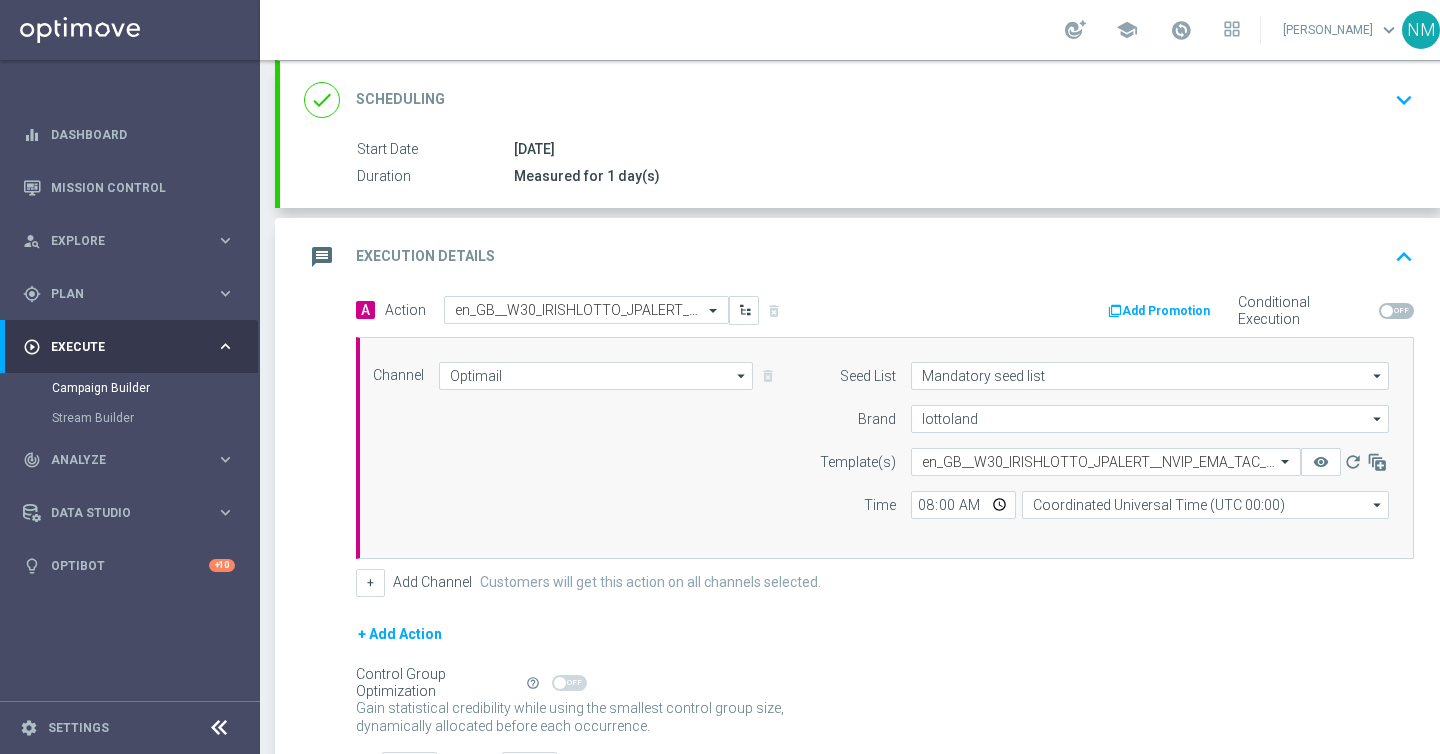 type on "08:00" 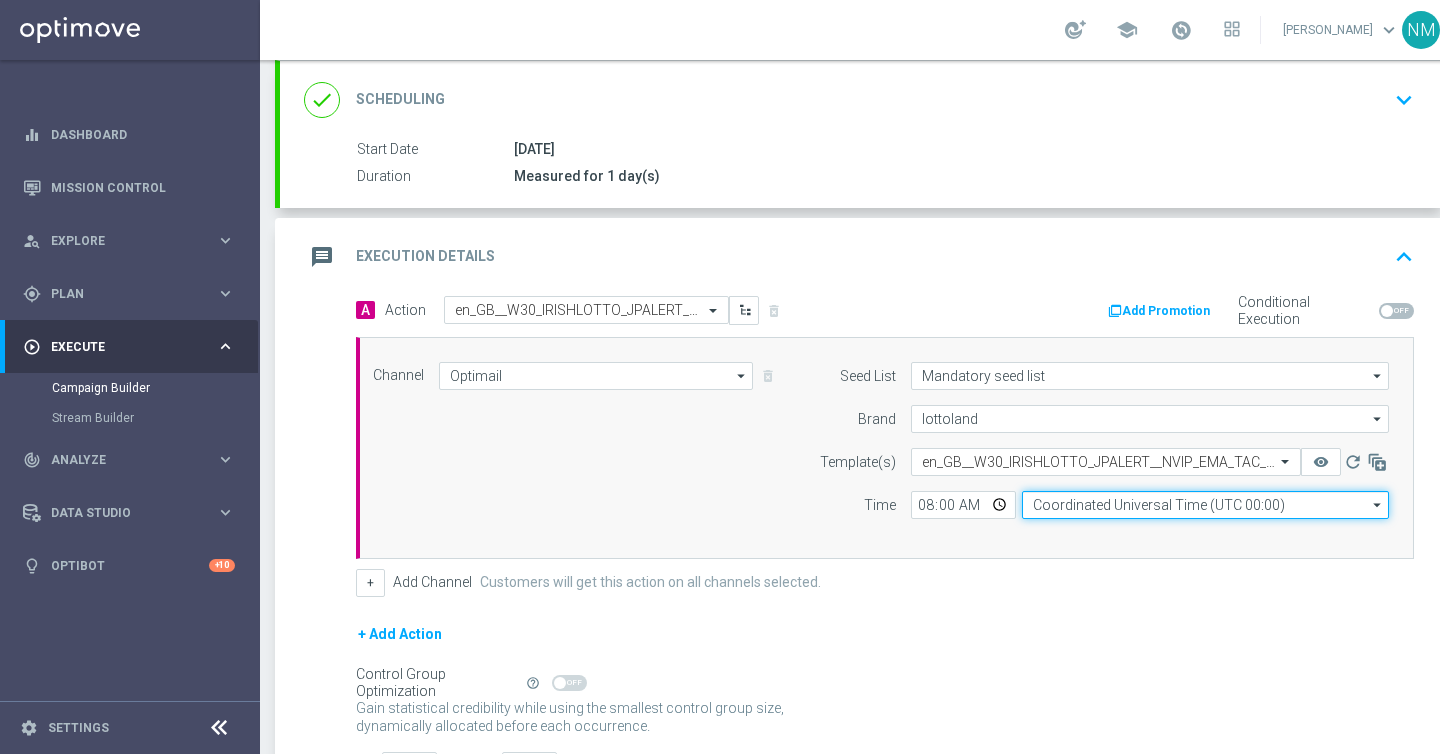 click on "Coordinated Universal Time (UTC 00:00)" 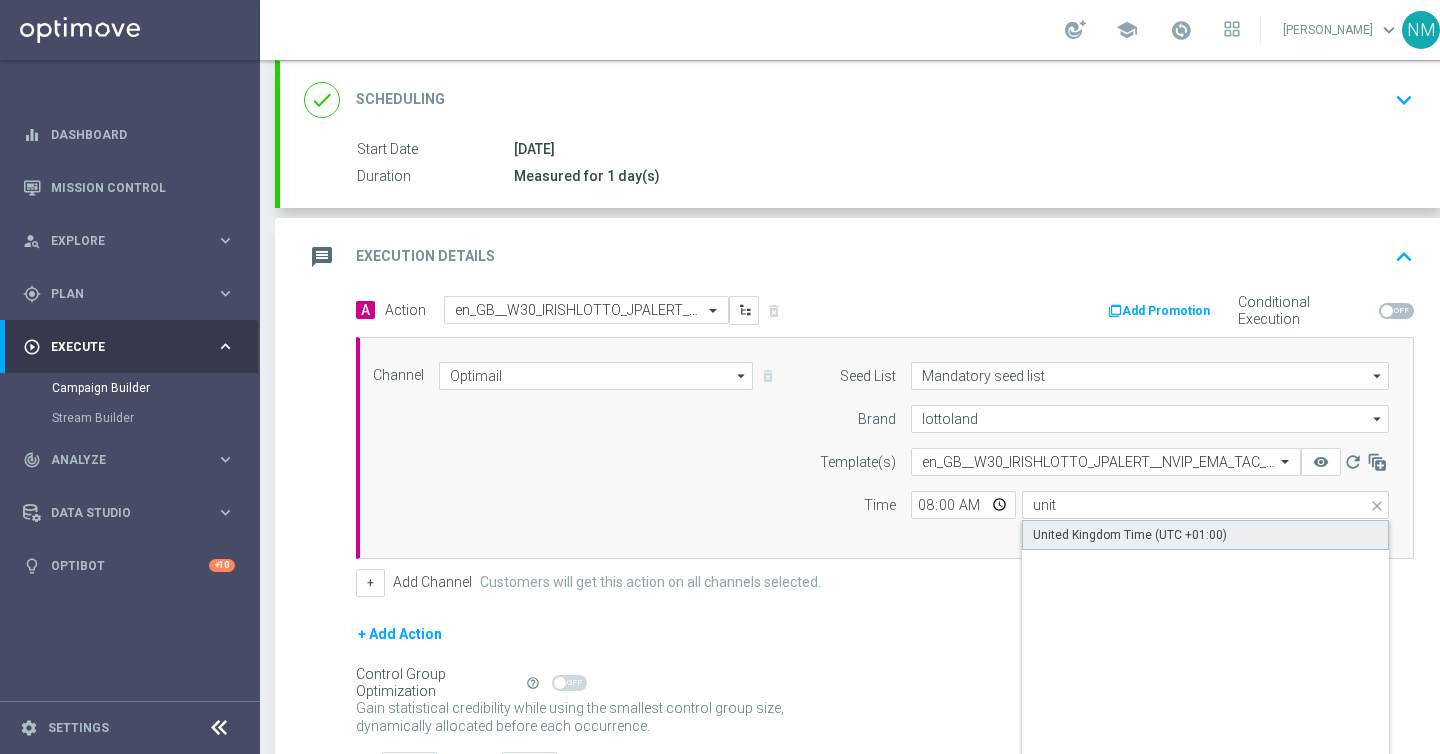 click on "United Kingdom Time (UTC +01:00)" 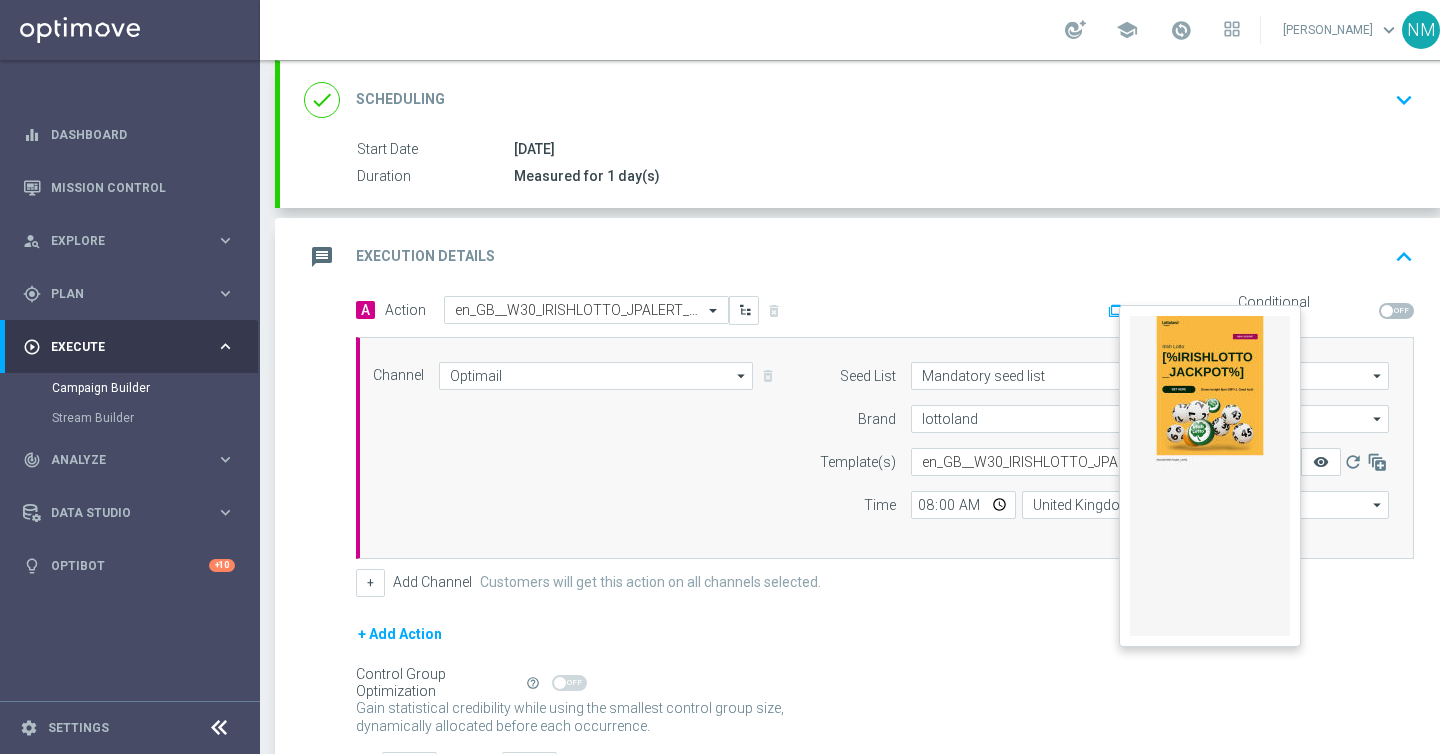 click on "remove_red_eye" 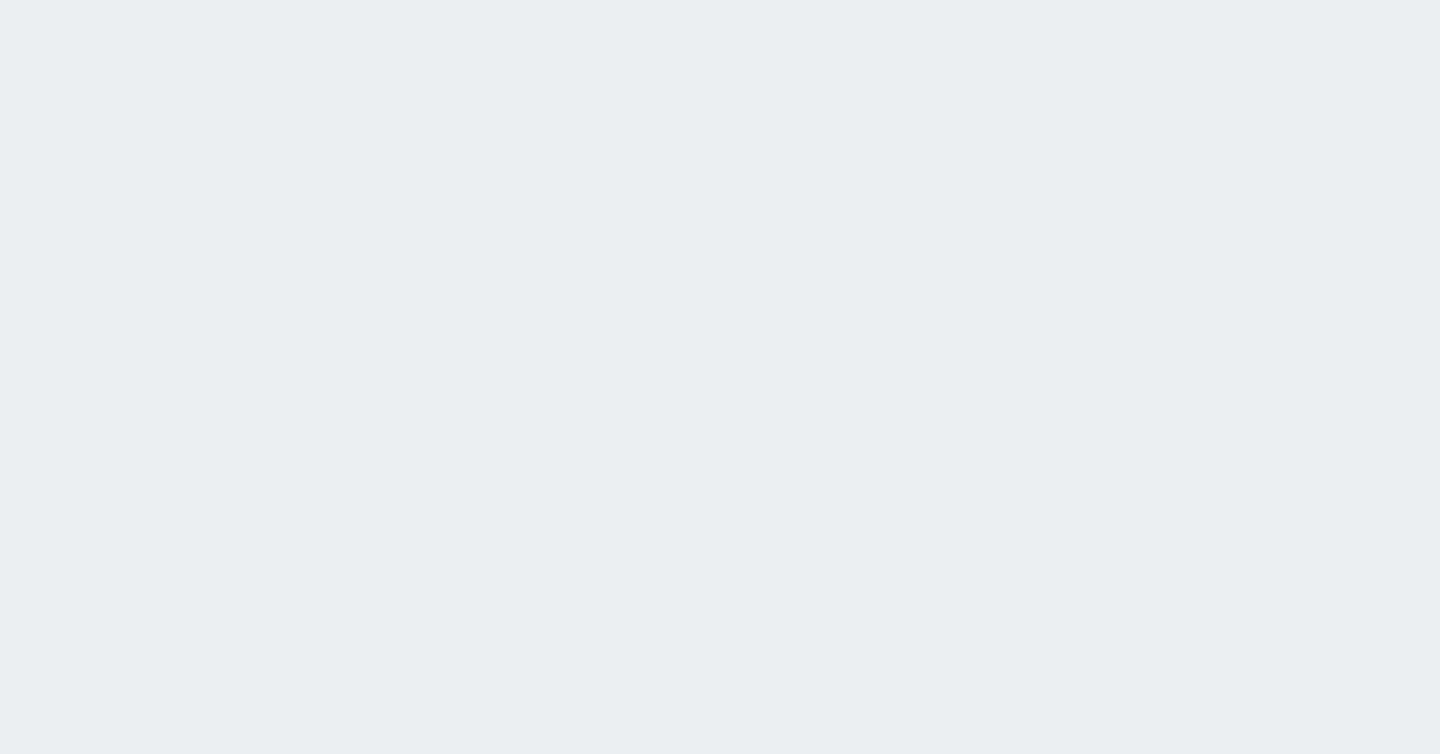 scroll, scrollTop: 0, scrollLeft: 0, axis: both 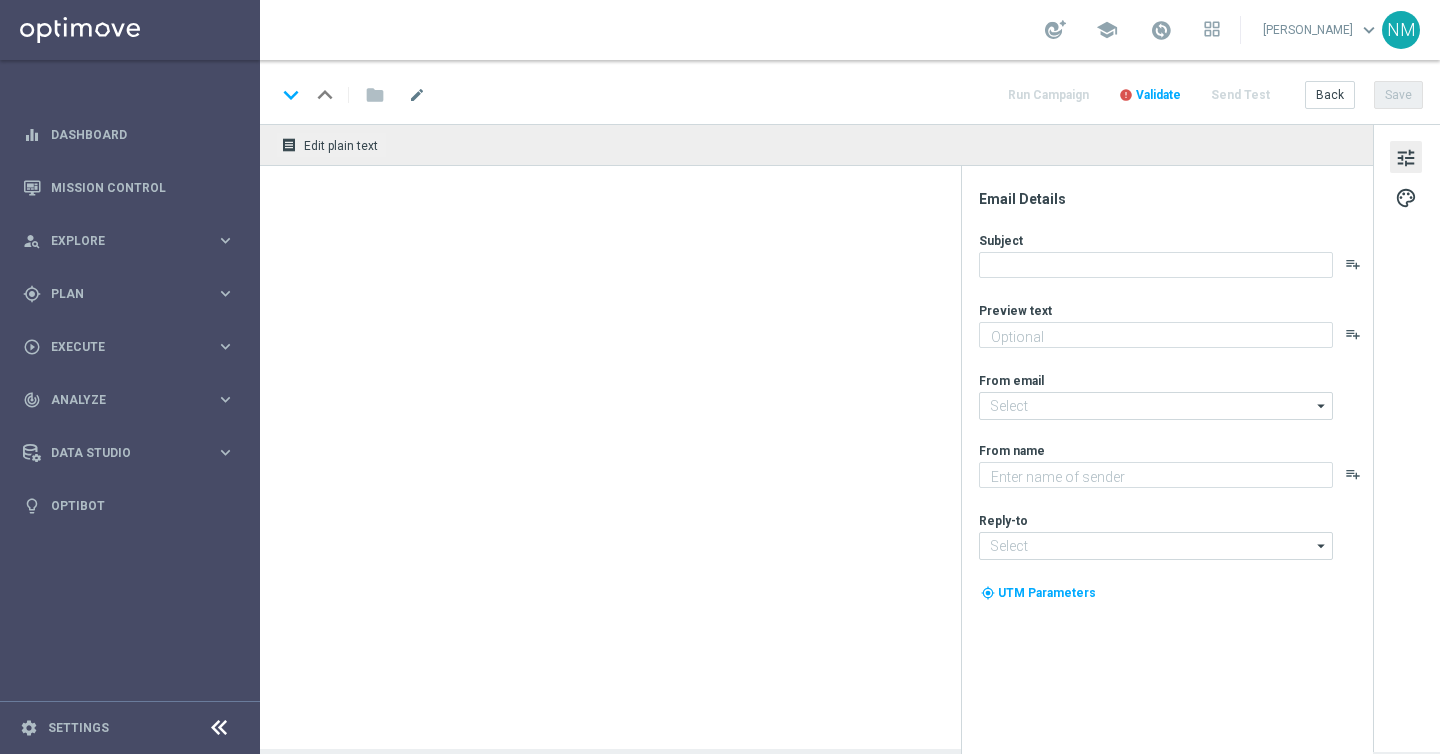 type on "[%IRISHLOTTO_JACKPOT%] jackpot!" 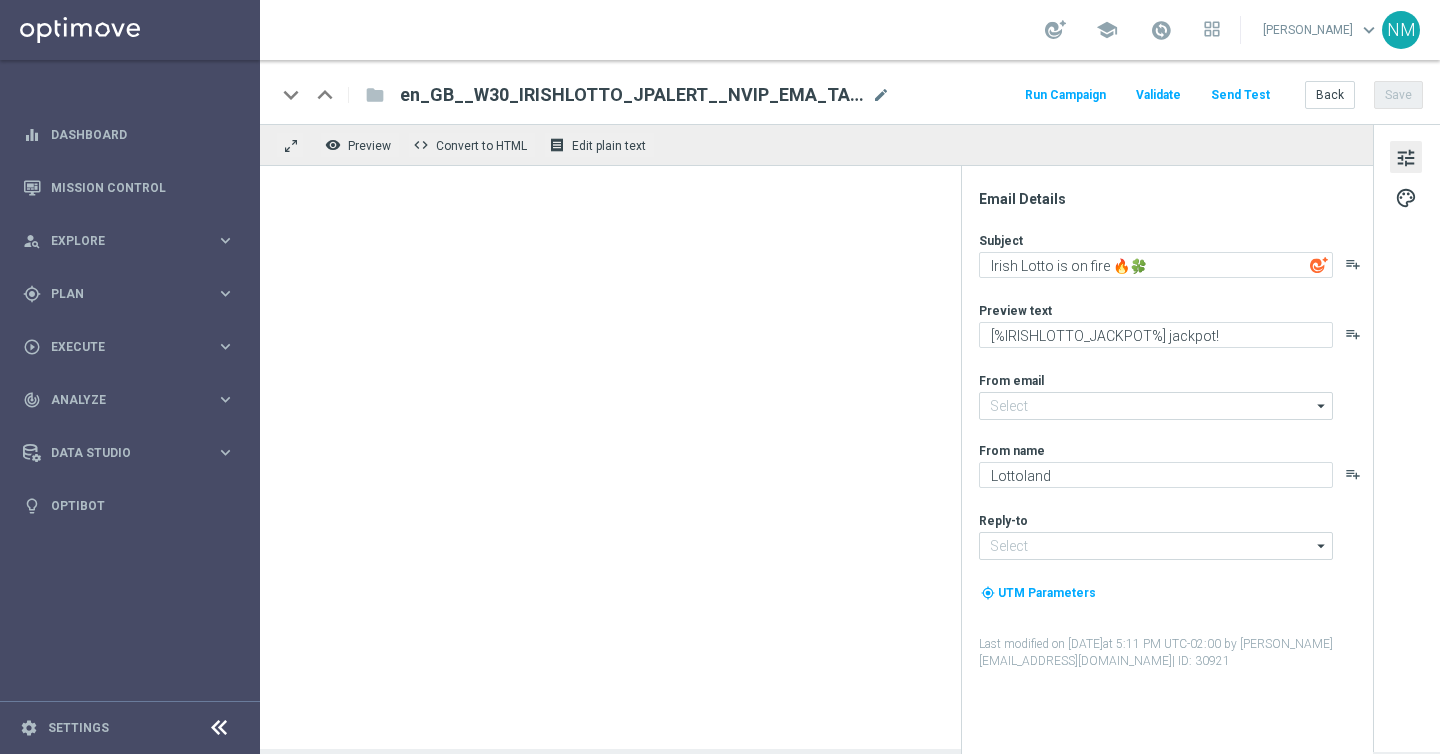 type on "[EMAIL_ADDRESS][DOMAIN_NAME]" 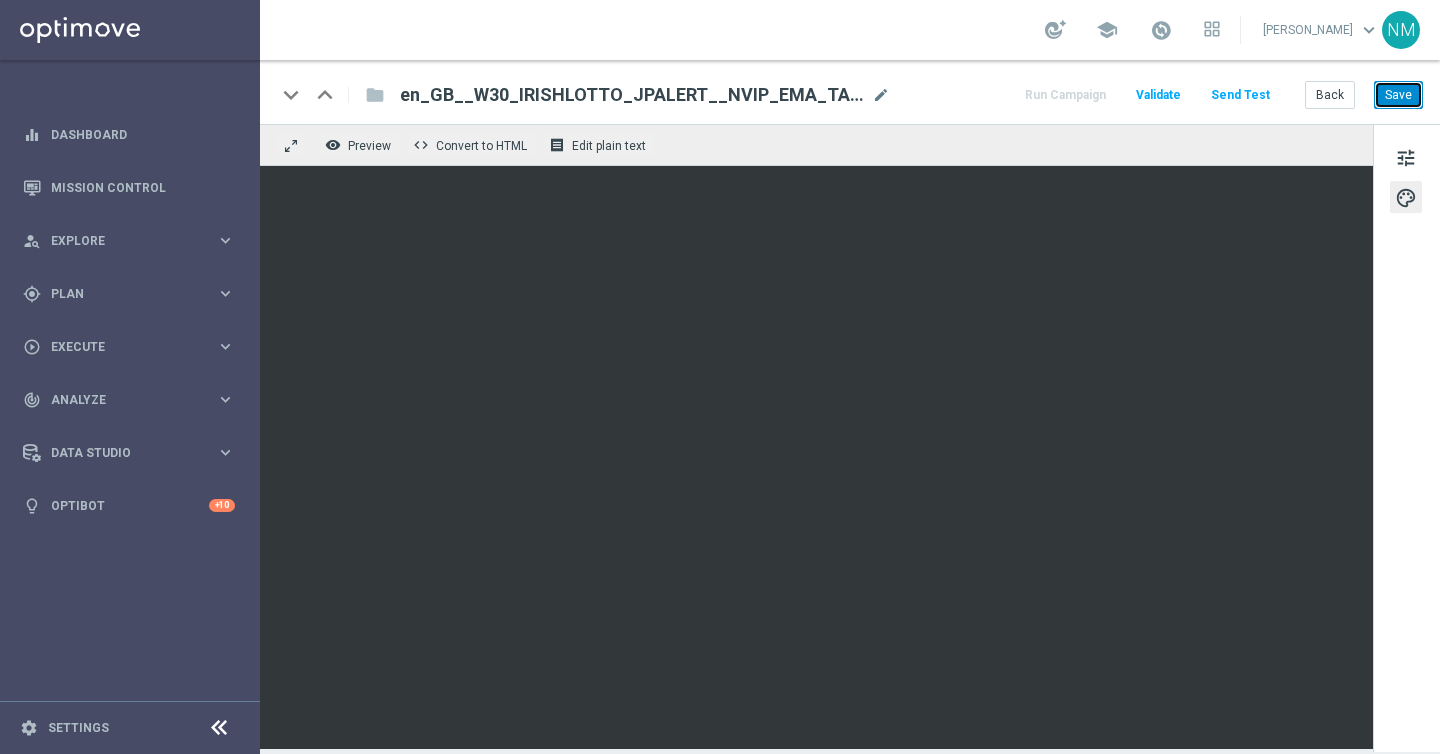 click on "Save" at bounding box center (1398, 95) 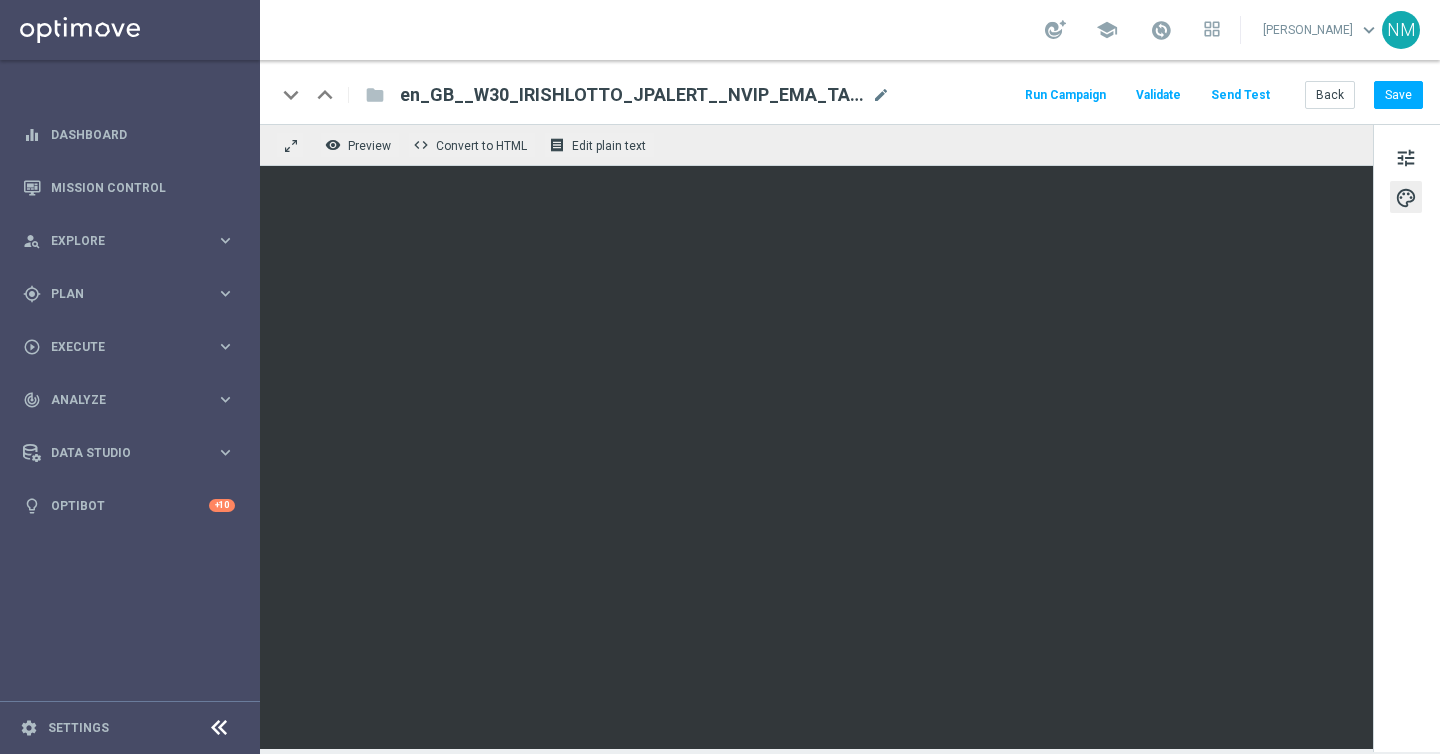click on "Send Test" 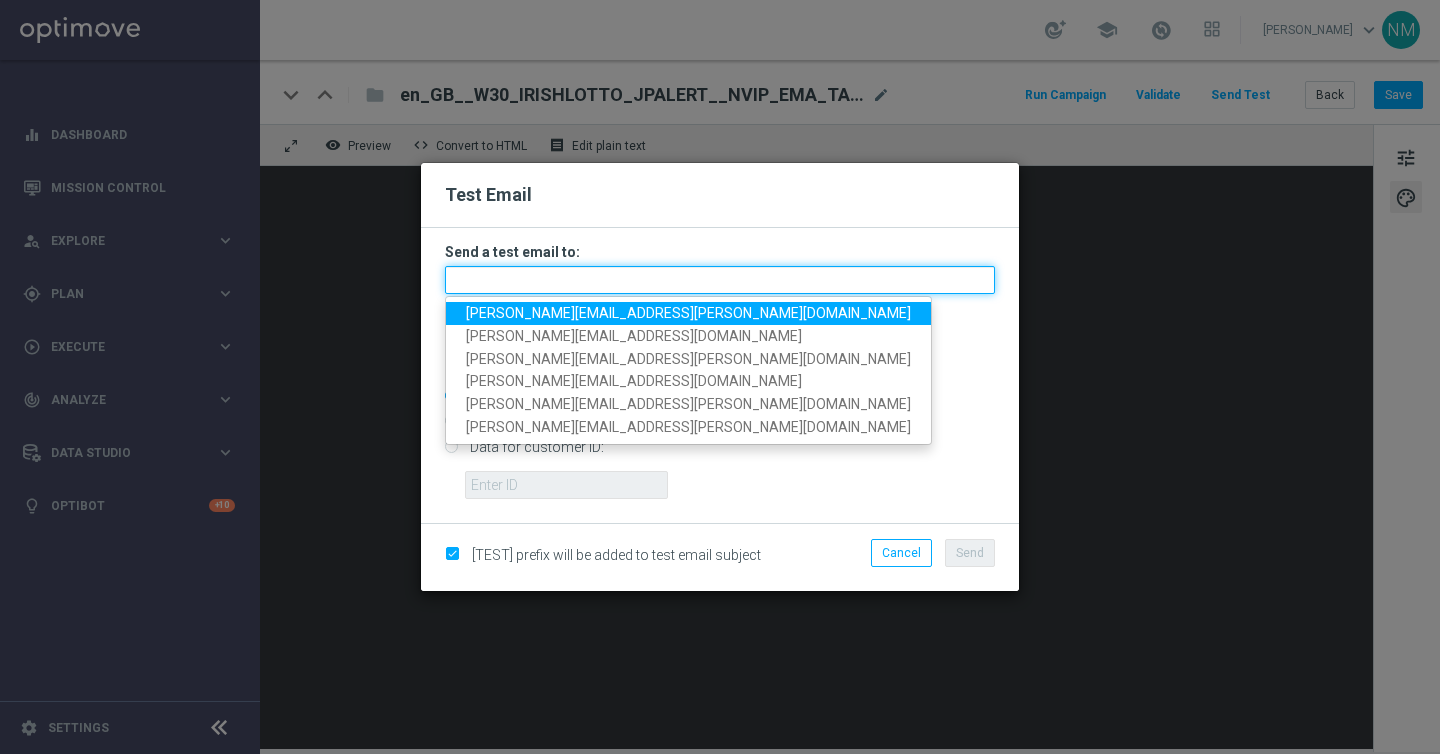 click at bounding box center (720, 280) 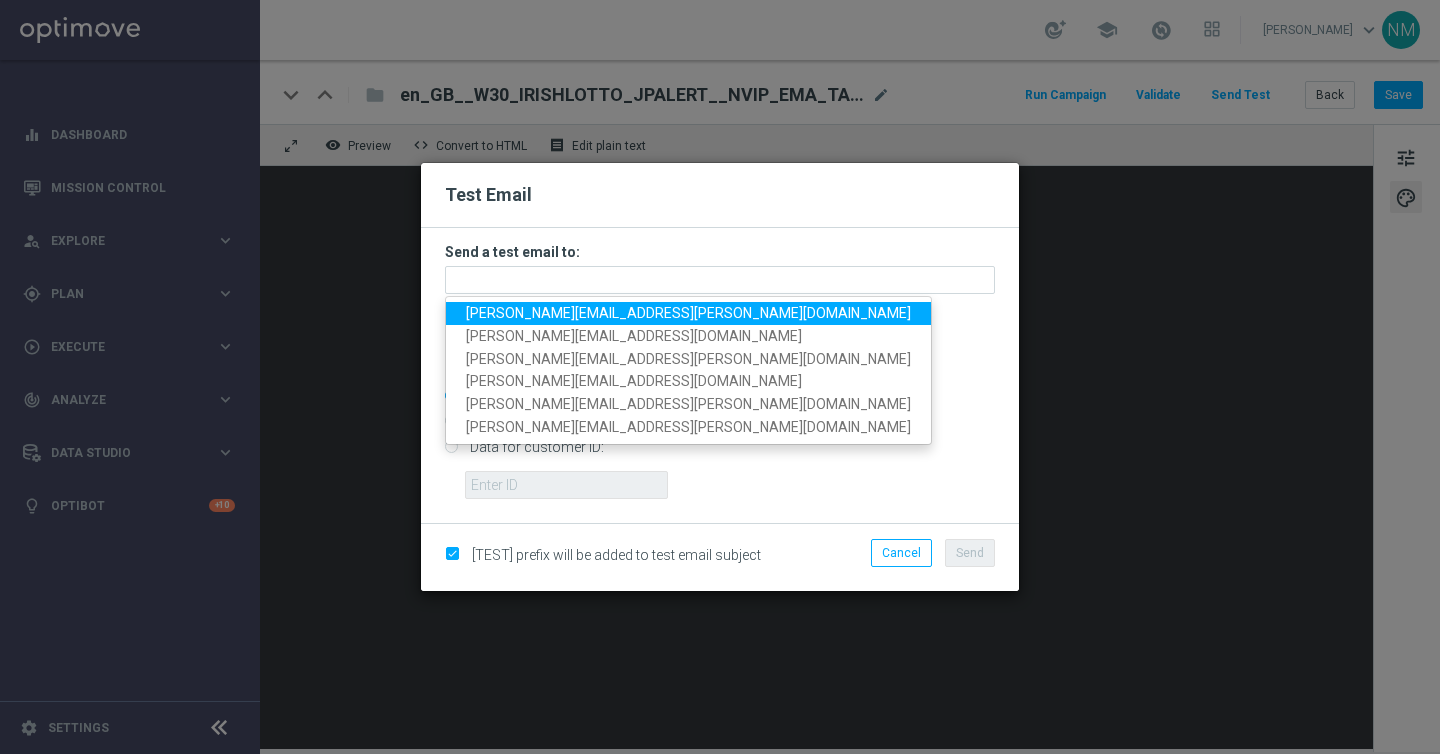 click on "[PERSON_NAME][EMAIL_ADDRESS][PERSON_NAME][DOMAIN_NAME]" at bounding box center (688, 313) 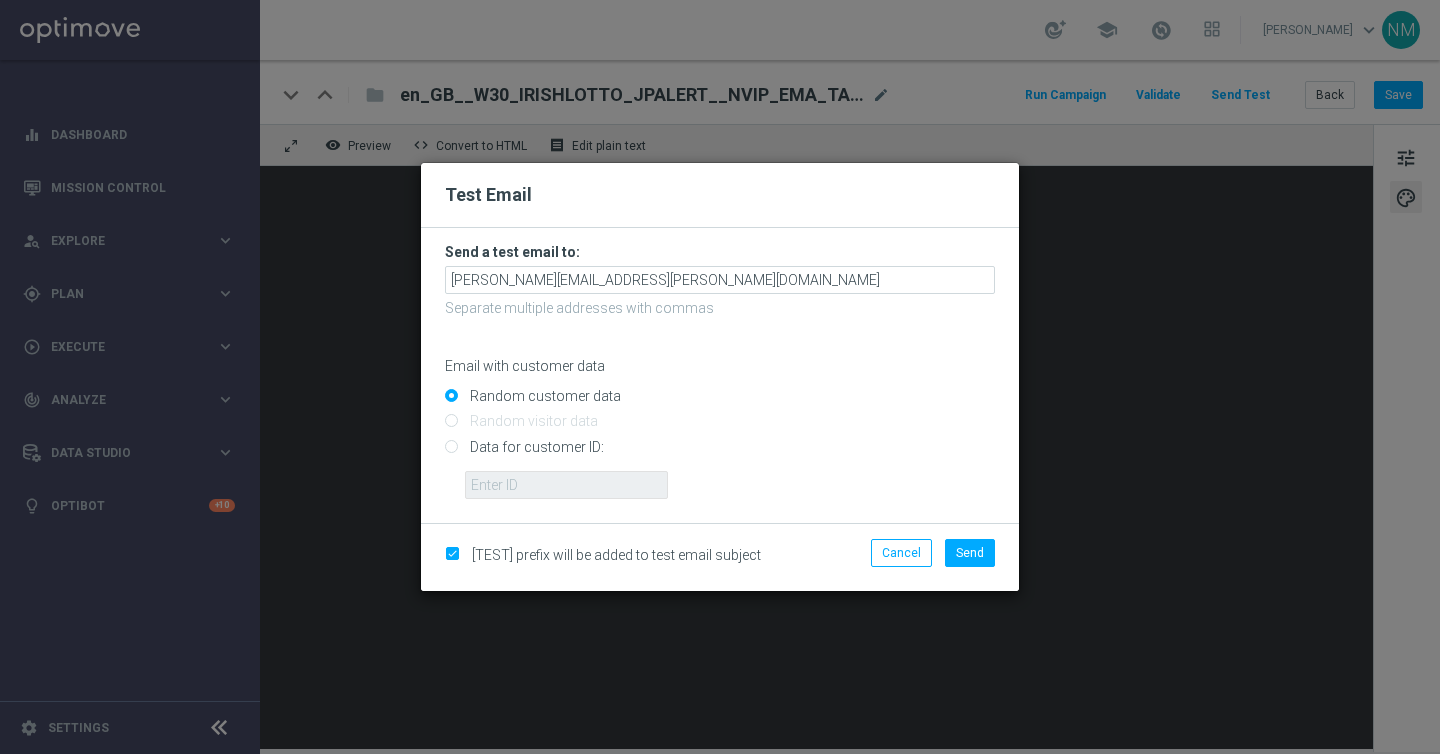 click on "Data for customer ID:" at bounding box center (720, 455) 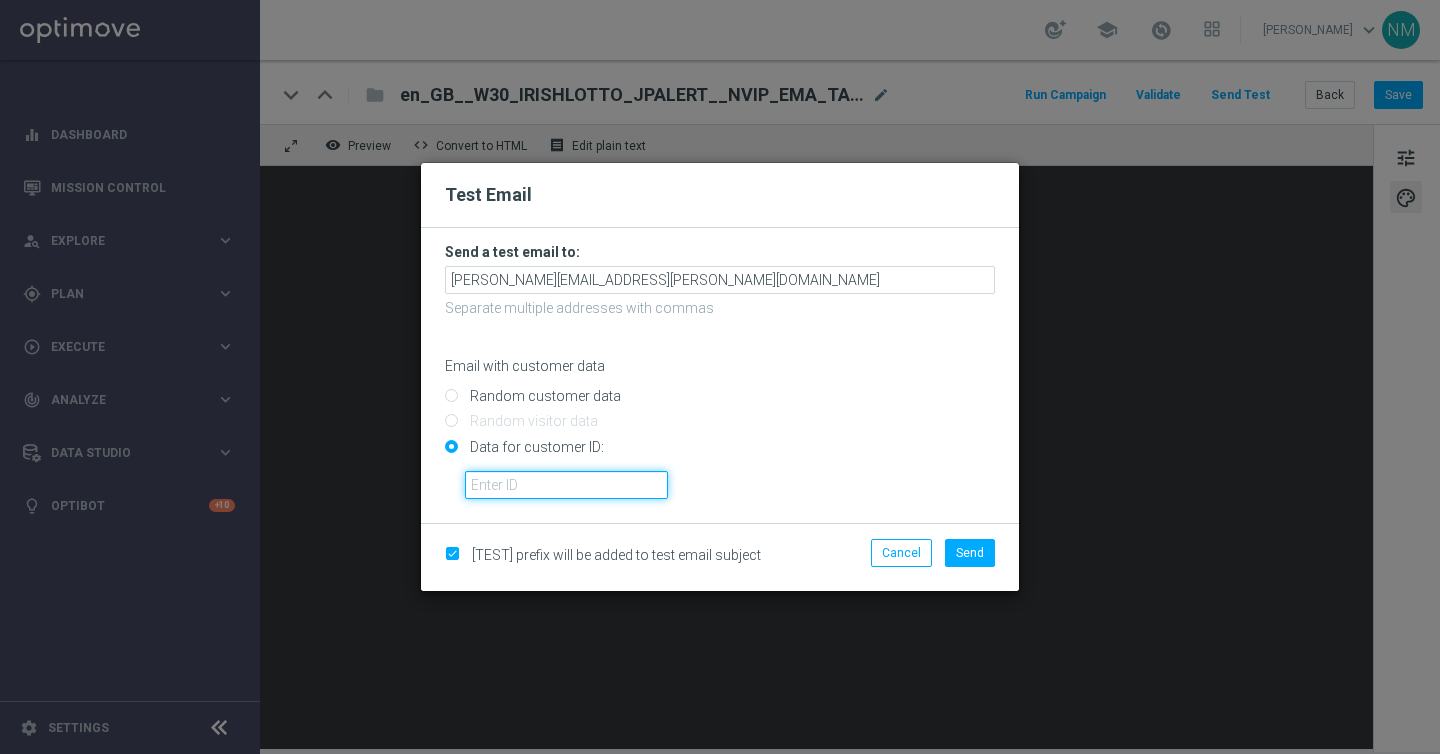click at bounding box center [566, 485] 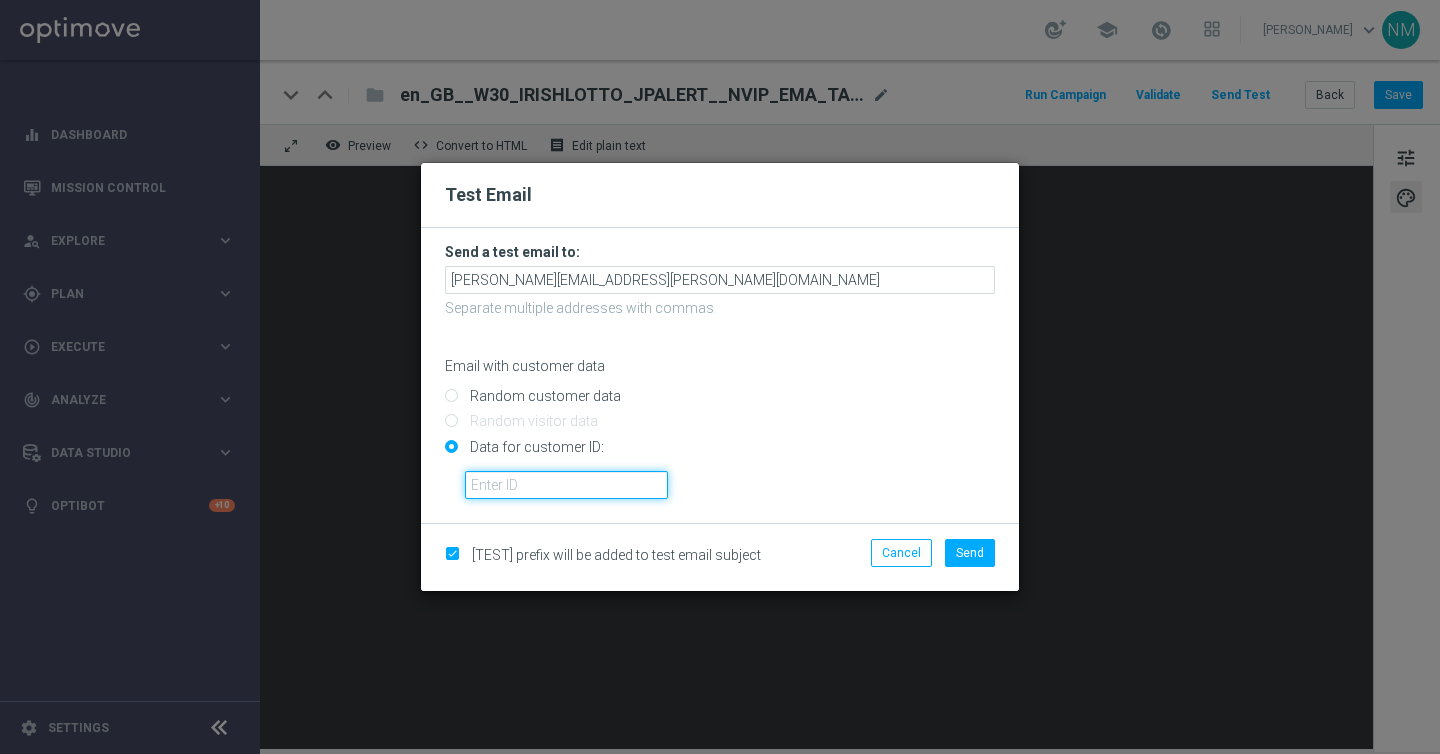 paste on "220553462" 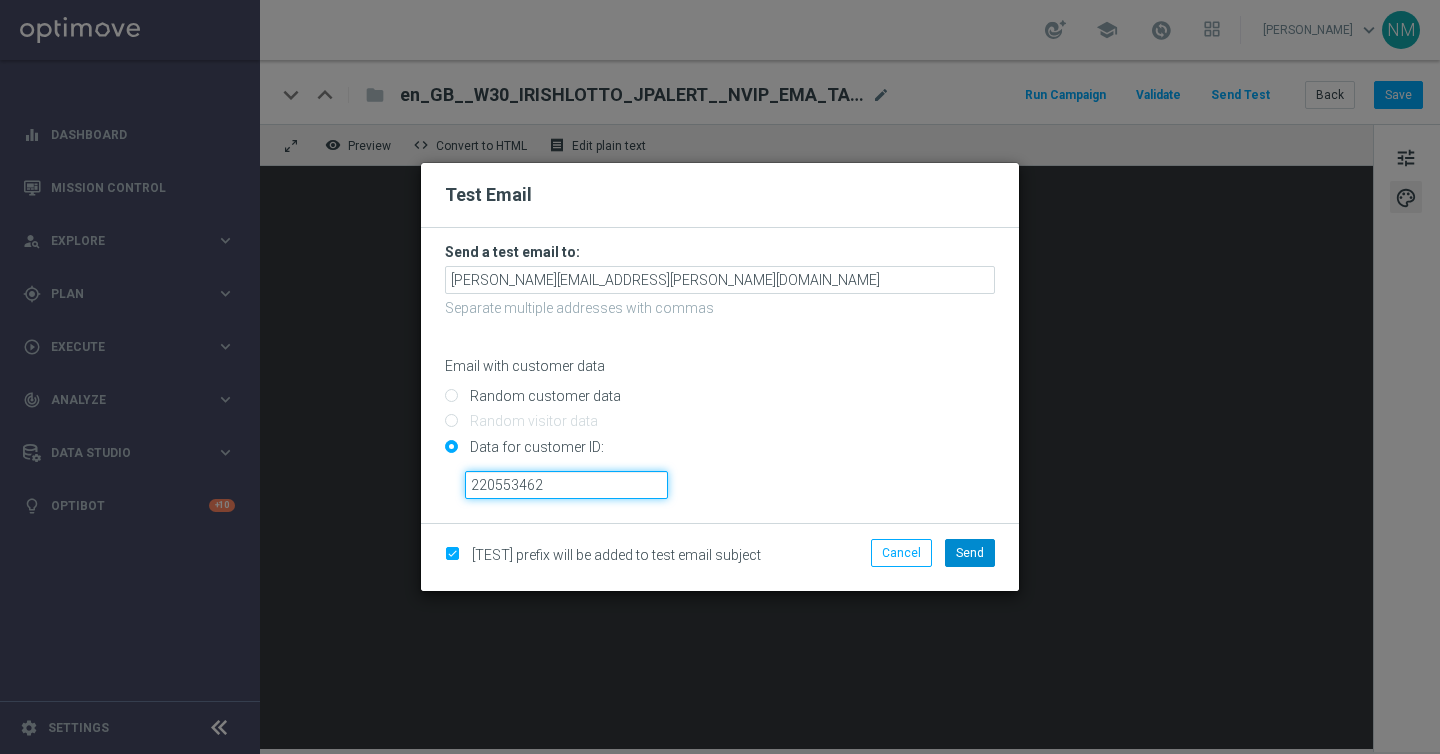 type on "220553462" 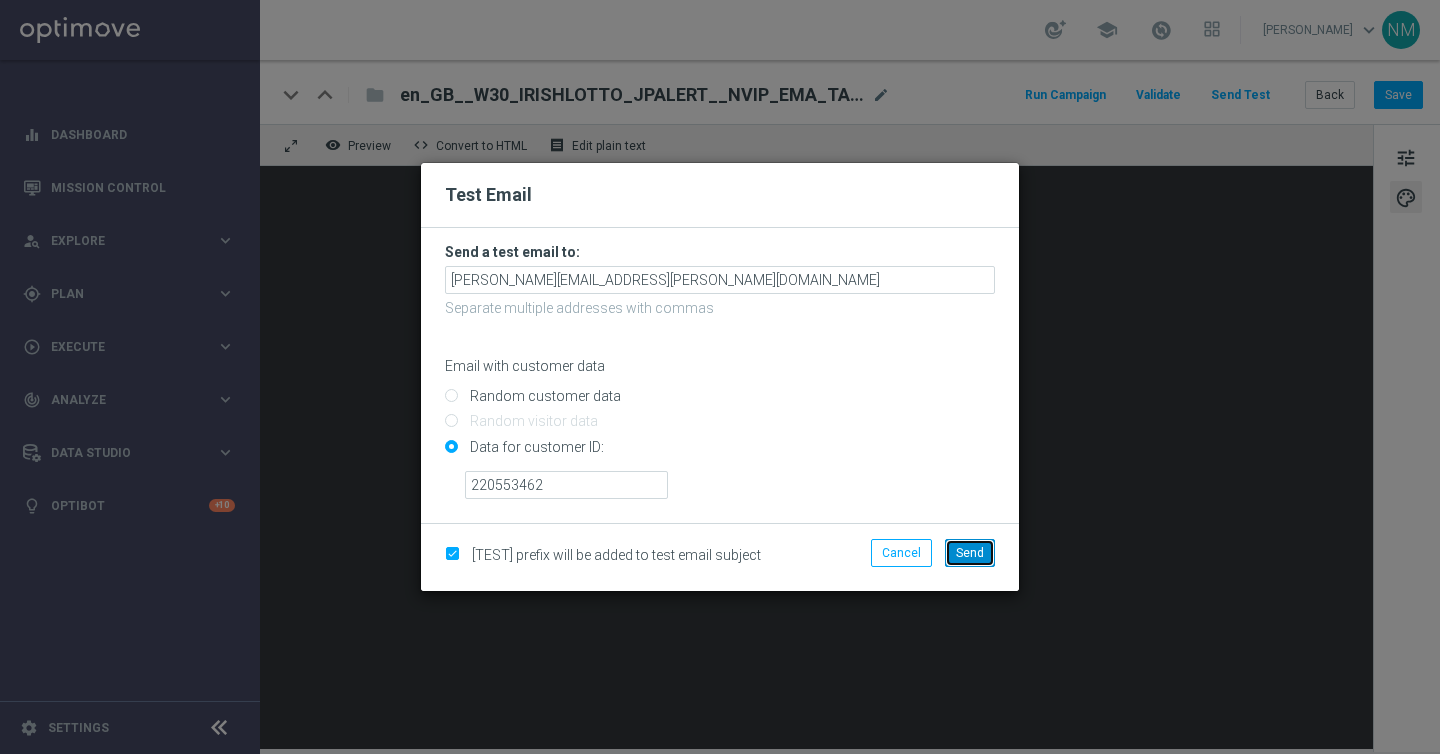 click on "Send" 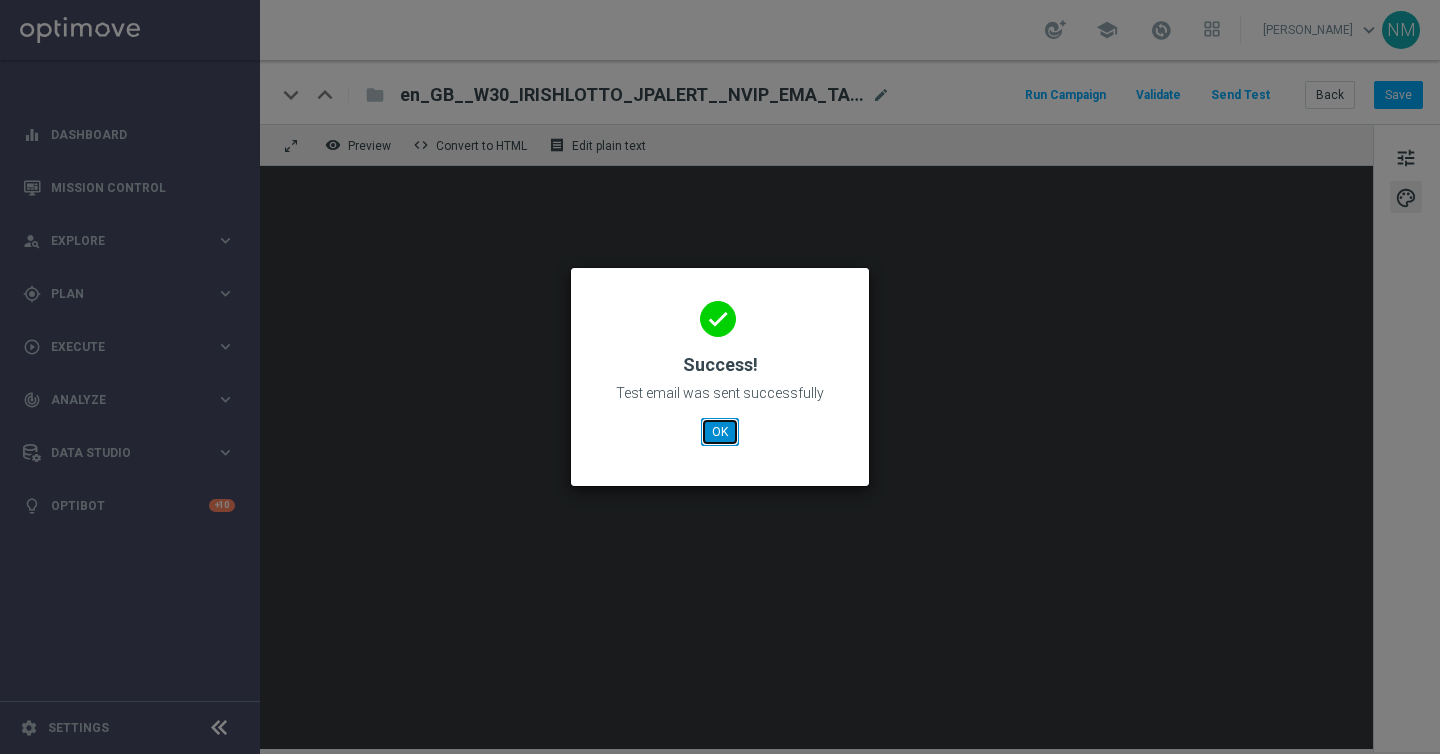 click on "OK" 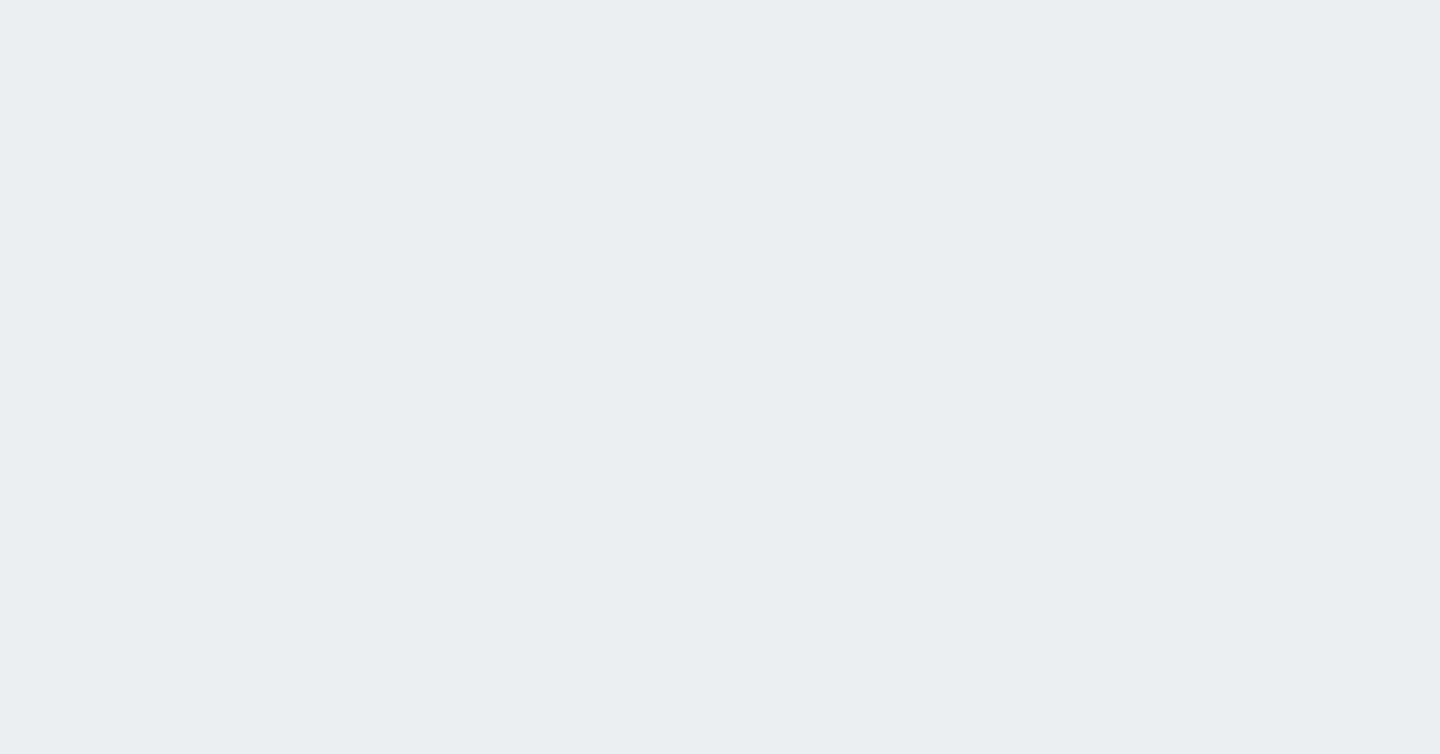 scroll, scrollTop: 0, scrollLeft: 0, axis: both 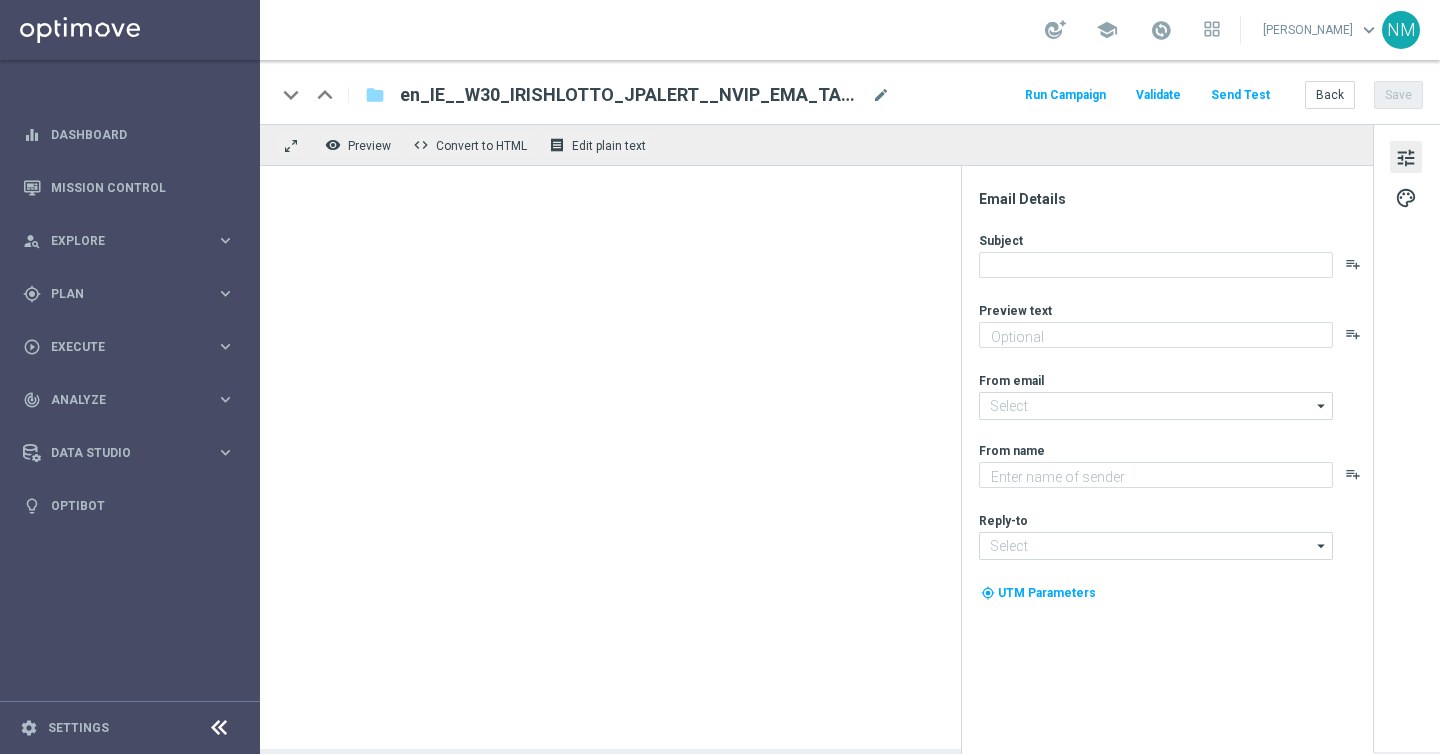 type on "[%IRISHLOTTO_JACKPOT%] jackpot!" 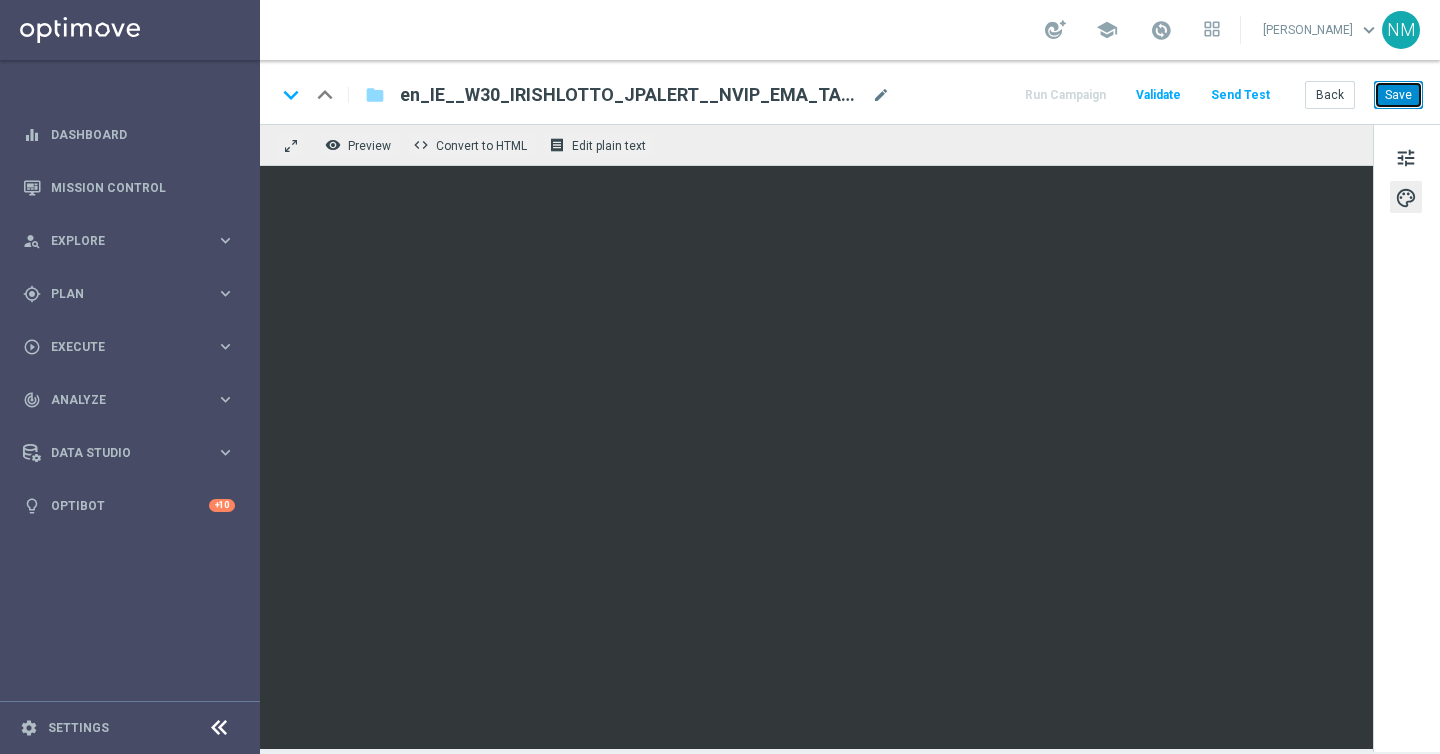click on "Save" at bounding box center (1398, 95) 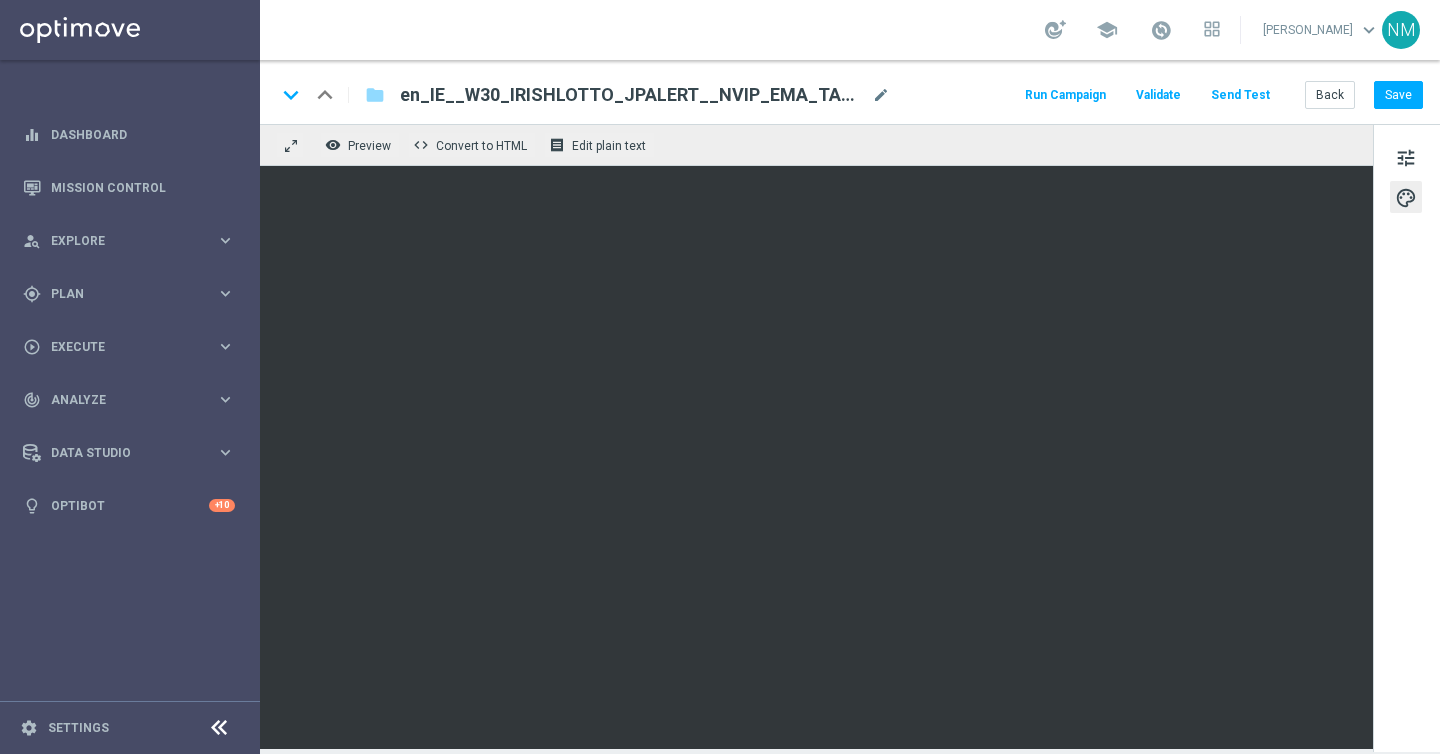 click on "Send Test" 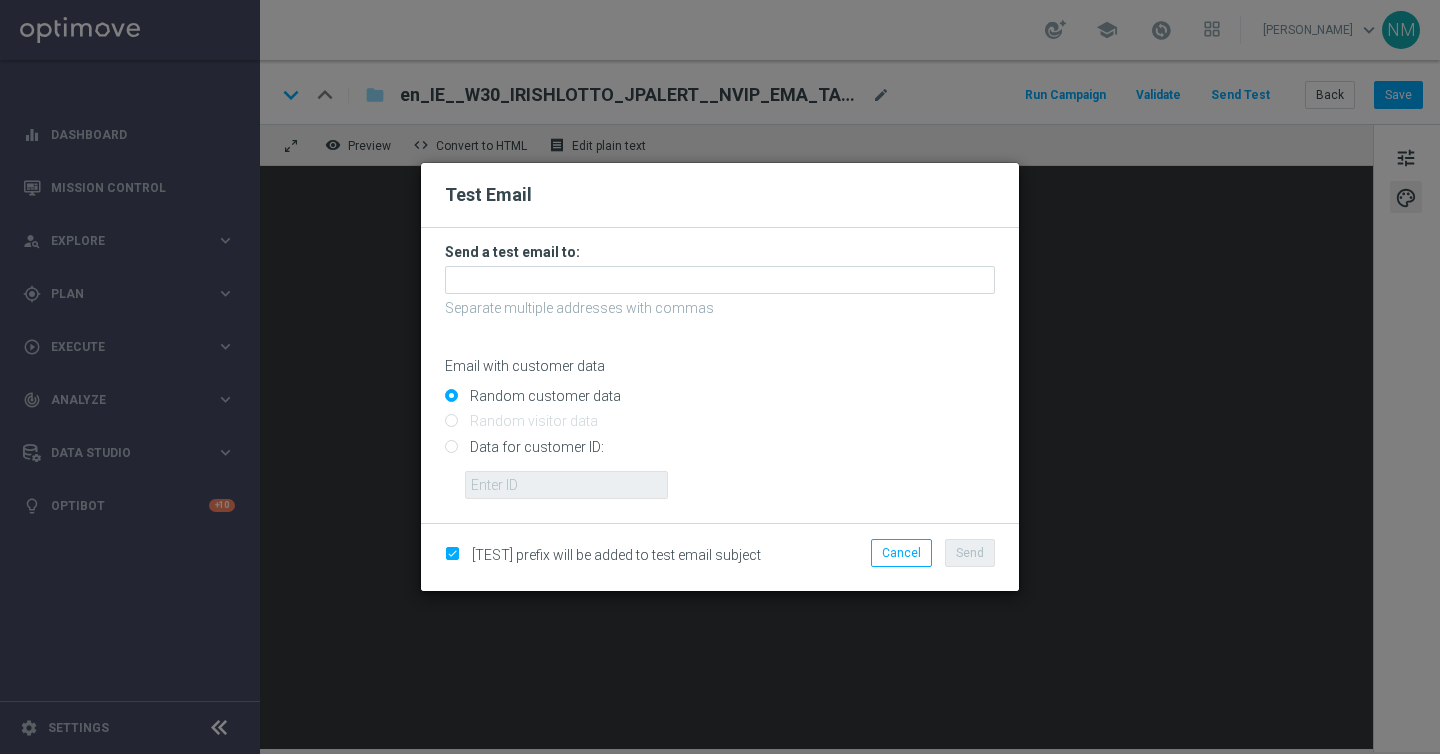 click on "Data for customer ID:" at bounding box center [720, 455] 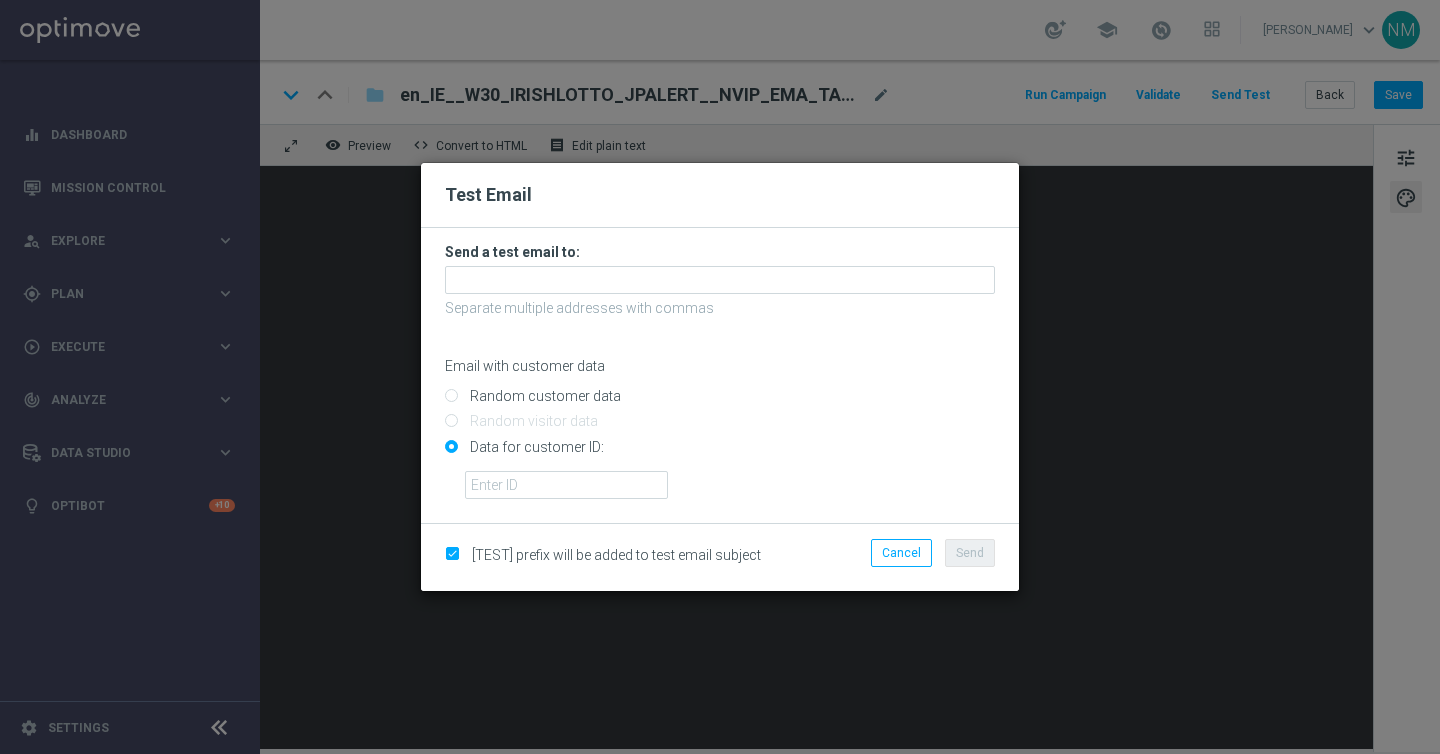 click on "Data for customer ID:" at bounding box center (720, 455) 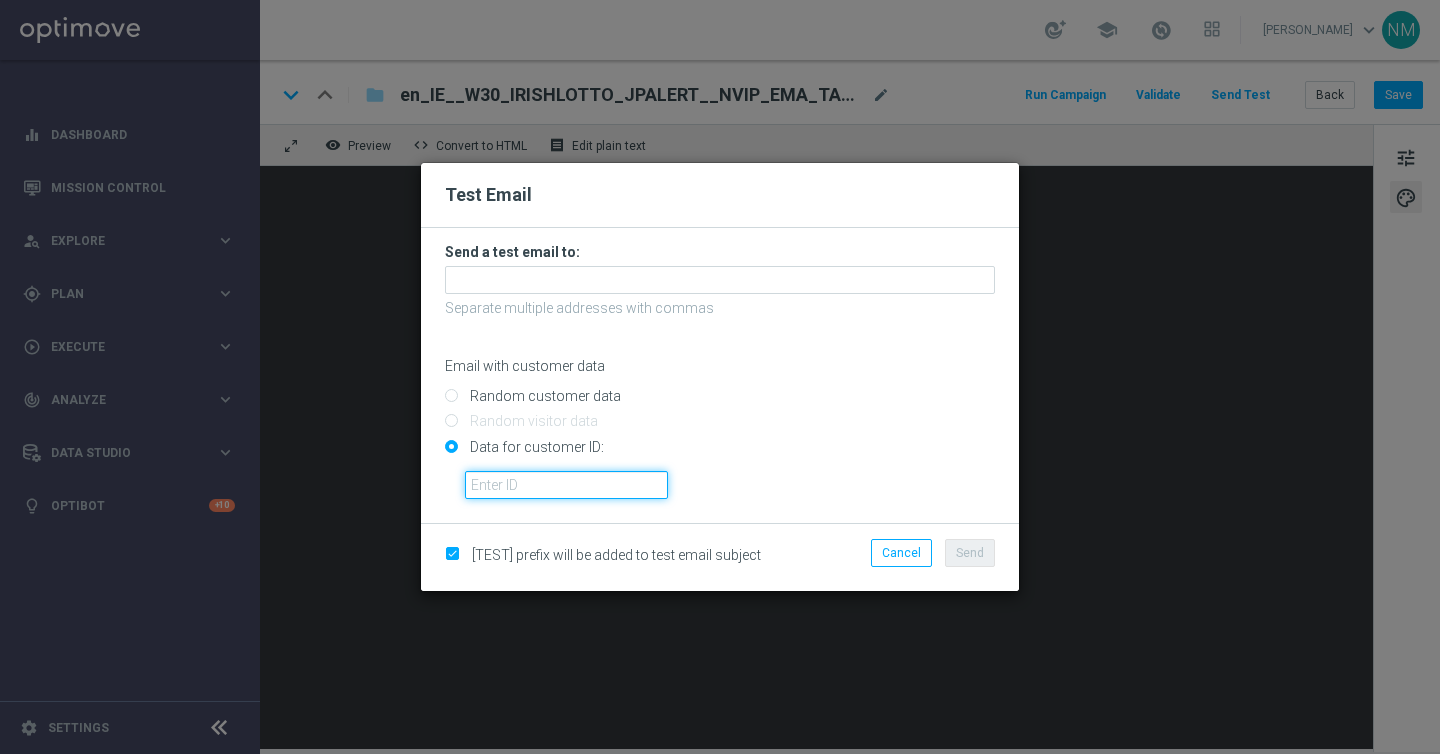 click at bounding box center (566, 485) 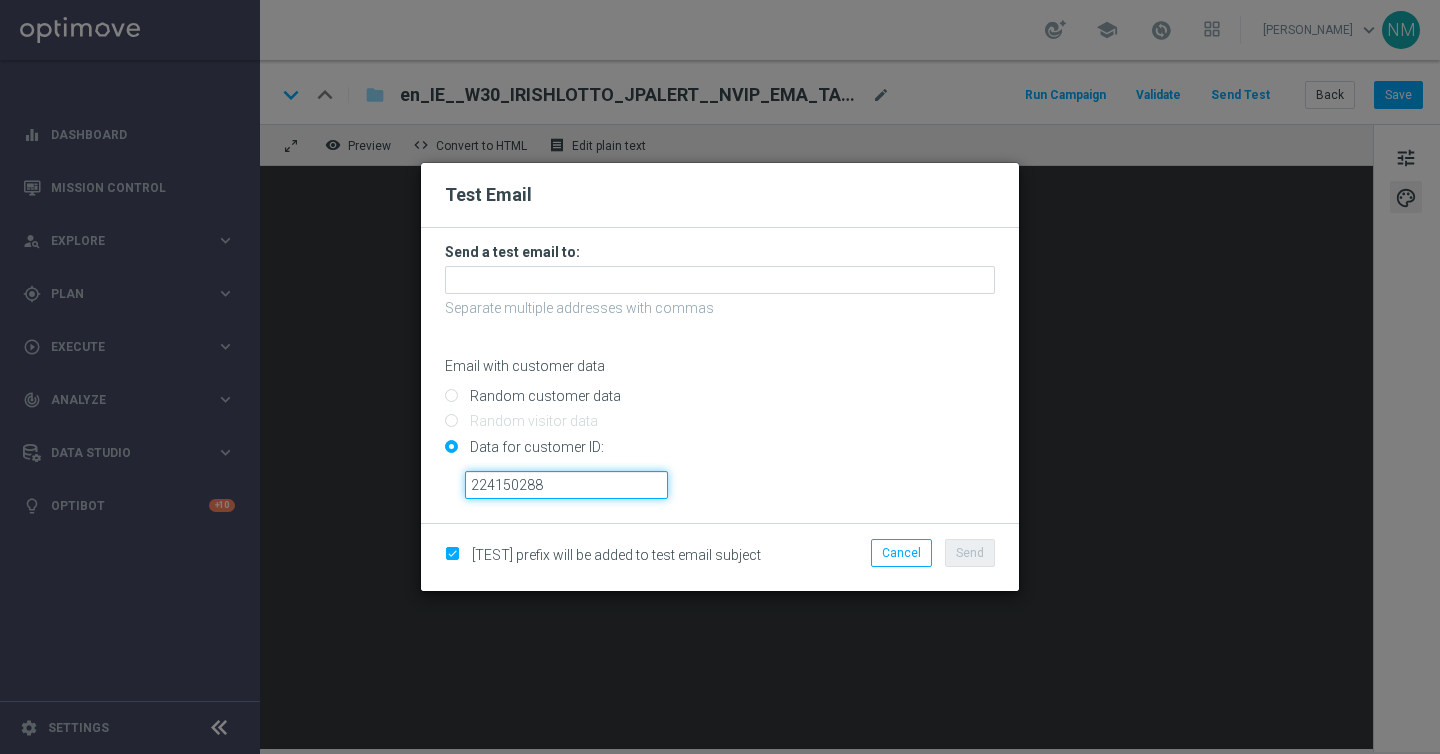 type on "224150288" 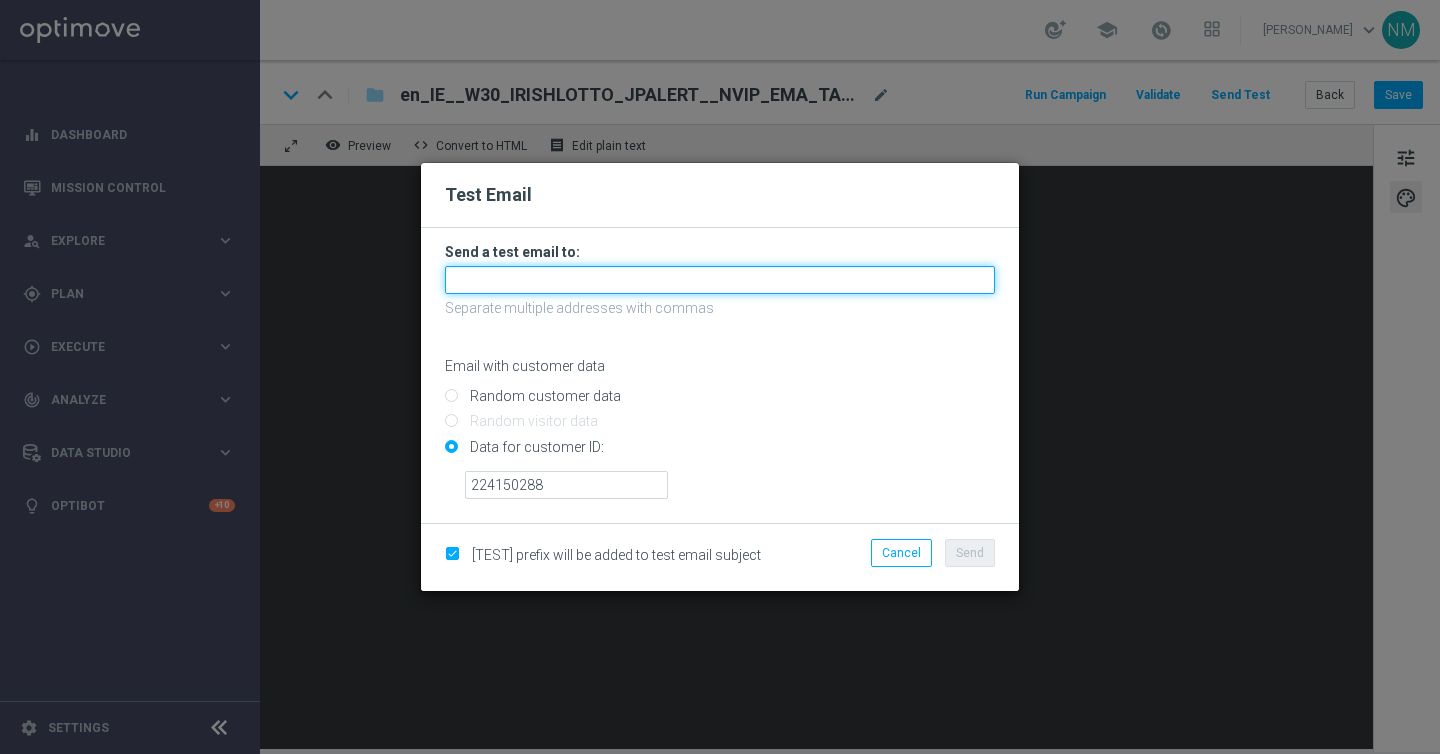 click at bounding box center (720, 280) 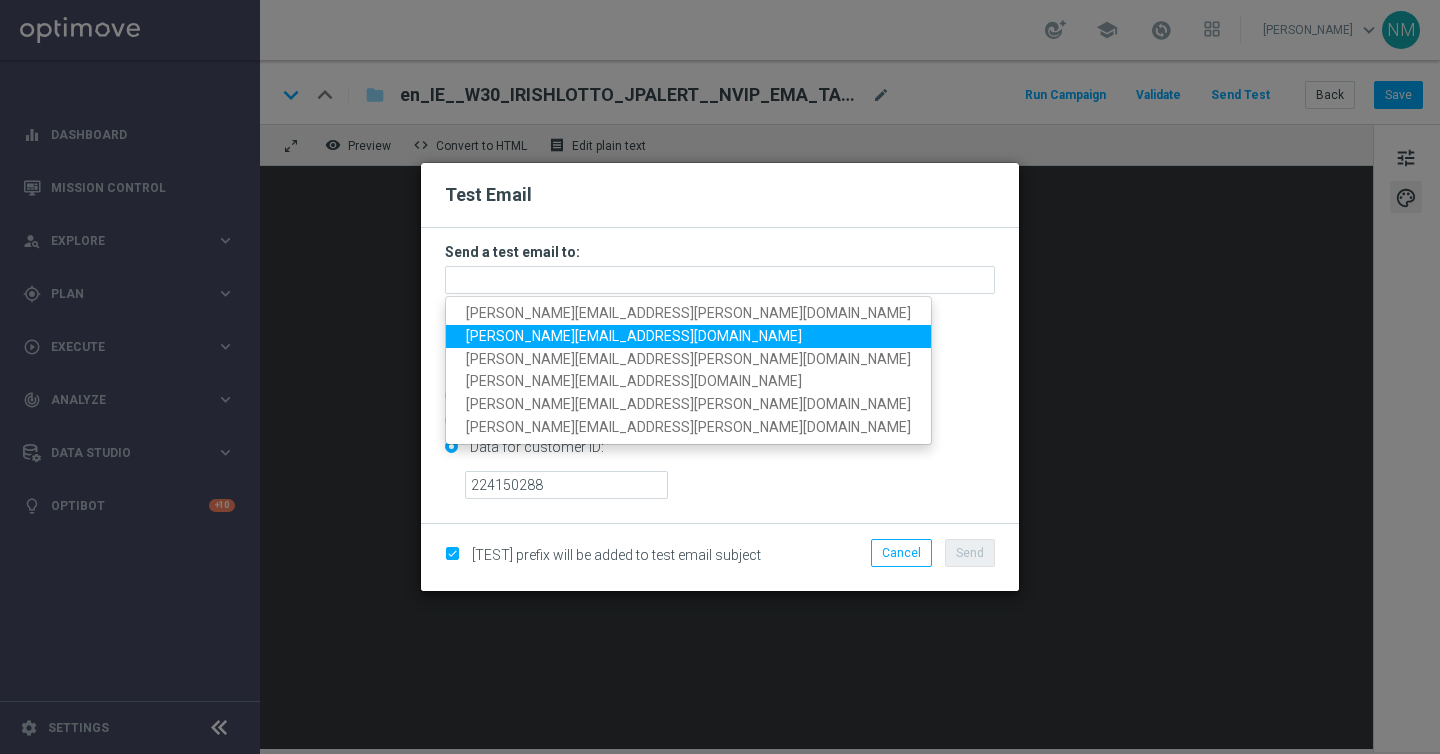 click on "nikola.misotova@lottoland.com" at bounding box center (634, 336) 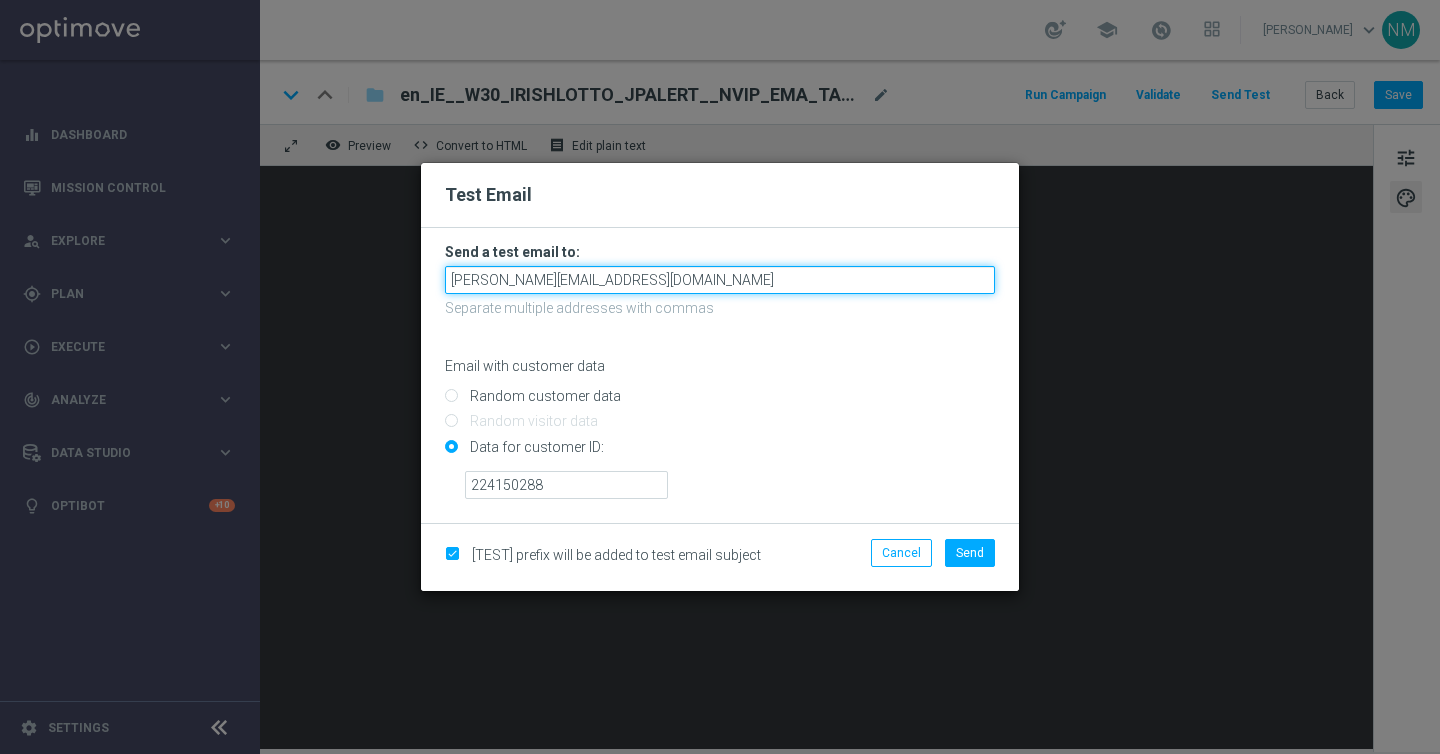 click on "nikola.misotova@lottoland.com" at bounding box center (720, 280) 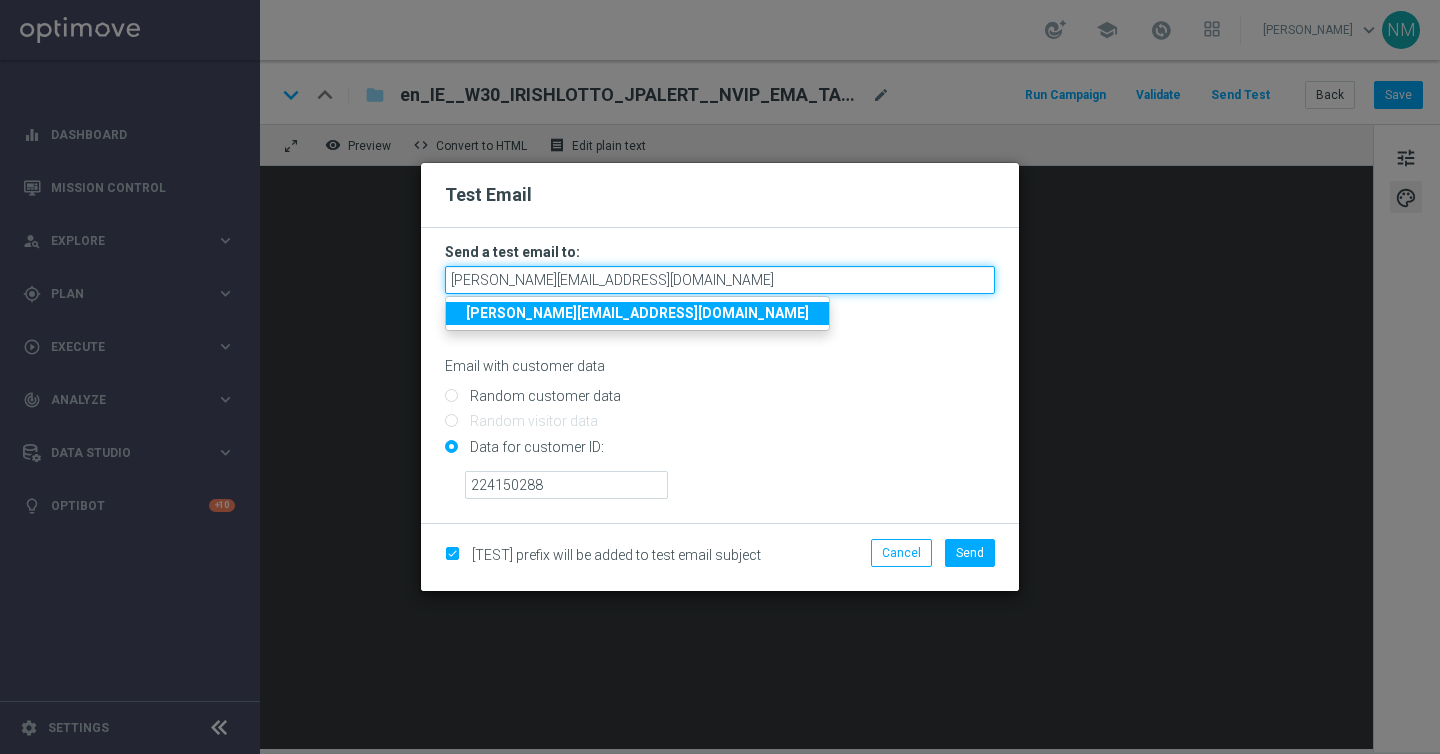 click on "nikola.misotova@lottoland.com" at bounding box center (720, 280) 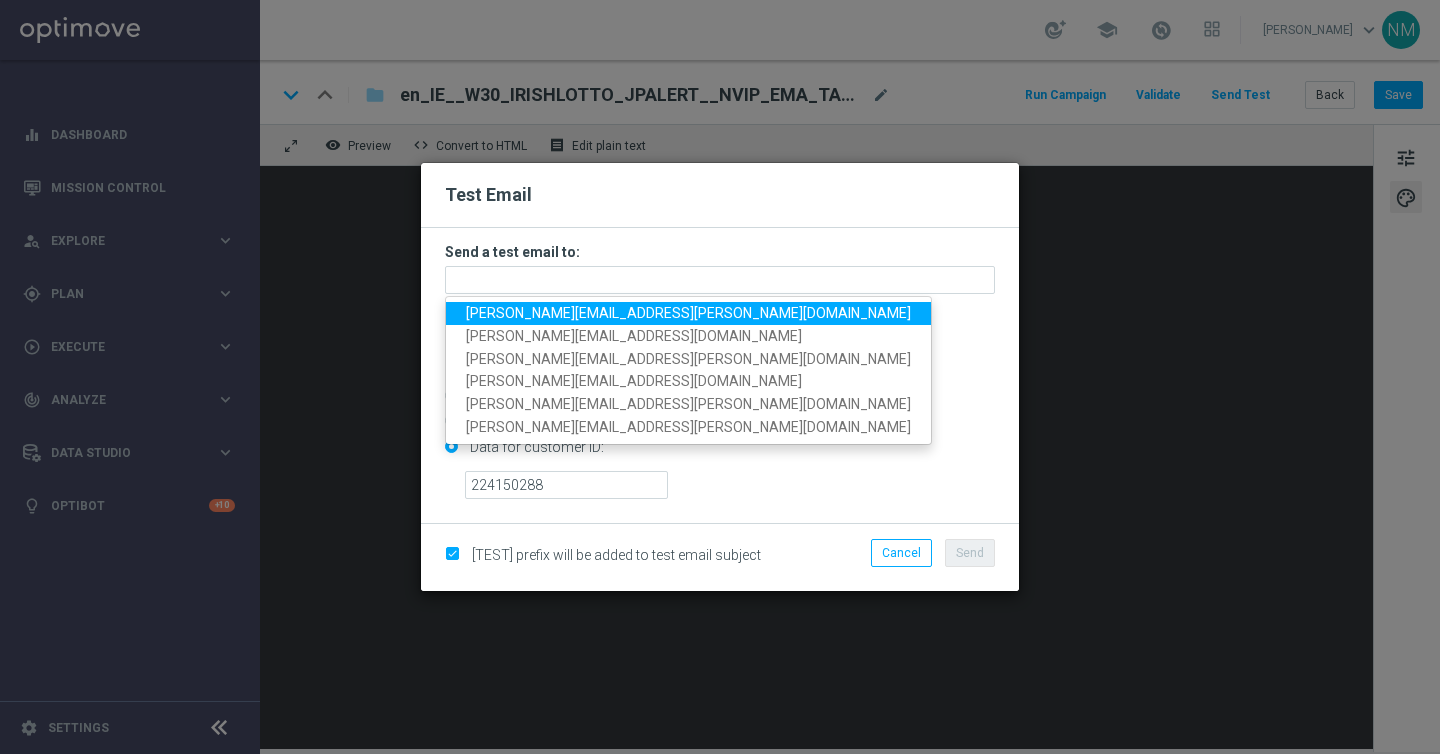 click on "ricky.hubbard@lottoland.com" at bounding box center (688, 313) 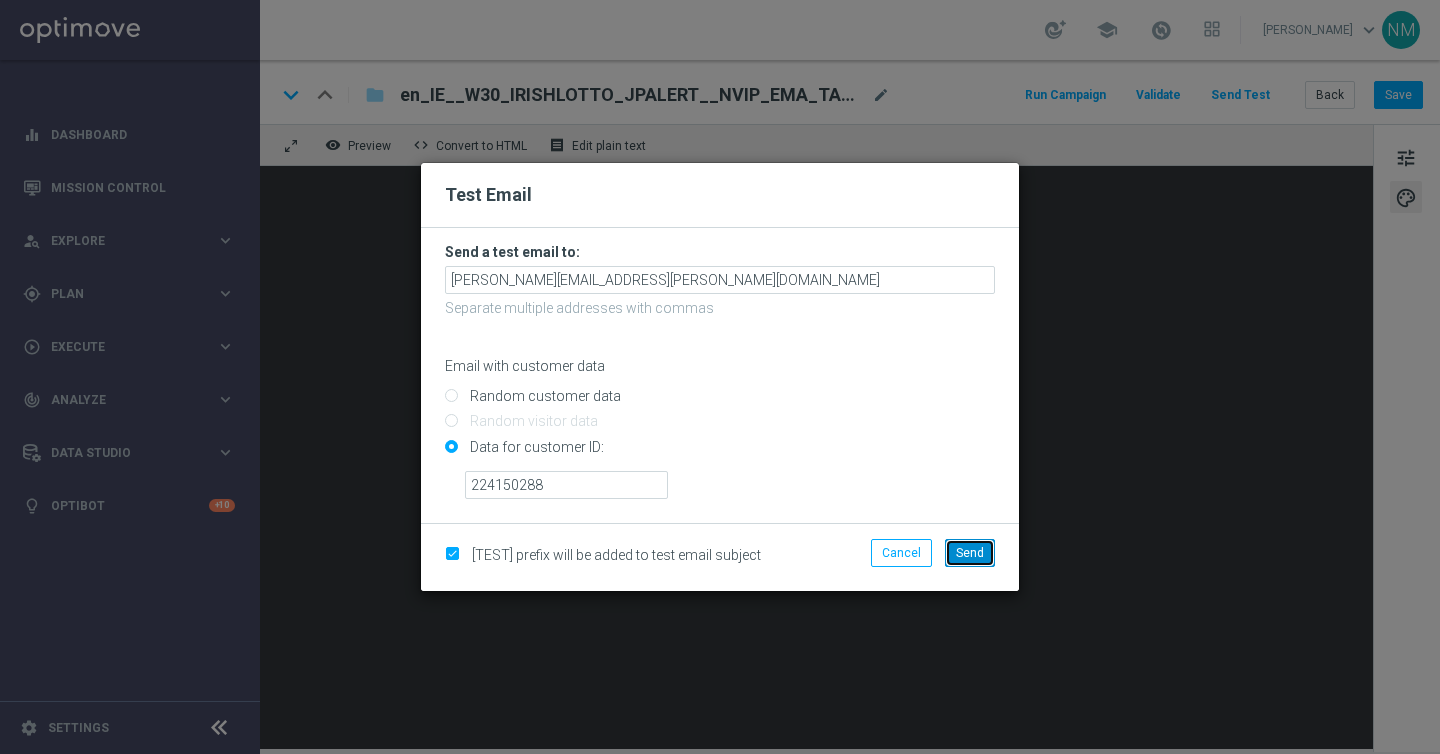 click on "Send" 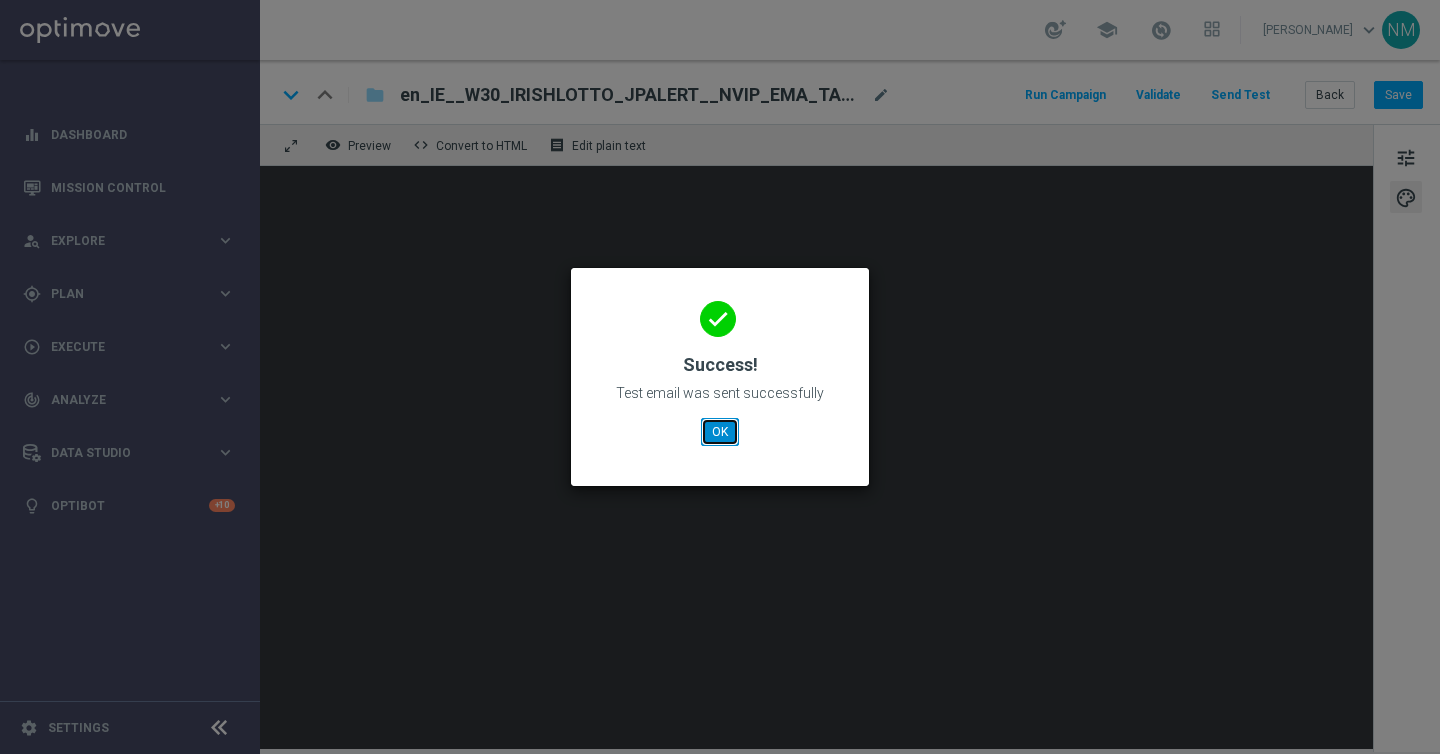 click on "OK" 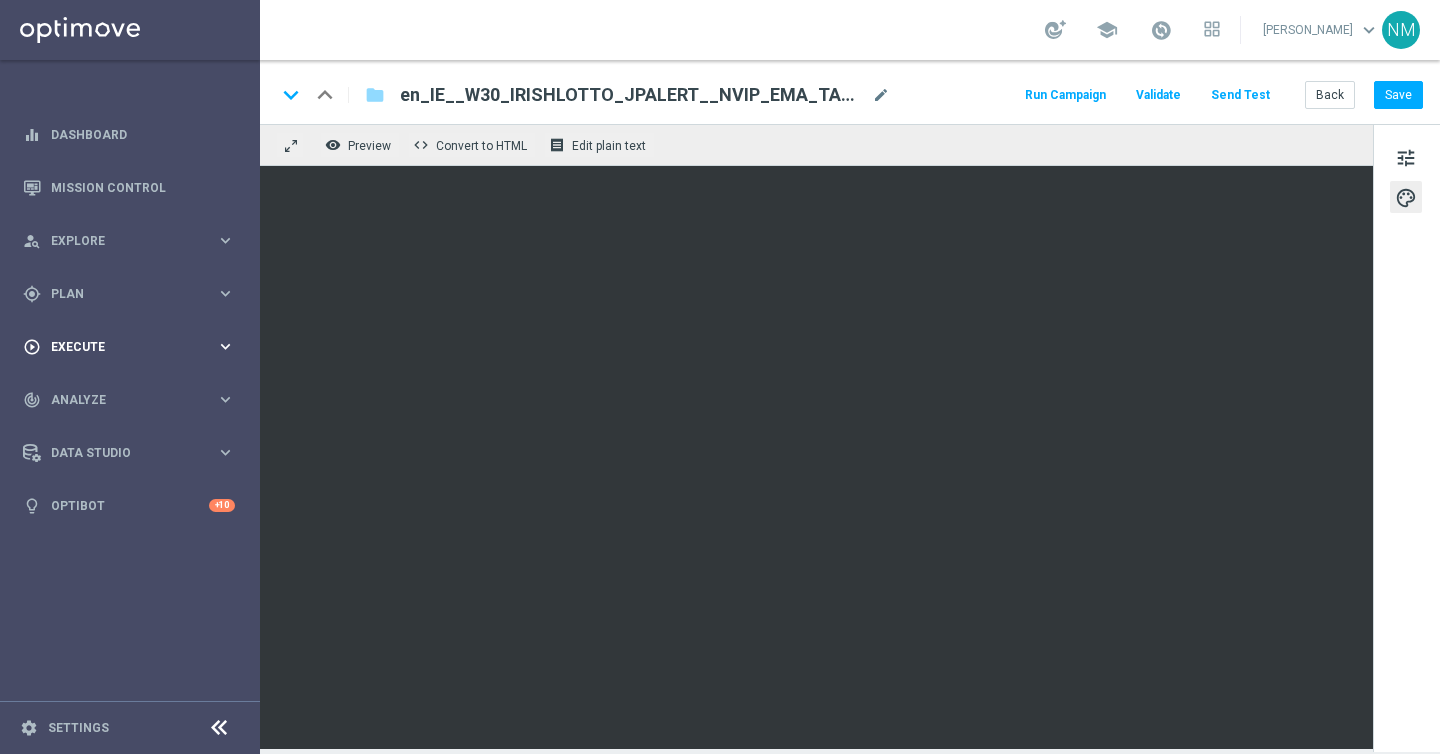 click on "play_circle_outline
Execute" at bounding box center (119, 347) 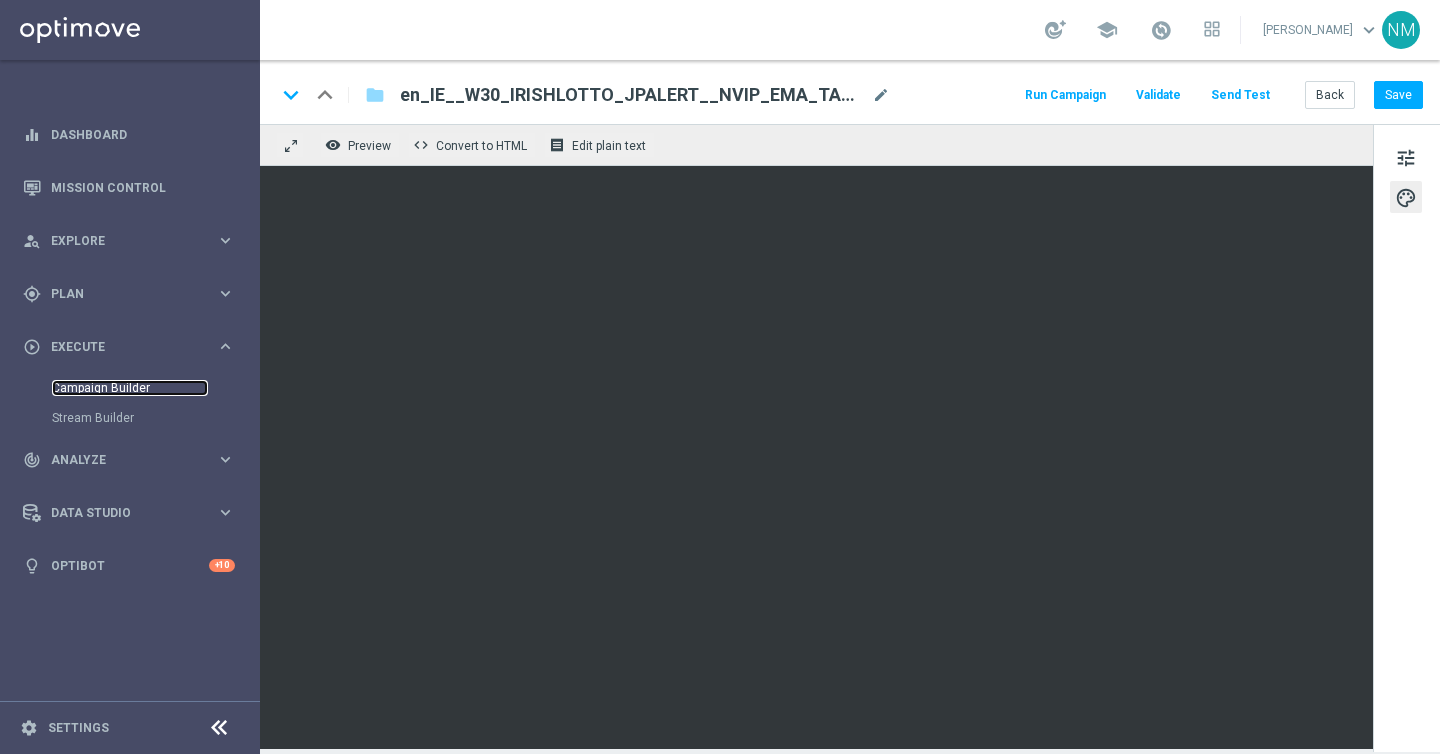 click on "Campaign Builder" at bounding box center [130, 388] 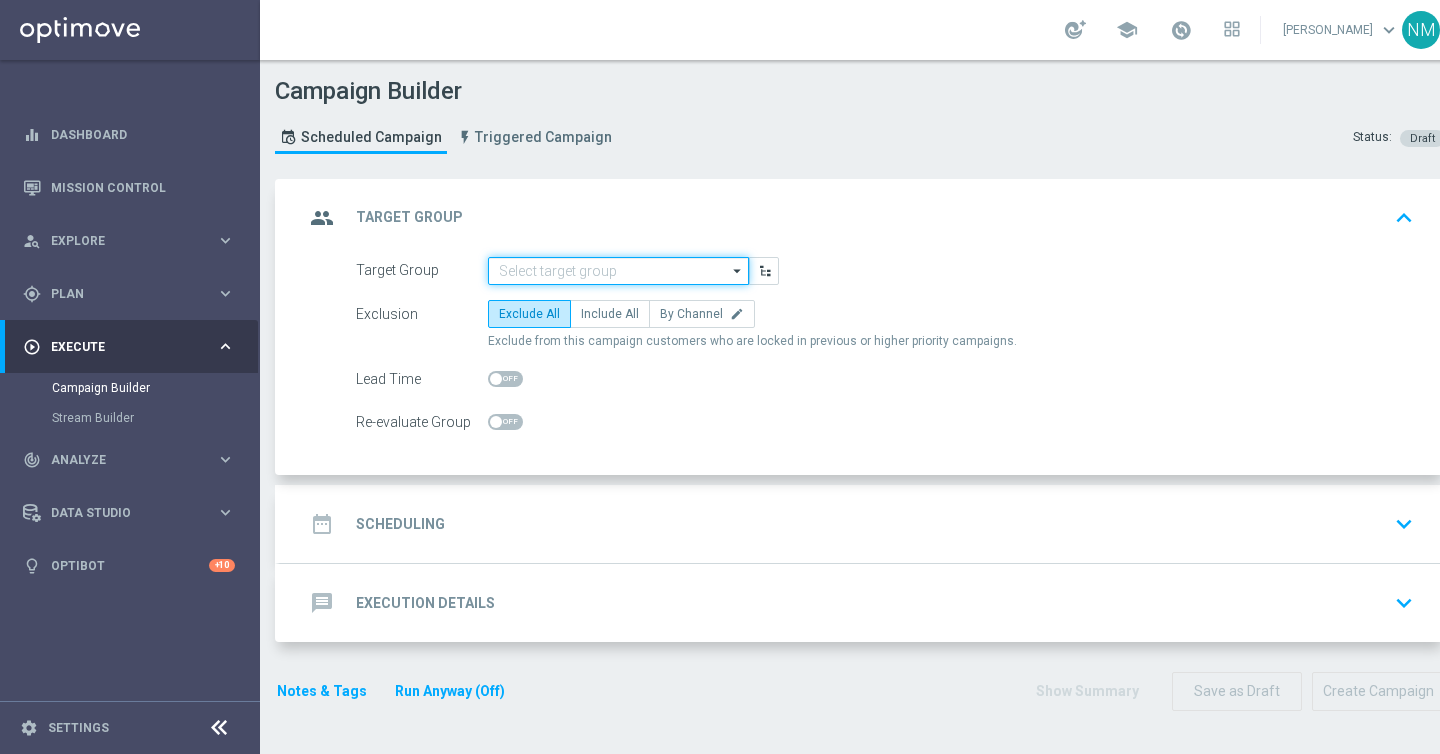 click 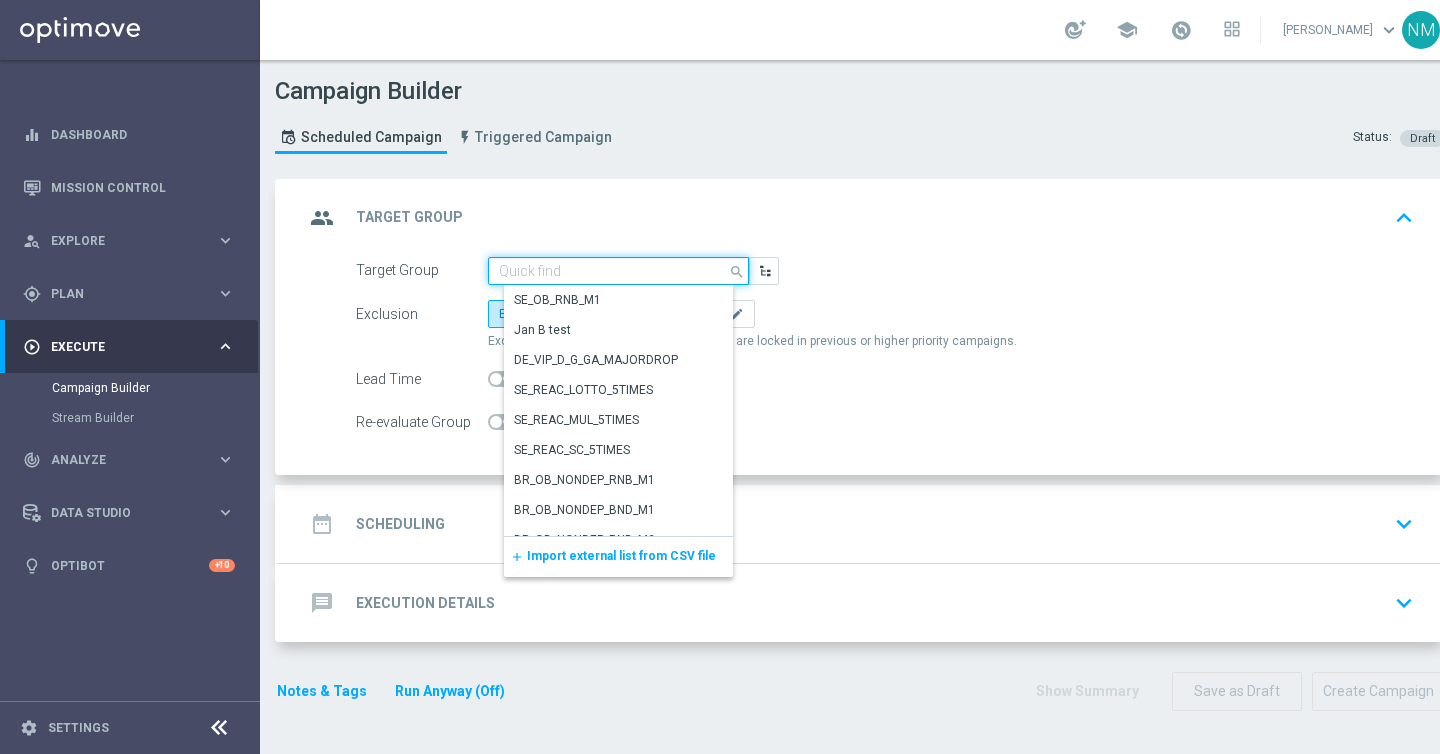 paste on ""UK_LOTTO_EMAIL | New, Active Lottery, Reactivated, Active Multi "" 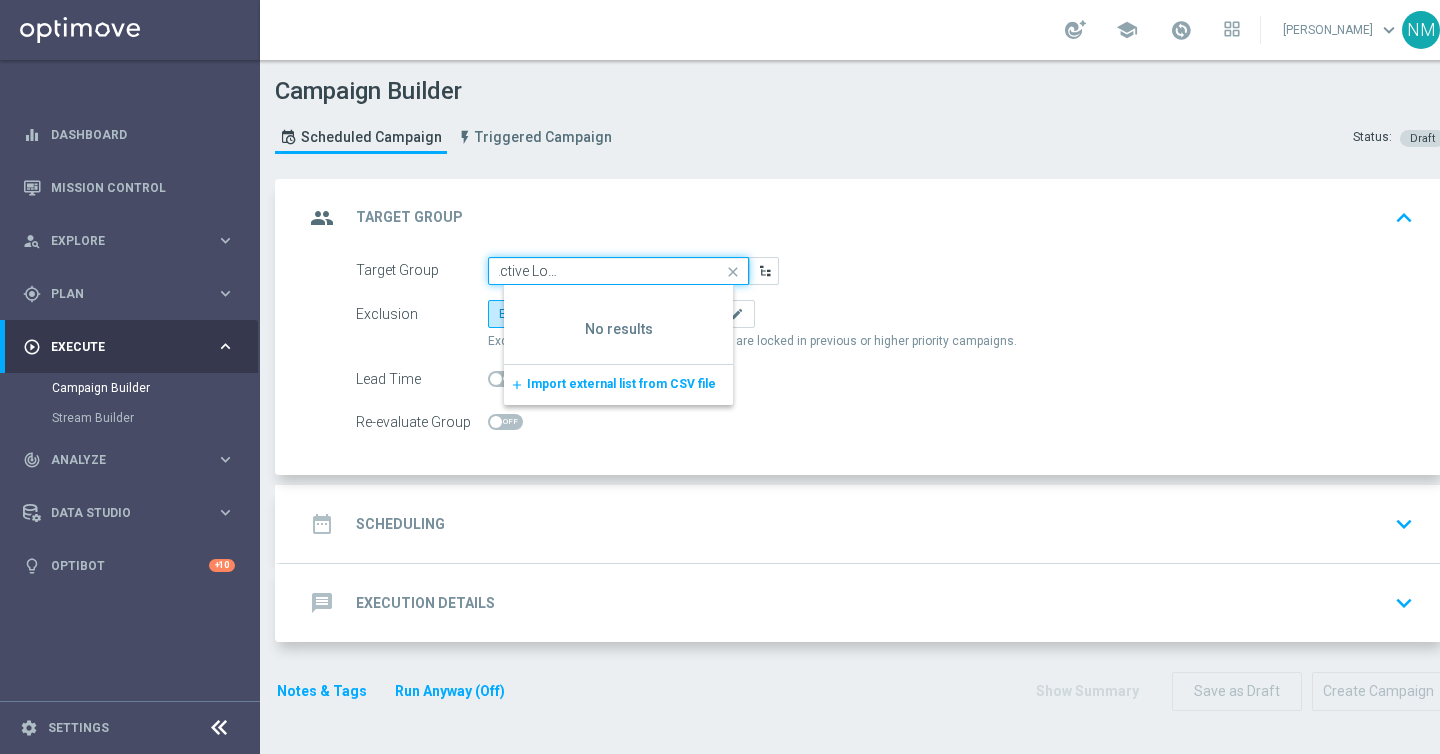 scroll, scrollTop: 0, scrollLeft: 0, axis: both 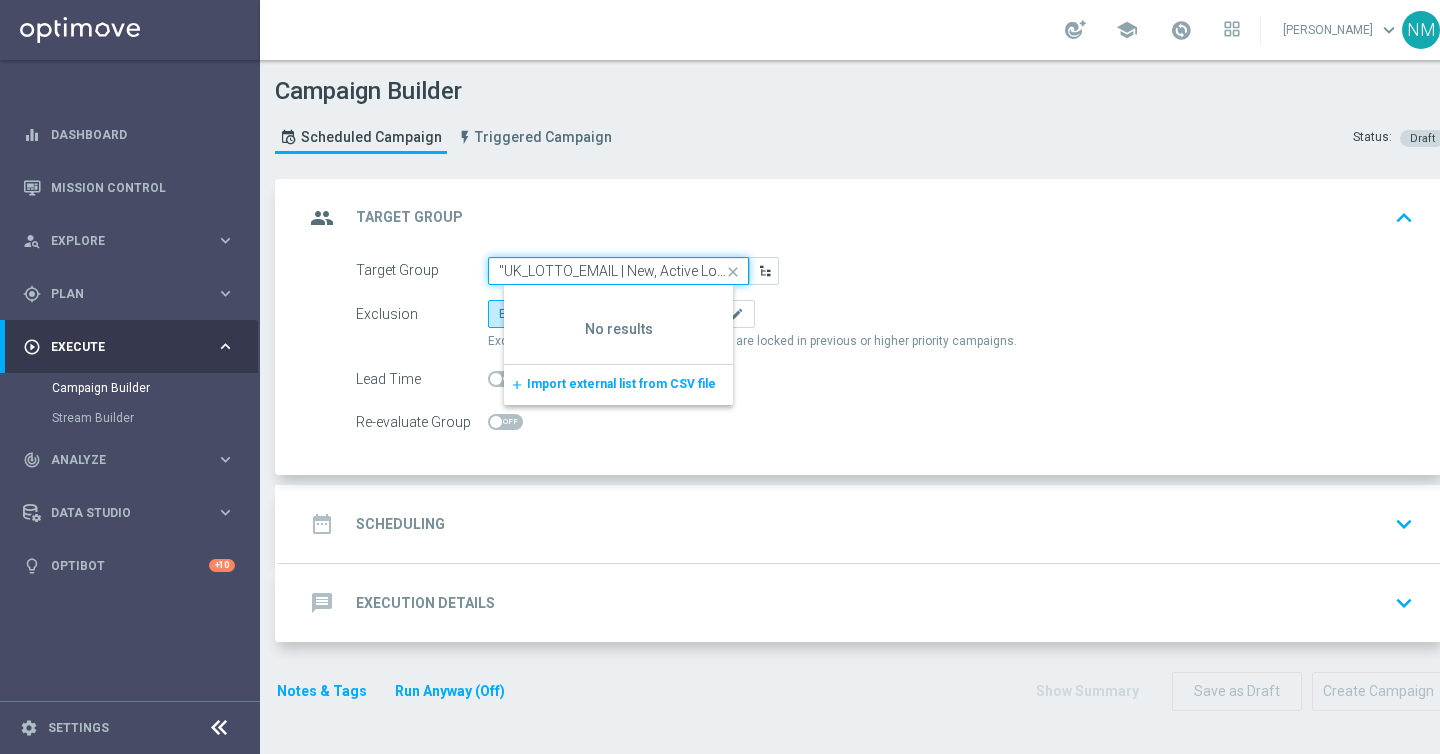 click on ""UK_LOTTO_EMAIL | New, Active Lottery, Reactivated, Active Multi" 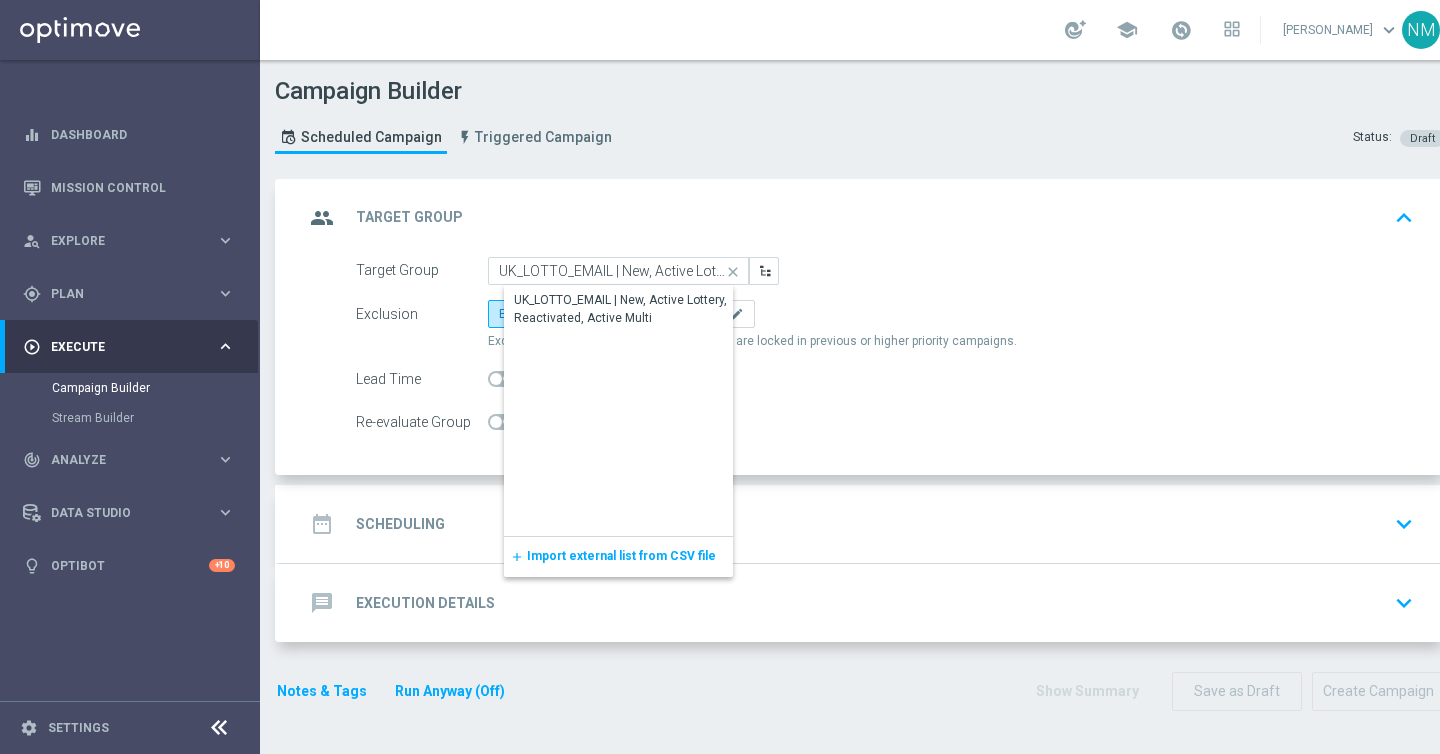 click on "UK_LOTTO_EMAIL | New, Active Lottery, Reactivated, Active Multi" 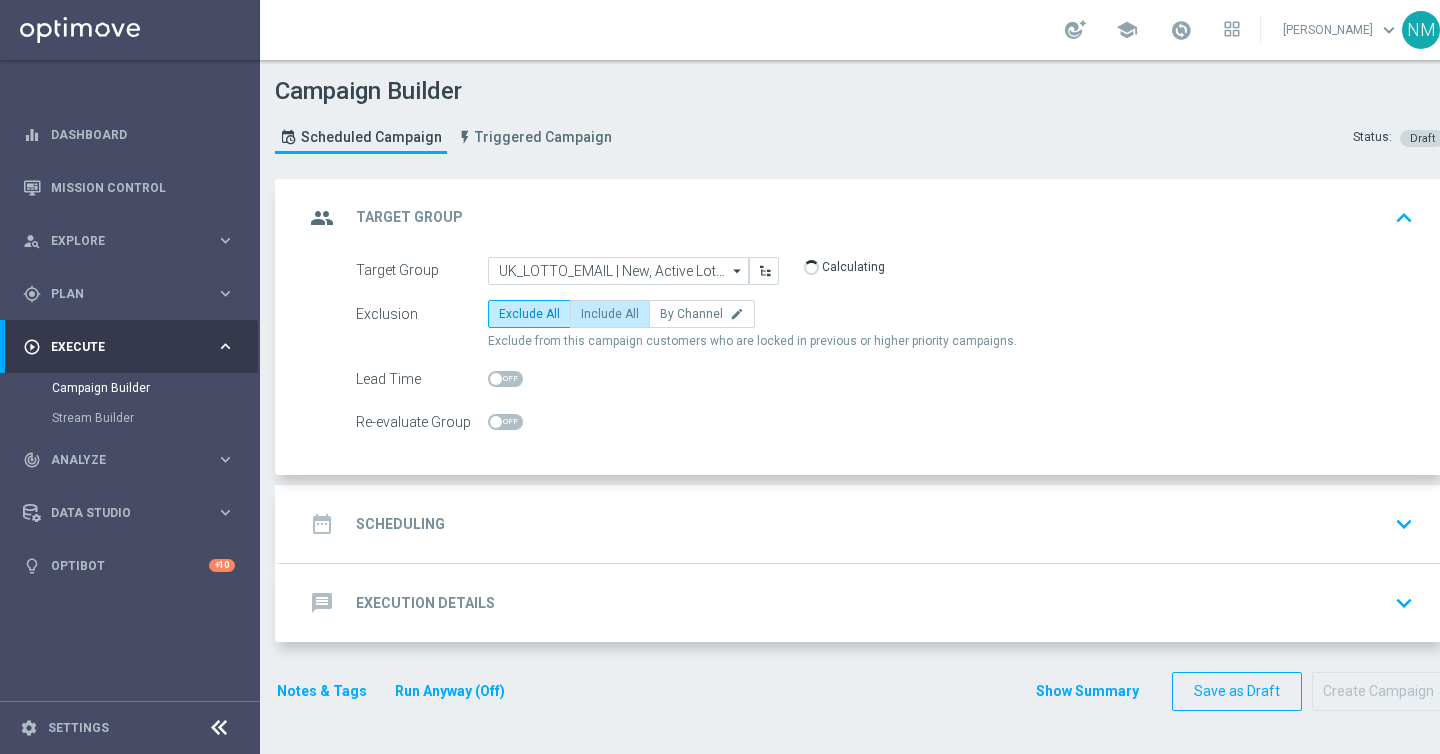 click on "Include All" 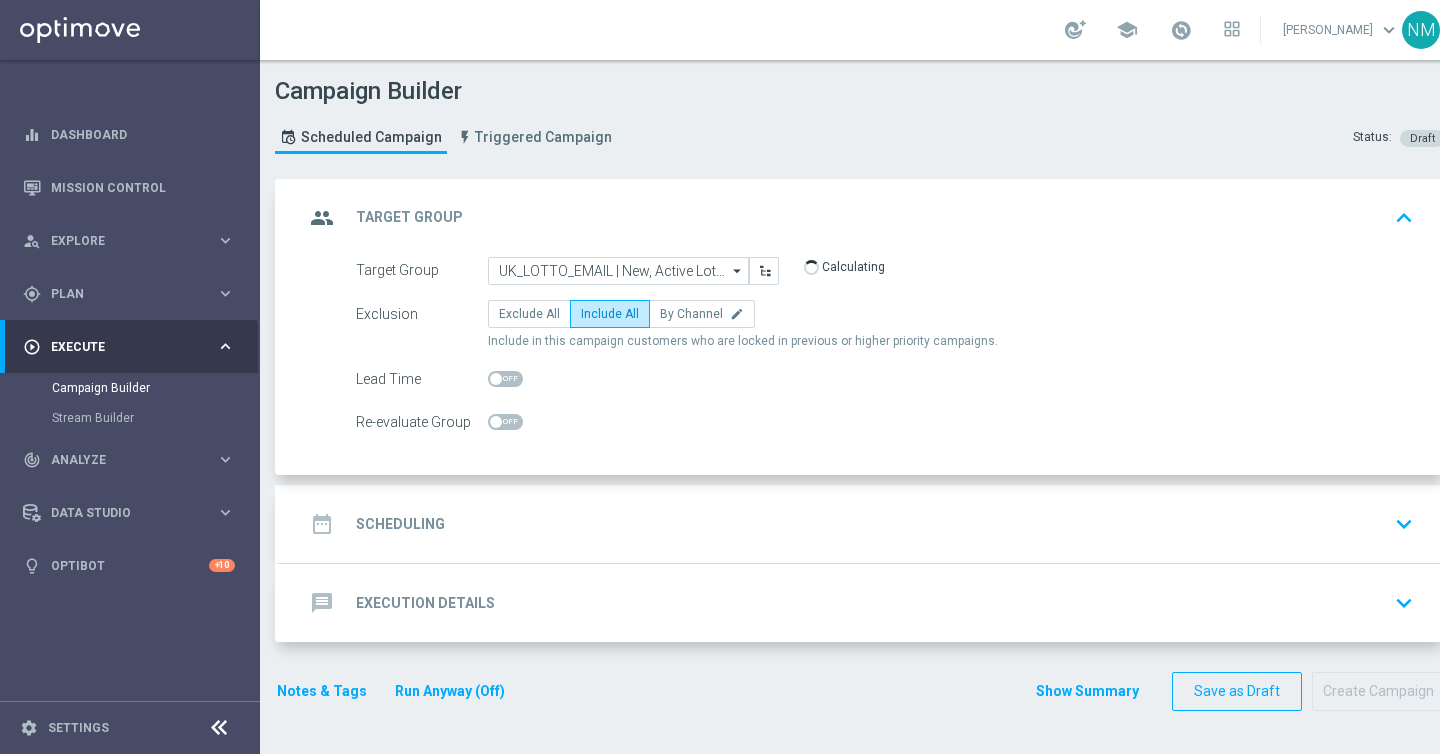 click on "date_range
Scheduling
keyboard_arrow_down" 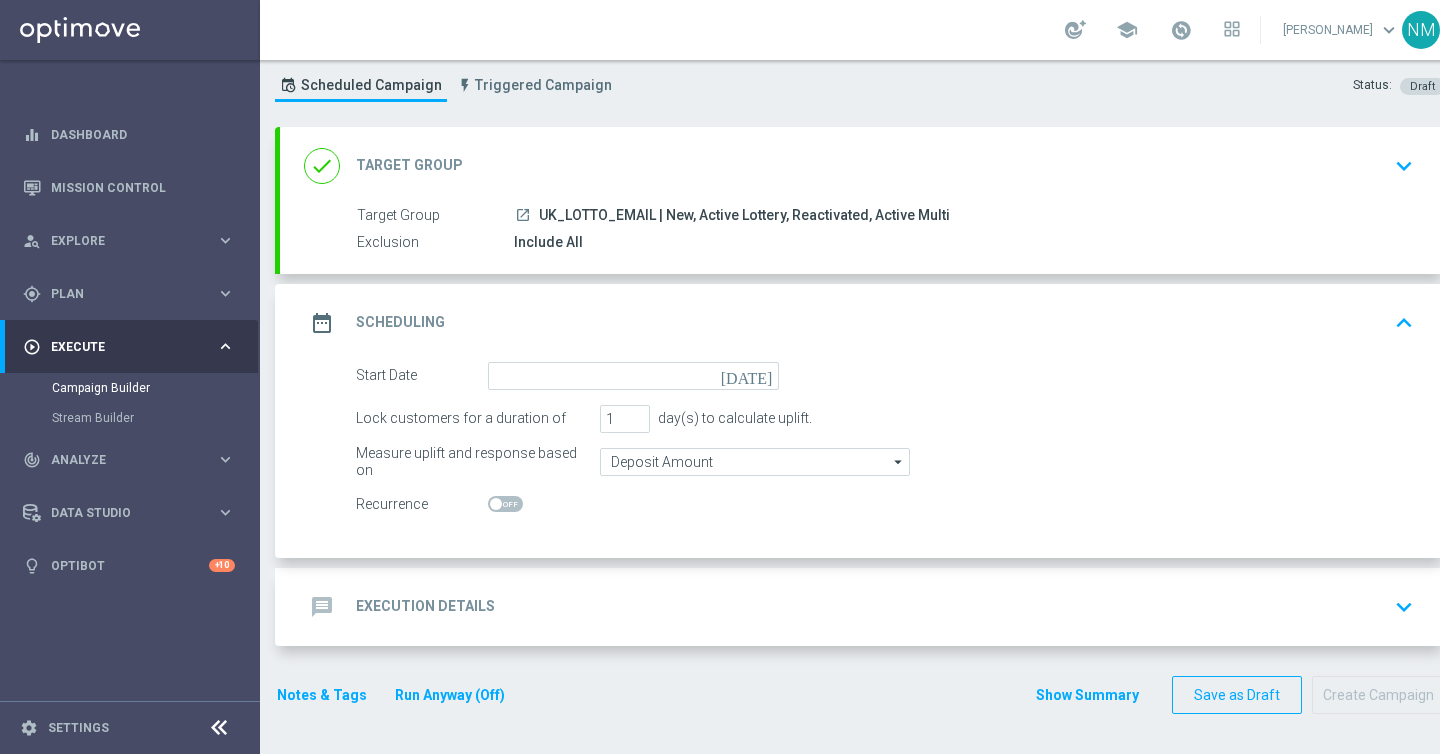scroll, scrollTop: 52, scrollLeft: 0, axis: vertical 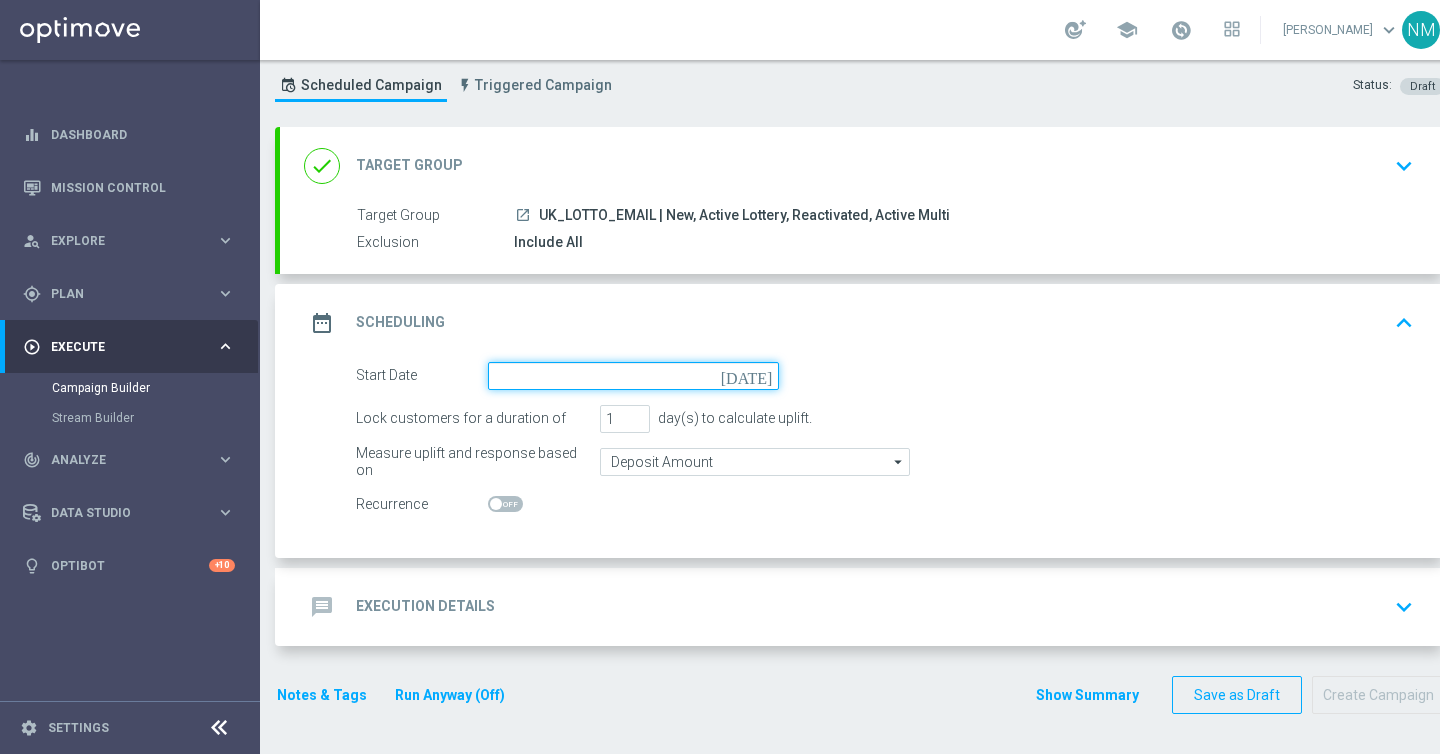click 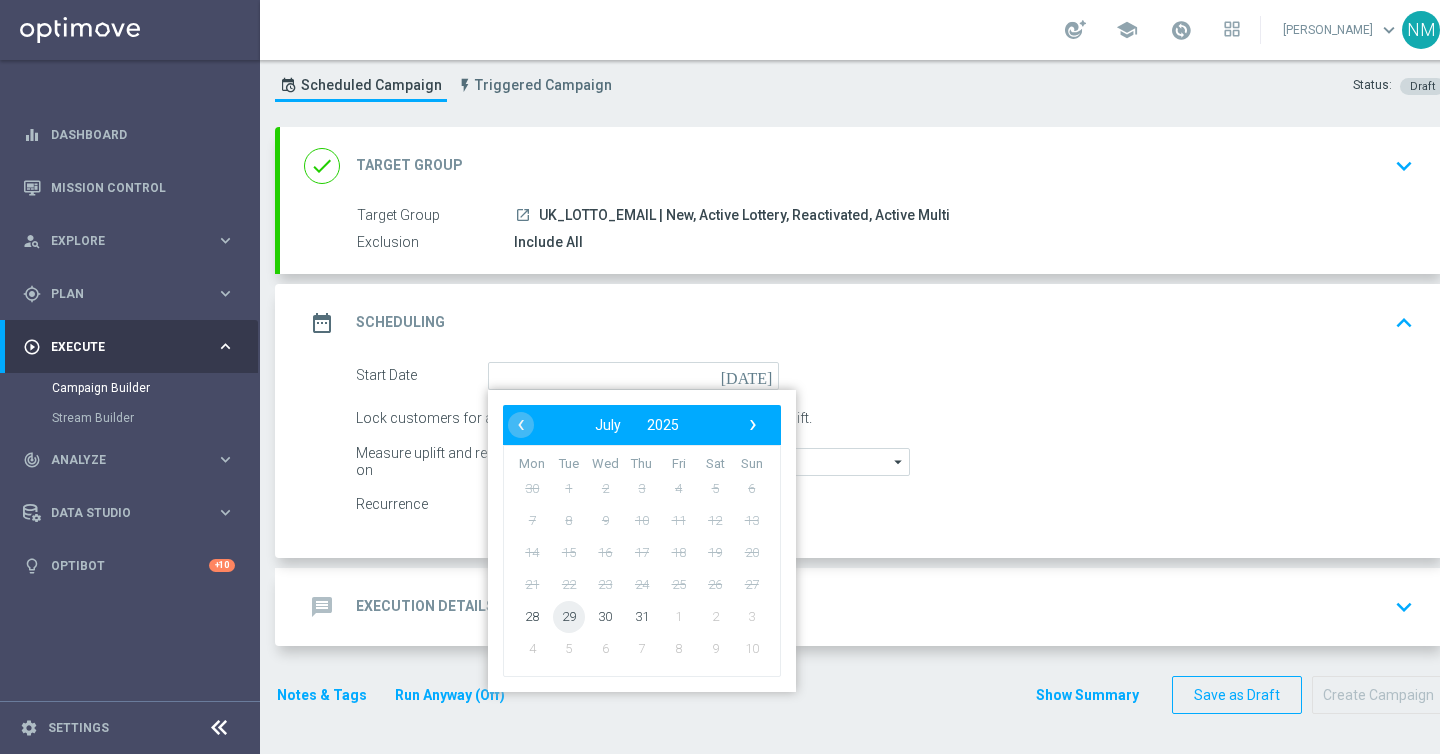 click on "29" 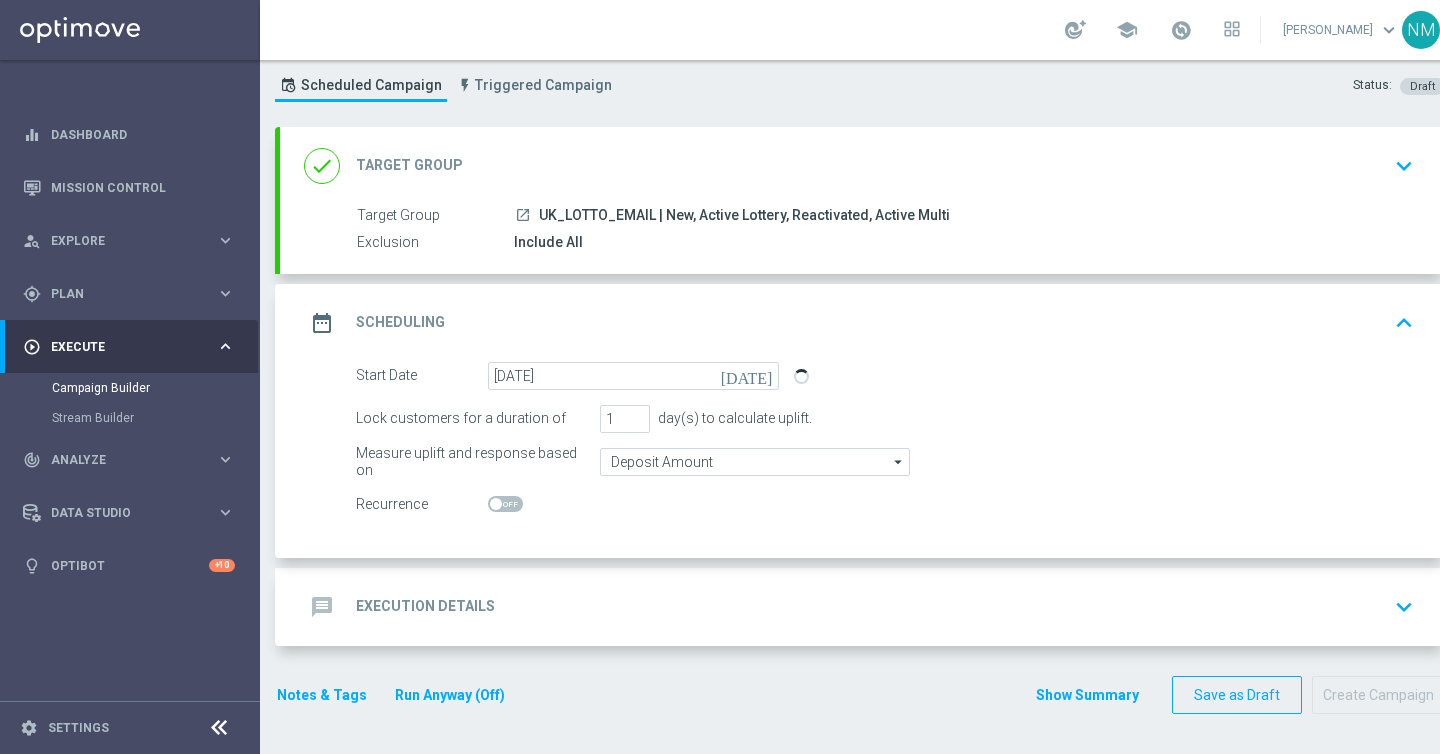 click on "message
Execution Details" 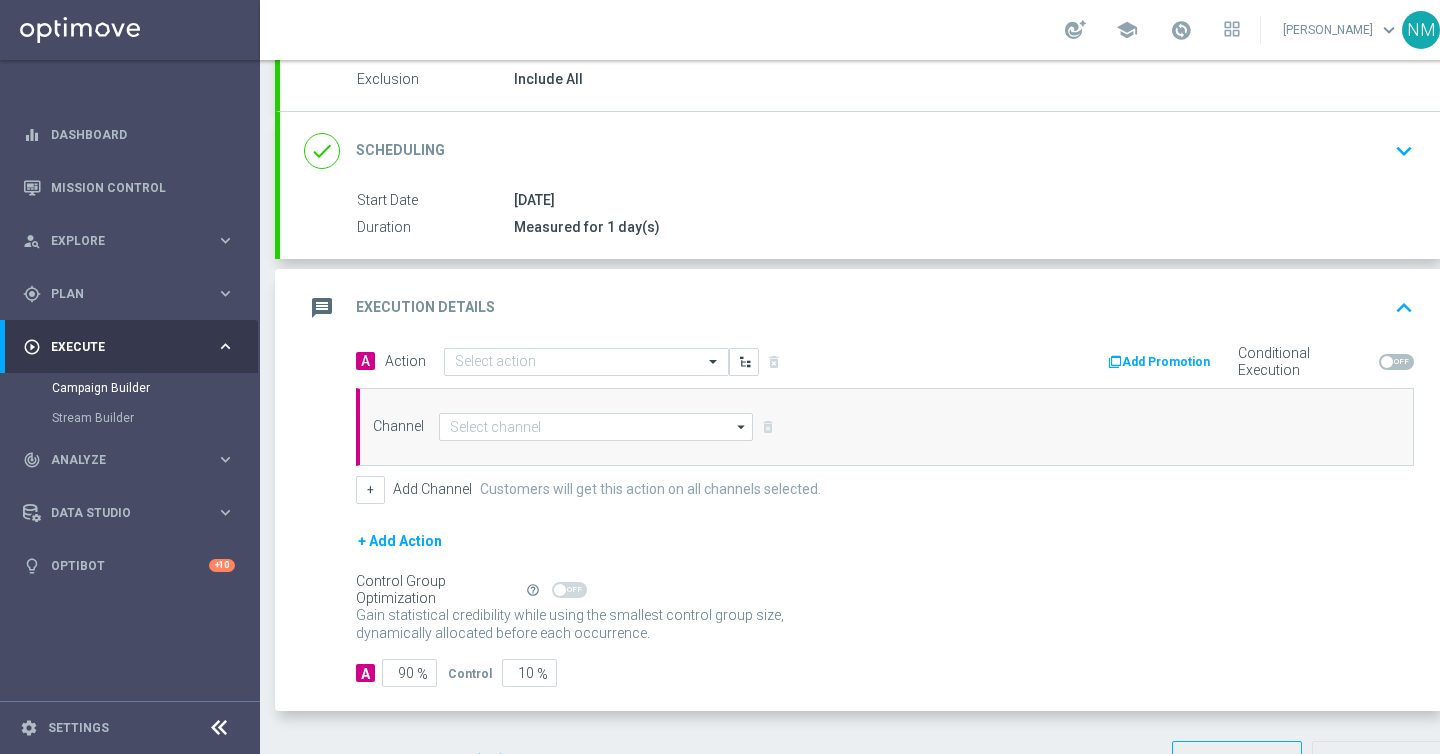scroll, scrollTop: 241, scrollLeft: 0, axis: vertical 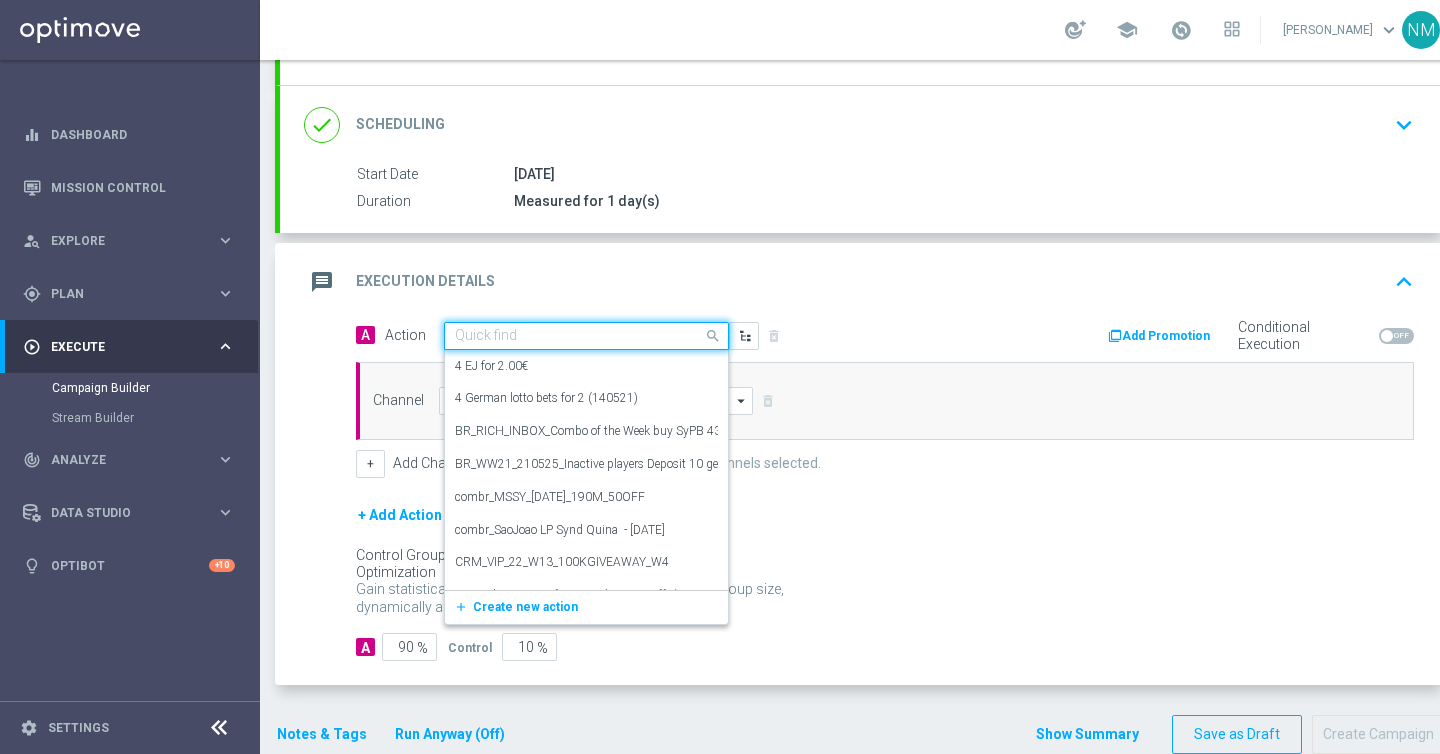 click 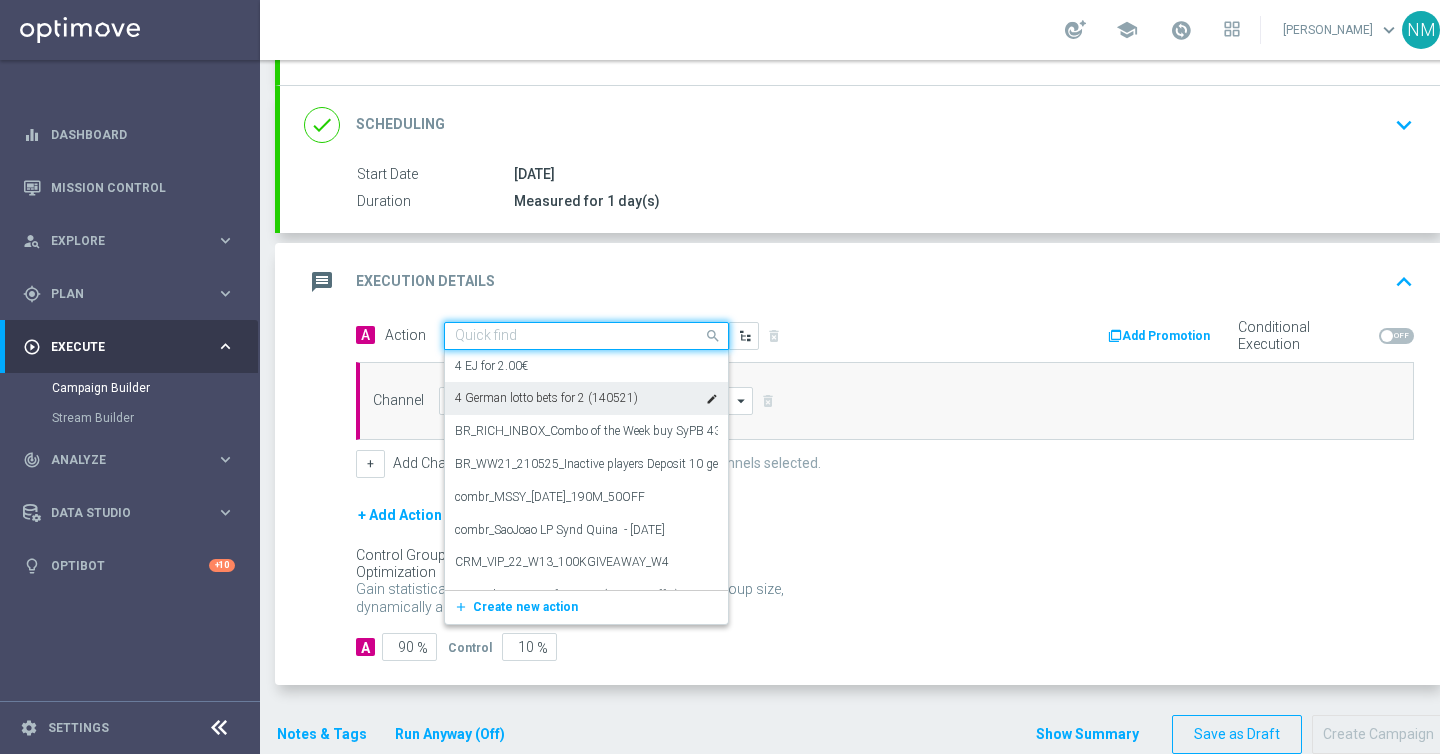 paste on "en_GB__W30_IRISHLOTTO_JPALERT__NVIP_EMA_TAC_LT" 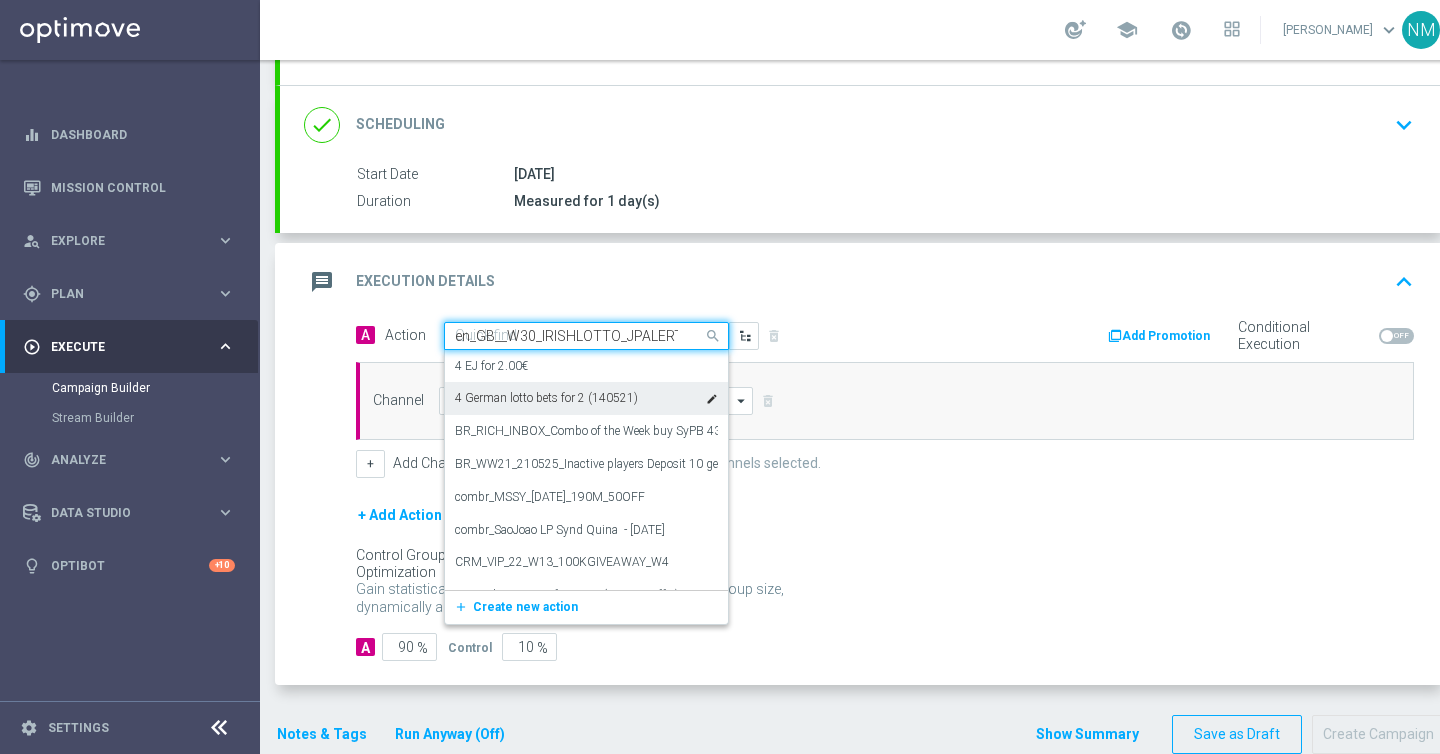 scroll, scrollTop: 0, scrollLeft: 131, axis: horizontal 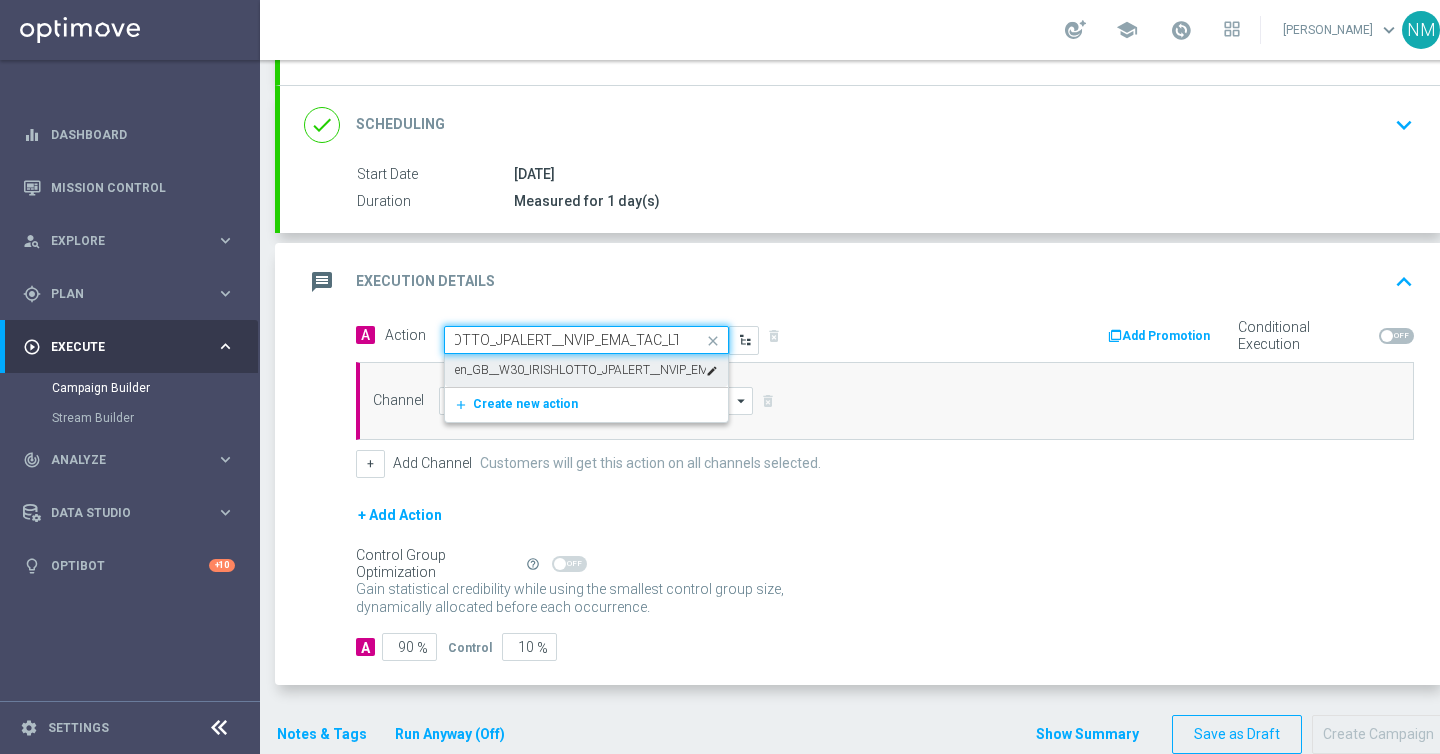 click on "en_GB__W30_IRISHLOTTO_JPALERT__NVIP_EMA_TAC_LT" at bounding box center [580, 370] 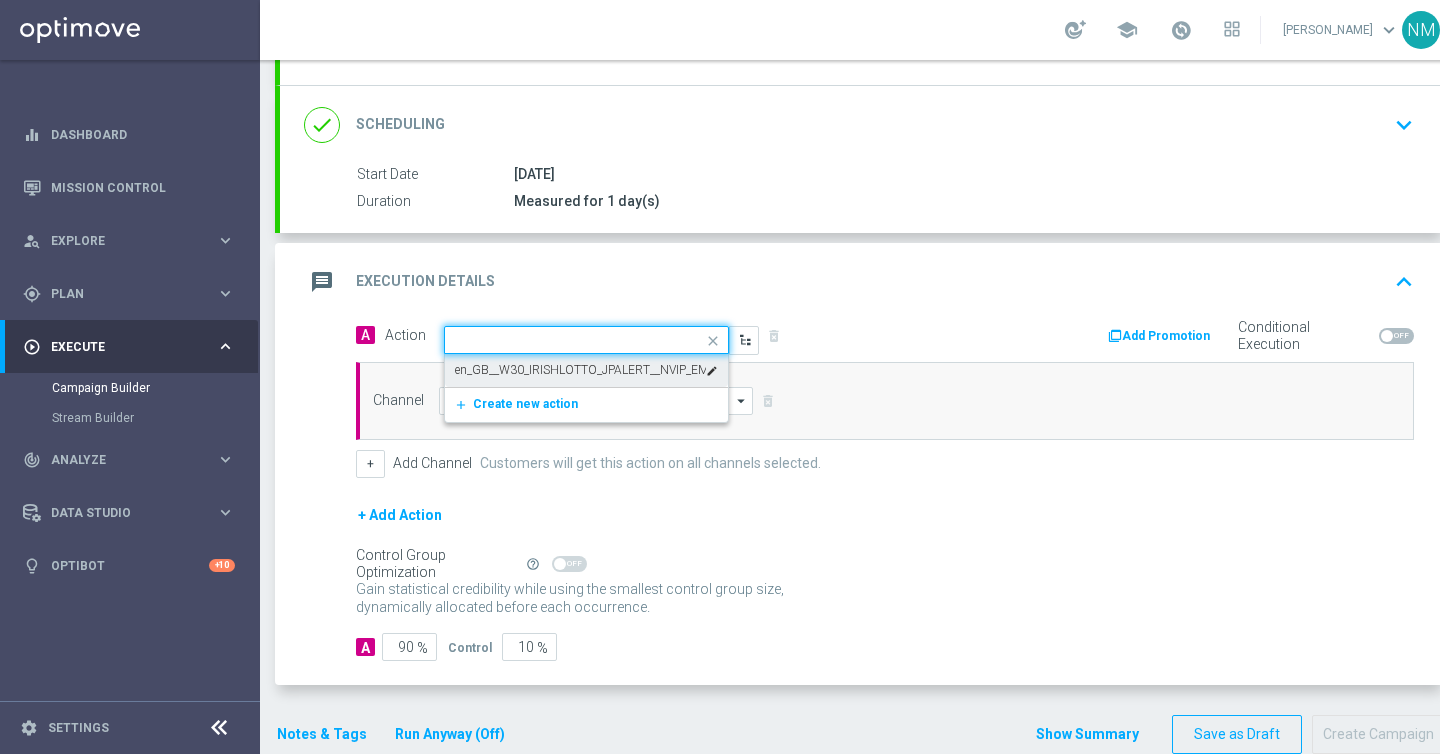 scroll, scrollTop: 0, scrollLeft: 0, axis: both 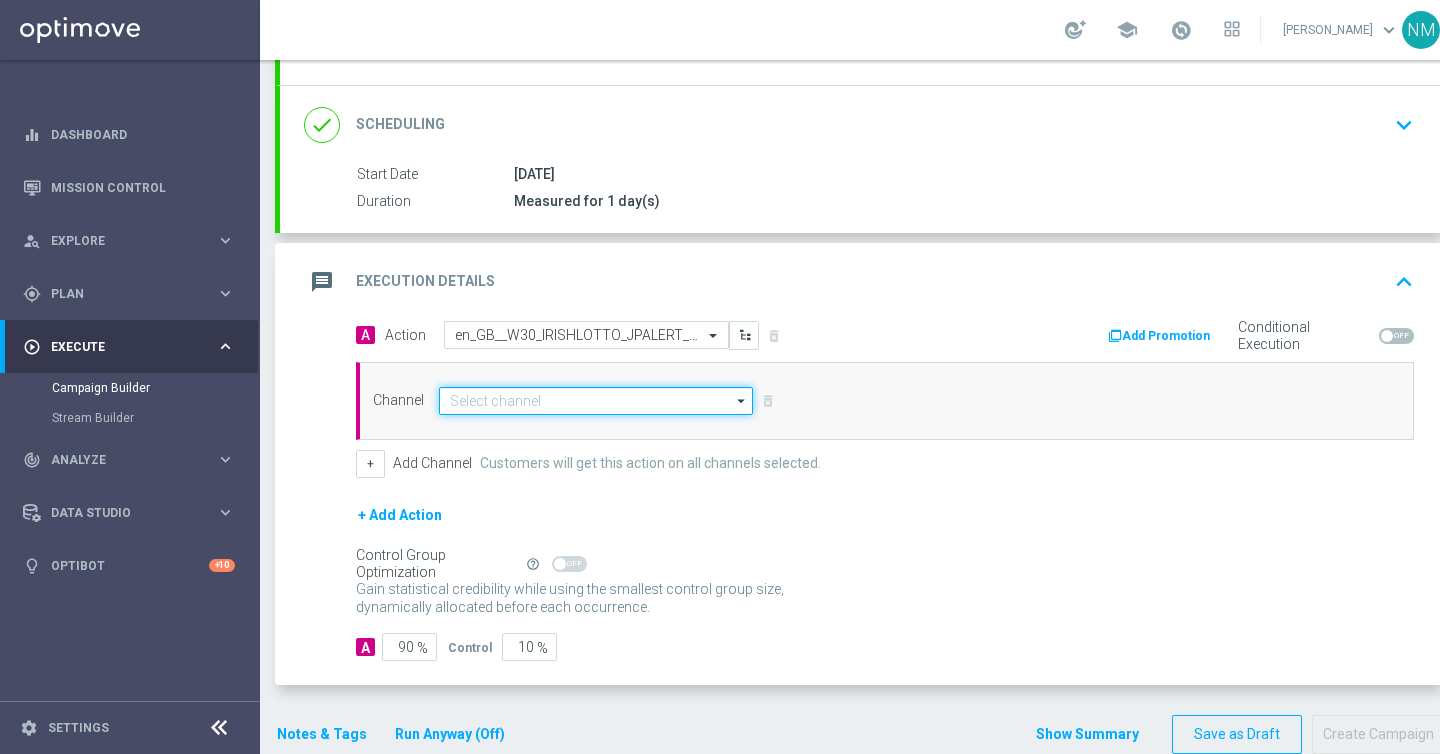 click 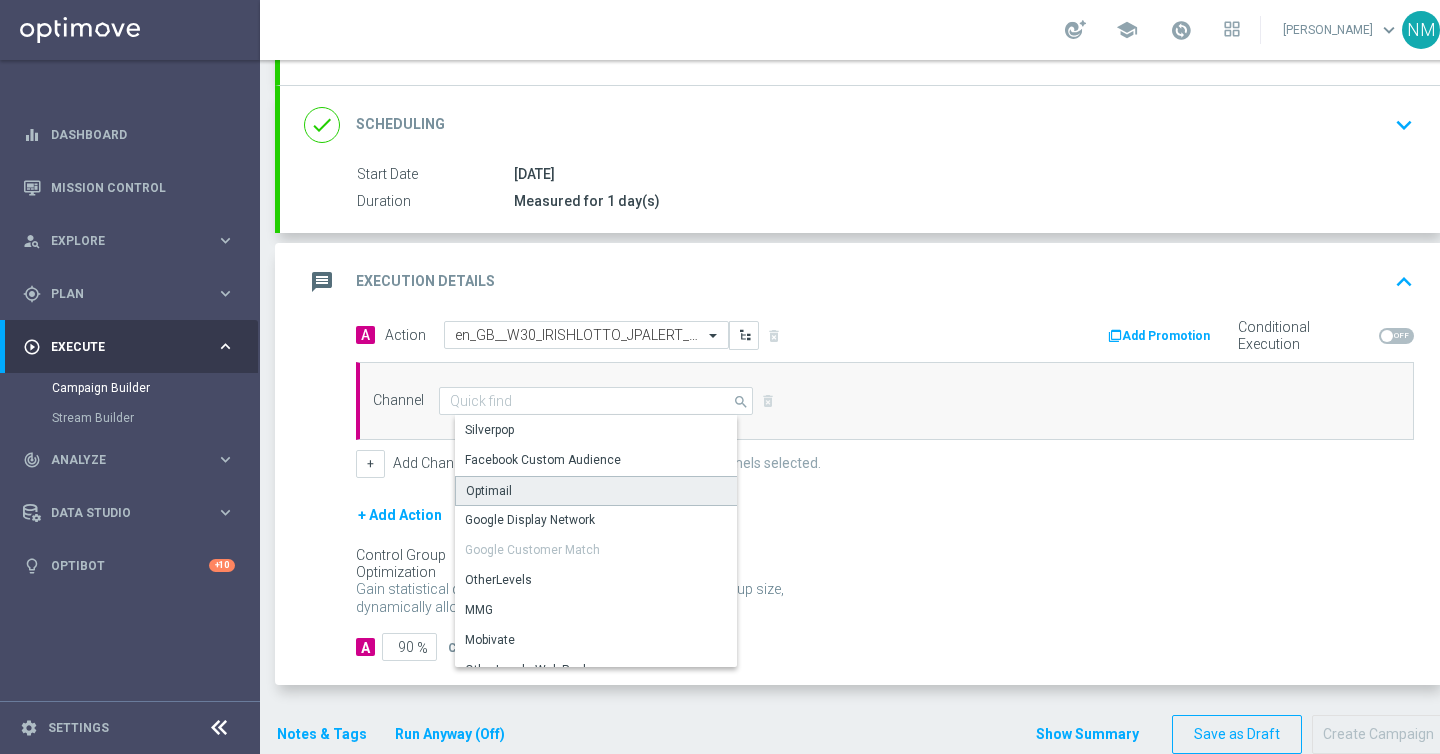 click on "Optimail" 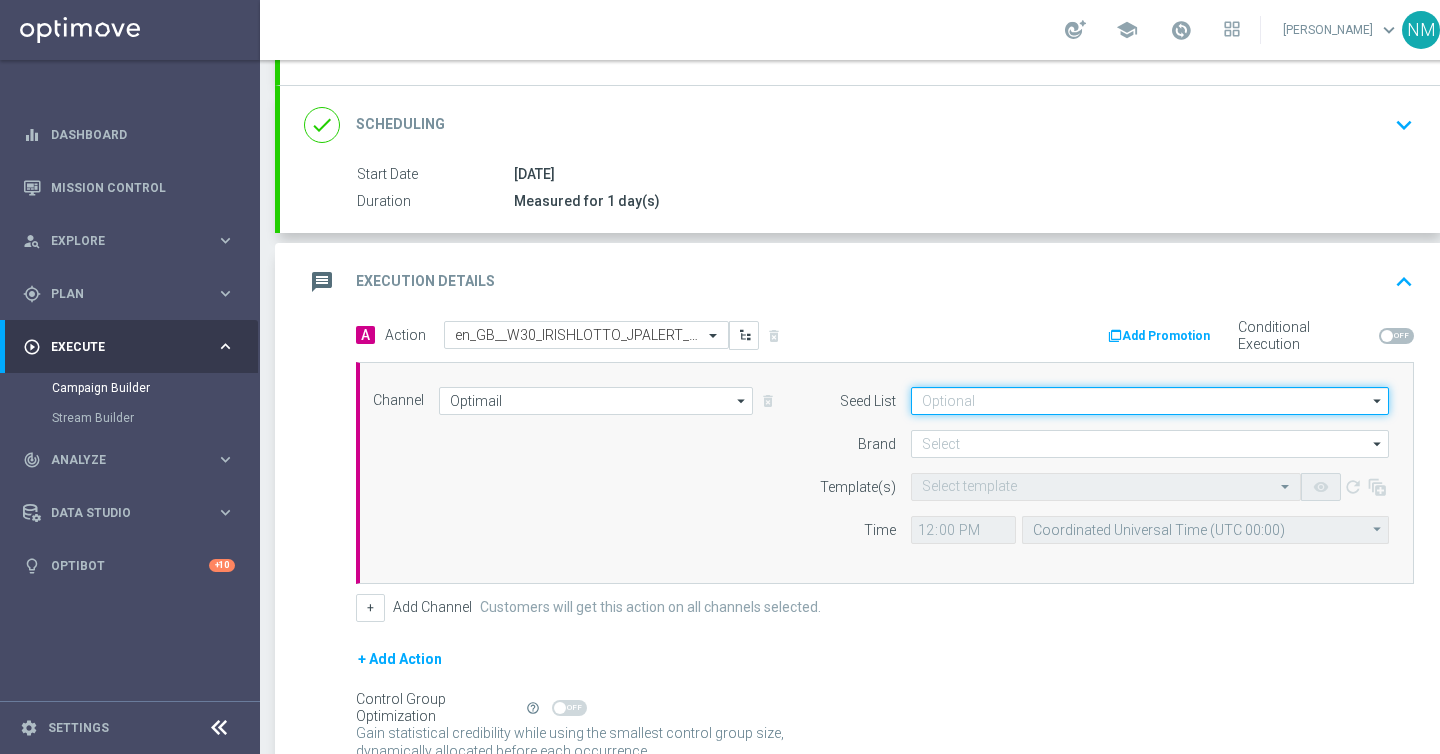 click 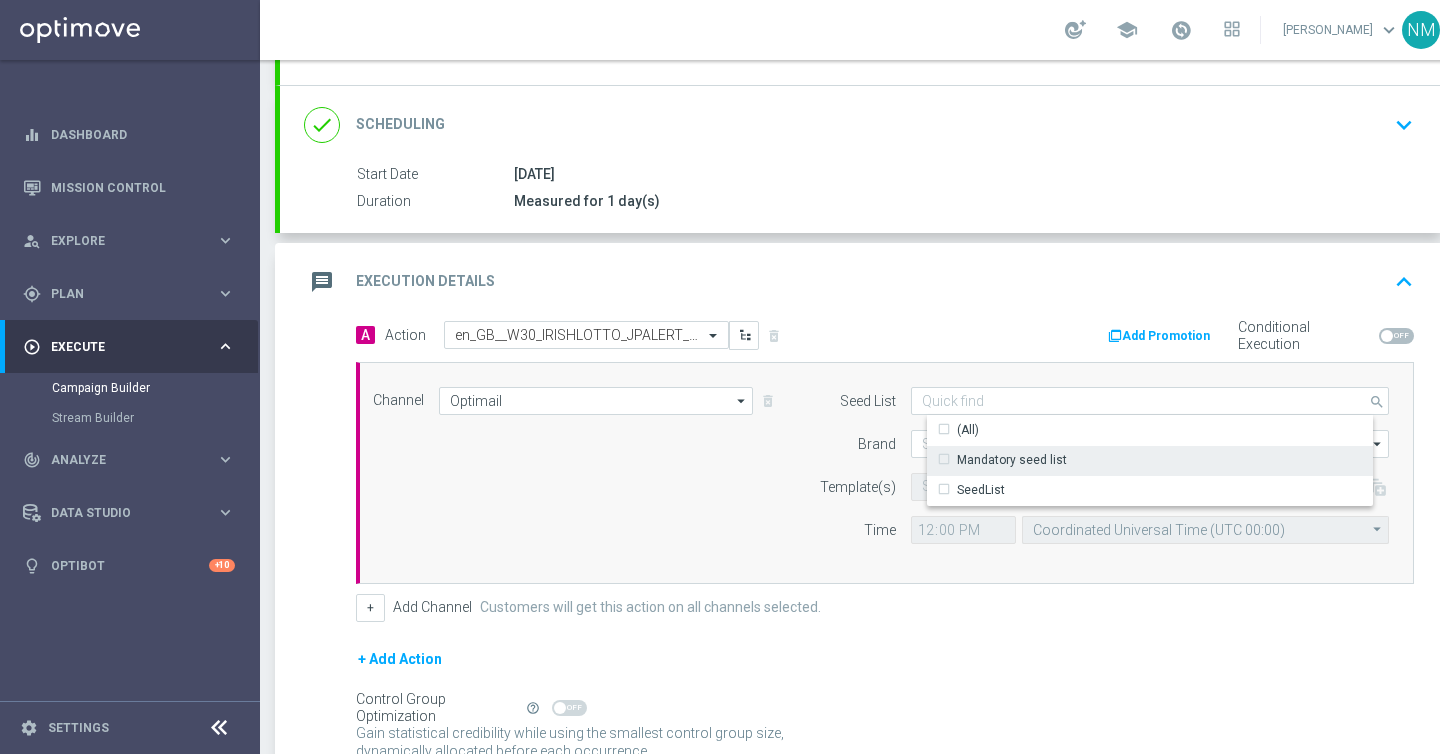 click on "Mandatory seed list" 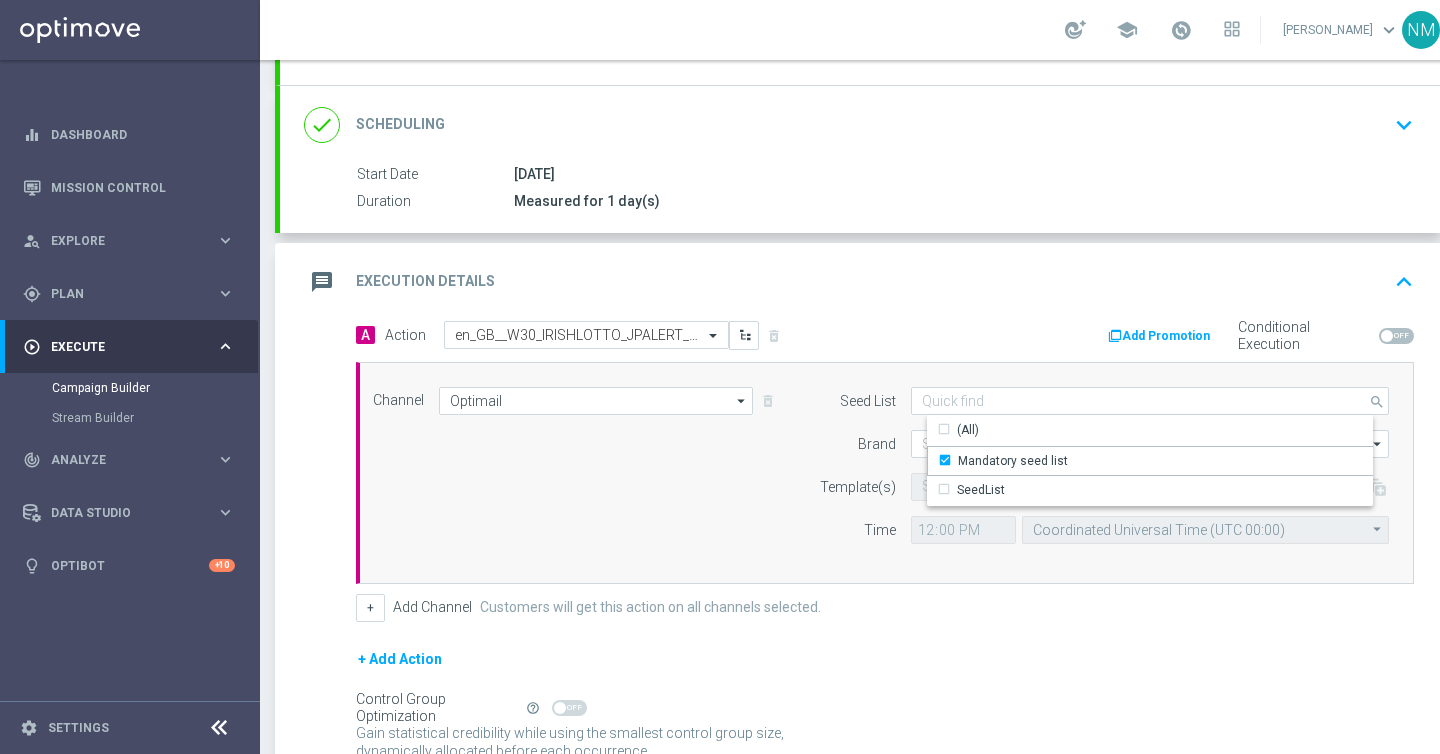 click on "Brand" 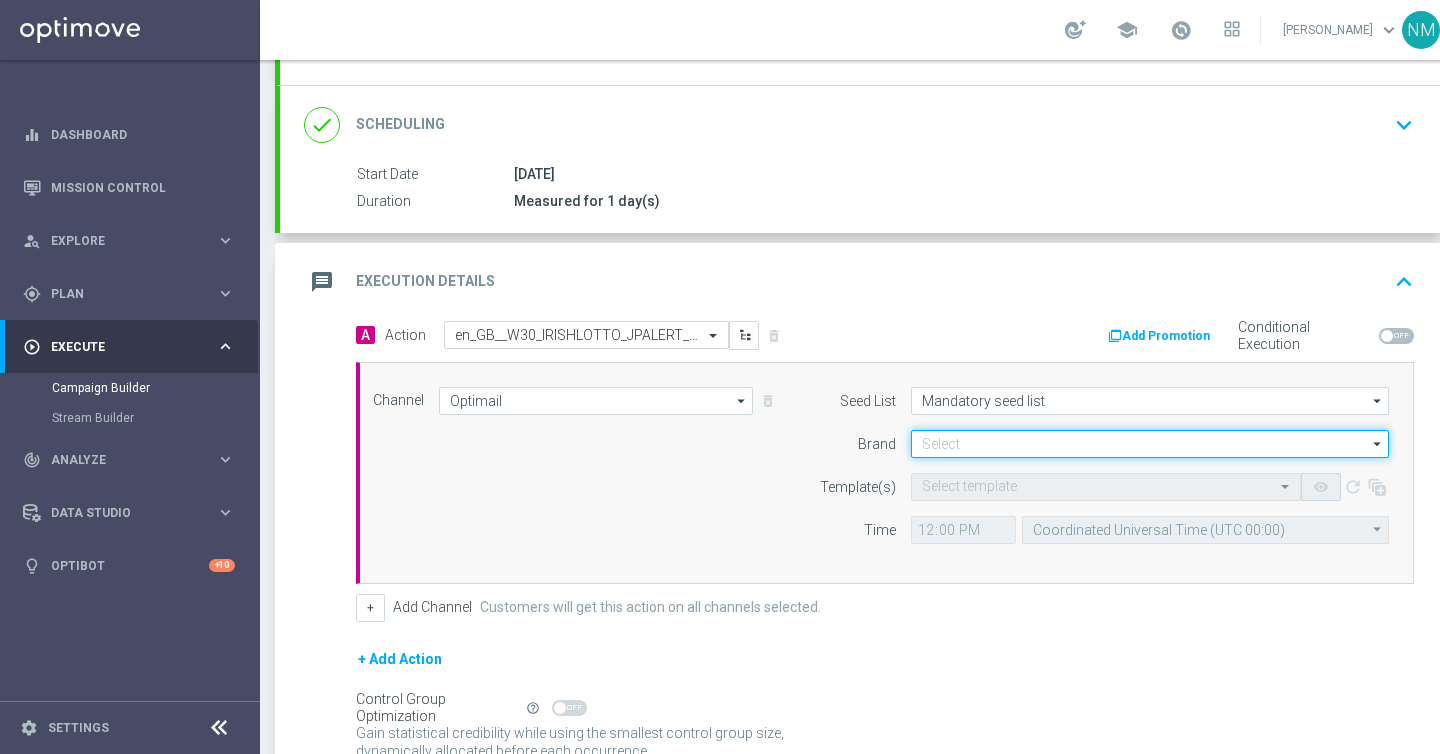 click 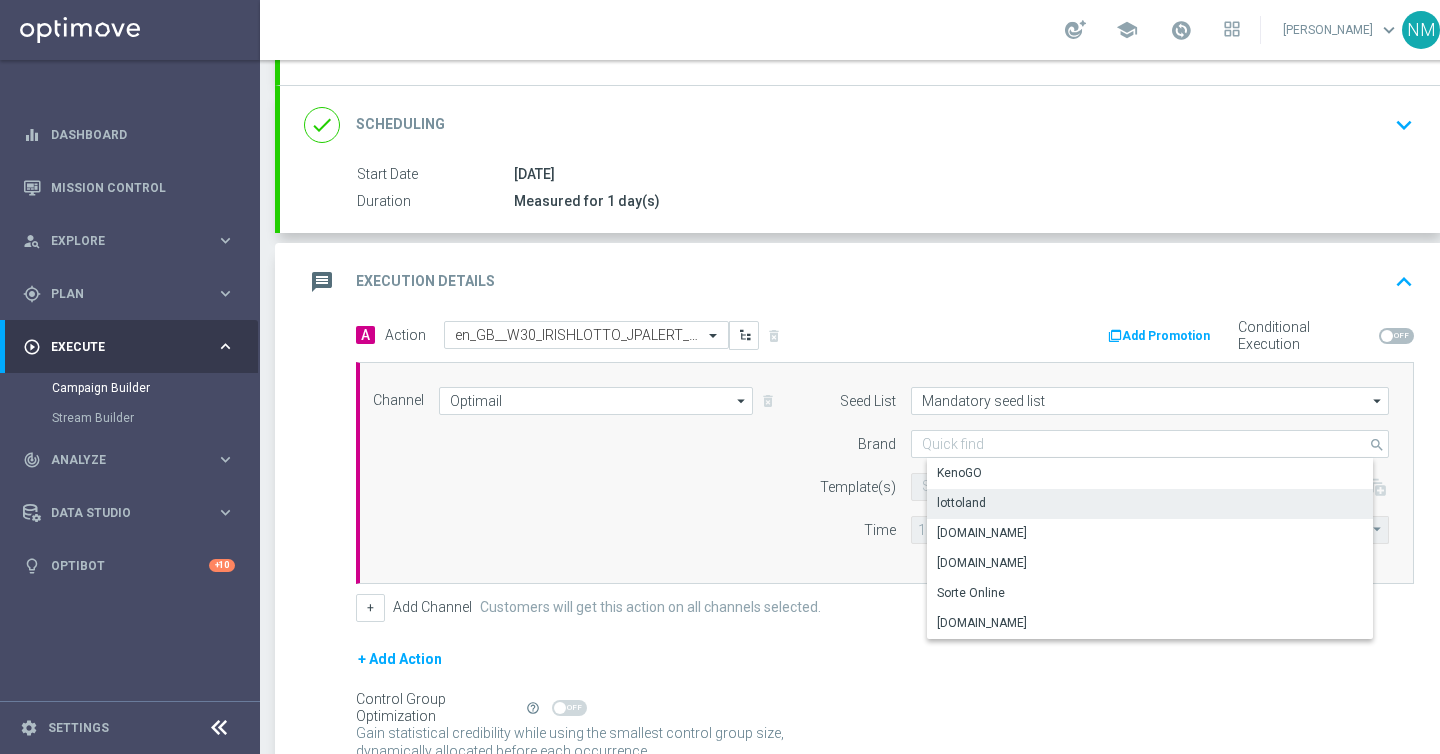 click on "lottoland" 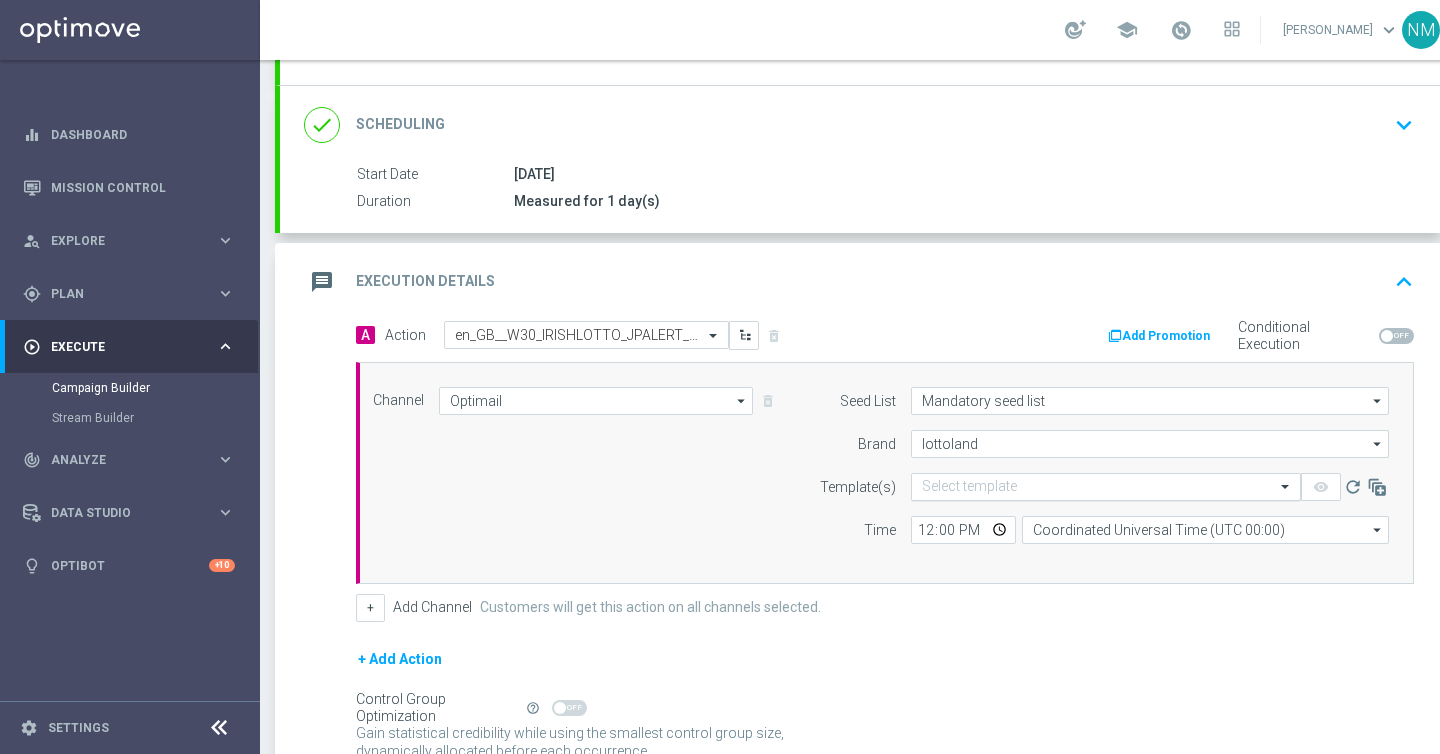click on "Select template" 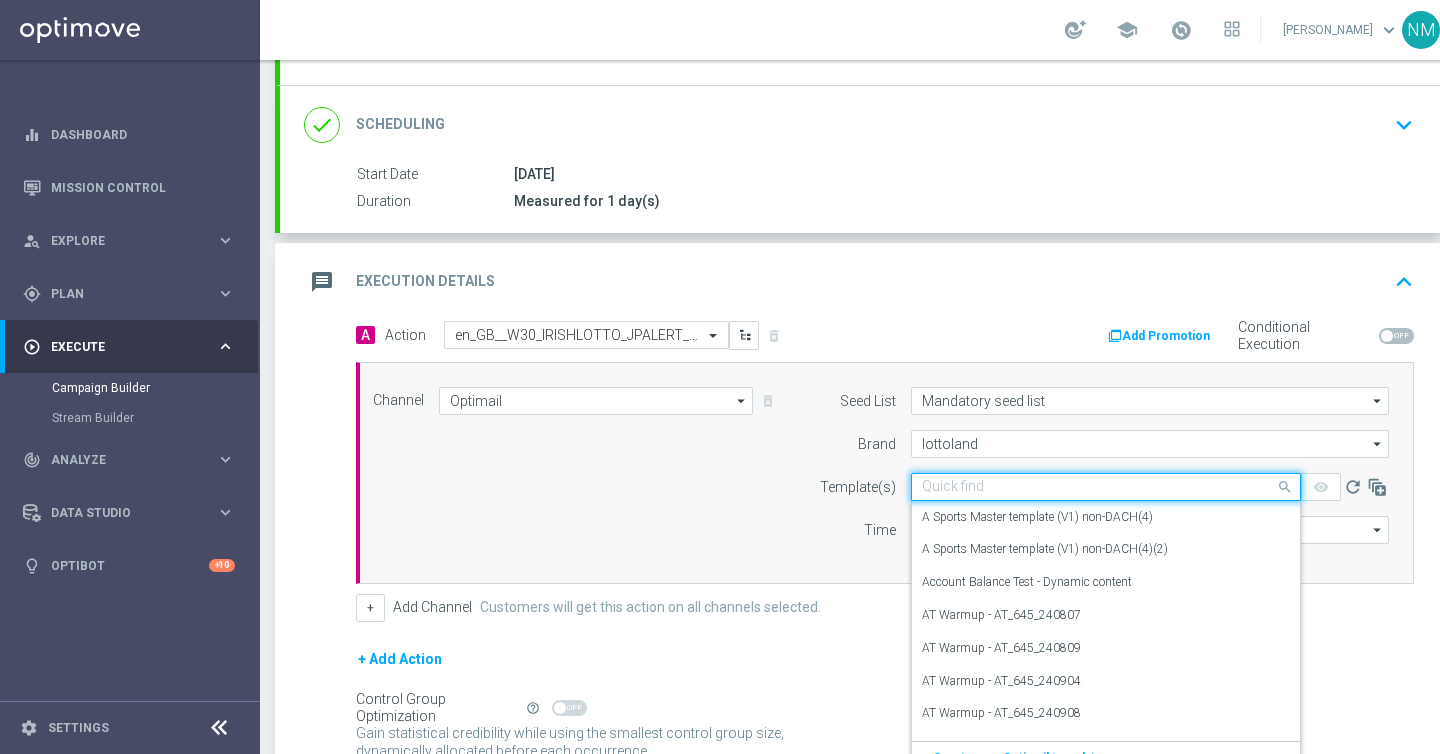 paste on "en_GB__W30_IRISHLOTTO_JPALERT__NVIP_EMA_TAC_LT" 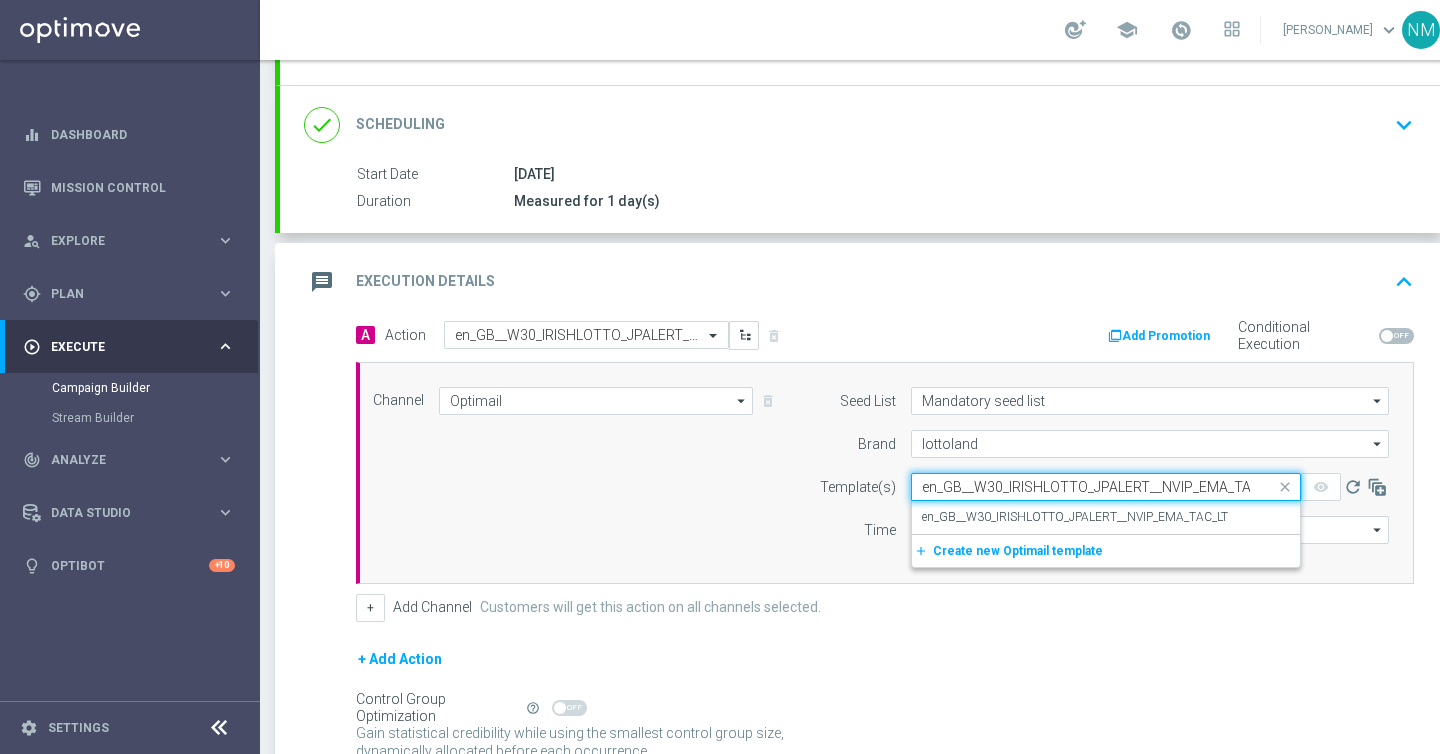 scroll, scrollTop: 0, scrollLeft: 25, axis: horizontal 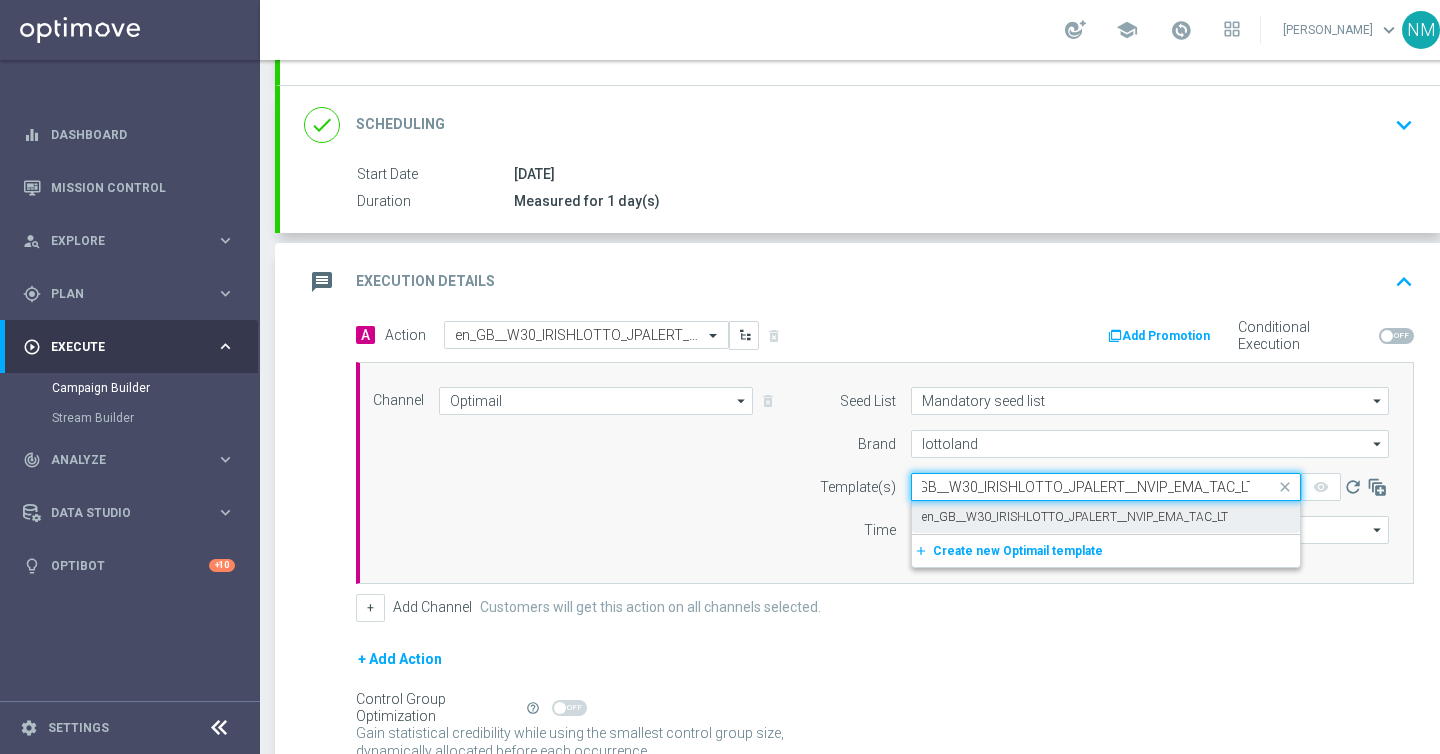 click on "en_GB__W30_IRISHLOTTO_JPALERT__NVIP_EMA_TAC_LT" at bounding box center [1075, 517] 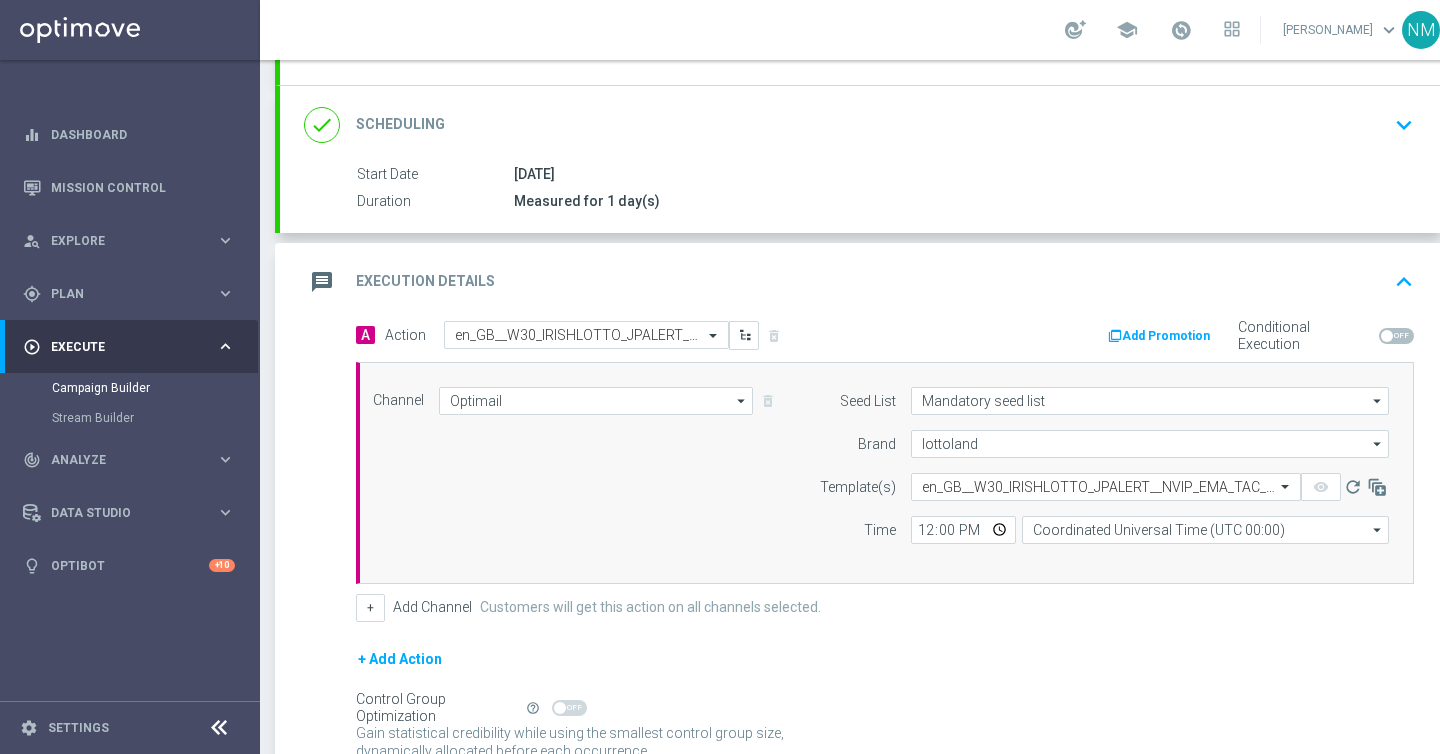 scroll, scrollTop: 0, scrollLeft: 0, axis: both 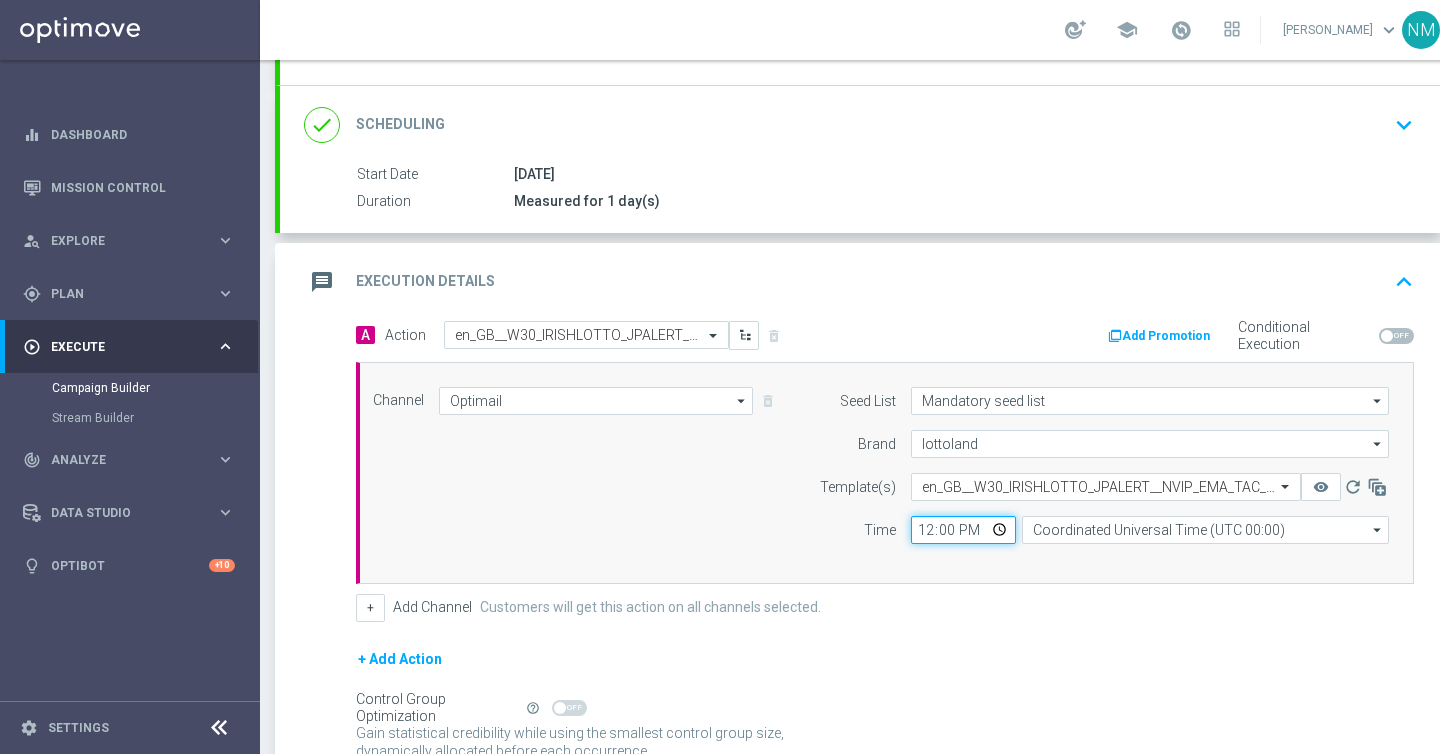 click on "12:00" 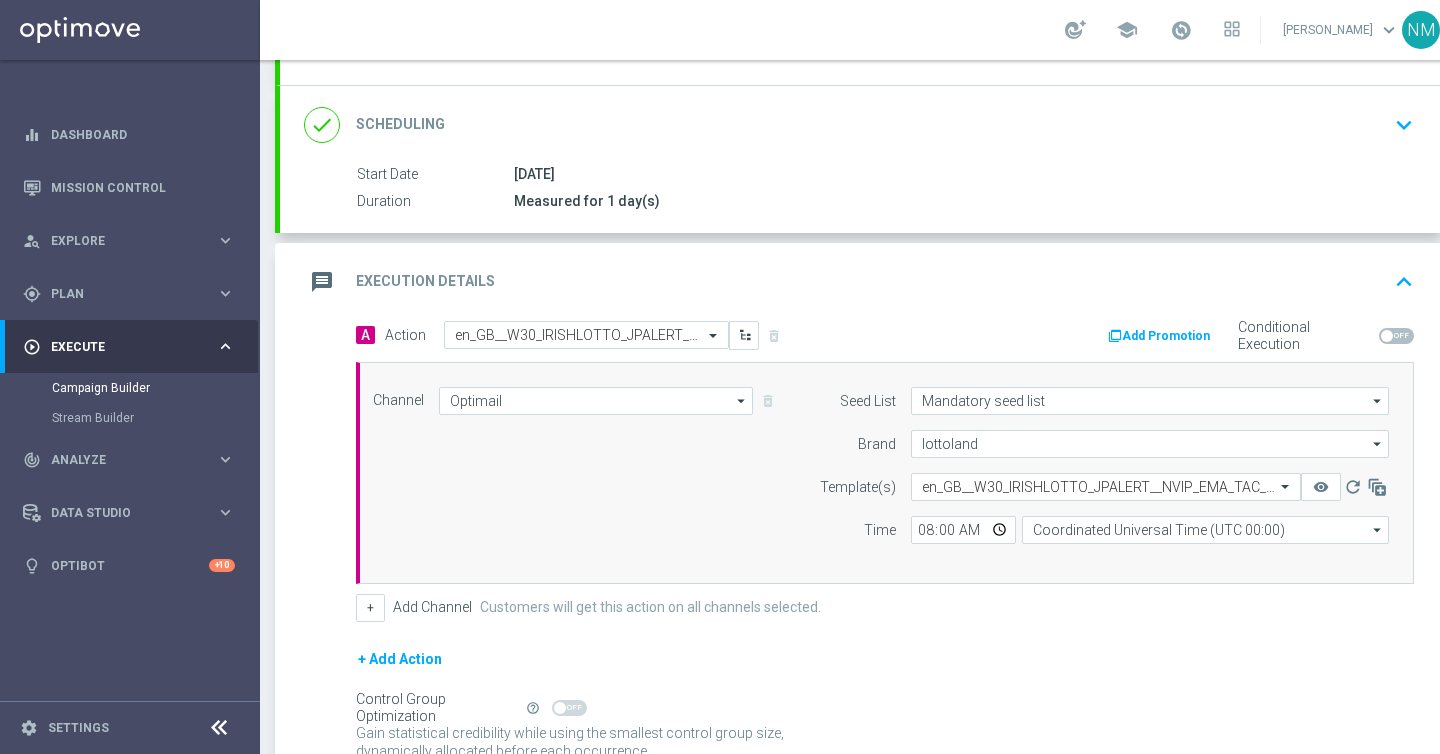 type on "08:00" 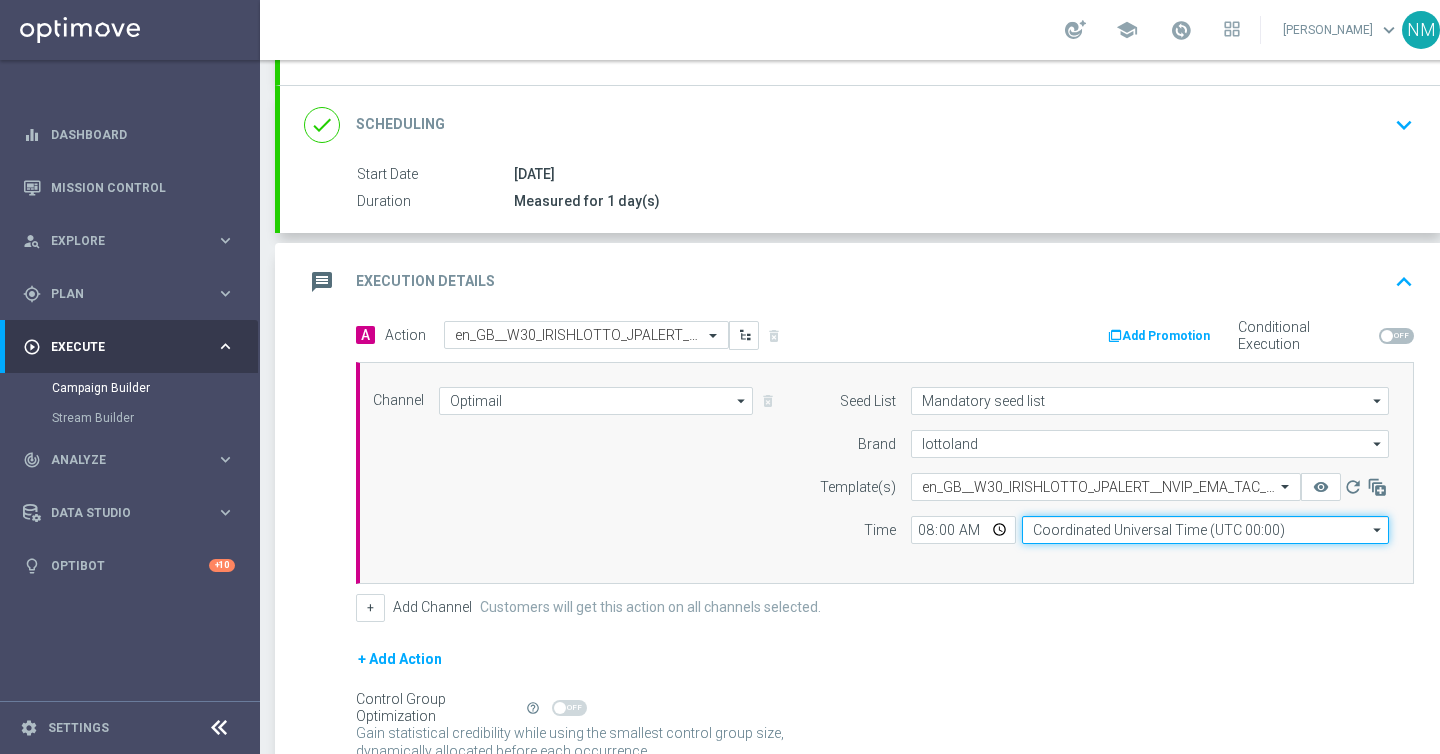click on "Coordinated Universal Time (UTC 00:00)" 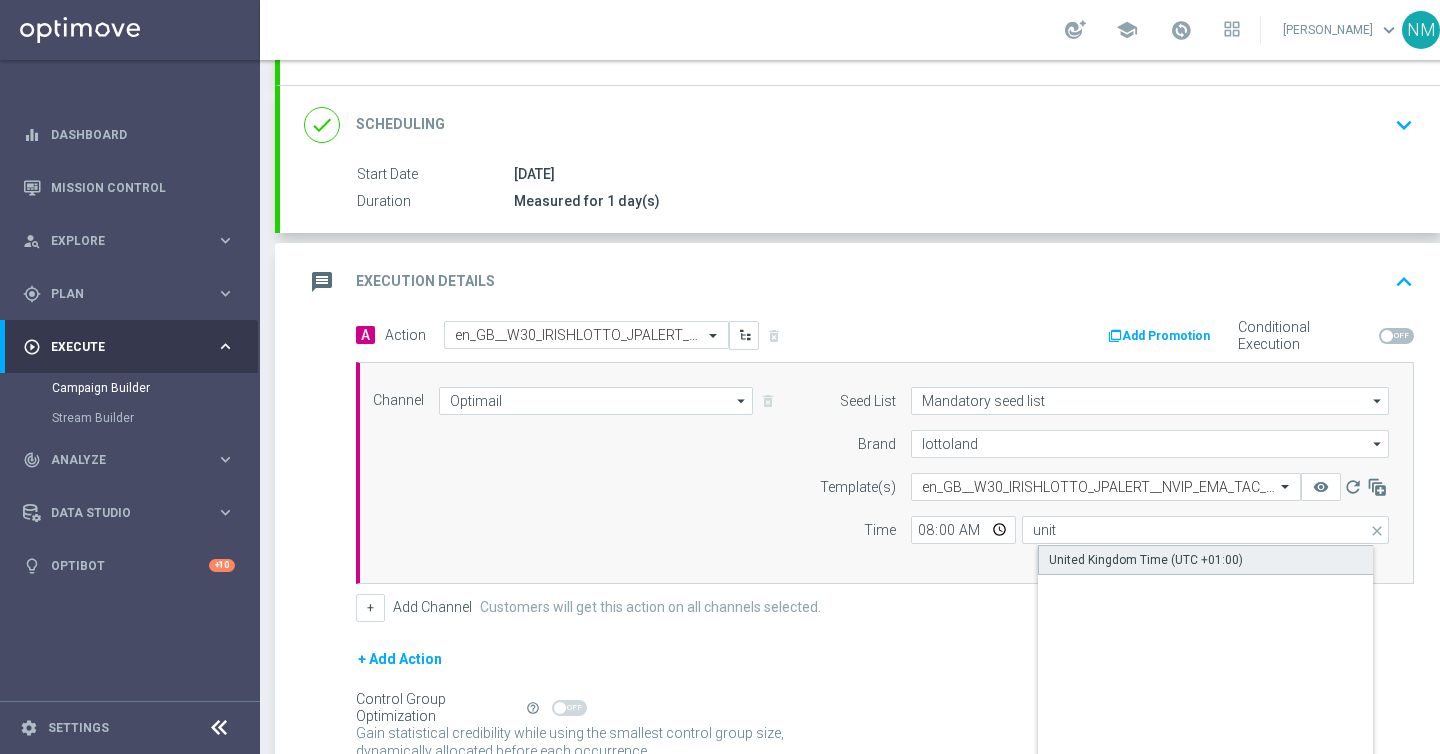 click on "United Kingdom Time (UTC +01:00)" 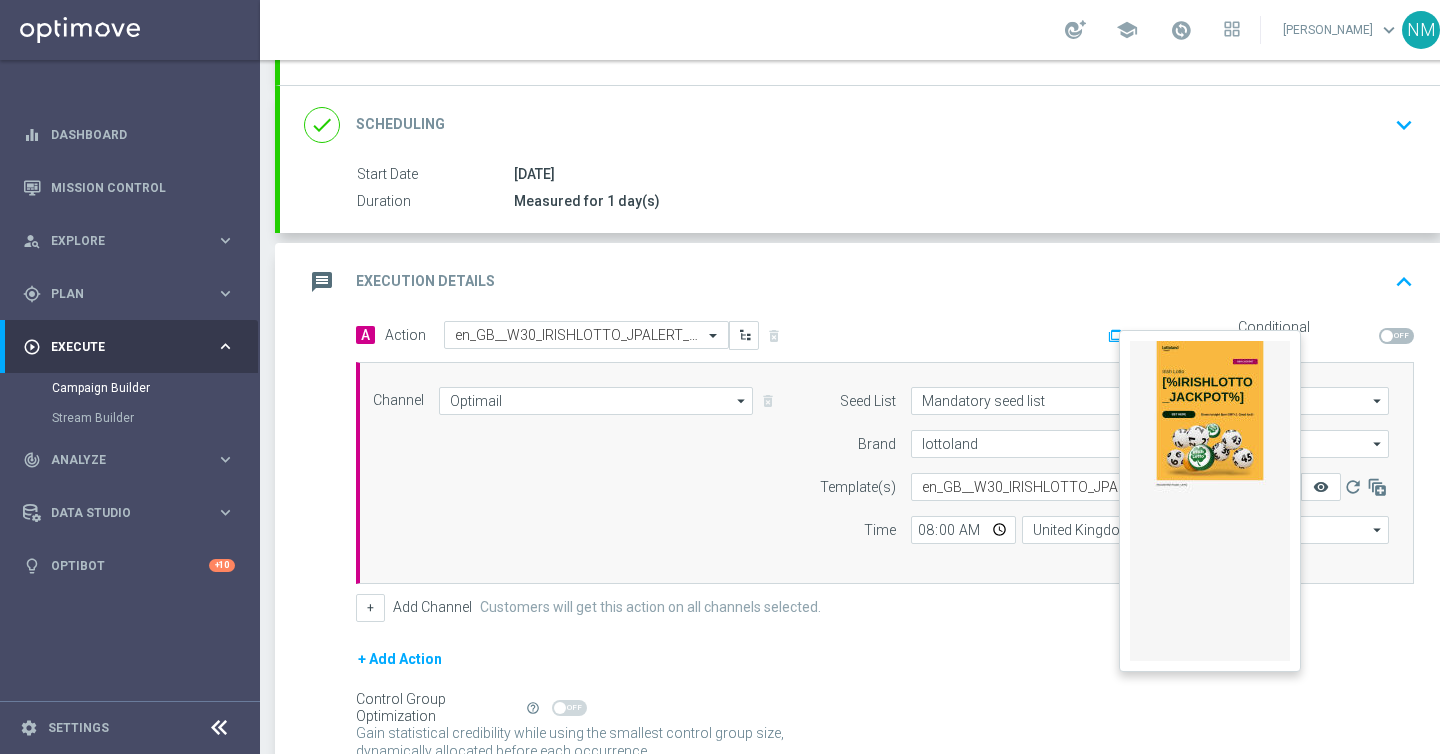 click on "remove_red_eye" 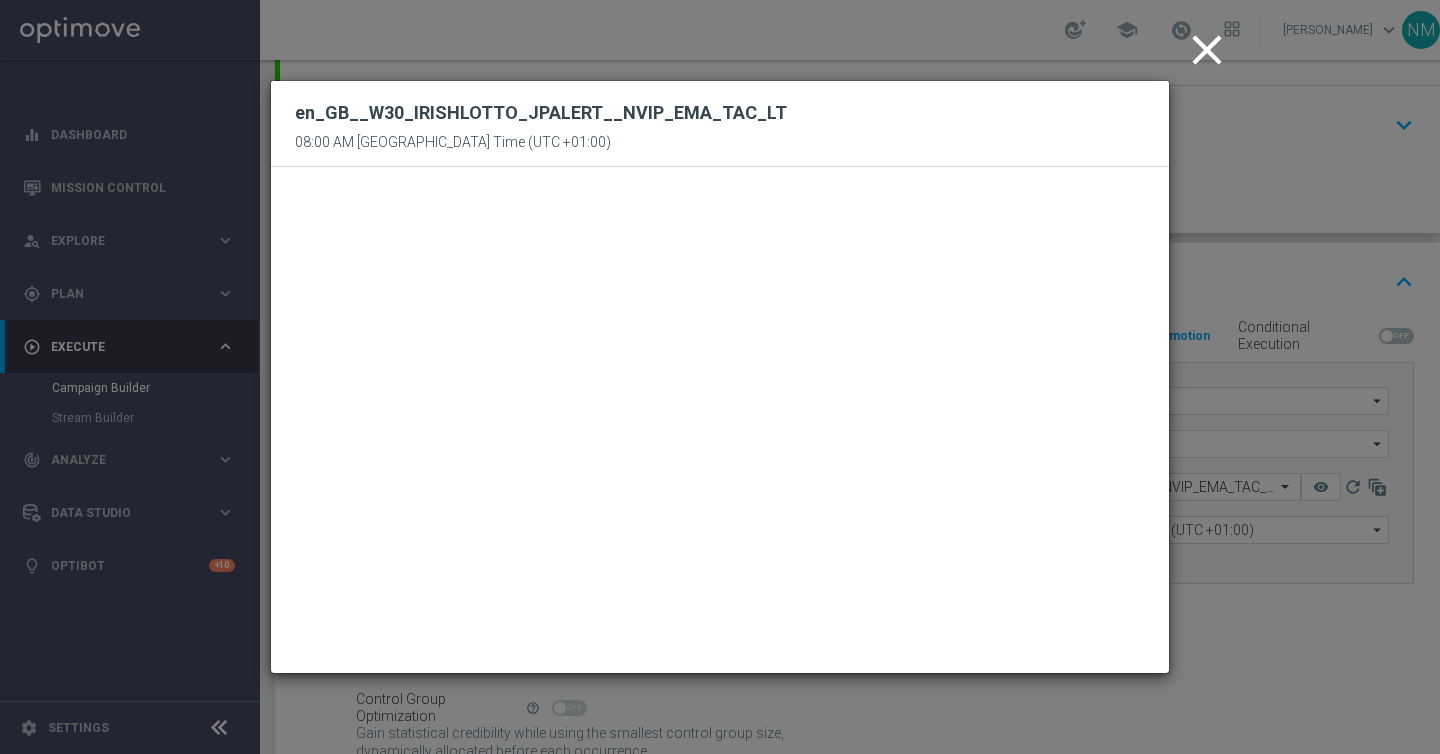 click on "close" 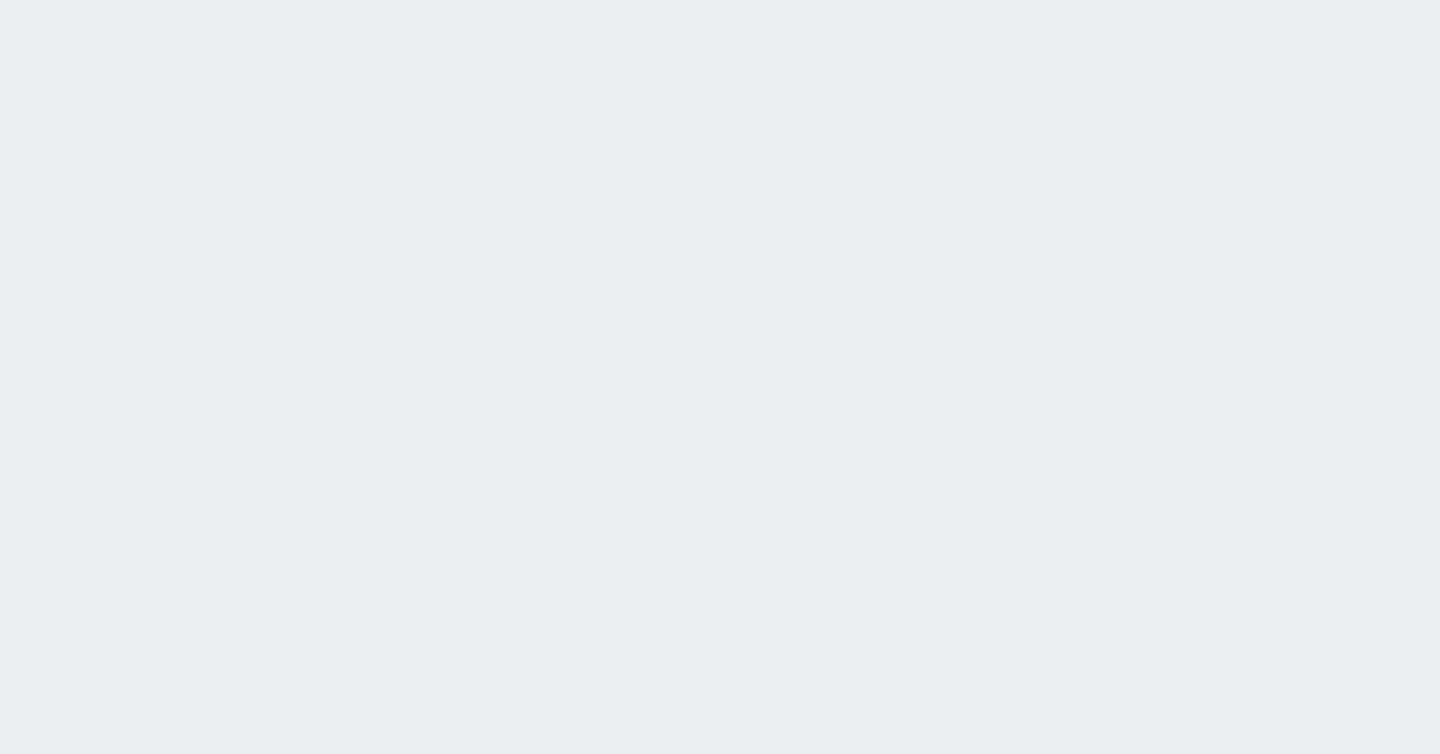 scroll, scrollTop: 0, scrollLeft: 0, axis: both 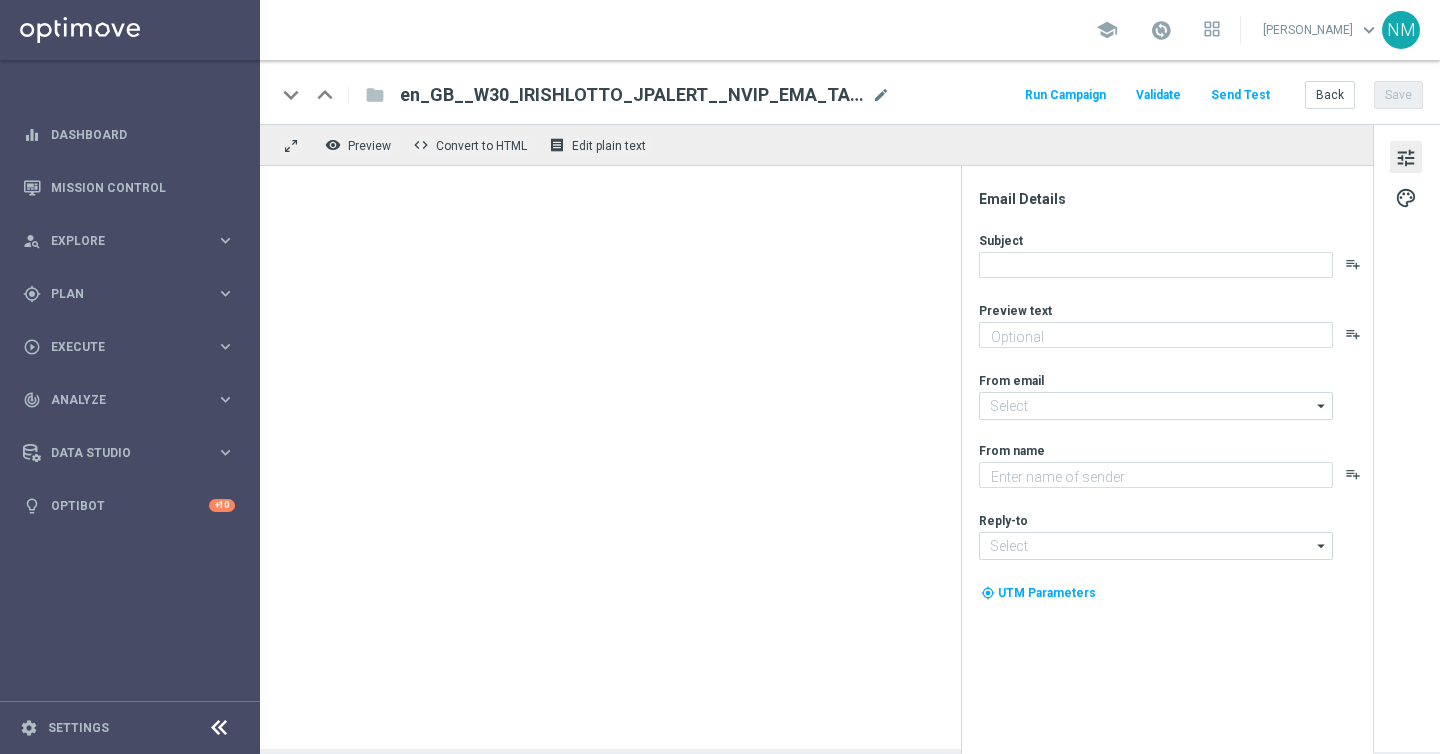 type on "[%IRISHLOTTO_JACKPOT%] jackpot!" 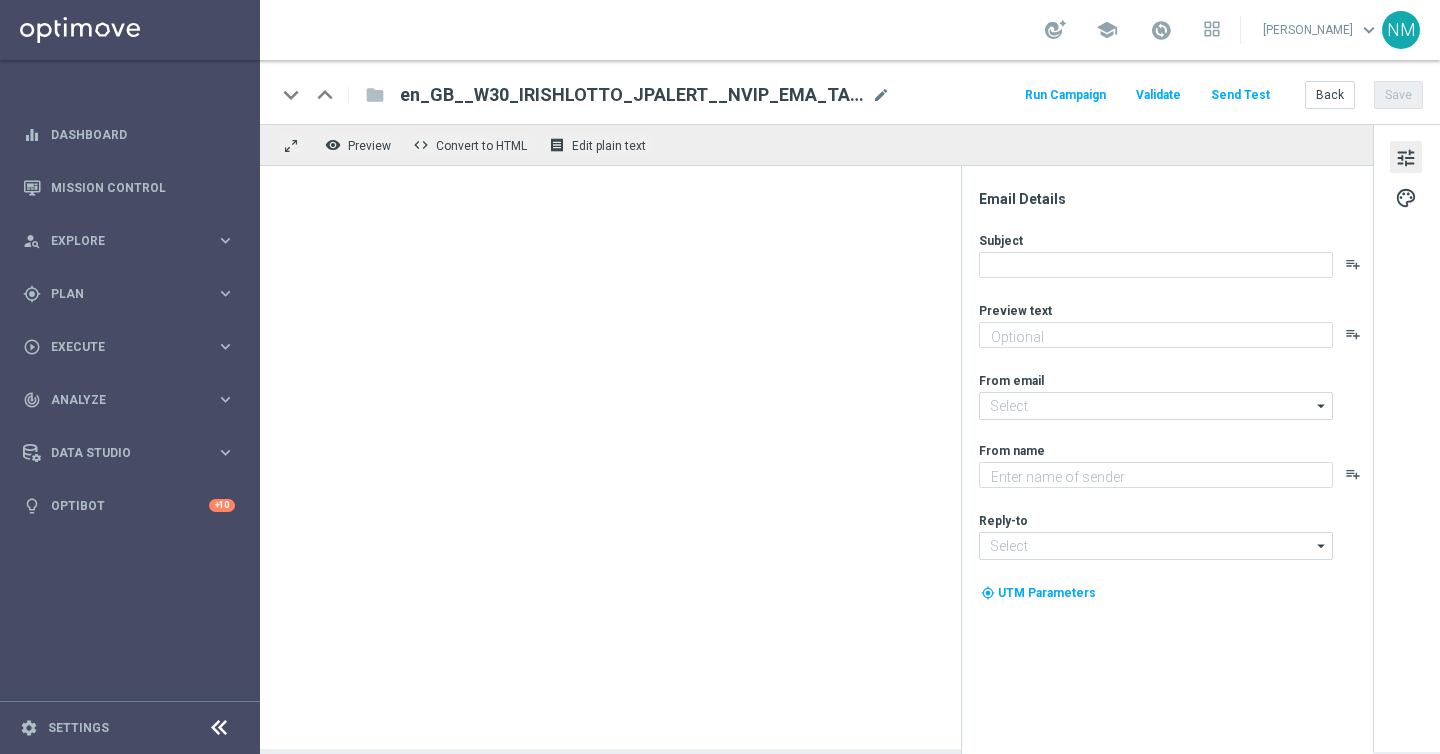 type on "Lottoland" 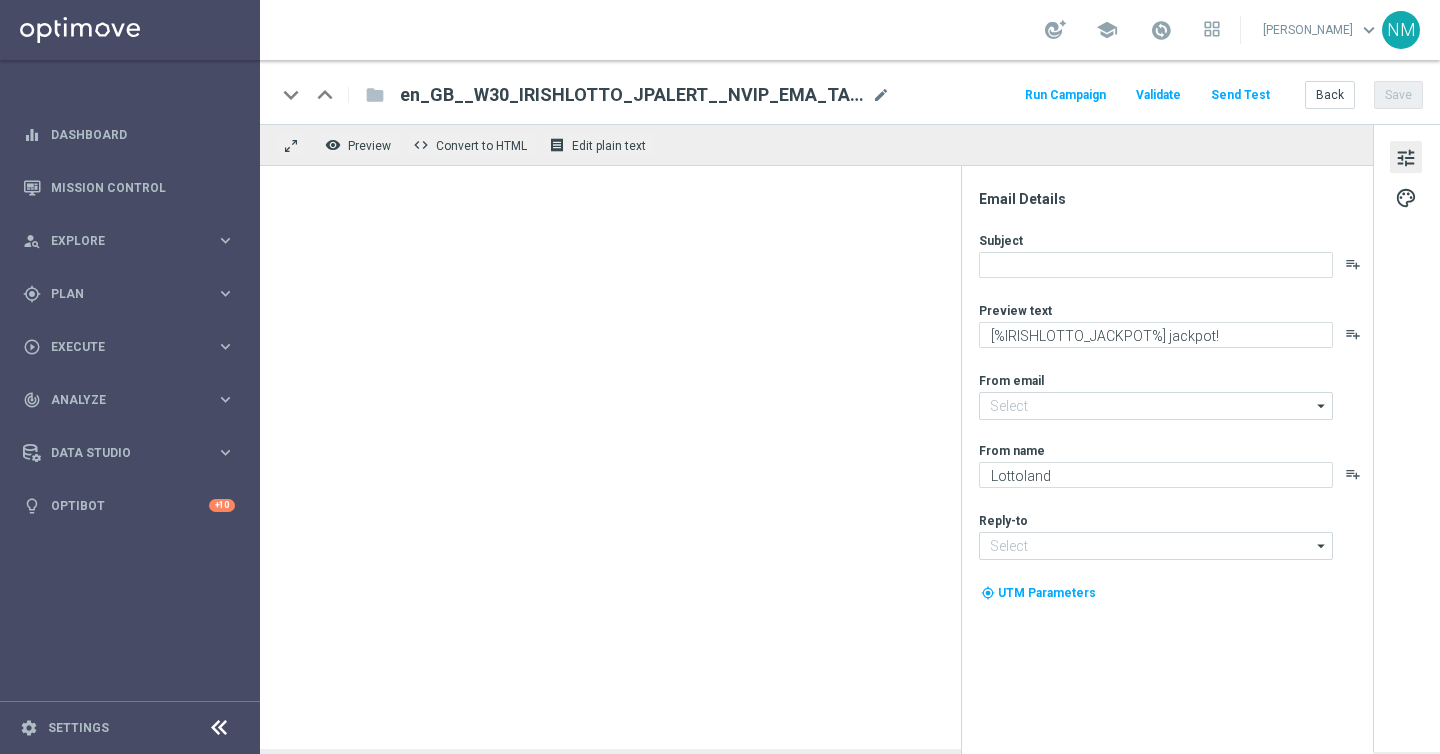 type on "[EMAIL_ADDRESS][DOMAIN_NAME]" 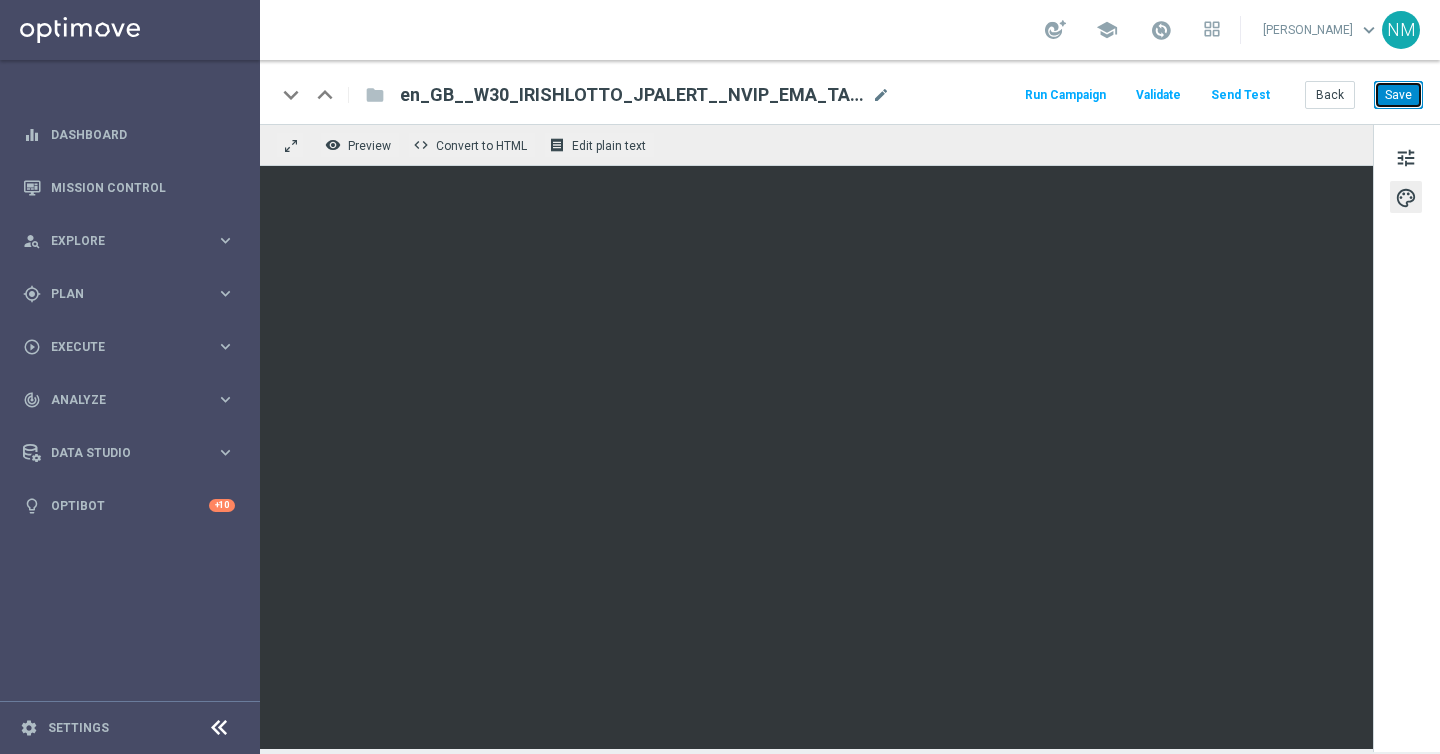 click on "Save" at bounding box center [1398, 95] 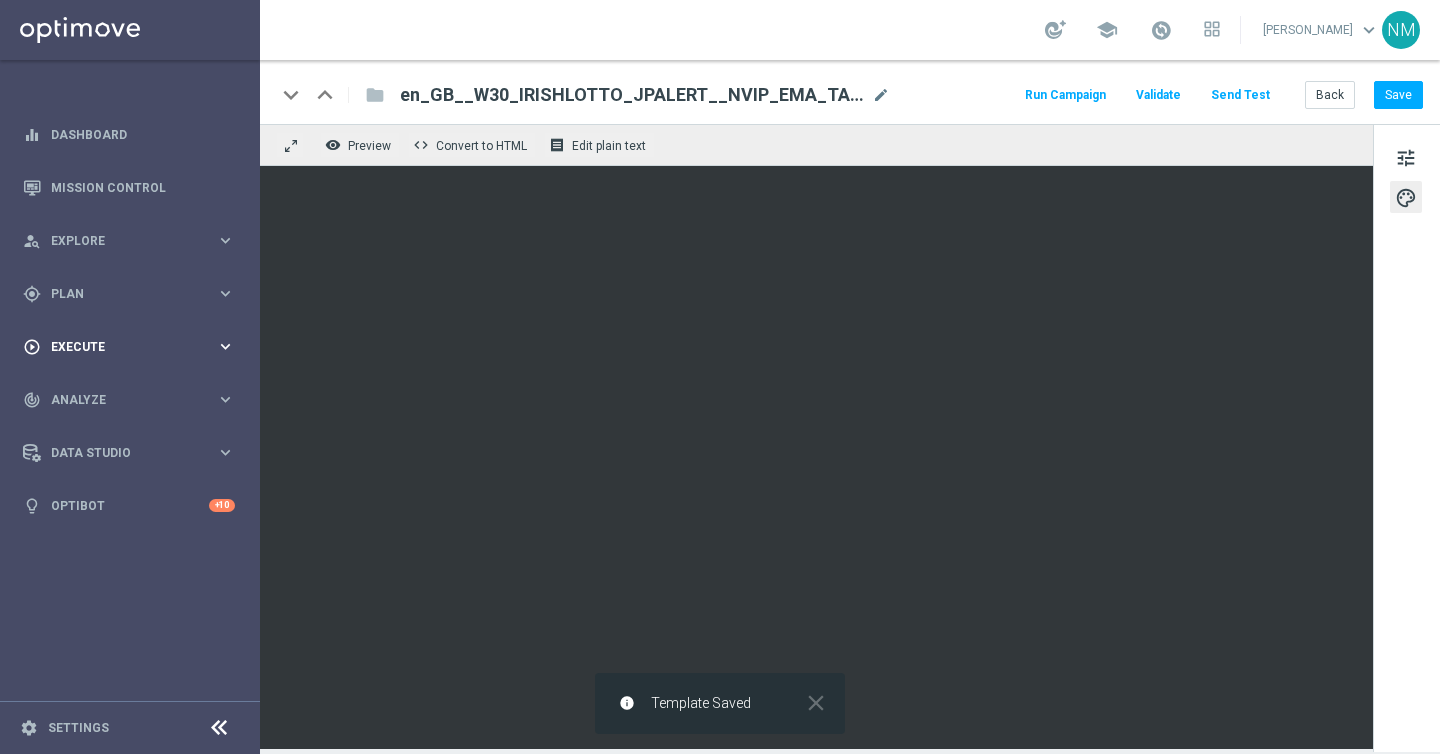 click on "Execute" at bounding box center (133, 347) 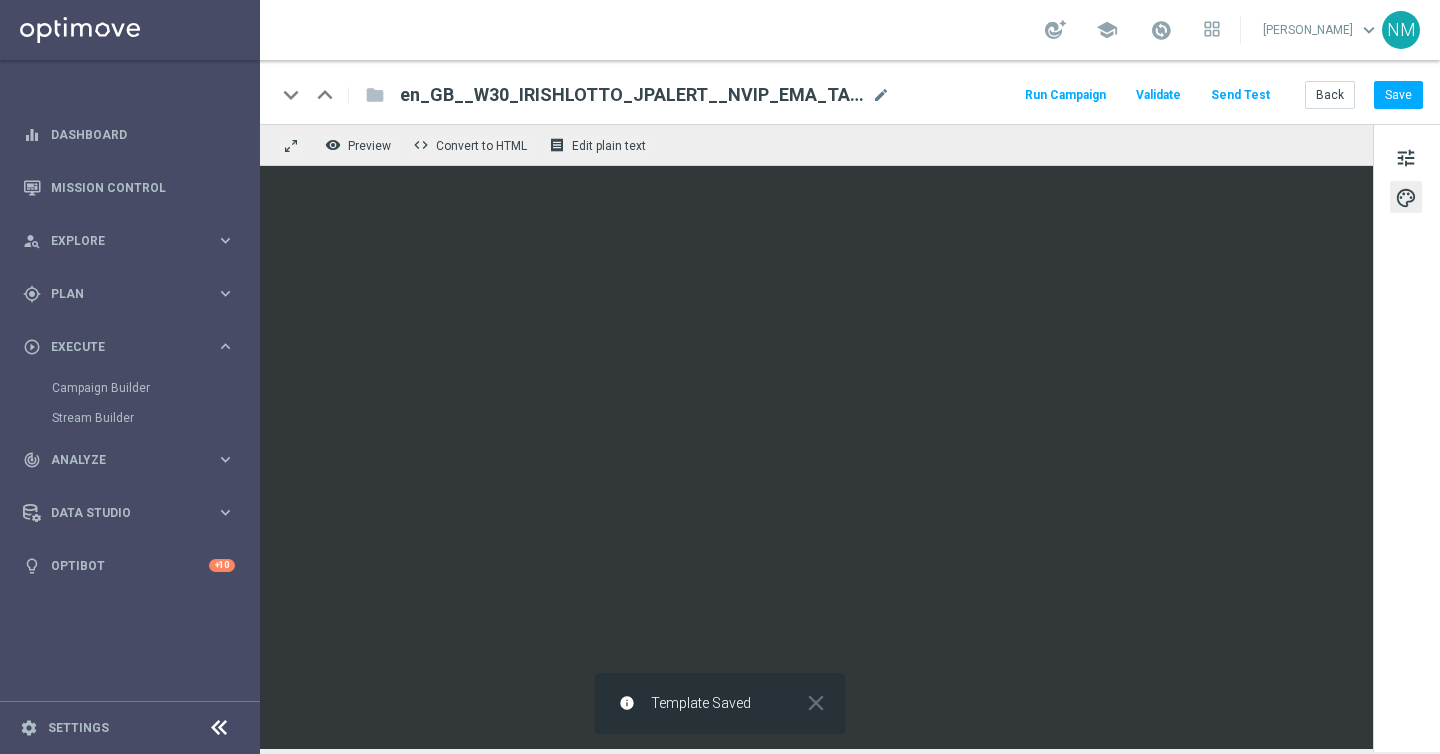click on "Campaign Builder" at bounding box center [155, 388] 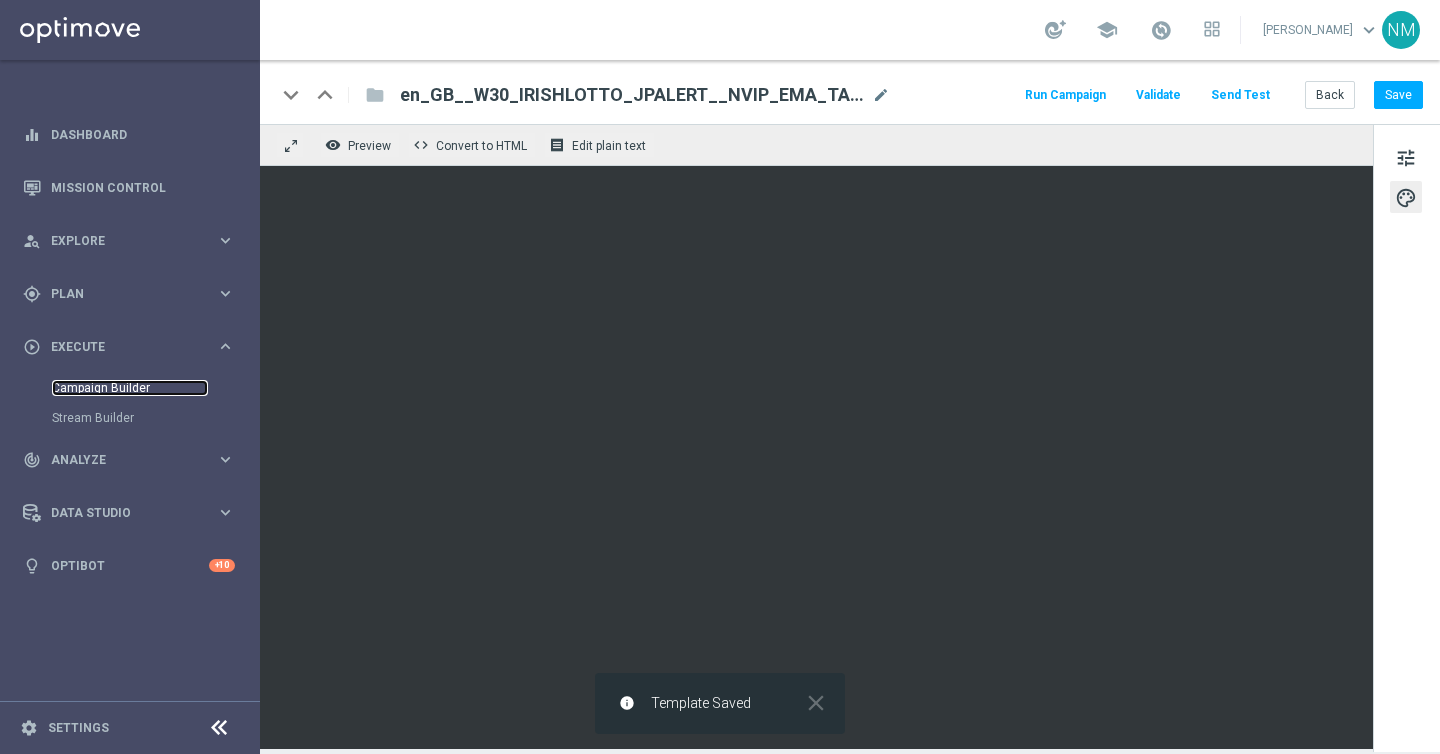 click on "Campaign Builder" at bounding box center [130, 388] 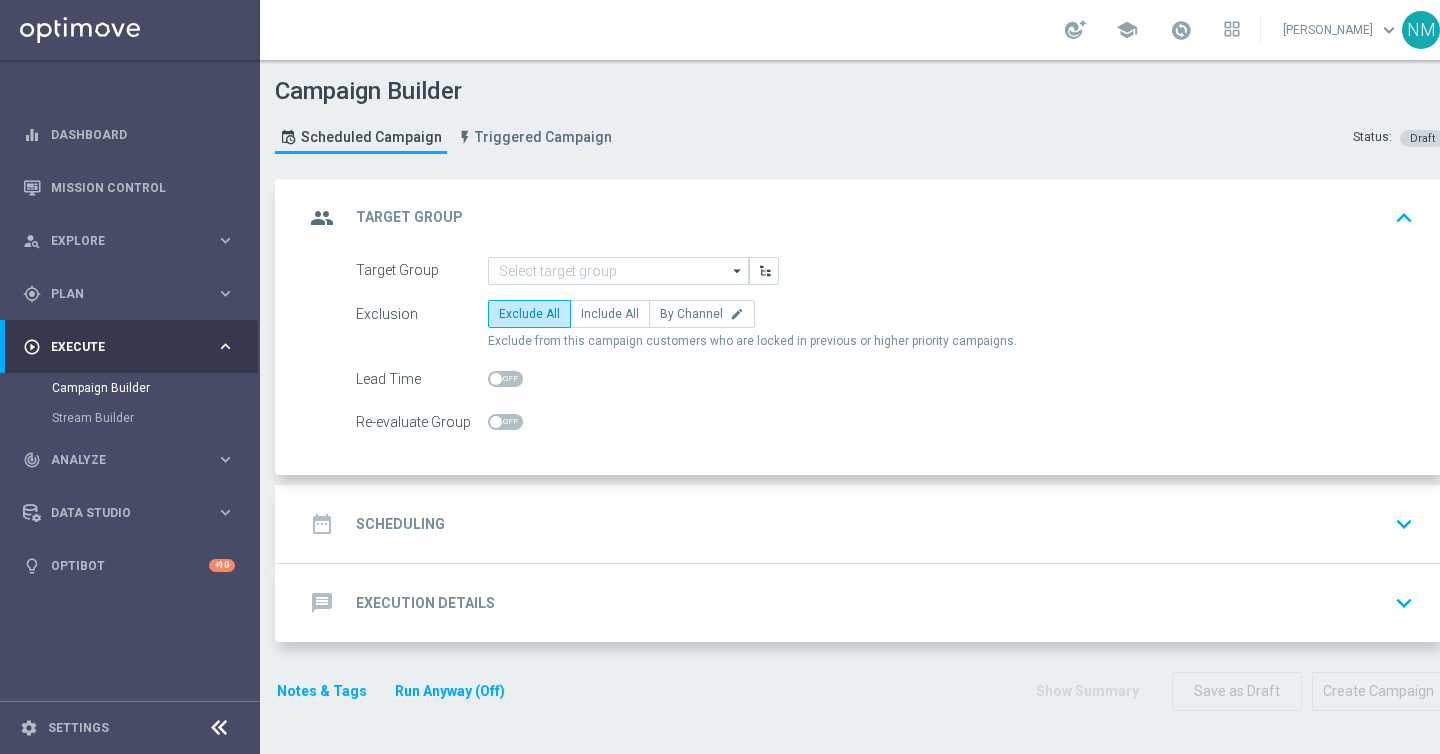 click on "Target Group
arrow_drop_down
Show Selected
0 of NaN
SE_OB_RNB_M1" 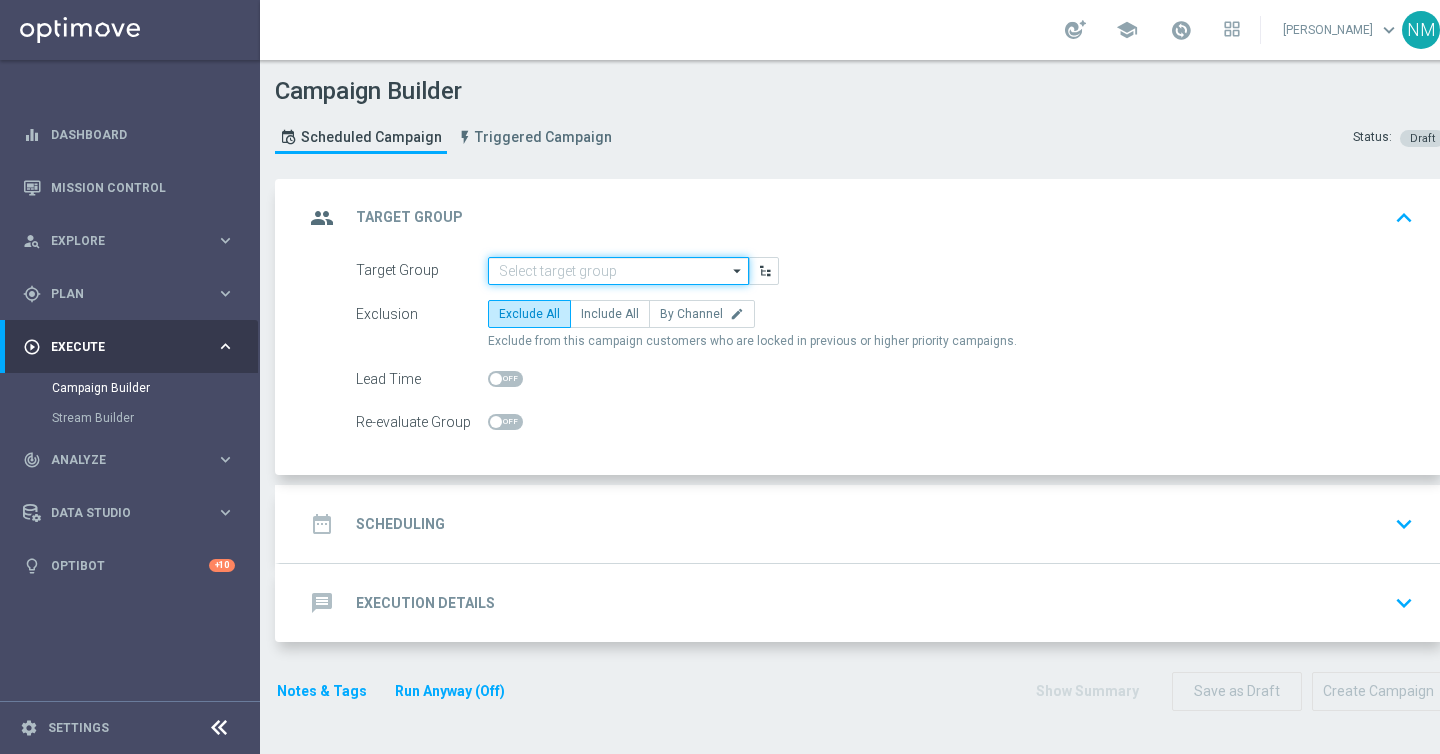 click 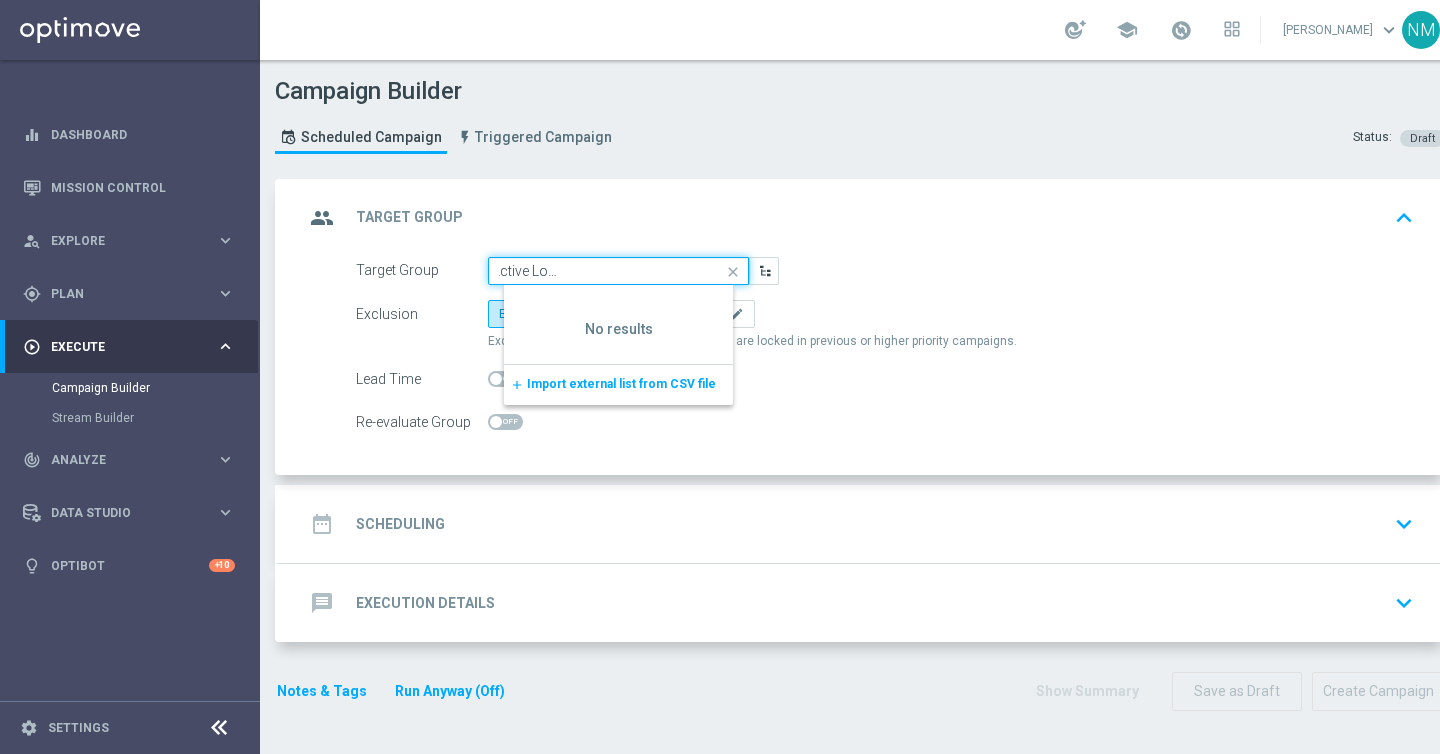 scroll, scrollTop: 0, scrollLeft: 0, axis: both 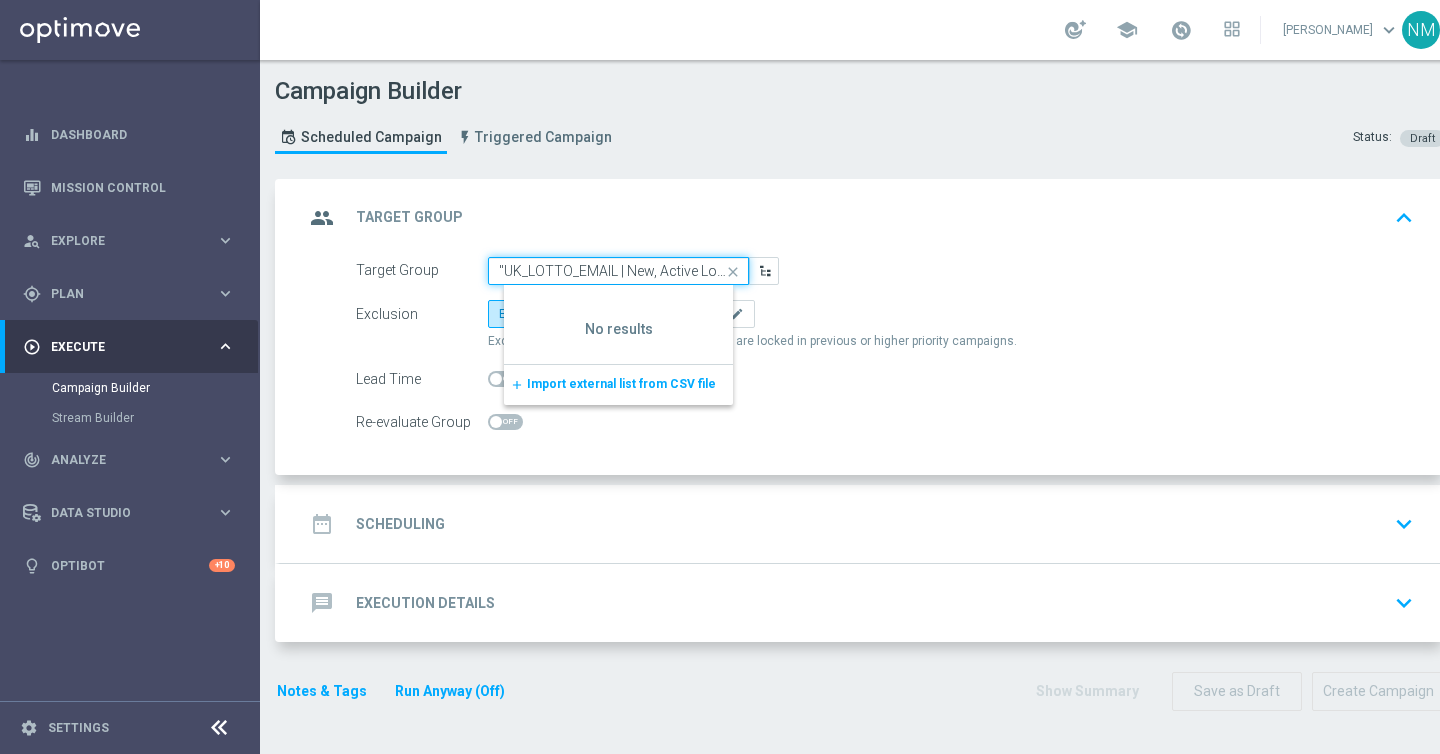 click on ""UK_LOTTO_EMAIL | New, Active Lottery, Reactivated, Active Multi" 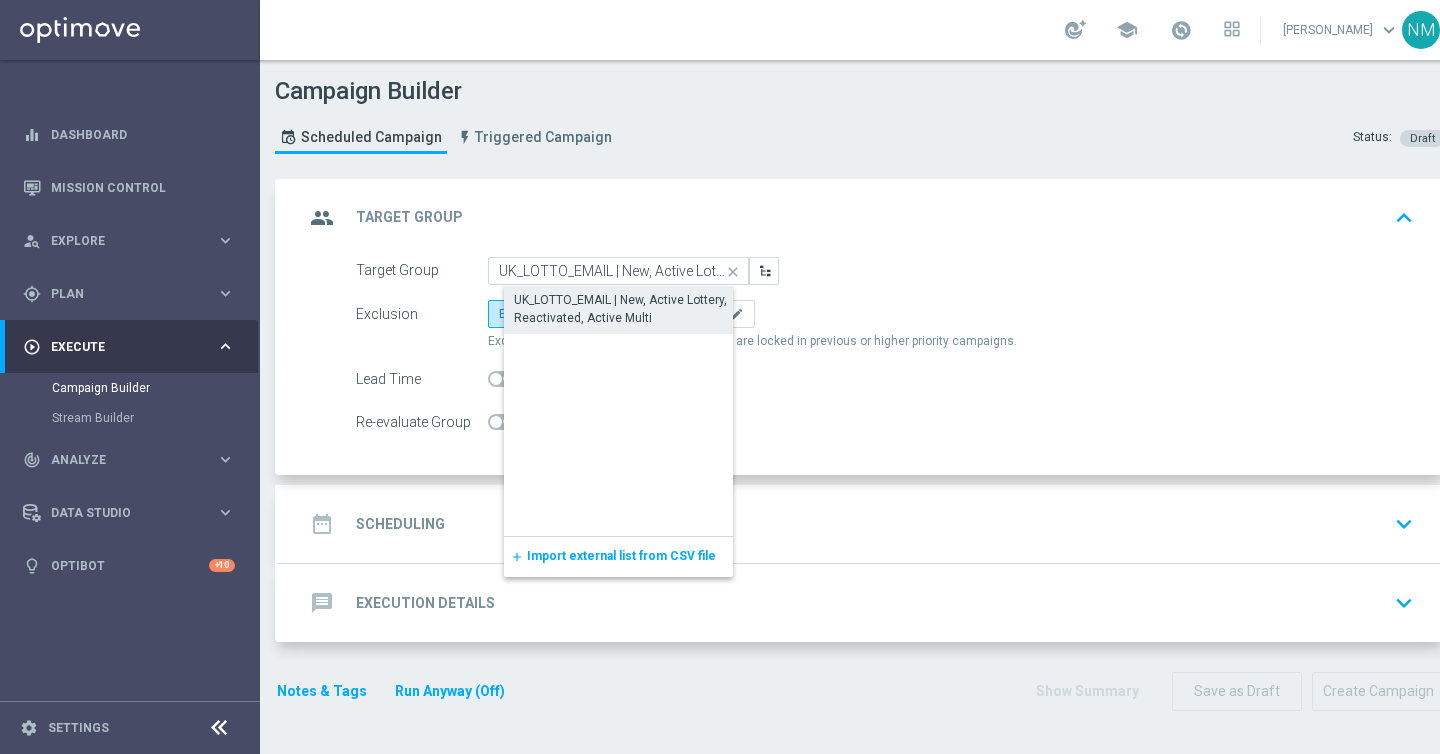 click on "UK_LOTTO_EMAIL | New, Active Lottery, Reactivated, Active Multi" 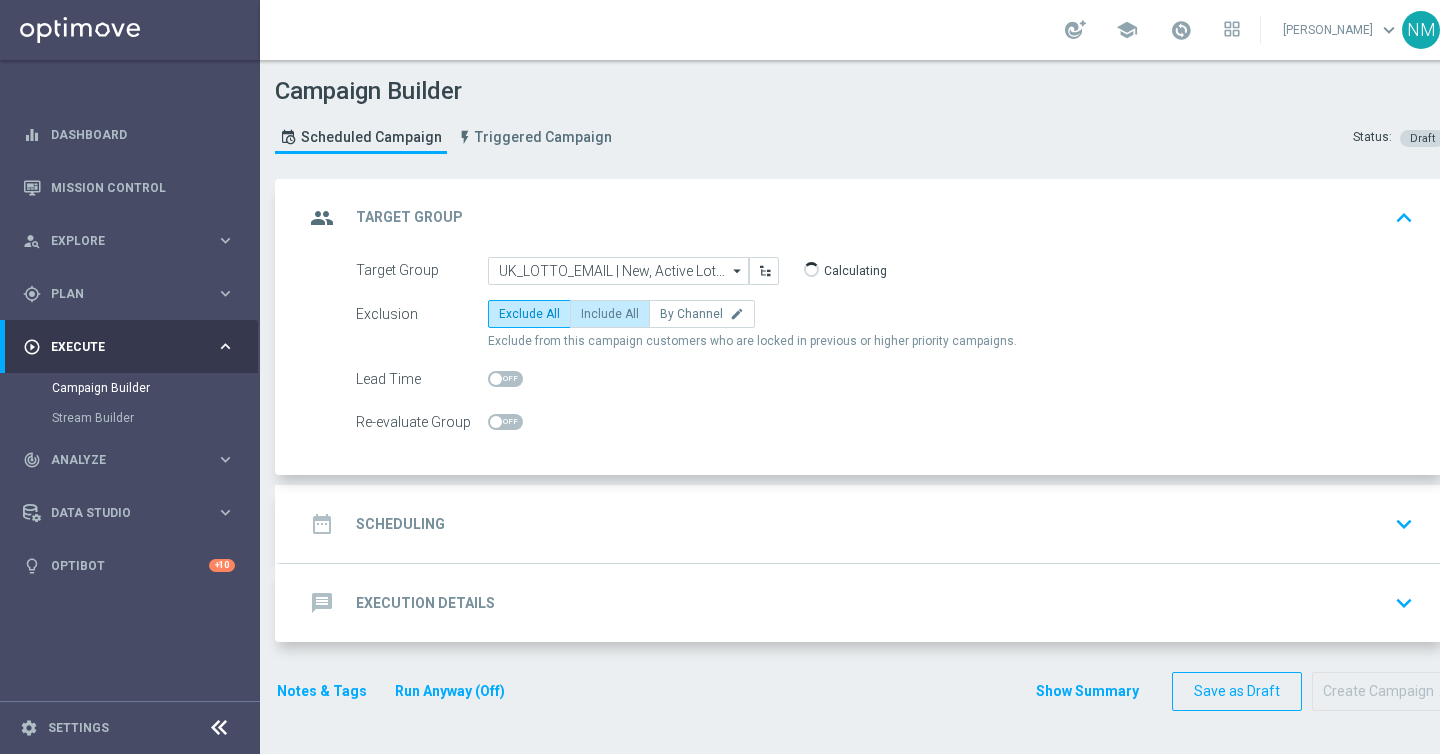 click on "Include All" 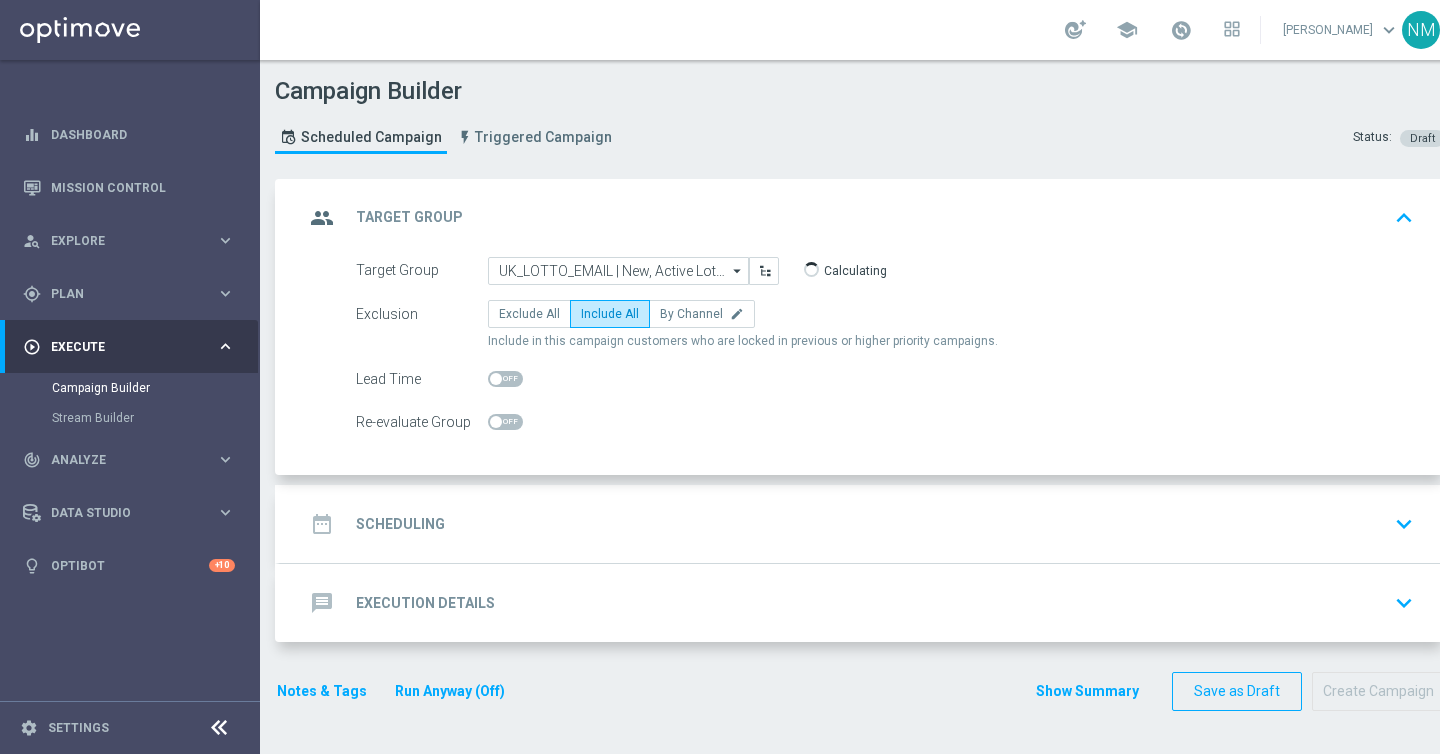 click on "date_range
Scheduling
keyboard_arrow_down" 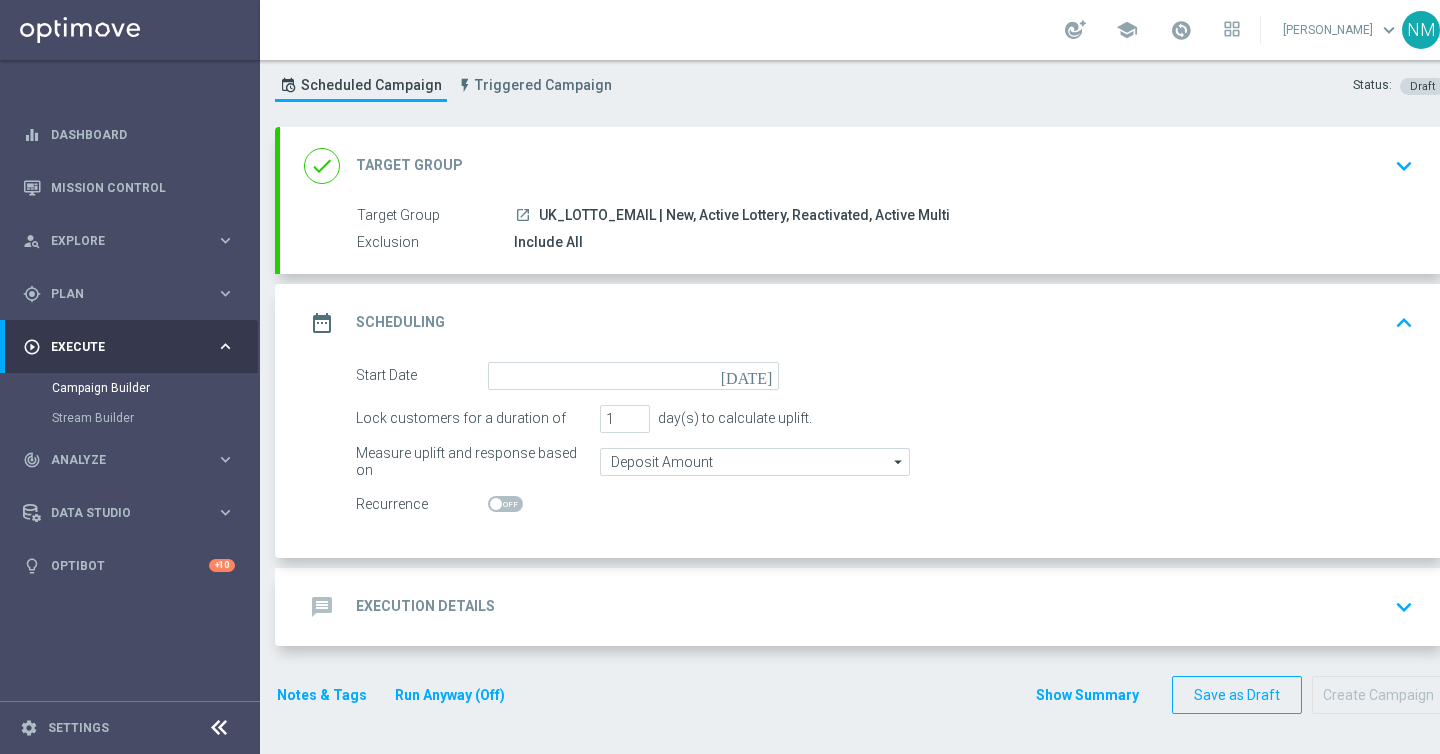 scroll, scrollTop: 52, scrollLeft: 0, axis: vertical 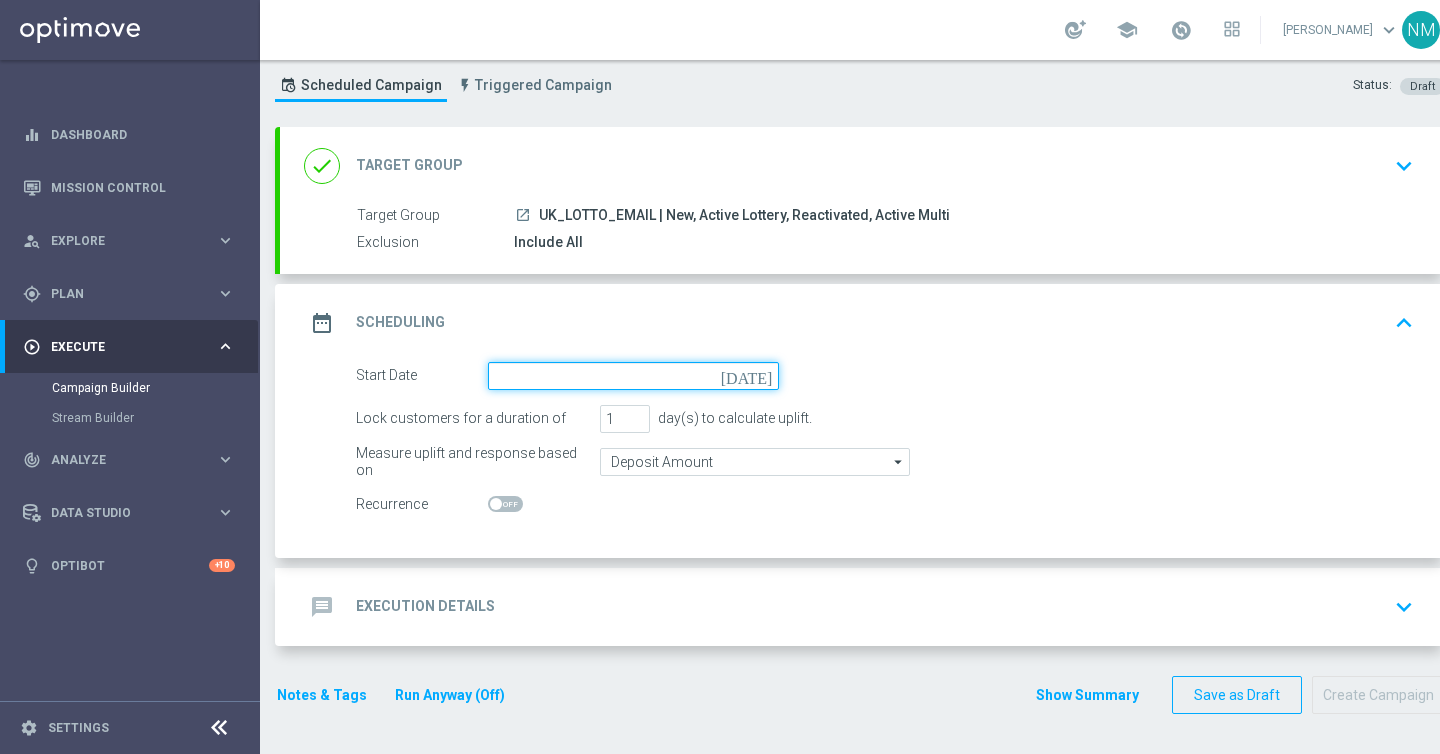 click 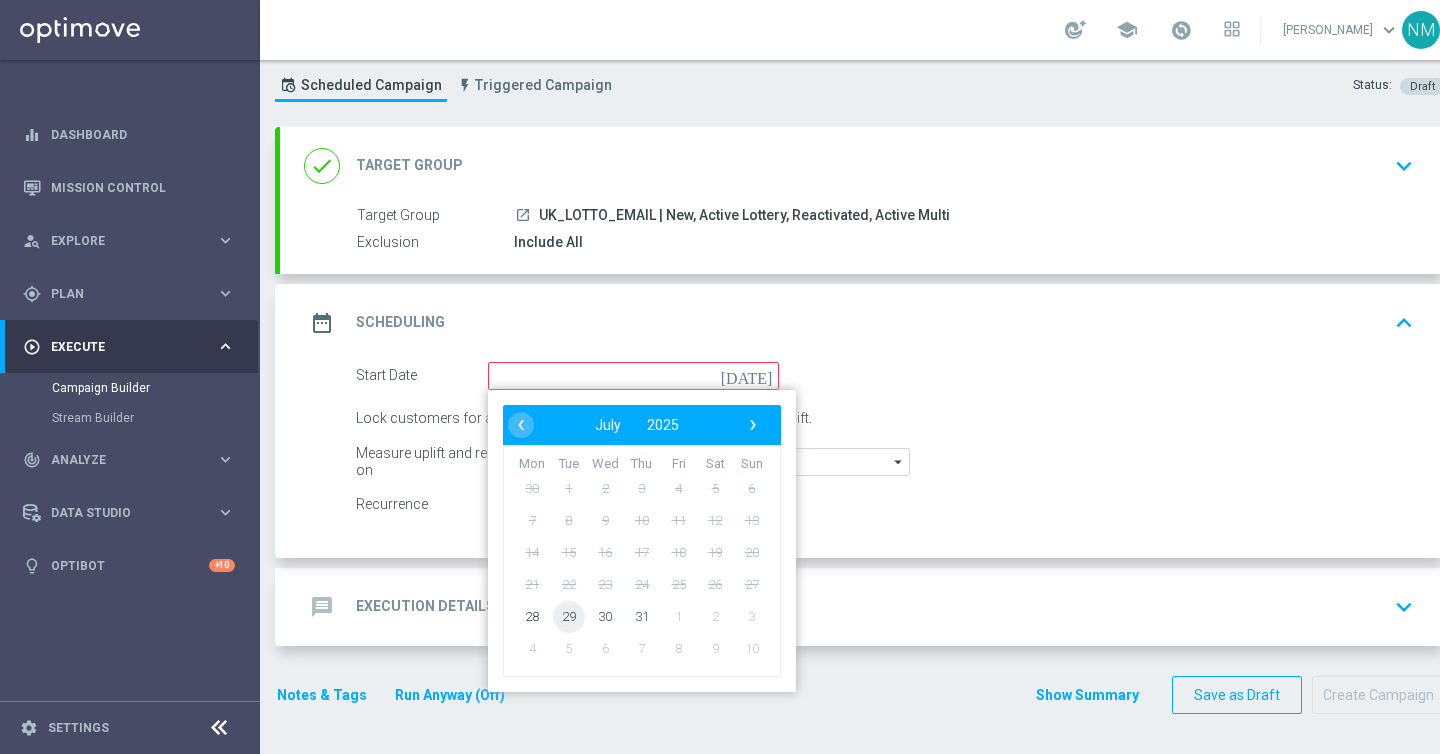 click on "29" 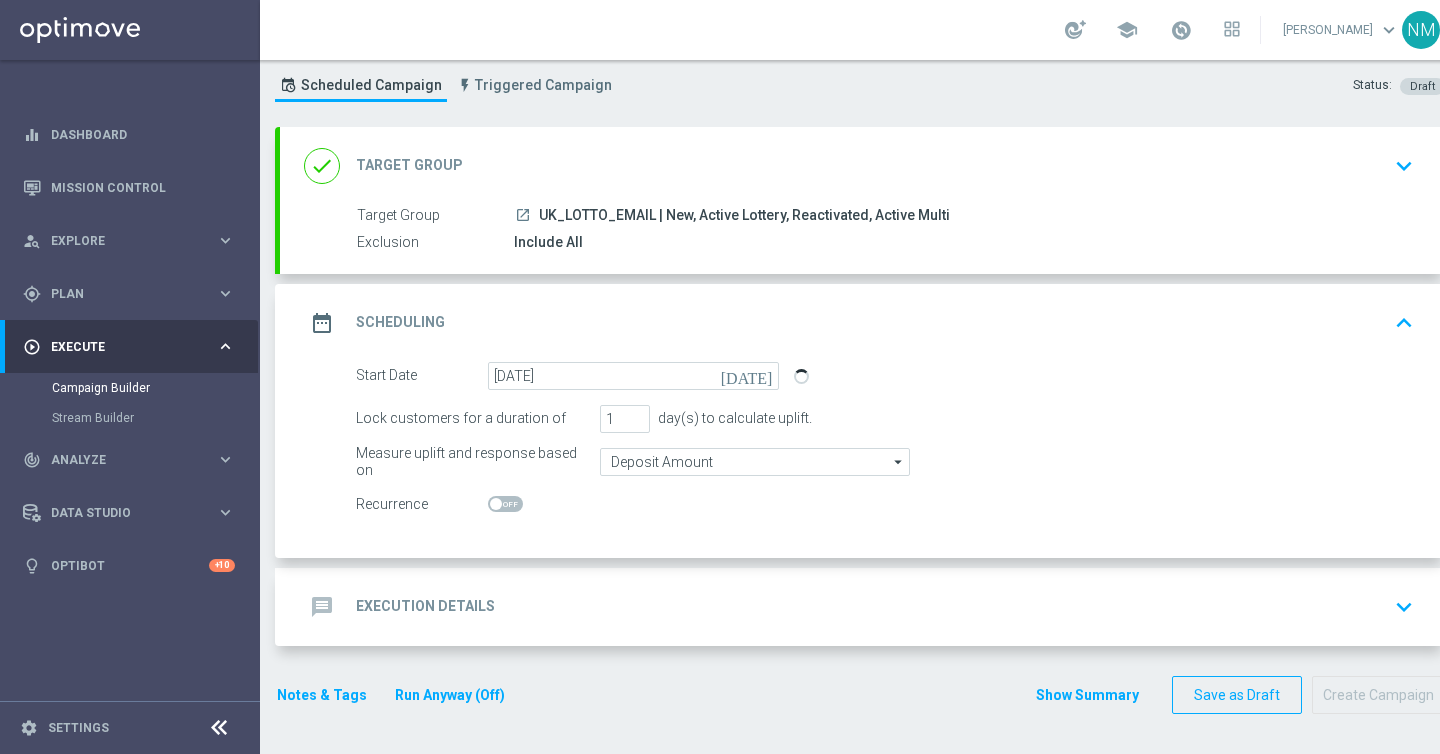 click on "message
Execution Details
keyboard_arrow_down" 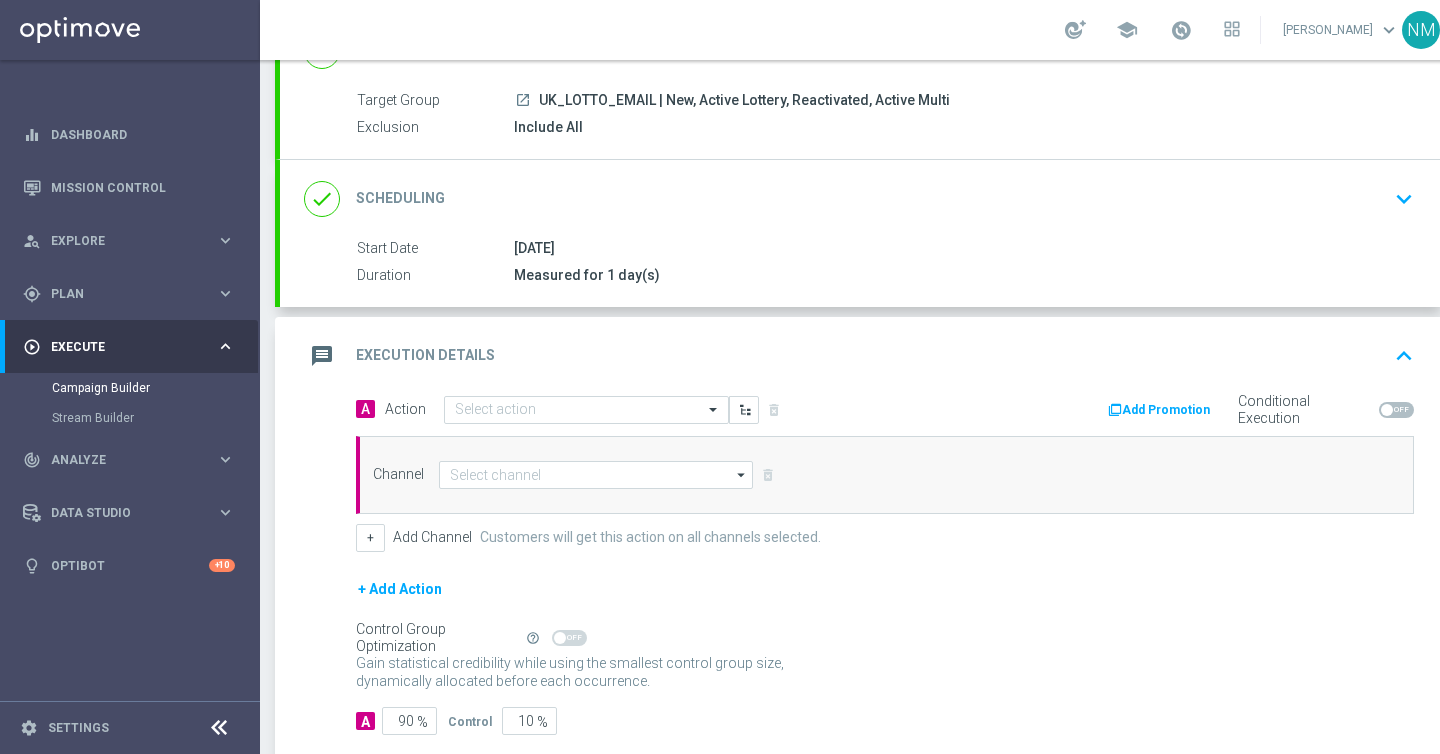 scroll, scrollTop: 173, scrollLeft: 0, axis: vertical 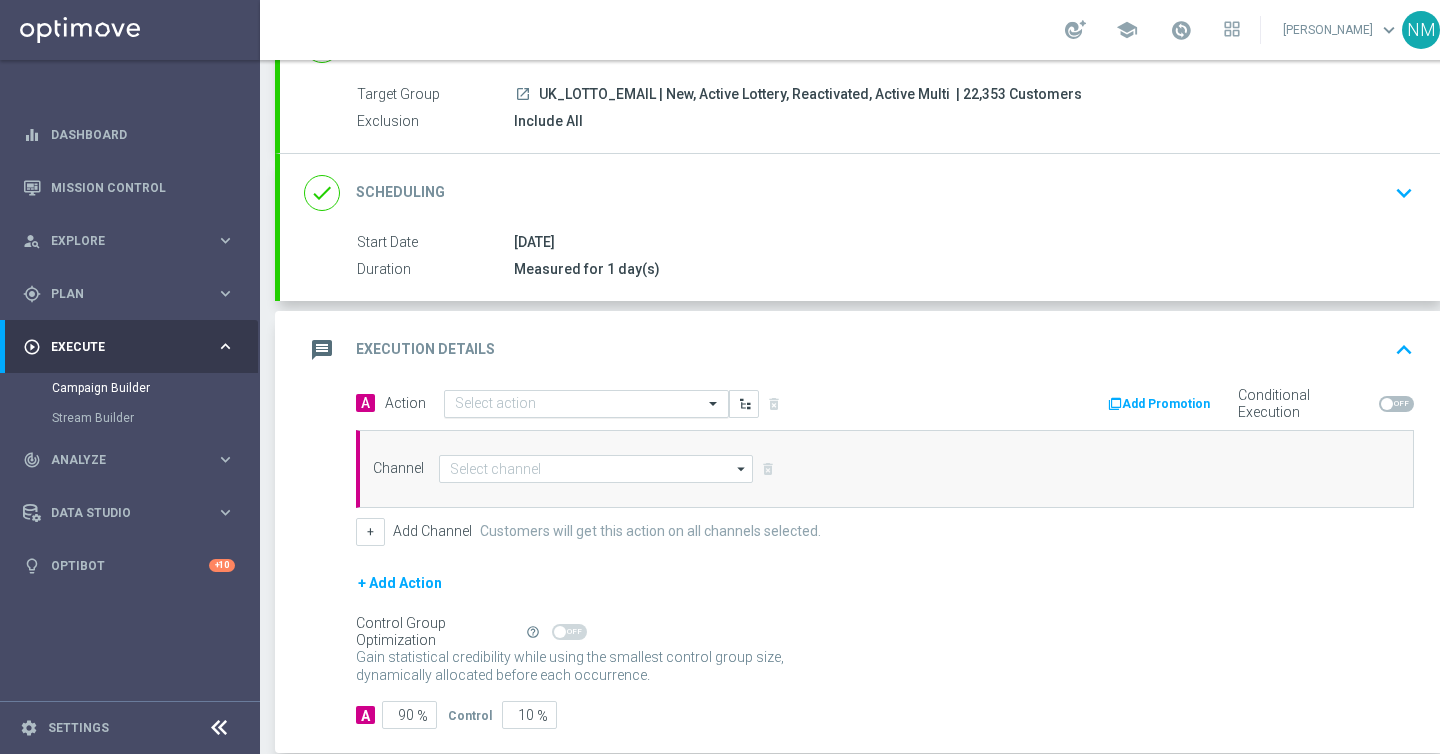 click 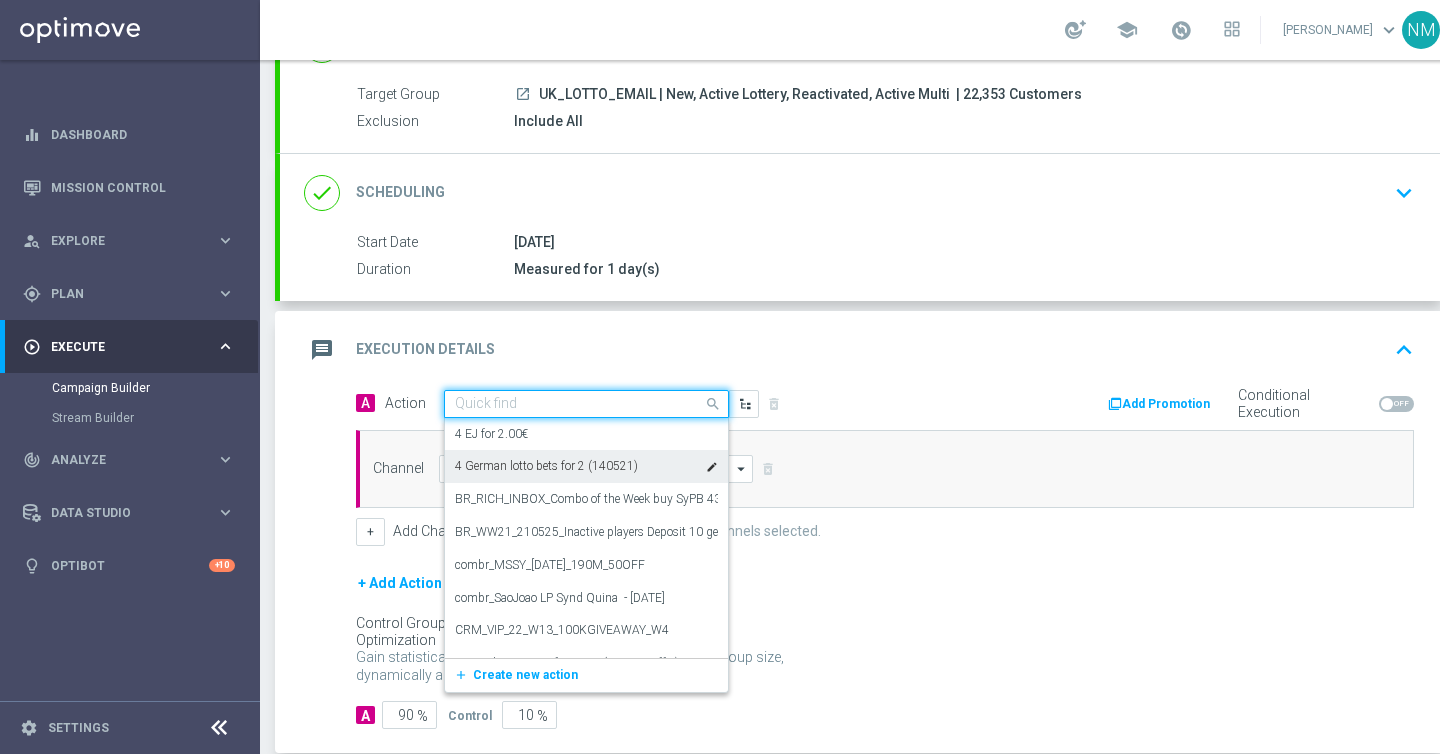paste on "en_GB__W30_IRISHLOTTO_JPALERT__NVIP_EMA_TAC_LT" 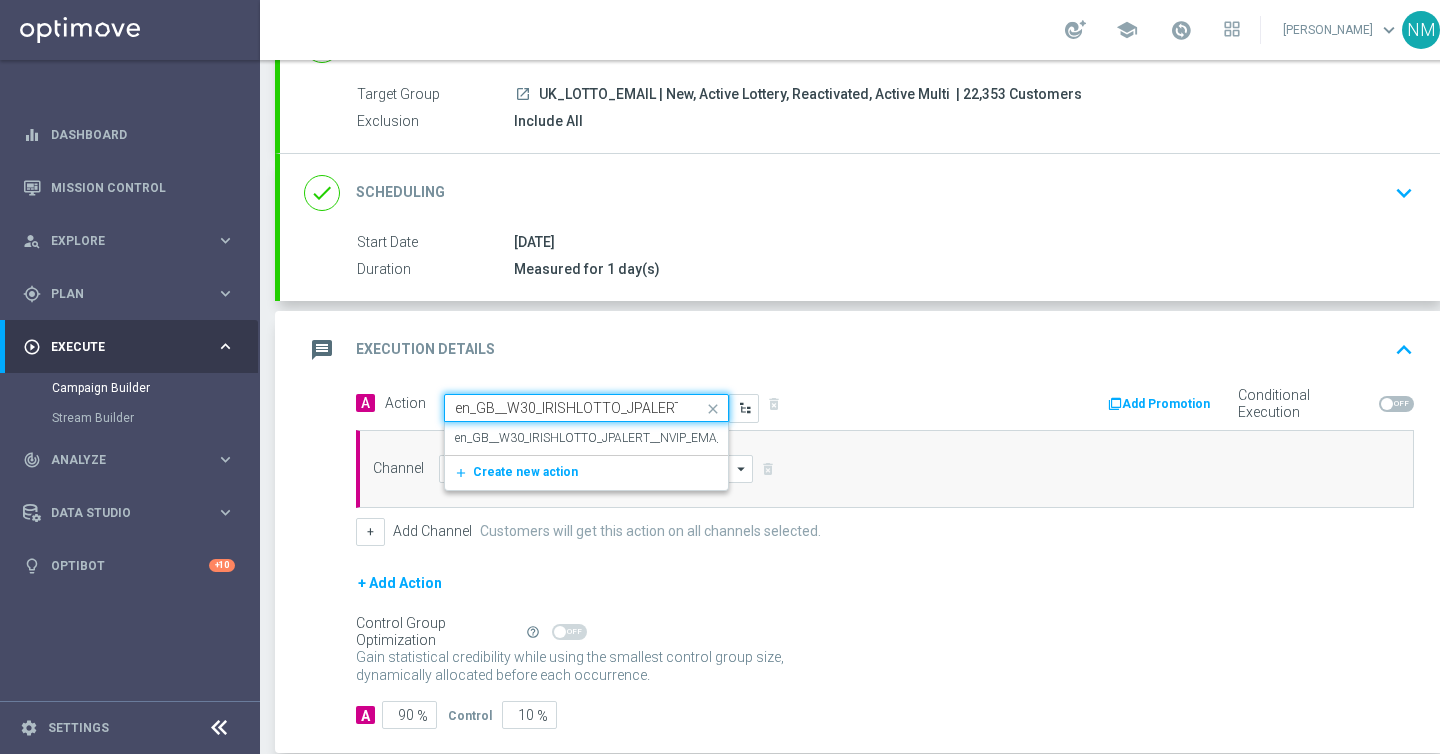 scroll, scrollTop: 0, scrollLeft: 131, axis: horizontal 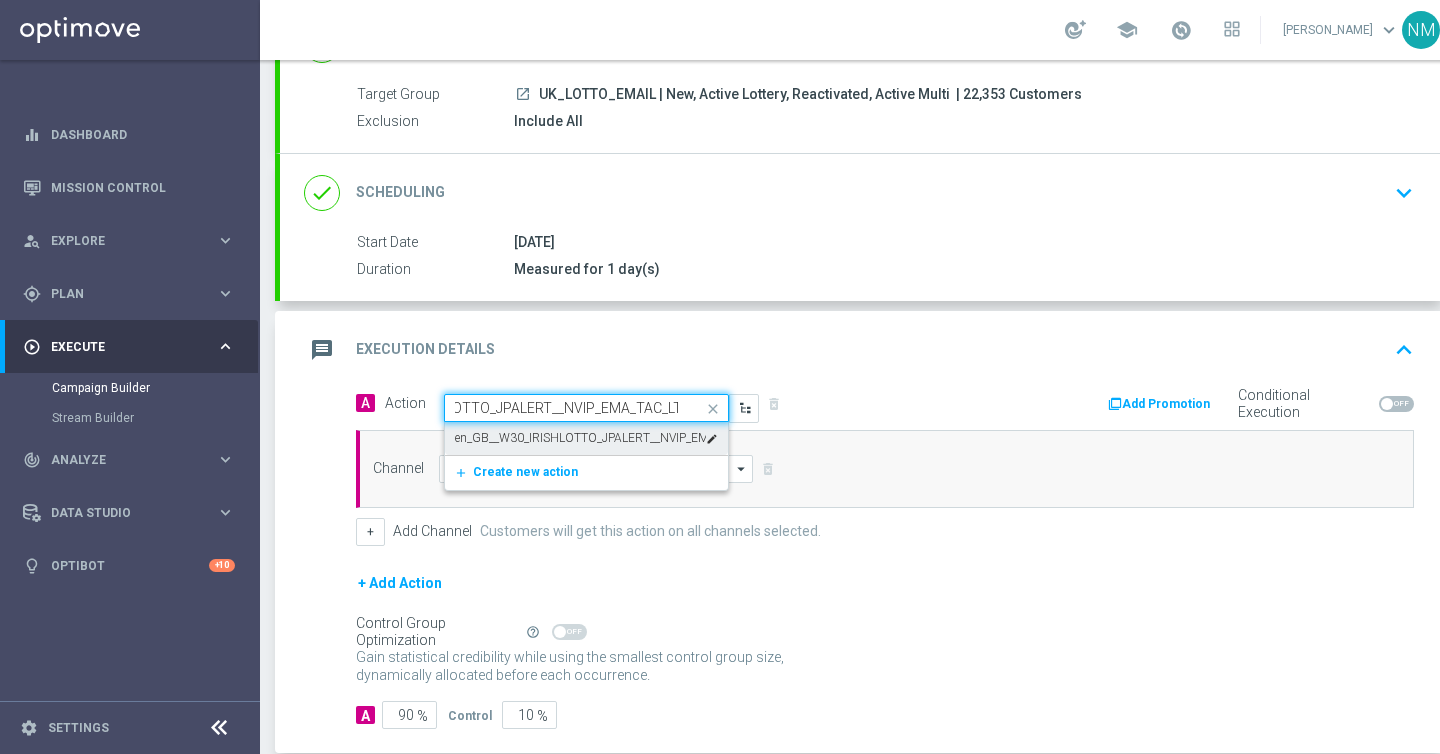 click on "en_GB__W30_IRISHLOTTO_JPALERT__NVIP_EMA_TAC_LT" at bounding box center (580, 438) 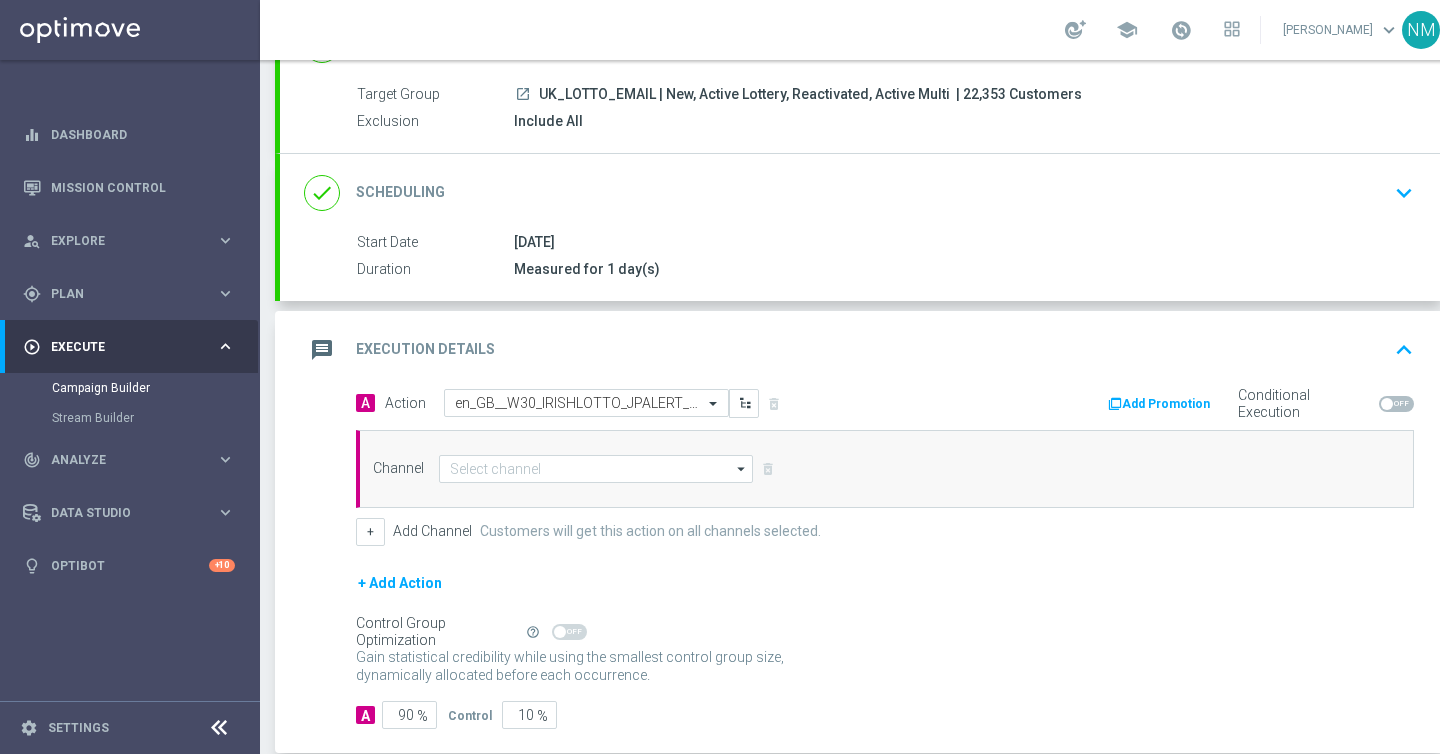 scroll, scrollTop: 0, scrollLeft: 0, axis: both 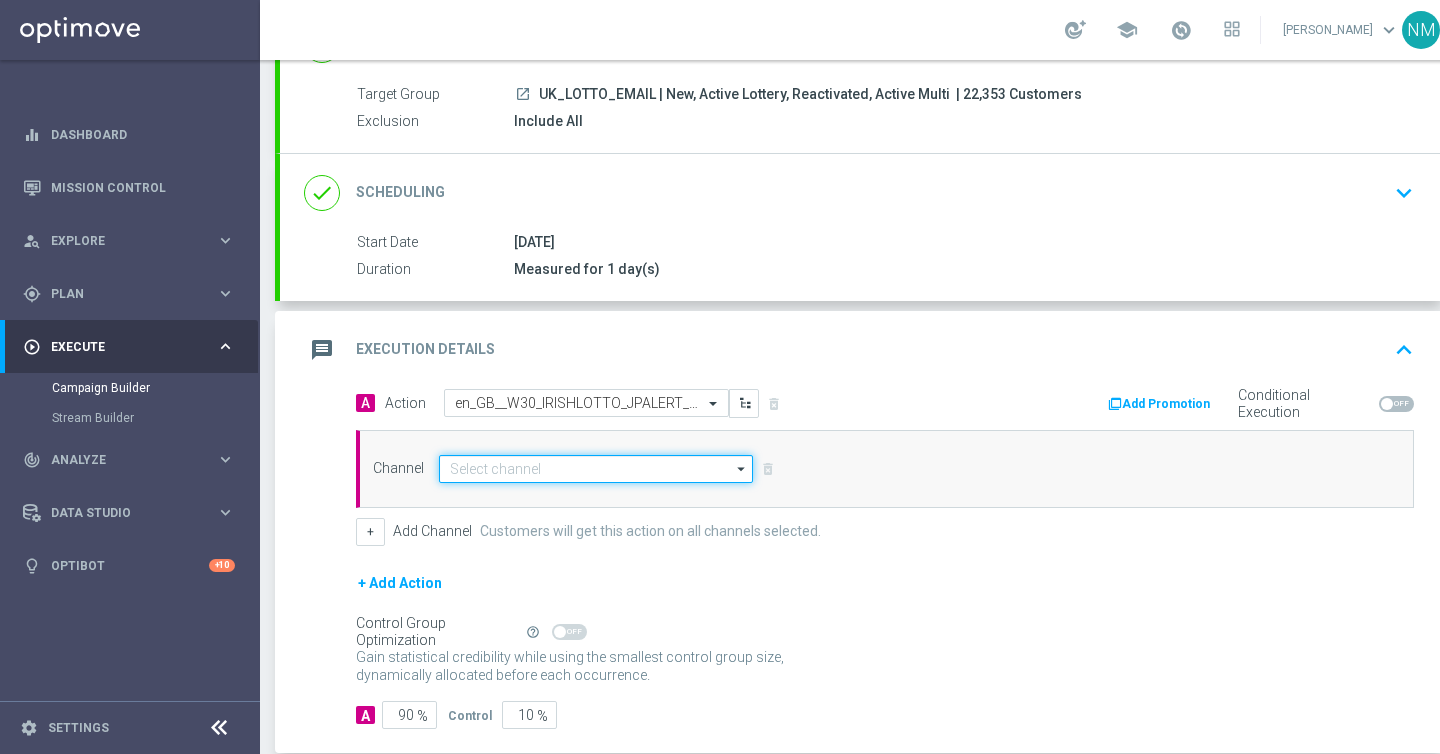 click 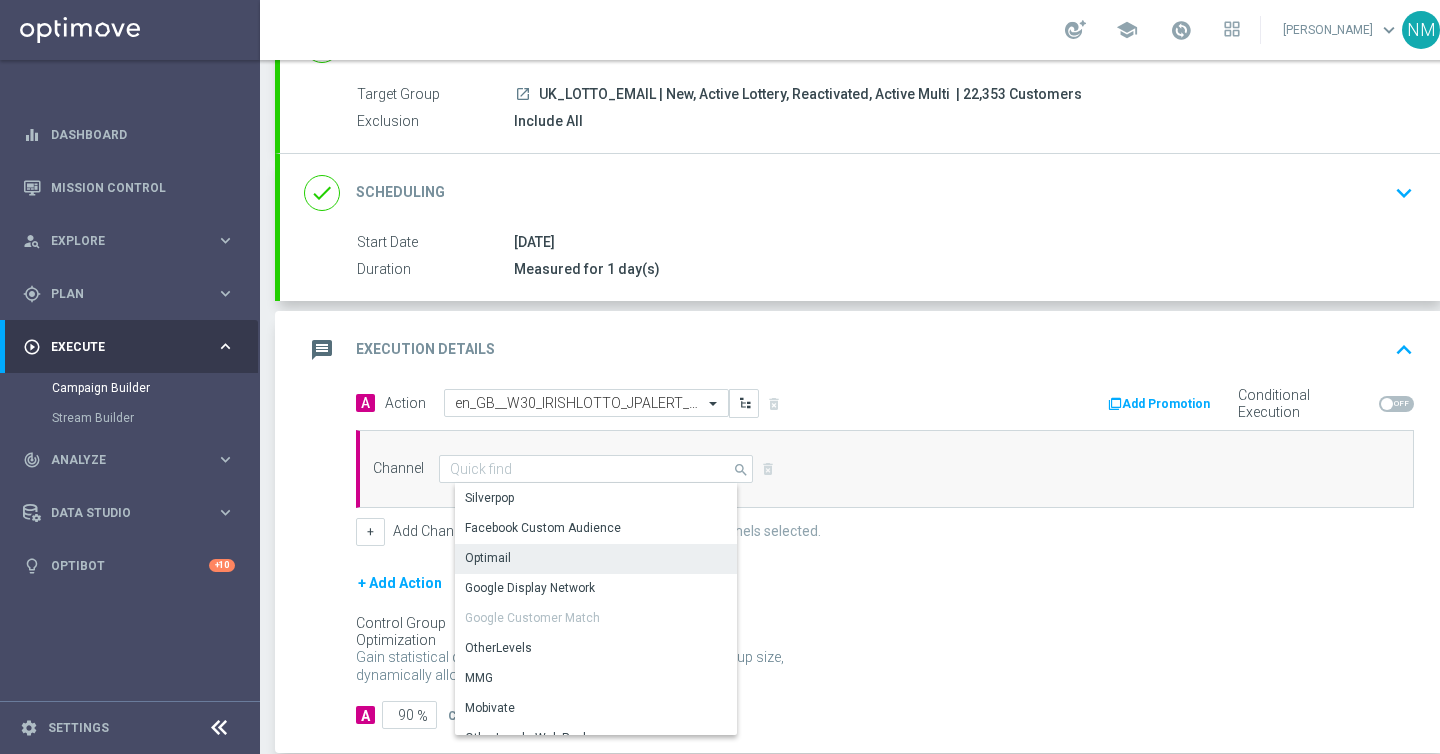 click on "Optimail" 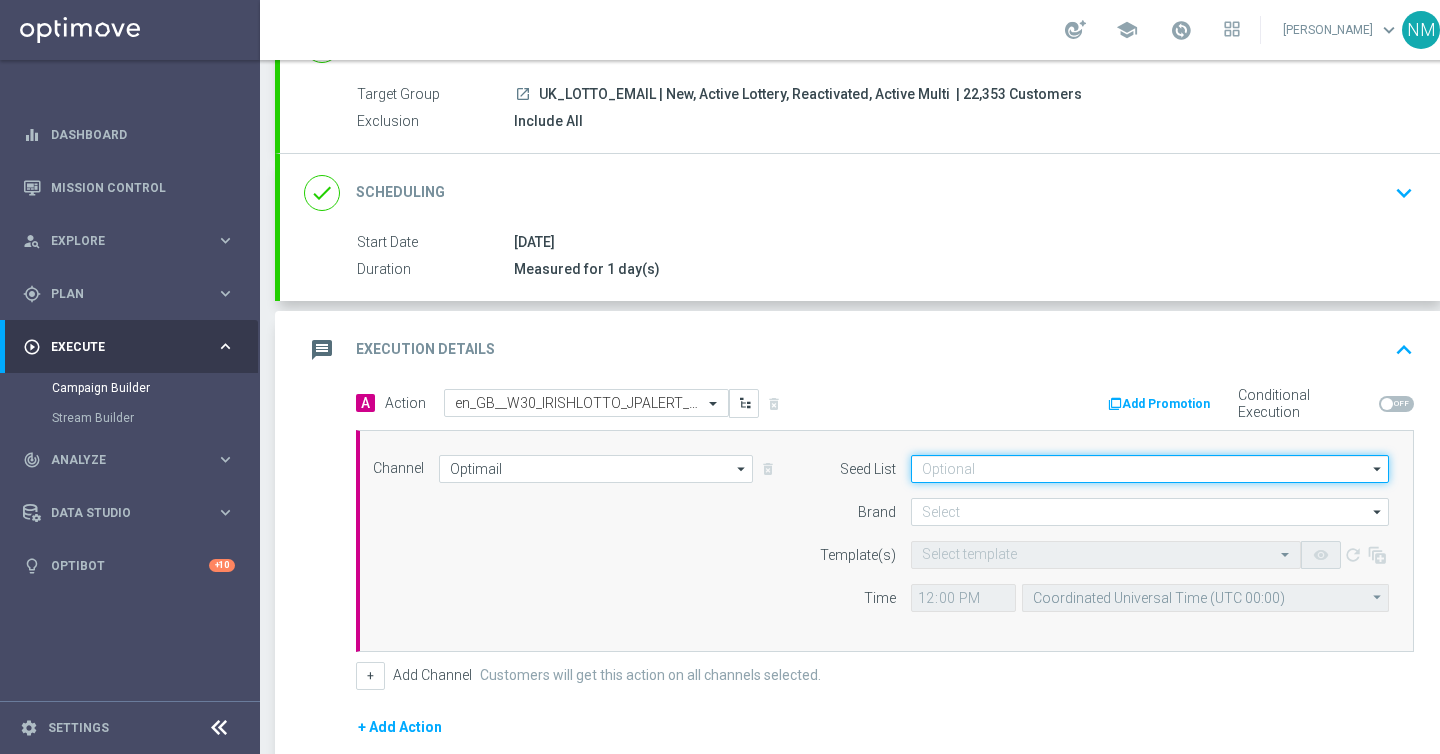 click 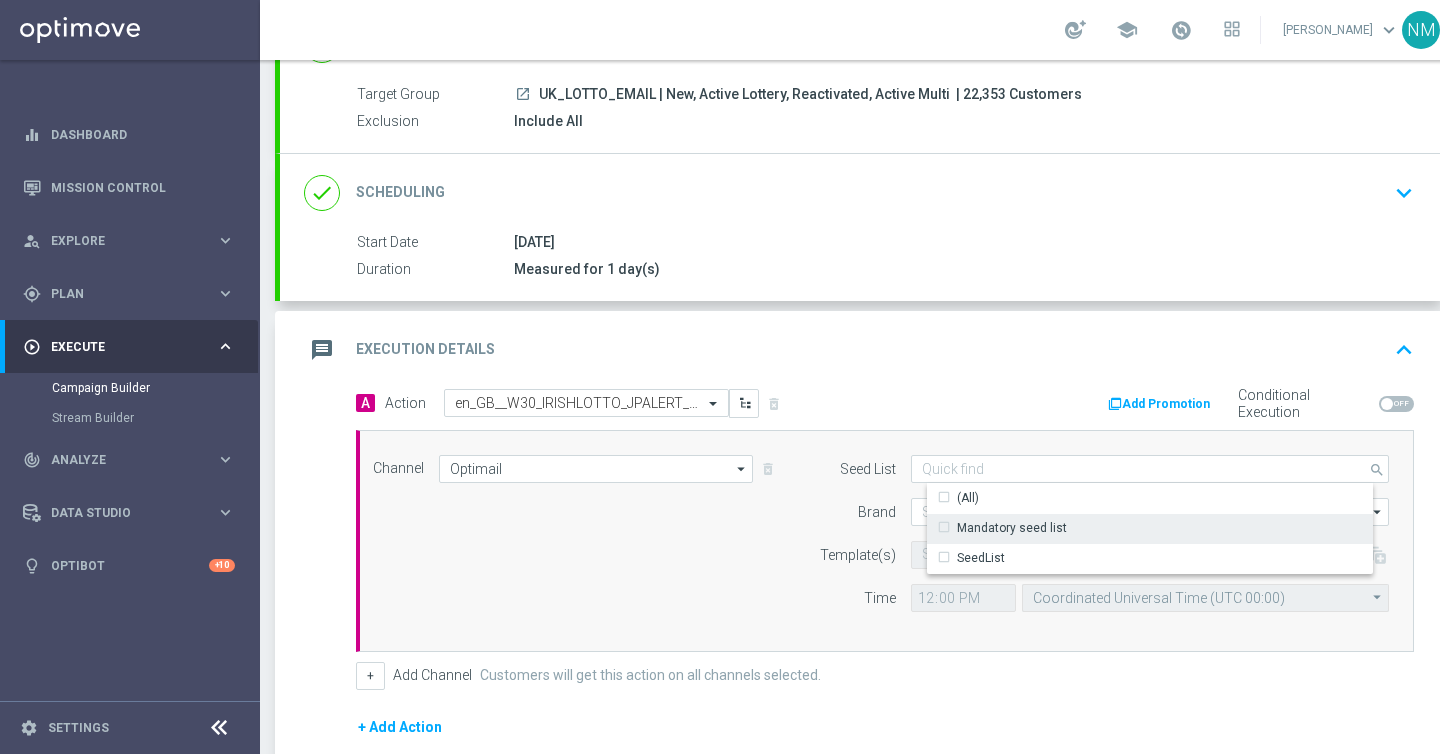 click on "Mandatory seed list" 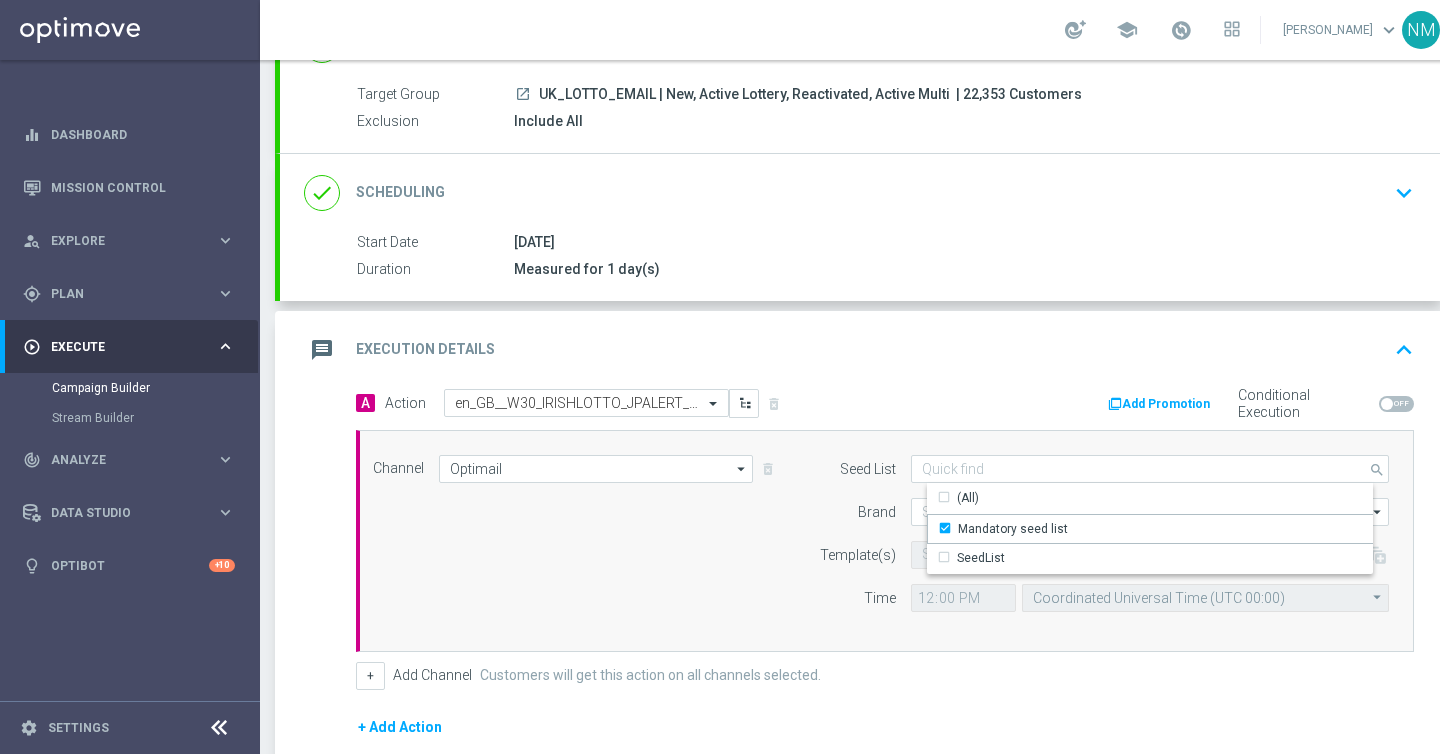 click on "Seed List
Mandatory seed list
search
Show Selected
0 of 2
(All)" 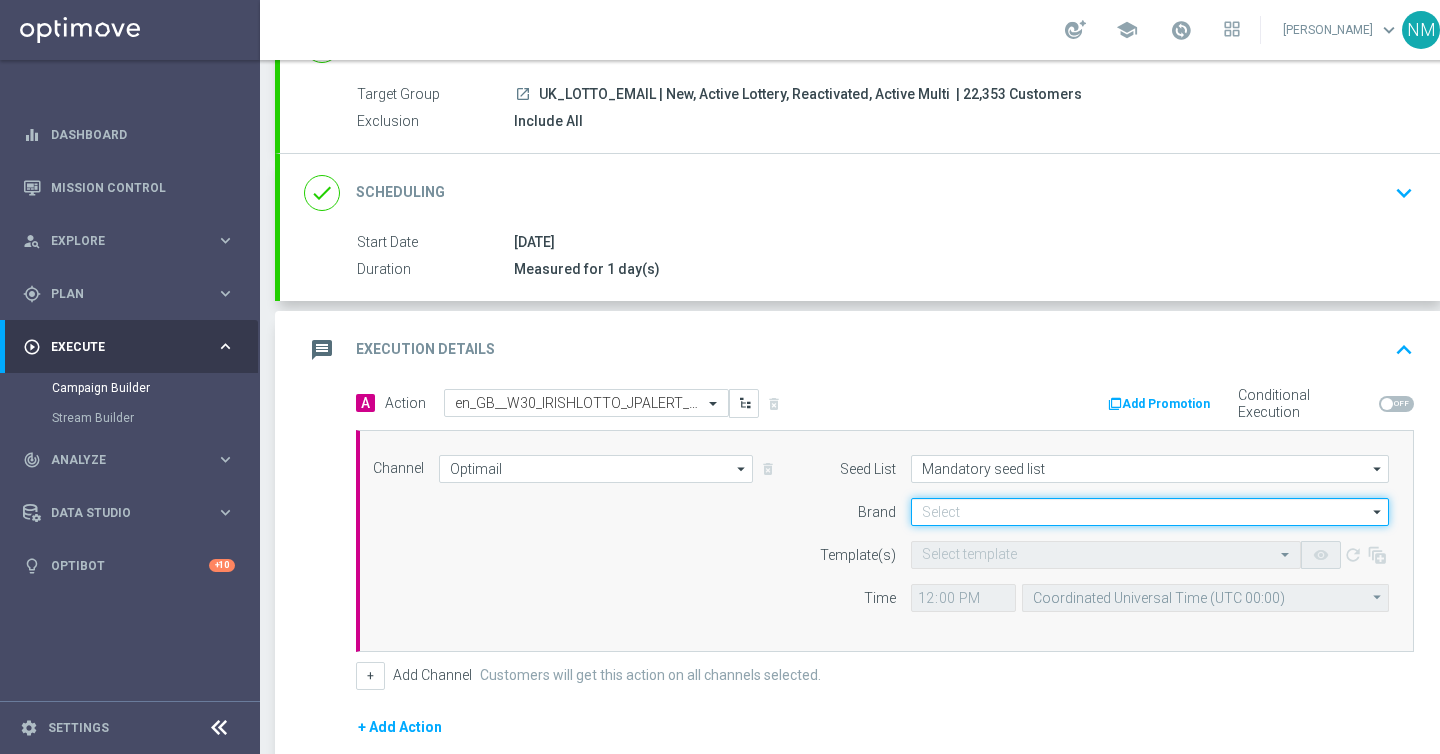 click 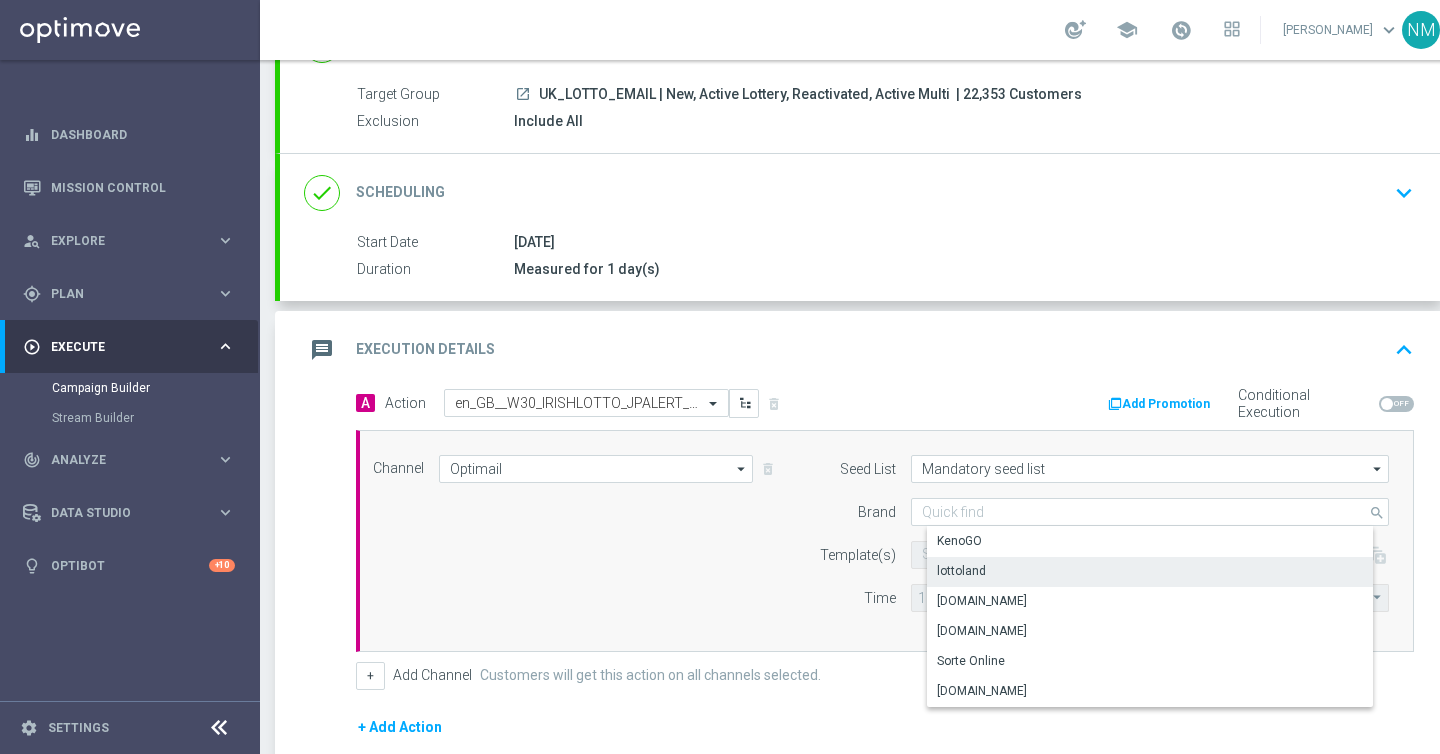click on "lottoland" 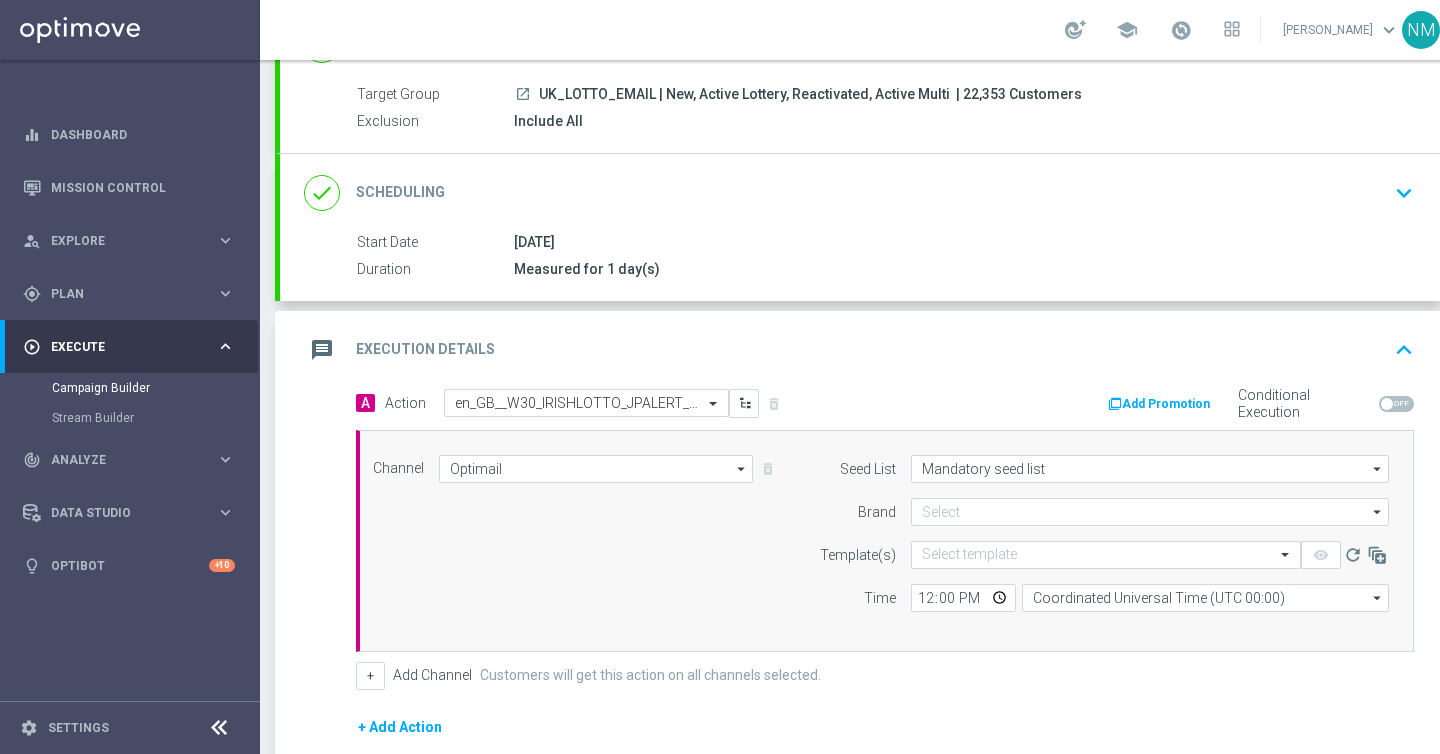 type on "lottoland" 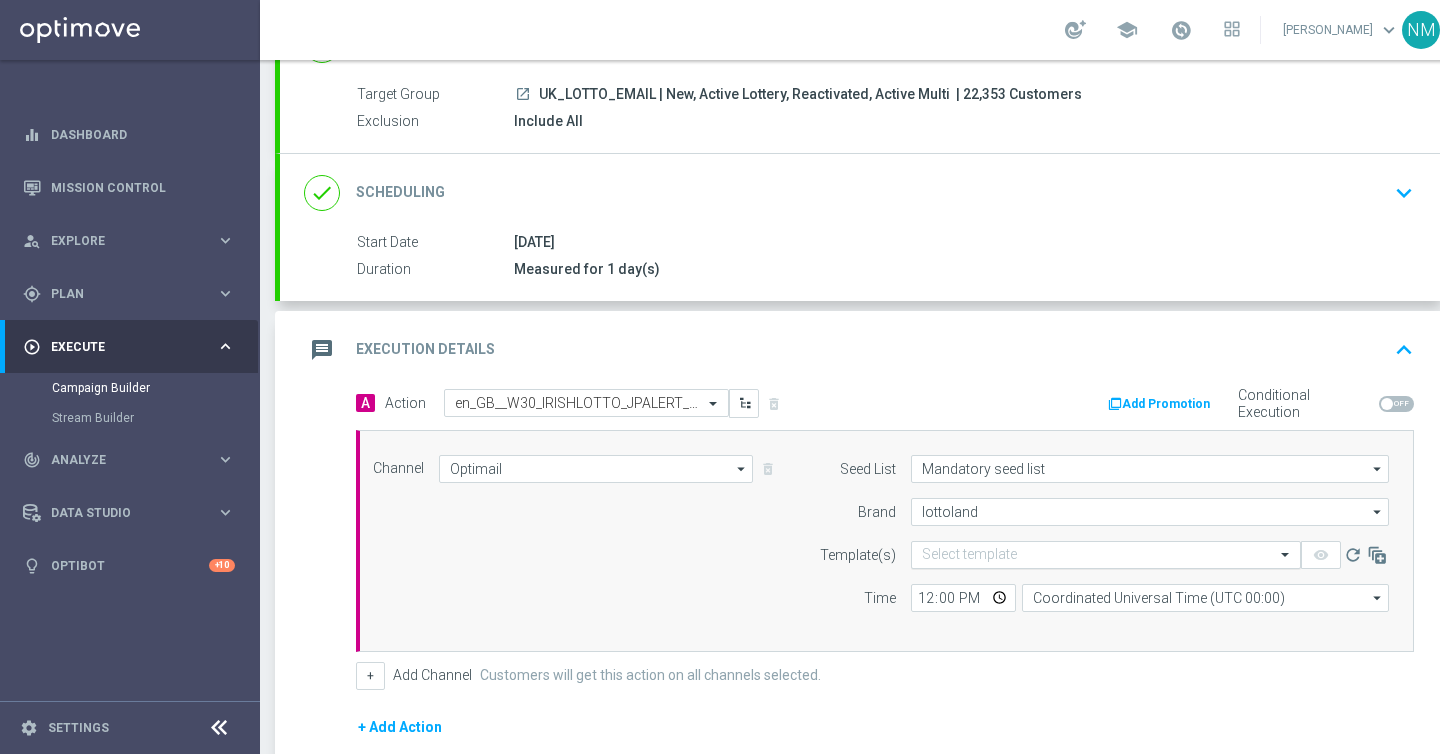 click 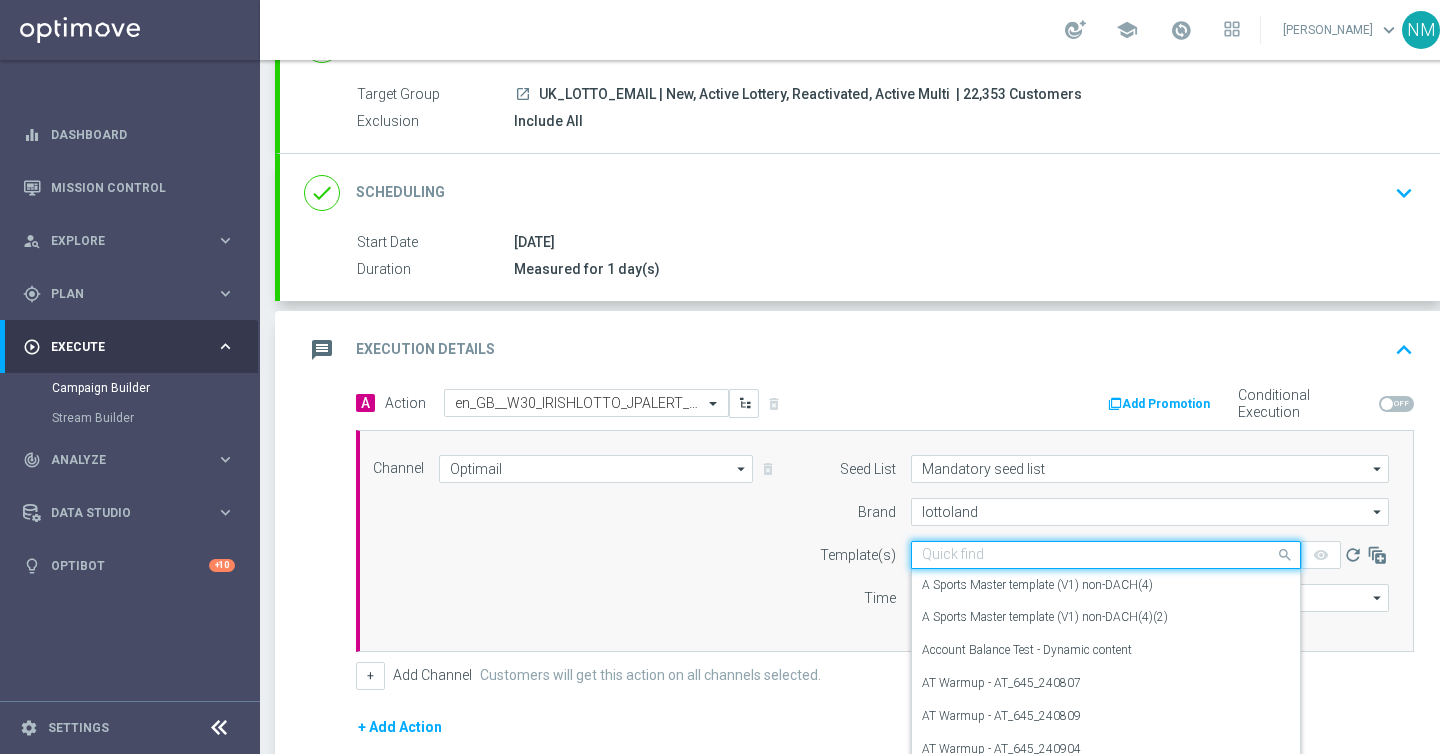 paste on "en_GB__W30_IRISHLOTTO_JPALERT__NVIP_EMA_TAC_LT" 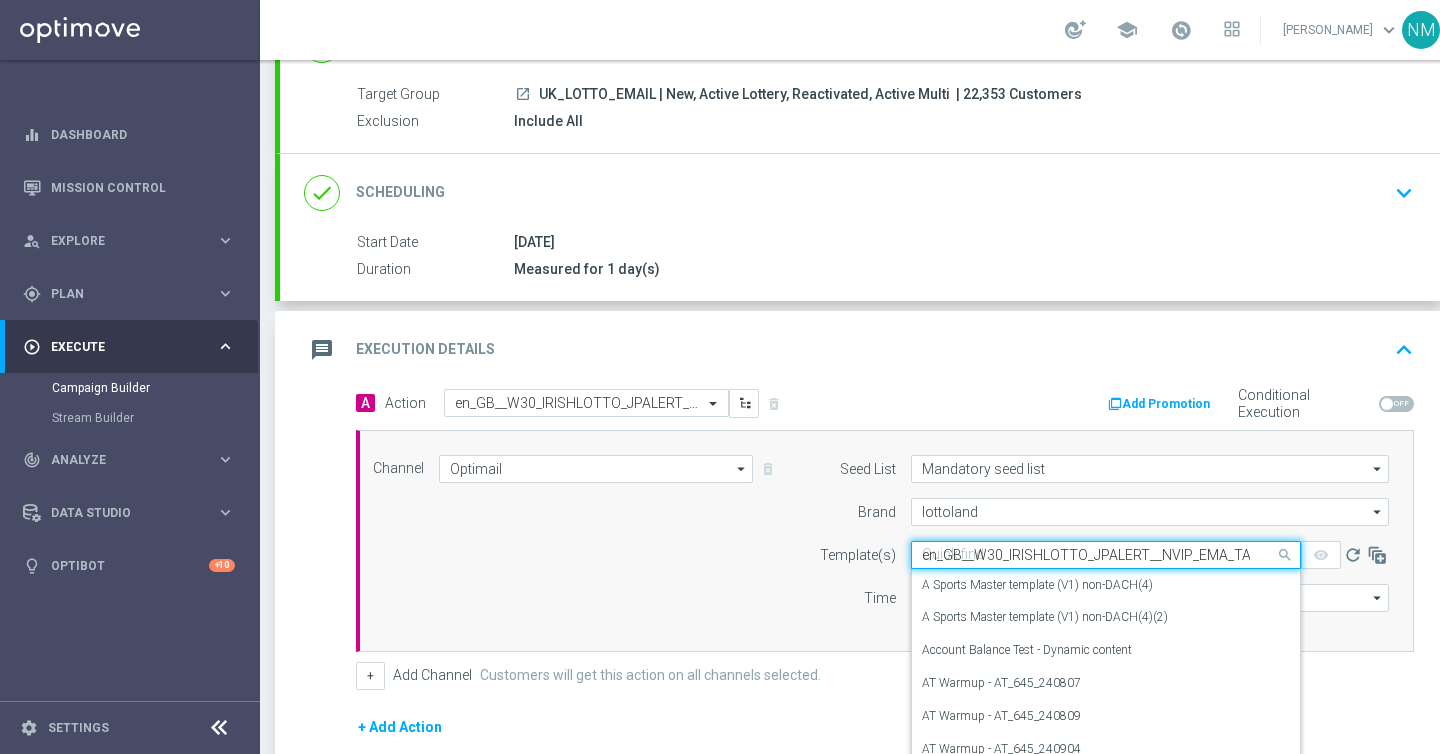 scroll, scrollTop: 0, scrollLeft: 25, axis: horizontal 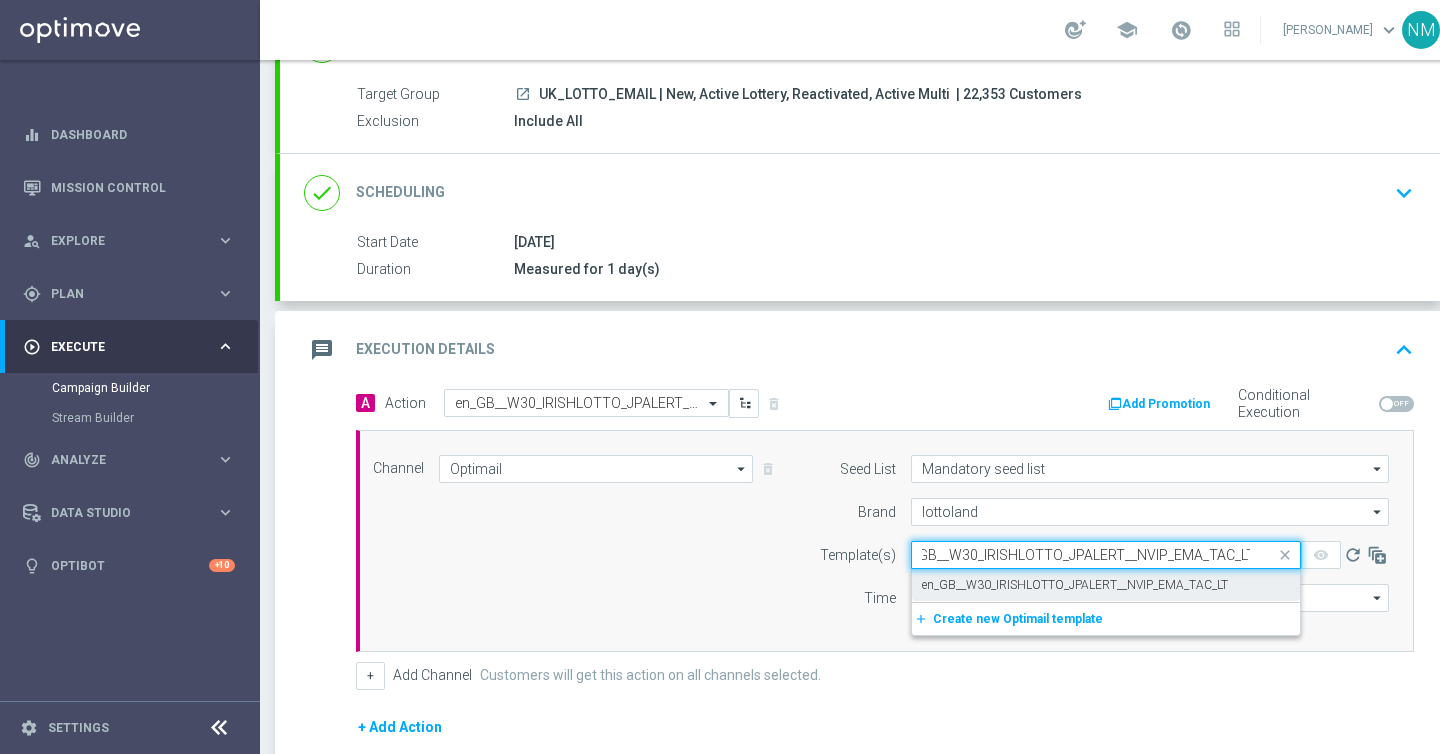 click on "en_GB__W30_IRISHLOTTO_JPALERT__NVIP_EMA_TAC_LT" at bounding box center [1075, 585] 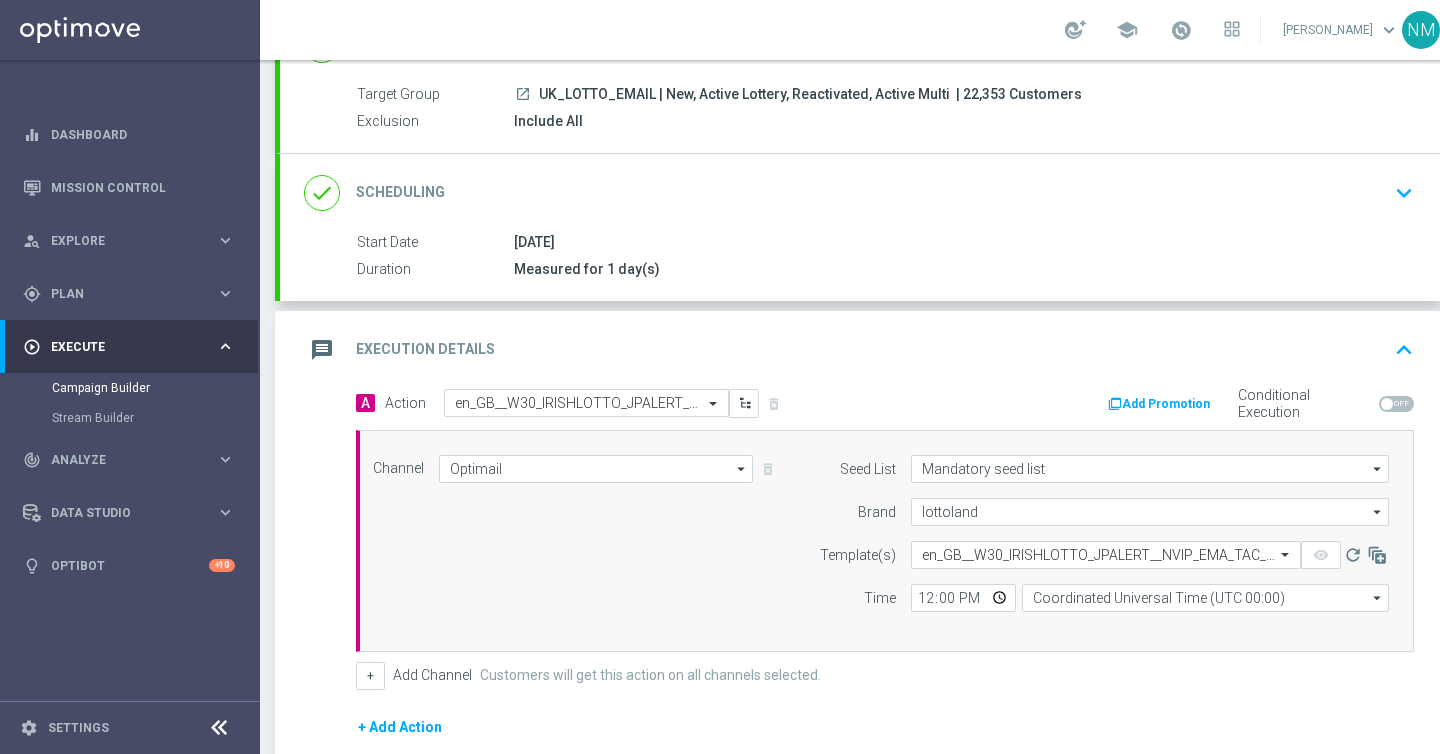 scroll, scrollTop: 0, scrollLeft: 0, axis: both 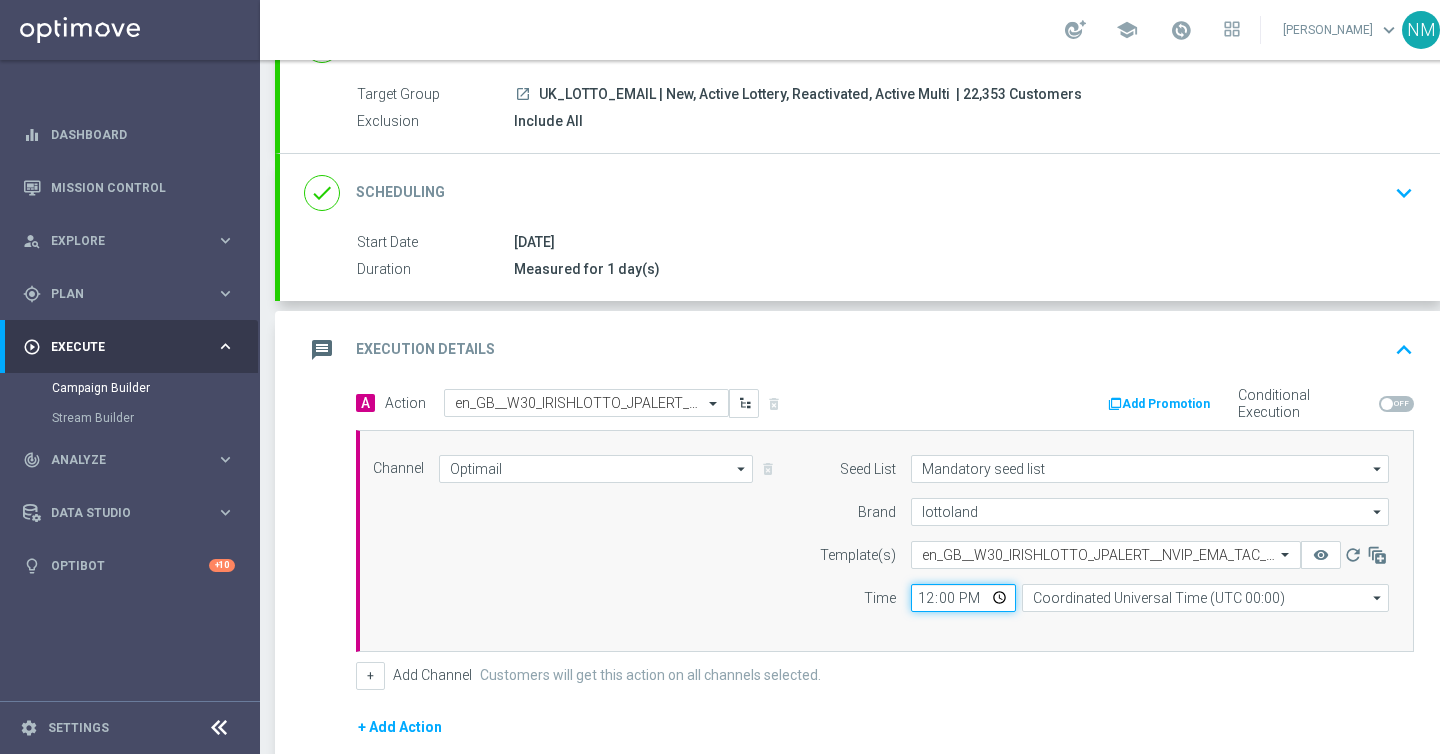 click on "12:00" 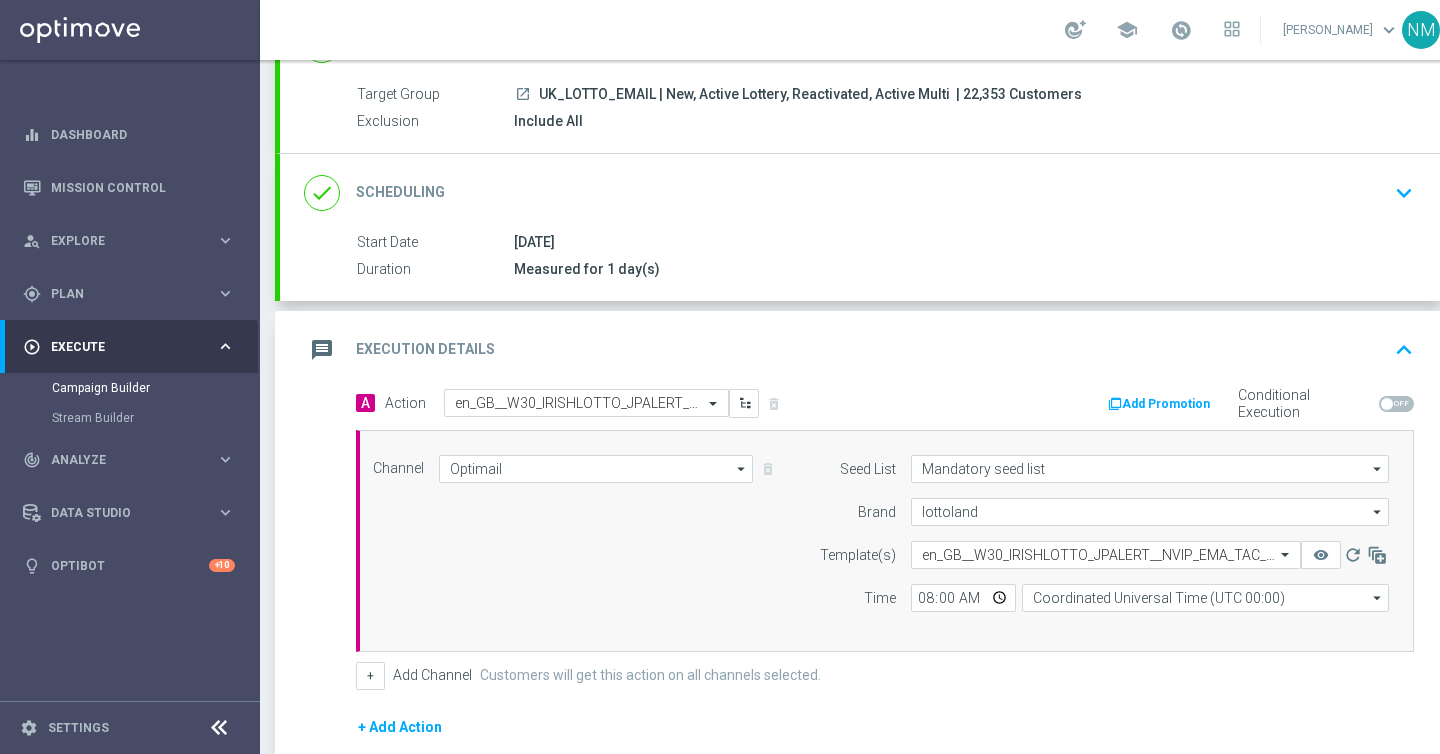 type on "08:00" 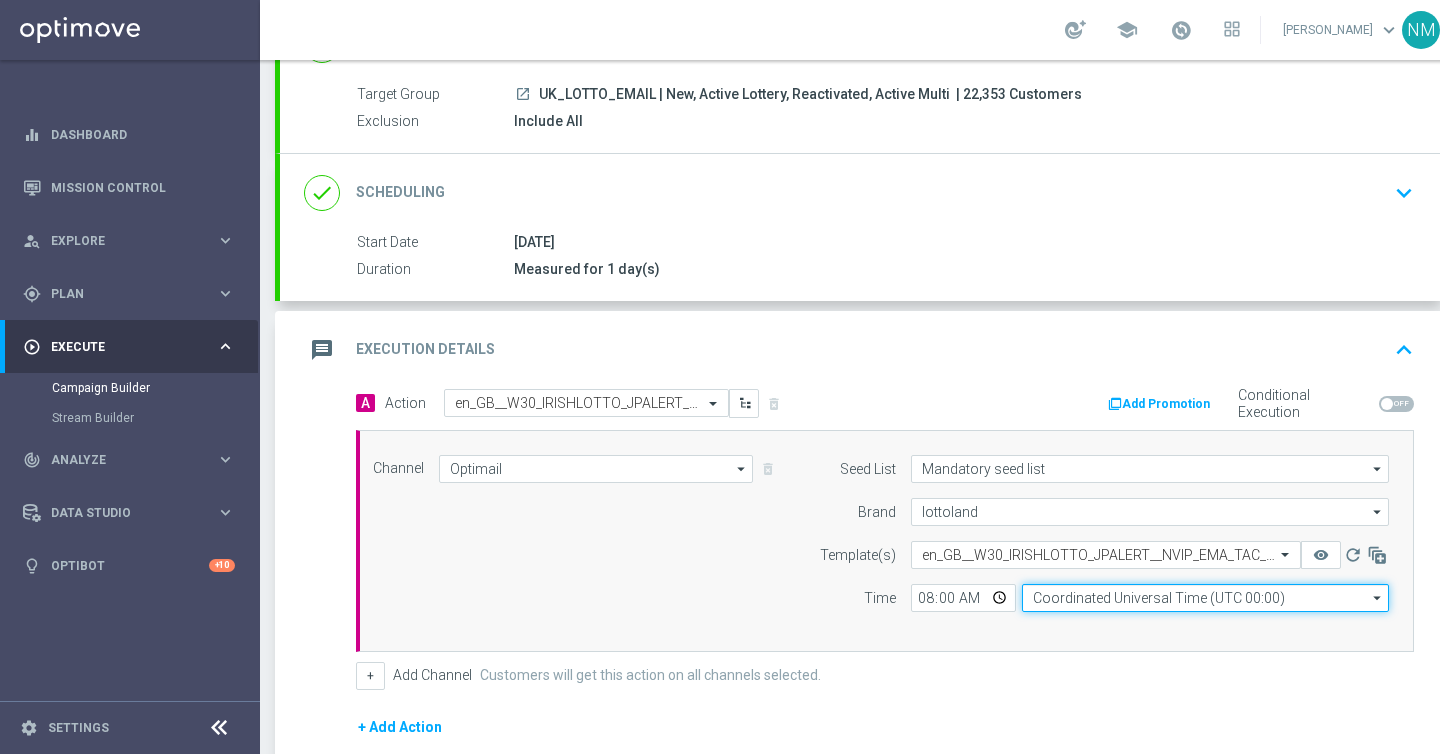 click on "Coordinated Universal Time (UTC 00:00)" 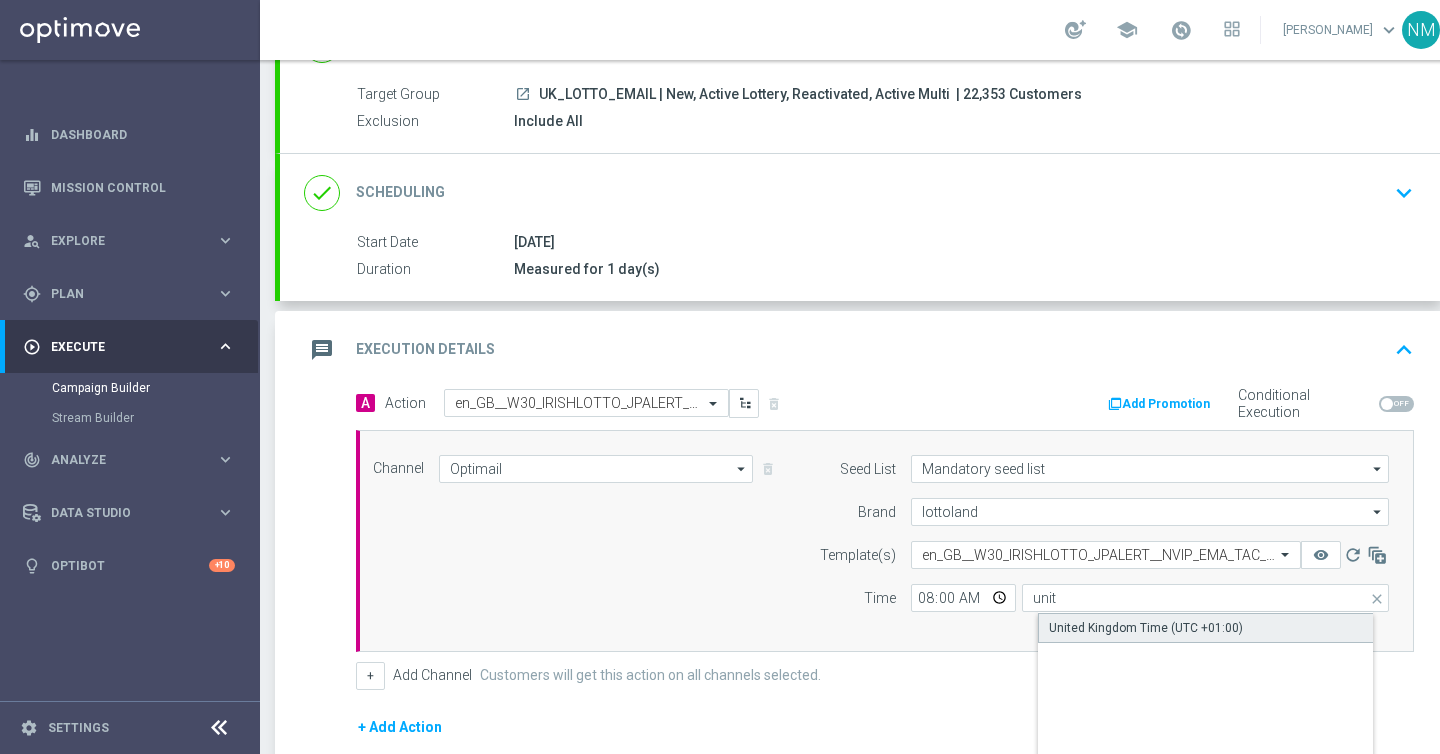 click on "United Kingdom Time (UTC +01:00)" 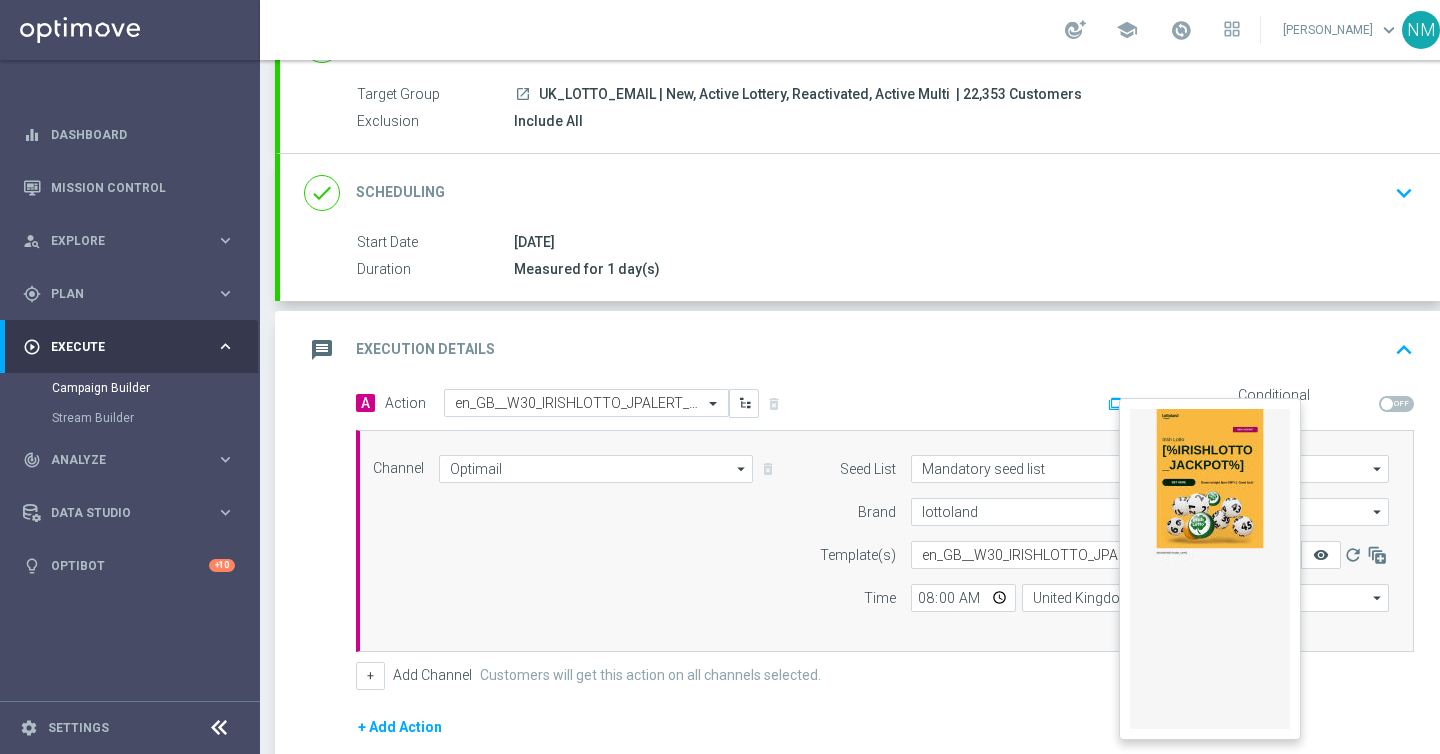 click on "remove_red_eye" 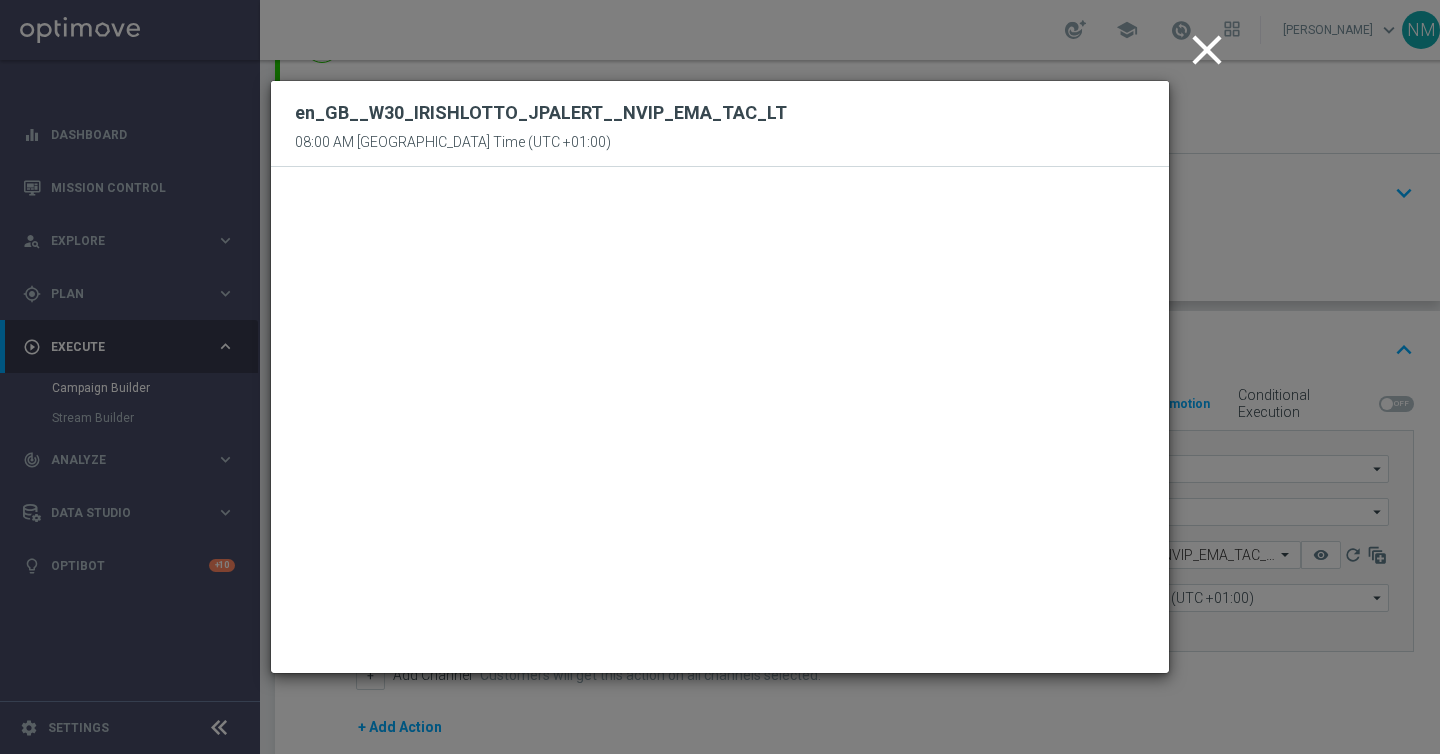 click on "close" 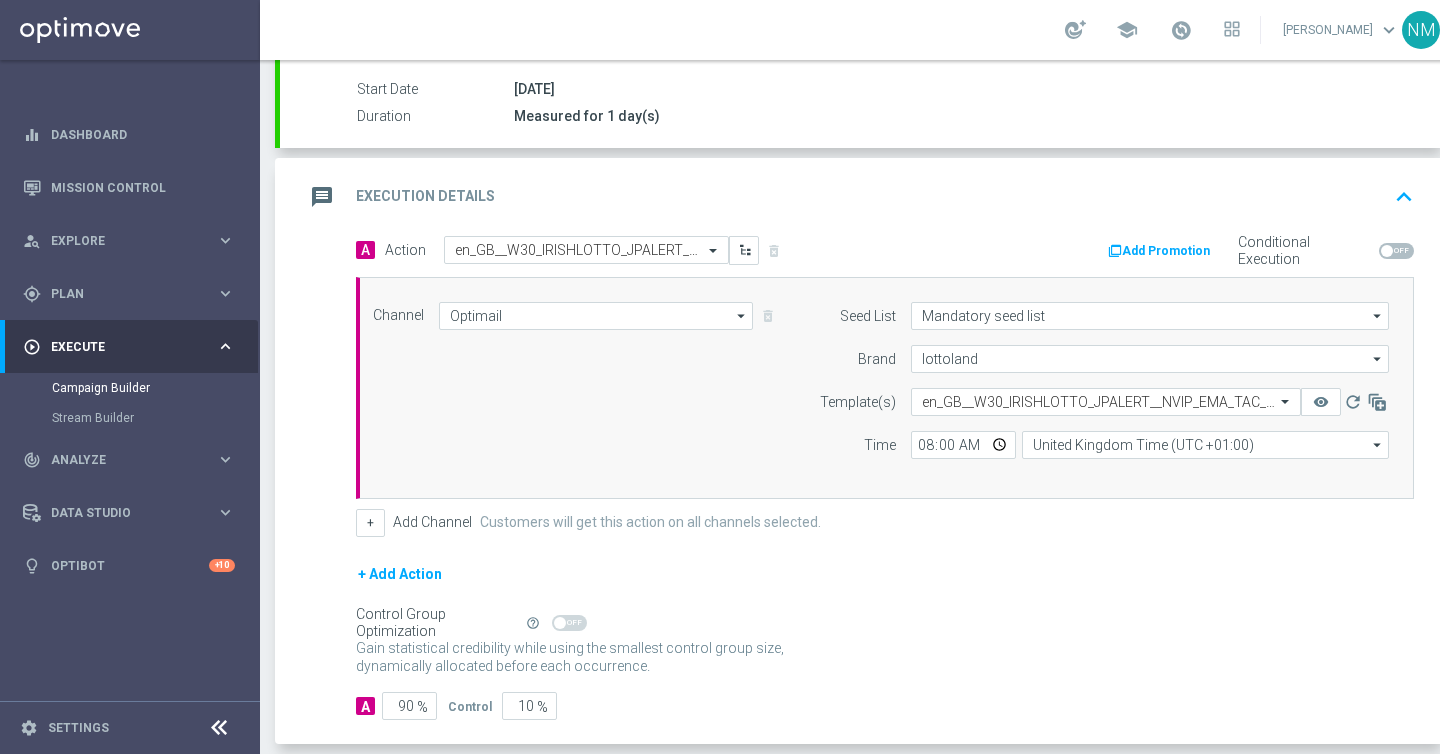 scroll, scrollTop: 425, scrollLeft: 0, axis: vertical 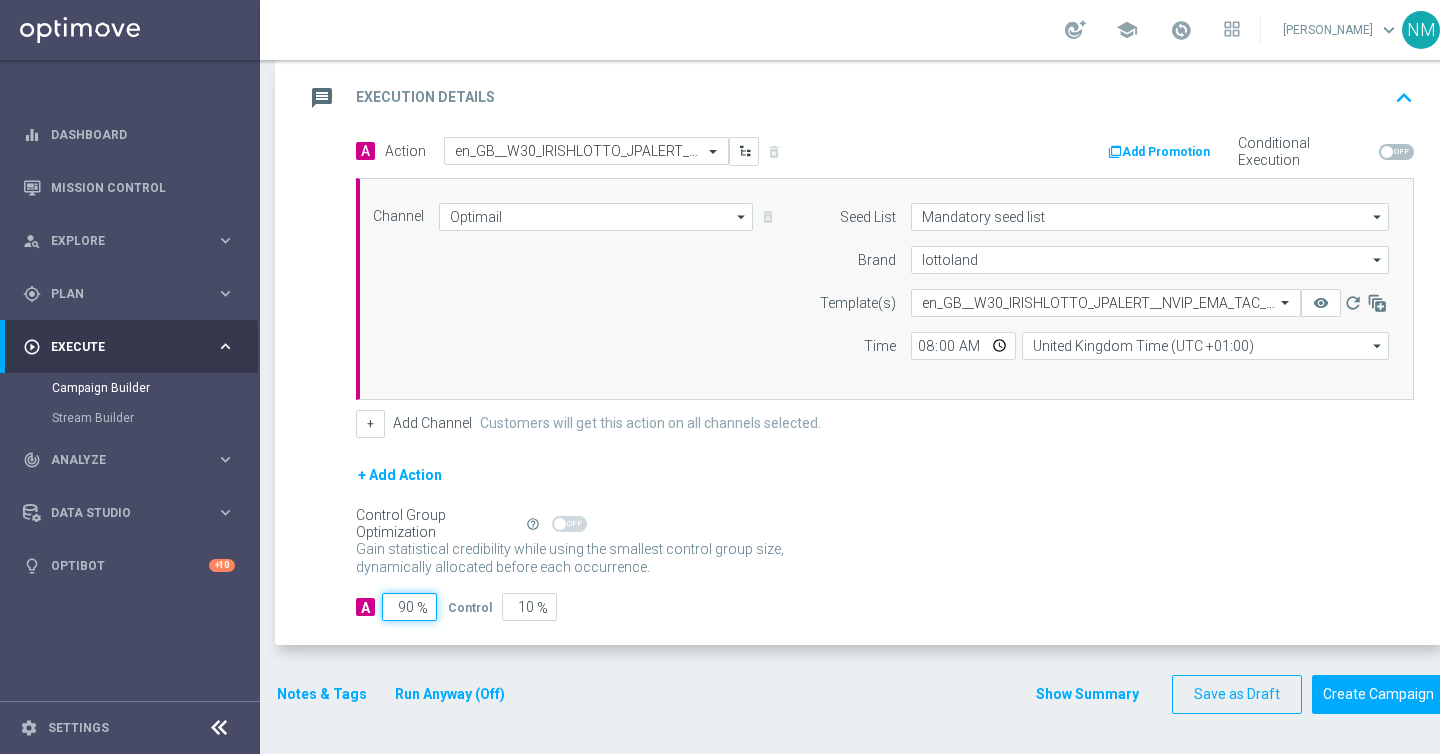 click on "90" 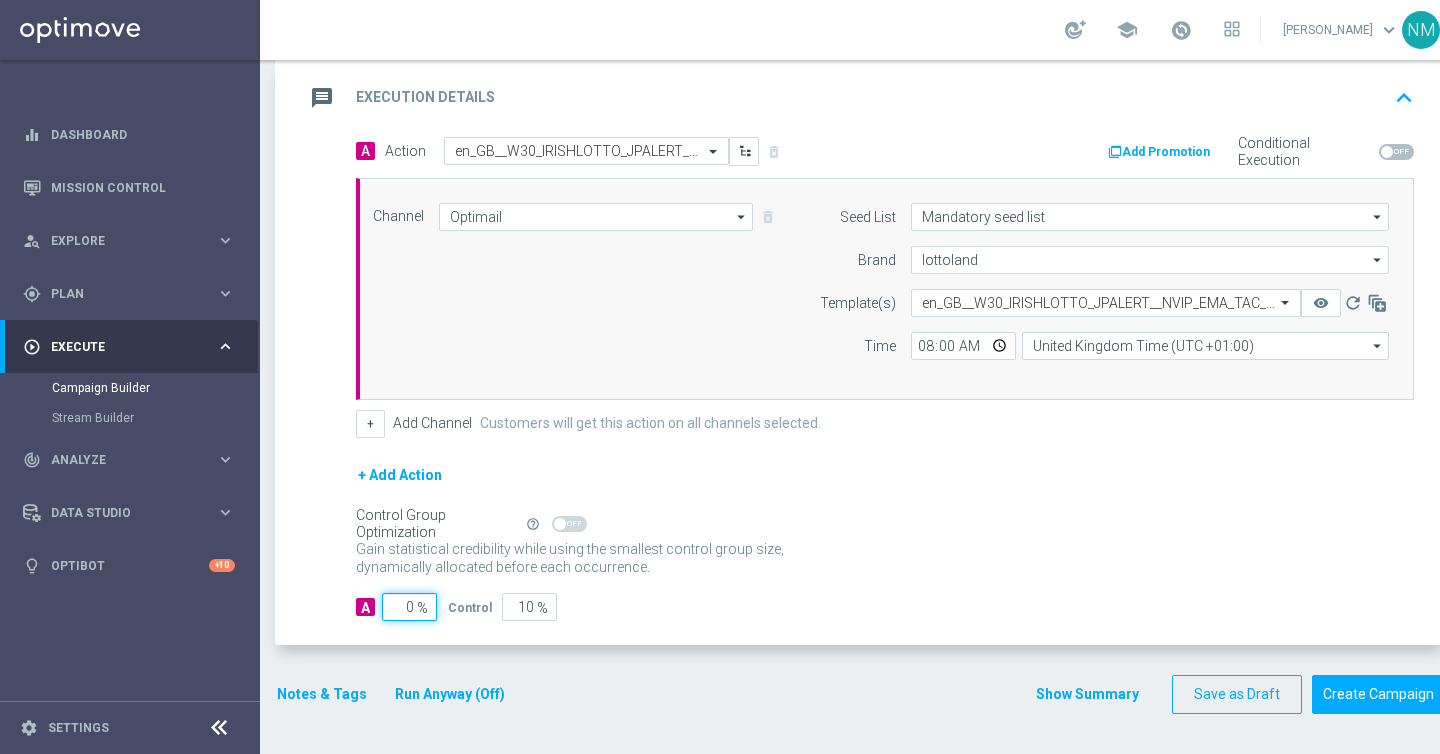 type on "100" 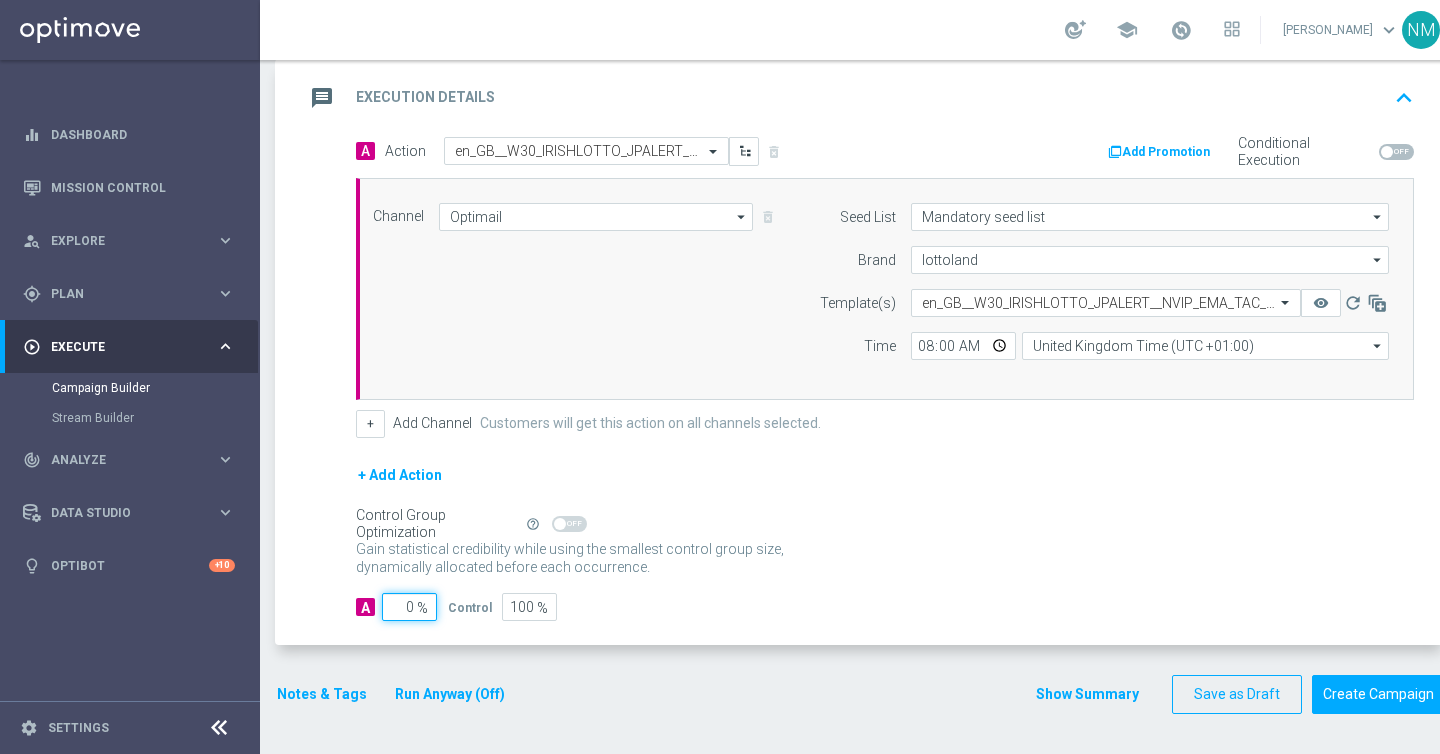 type on "10" 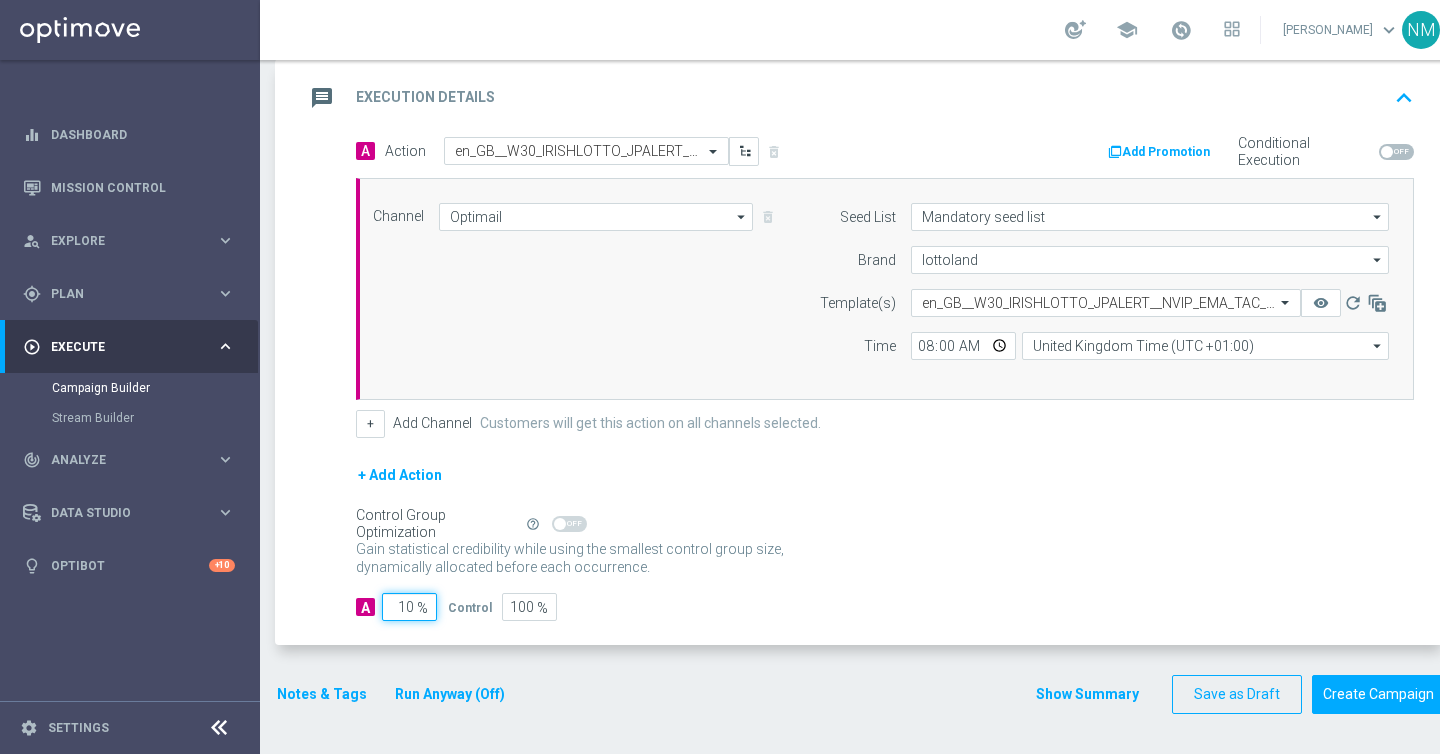 type on "90" 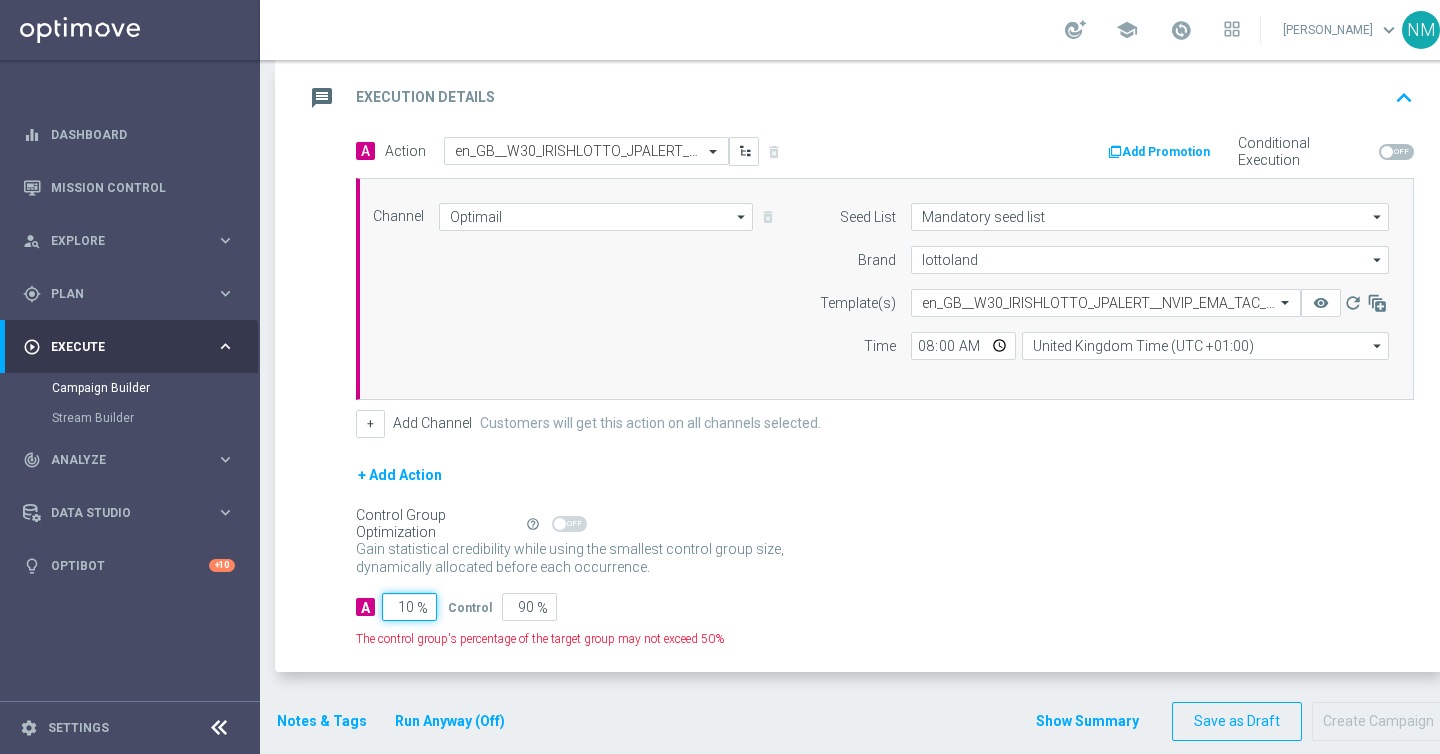 type on "100" 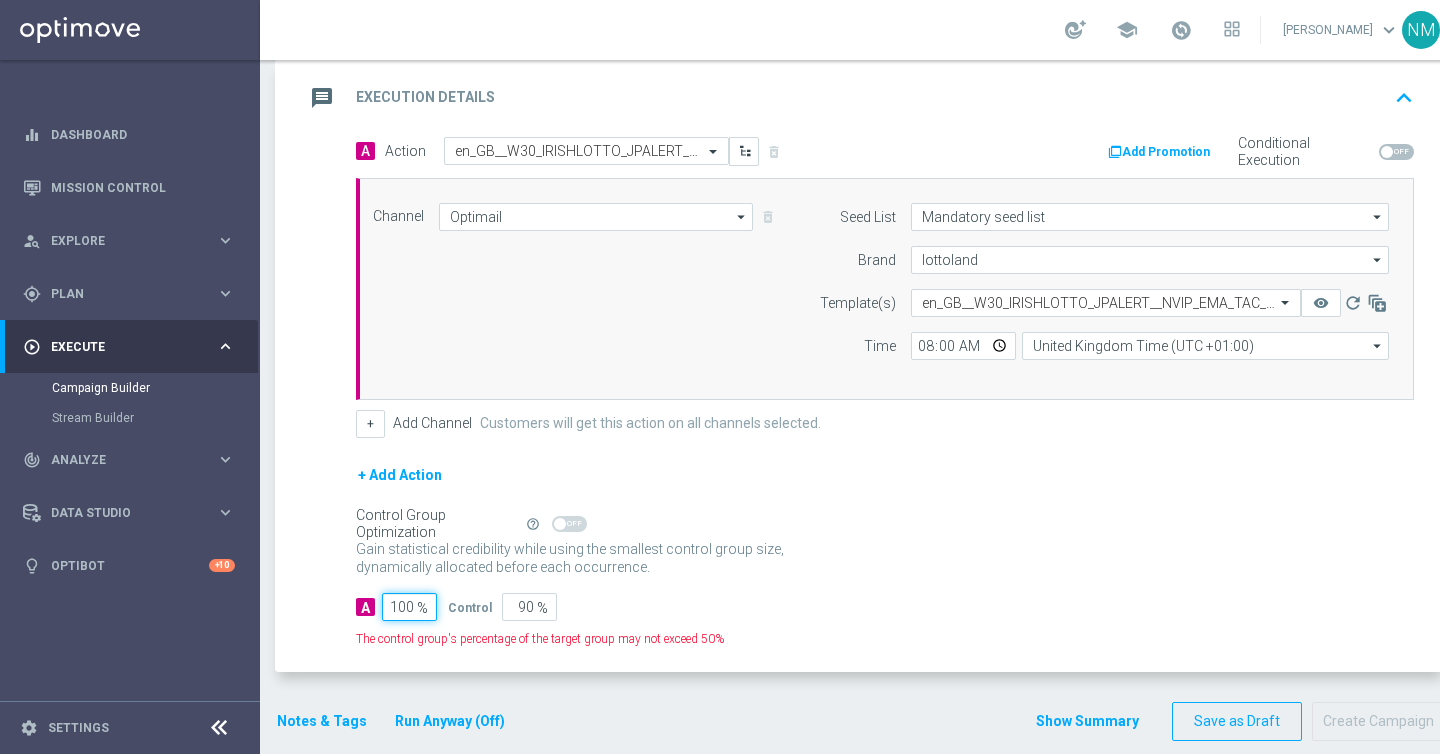 type on "0" 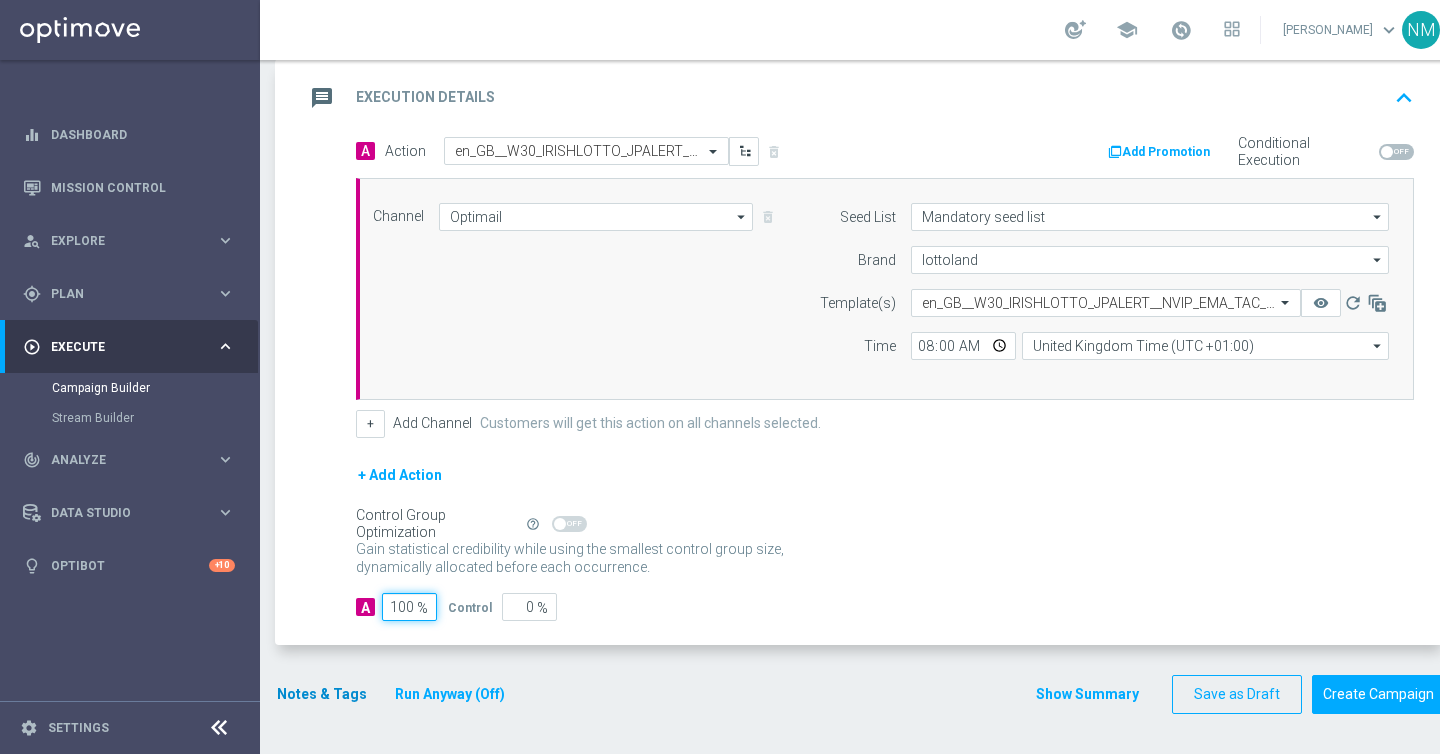 type on "100" 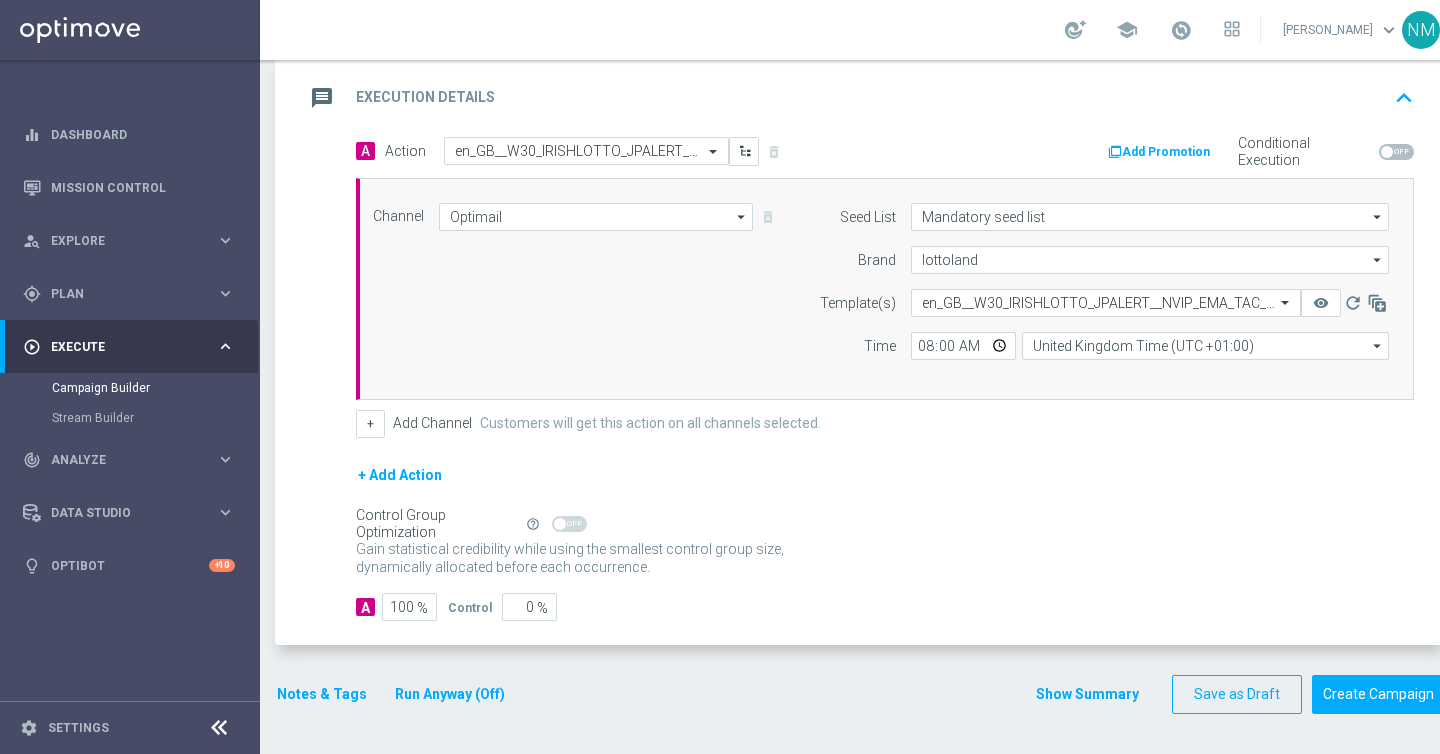 click on "Notes & Tags" 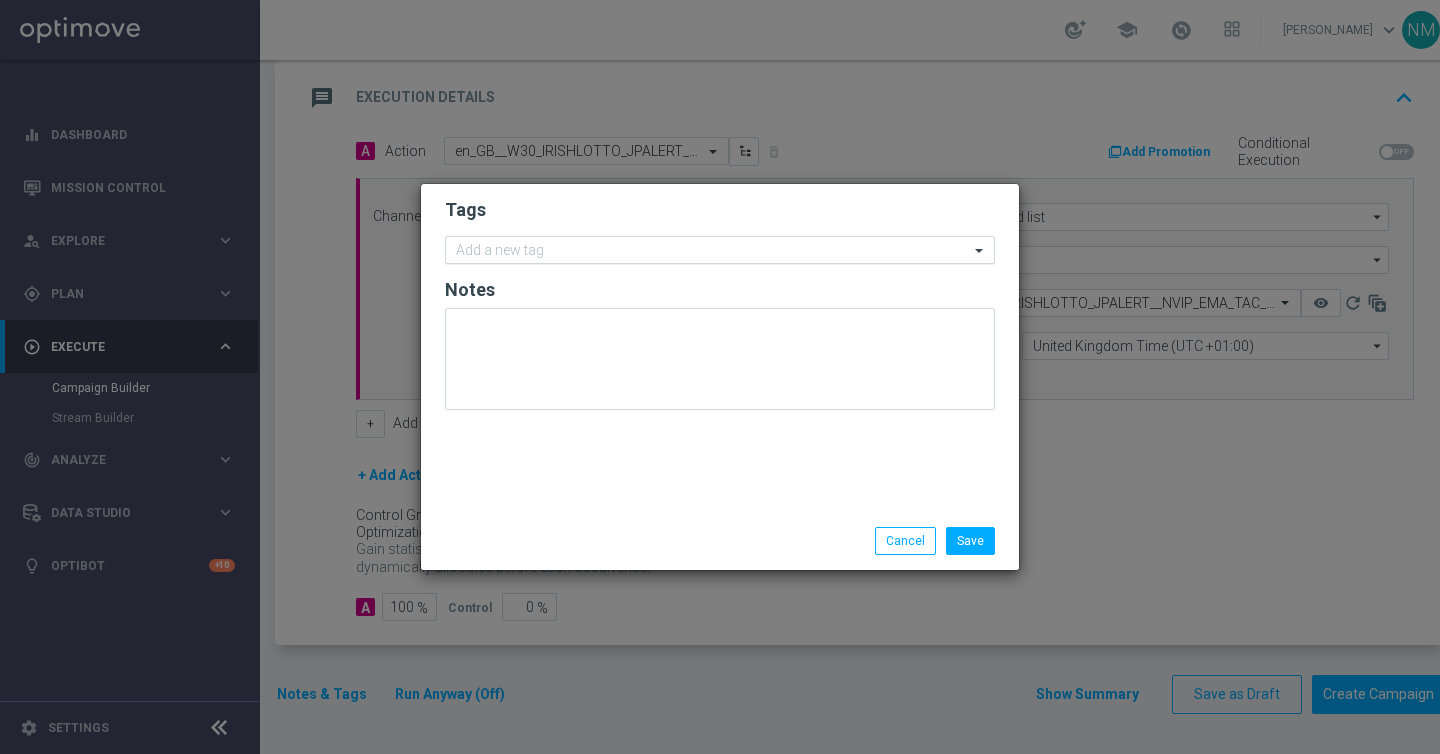click 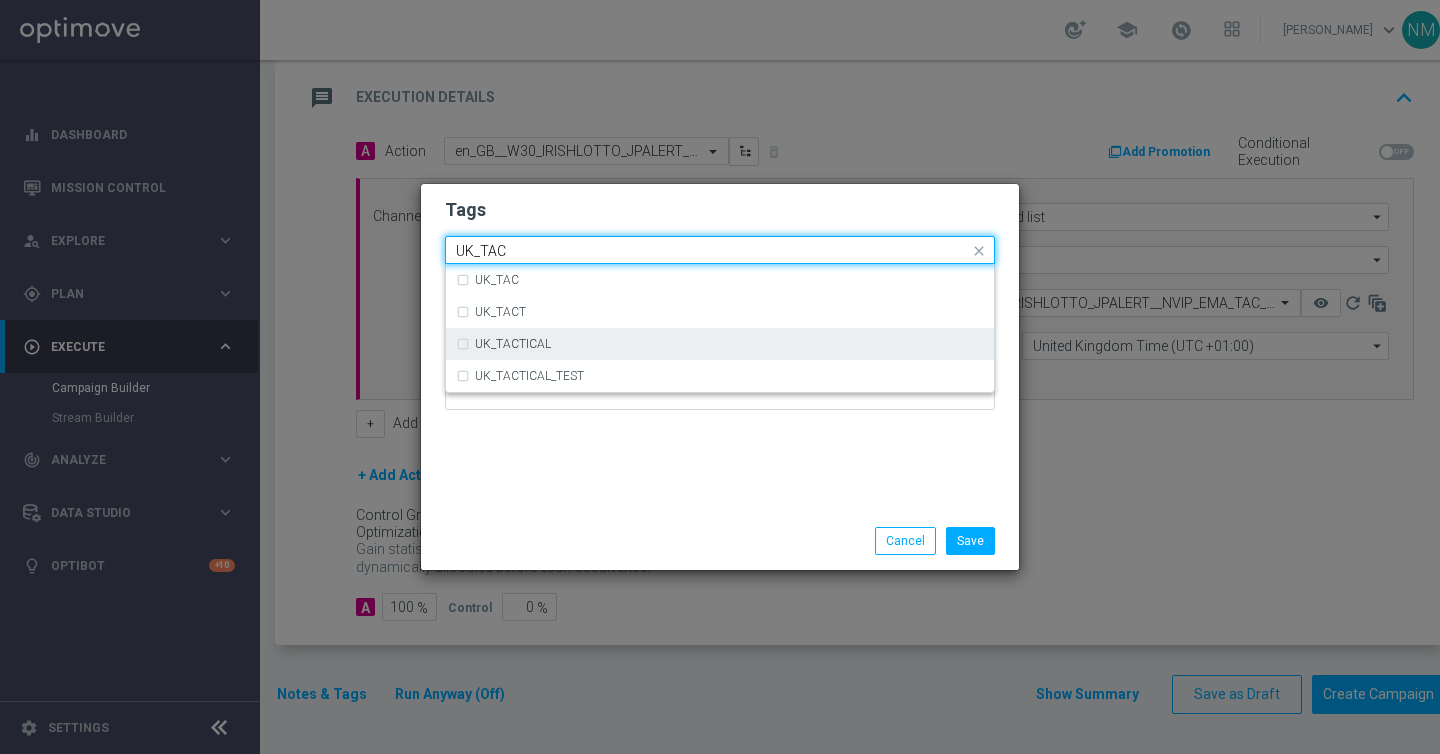 click on "UK_TACTICAL" at bounding box center [720, 344] 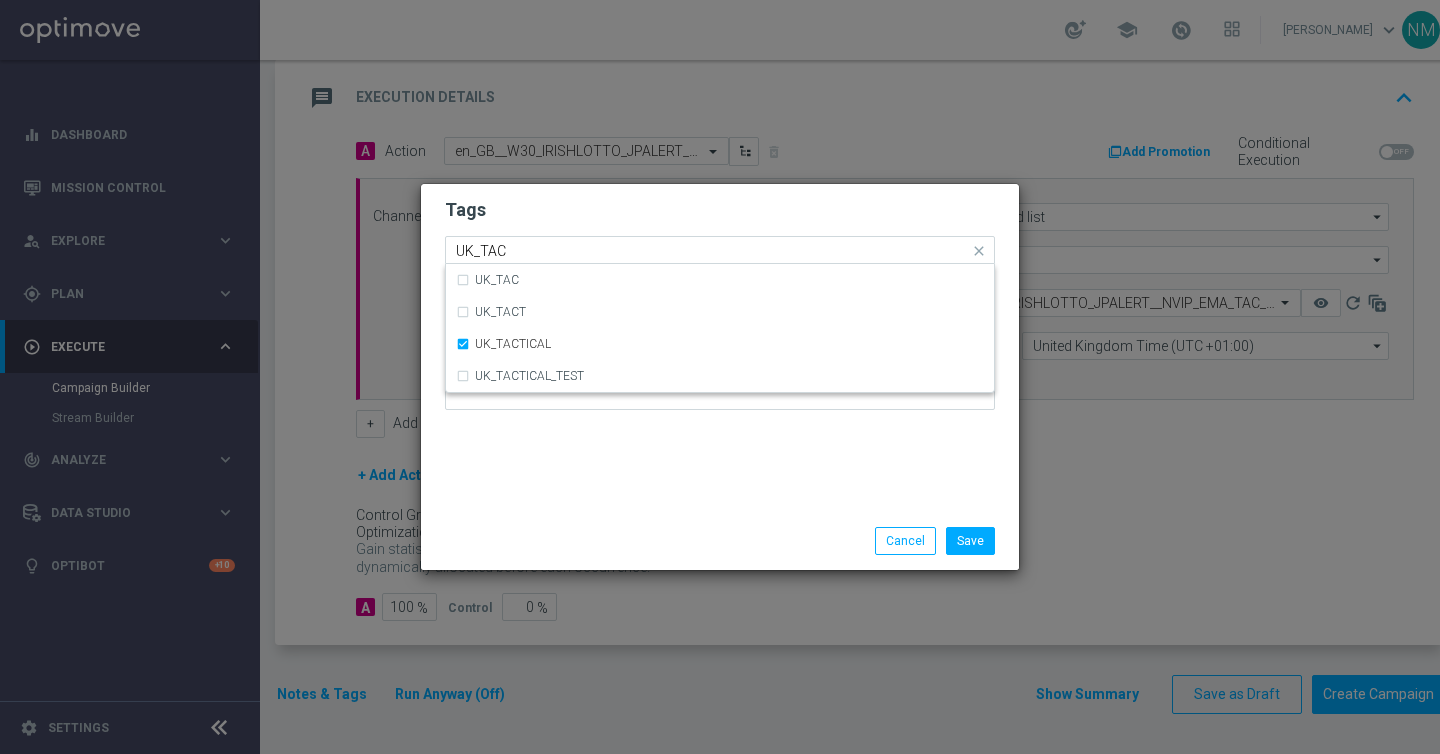 type 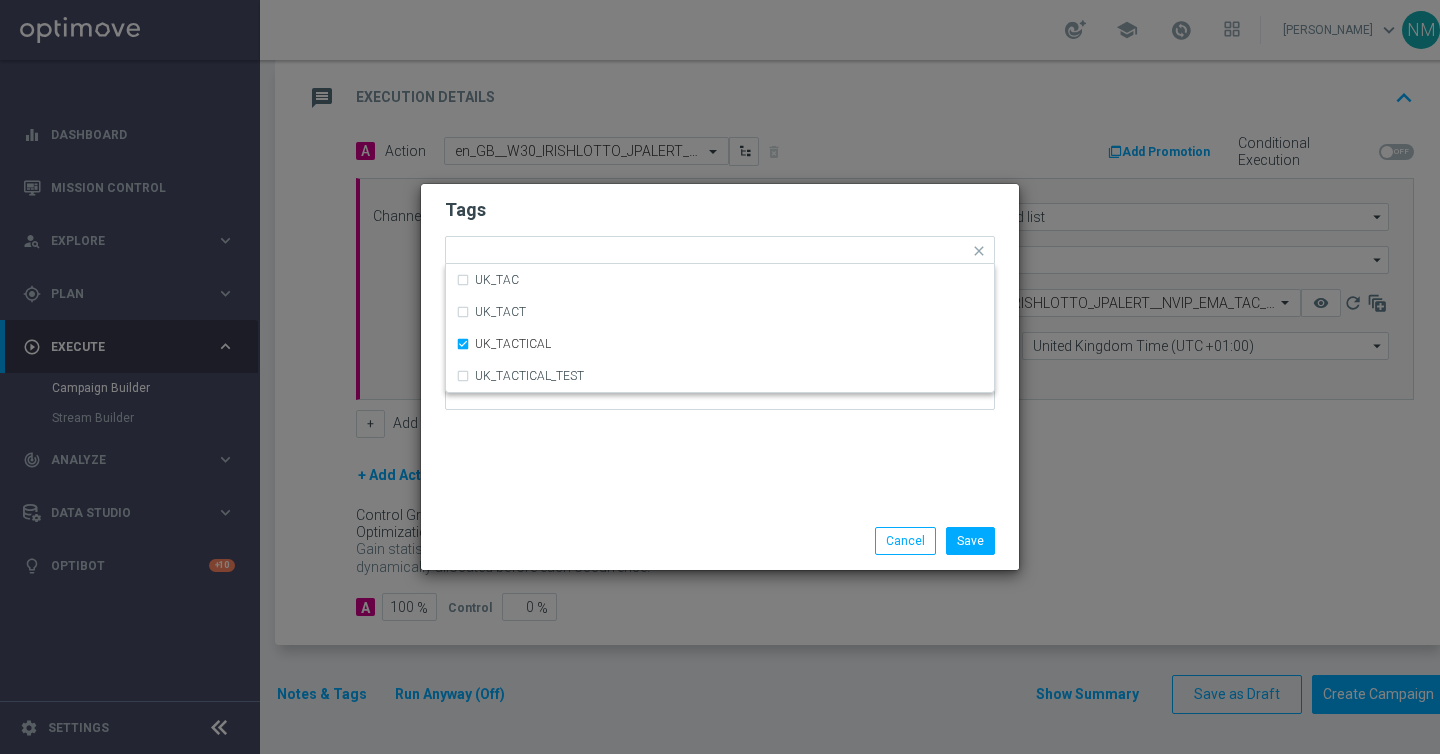 click on "Tags
Quick find × UK_TACTICAL UK_TAC UK_TACT UK_TACTICAL UK_TACTICAL_TEST
Notes" 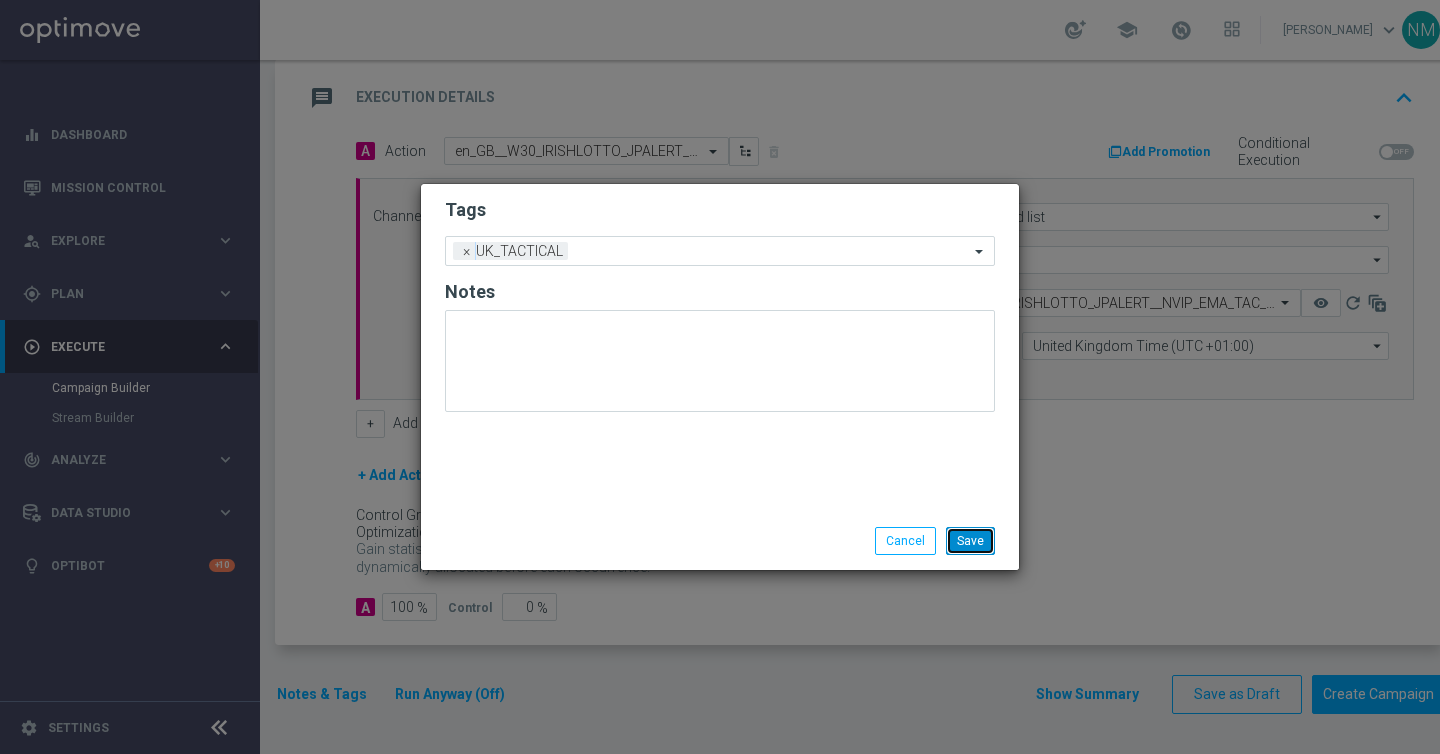 click on "Save" 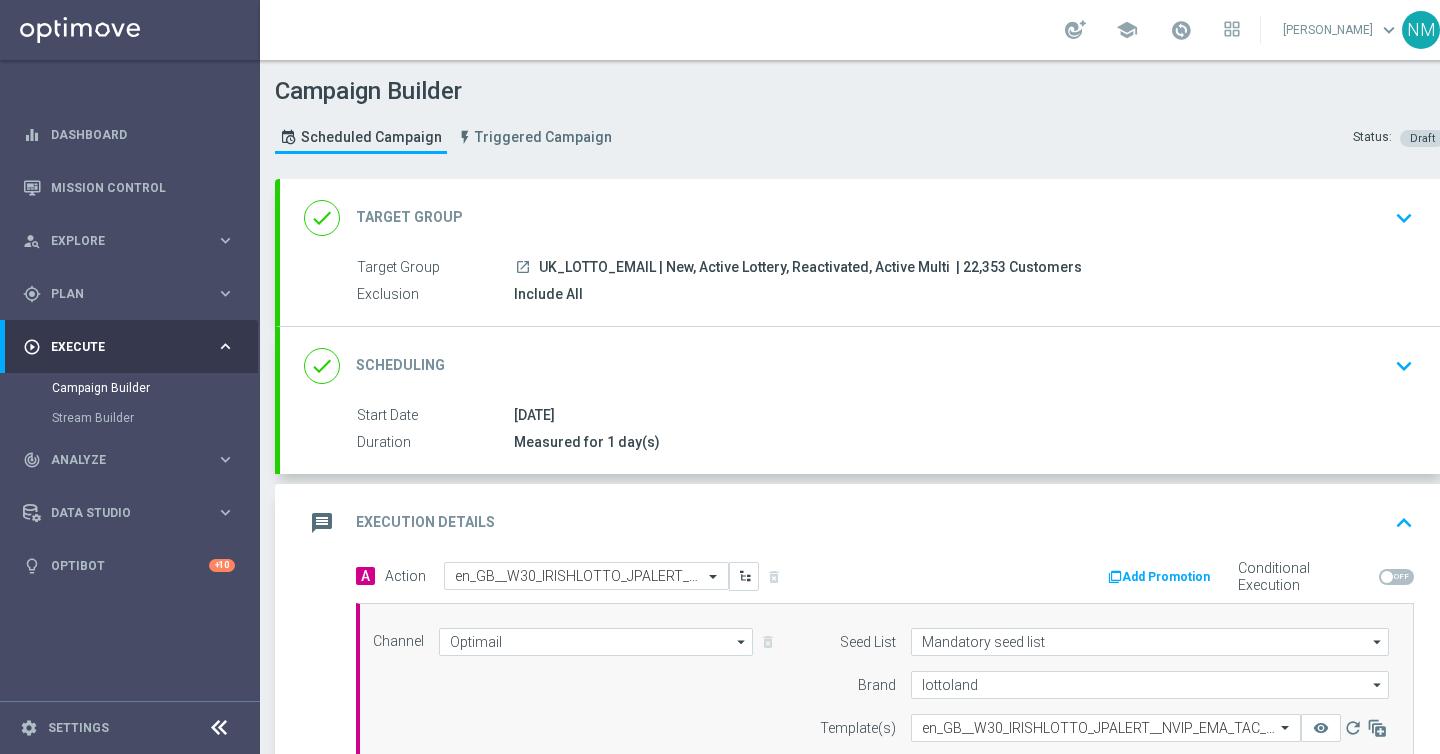 scroll, scrollTop: 425, scrollLeft: 0, axis: vertical 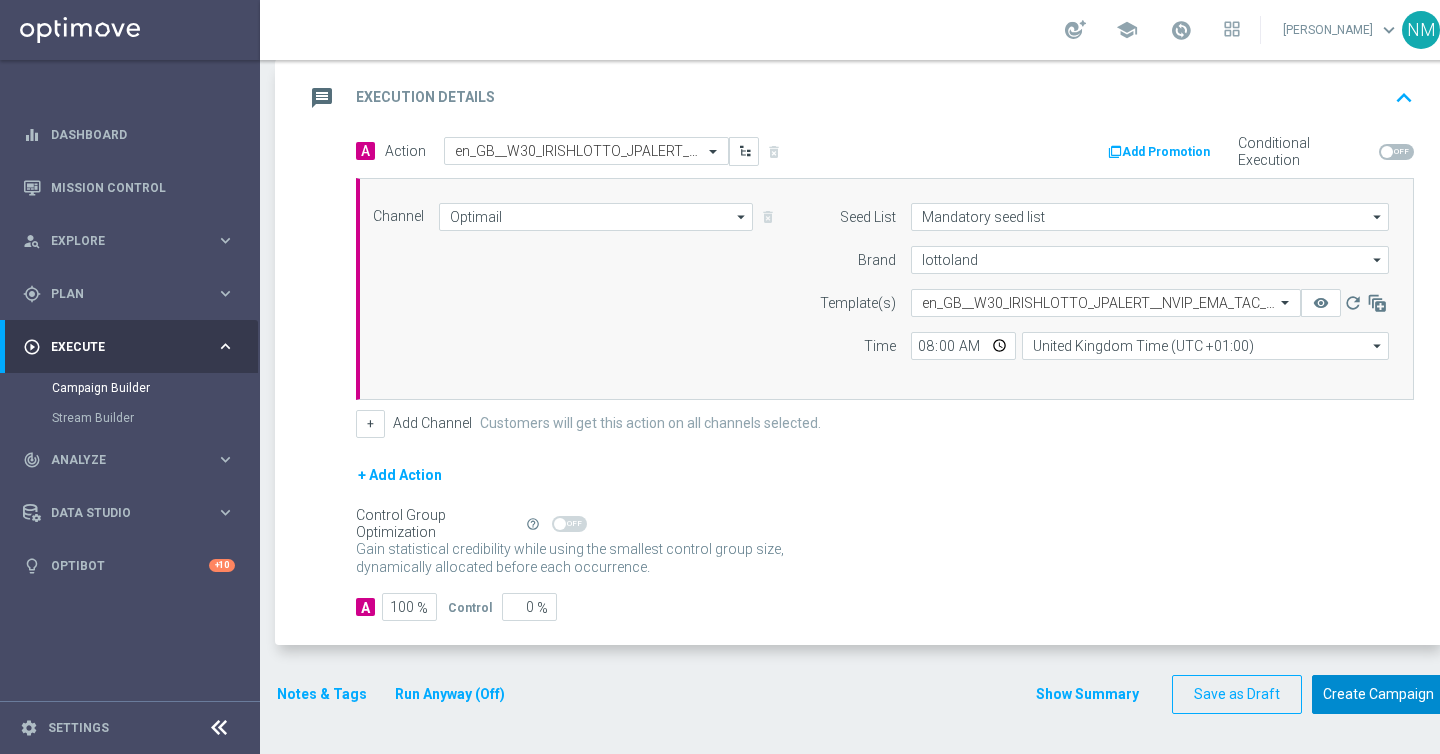 click on "Create Campaign" 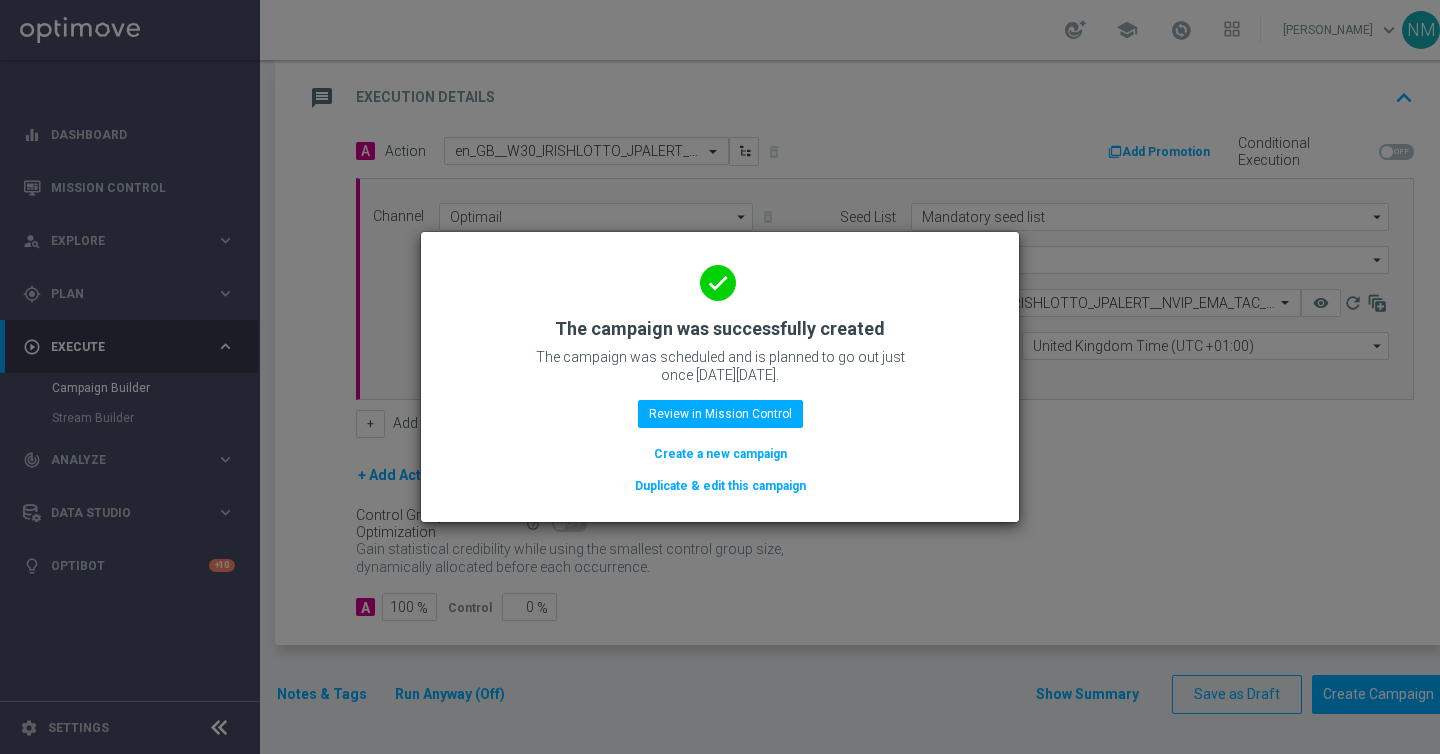 click on "Create a new campaign" 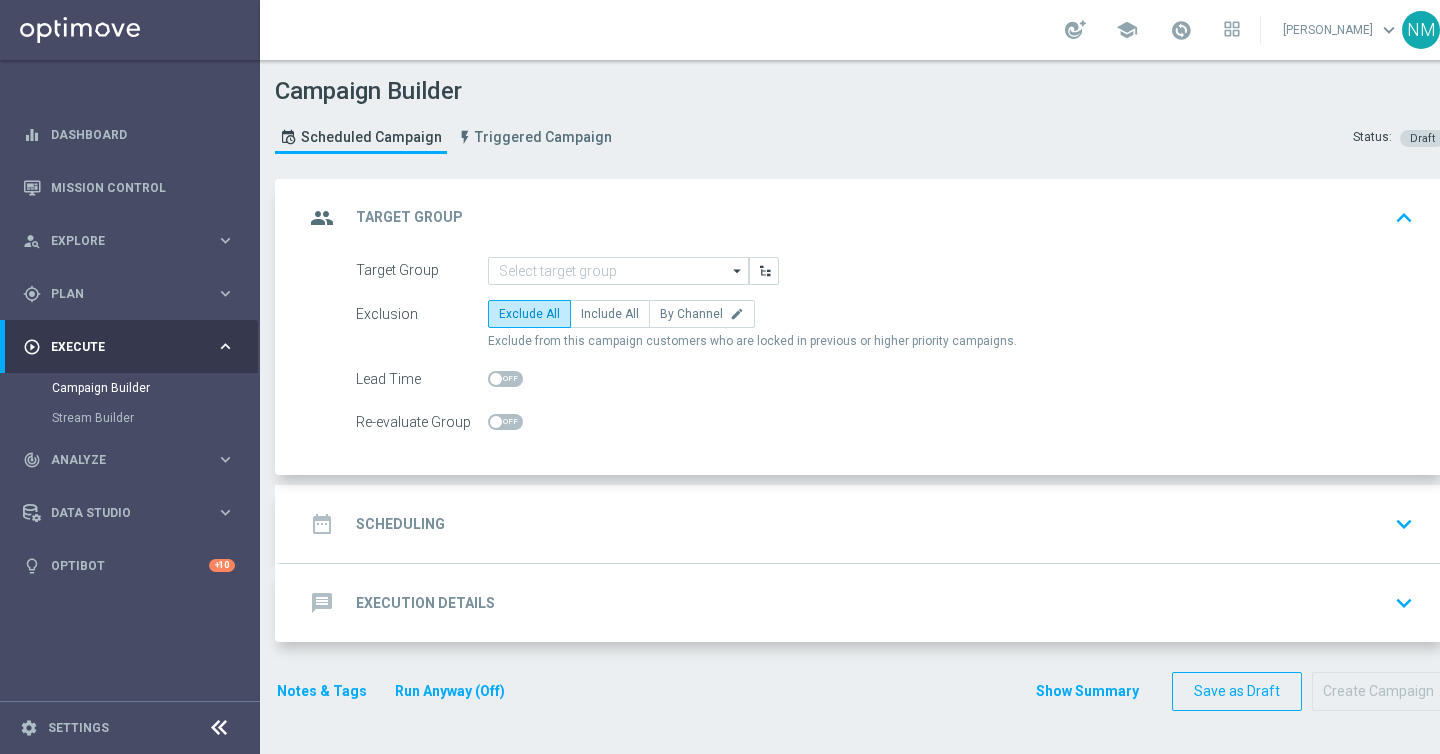 scroll, scrollTop: 0, scrollLeft: 0, axis: both 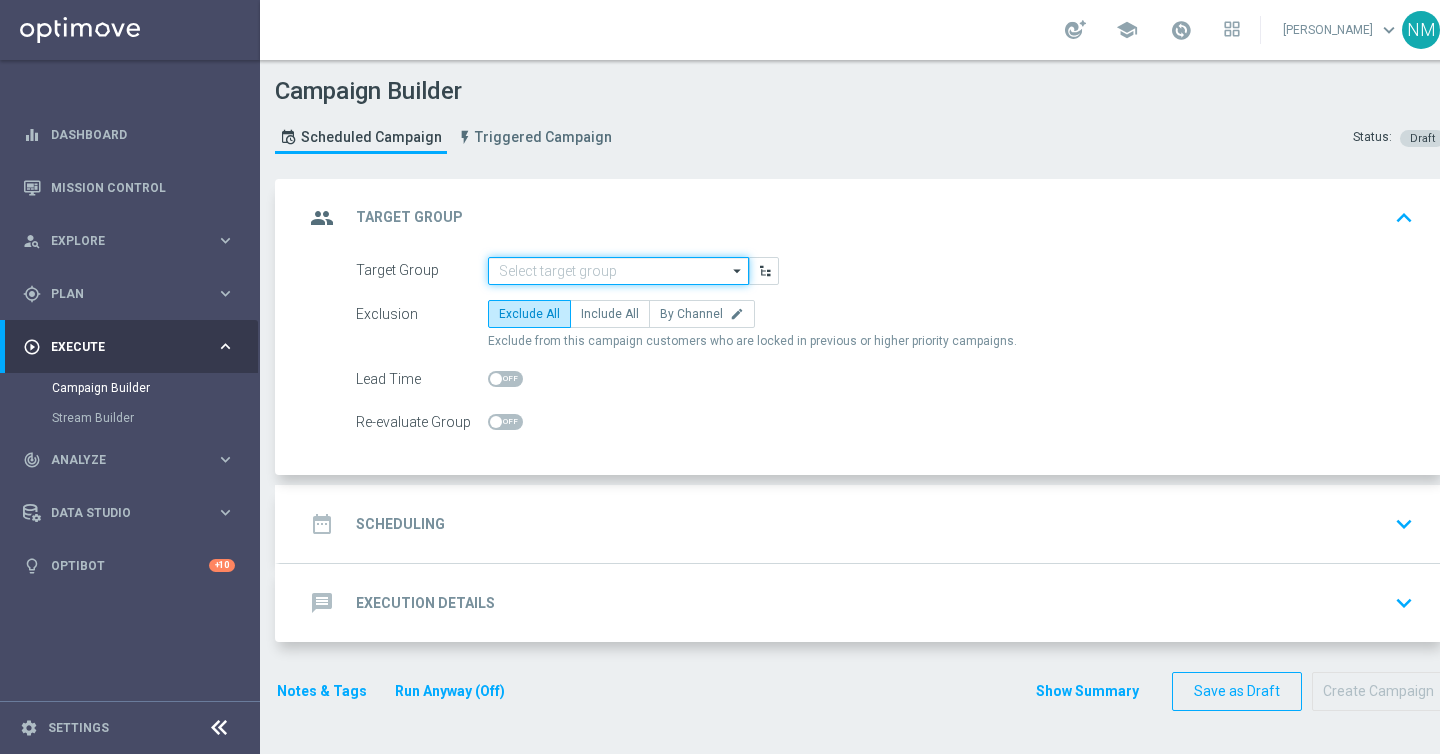 click 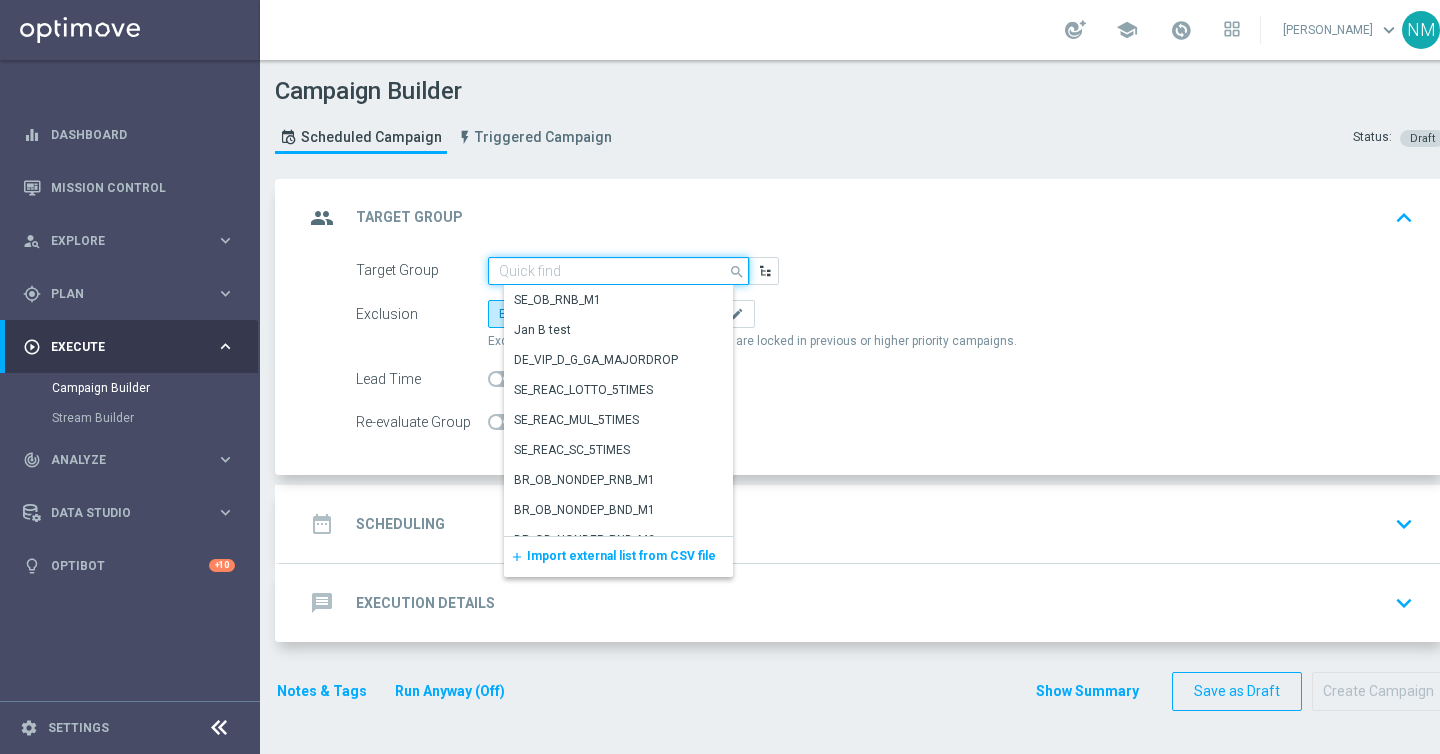 paste on "EMAIL - IE_OPT | ALL Actives, Multi, Reactivated, New & Churned" 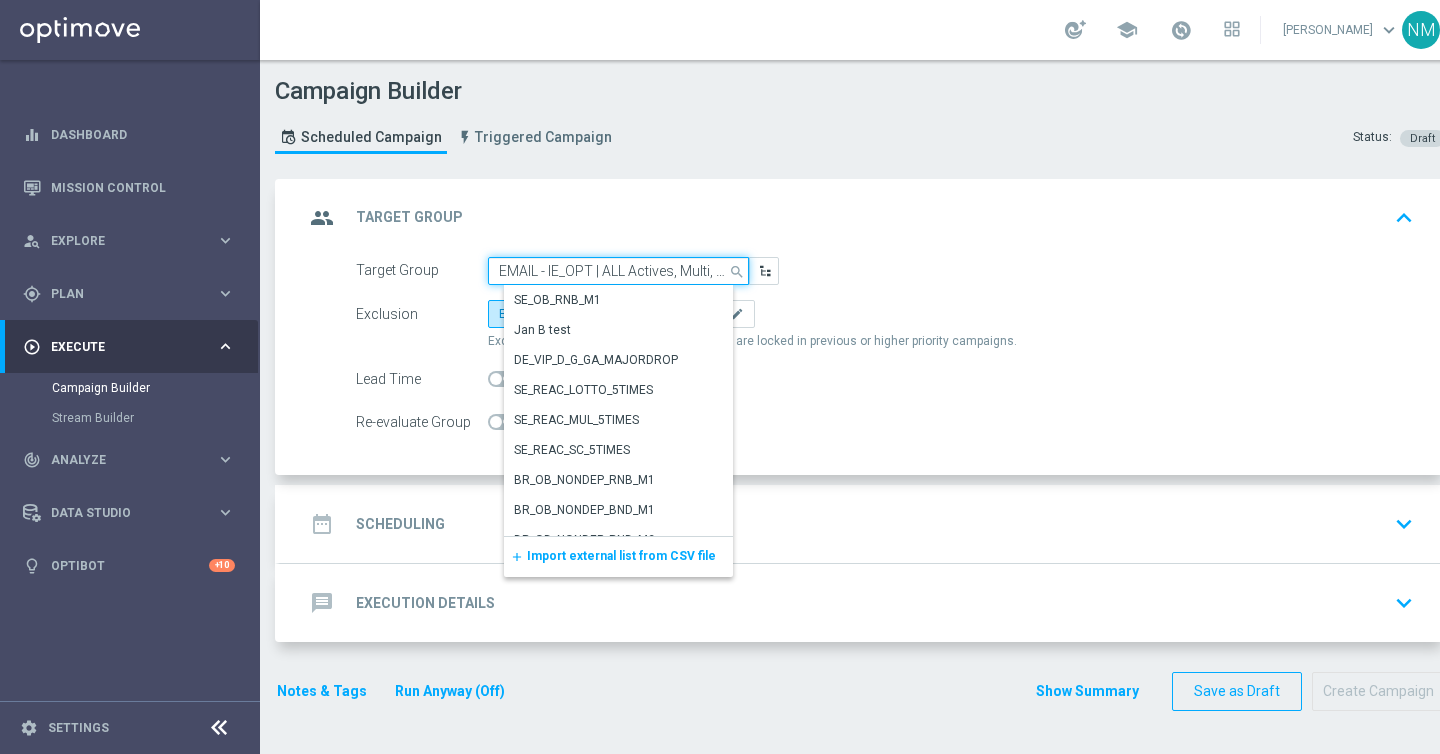 scroll, scrollTop: 0, scrollLeft: 162, axis: horizontal 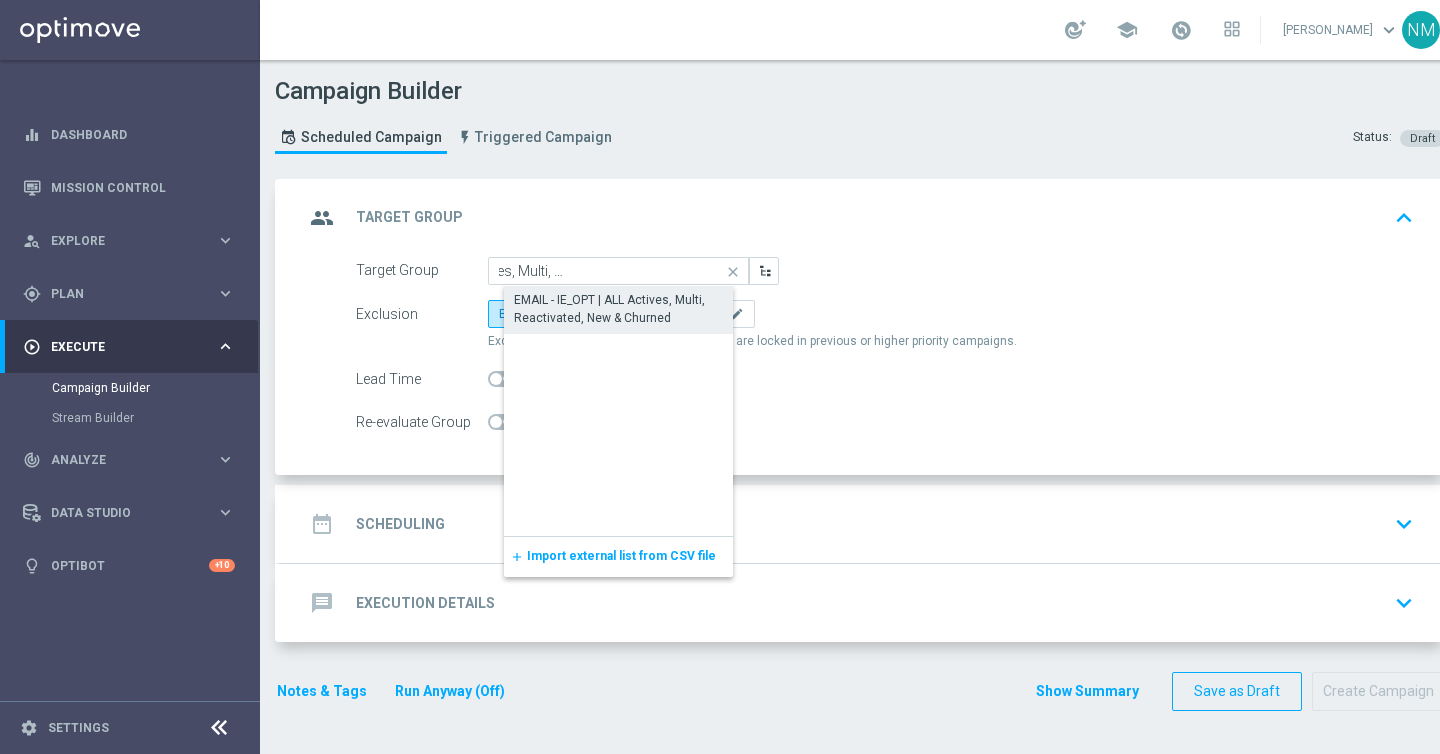 click on "EMAIL - IE_OPT | ALL Actives, Multi, Reactivated, New & Churned" 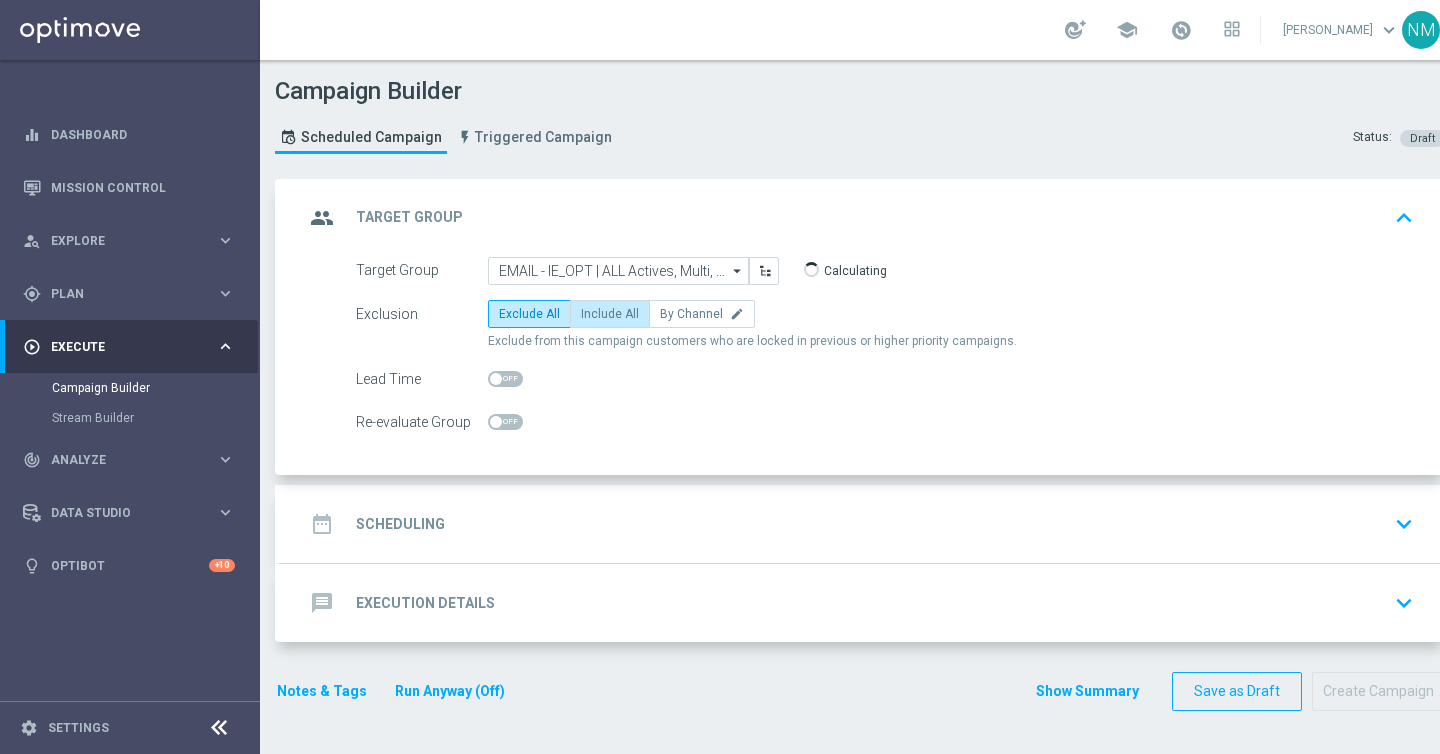 click on "Include All" 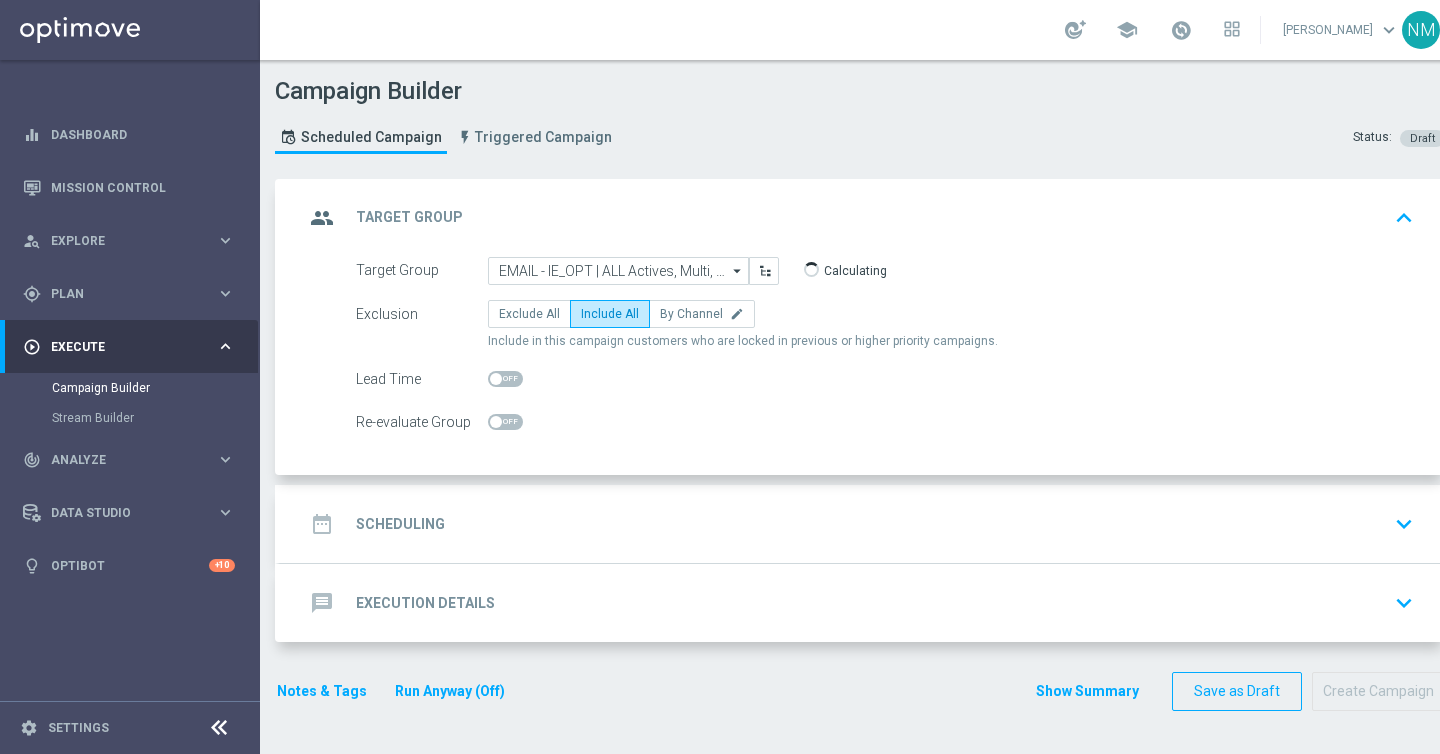 click on "date_range
Scheduling
keyboard_arrow_down" 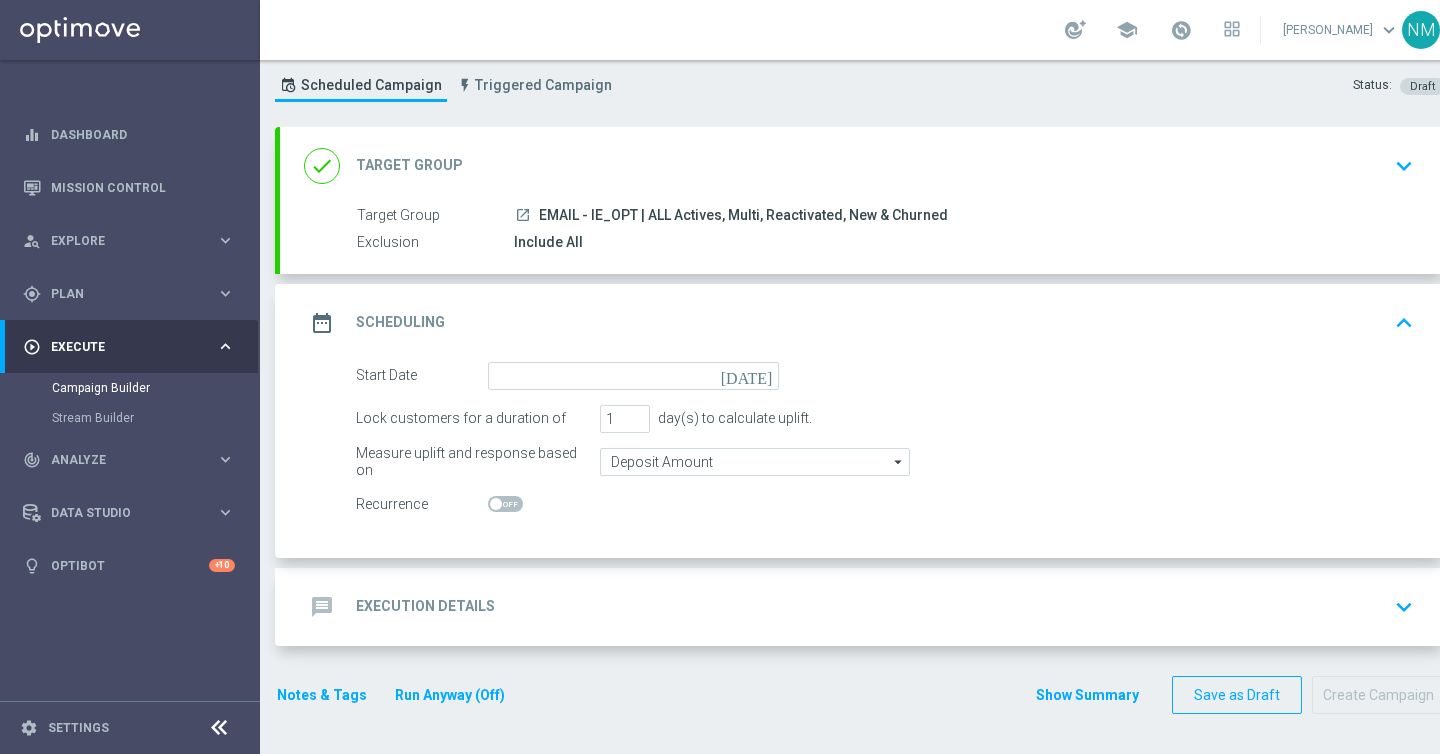 scroll, scrollTop: 52, scrollLeft: 0, axis: vertical 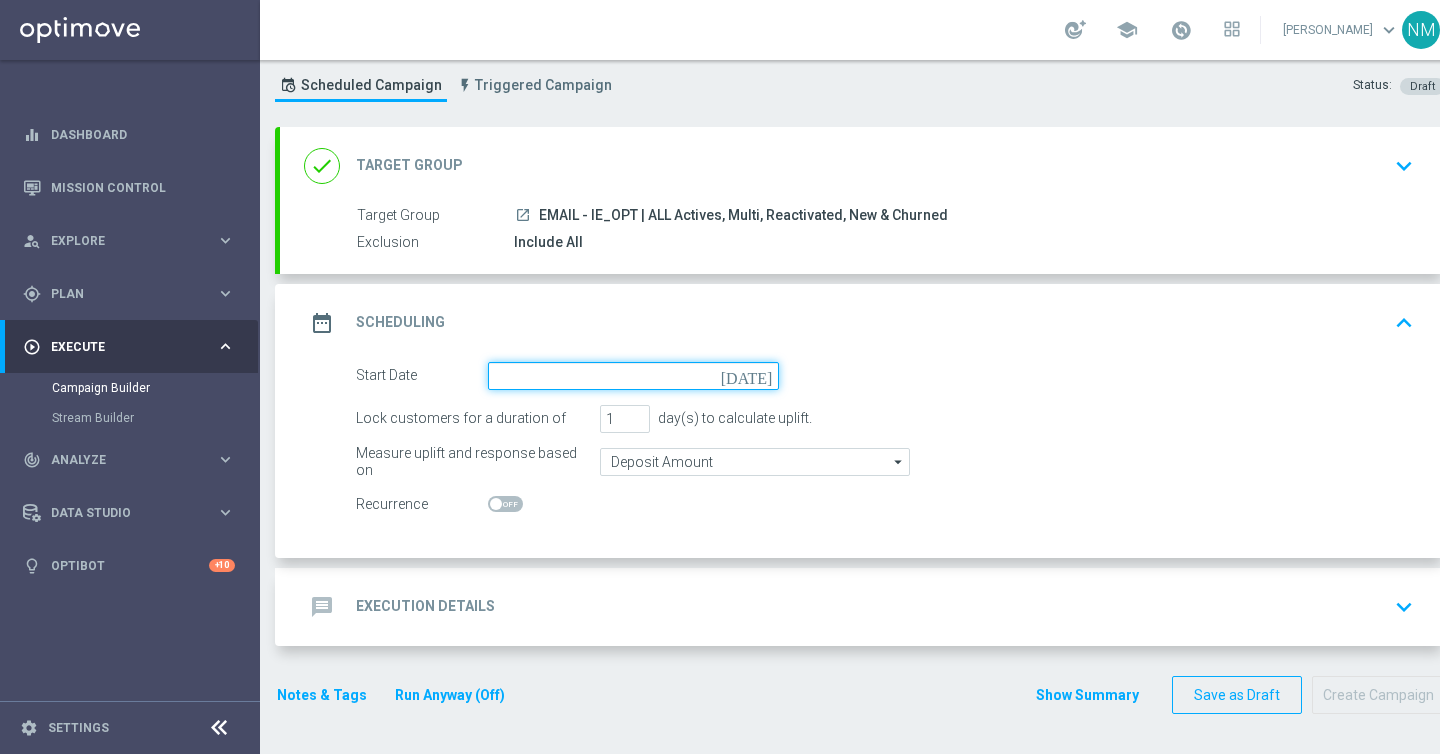 click 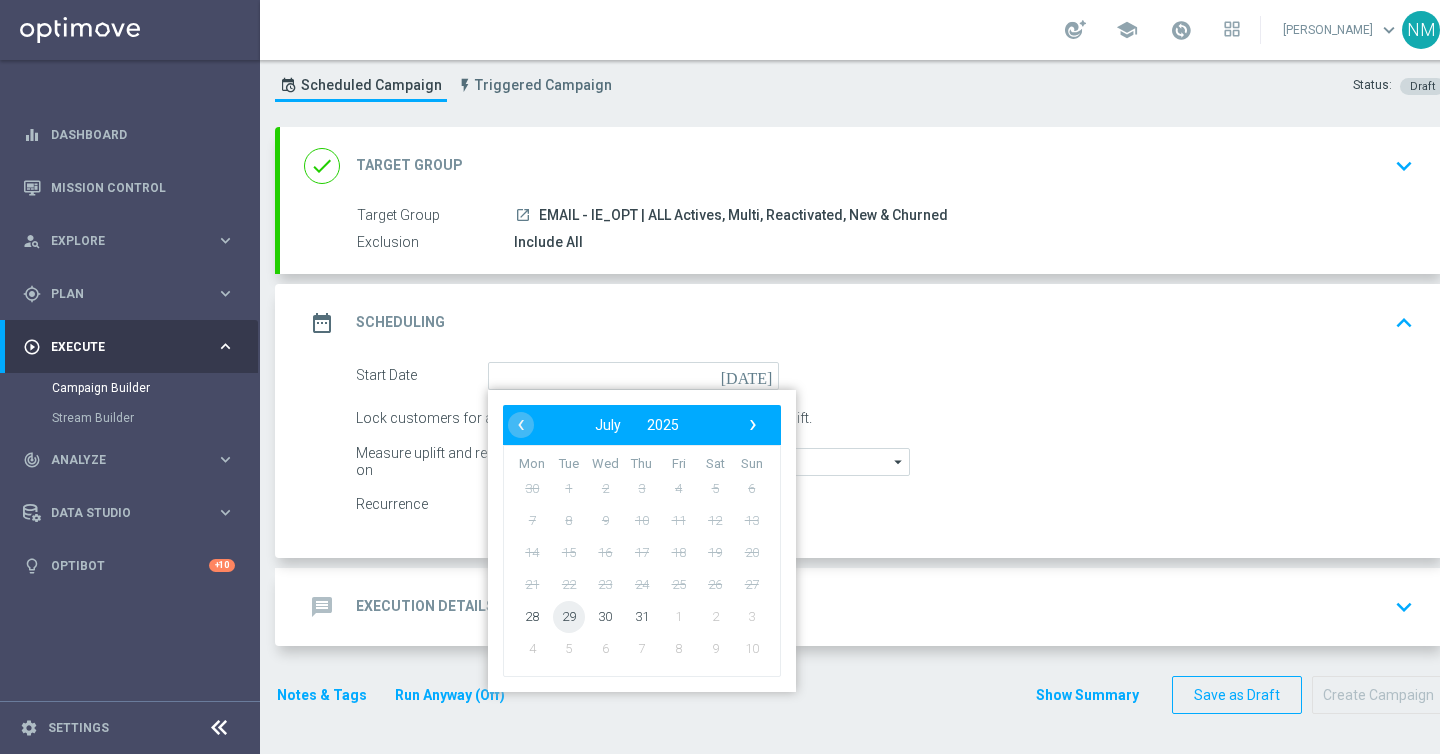 click on "29" 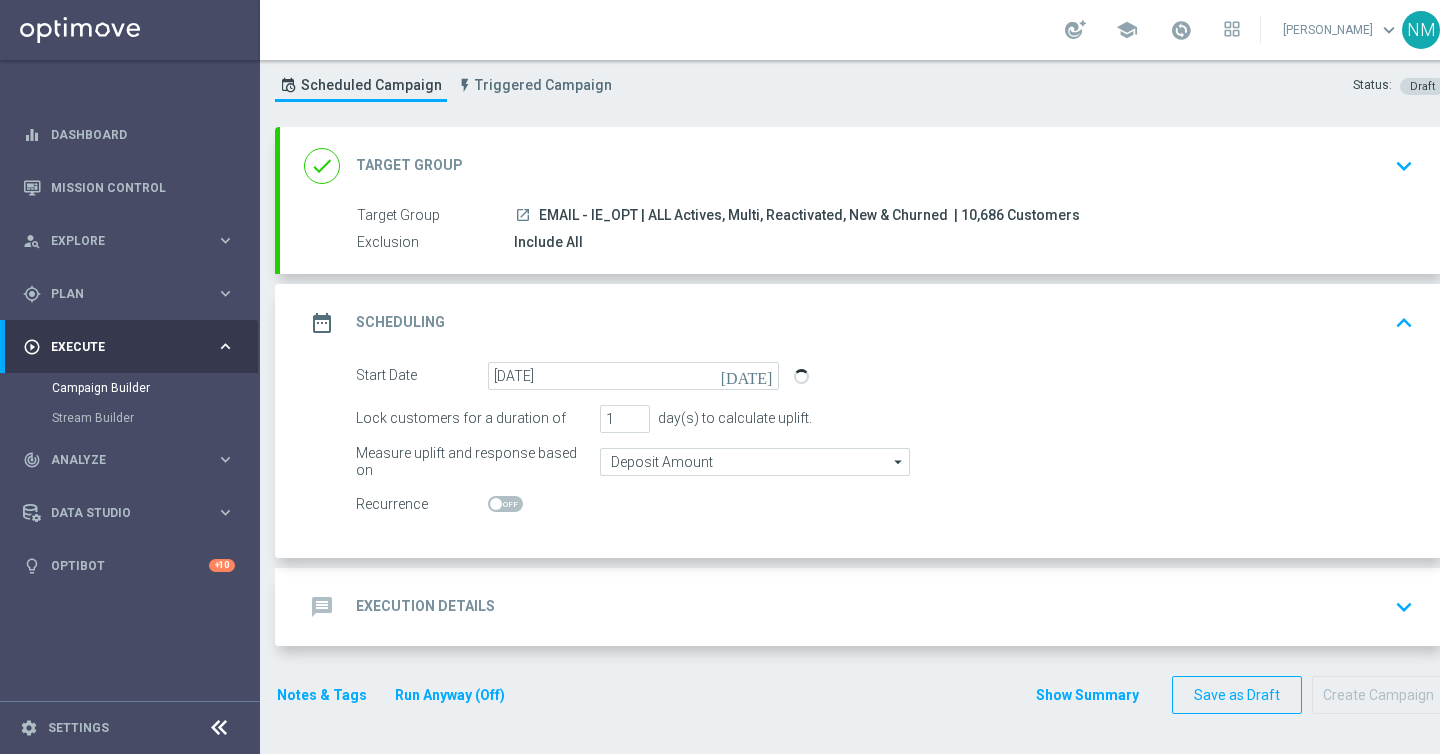 click on "message
Execution Details
keyboard_arrow_down" 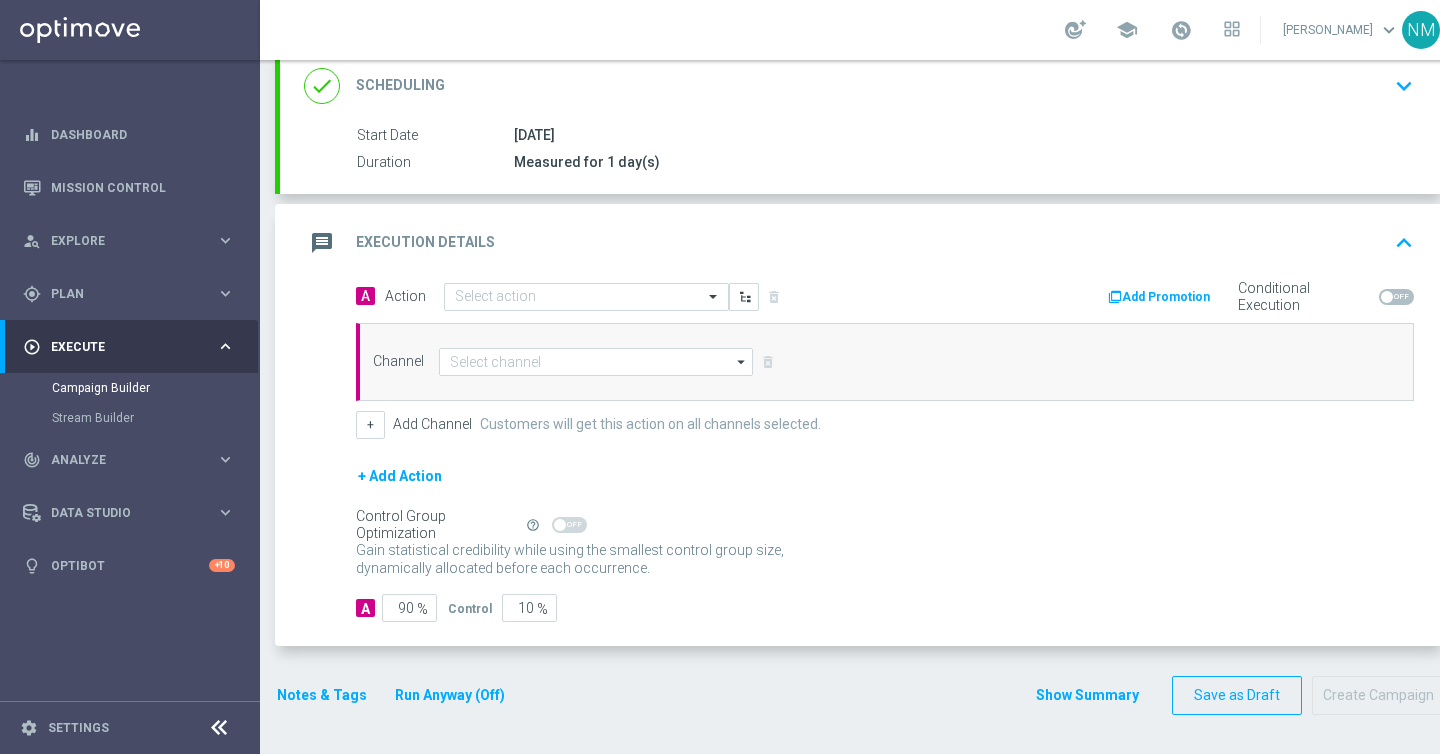 scroll, scrollTop: 281, scrollLeft: 0, axis: vertical 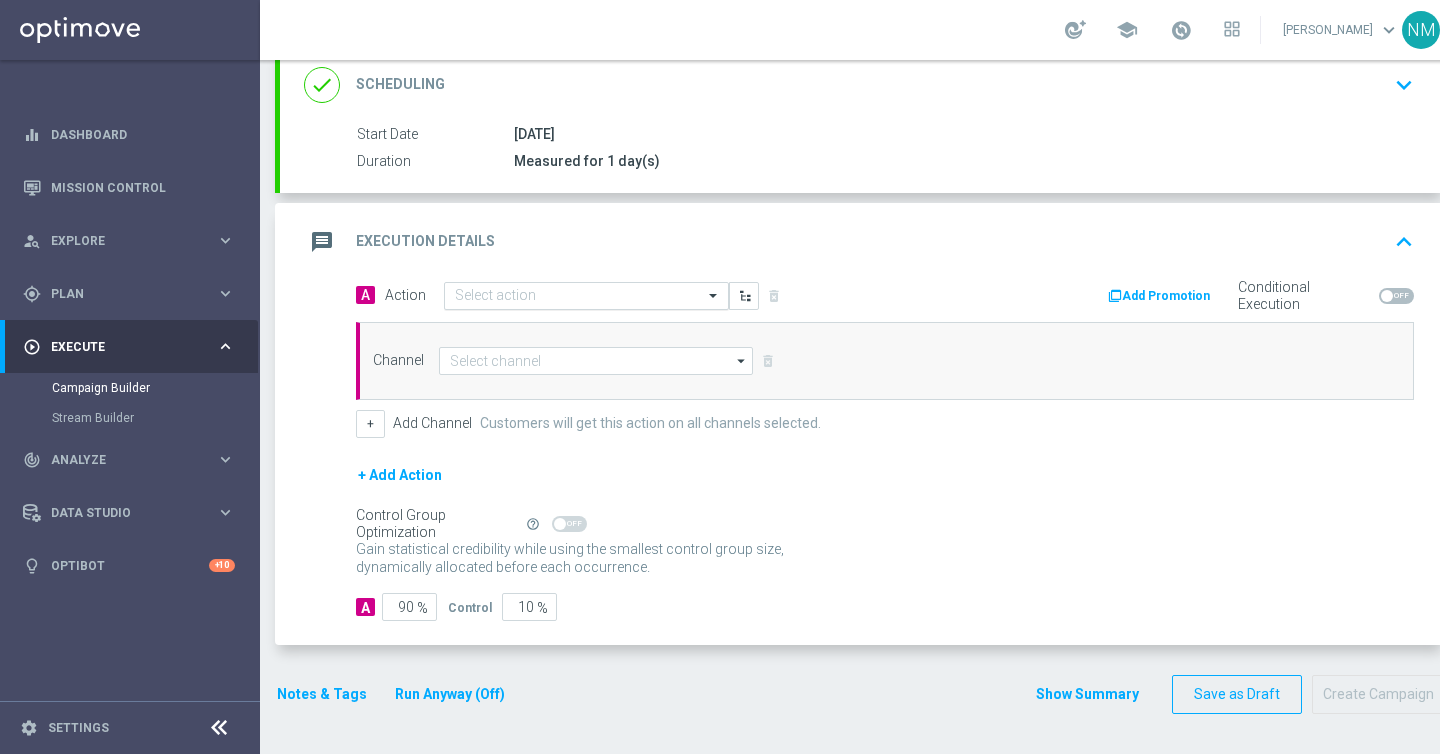 click 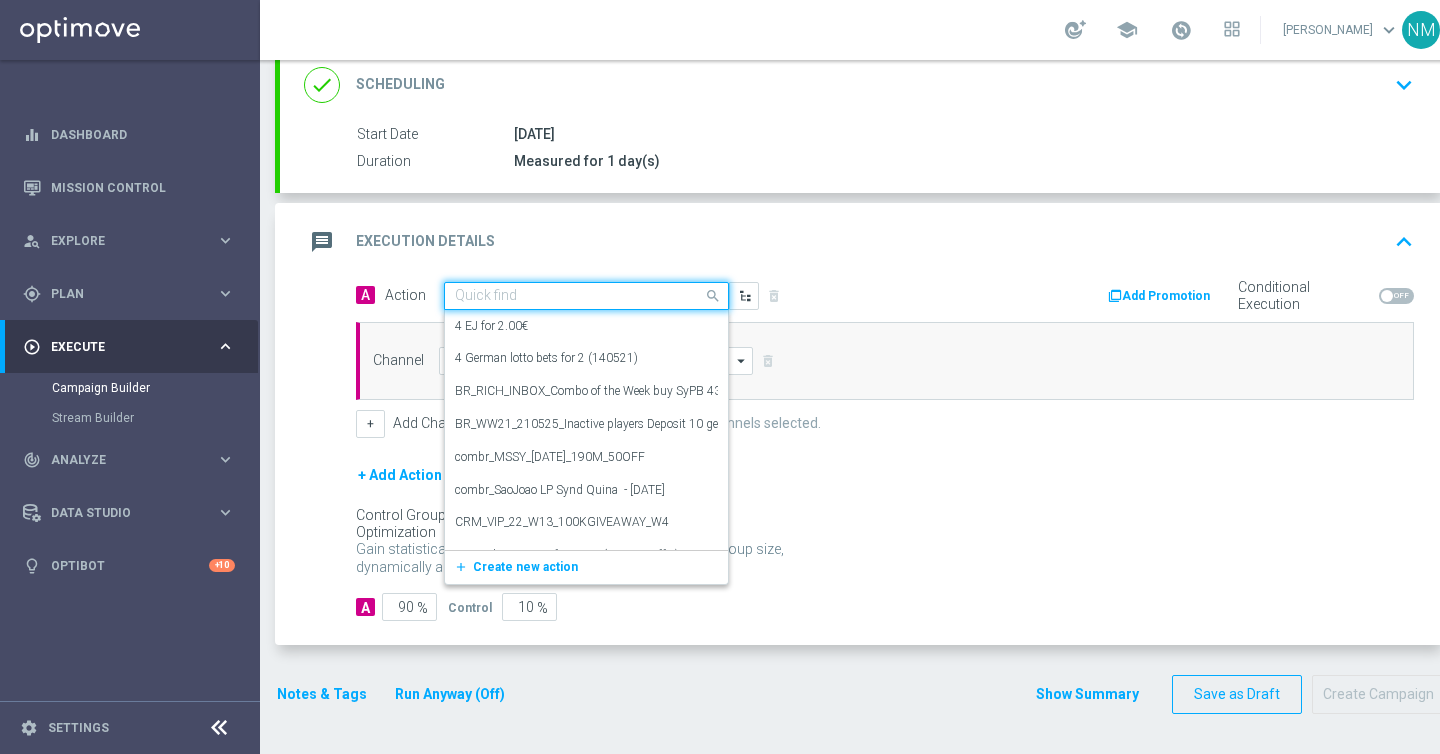 paste on "en_IE__W30_IRISHLOTTO_JPALERT__NVIP_EMA_TAC_LT" 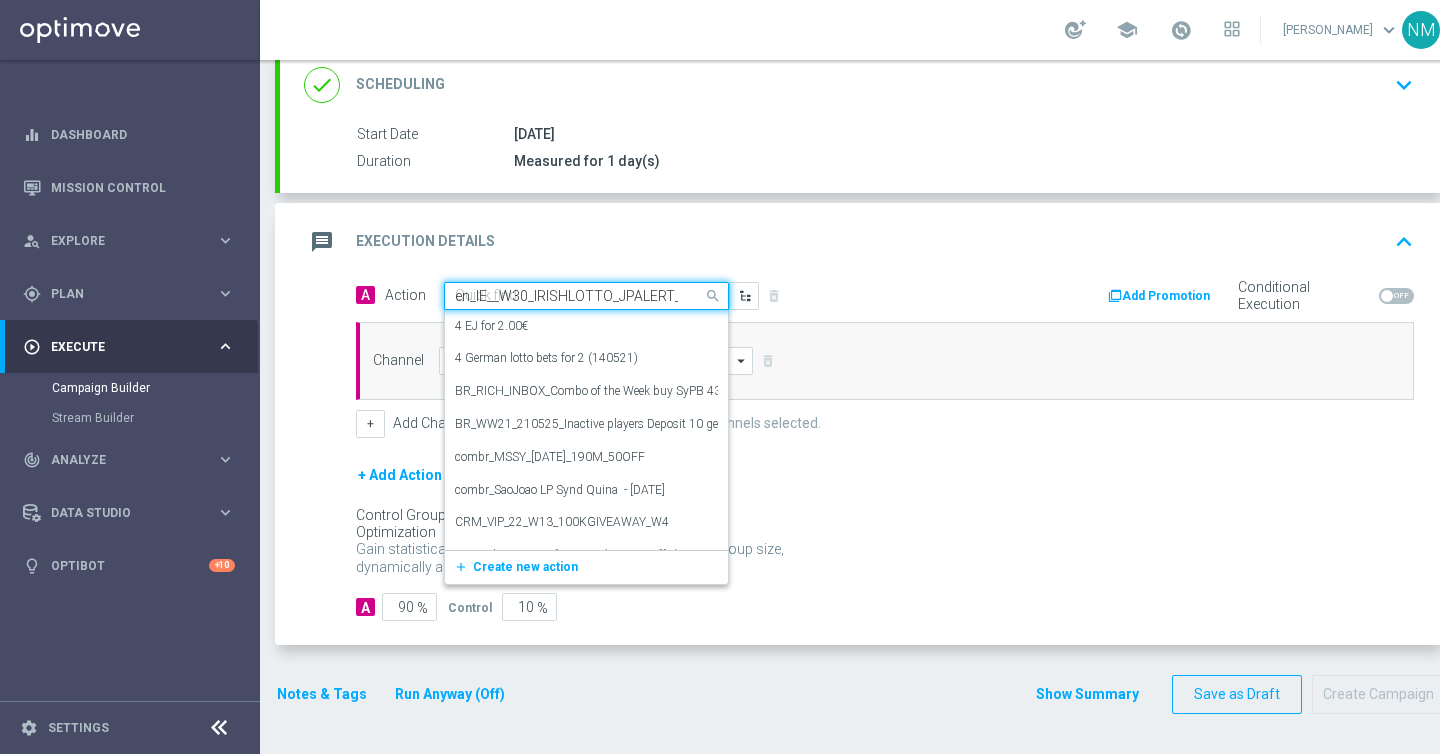 scroll, scrollTop: 0, scrollLeft: 124, axis: horizontal 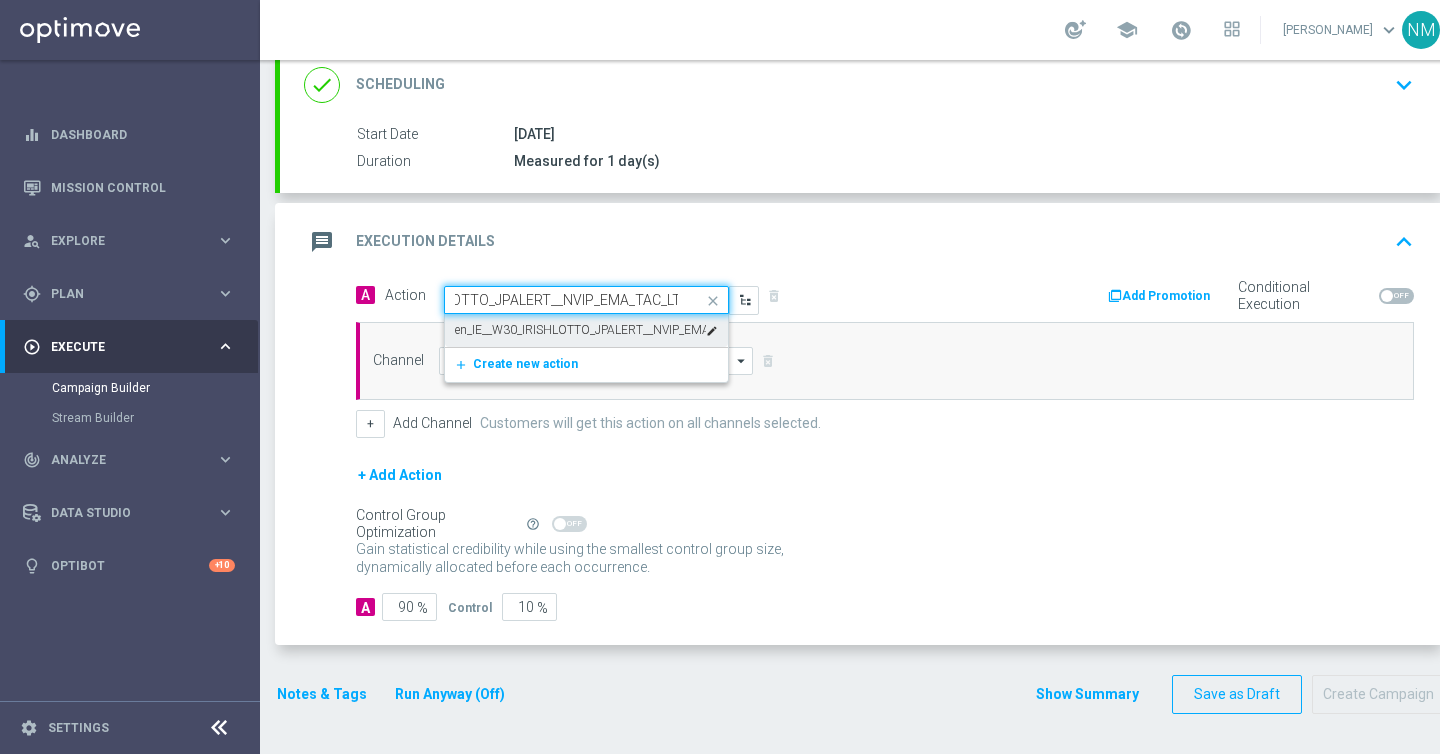 click on "en_IE__W30_IRISHLOTTO_JPALERT__NVIP_EMA_TAC_LT edit" at bounding box center (586, 330) 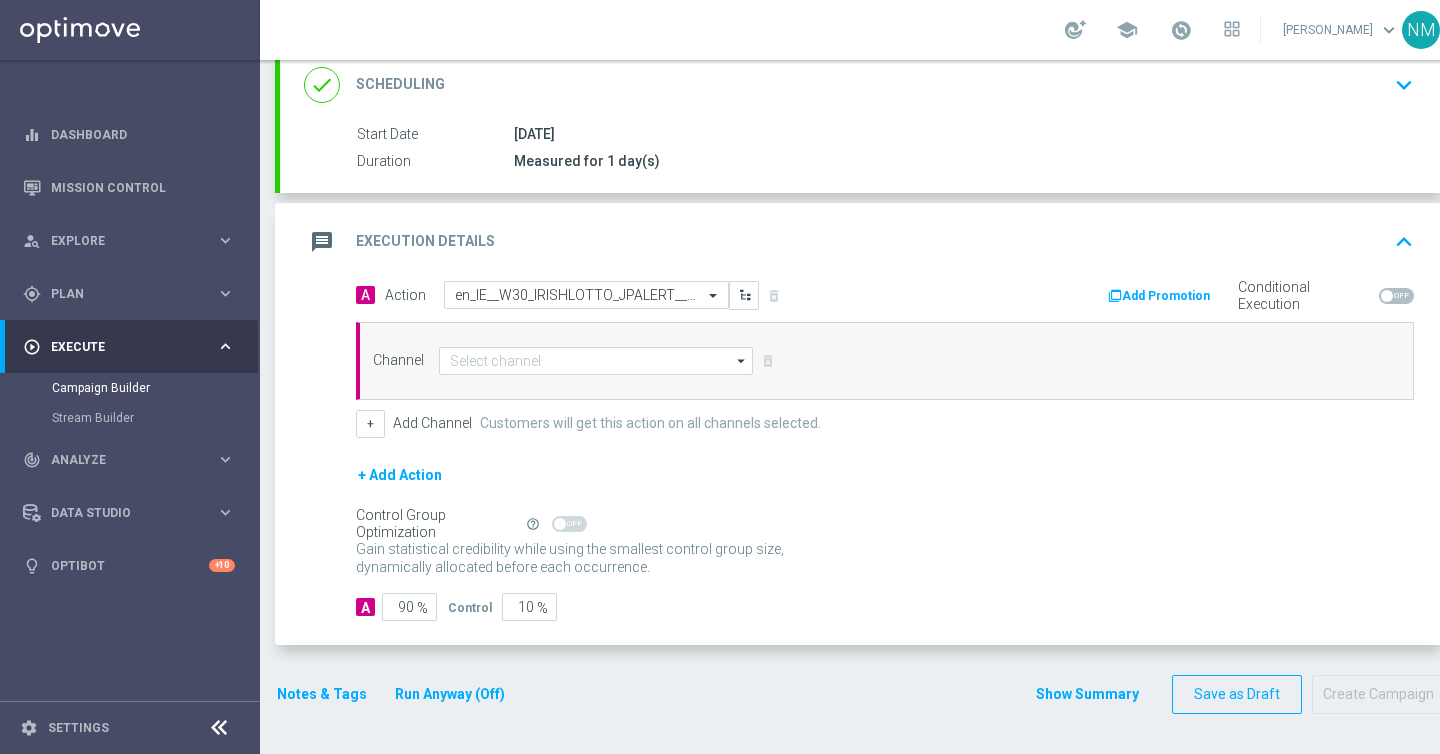 scroll, scrollTop: 0, scrollLeft: 0, axis: both 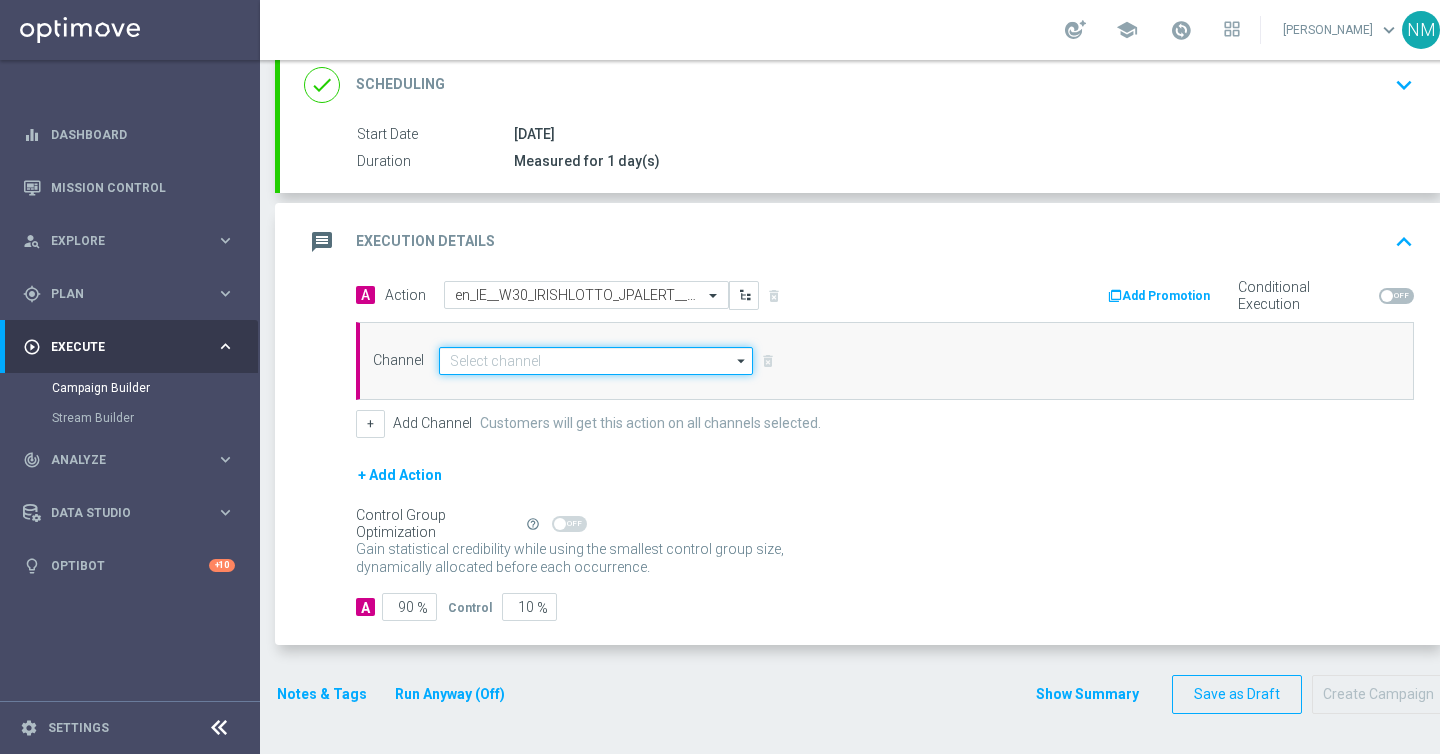 click 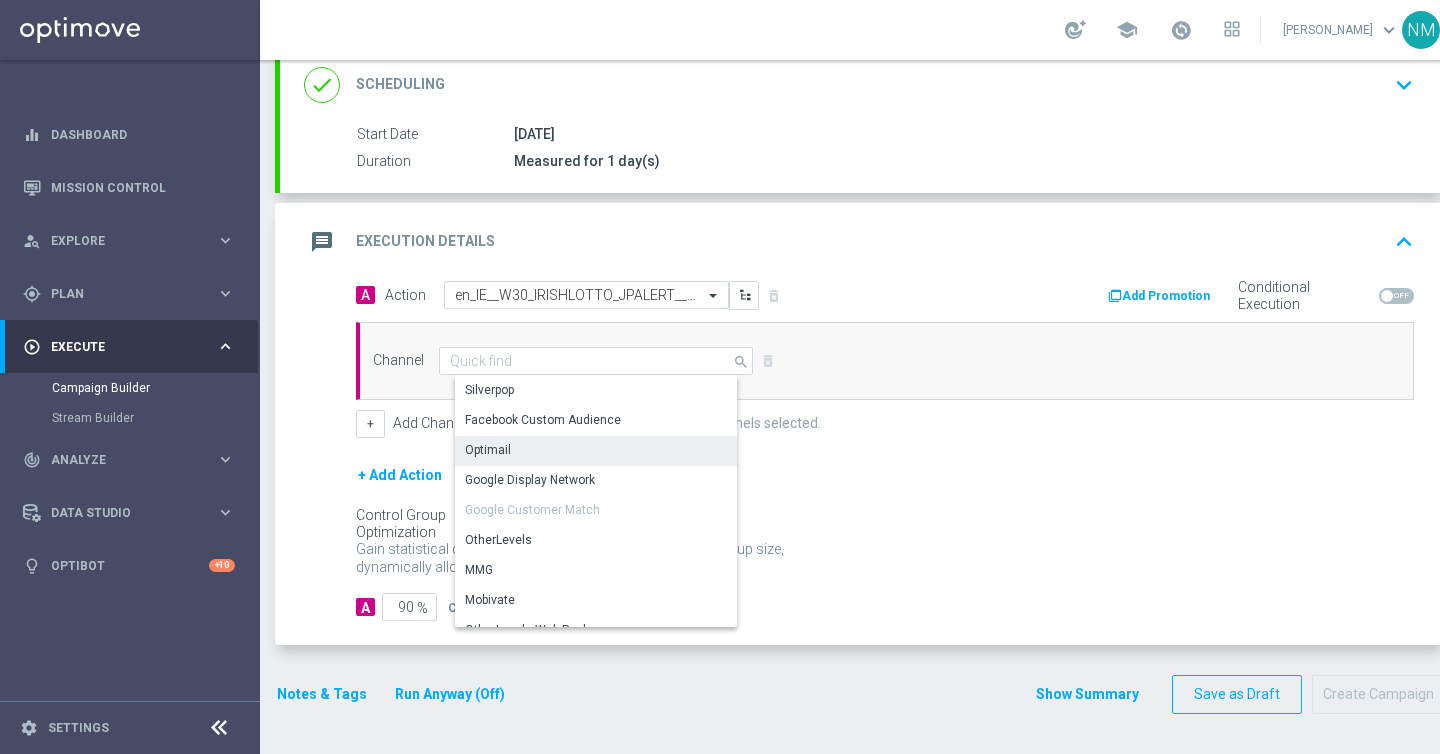 click on "Optimail" 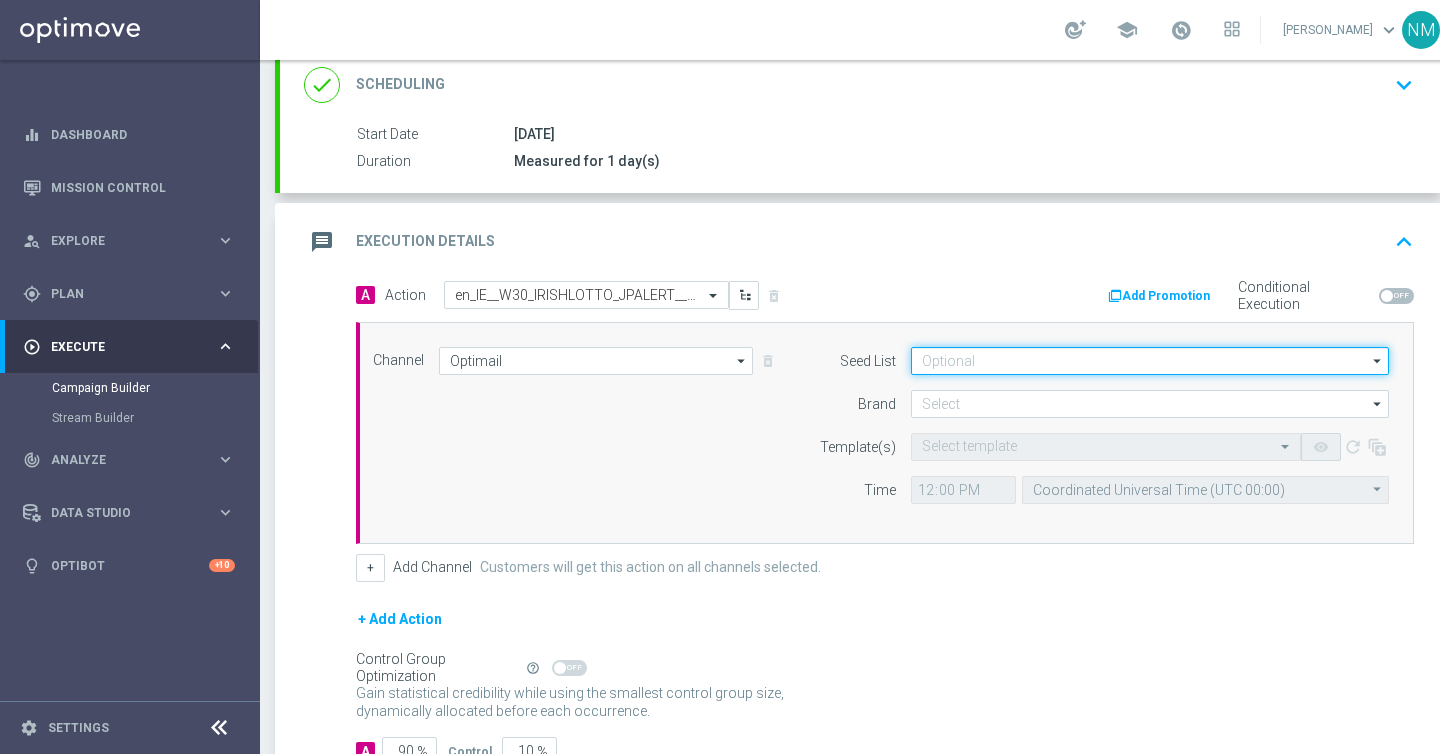 click 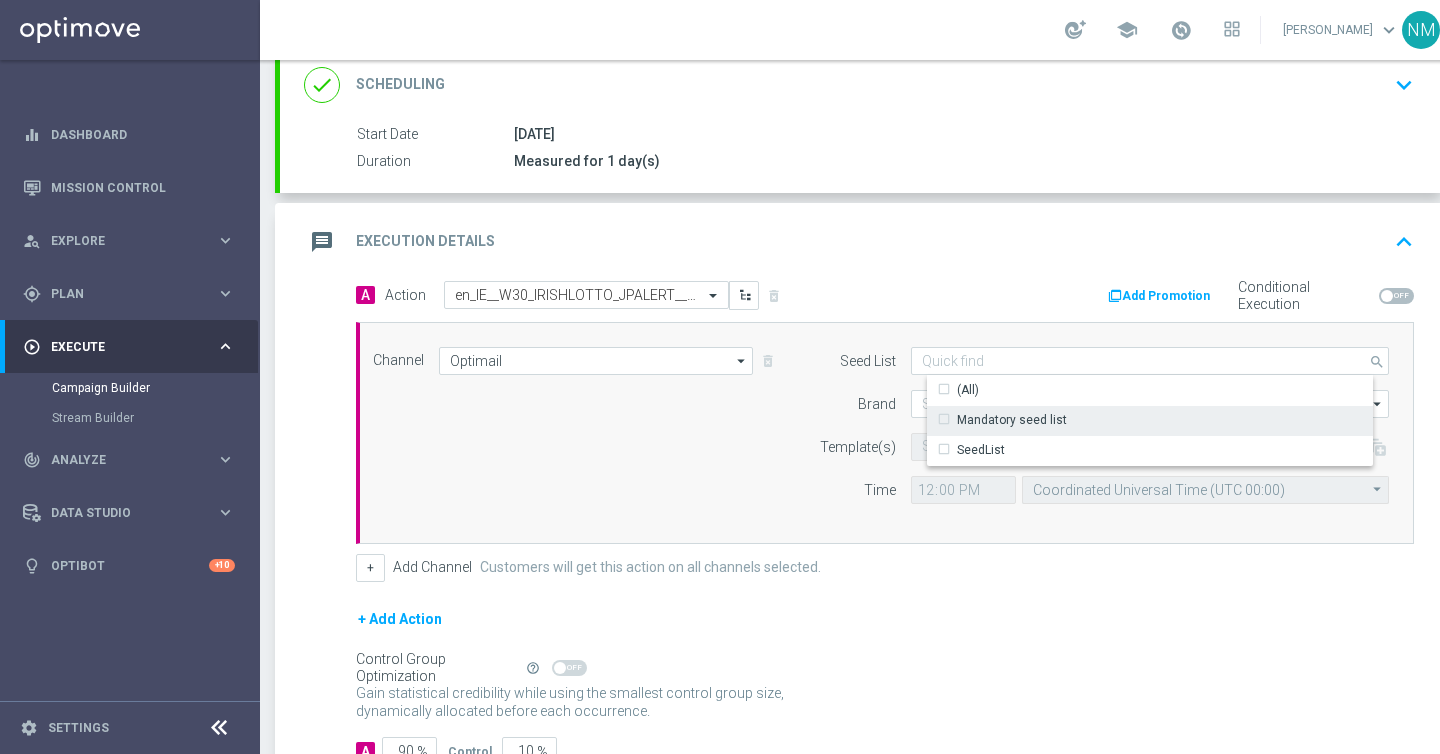 click on "Mandatory seed list" 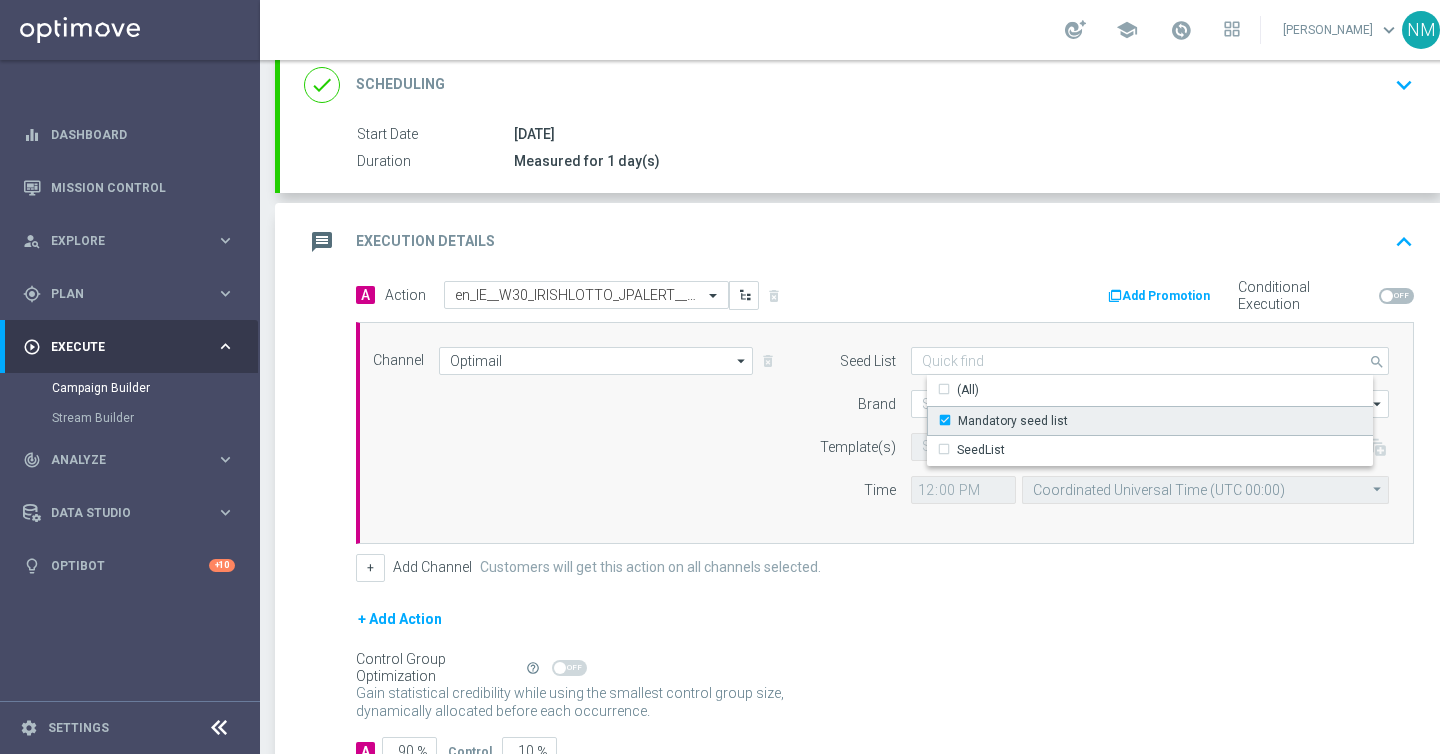 click on "Brand" 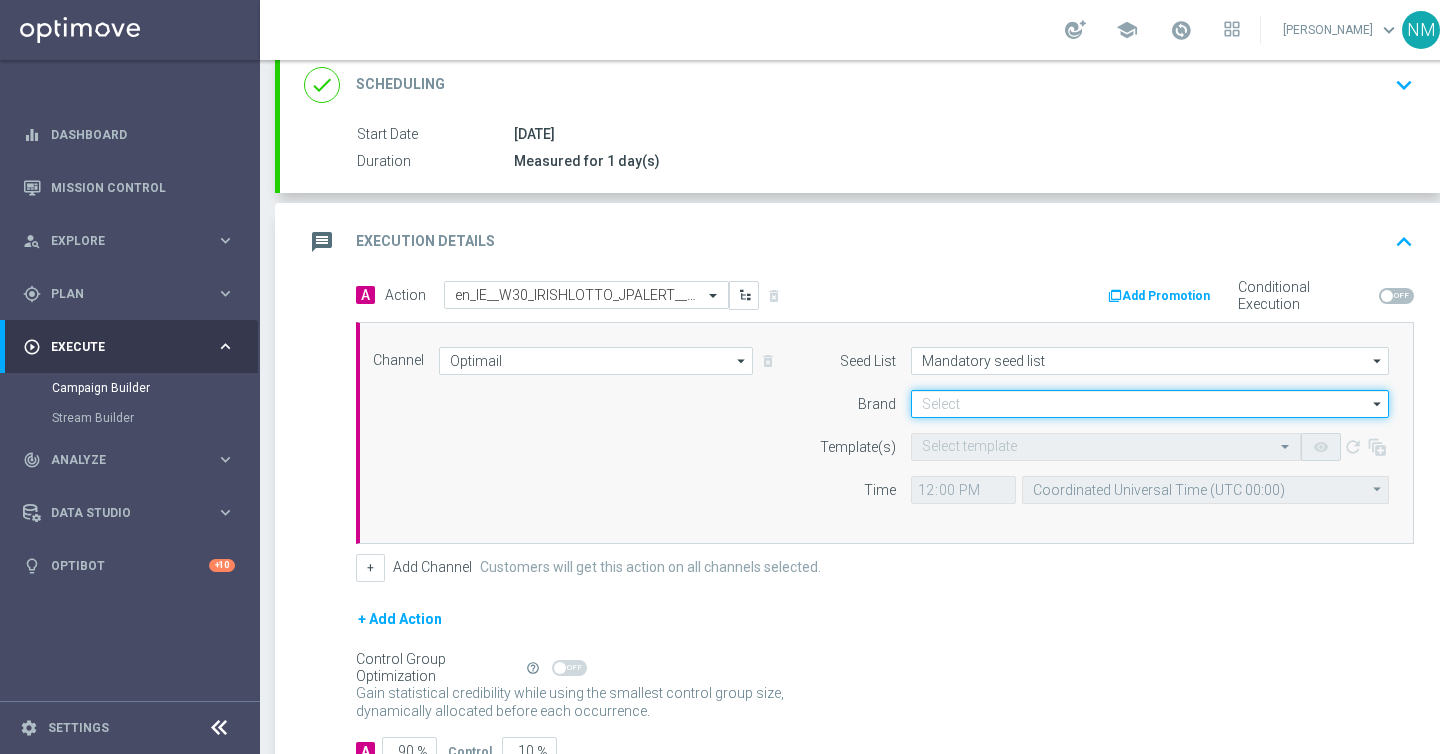 click 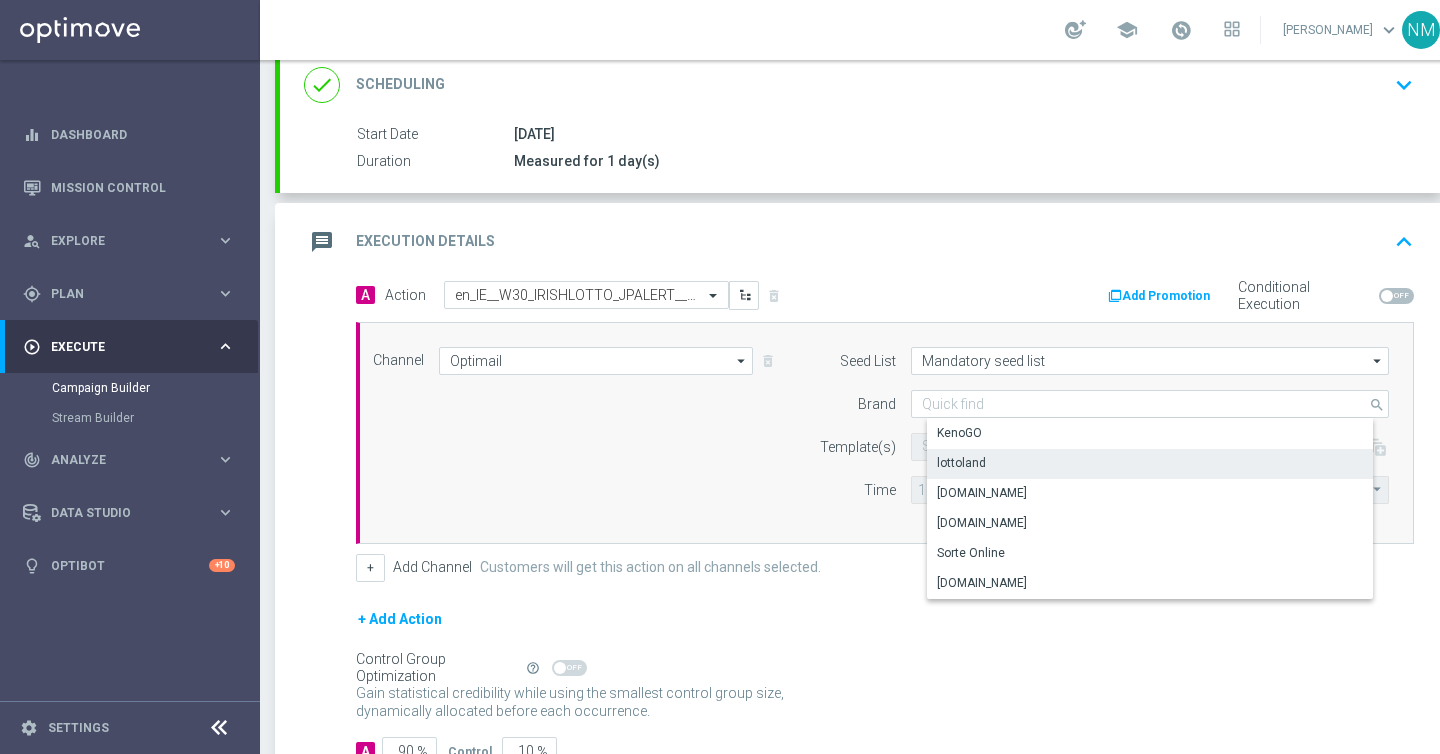 click on "lottoland" 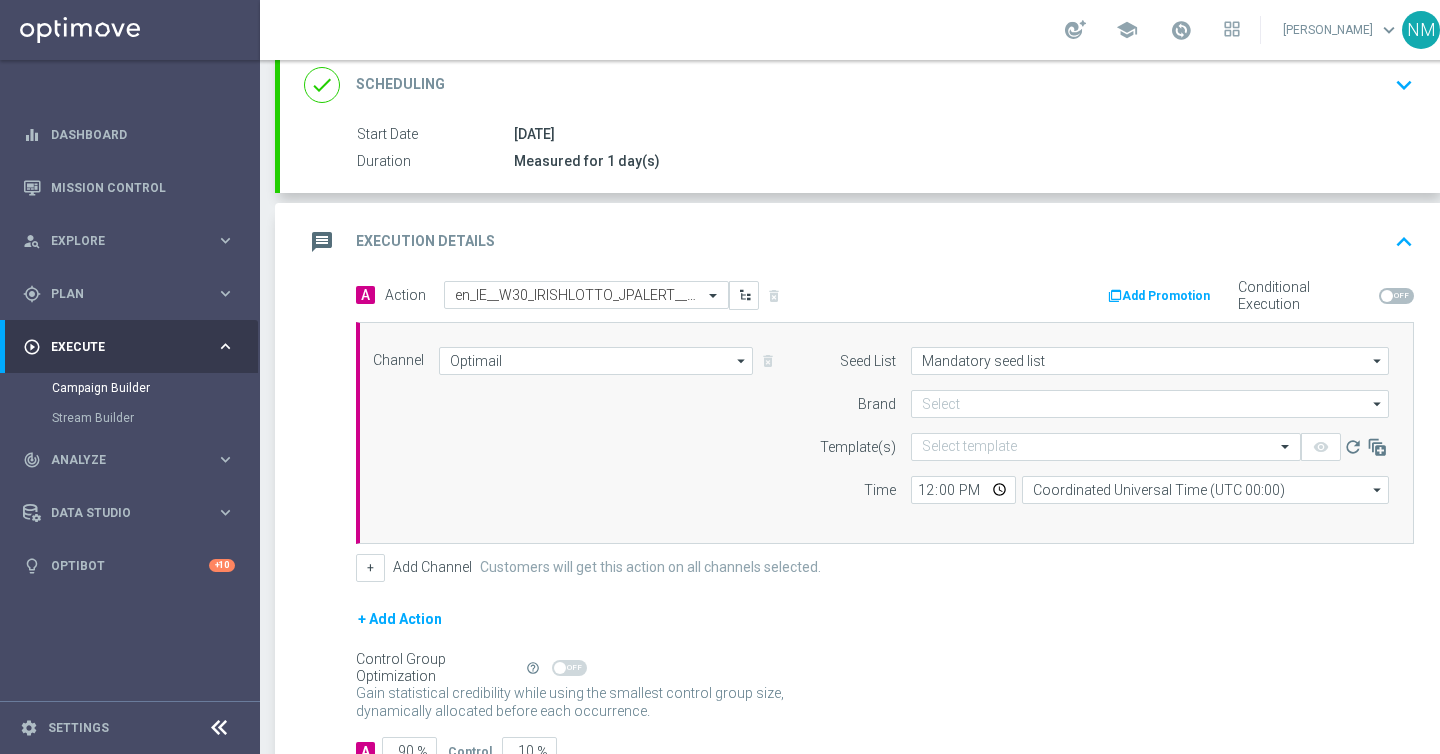 type on "lottoland" 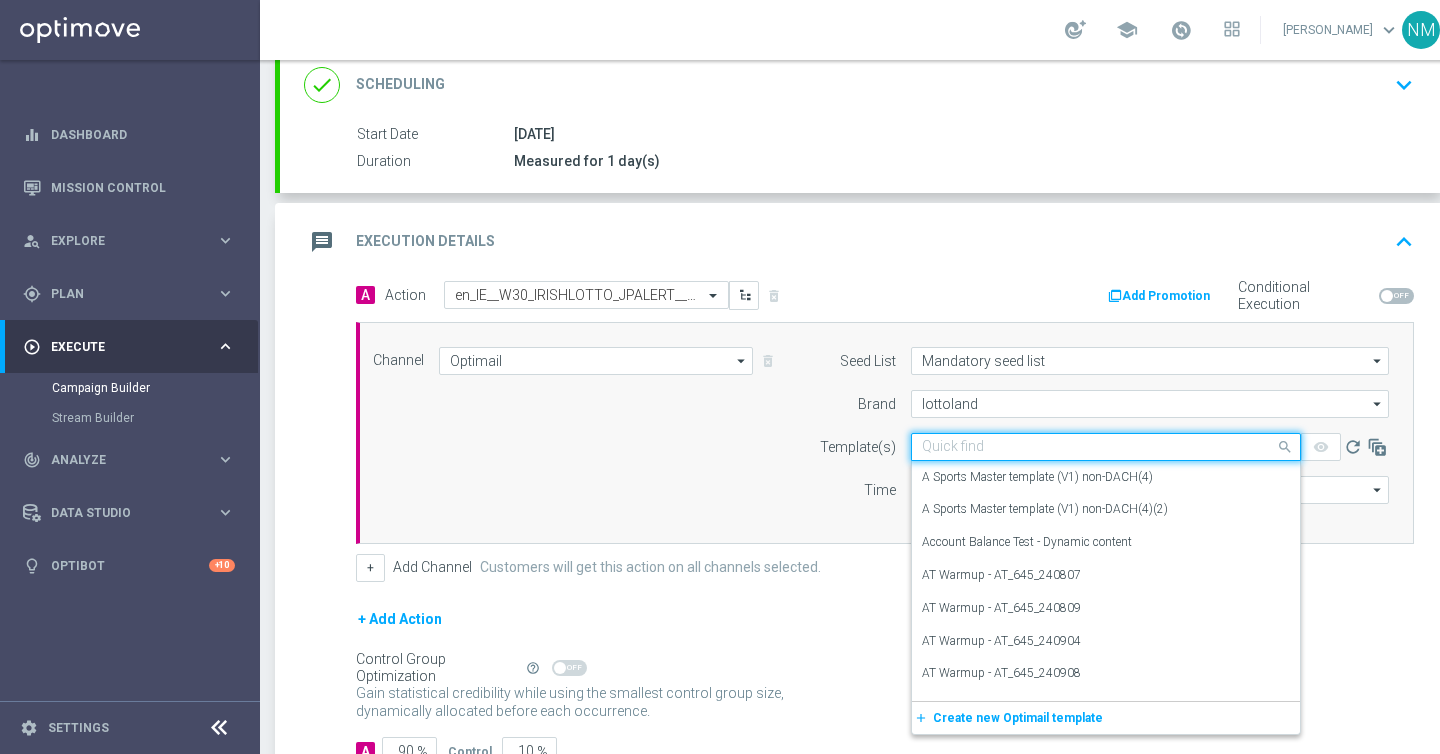 click 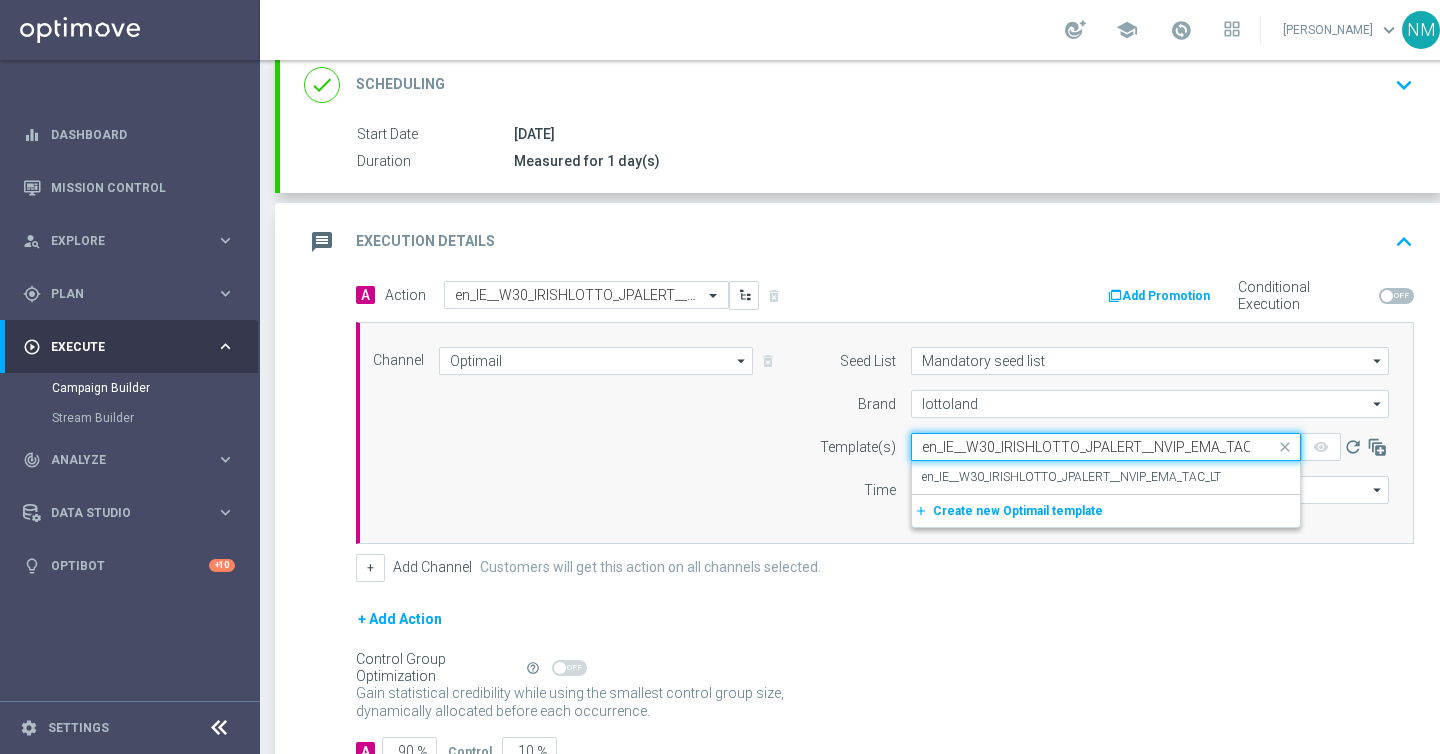 scroll, scrollTop: 0, scrollLeft: 19, axis: horizontal 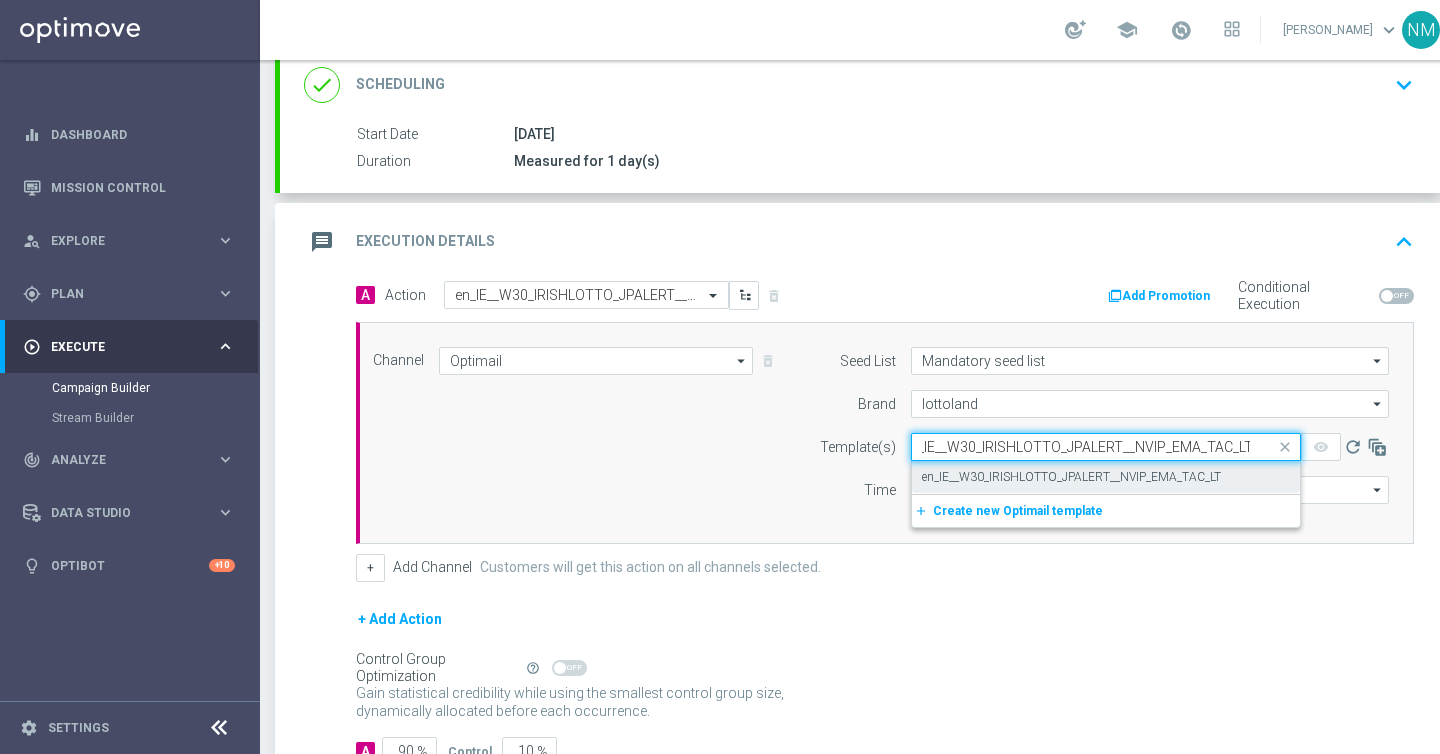 click on "en_IE__W30_IRISHLOTTO_JPALERT__NVIP_EMA_TAC_LT" at bounding box center [1071, 477] 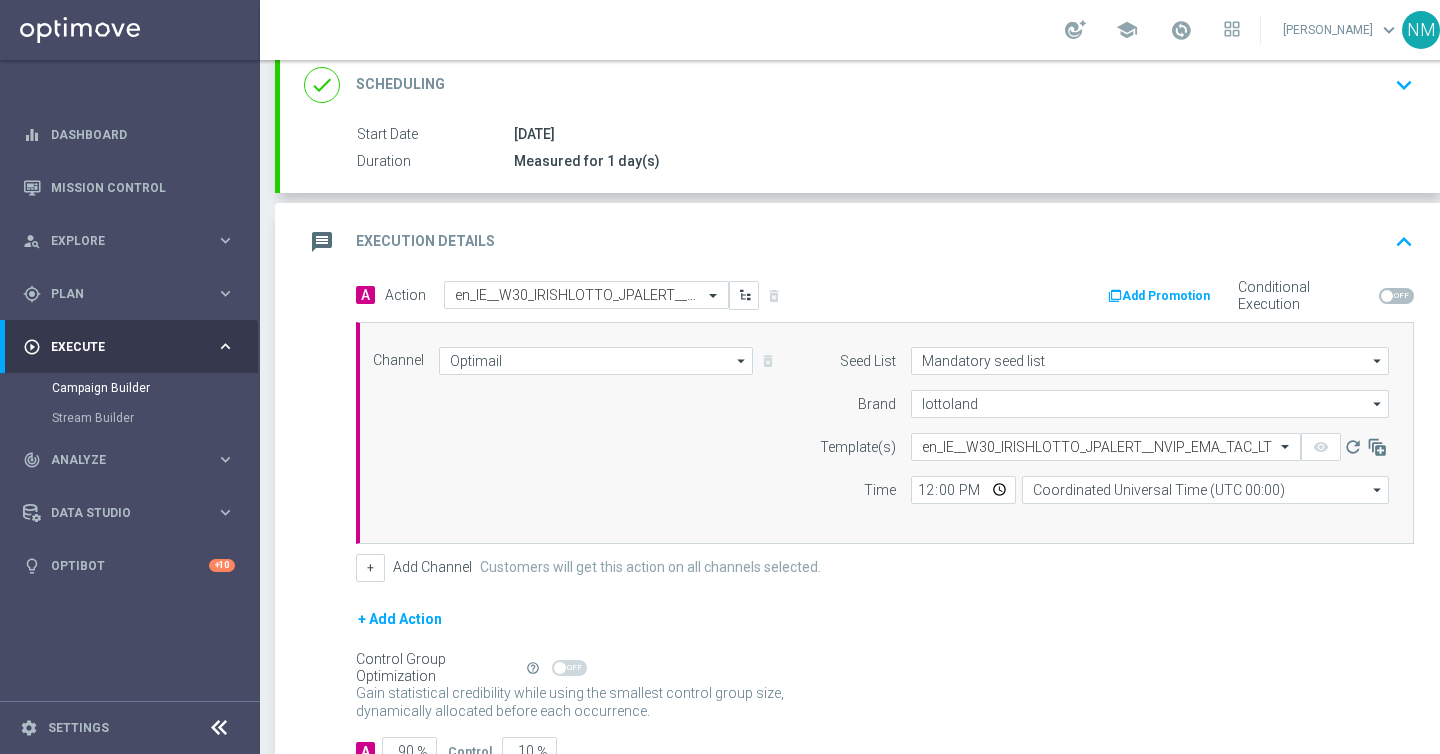 scroll, scrollTop: 0, scrollLeft: 0, axis: both 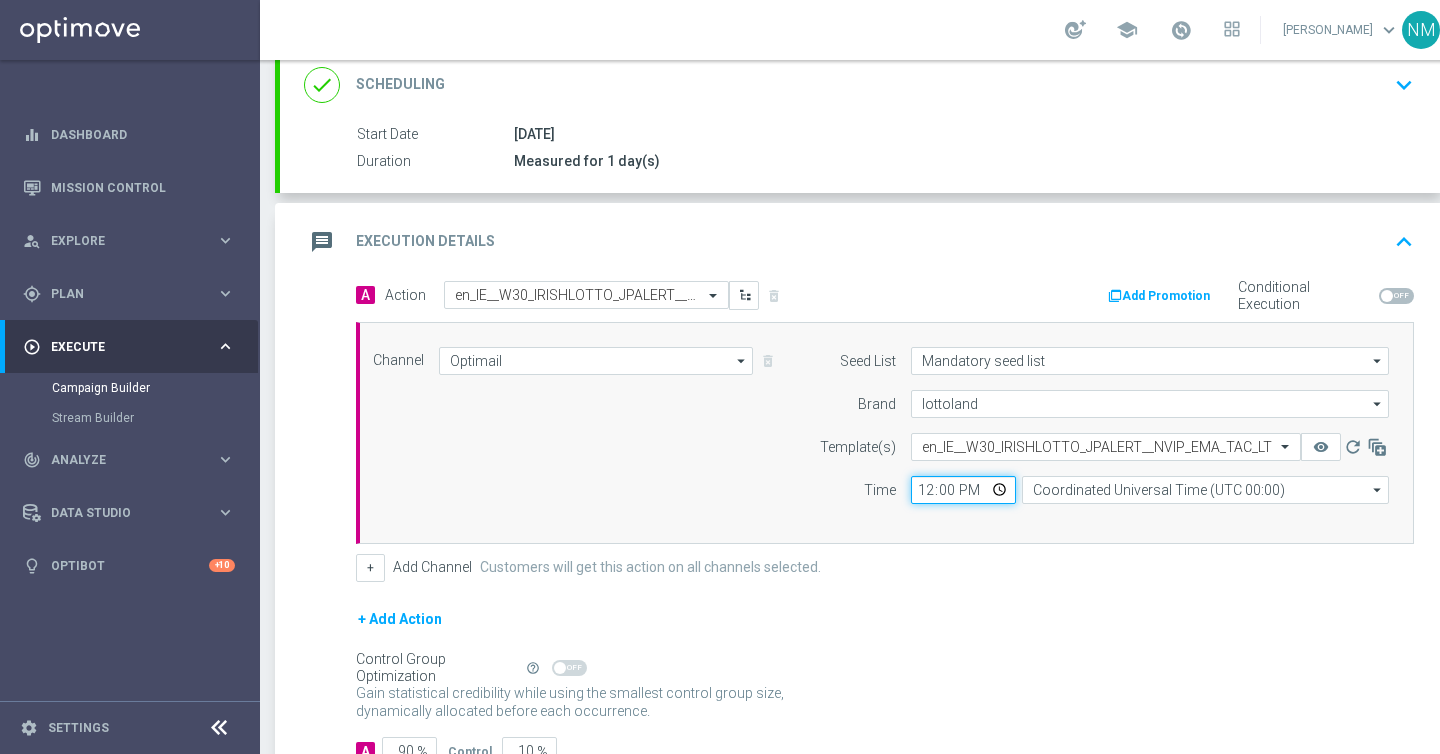 click on "12:00" 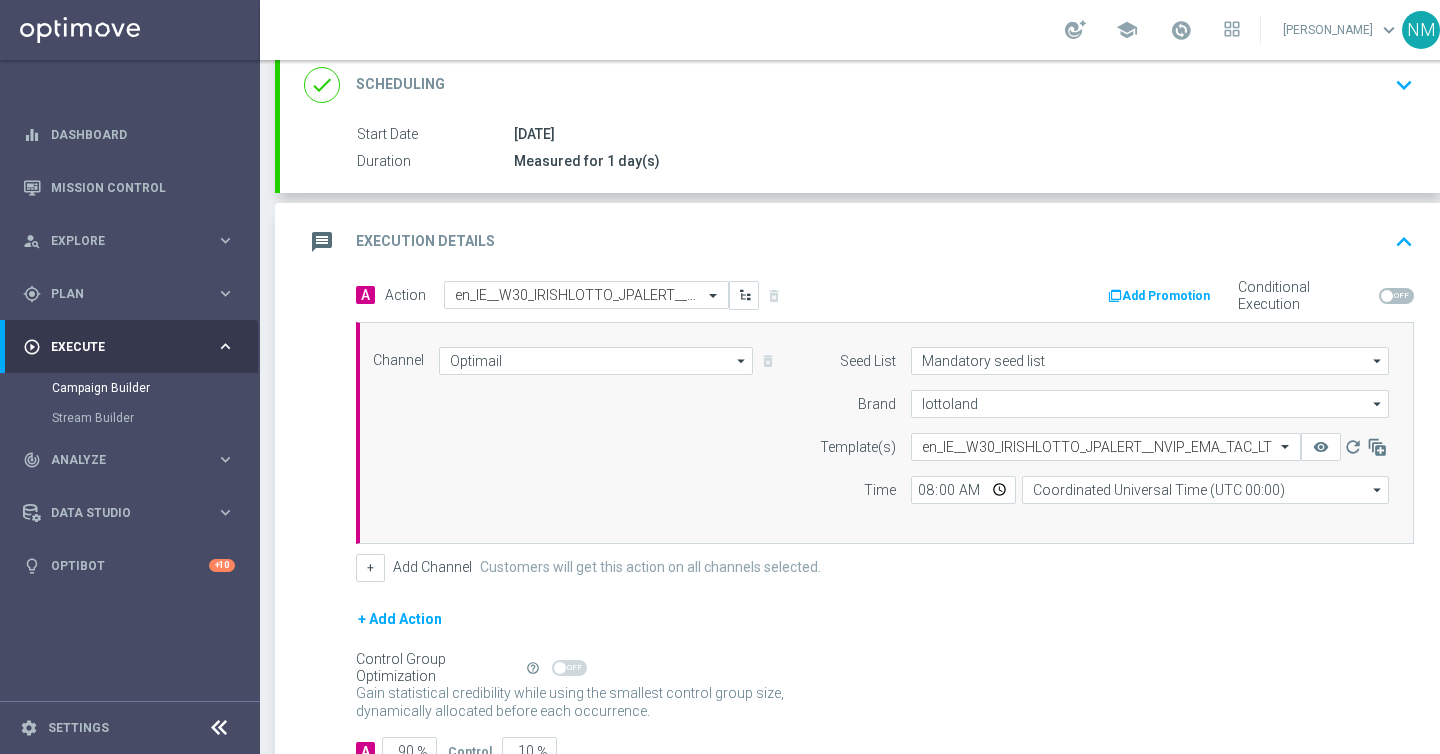 type on "08:00" 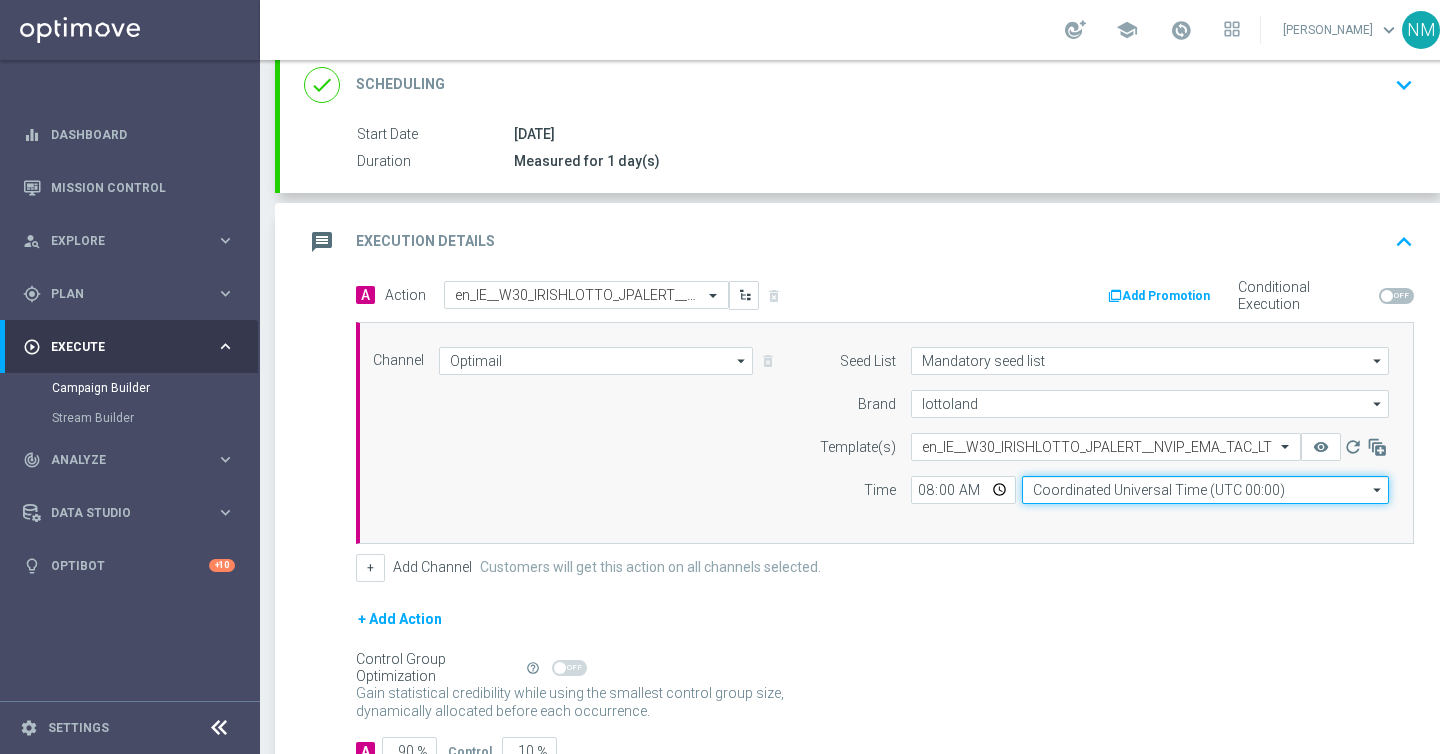 click on "Coordinated Universal Time (UTC 00:00)" 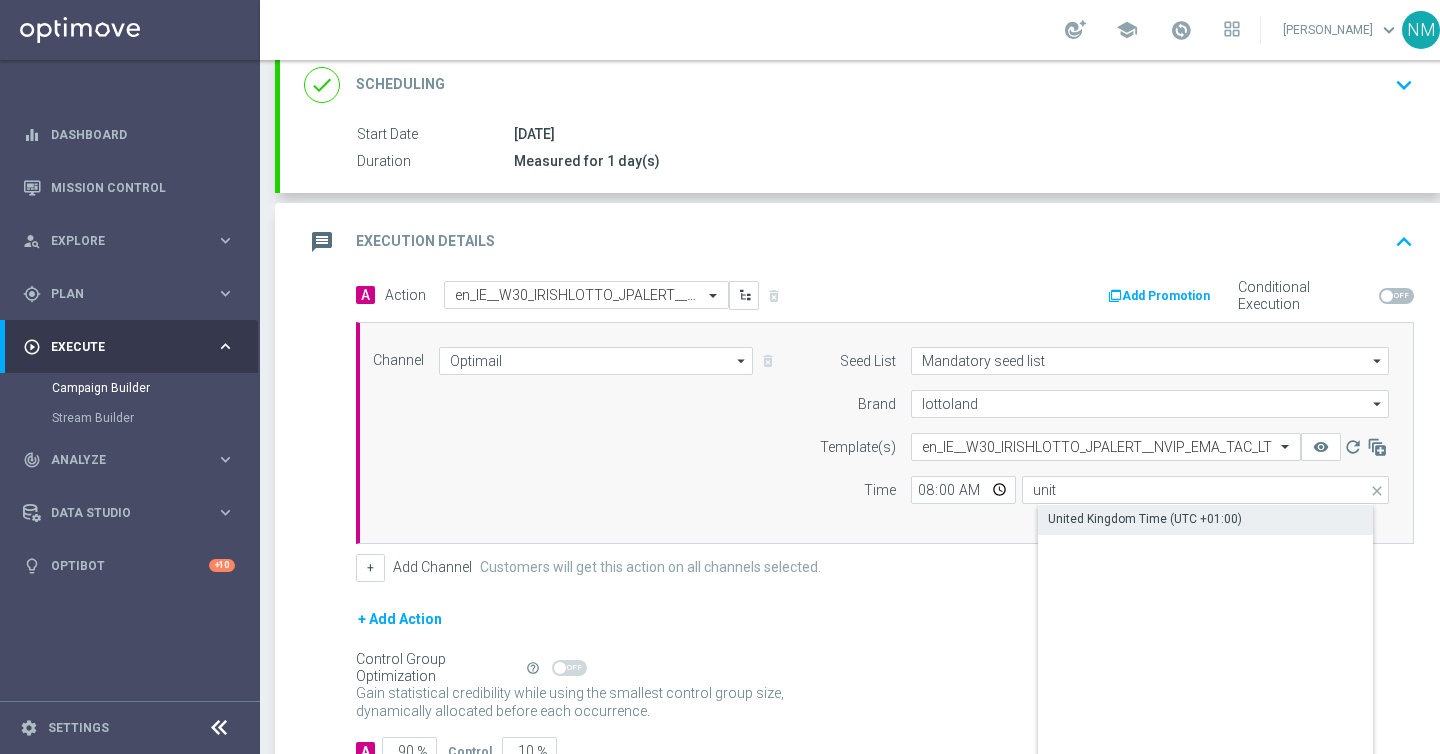 click on "United Kingdom Time (UTC +01:00)" 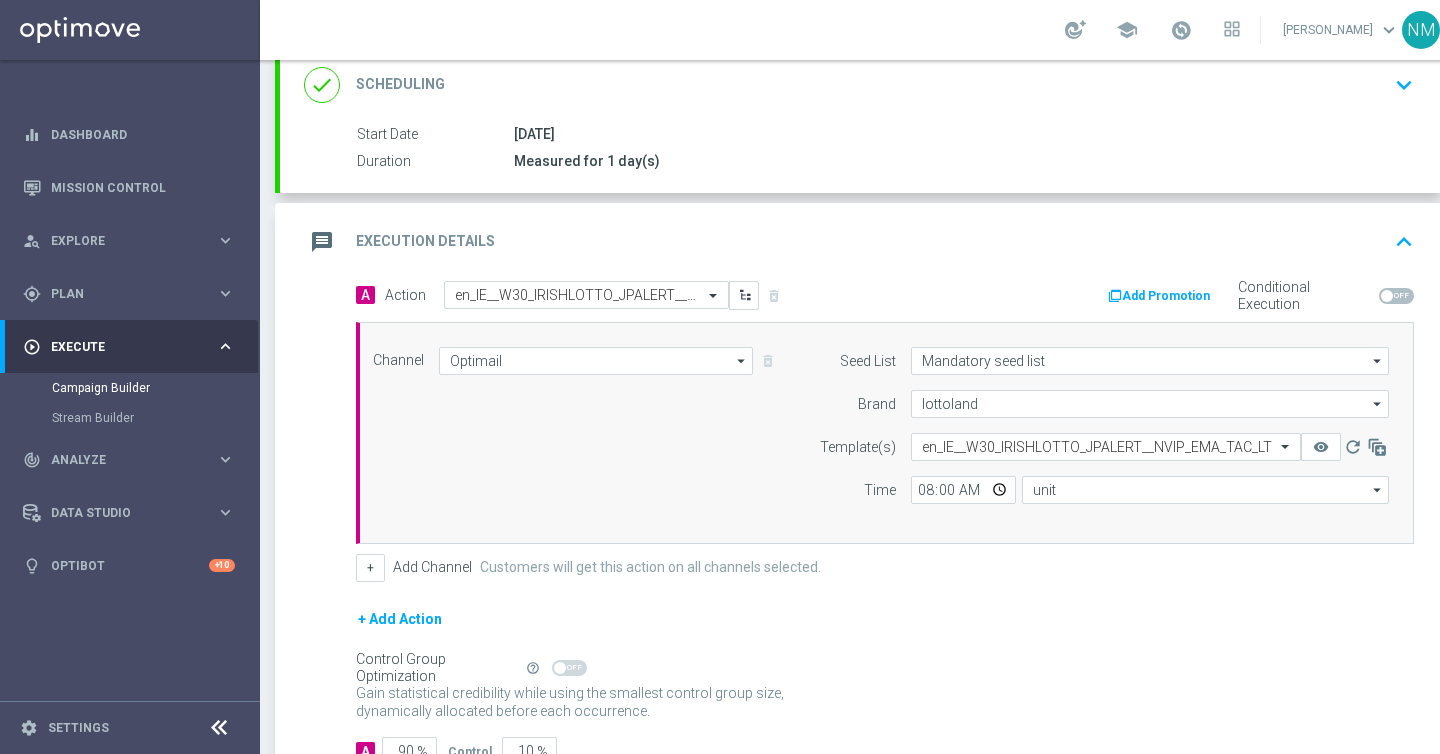 type on "United Kingdom Time (UTC +01:00)" 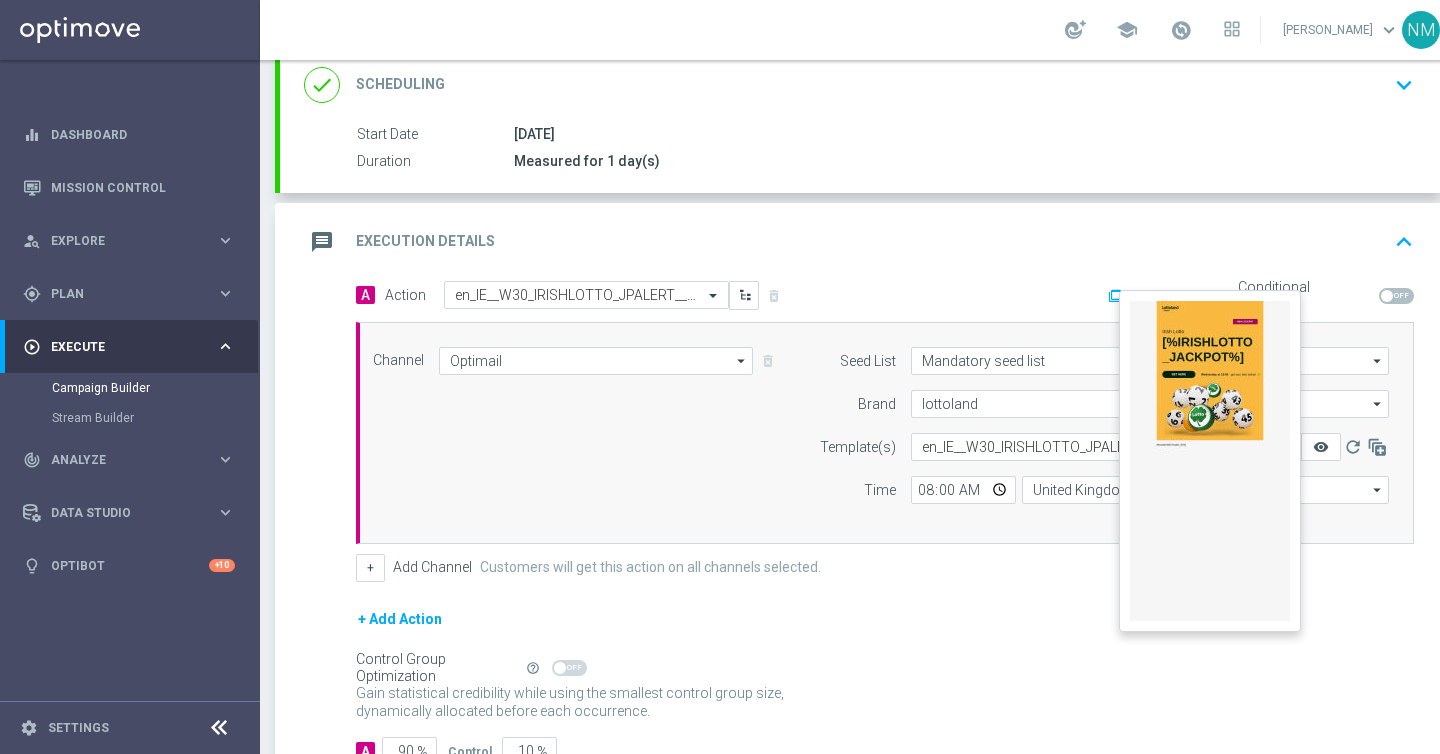 click on "remove_red_eye" 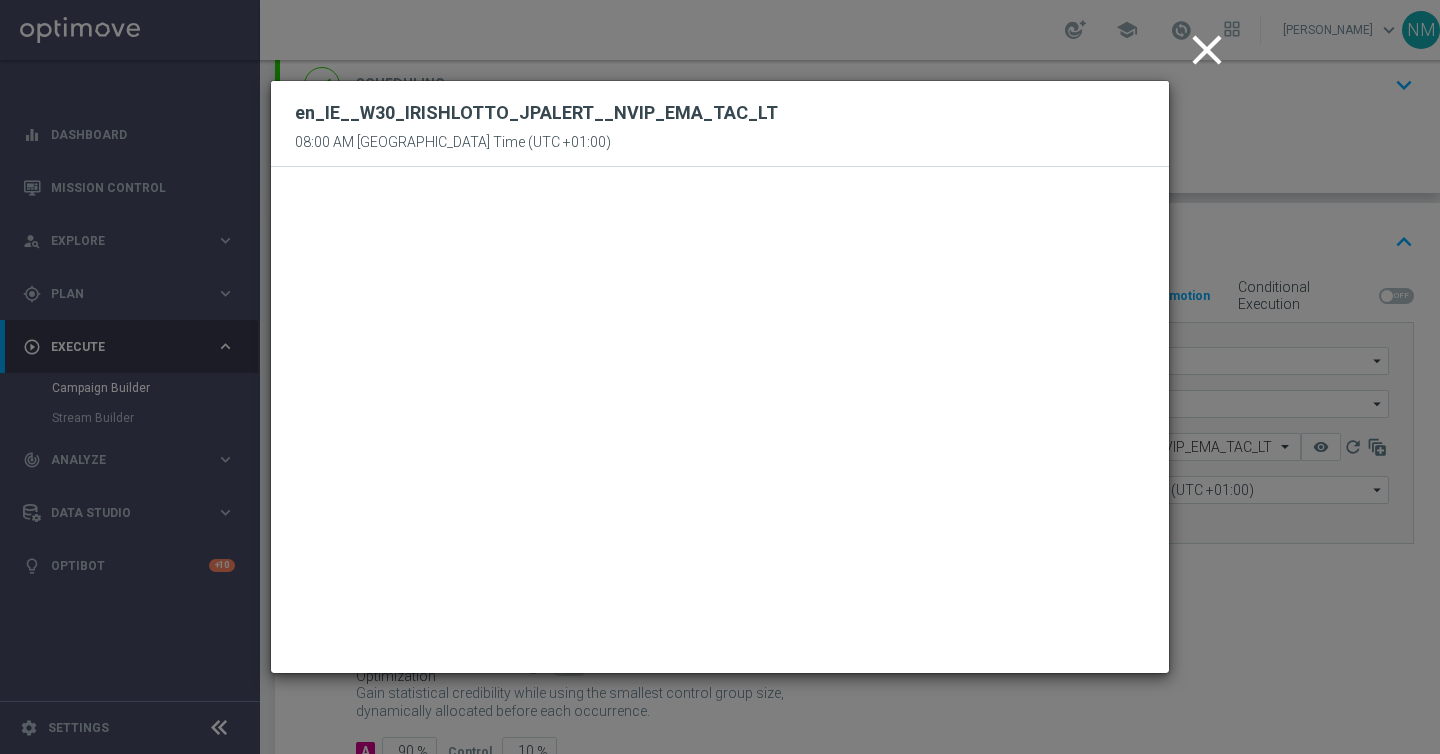 click on "close" 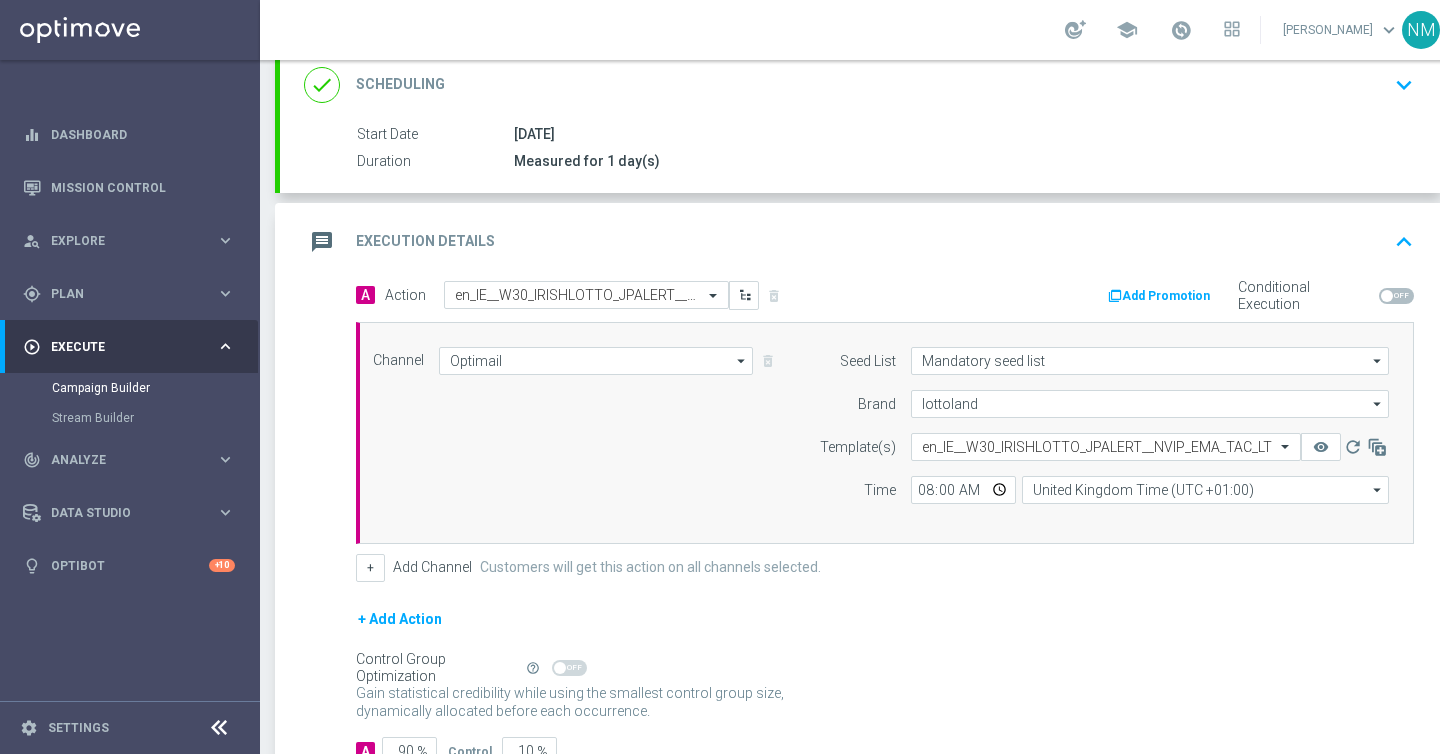 scroll, scrollTop: 425, scrollLeft: 0, axis: vertical 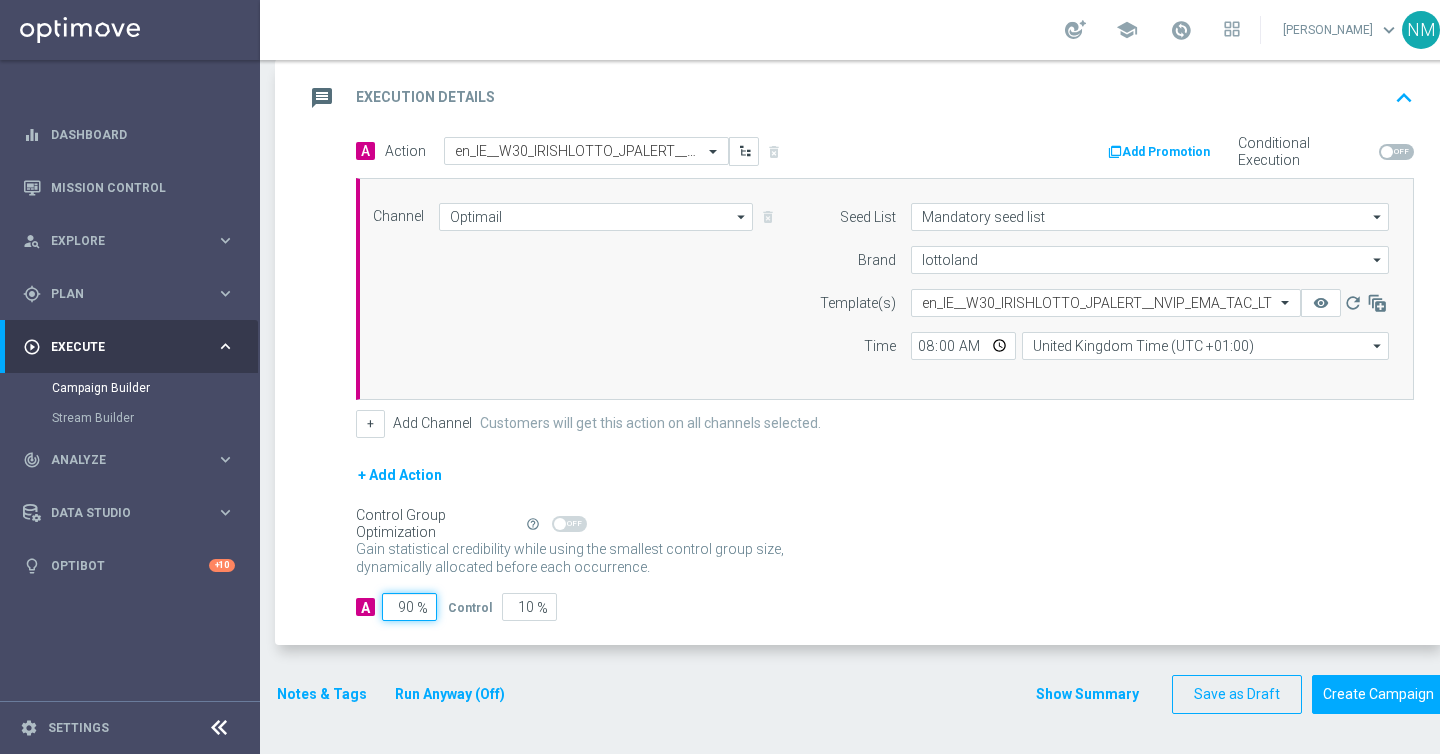click on "90" 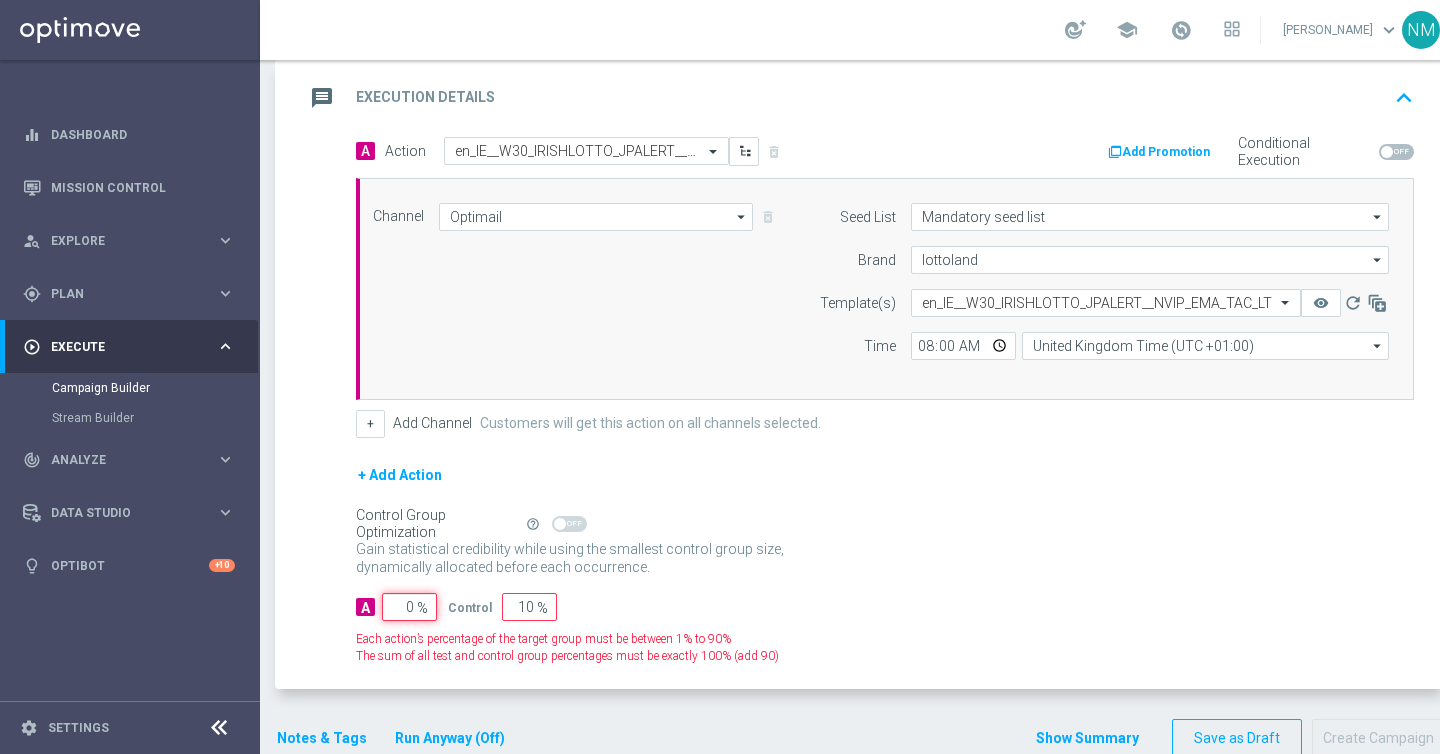 type on "100" 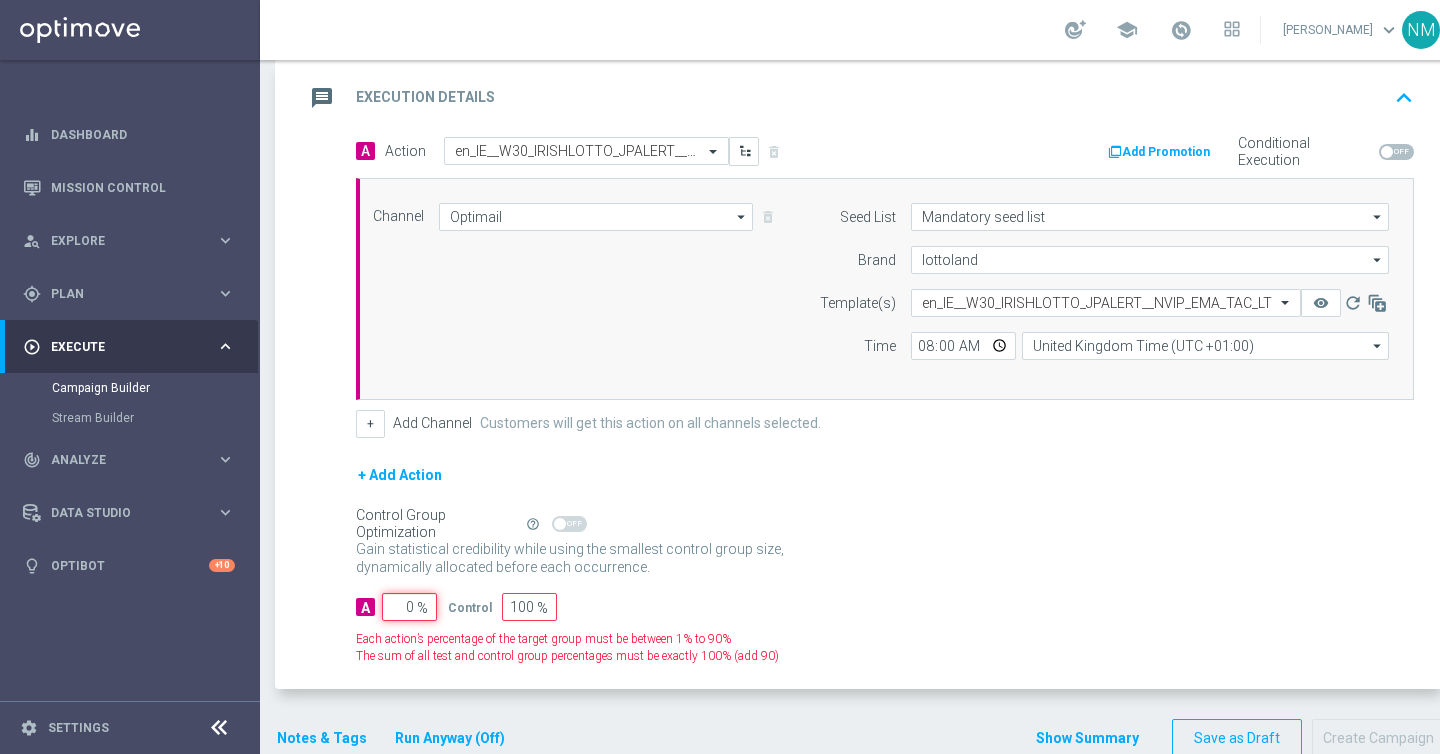 type on "10" 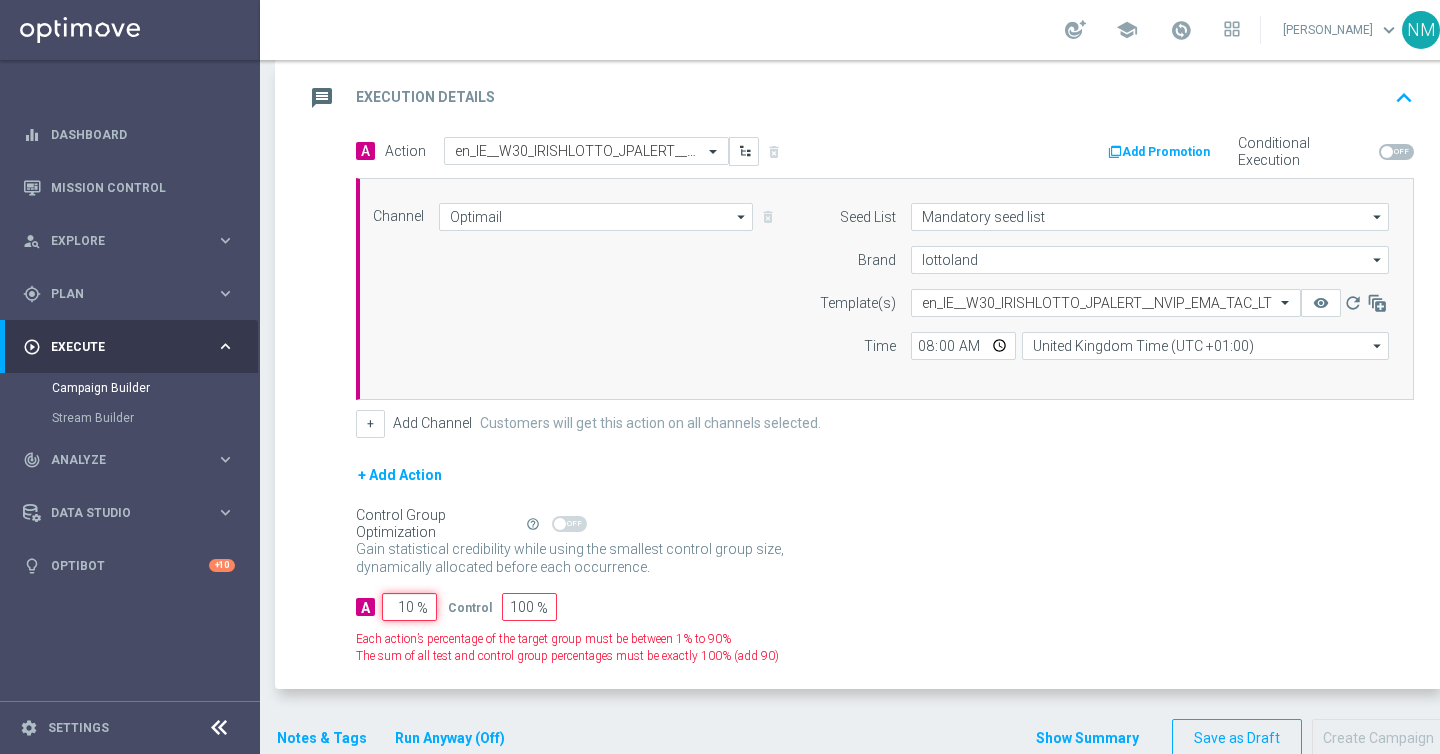 type on "90" 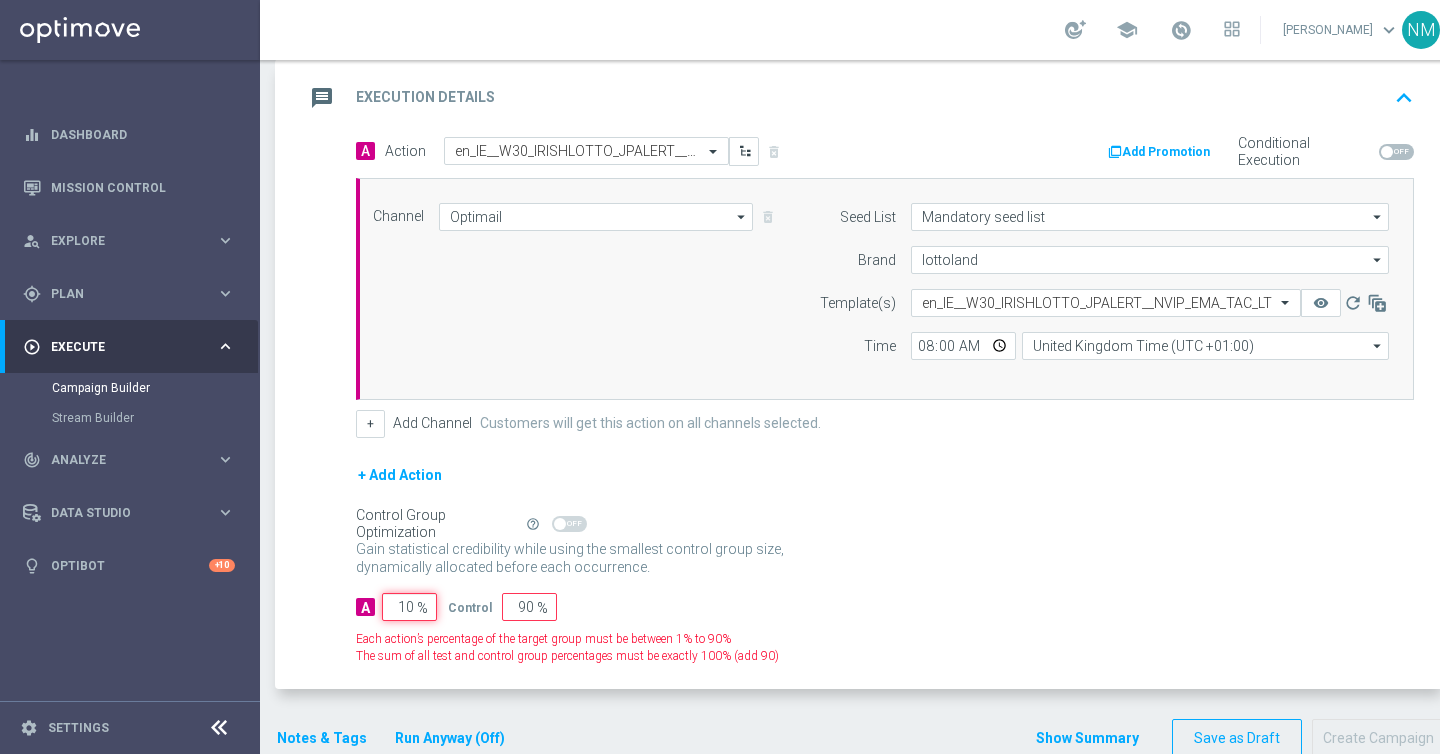 type on "100" 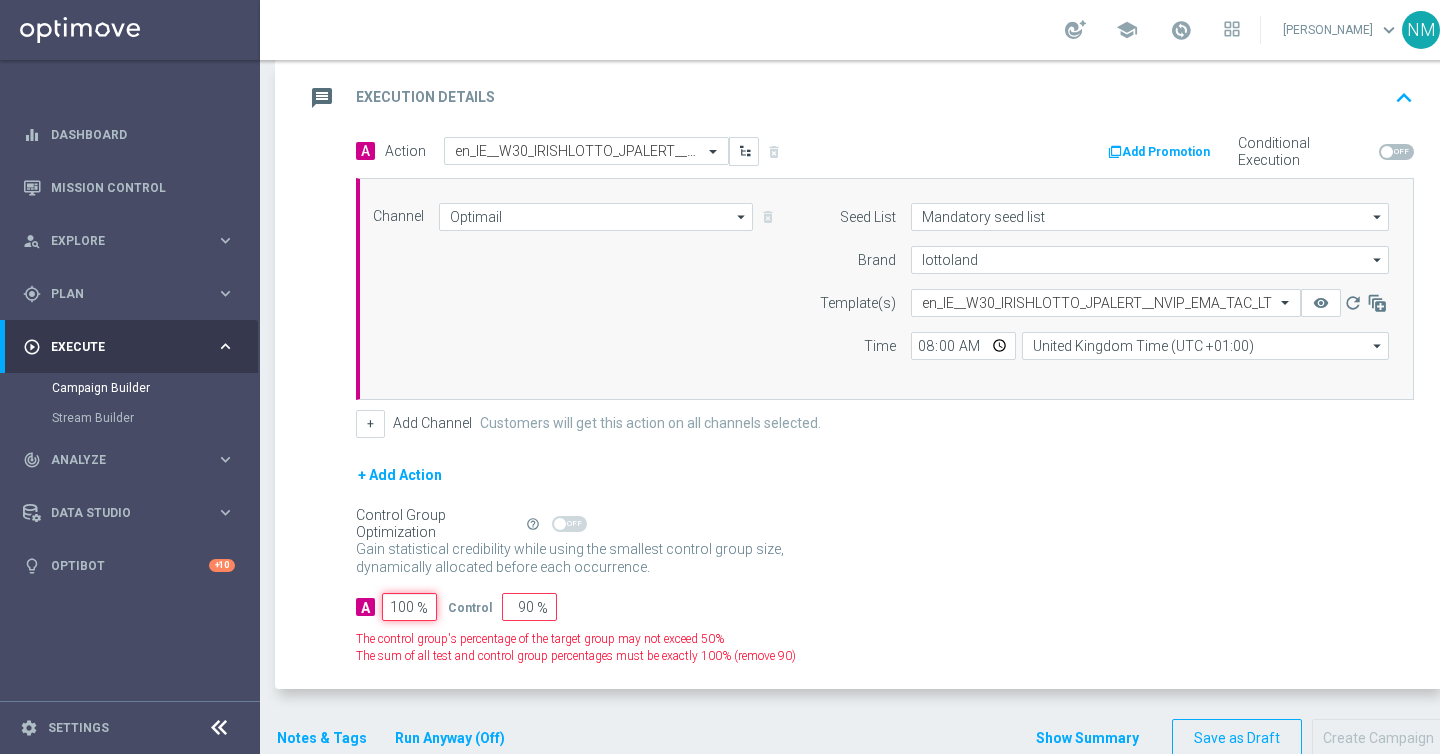 type on "0" 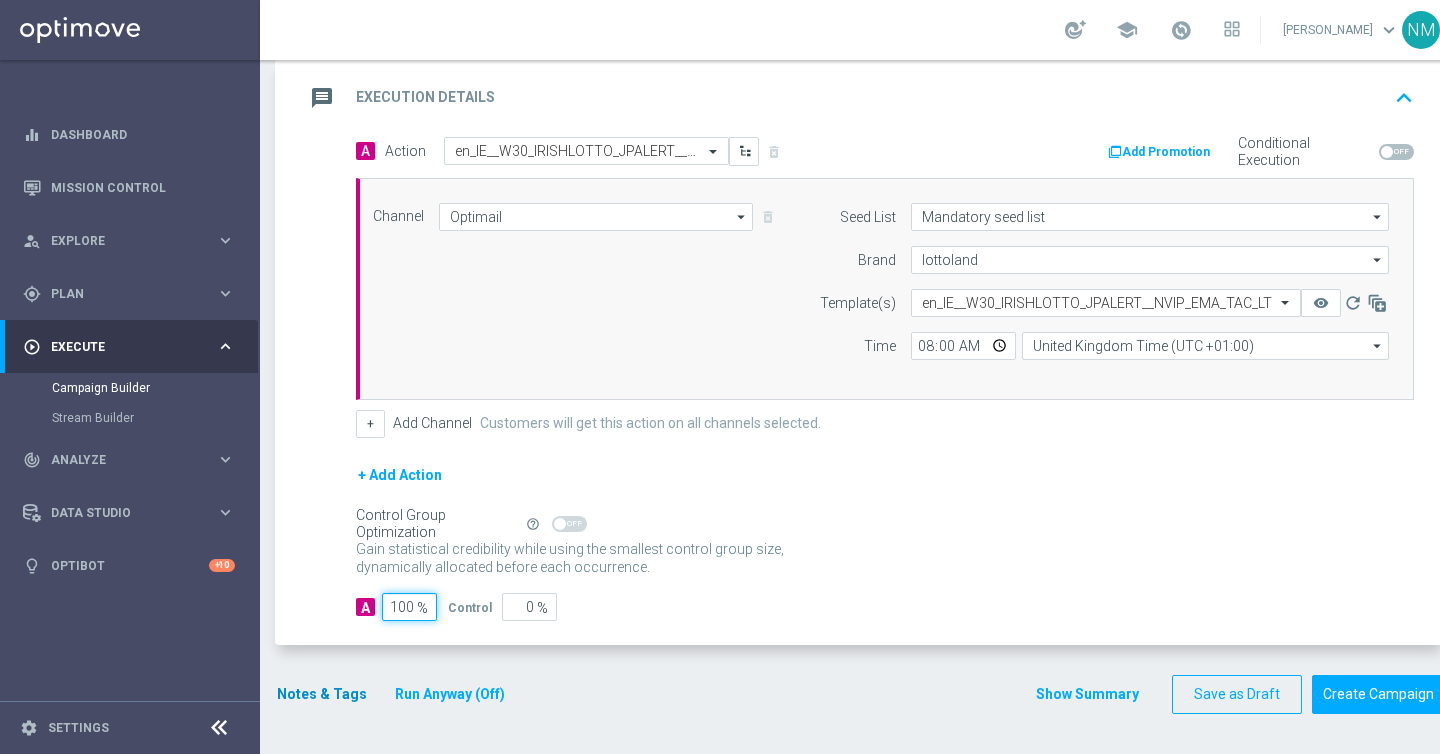 type on "100" 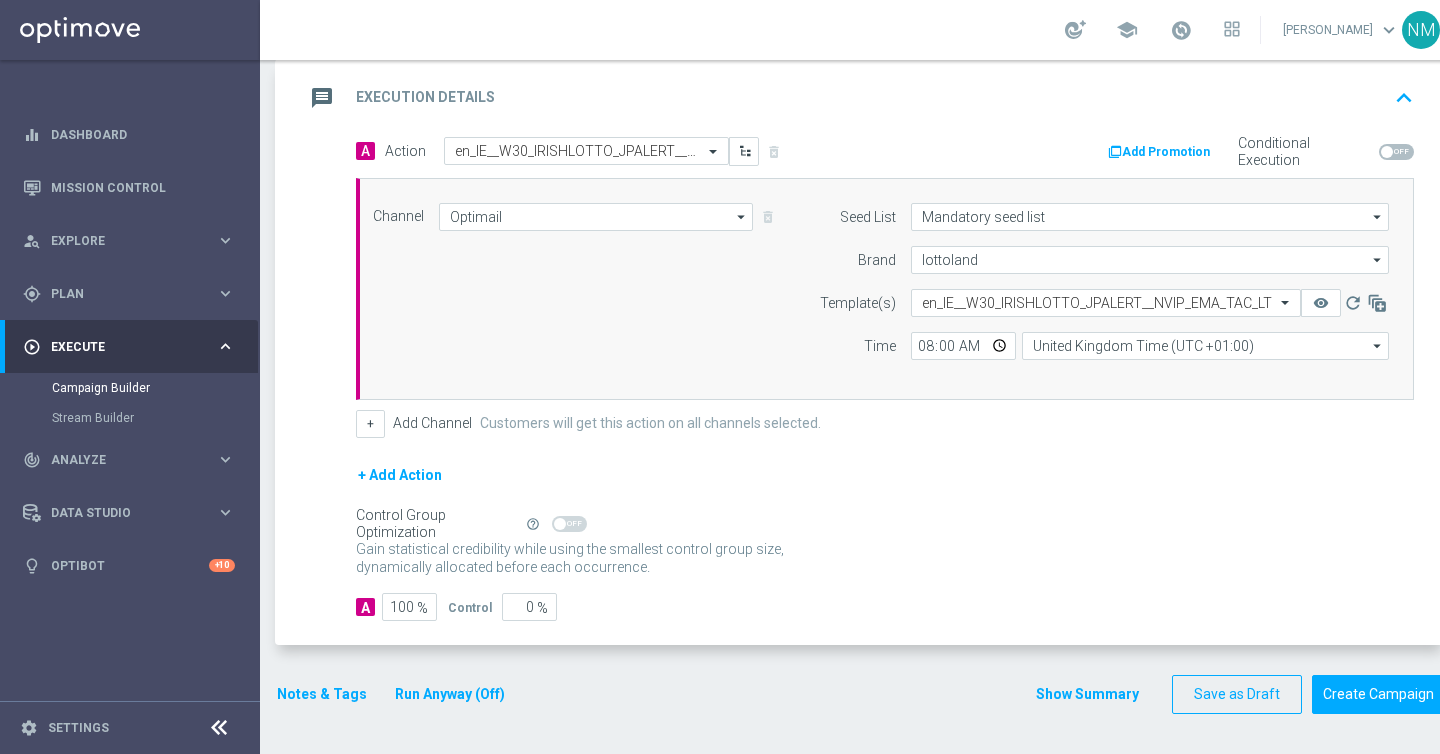 click on "Notes & Tags" 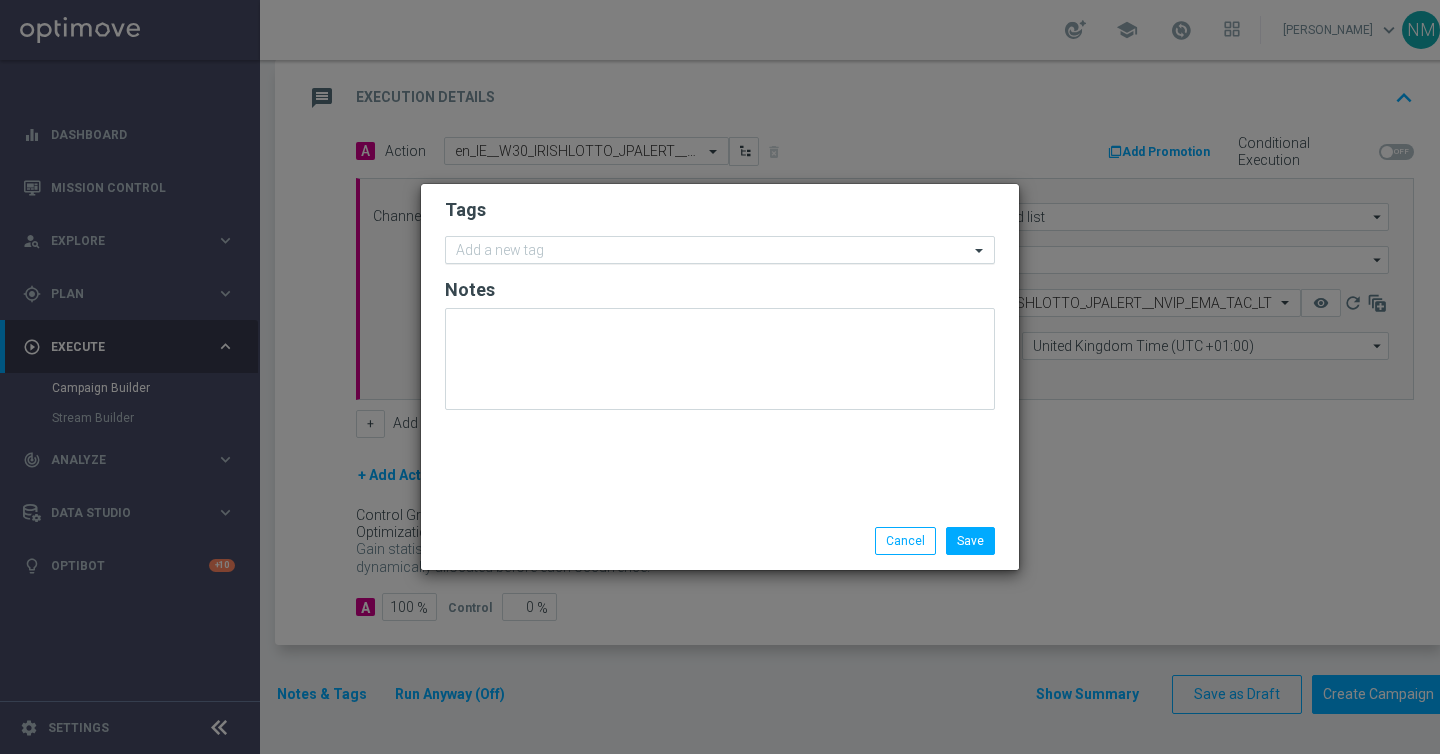 click 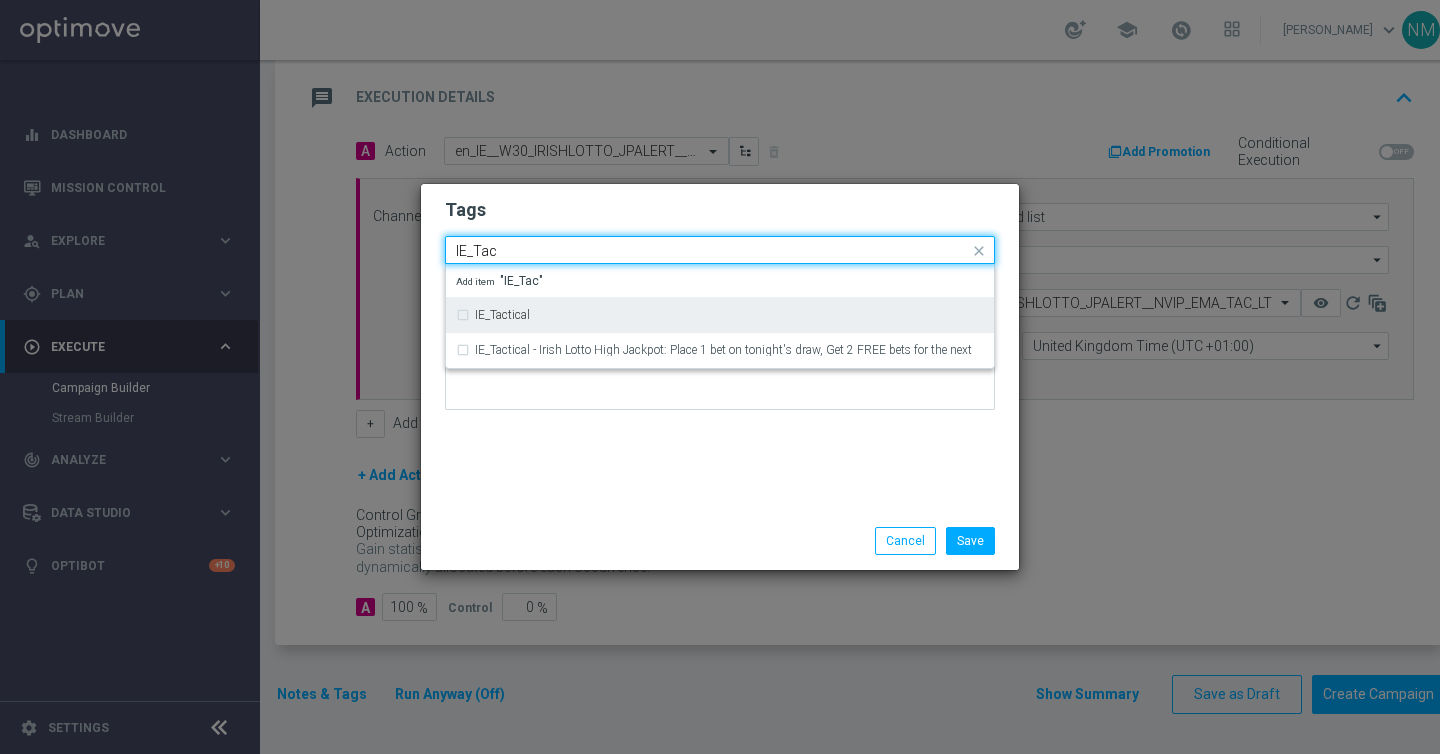 click on "IE_Tactical" at bounding box center [720, 314] 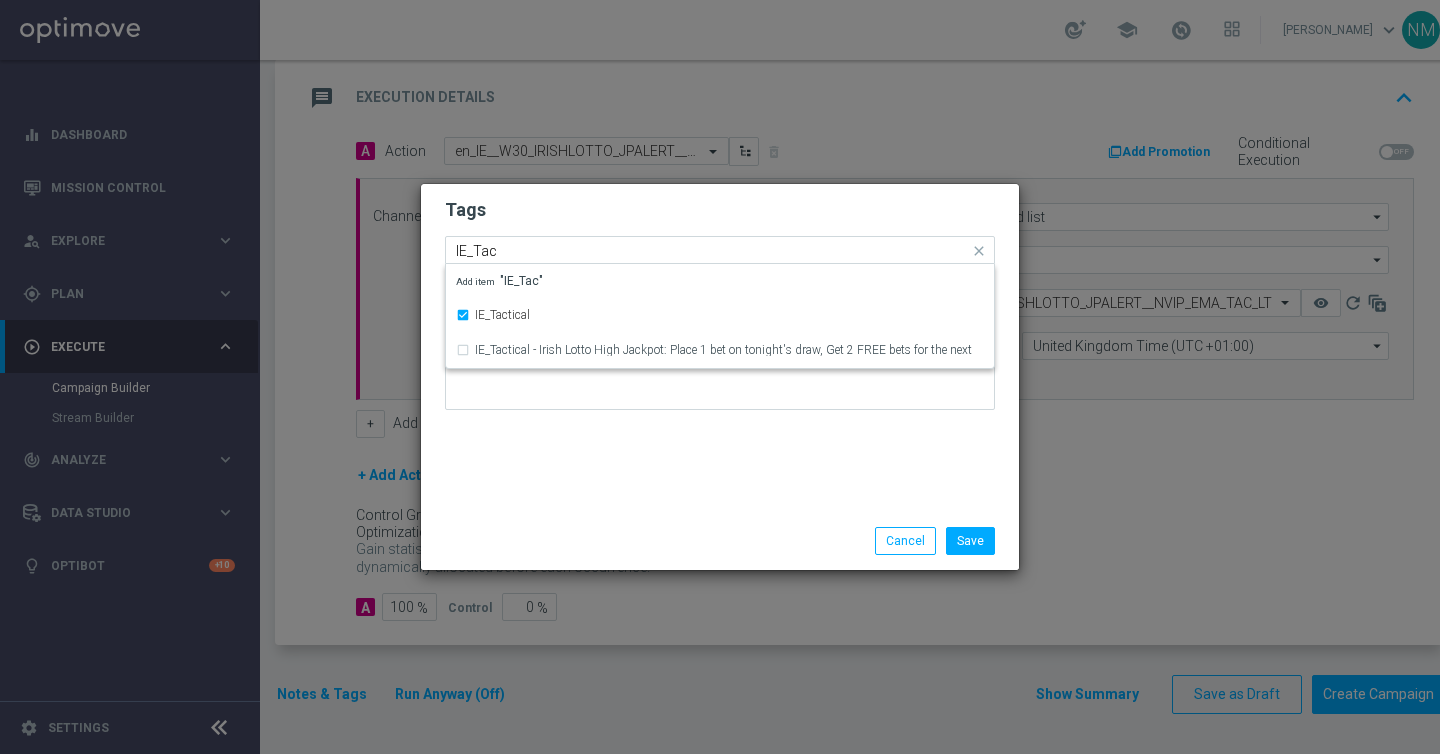 type 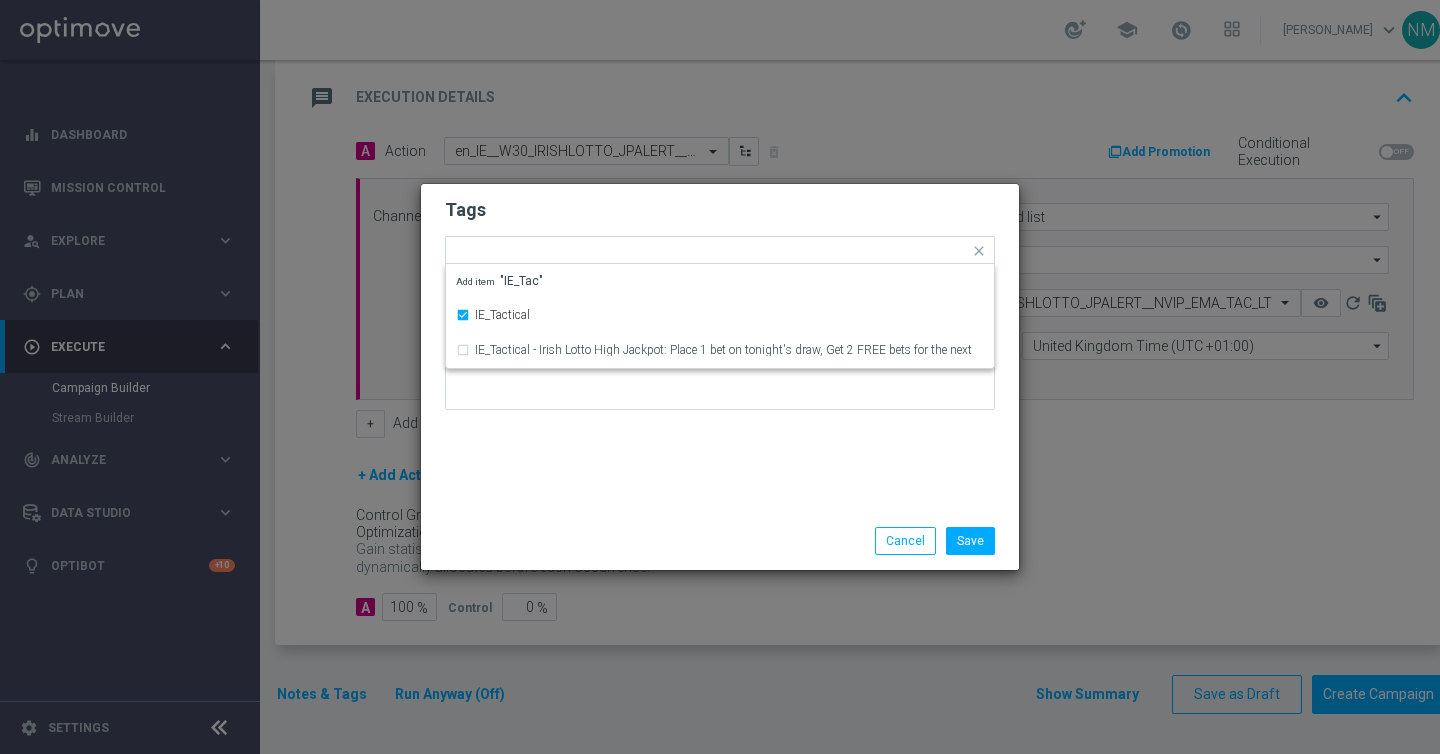 click on "Tags
Quick find × IE_Tactical IE_Tactical IE_Tactical - Irish Lotto High Jackpot: Place 1 bet on tonight's draw, Get 2 FREE bets for the next  Add item "IE_Tac"
Notes" 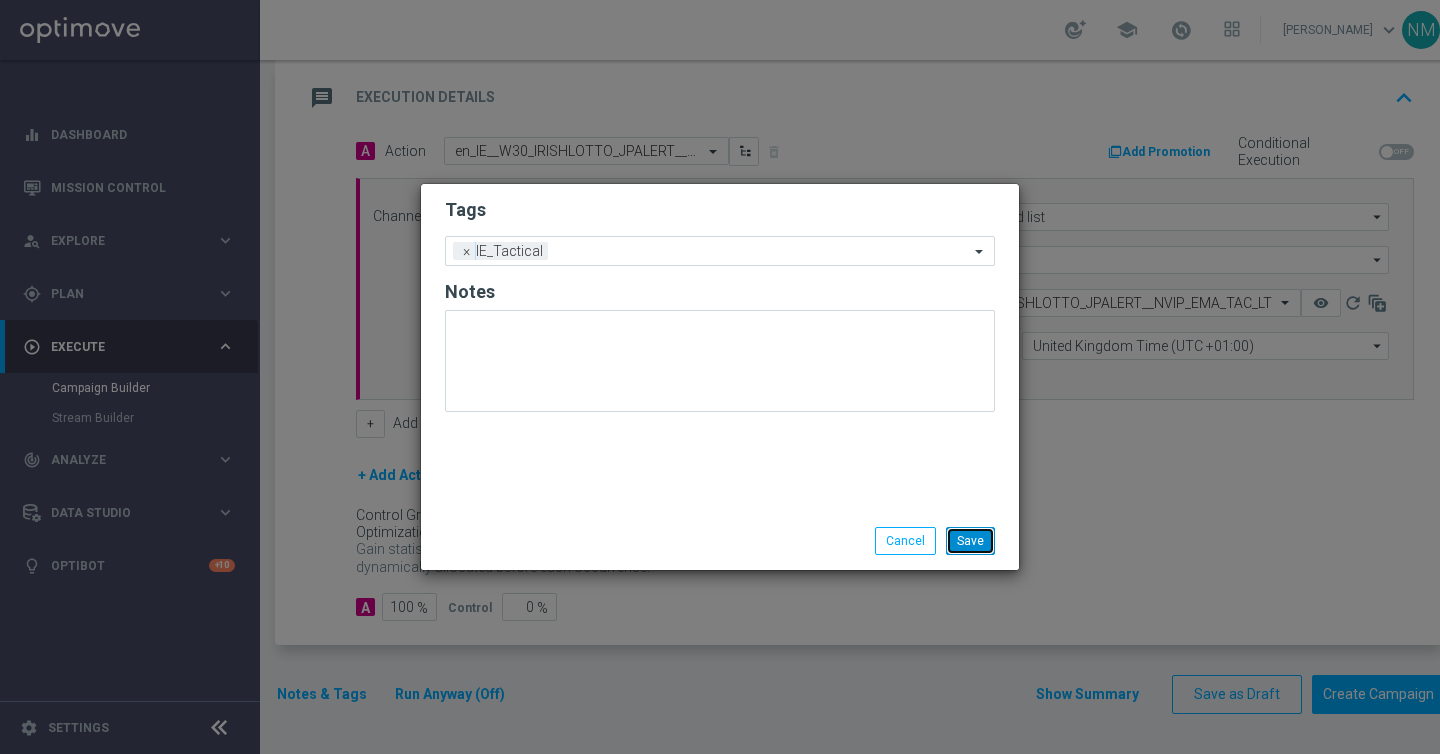 click on "Save" 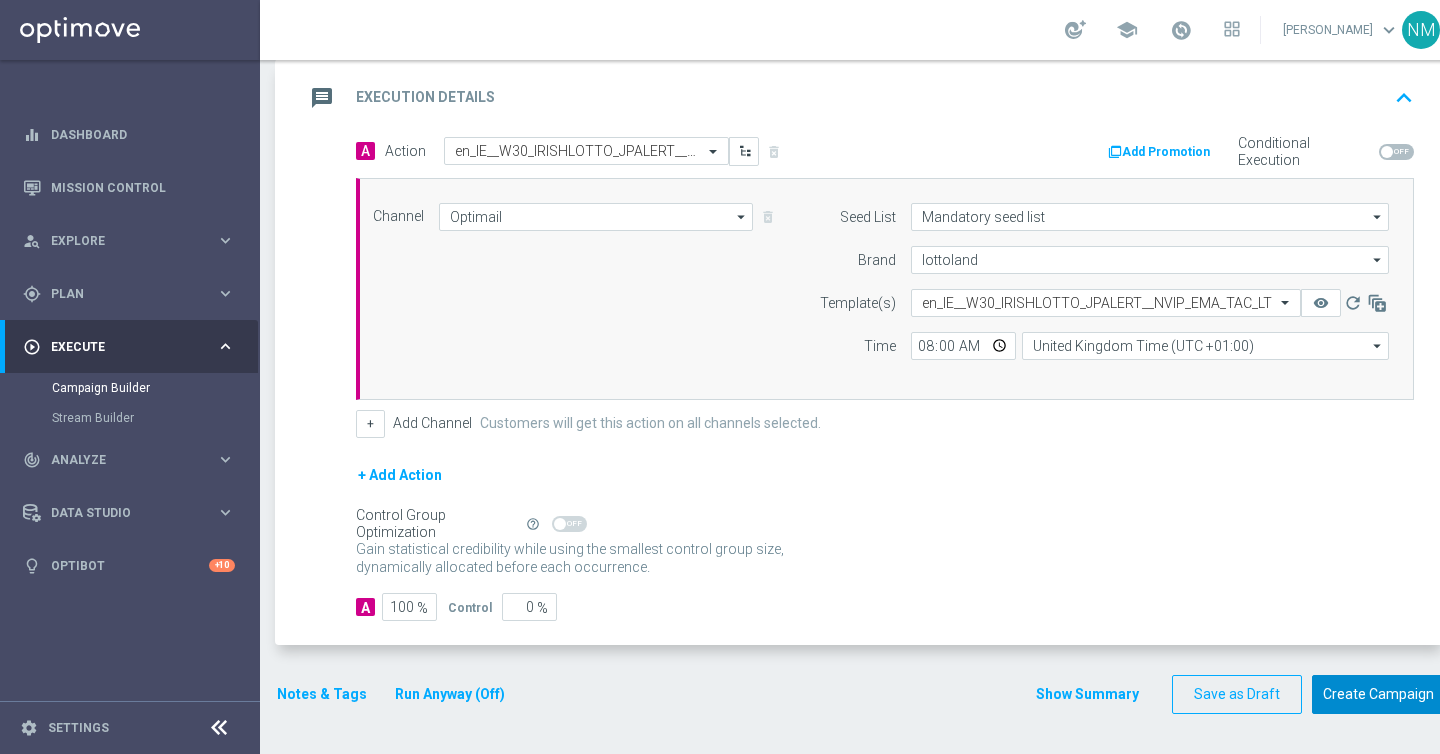 click on "Create Campaign" 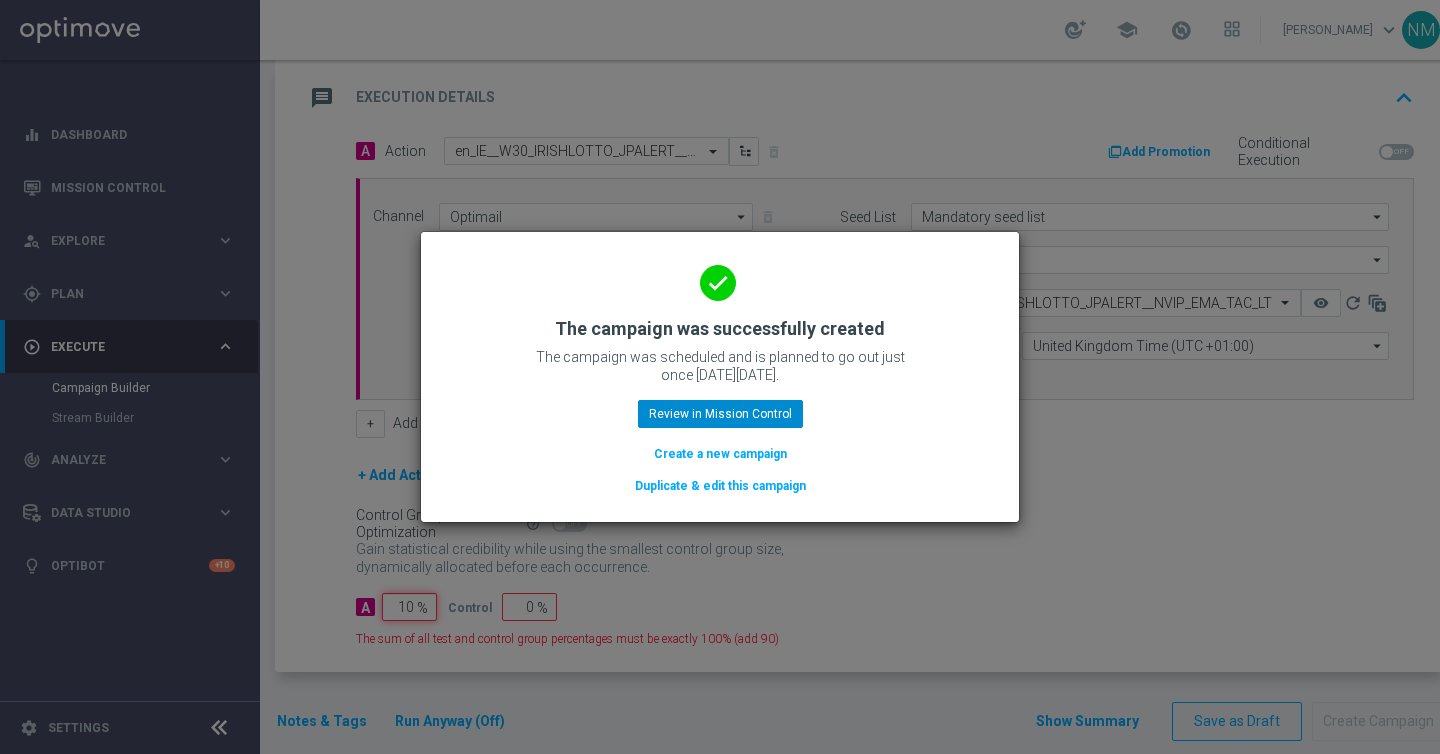 type on "10" 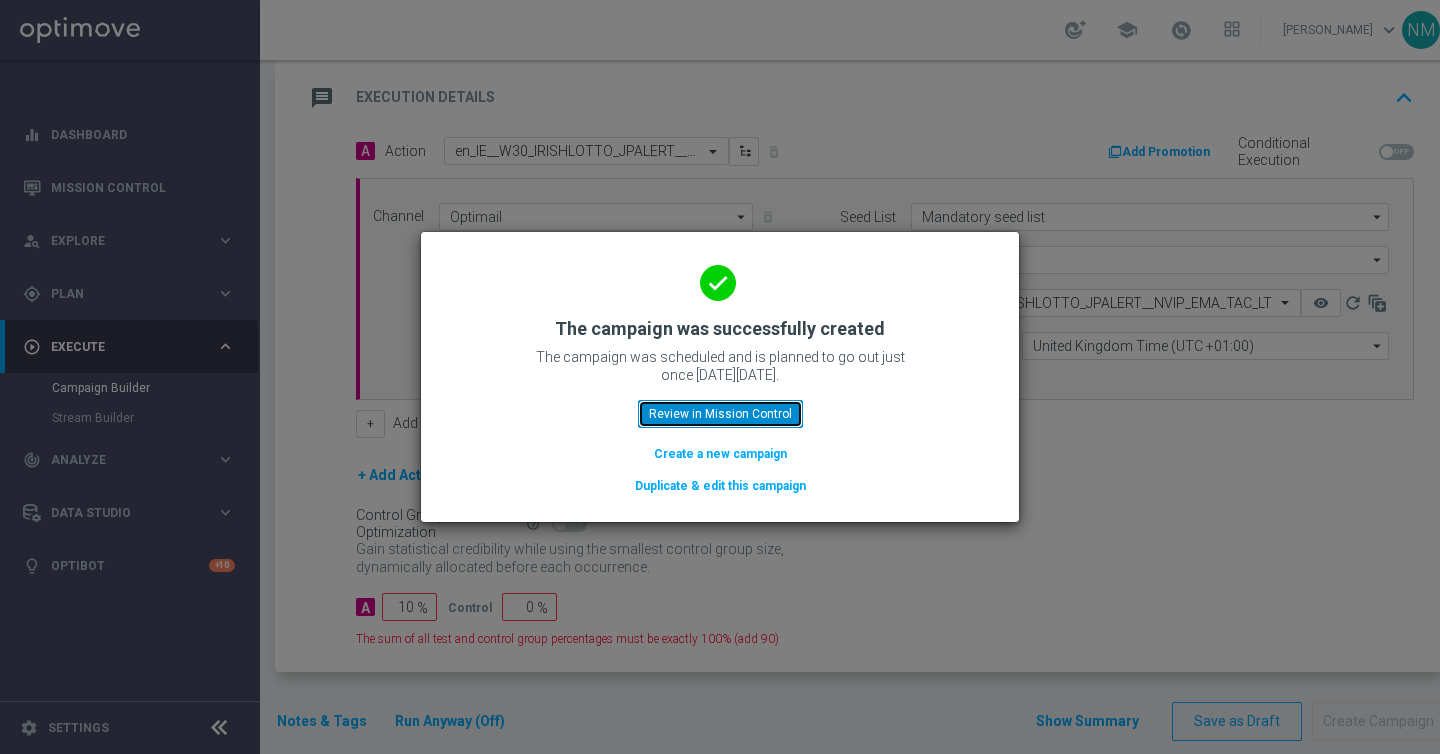click on "Review in Mission Control" 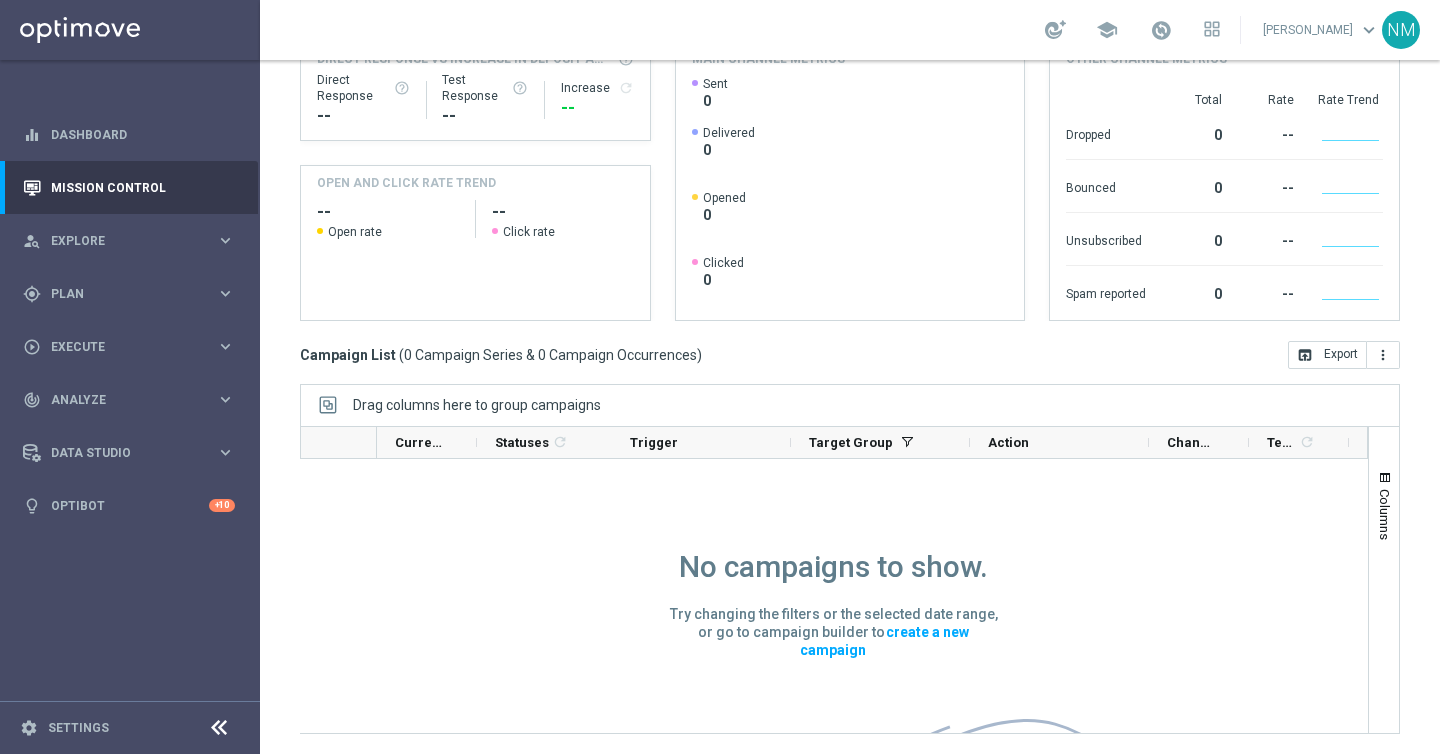 scroll, scrollTop: 0, scrollLeft: 0, axis: both 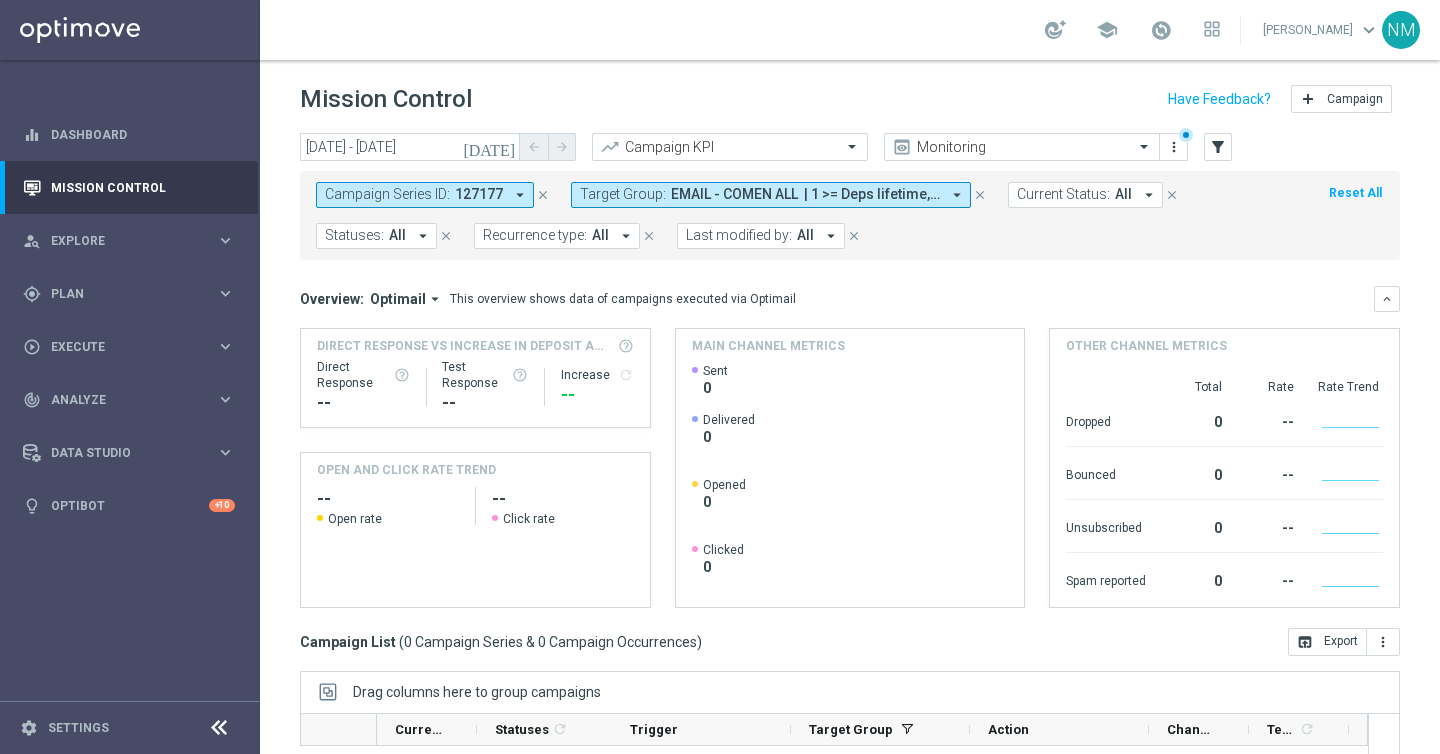 click on "close" 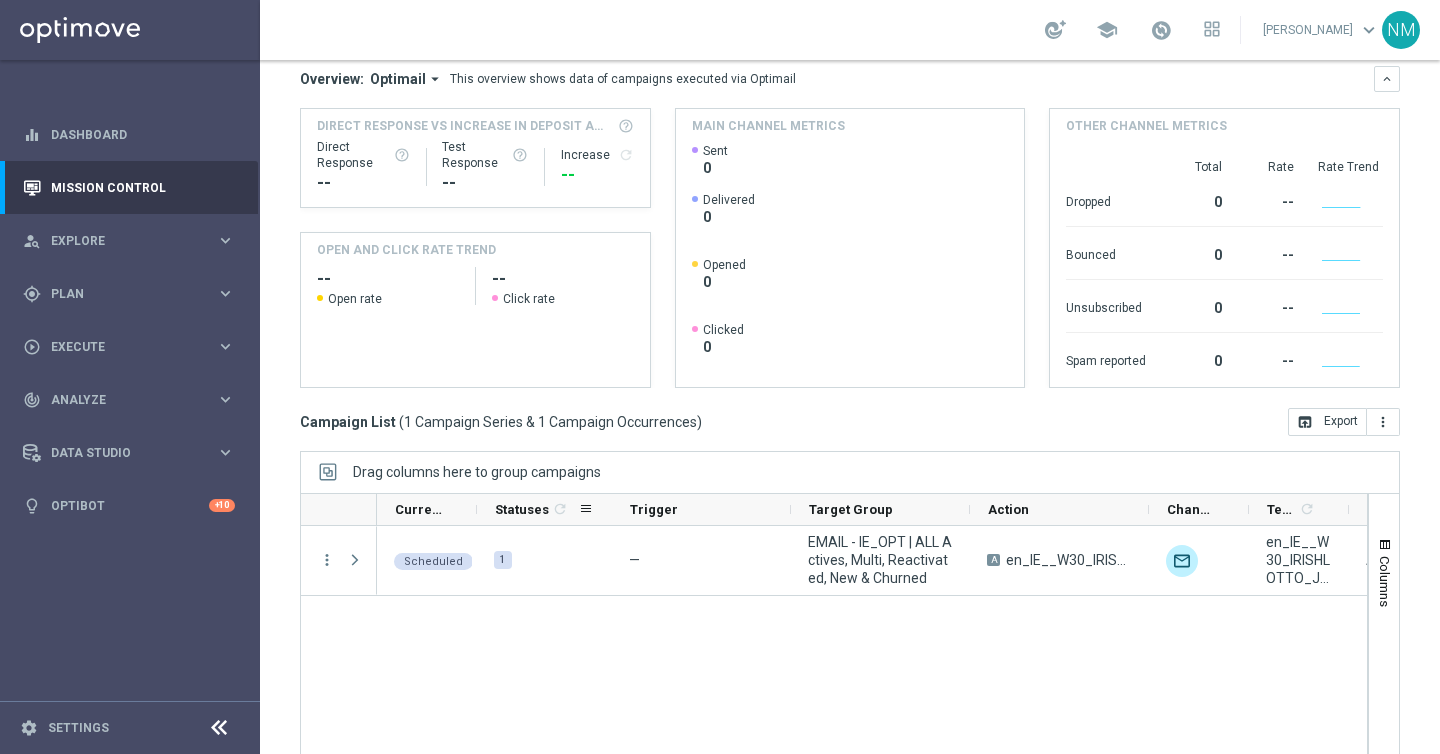 scroll, scrollTop: 287, scrollLeft: 0, axis: vertical 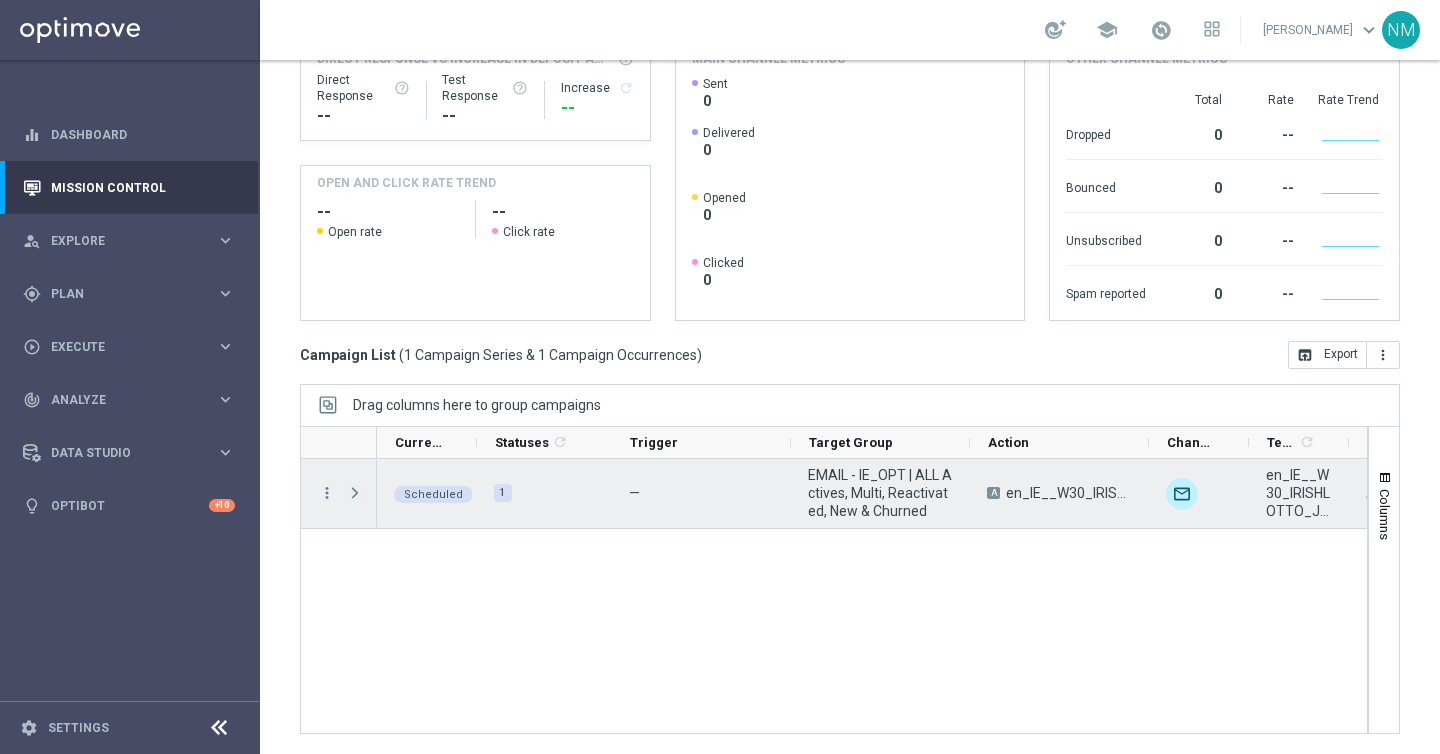 click at bounding box center [355, 493] 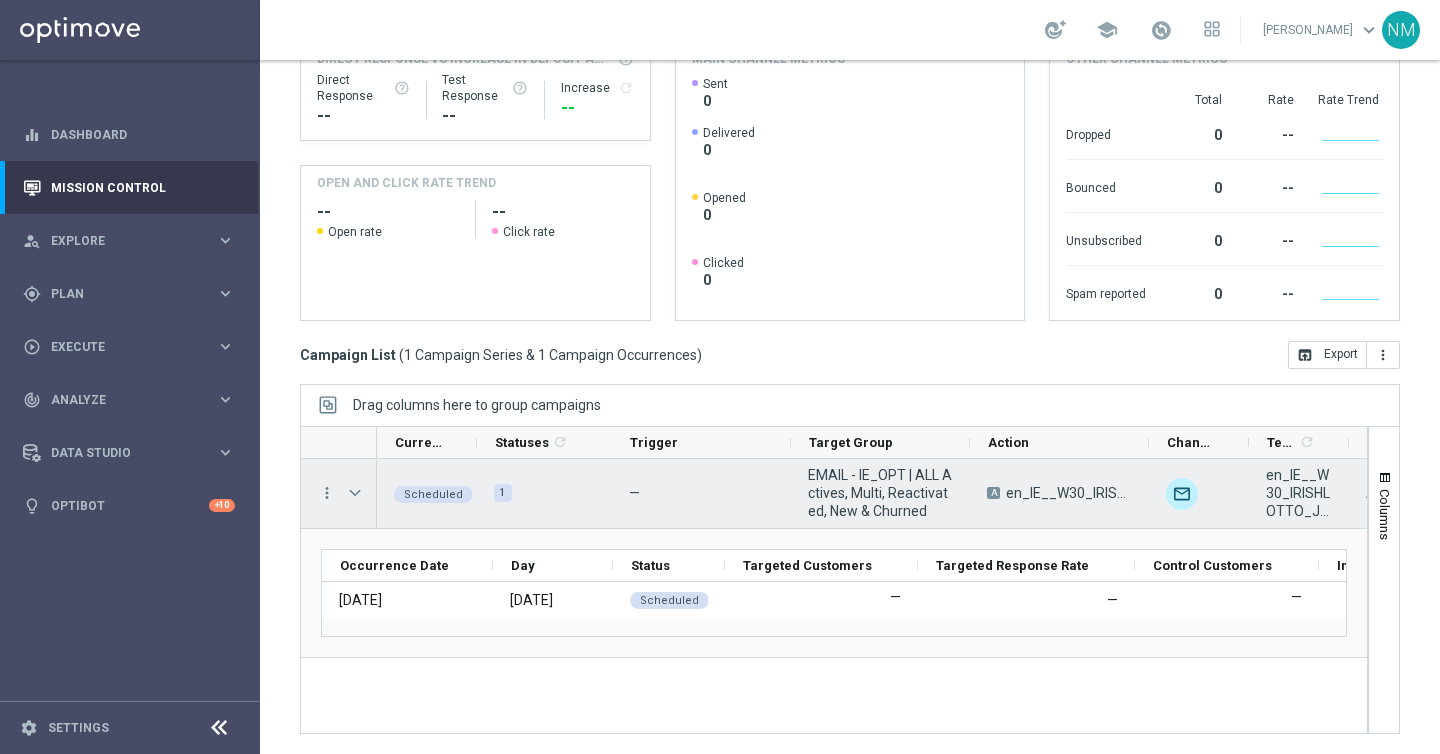 click on "more_vert" at bounding box center [319, 493] 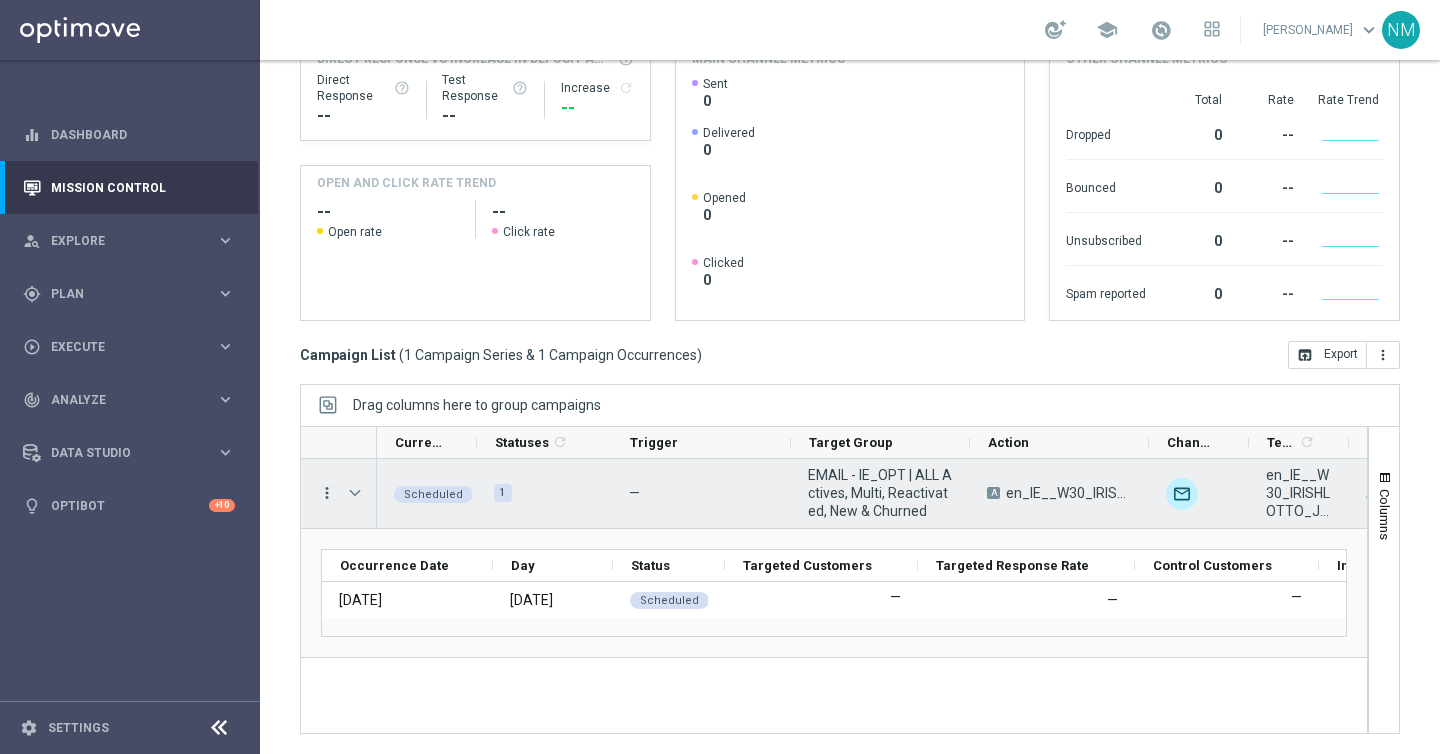 drag, startPoint x: 321, startPoint y: 486, endPoint x: 334, endPoint y: 487, distance: 13.038404 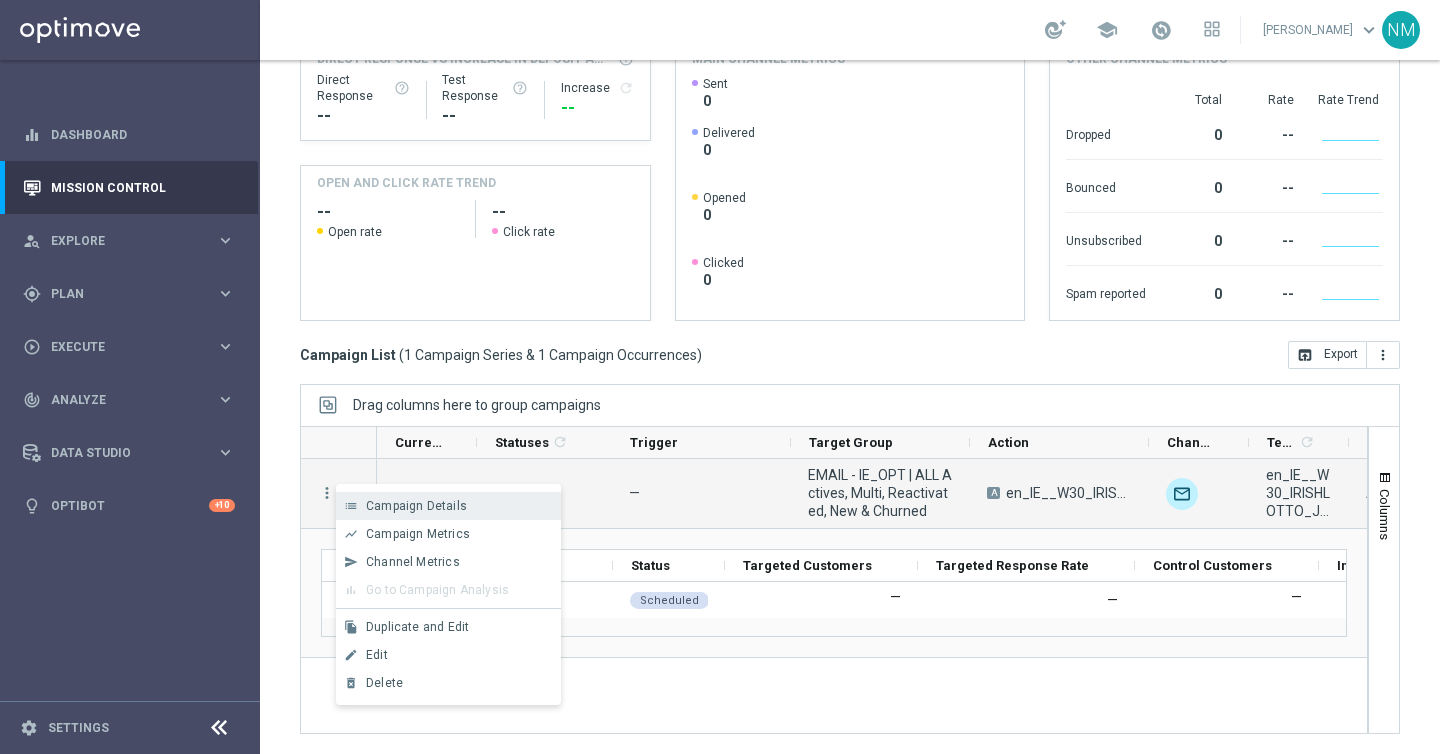 click on "Campaign Details" at bounding box center (416, 506) 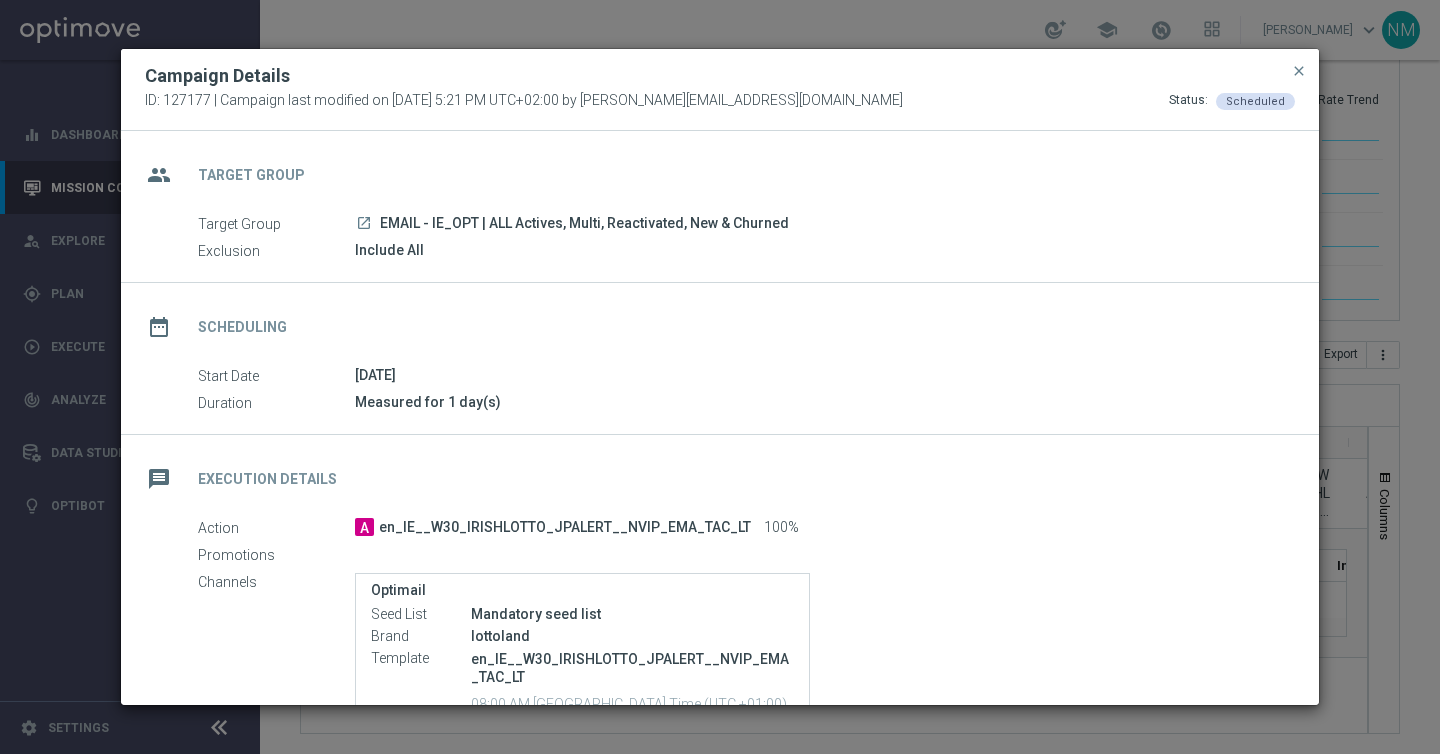 scroll, scrollTop: 280, scrollLeft: 0, axis: vertical 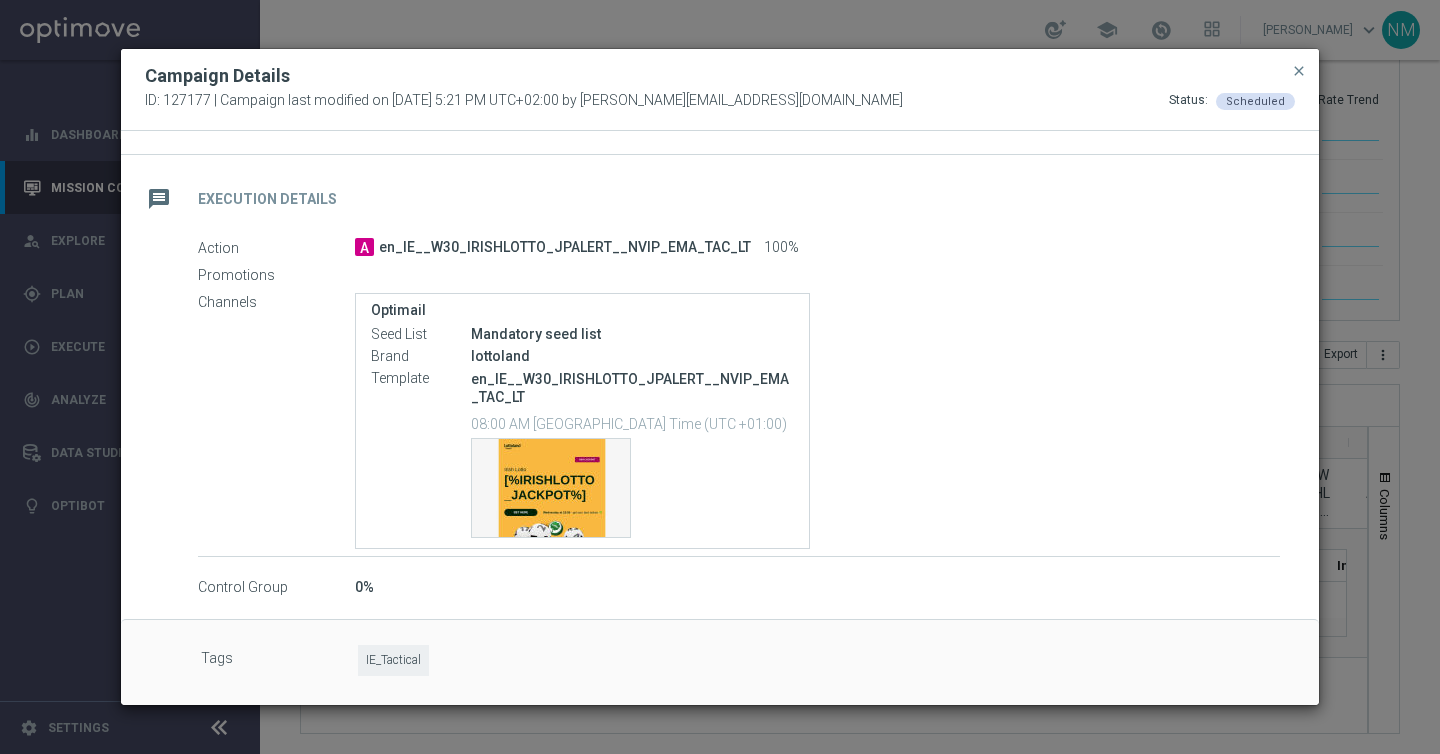 click on "close" 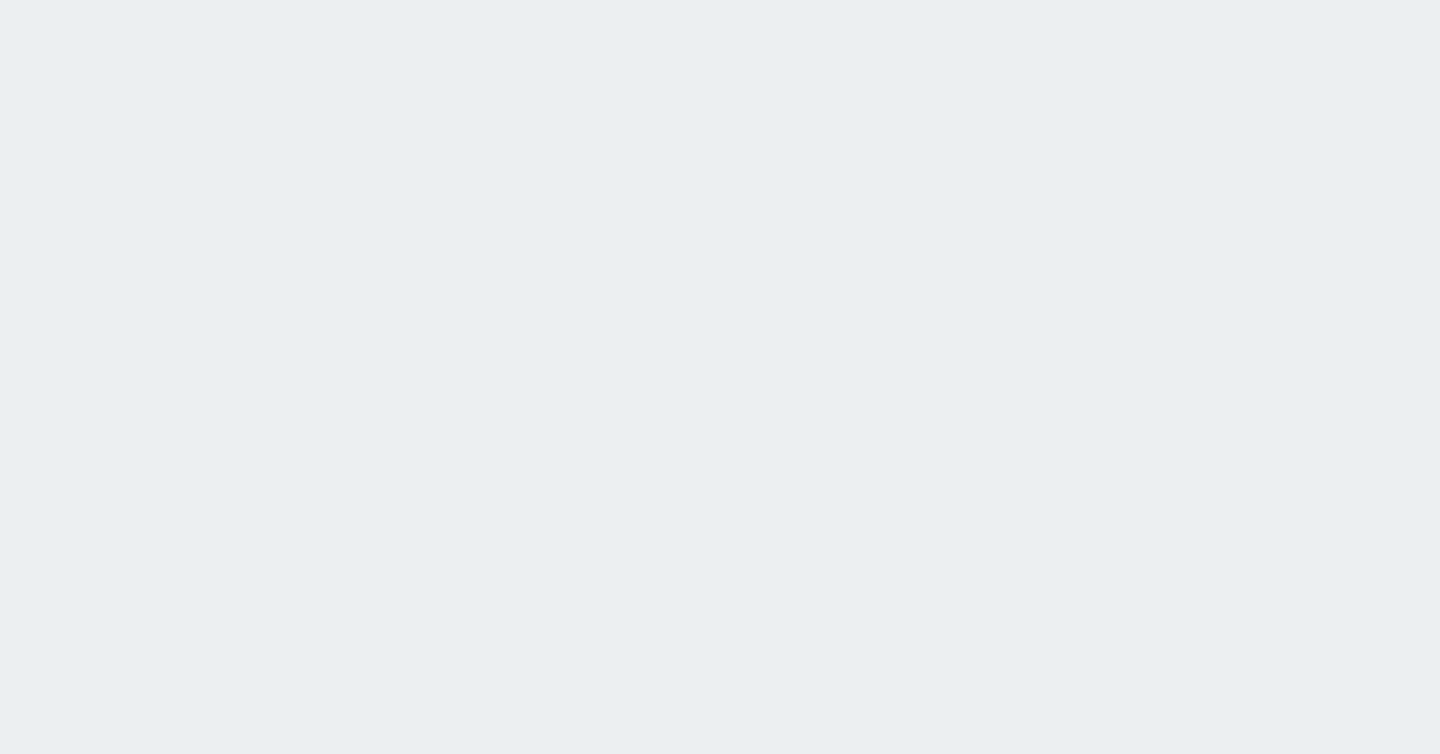 scroll, scrollTop: 0, scrollLeft: 0, axis: both 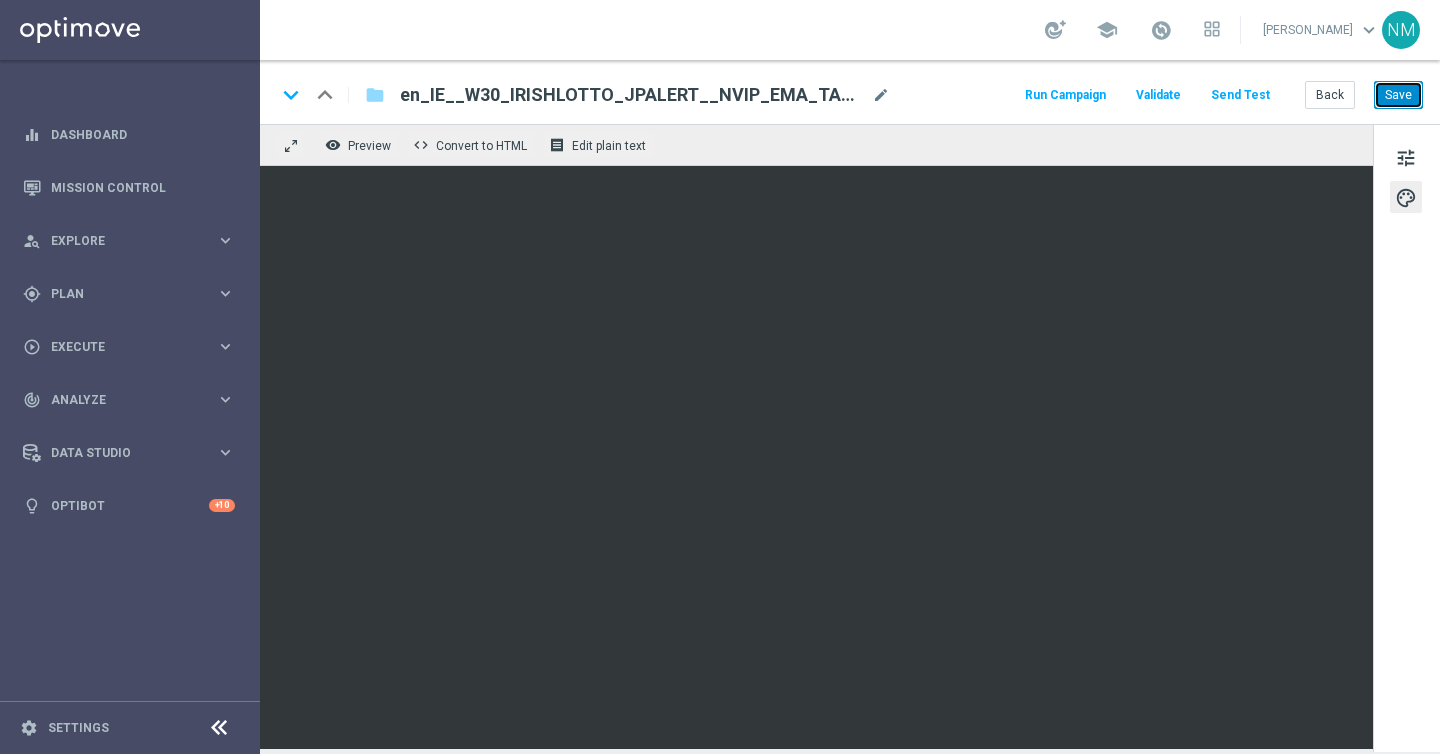 click on "Save" at bounding box center (1398, 95) 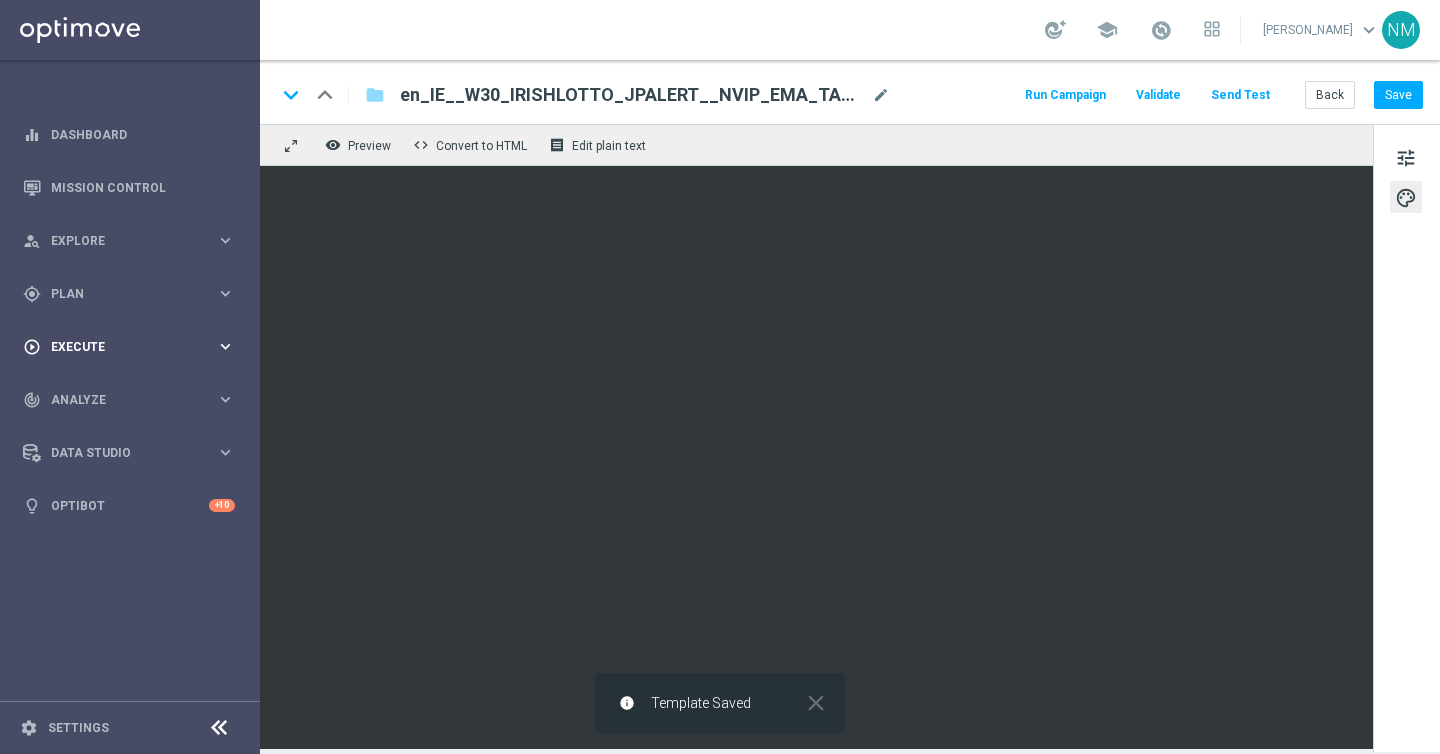 click on "play_circle_outline
Execute
keyboard_arrow_right" at bounding box center [129, 346] 